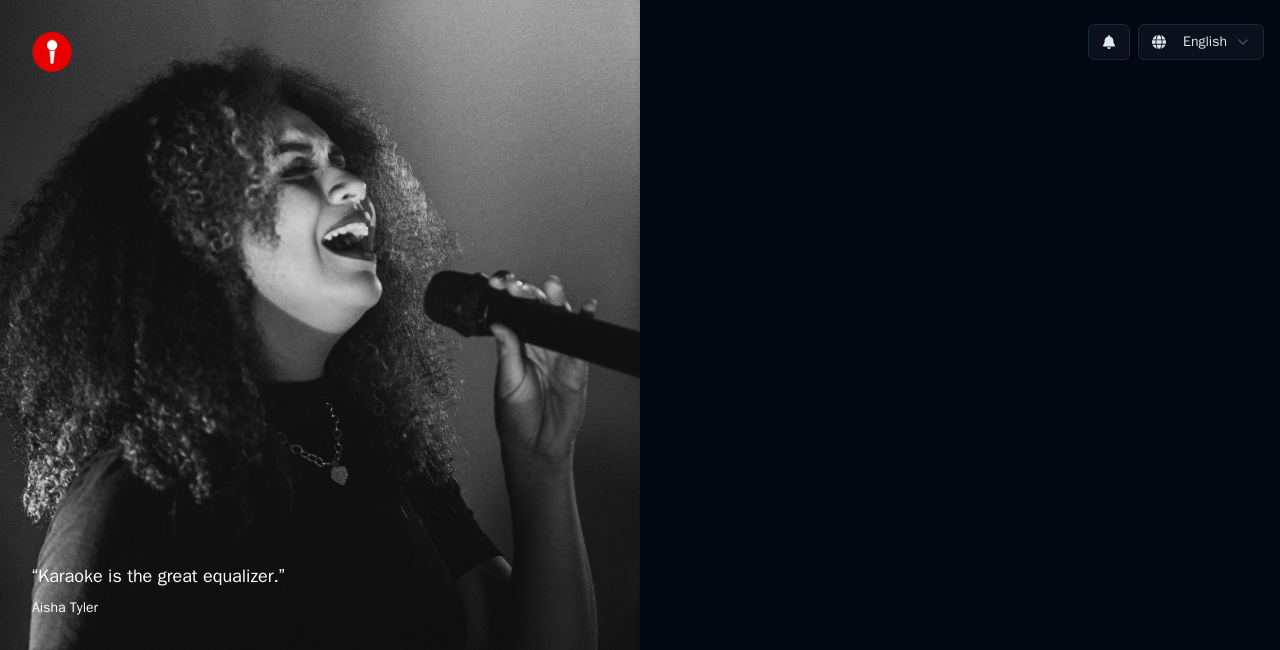 scroll, scrollTop: 0, scrollLeft: 0, axis: both 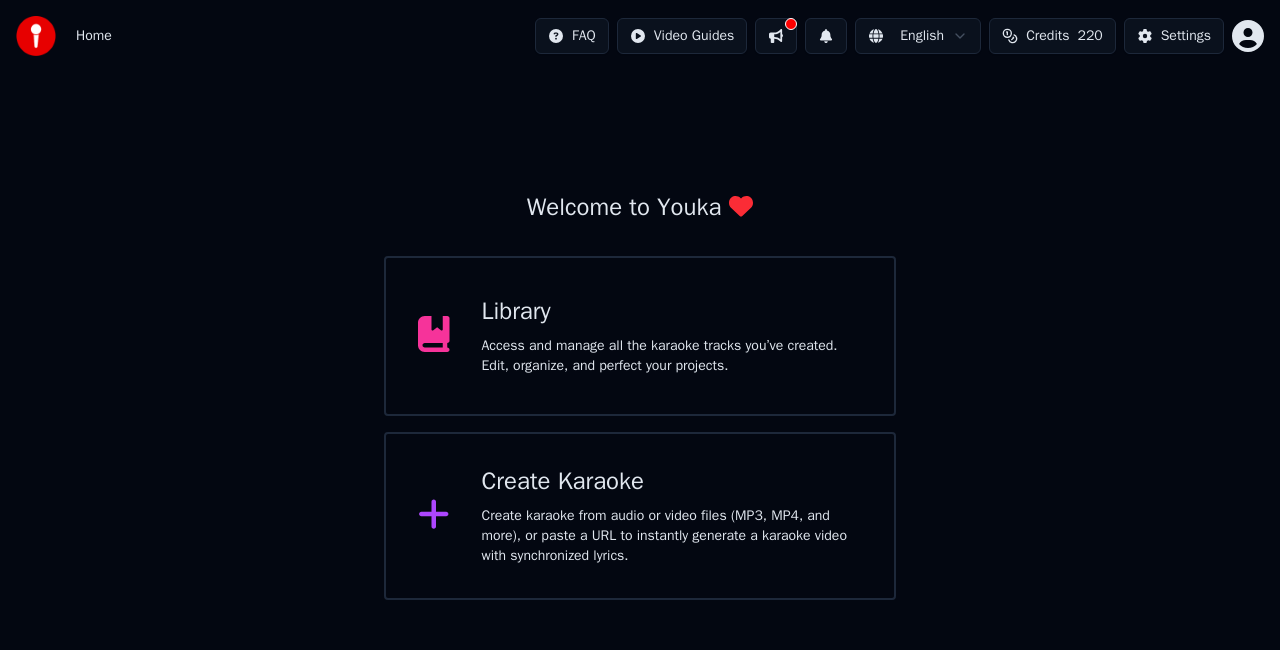 click on "Create karaoke from audio or video files (MP3, MP4, and more), or paste a URL to instantly generate a karaoke video with synchronized lyrics." at bounding box center [672, 536] 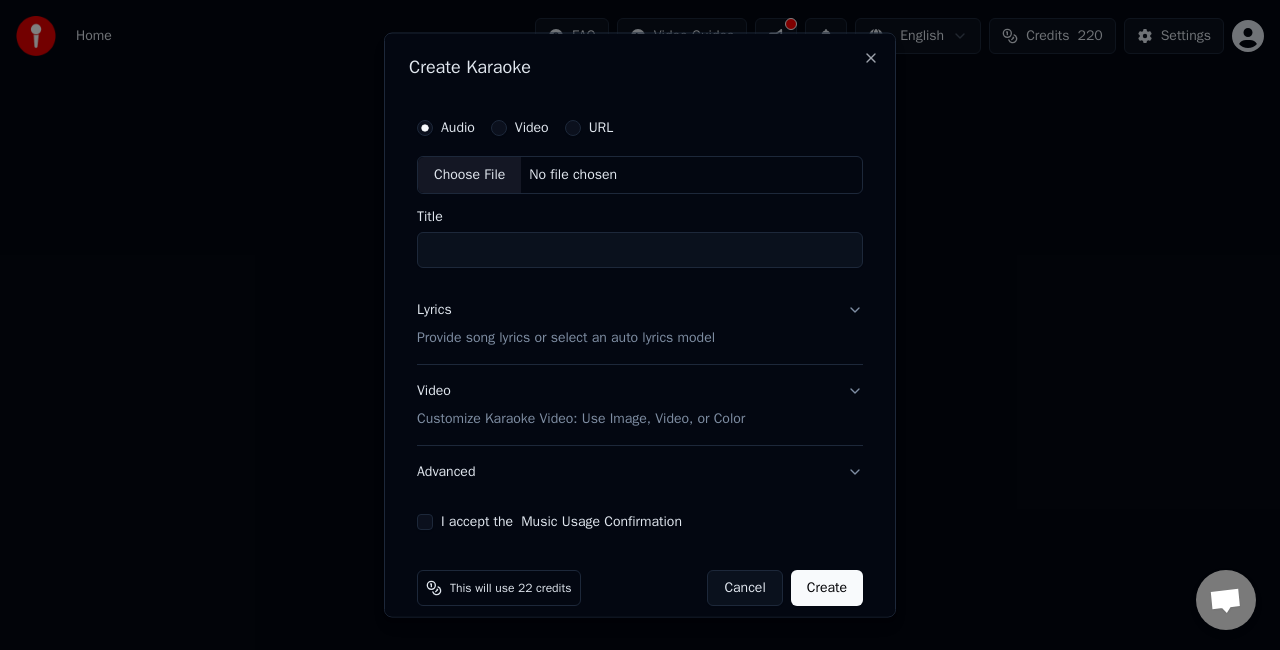 click on "Choose File" at bounding box center [469, 175] 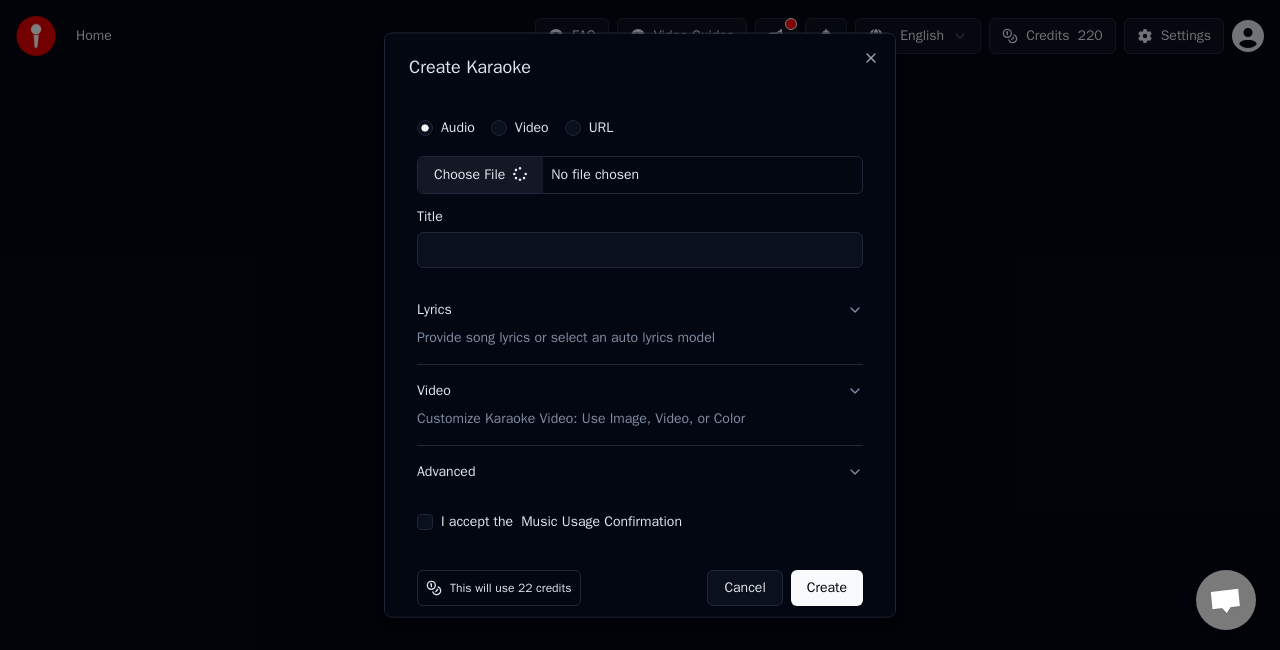 type on "**********" 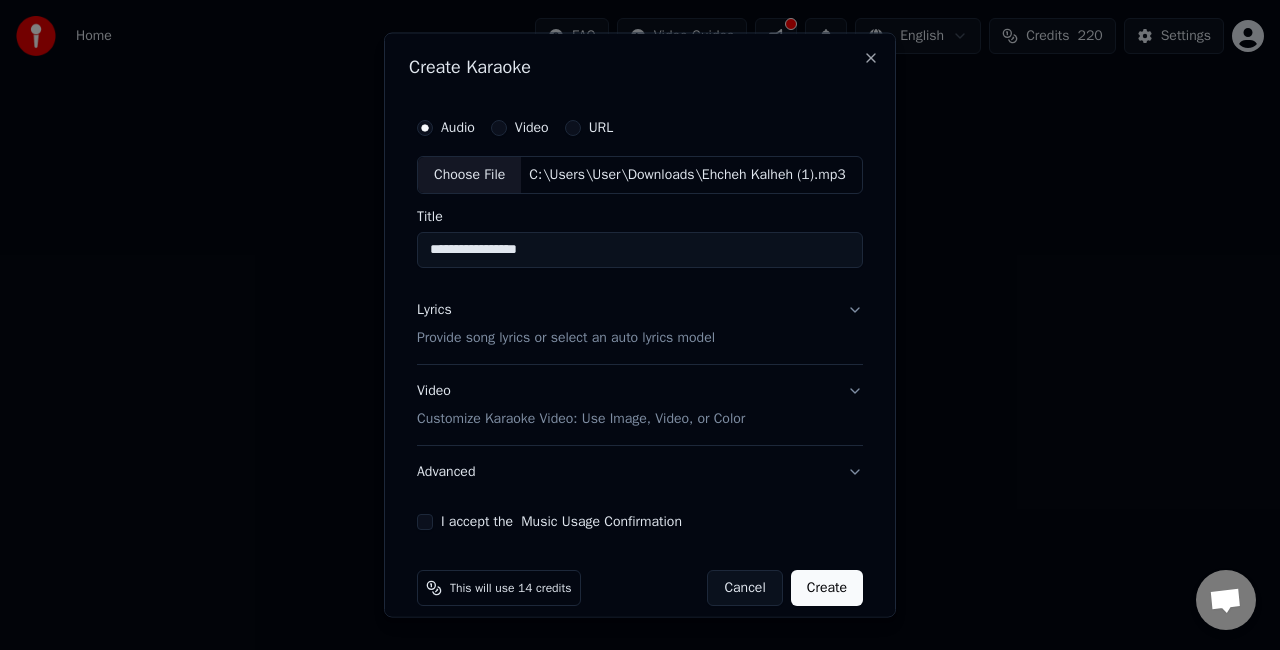 drag, startPoint x: 579, startPoint y: 252, endPoint x: 546, endPoint y: 248, distance: 33.24154 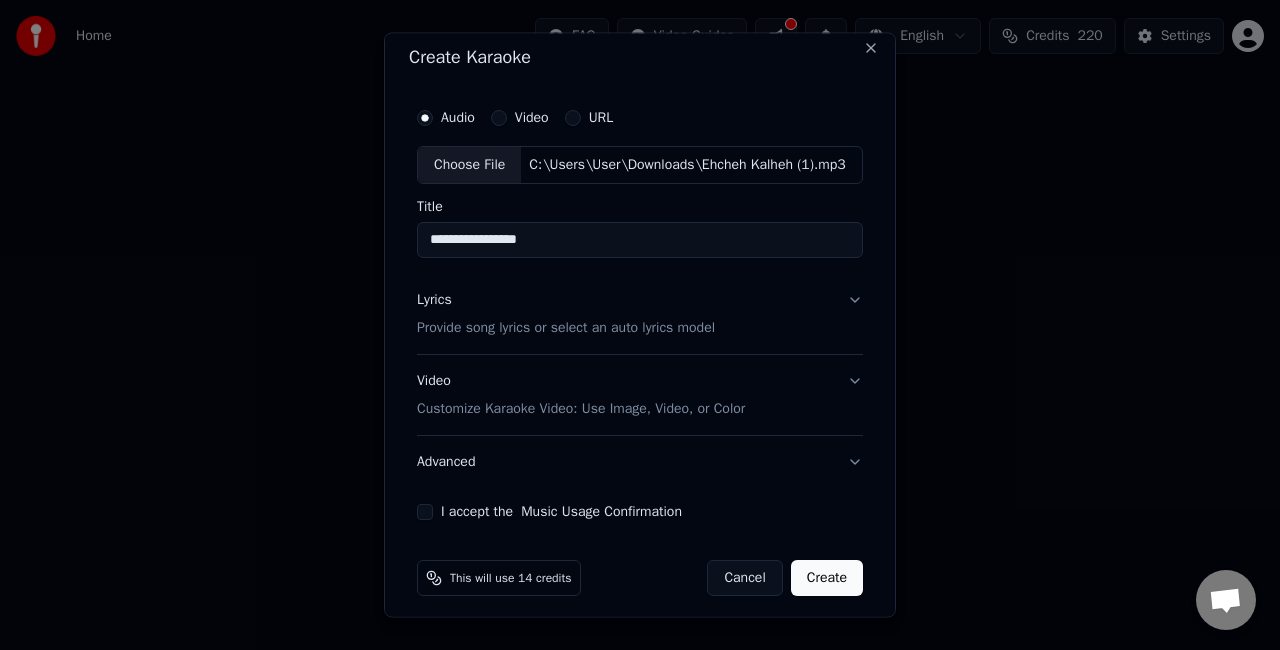 scroll, scrollTop: 18, scrollLeft: 0, axis: vertical 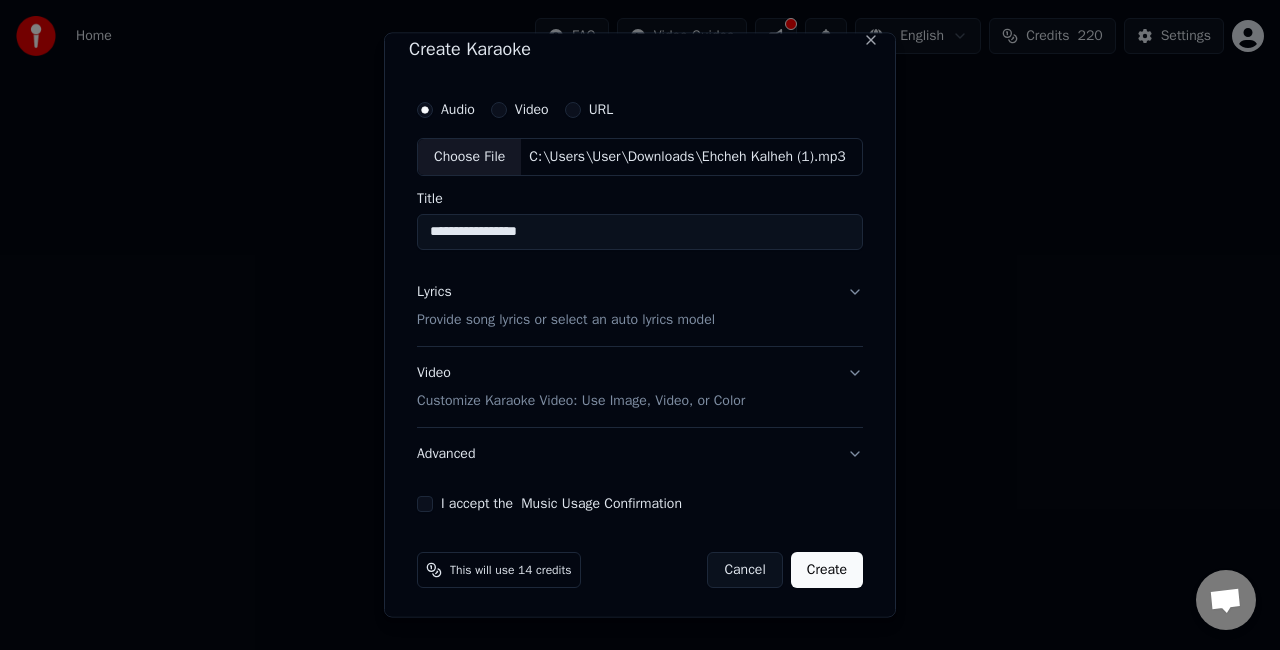 click on "Lyrics Provide song lyrics or select an auto lyrics model" at bounding box center [640, 305] 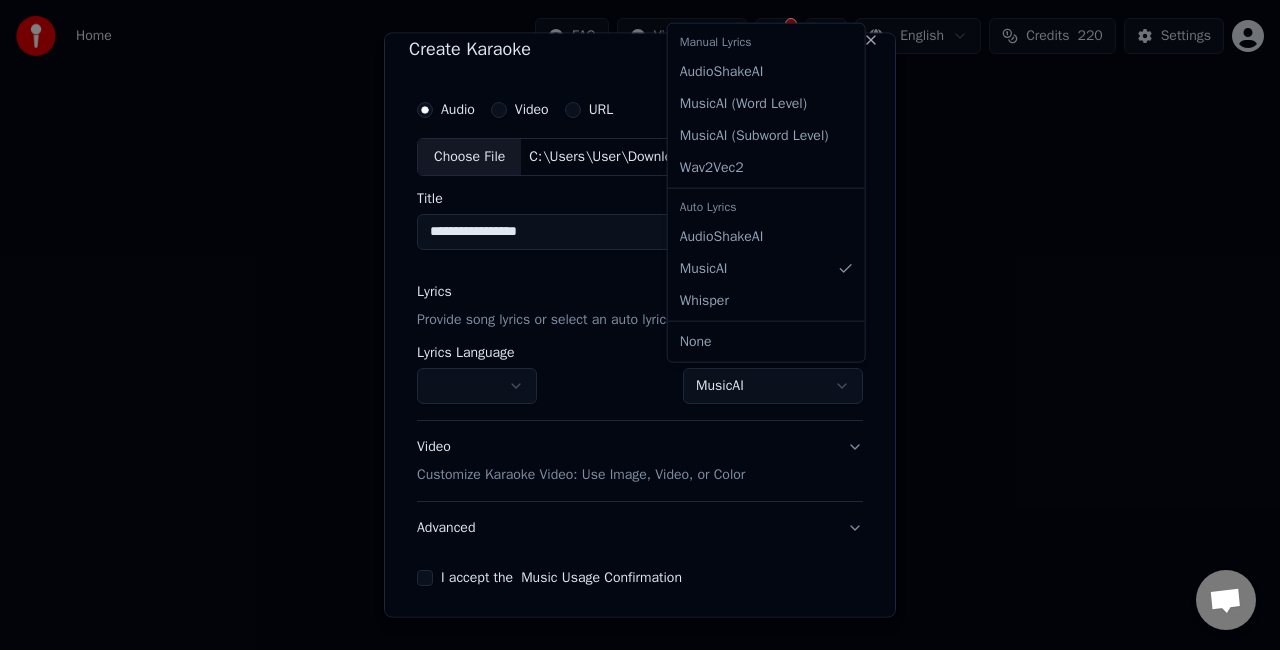 click on "**********" at bounding box center (640, 300) 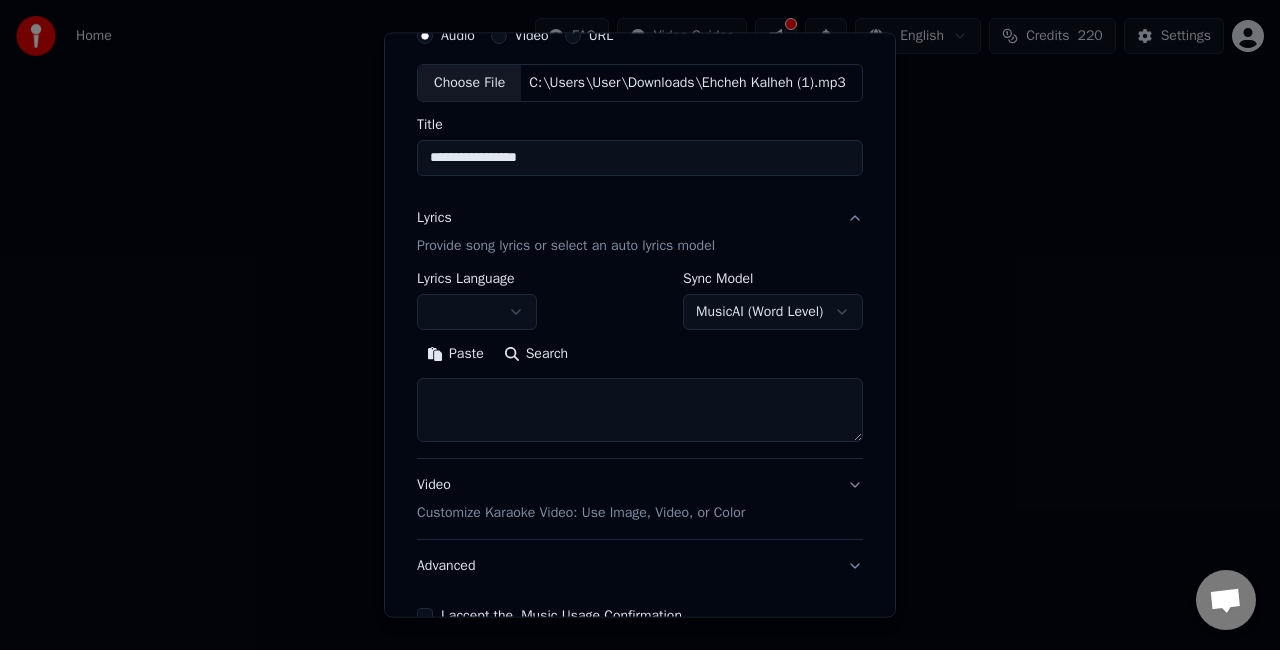 scroll, scrollTop: 118, scrollLeft: 0, axis: vertical 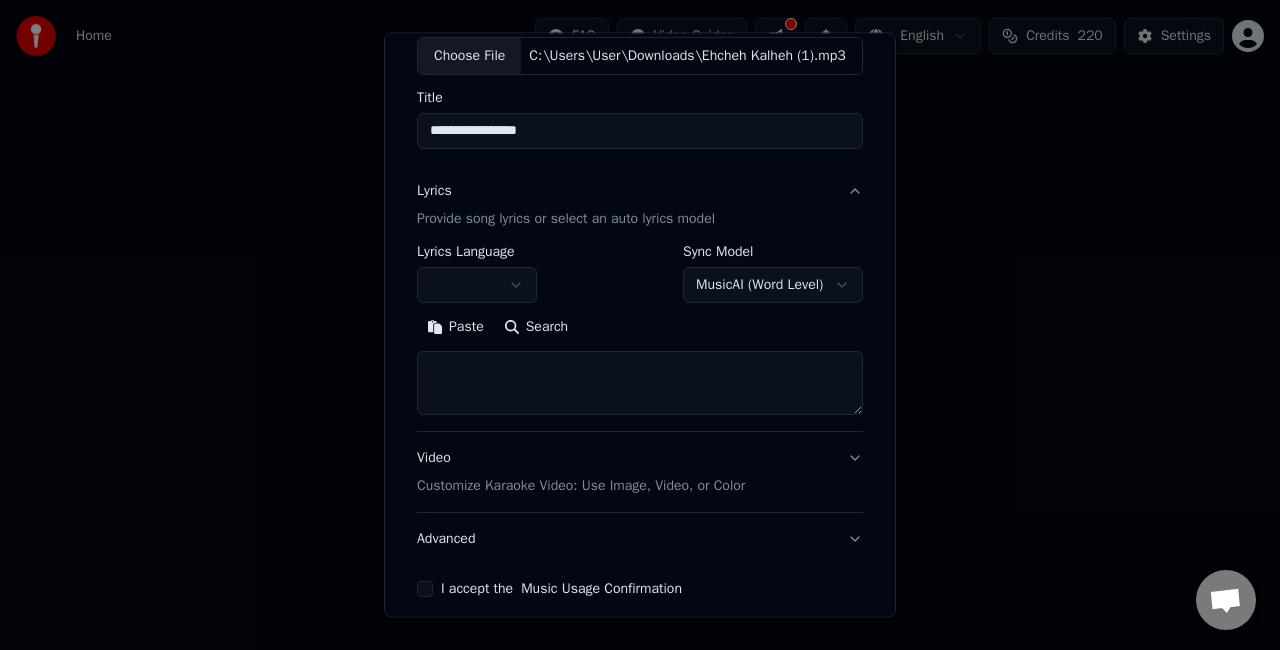 click at bounding box center [640, 383] 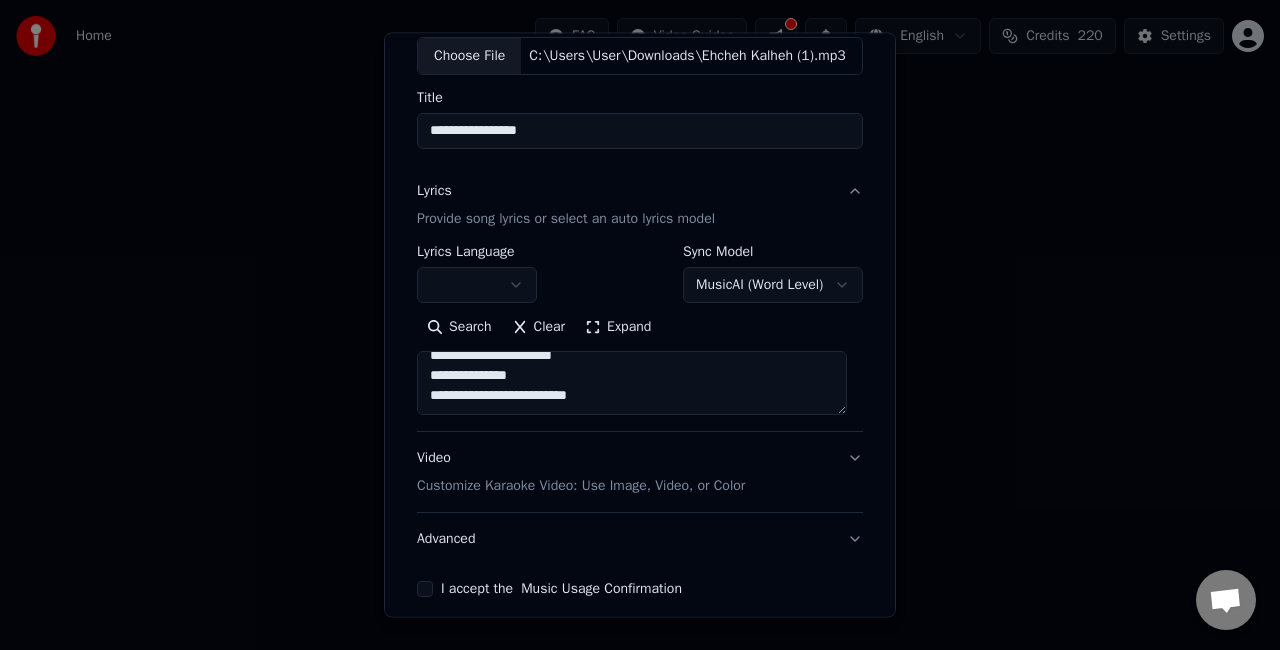scroll, scrollTop: 812, scrollLeft: 0, axis: vertical 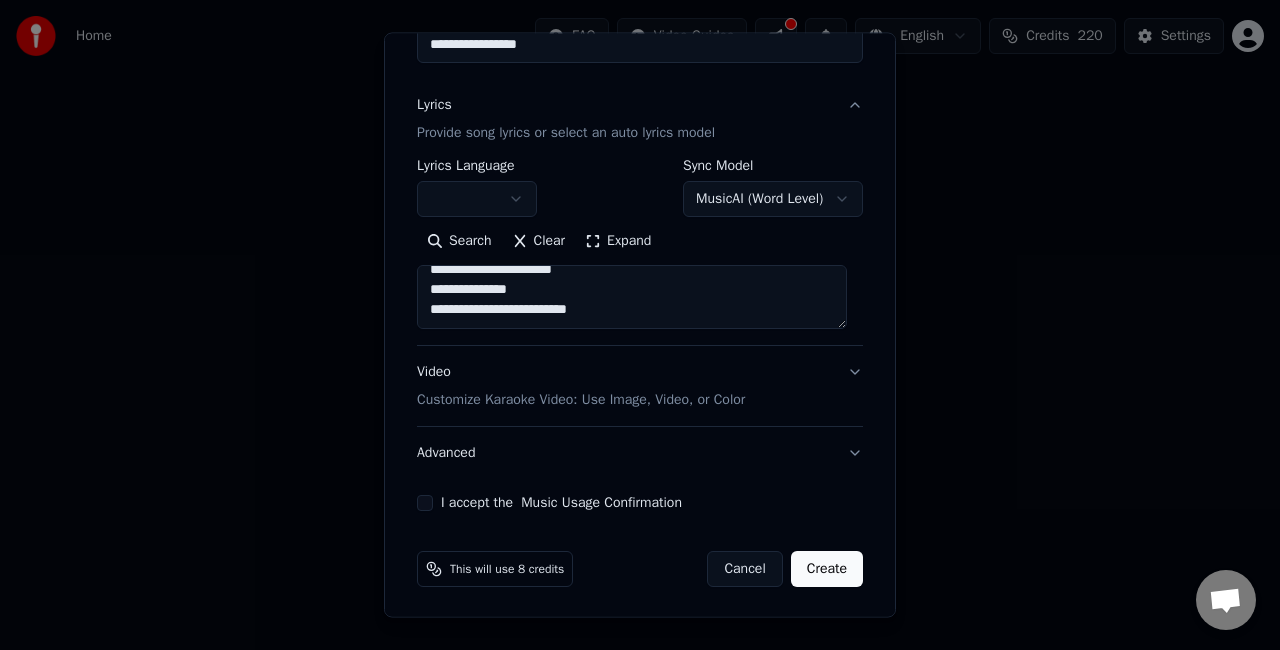 type on "**********" 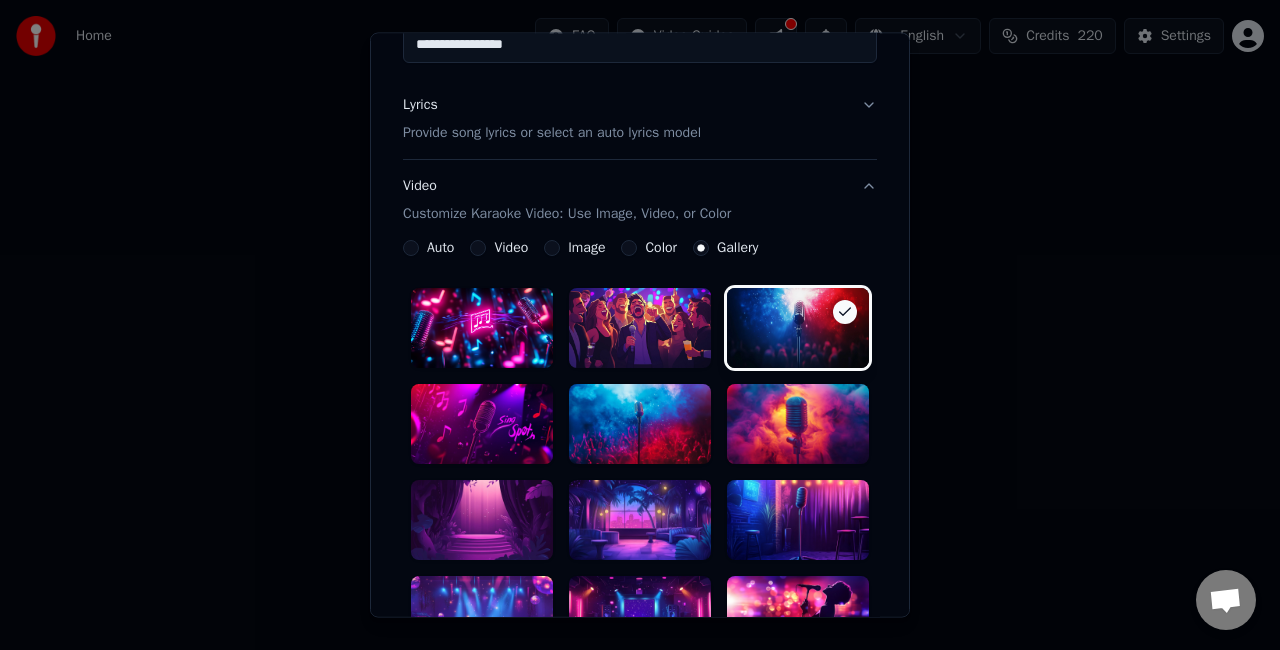 scroll, scrollTop: 792, scrollLeft: 0, axis: vertical 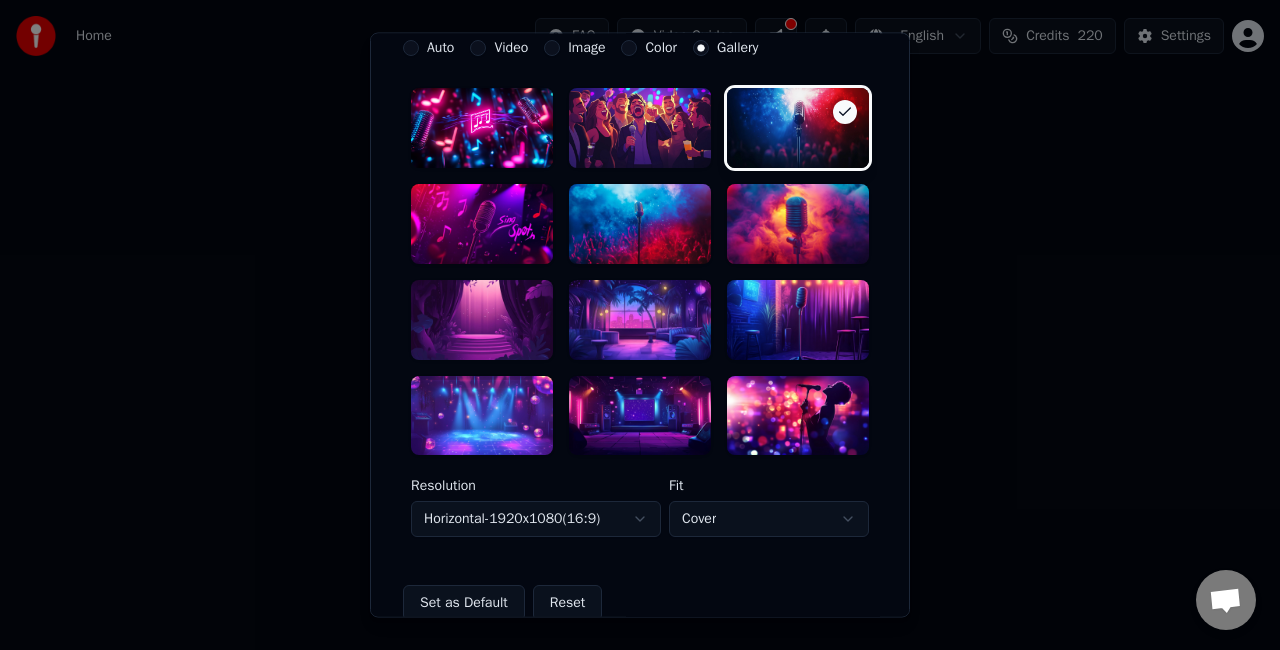 click at bounding box center [482, 320] 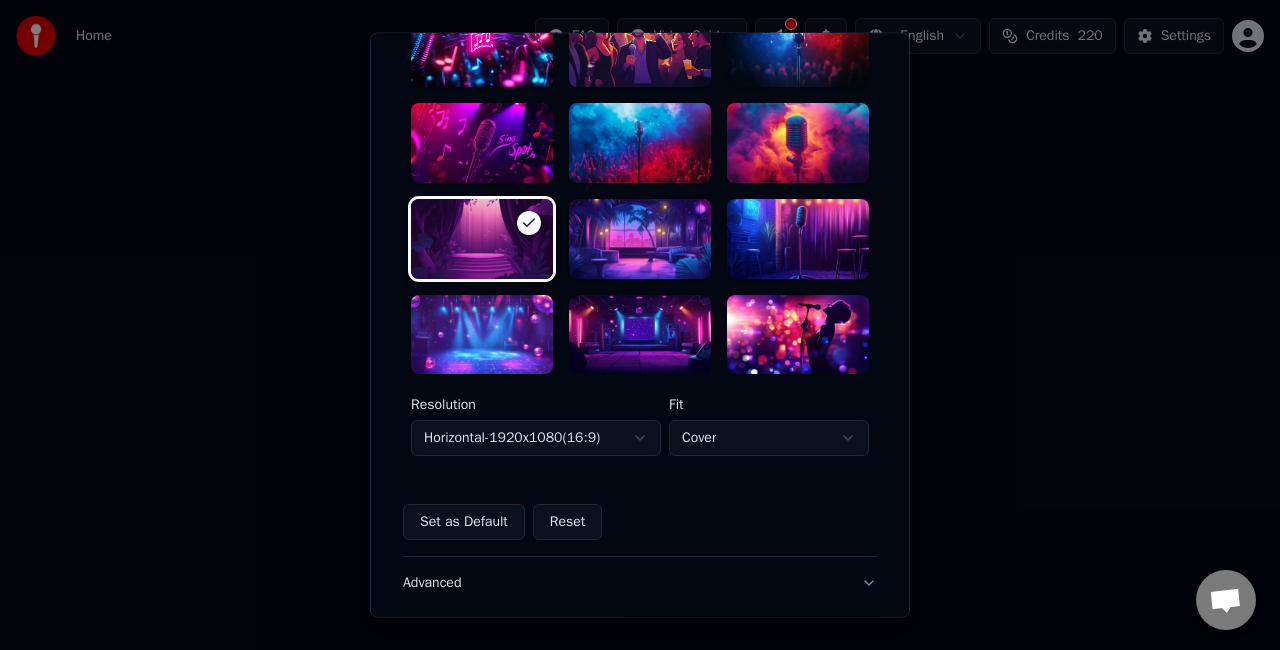 scroll, scrollTop: 604, scrollLeft: 0, axis: vertical 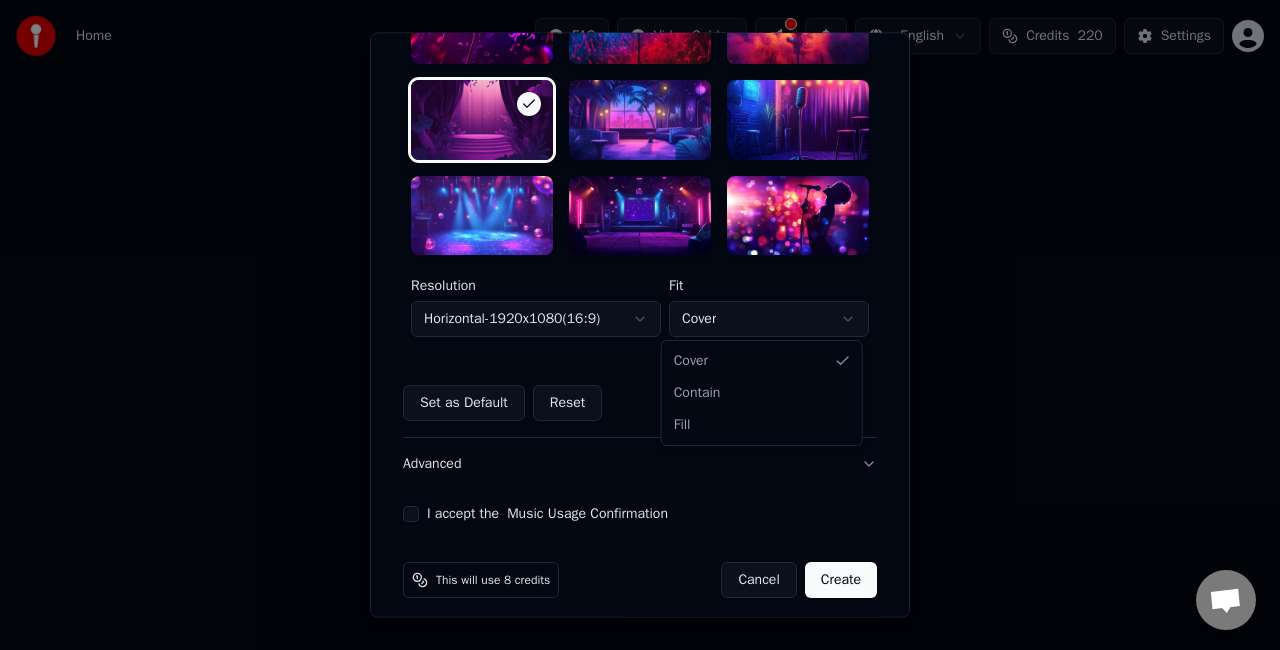 click on "**********" at bounding box center (640, 300) 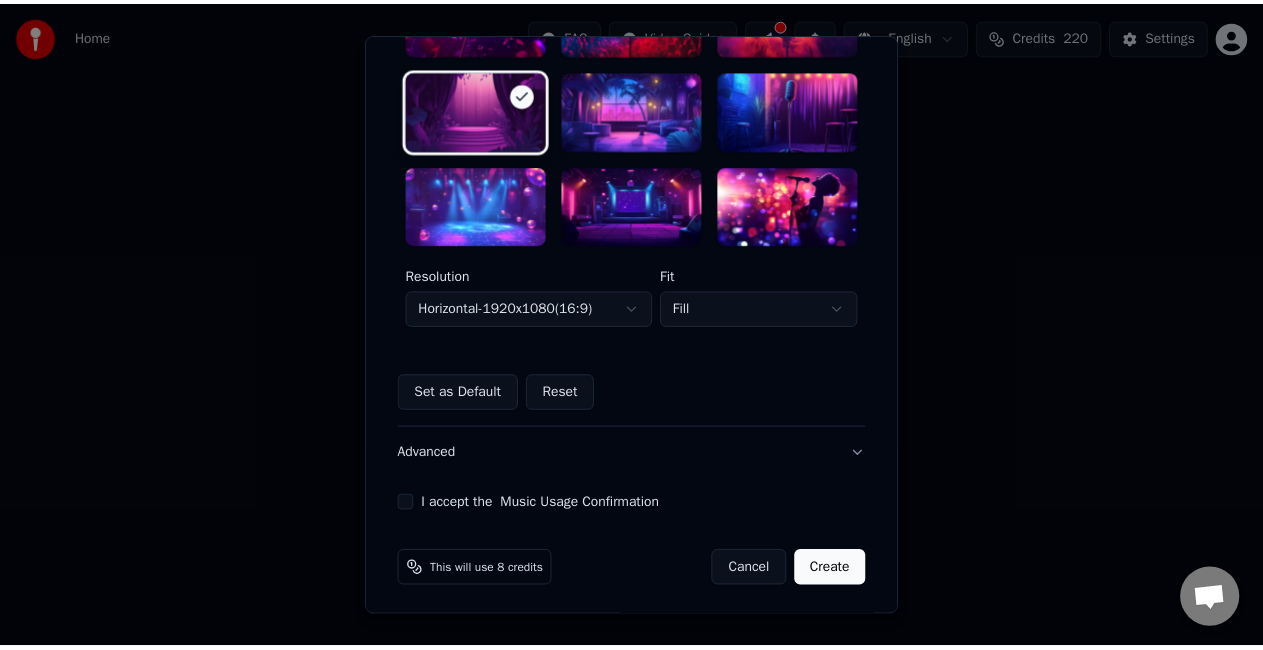 scroll, scrollTop: 616, scrollLeft: 0, axis: vertical 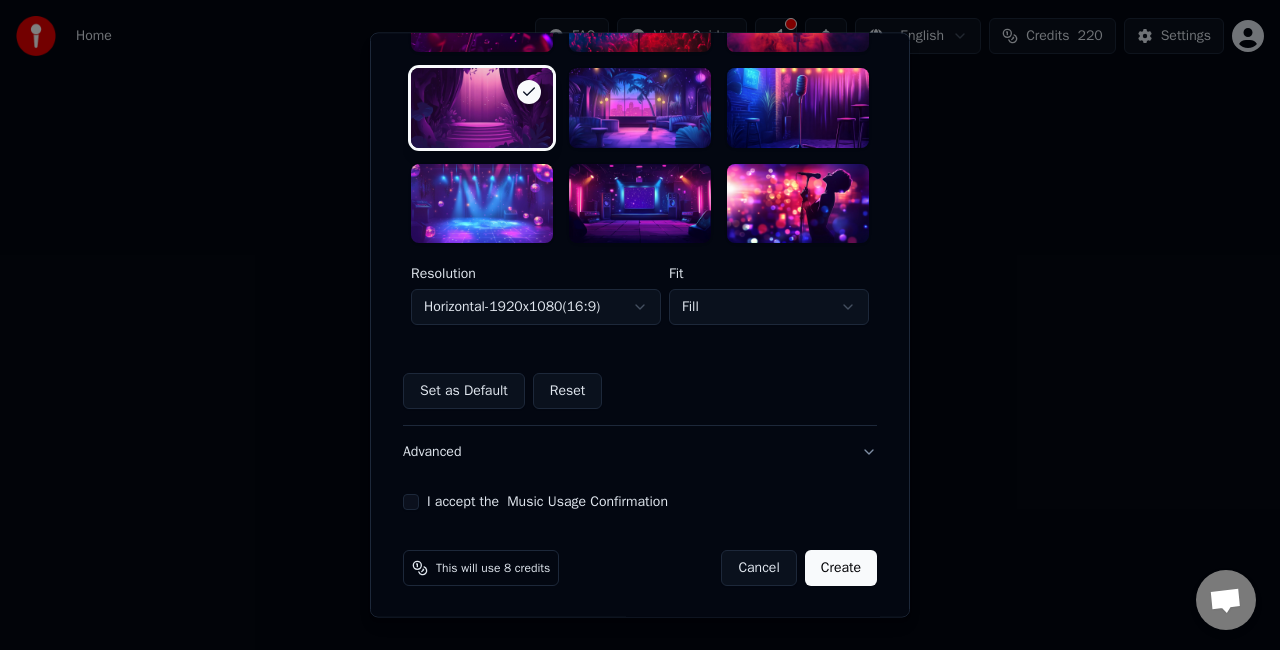click on "I accept the   Music Usage Confirmation" at bounding box center (411, 503) 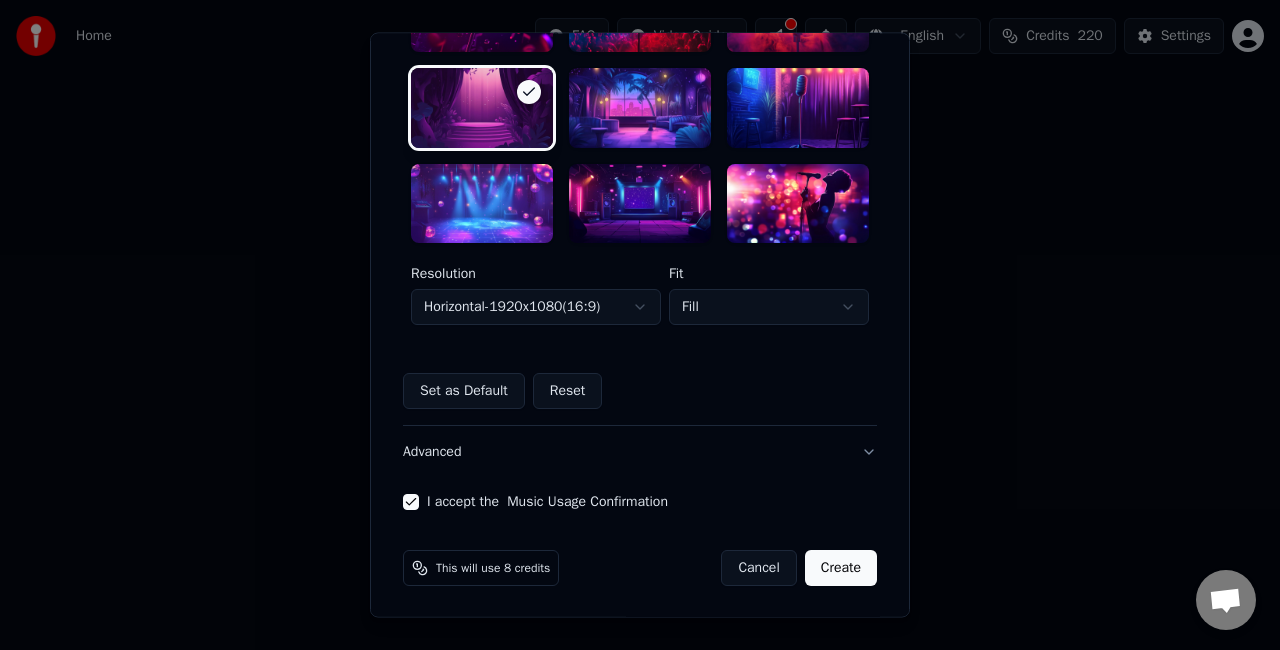 click on "Create" at bounding box center (841, 569) 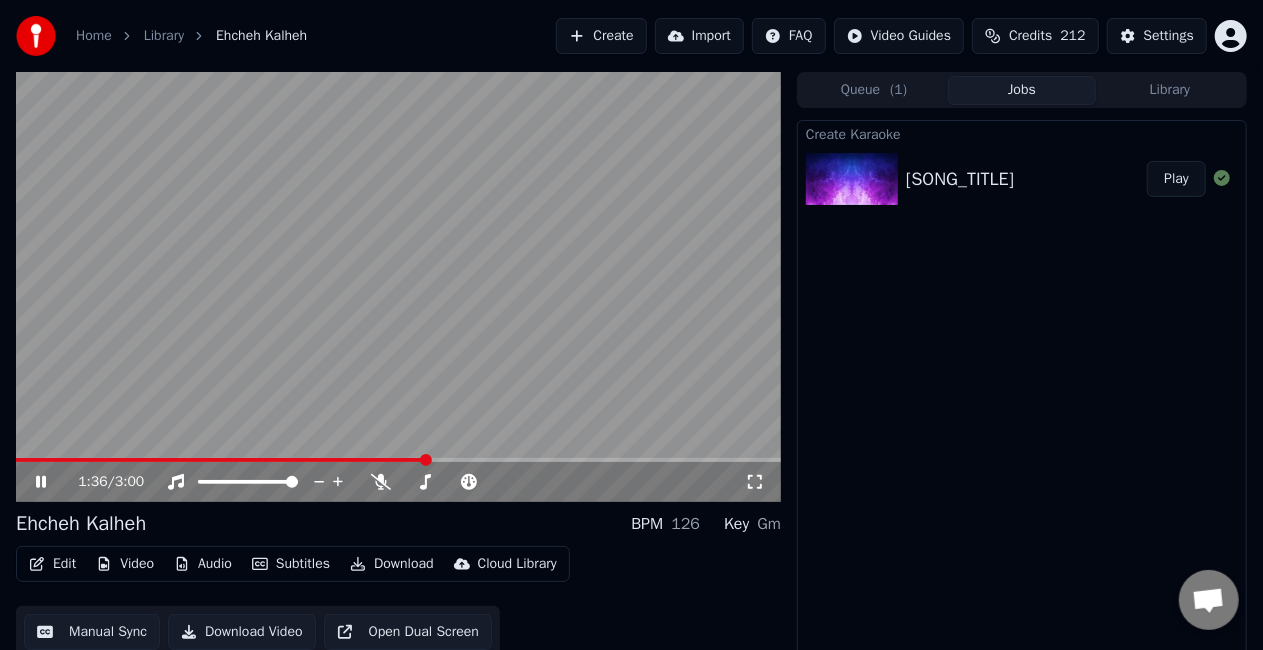 click on "Manual Sync" at bounding box center (92, 632) 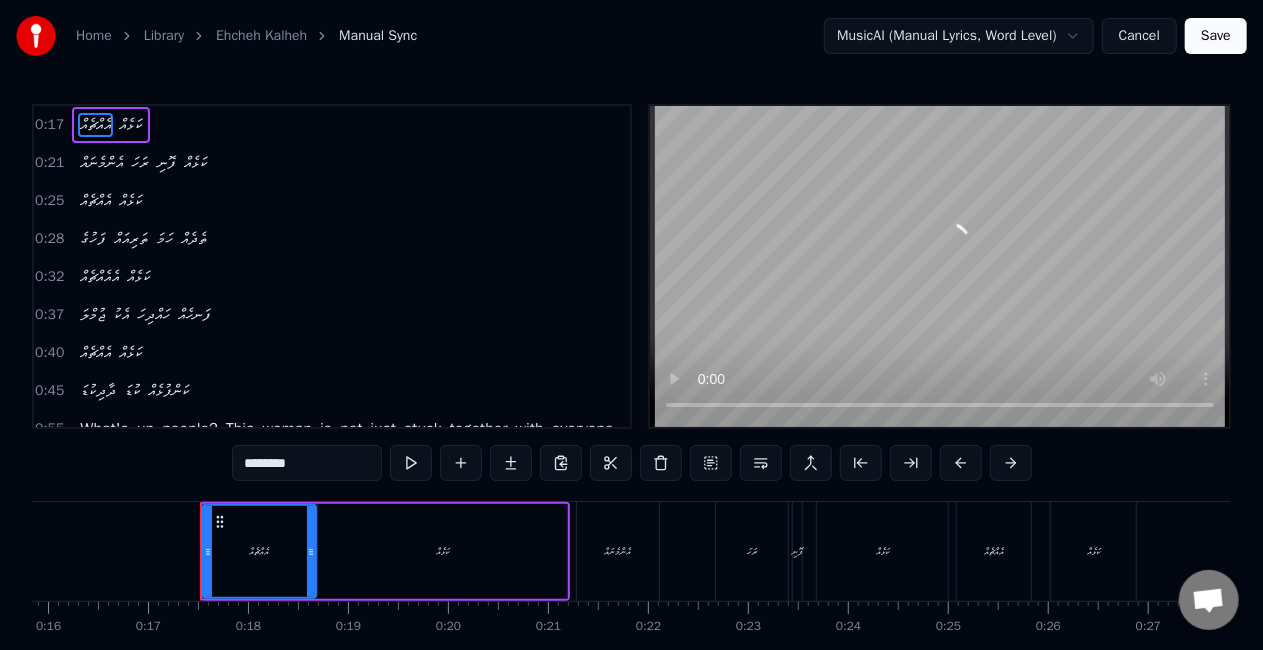 scroll, scrollTop: 0, scrollLeft: 1652, axis: horizontal 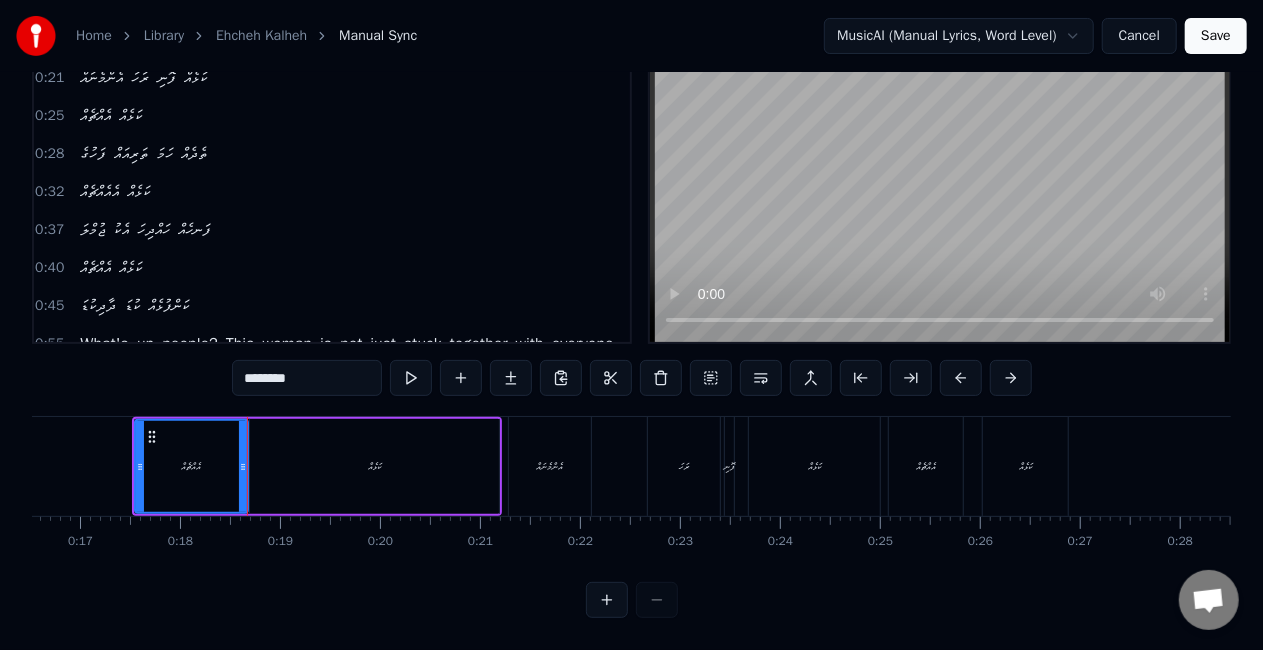 click on "ކަޅެއް" at bounding box center [374, 466] 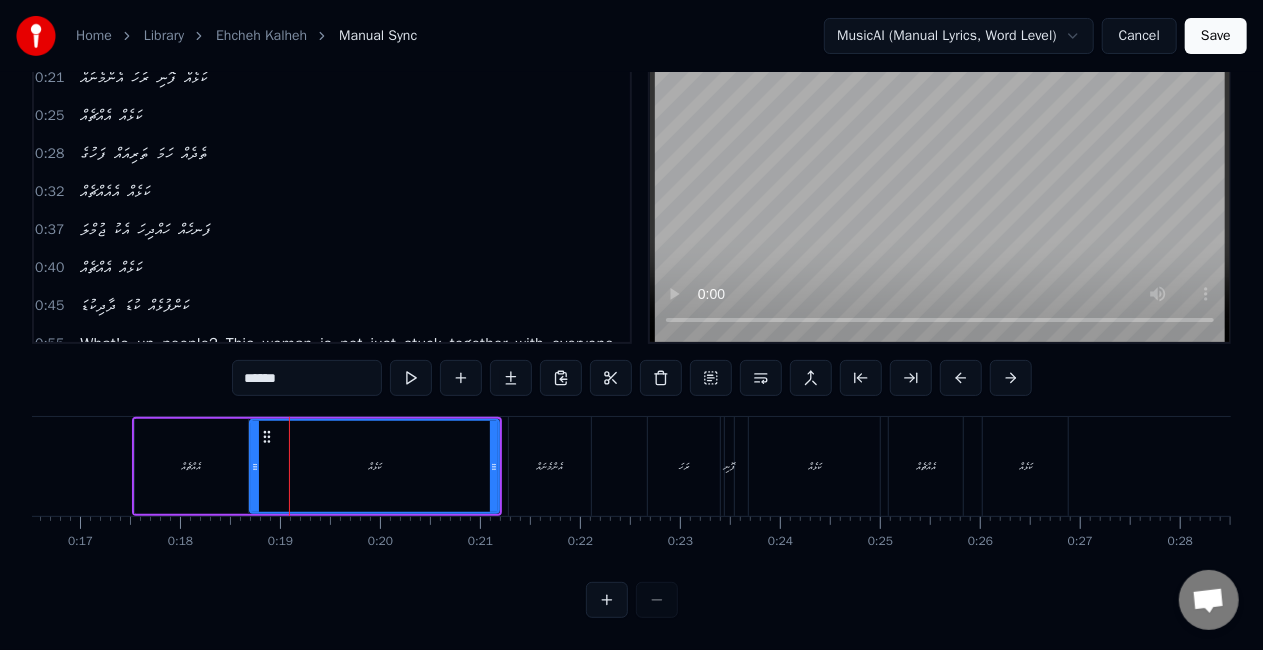 scroll, scrollTop: 0, scrollLeft: 0, axis: both 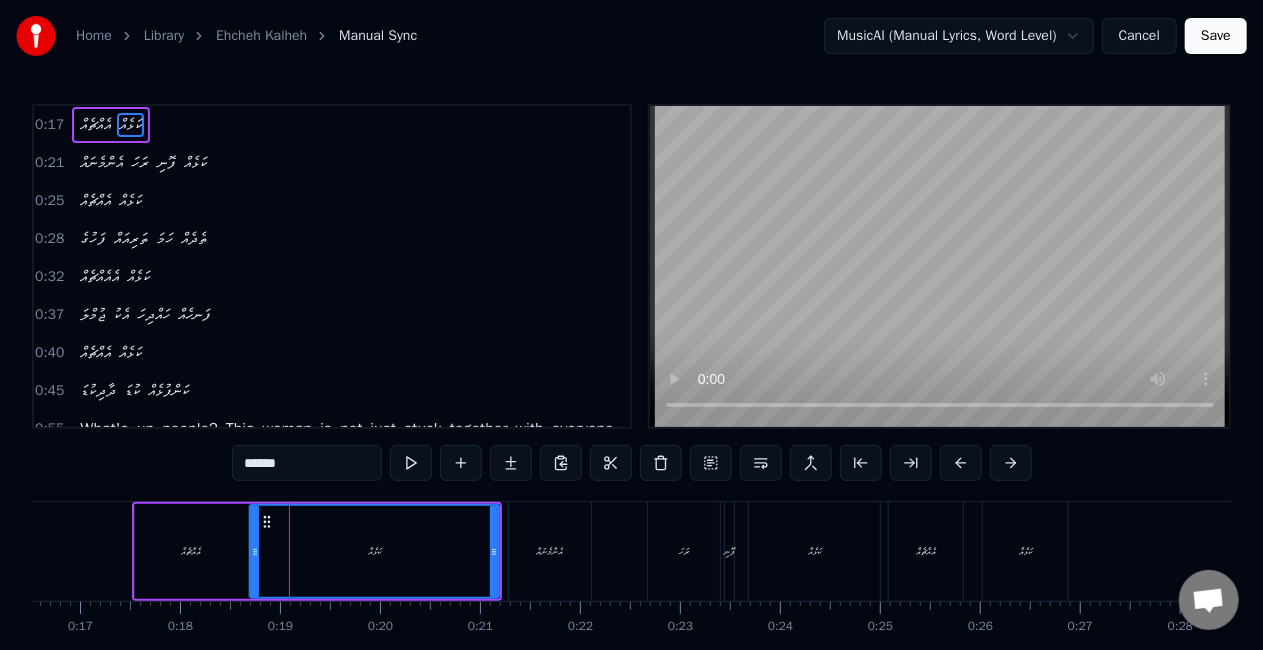 click on "އެއްޗެއް" at bounding box center [191, 551] 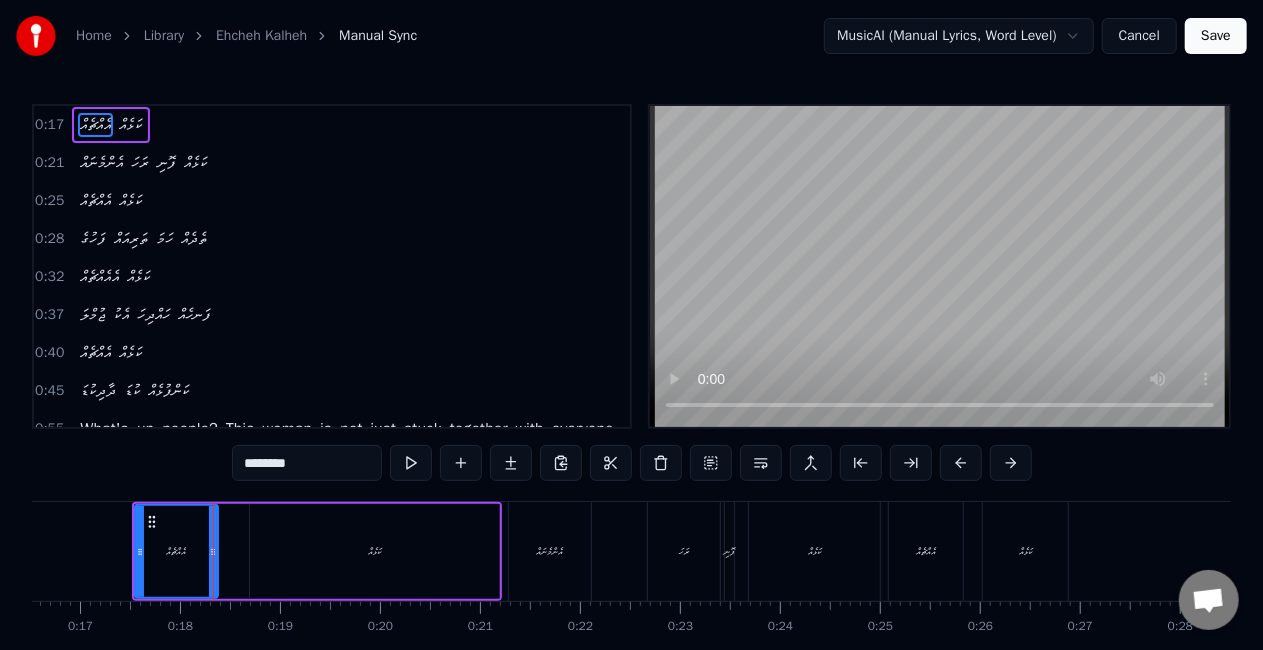 drag, startPoint x: 244, startPoint y: 552, endPoint x: 214, endPoint y: 544, distance: 31.04835 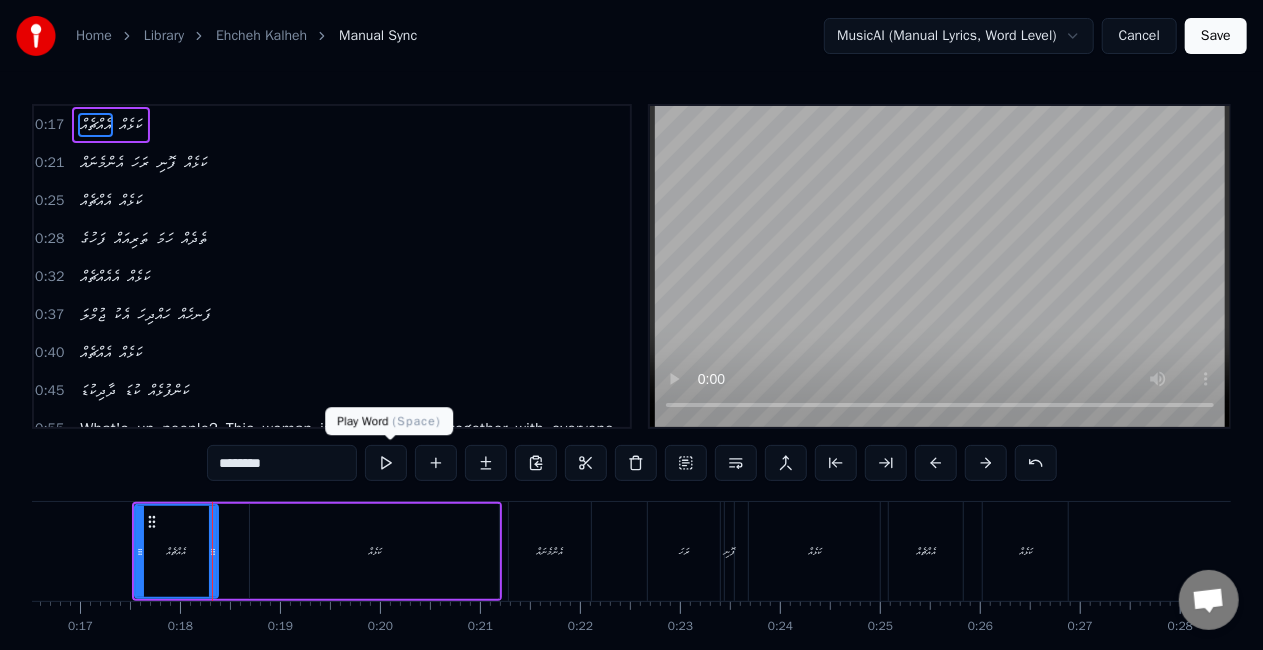 click at bounding box center [386, 463] 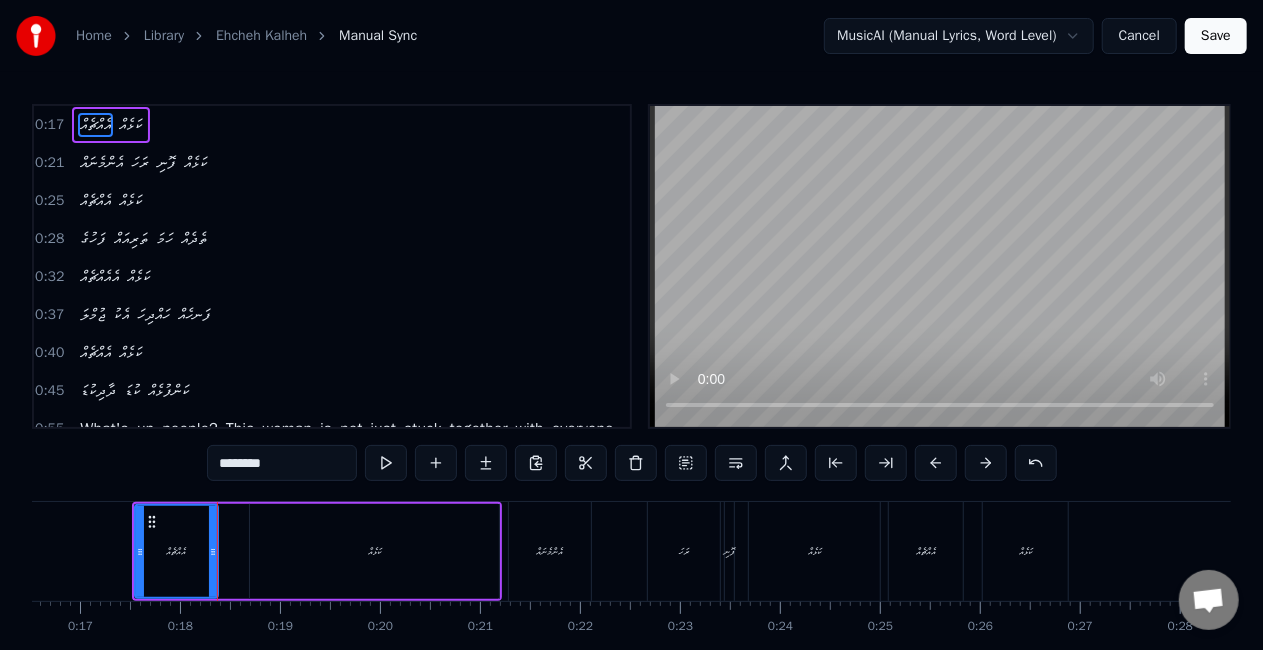 click on "ކަޅެއް" at bounding box center (374, 551) 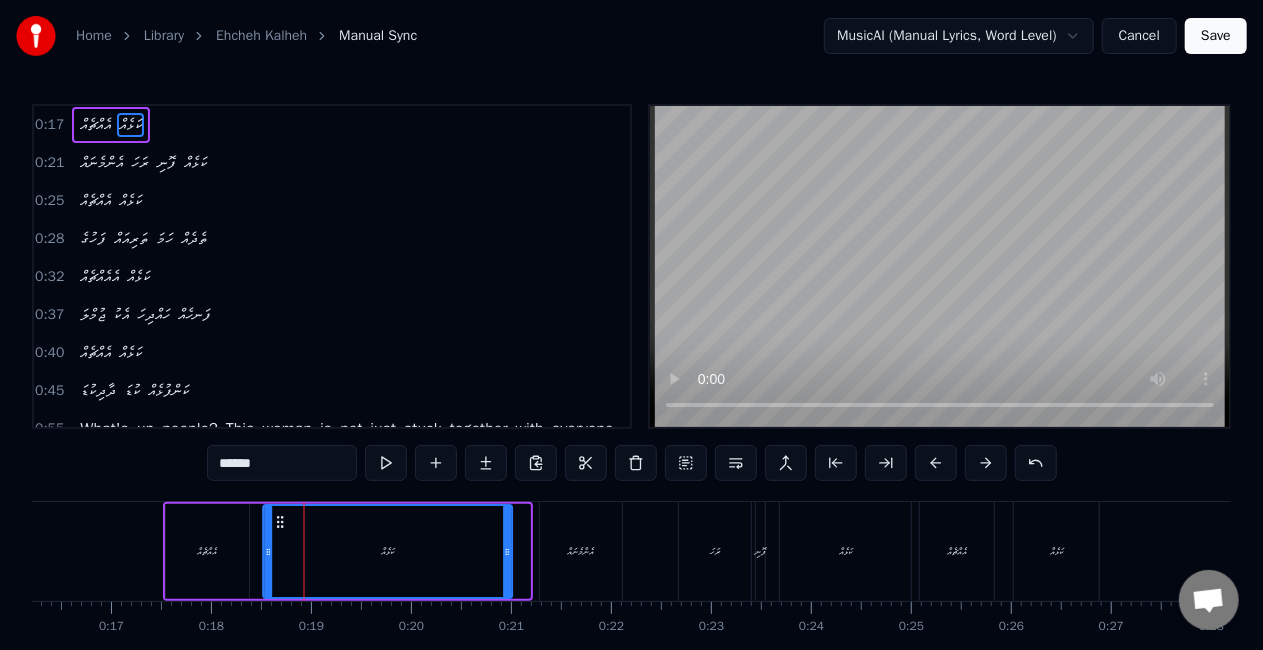 scroll, scrollTop: 0, scrollLeft: 1608, axis: horizontal 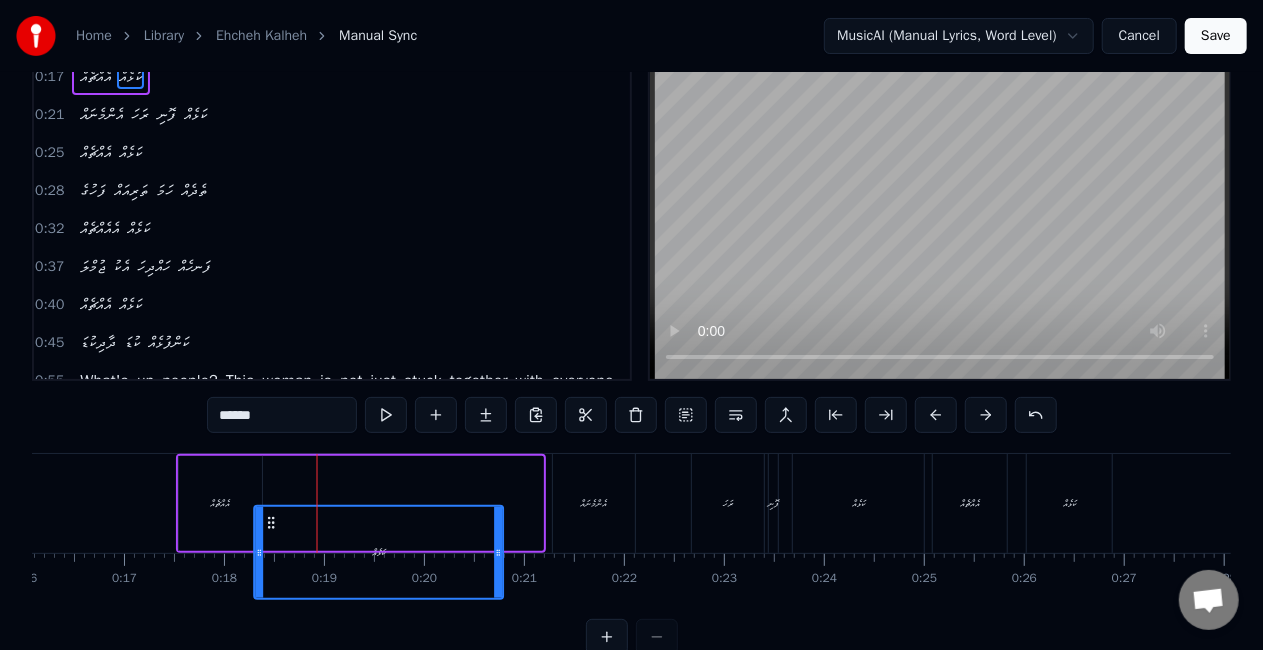 drag, startPoint x: 269, startPoint y: 524, endPoint x: 274, endPoint y: 470, distance: 54.230988 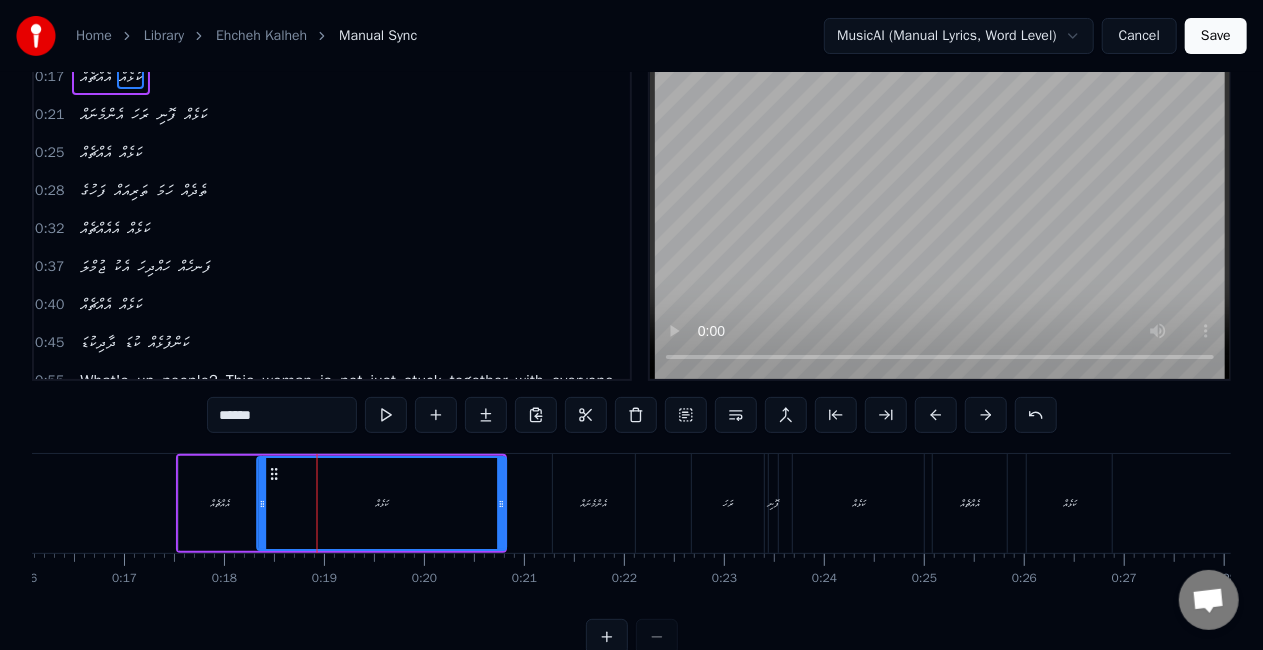click 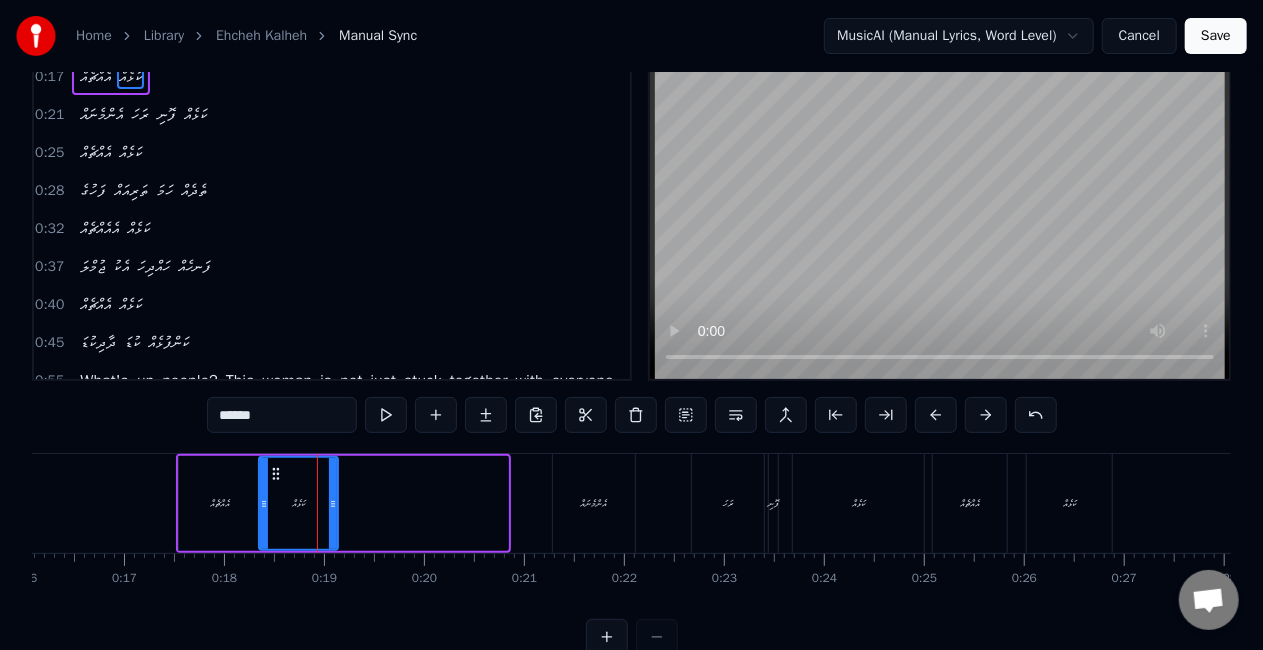 drag, startPoint x: 504, startPoint y: 504, endPoint x: 334, endPoint y: 487, distance: 170.84789 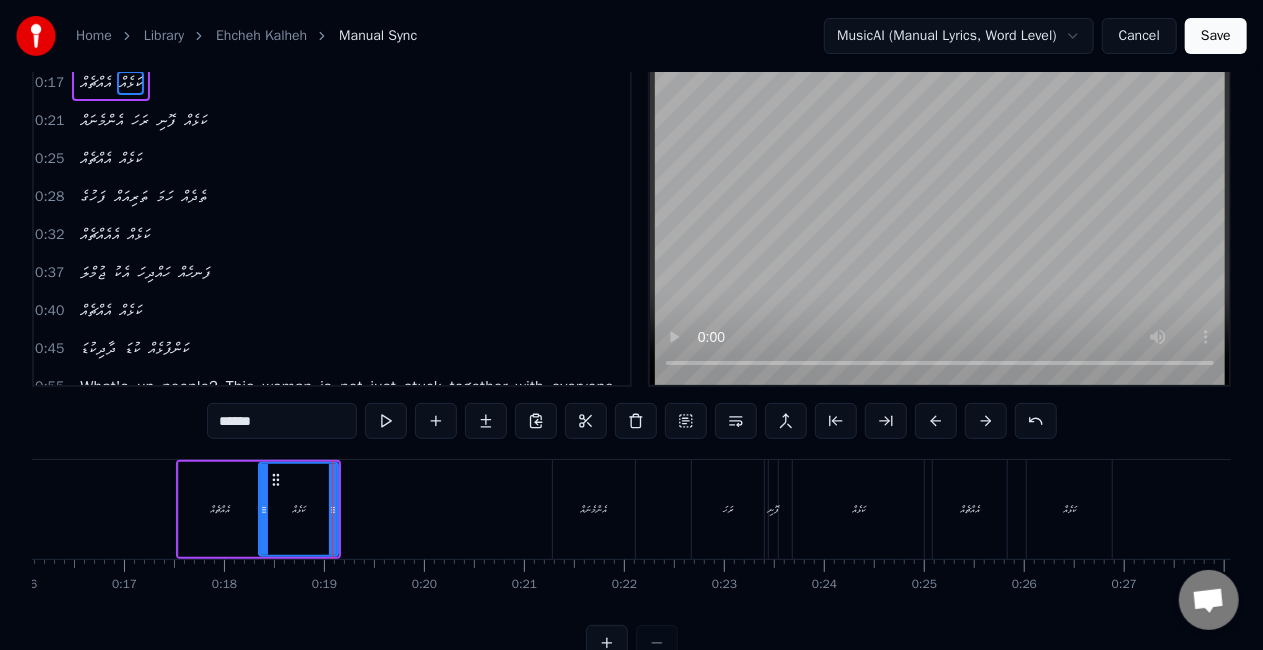 scroll, scrollTop: 0, scrollLeft: 0, axis: both 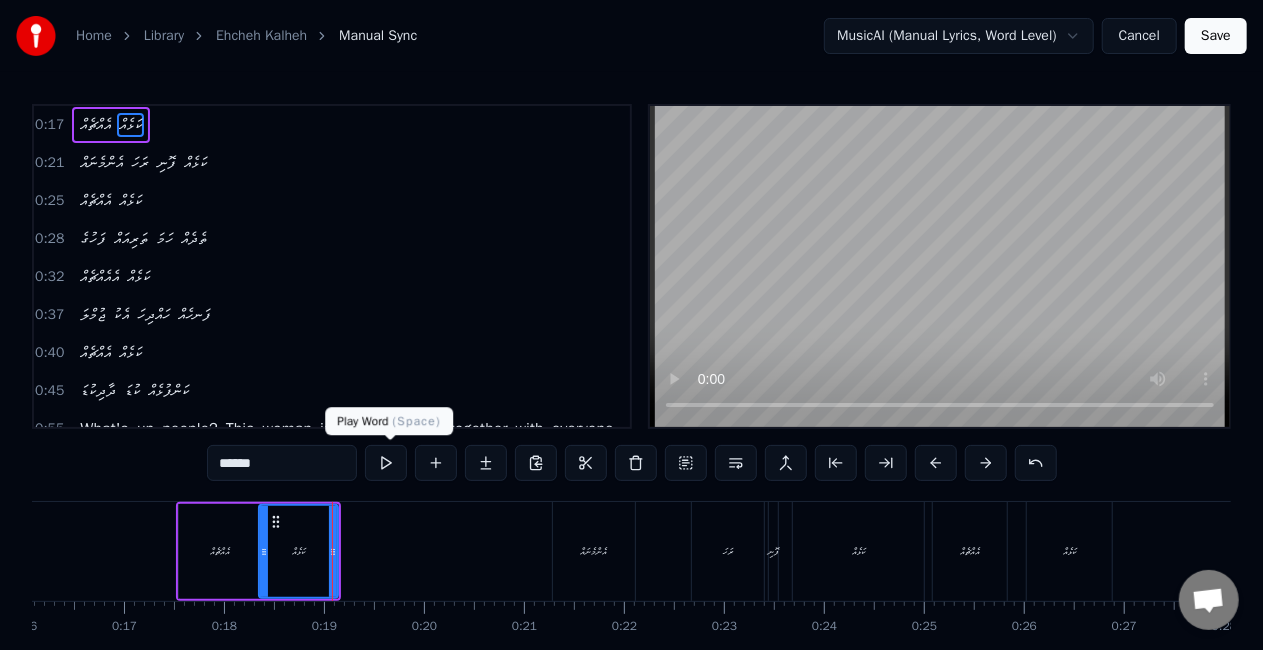 click at bounding box center (386, 463) 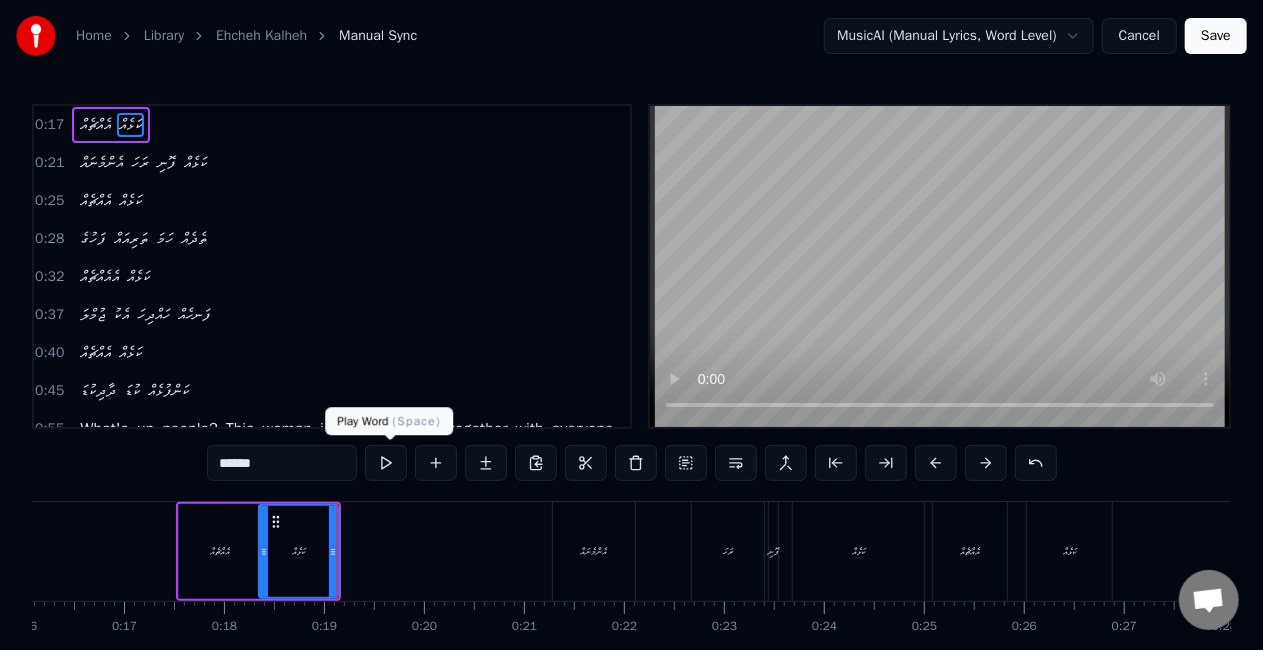 click at bounding box center (386, 463) 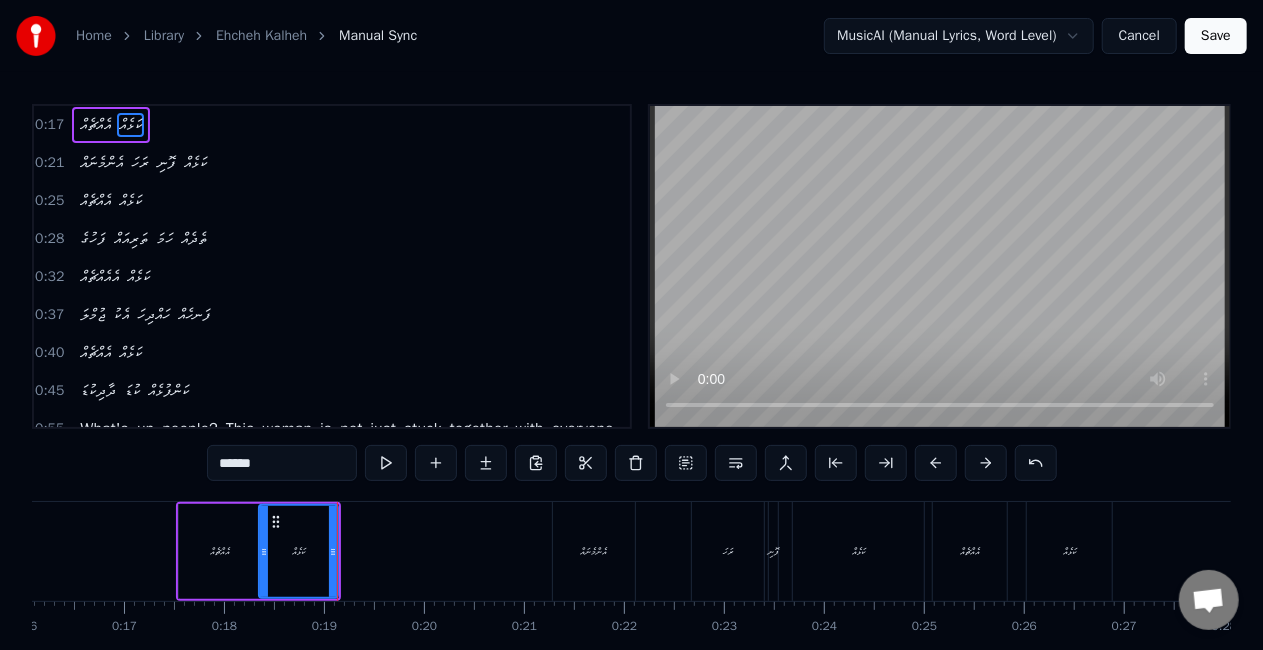 click on "އެންމެނައް" at bounding box center (594, 551) 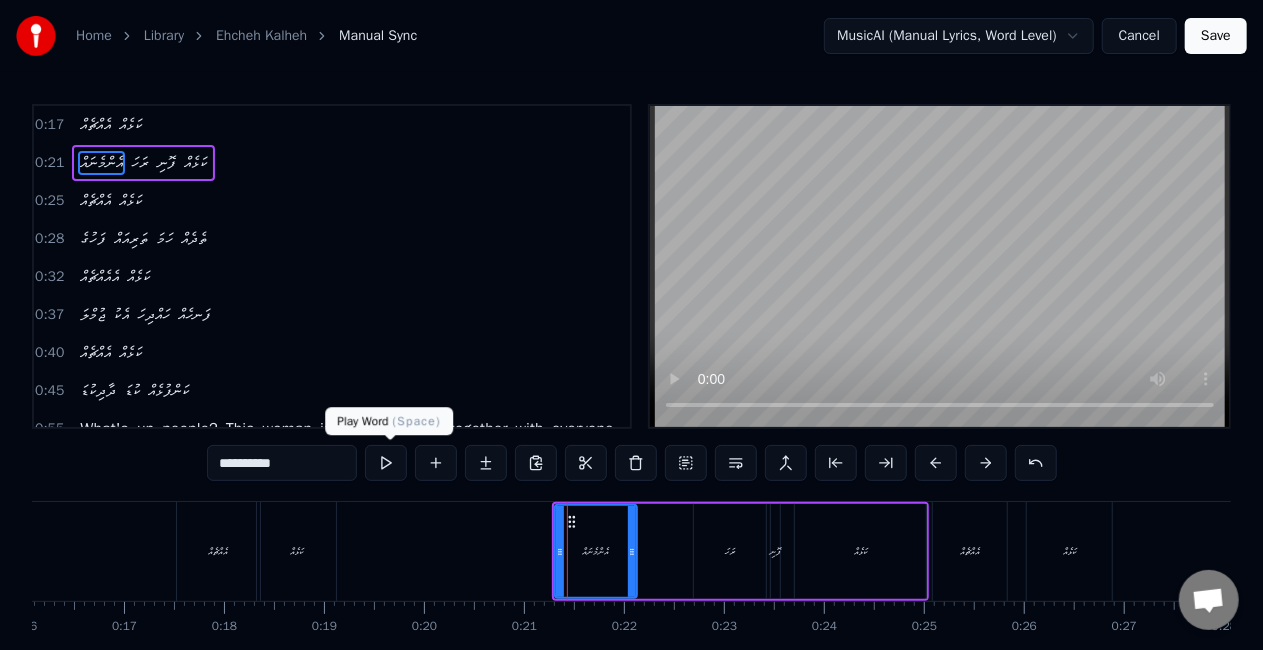 click at bounding box center [386, 463] 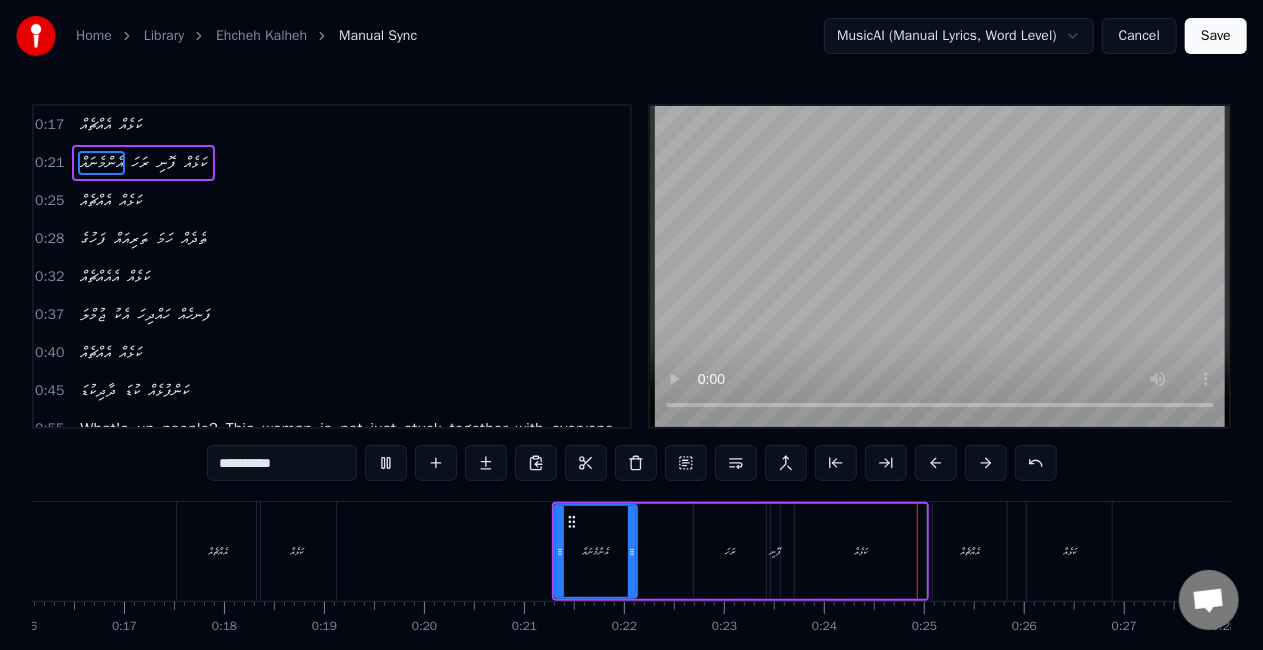 click on "އެންމެނައް ރަހަ ފޮނި ކަޅެއް" at bounding box center [740, 551] 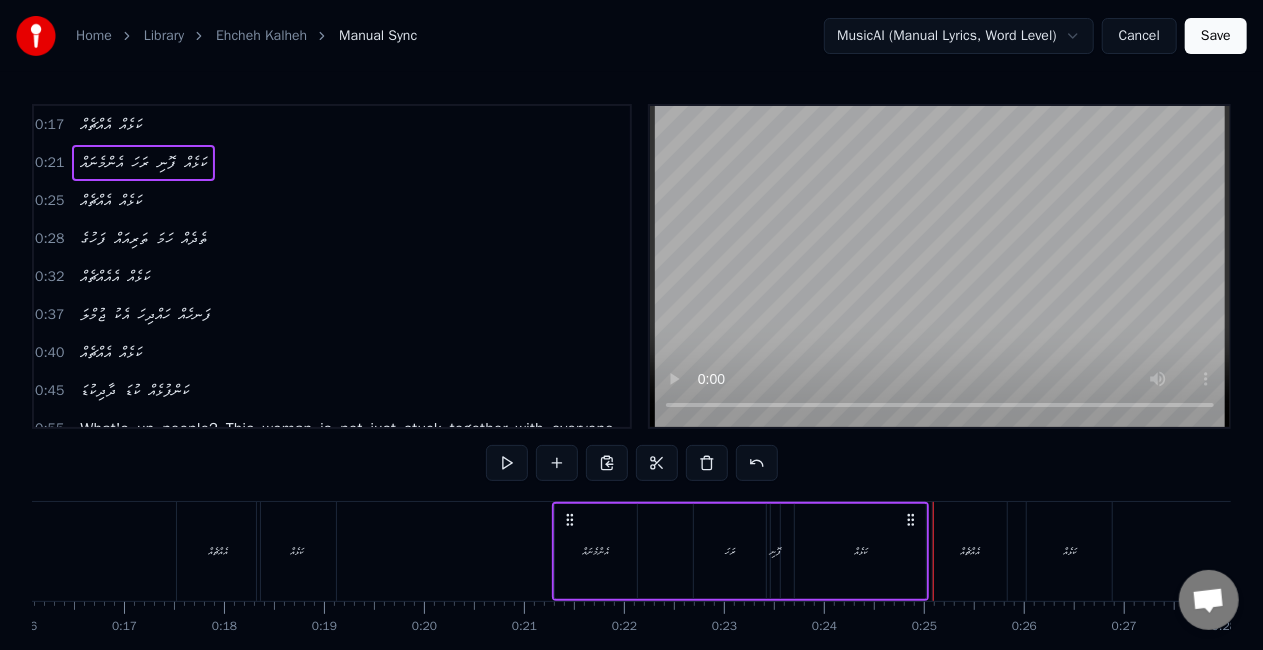 click on "ރަހަ" at bounding box center [730, 551] 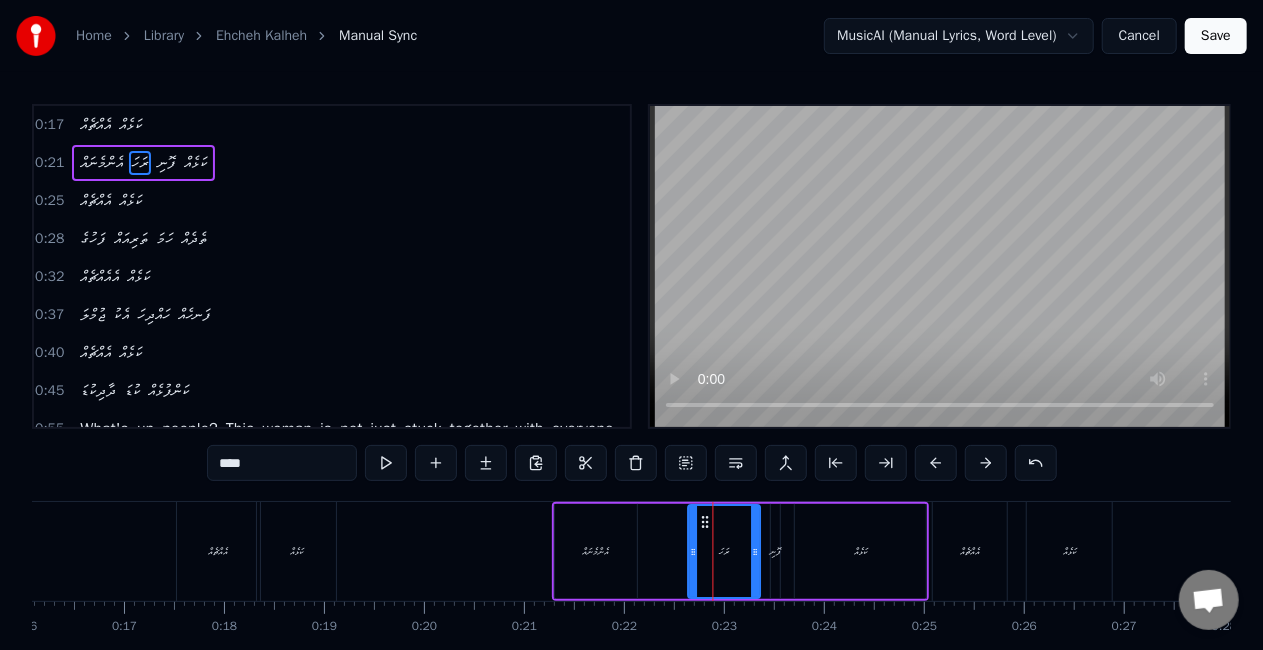 click 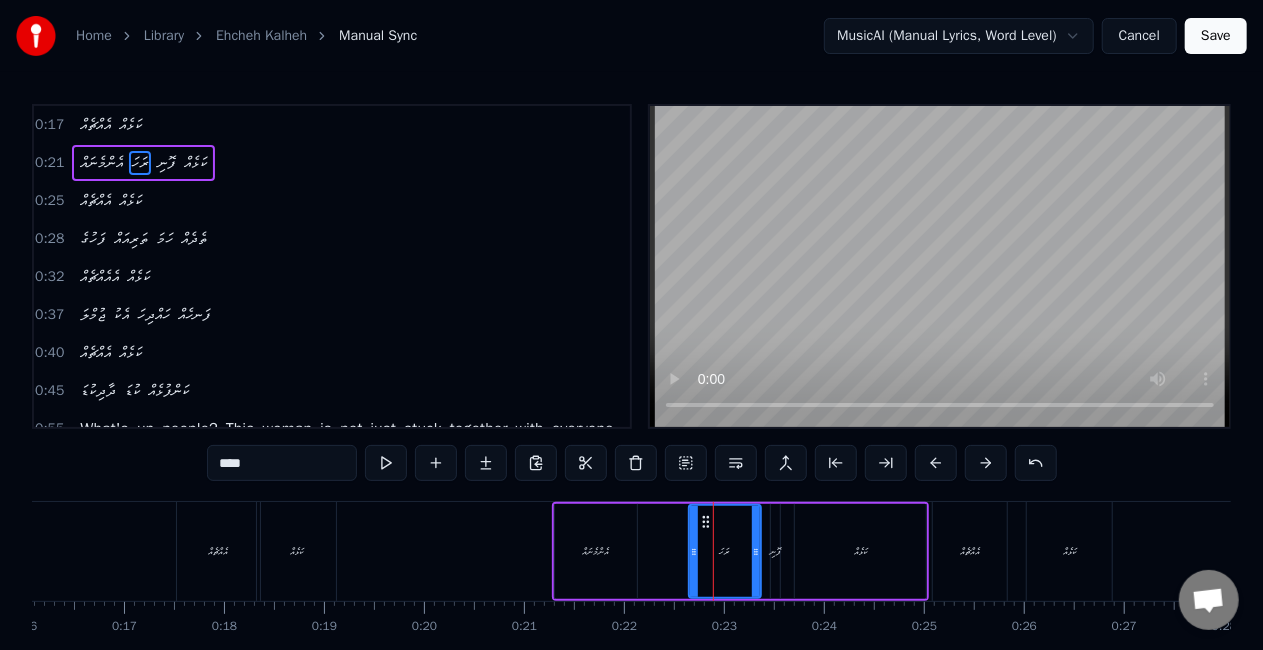 click on "އެންމެނައް ރަހަ ފޮނި ކަޅެއް" at bounding box center (740, 551) 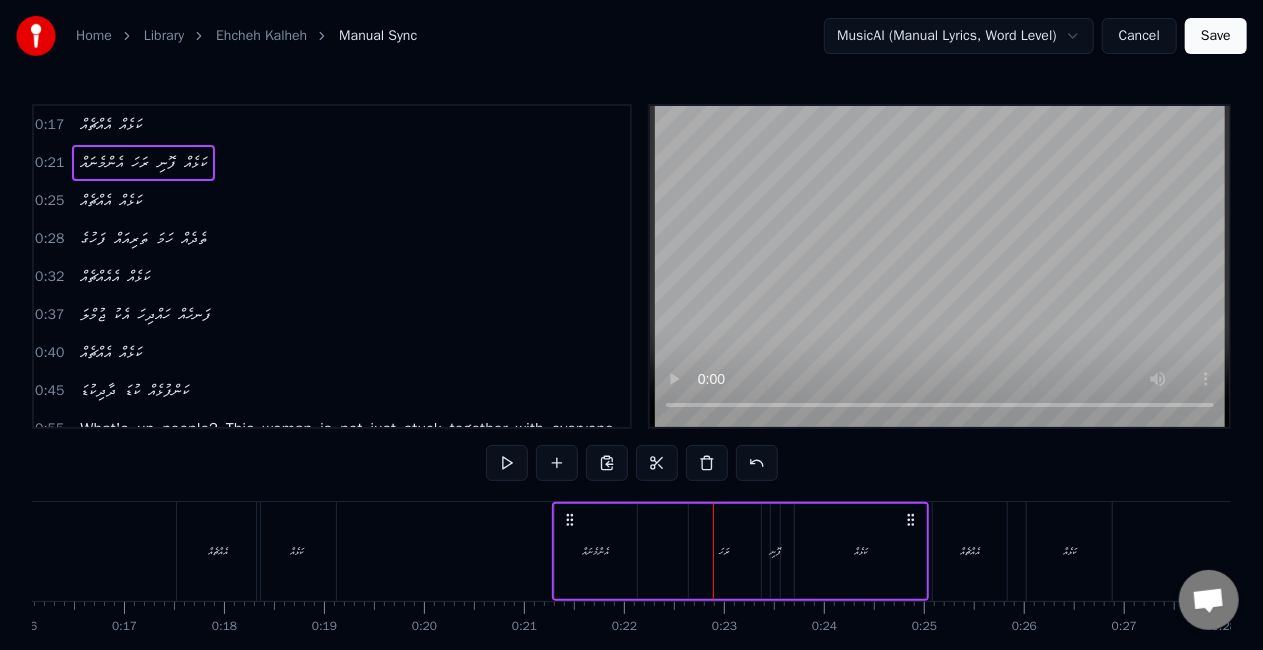 click on "އެންމެނައް" at bounding box center [596, 551] 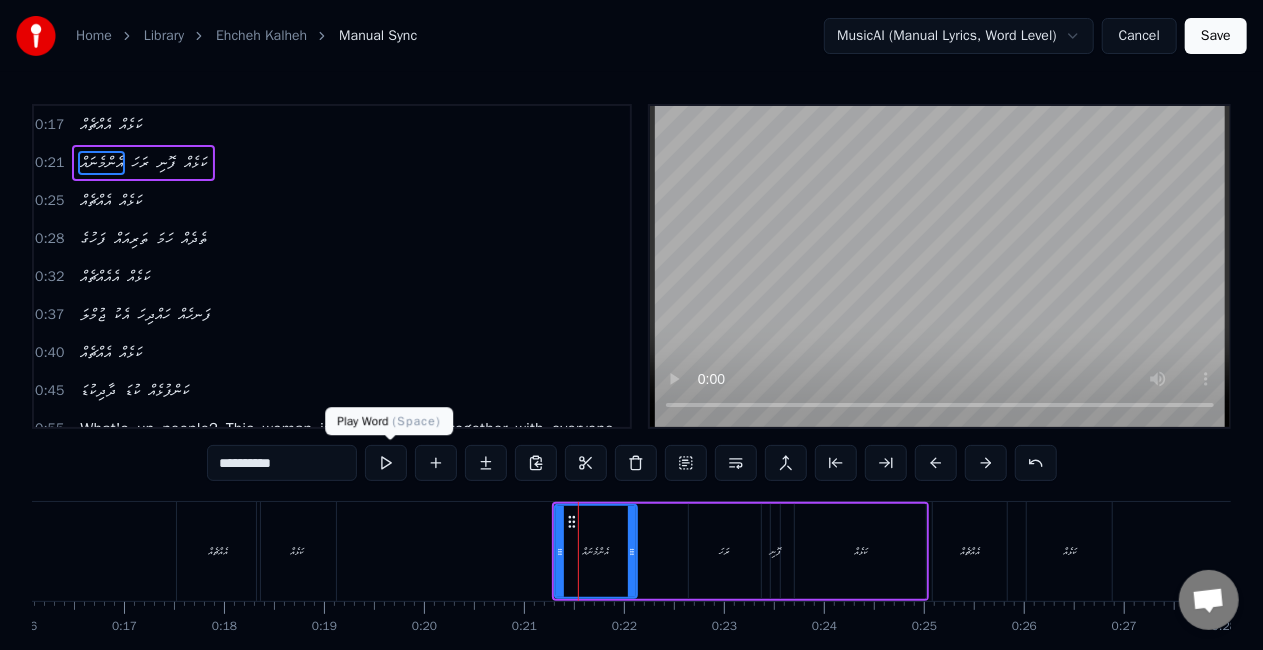 click at bounding box center (386, 463) 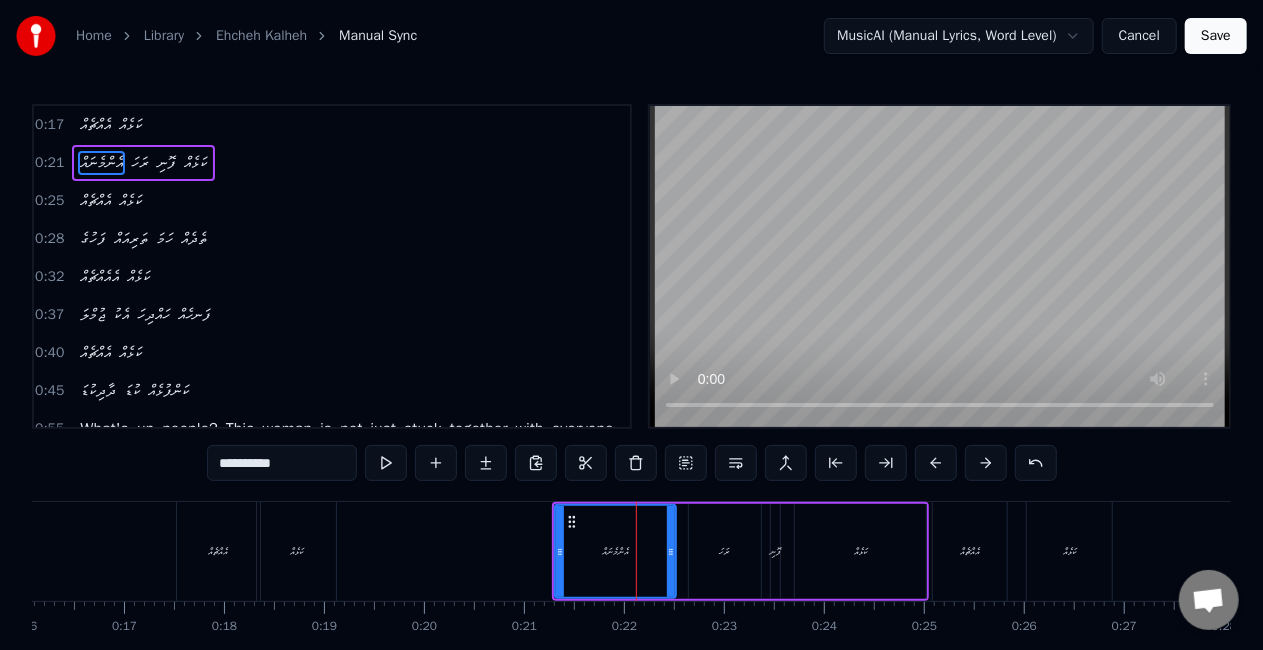 drag, startPoint x: 631, startPoint y: 560, endPoint x: 670, endPoint y: 560, distance: 39 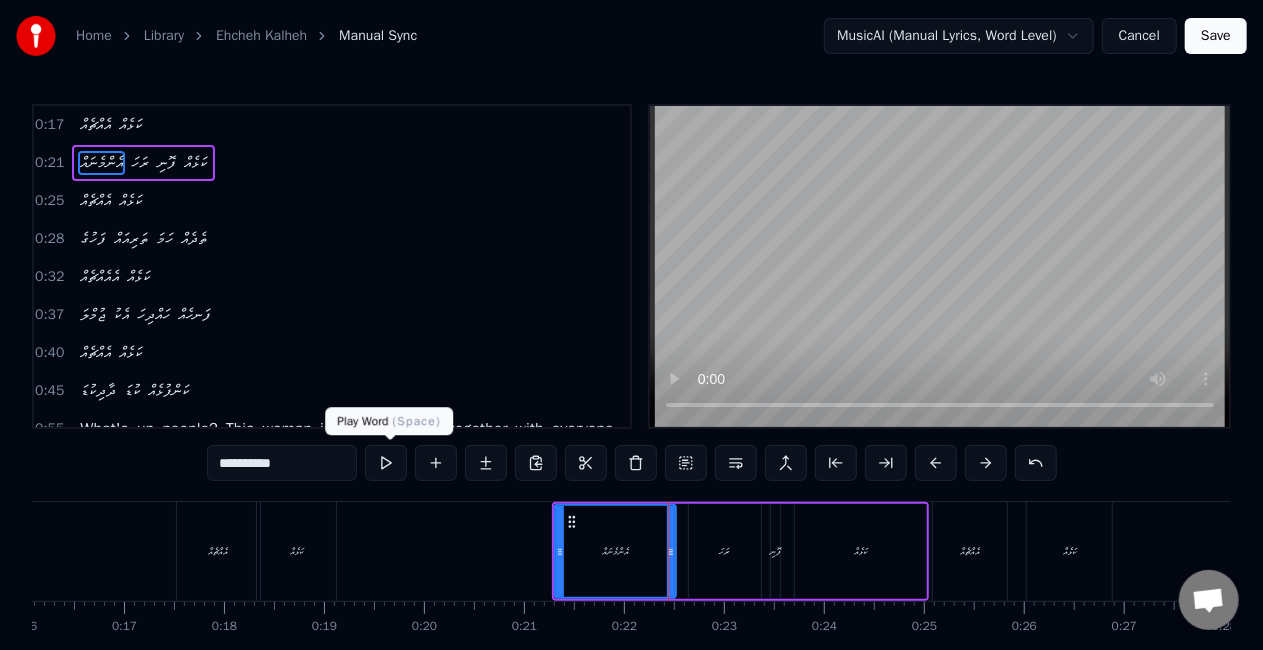 click at bounding box center [386, 463] 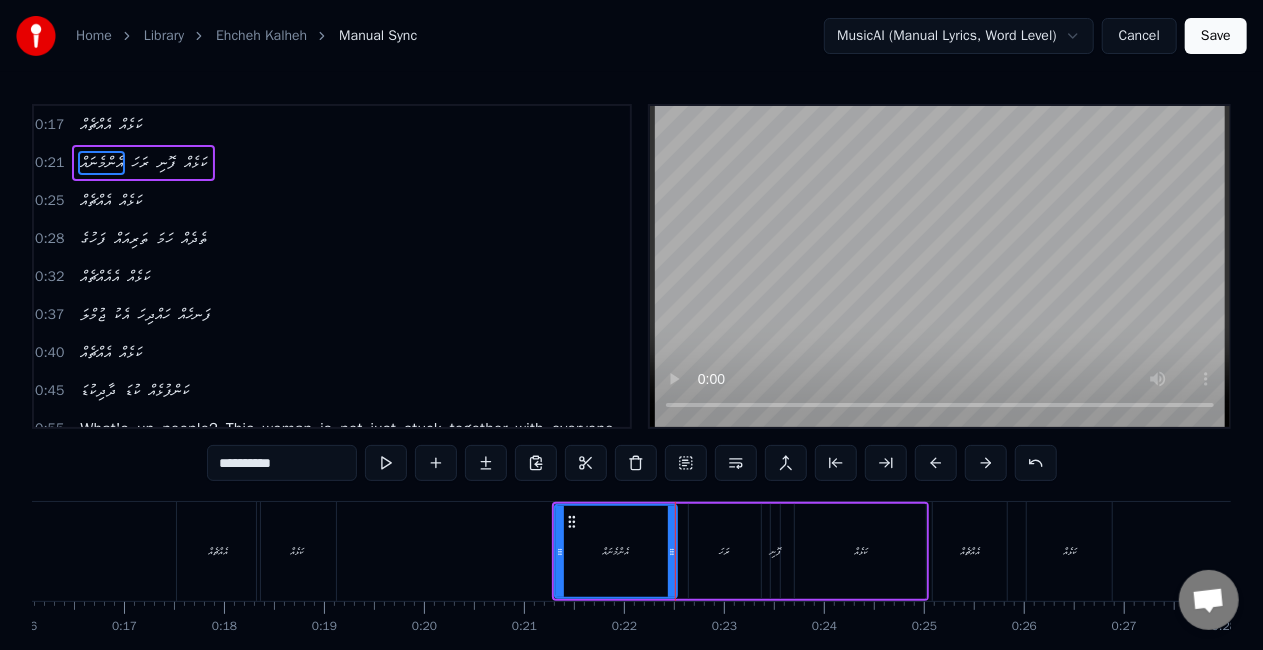 click on "What's up people? This woman is not just stuck together with everyone Living this world of monotony, she will act to me to run When she and I are truly known, to the top that we've been talking on So every time that we're together now, she walk right to this door and now She's cute, she's brave, she's cool, she's tall And she's it all" at bounding box center (7424, 551) 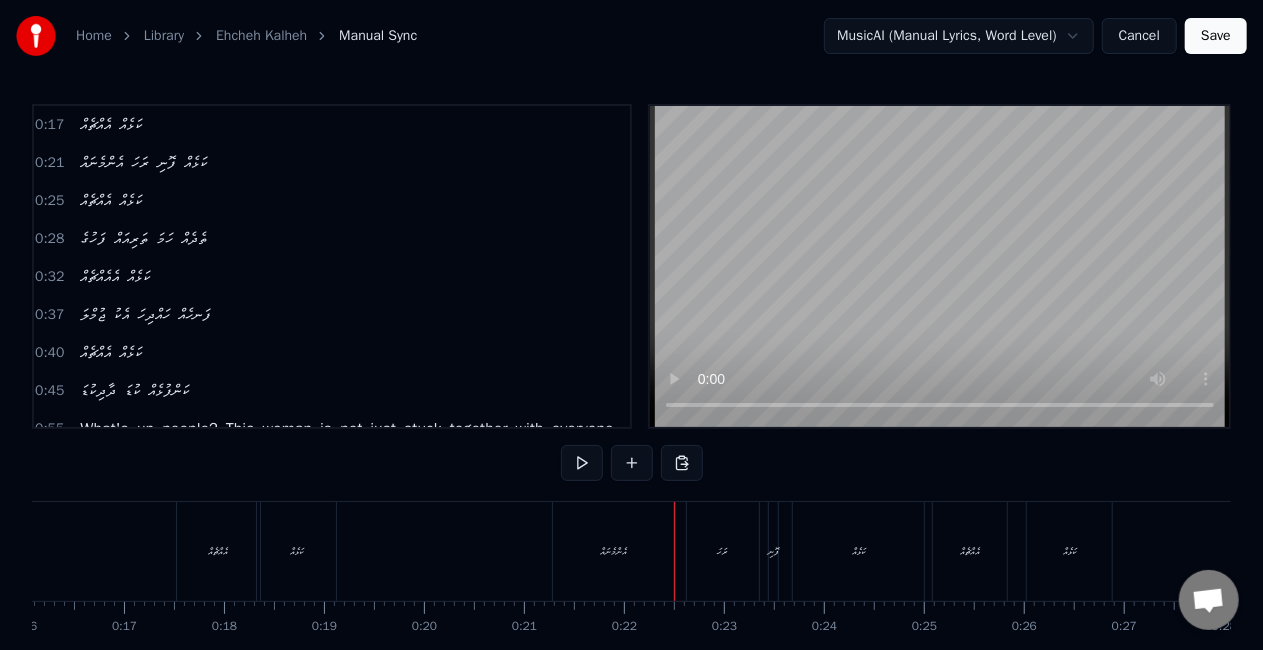 click on "ރަހަ" at bounding box center (723, 551) 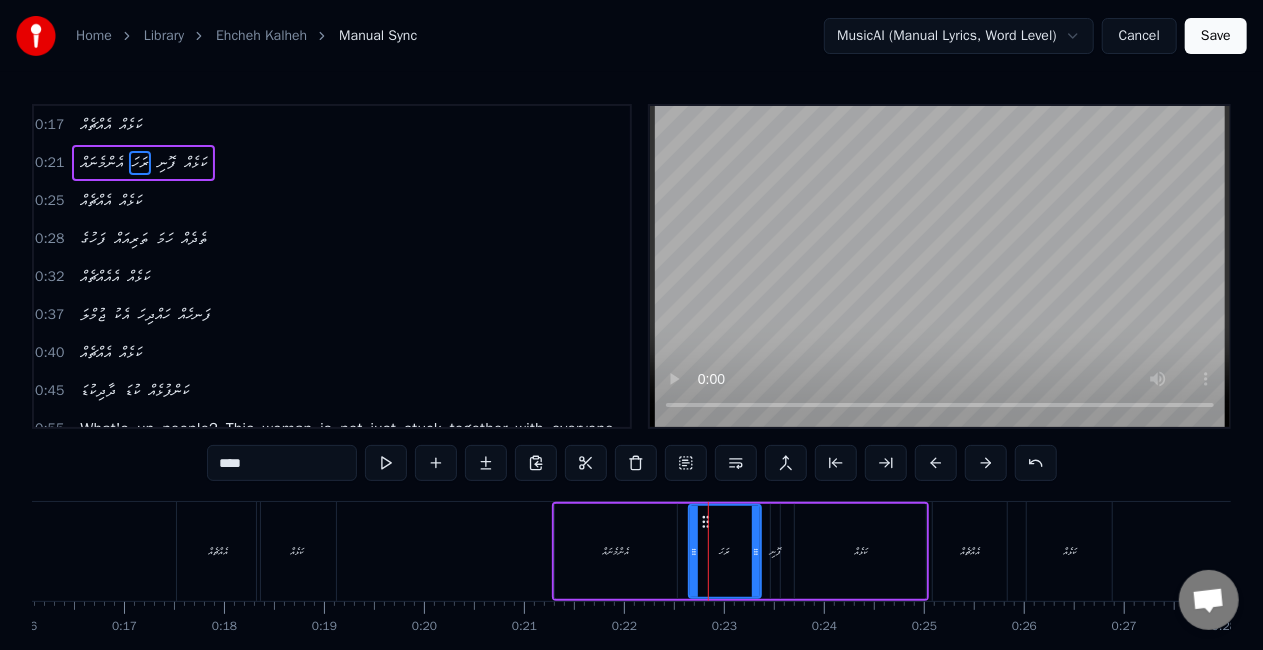 click on "އެންމެނައް ރަހަ ފޮނި ކަޅެއް" at bounding box center [740, 551] 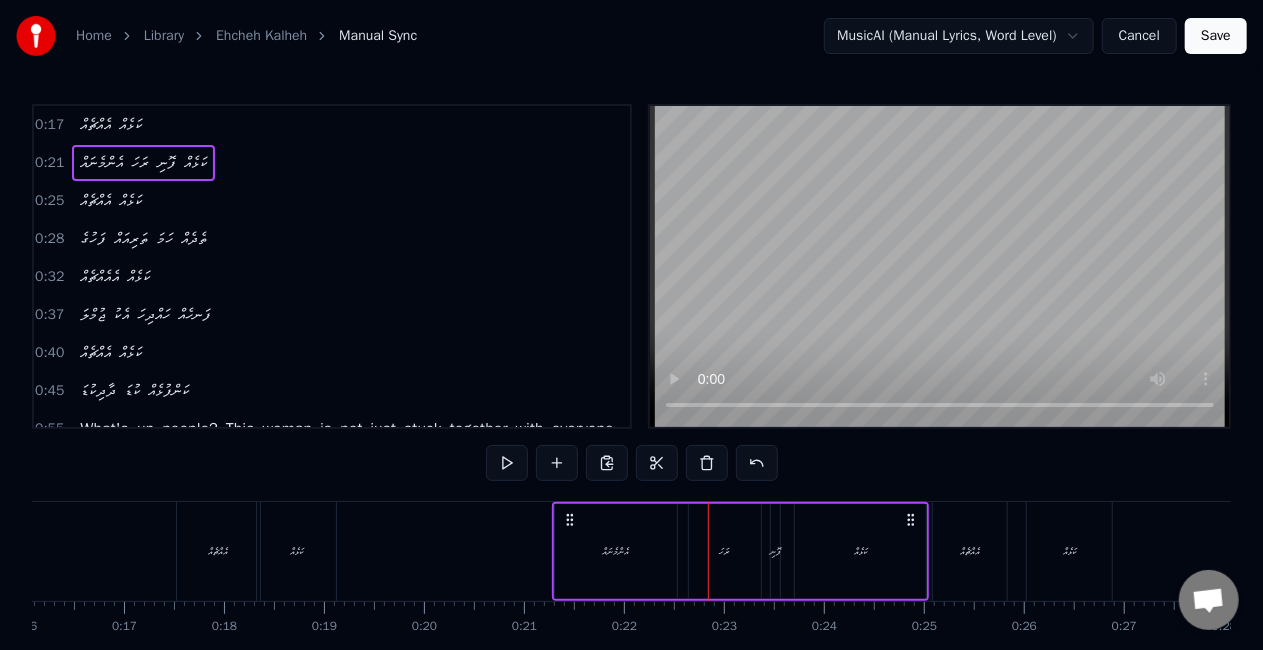 click on "ފޮނި" at bounding box center (775, 551) 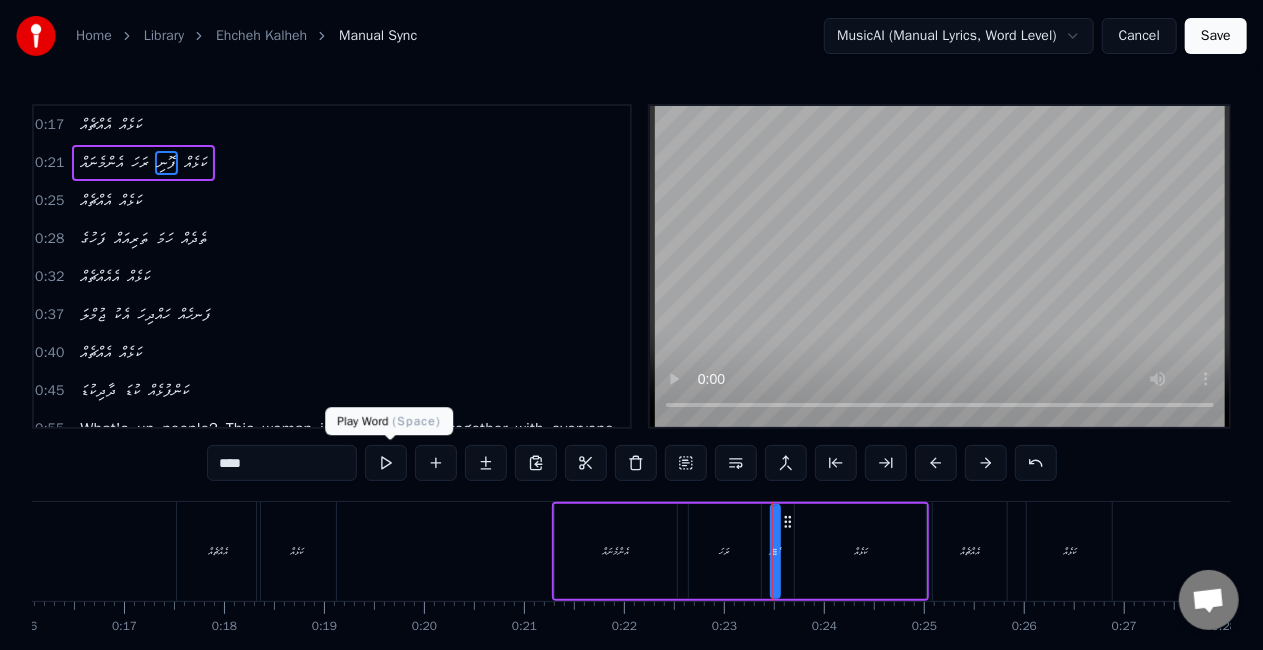 click at bounding box center [386, 463] 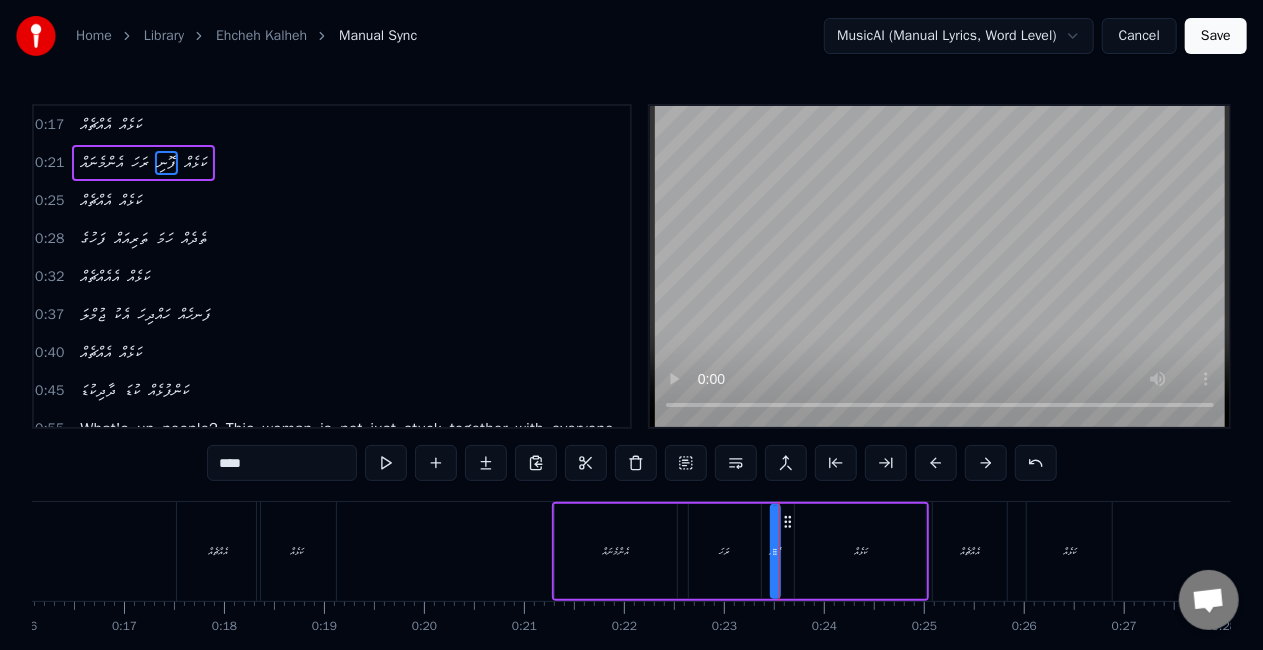 click on "ކަޅެއް" at bounding box center (860, 551) 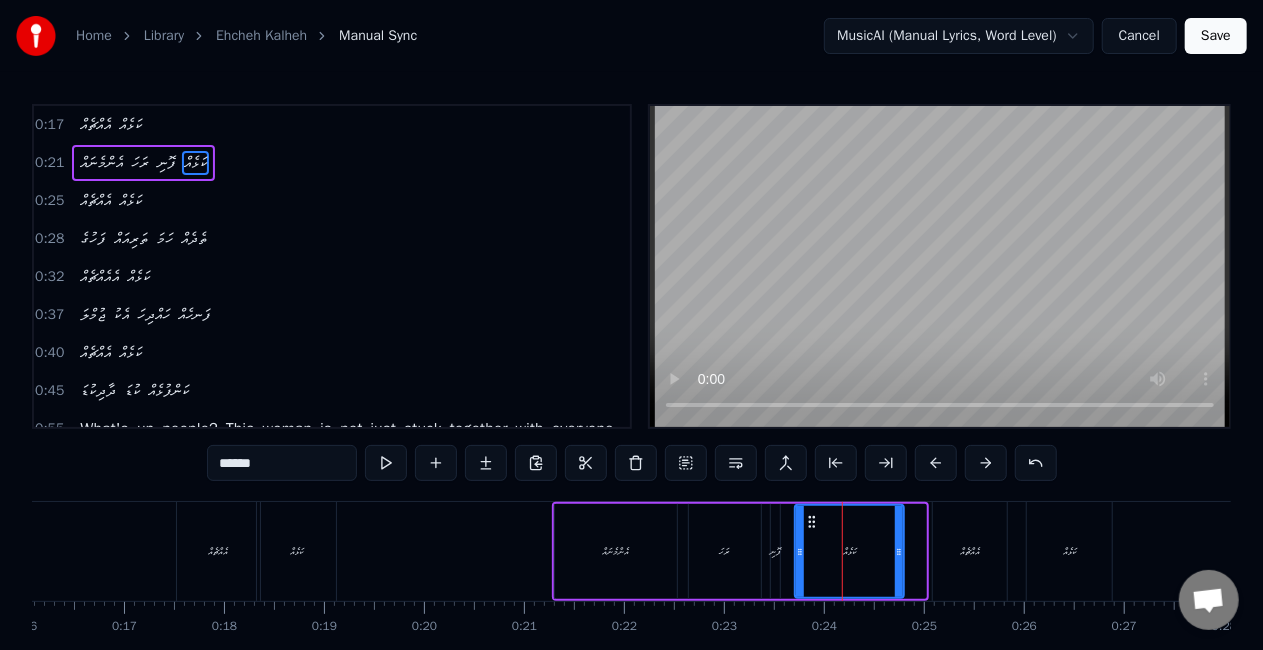 drag, startPoint x: 920, startPoint y: 548, endPoint x: 897, endPoint y: 545, distance: 23.194826 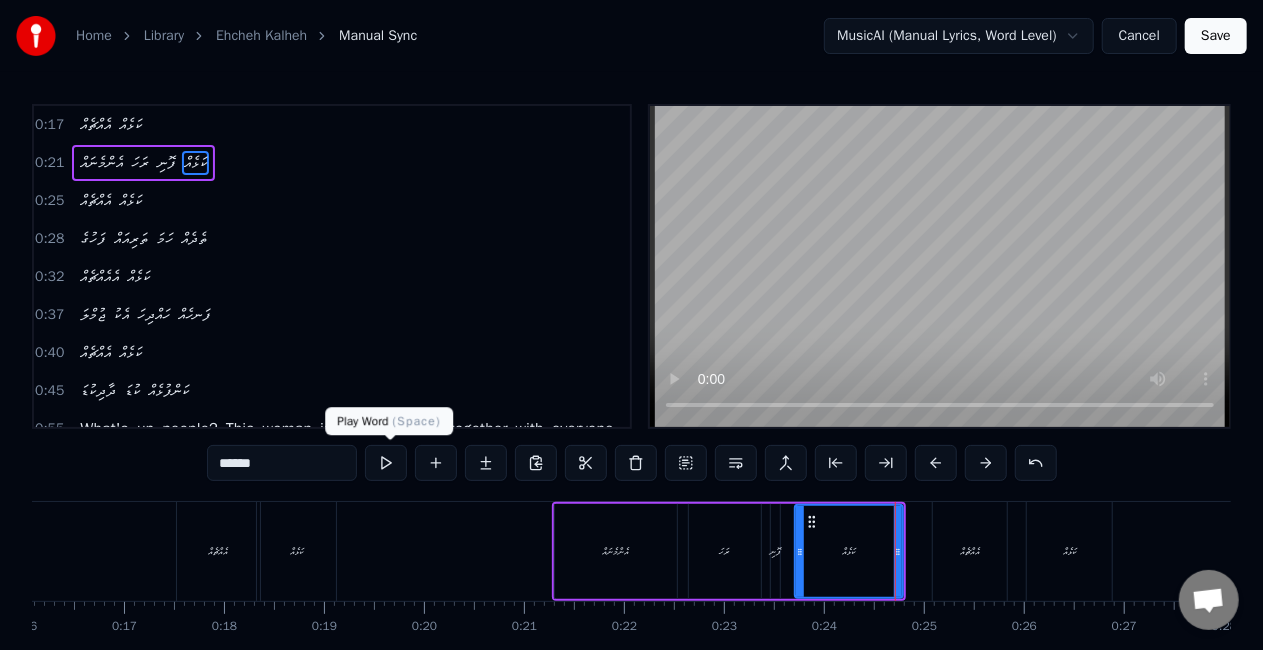 click at bounding box center [386, 463] 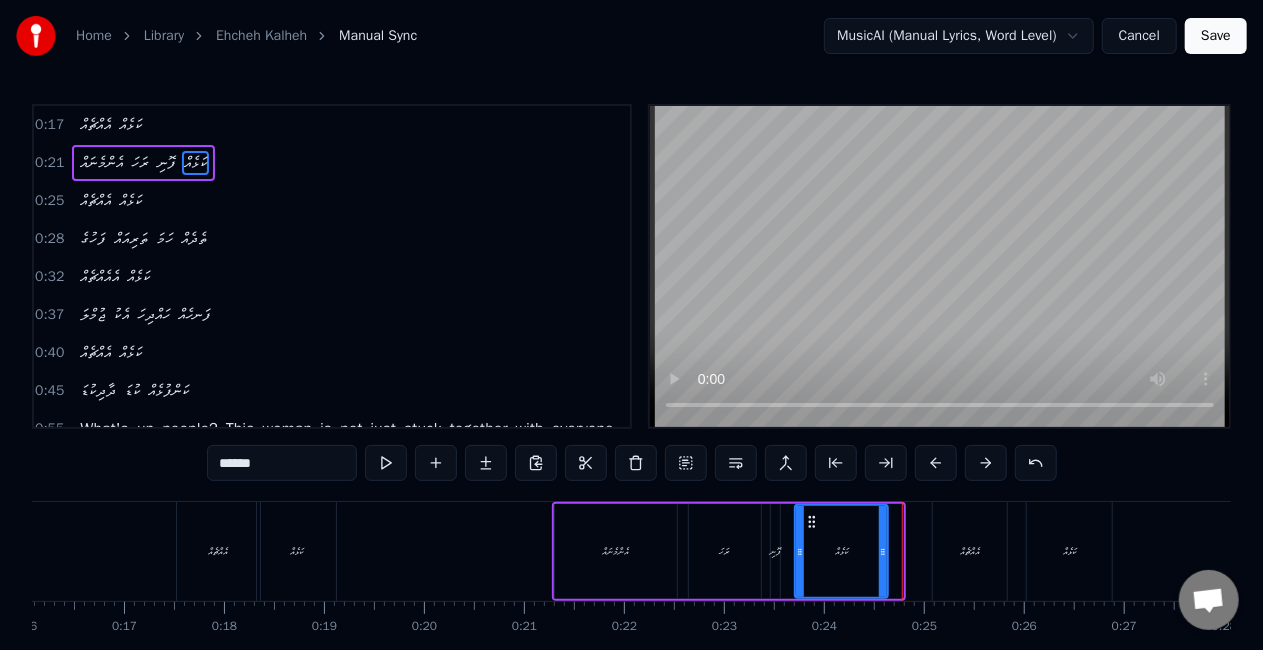 drag, startPoint x: 898, startPoint y: 562, endPoint x: 883, endPoint y: 556, distance: 16.155495 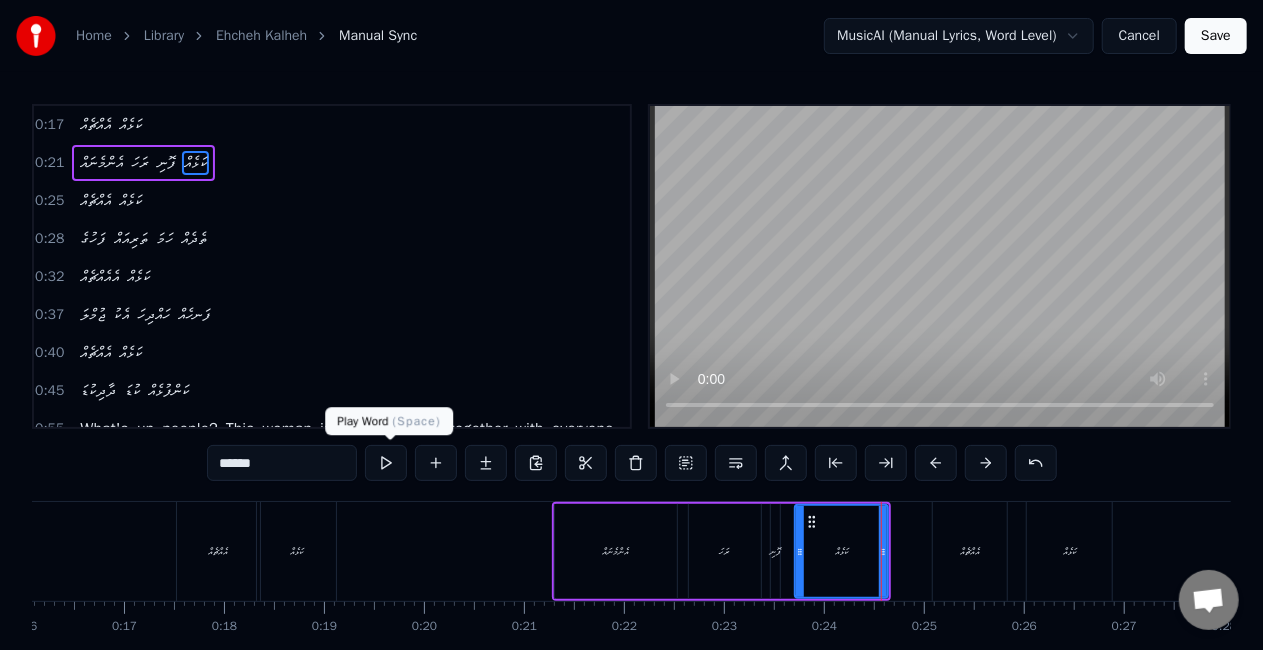 click at bounding box center (386, 463) 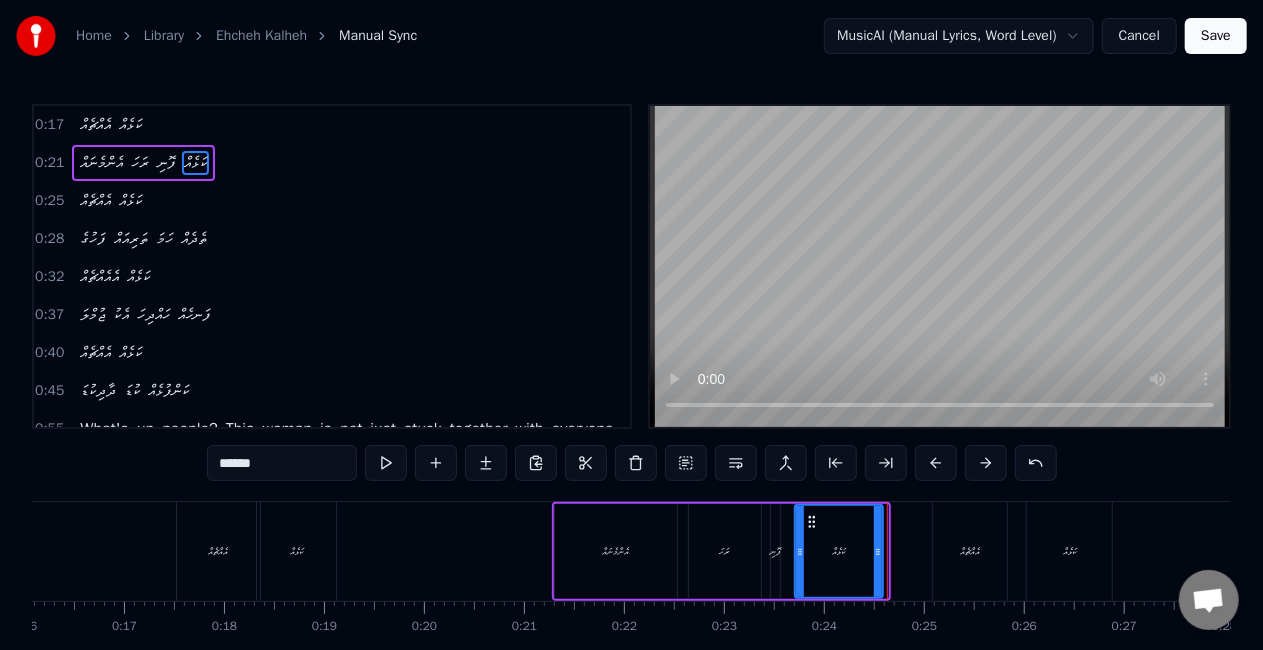 click 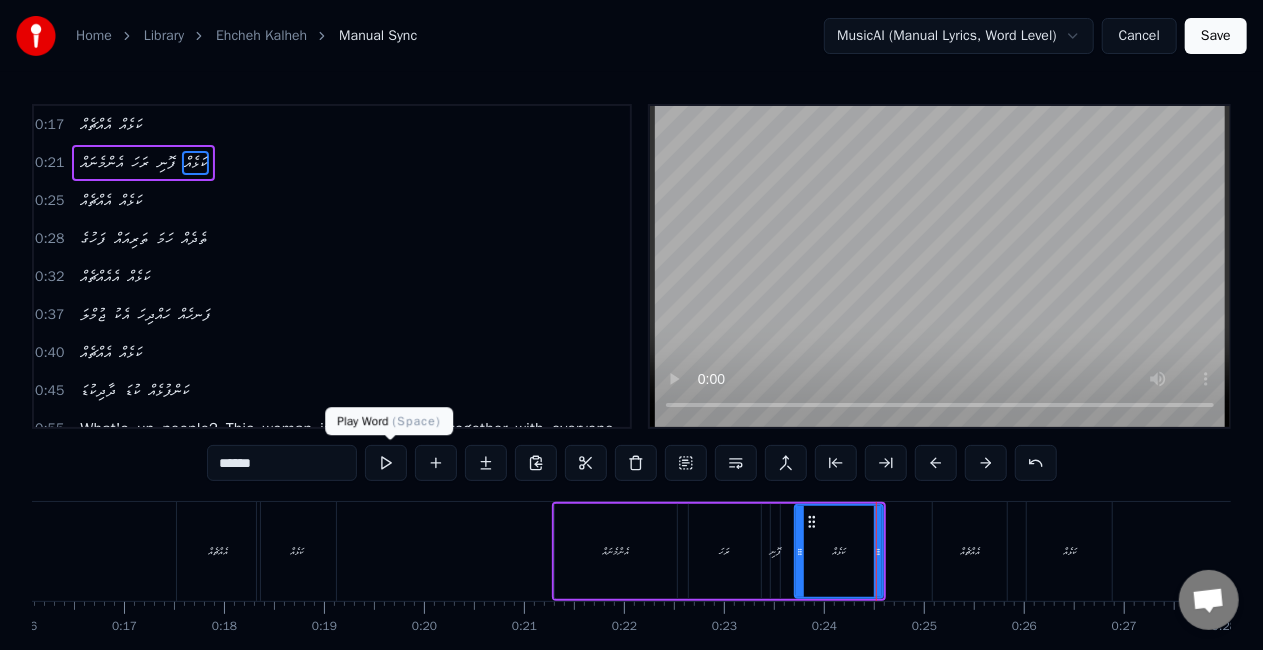 click at bounding box center [386, 463] 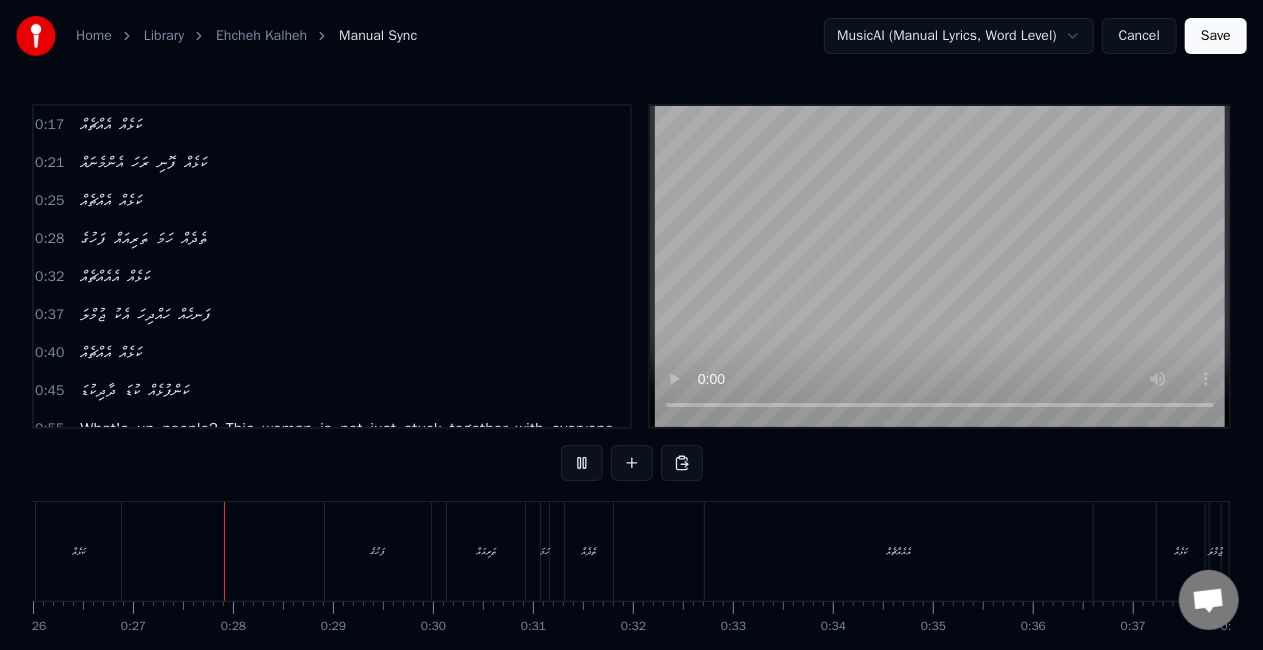 scroll, scrollTop: 0, scrollLeft: 2620, axis: horizontal 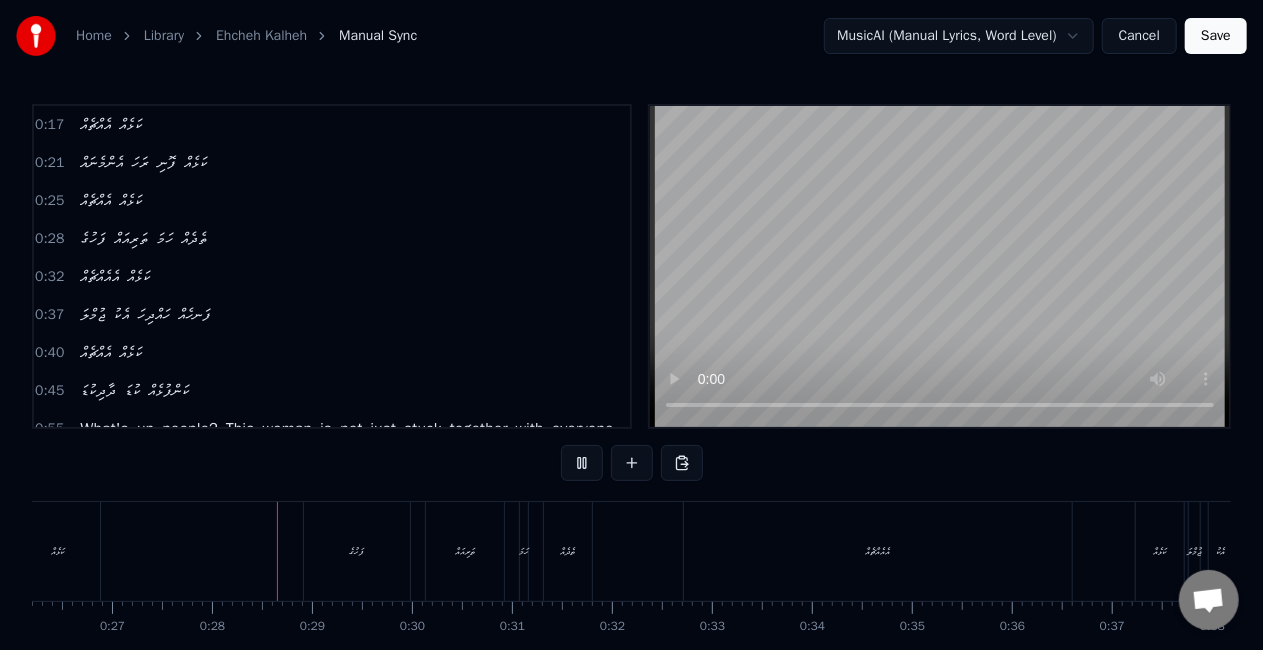 click on "ކަޅެއް" at bounding box center (57, 551) 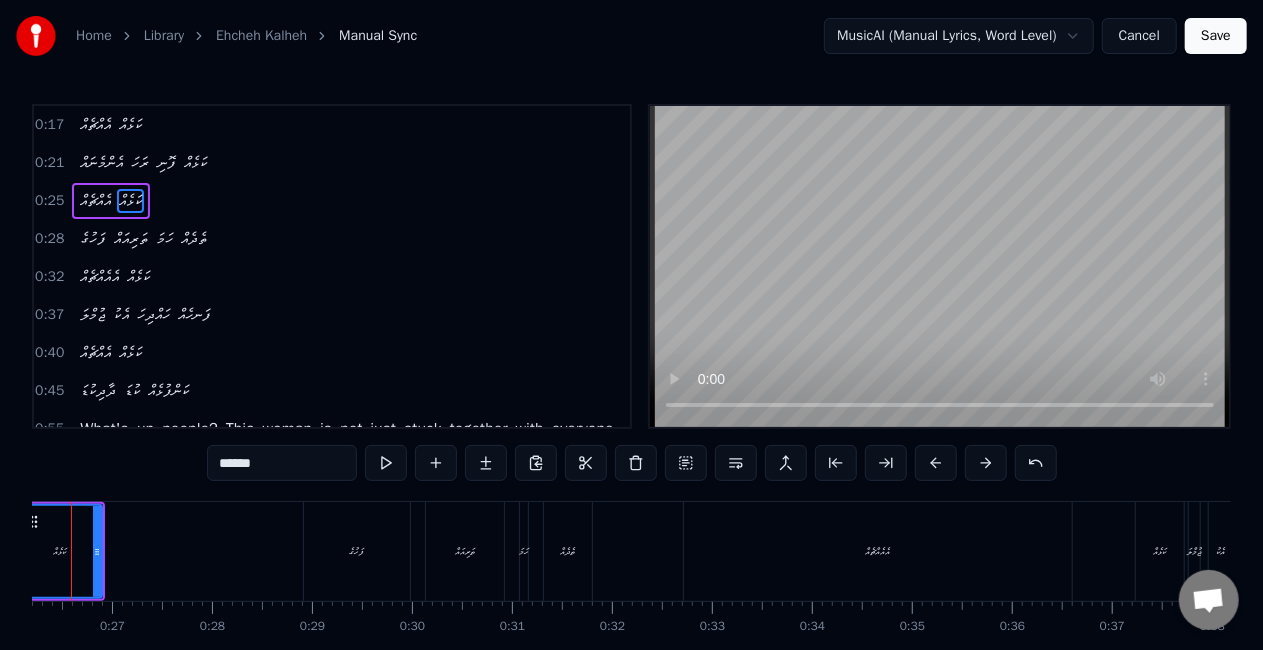 scroll, scrollTop: 0, scrollLeft: 2559, axis: horizontal 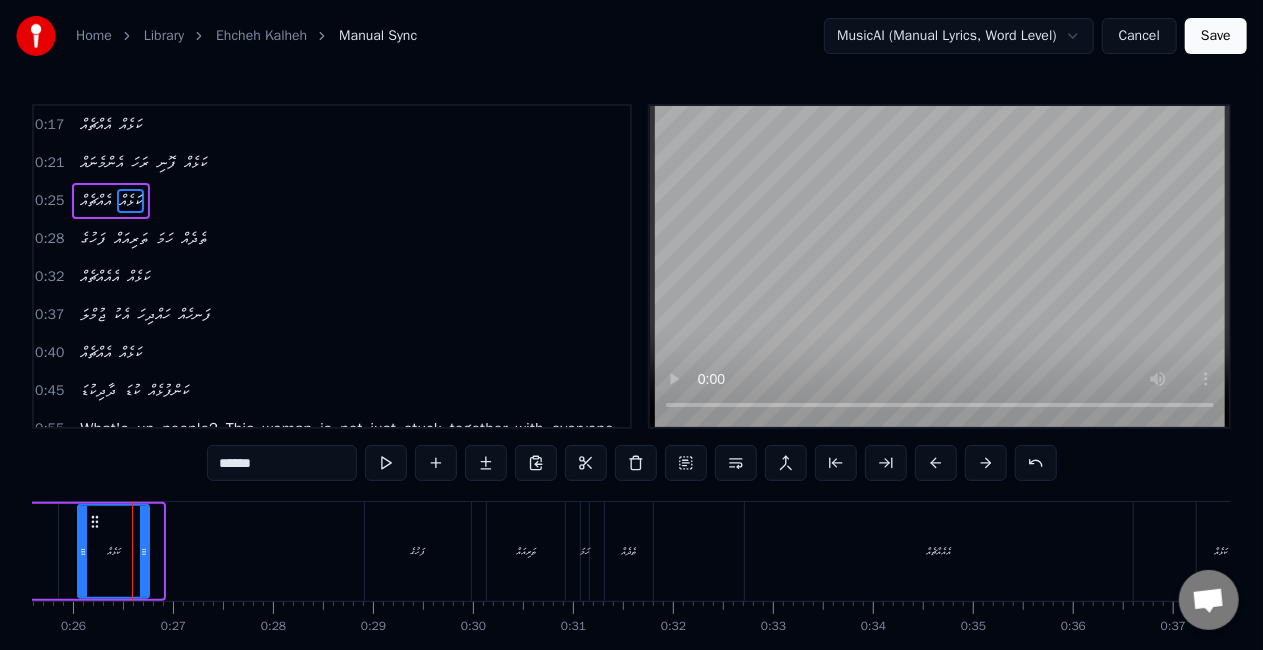 drag, startPoint x: 158, startPoint y: 554, endPoint x: 144, endPoint y: 544, distance: 17.20465 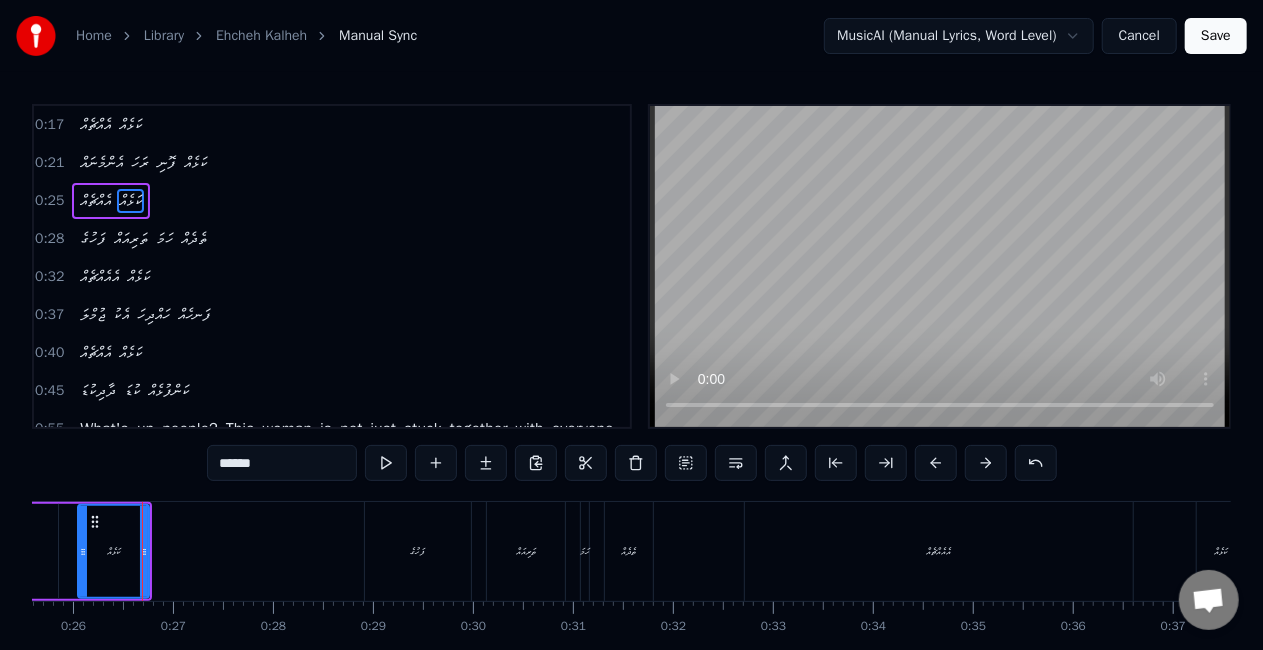 click on "ފަހުގެ" at bounding box center [418, 551] 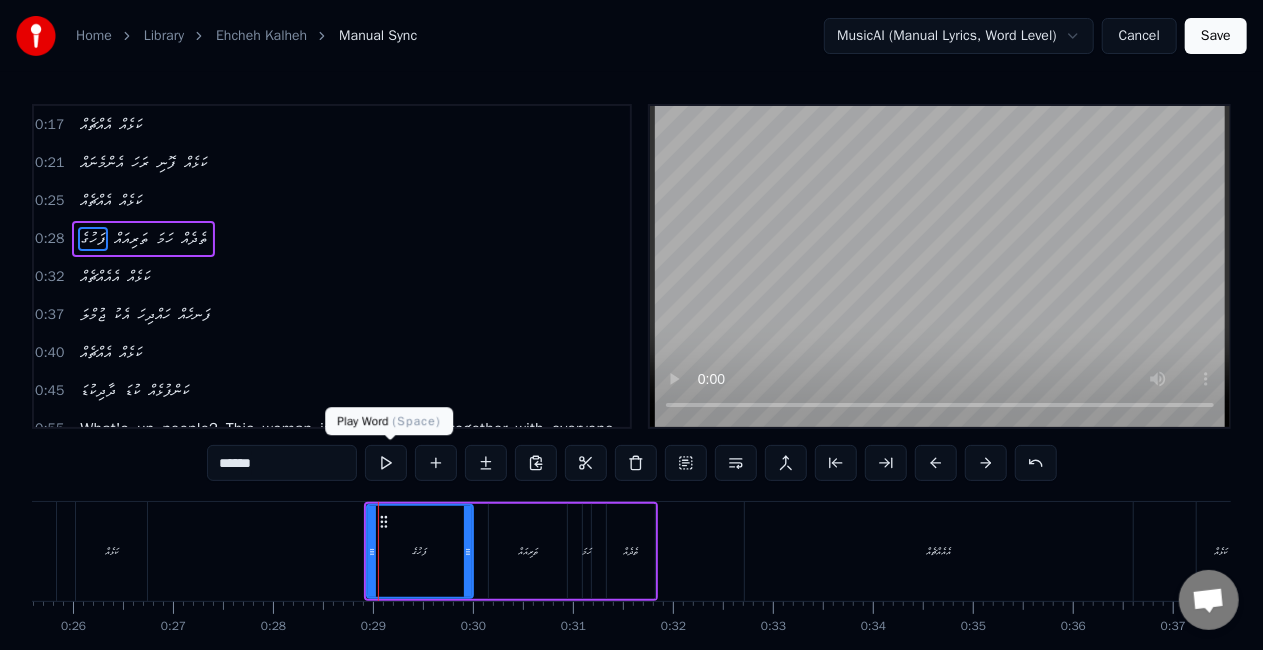 click at bounding box center (386, 463) 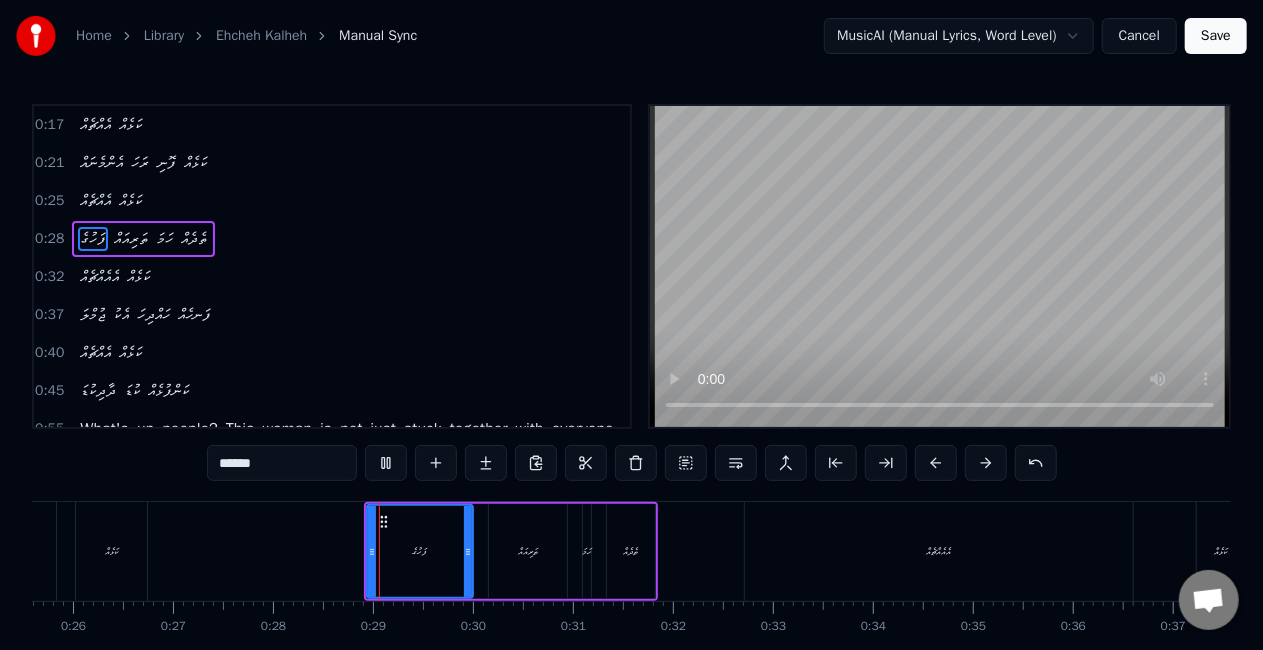 click at bounding box center (386, 463) 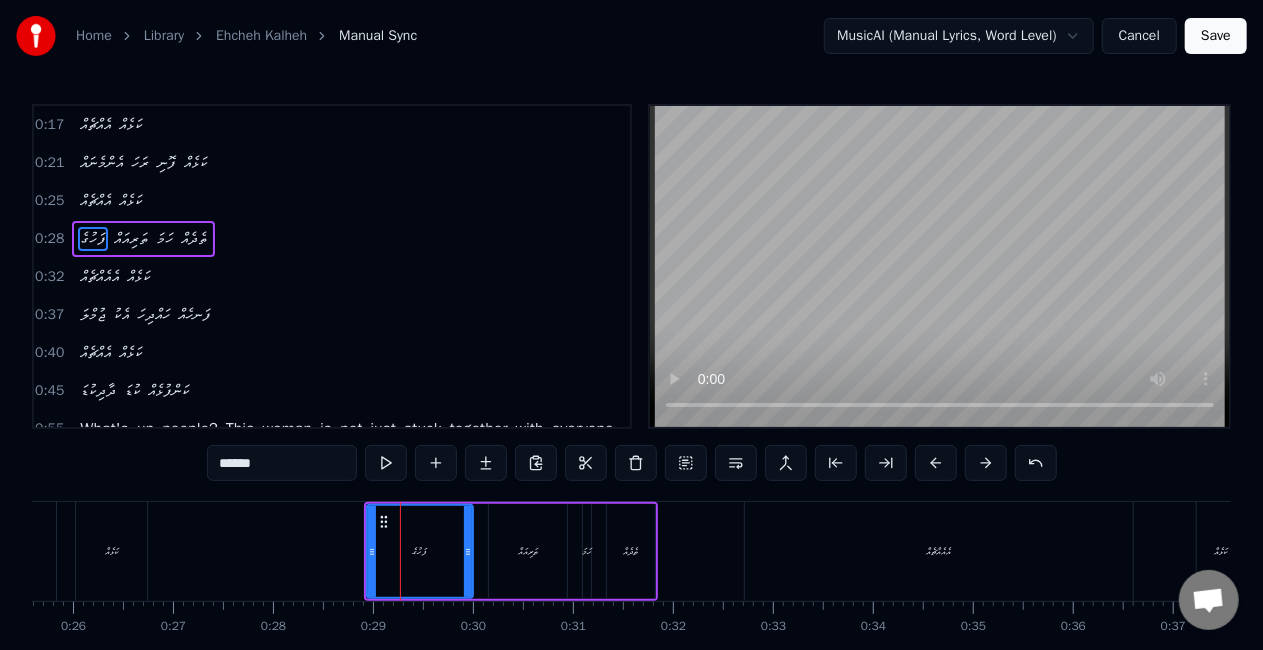 click at bounding box center (386, 463) 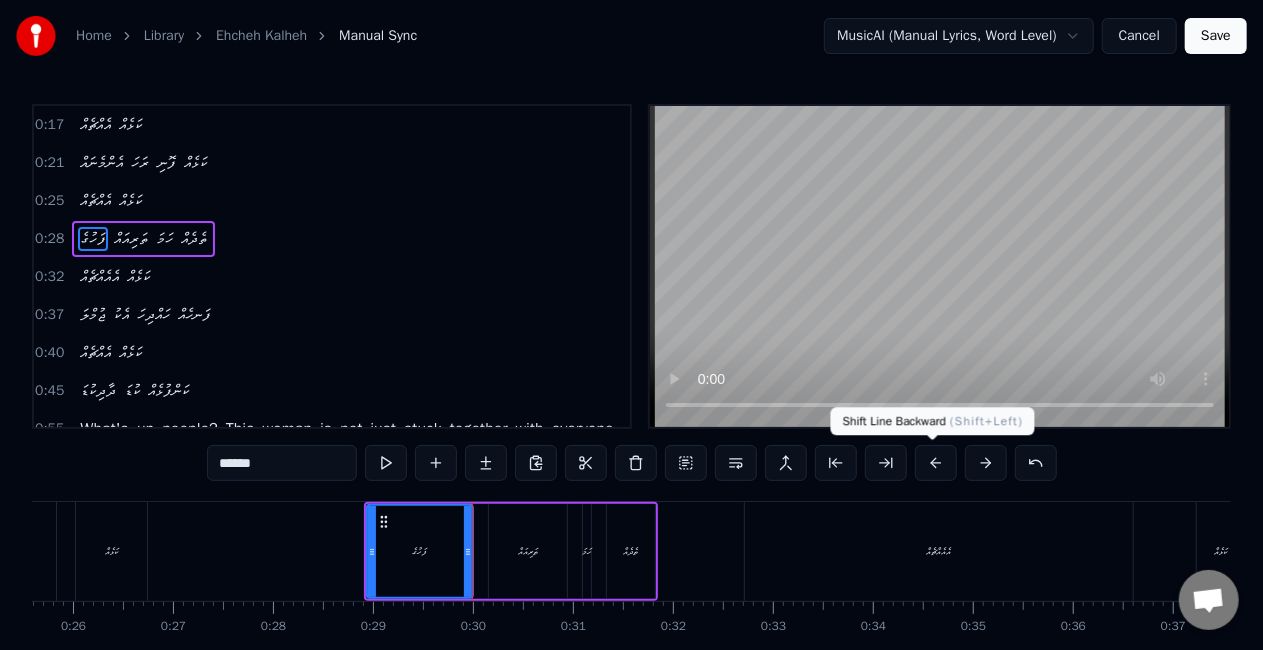 click at bounding box center [936, 463] 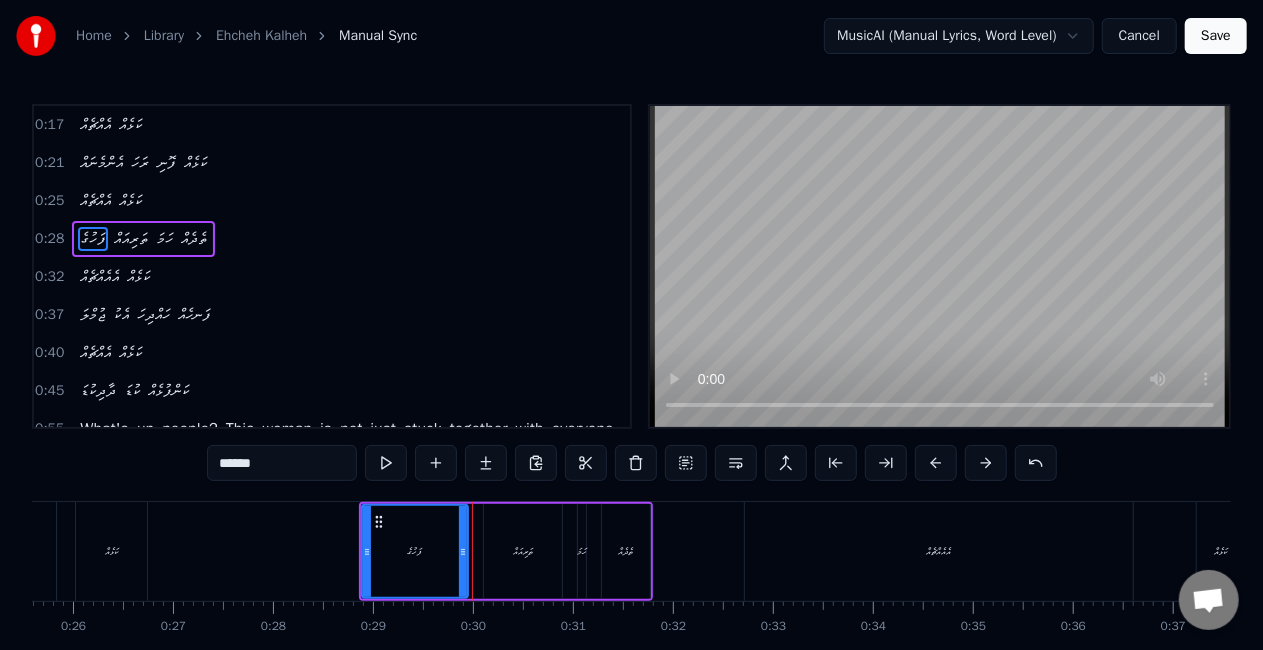 click at bounding box center (936, 463) 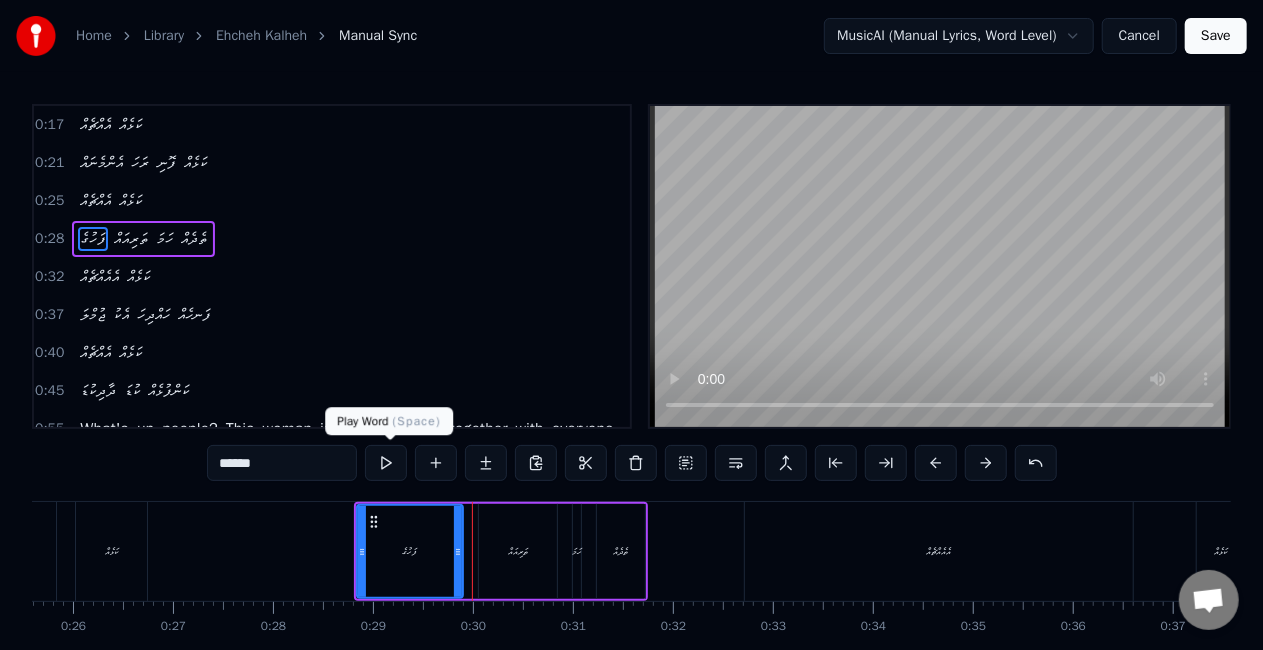 click at bounding box center [386, 463] 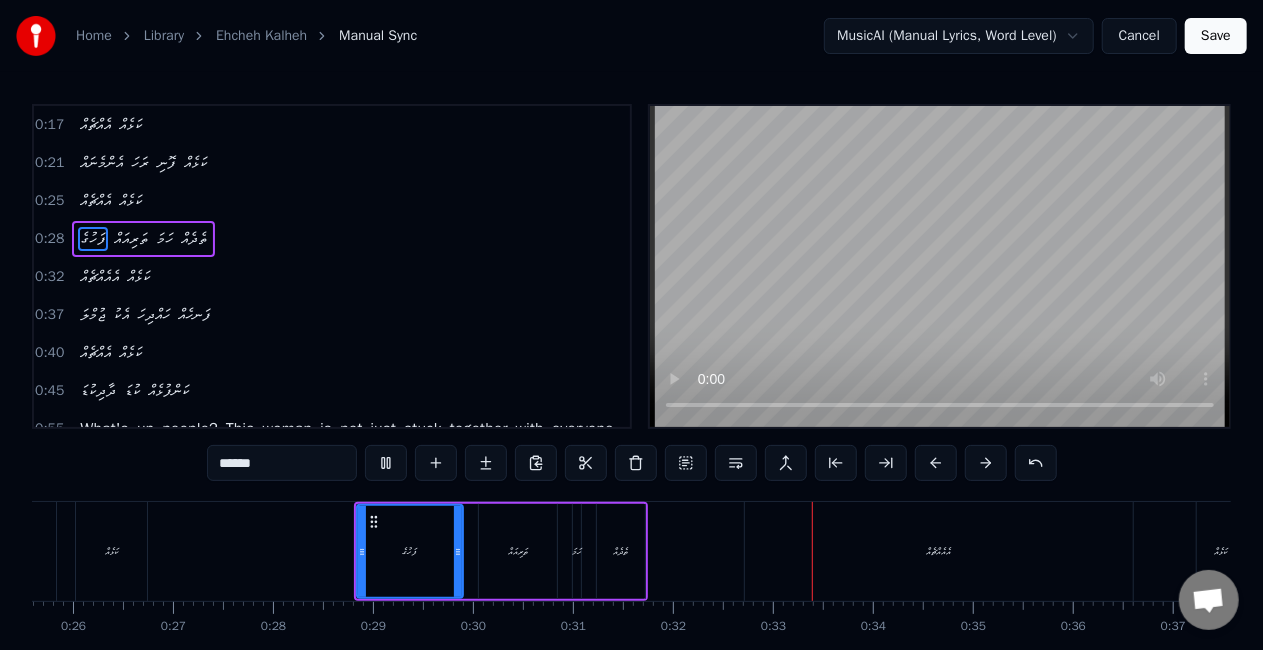 click on "ތެދެއް" at bounding box center [621, 551] 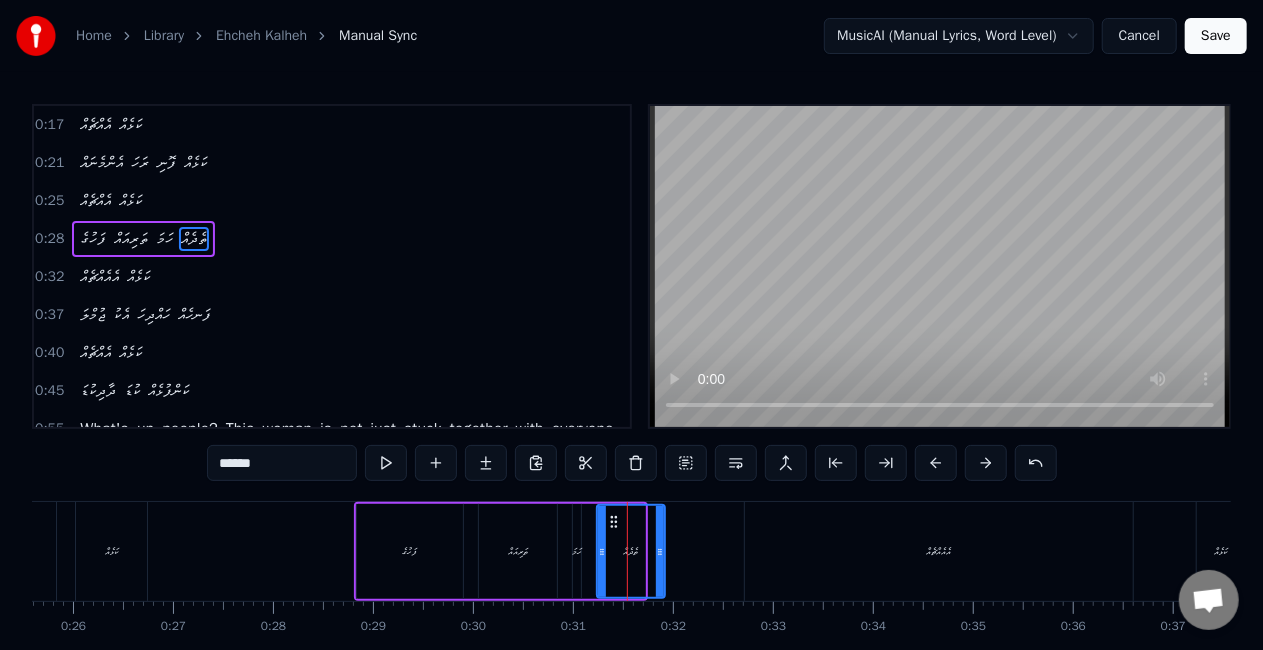 drag, startPoint x: 641, startPoint y: 551, endPoint x: 661, endPoint y: 551, distance: 20 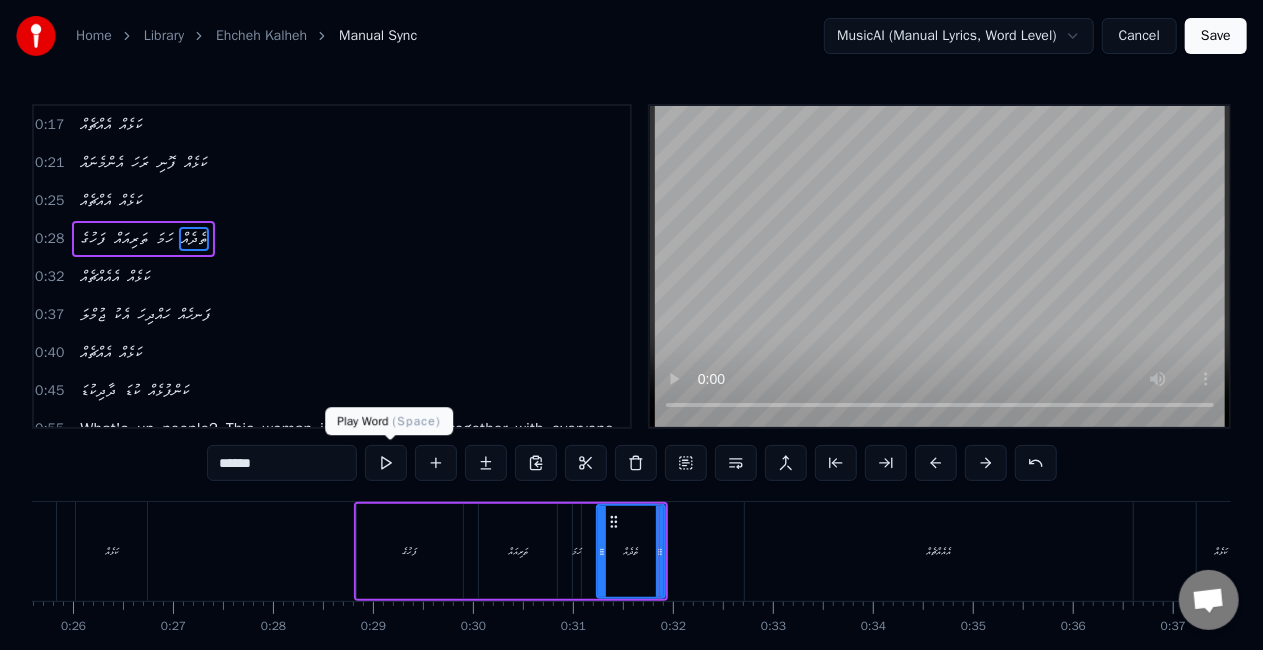 click at bounding box center [386, 463] 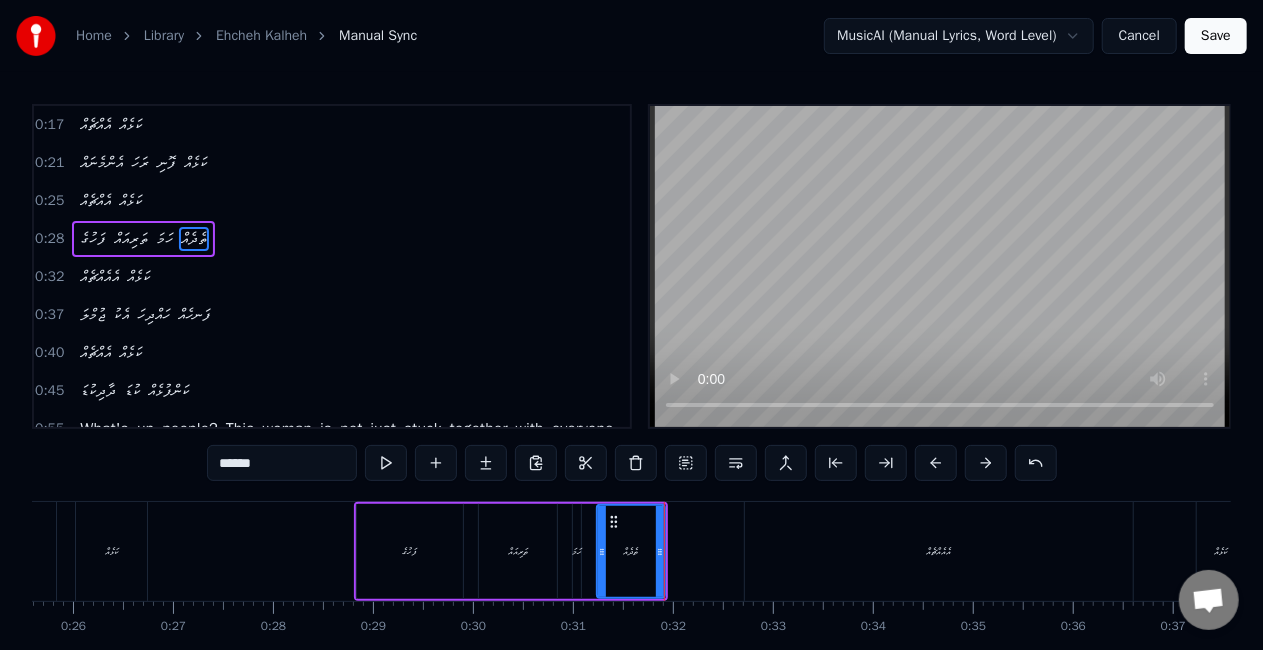 click on "ހަމަ" at bounding box center [577, 551] 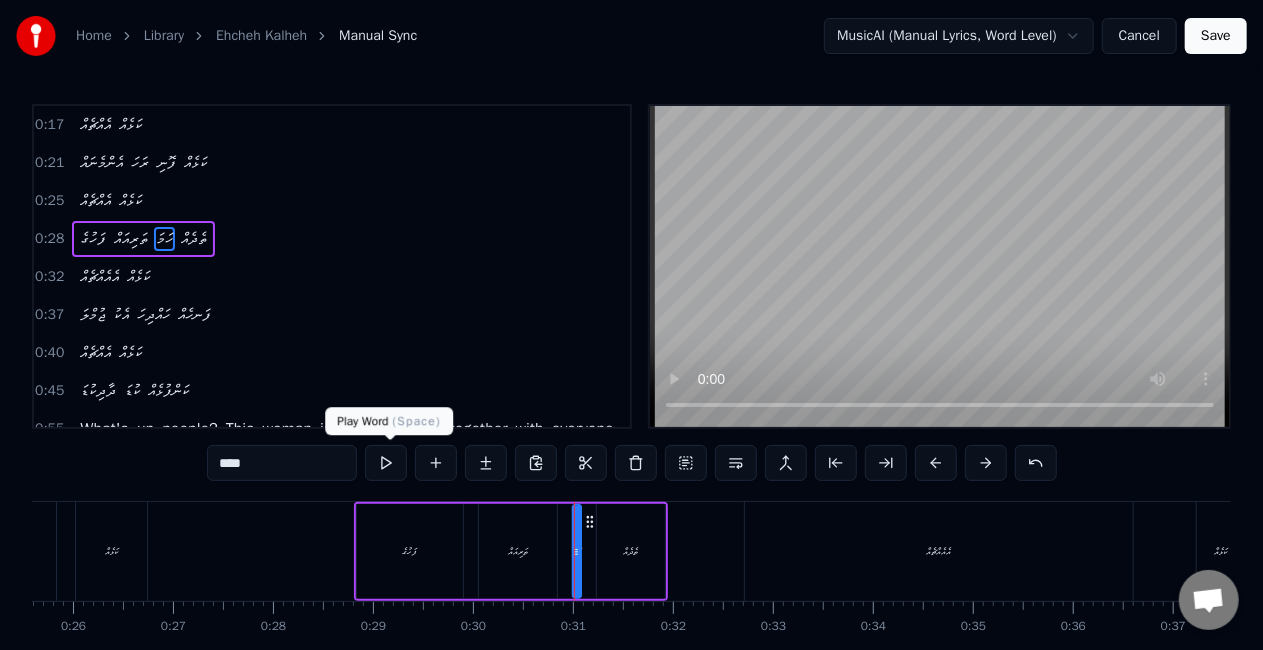 click at bounding box center (386, 463) 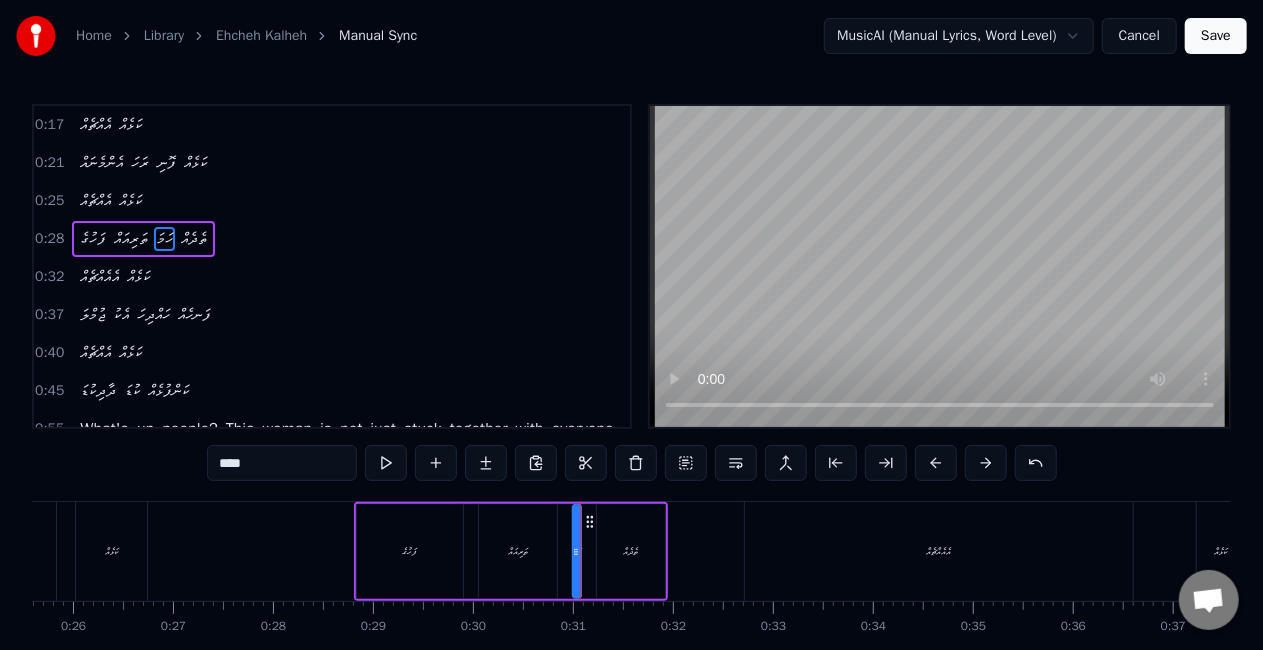 click on "ފަހުގެ" at bounding box center (410, 551) 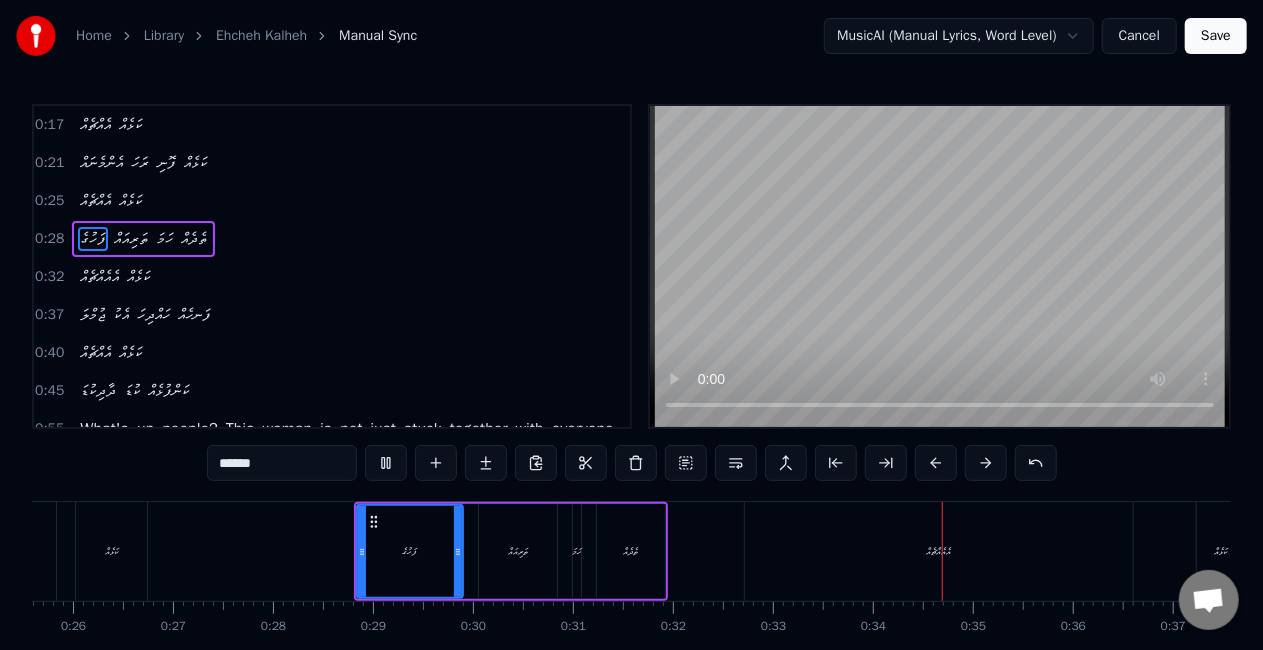 click on "އެއެއްޗެއް" at bounding box center (939, 551) 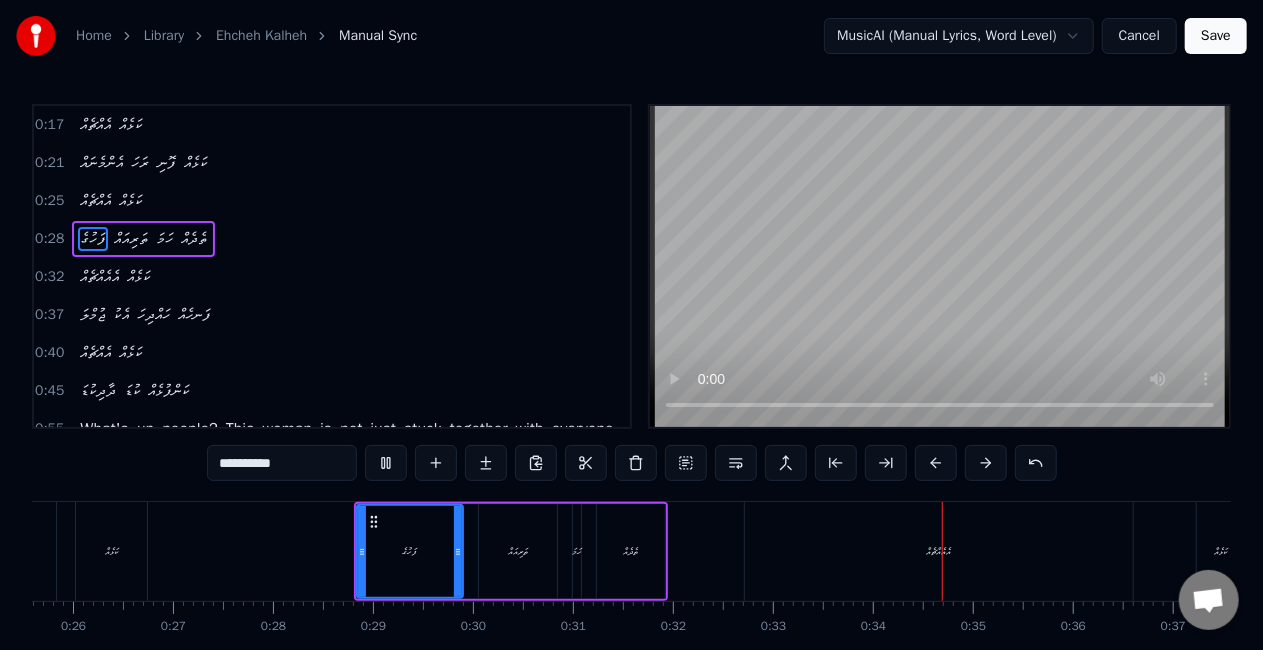 scroll, scrollTop: 16, scrollLeft: 0, axis: vertical 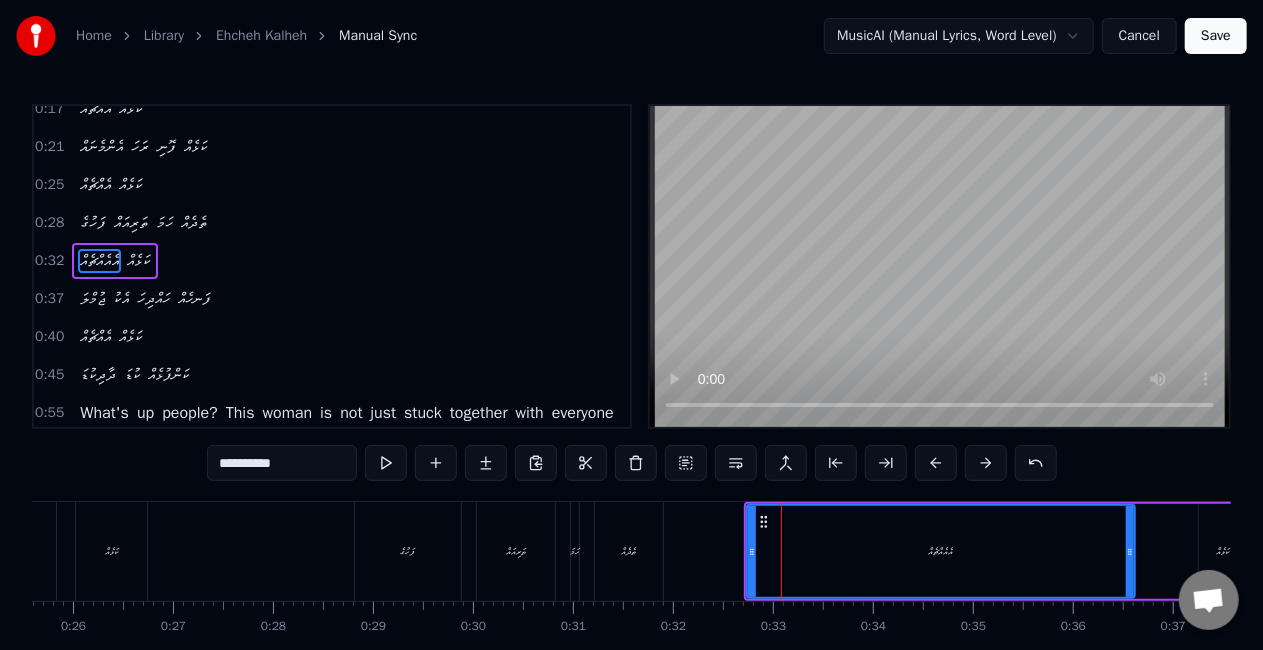 drag, startPoint x: 256, startPoint y: 462, endPoint x: 266, endPoint y: 467, distance: 11.18034 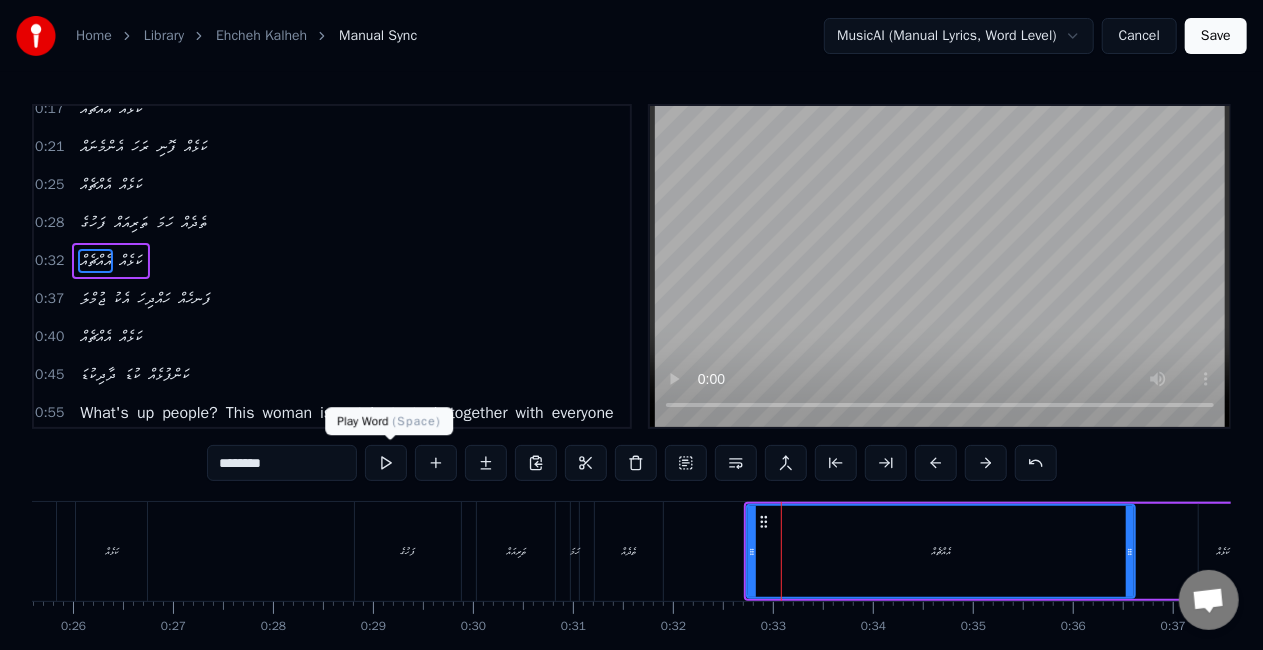 click at bounding box center (386, 463) 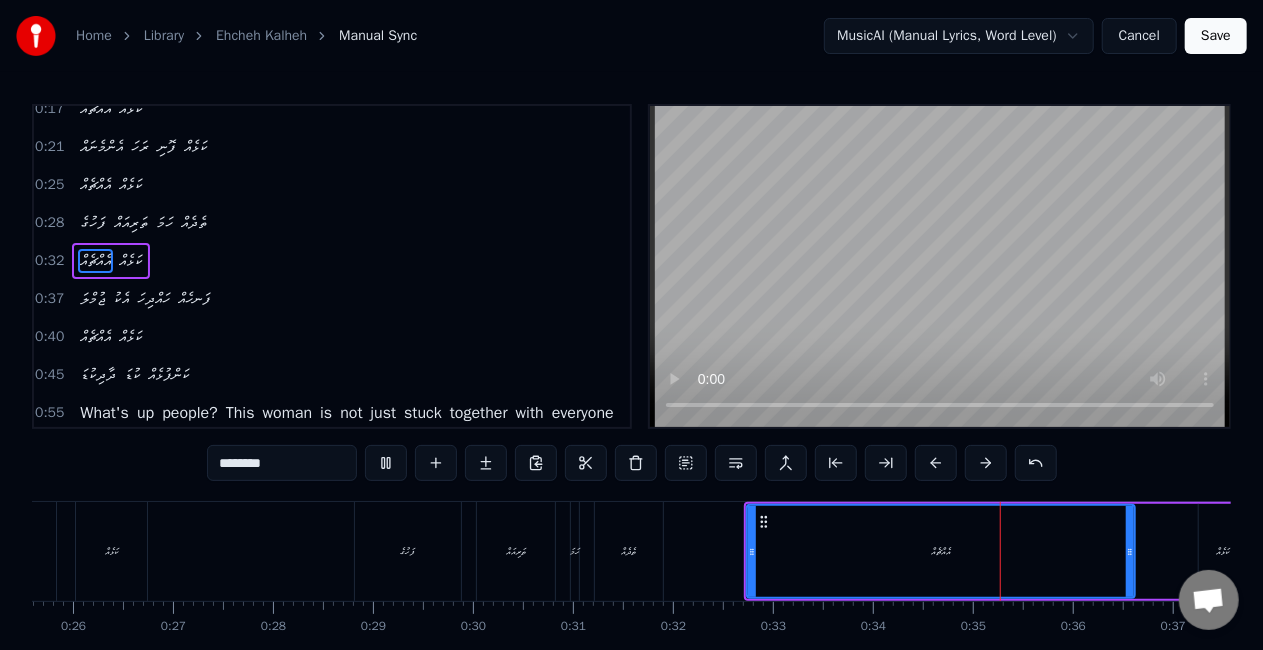 click at bounding box center (386, 463) 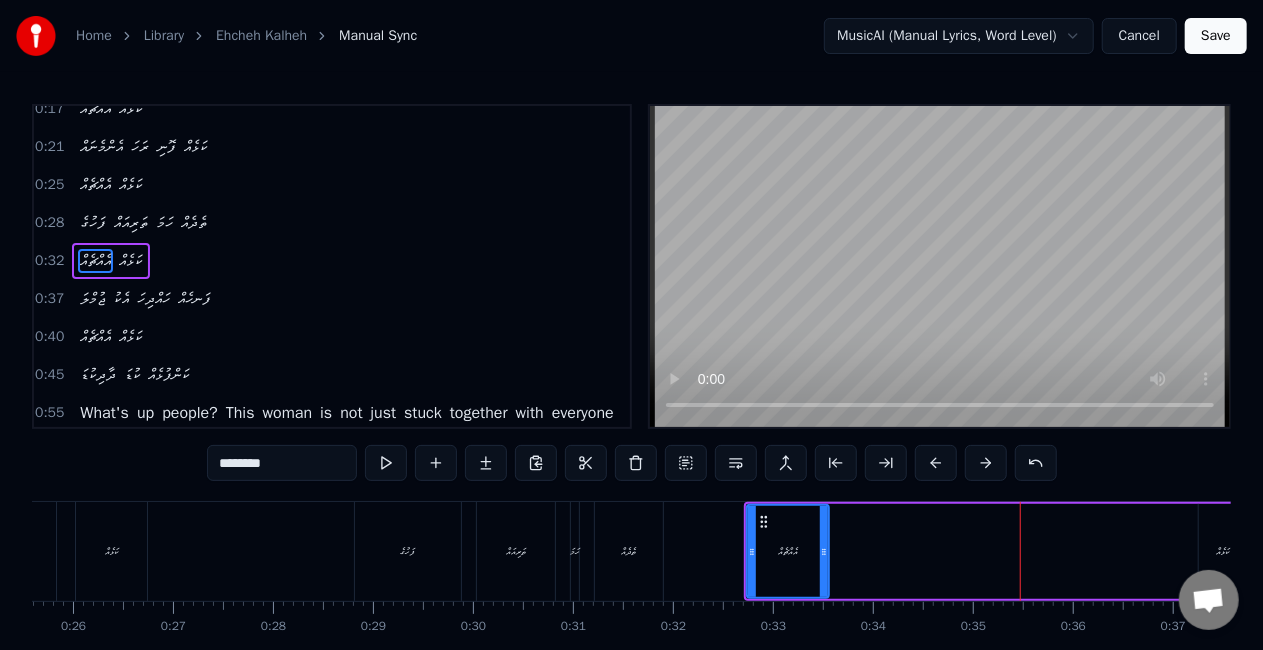 drag, startPoint x: 1132, startPoint y: 560, endPoint x: 826, endPoint y: 579, distance: 306.5893 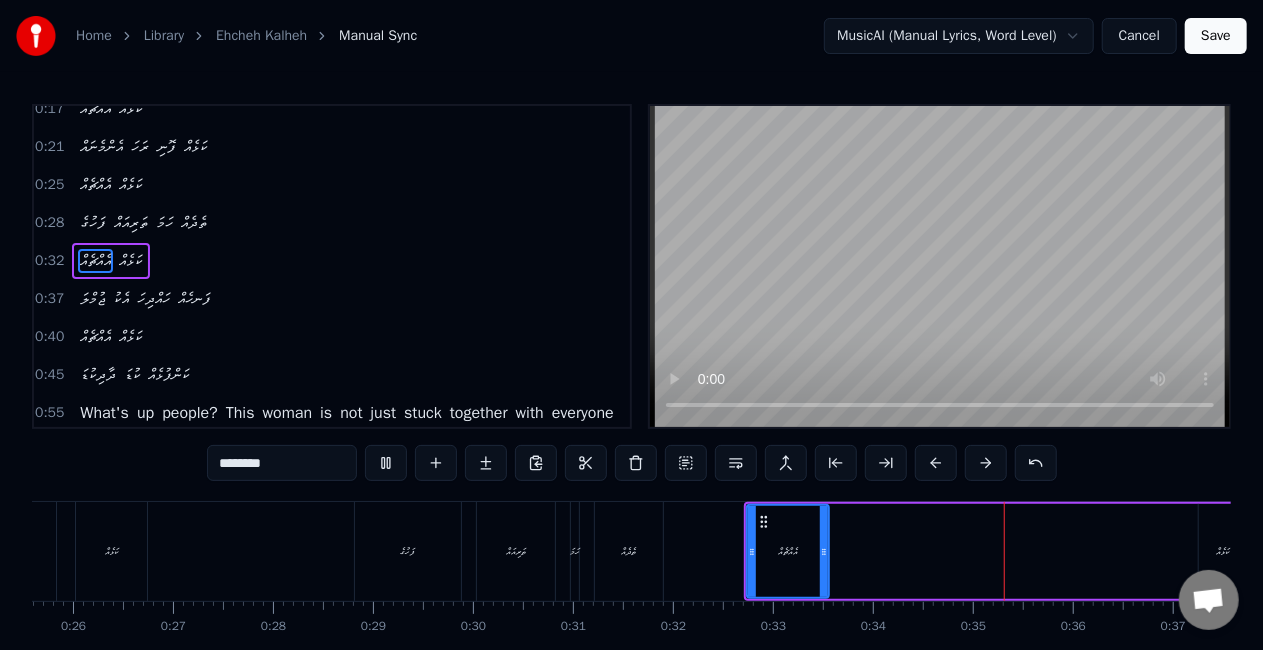 click on "އެއްޗެއް" at bounding box center [788, 551] 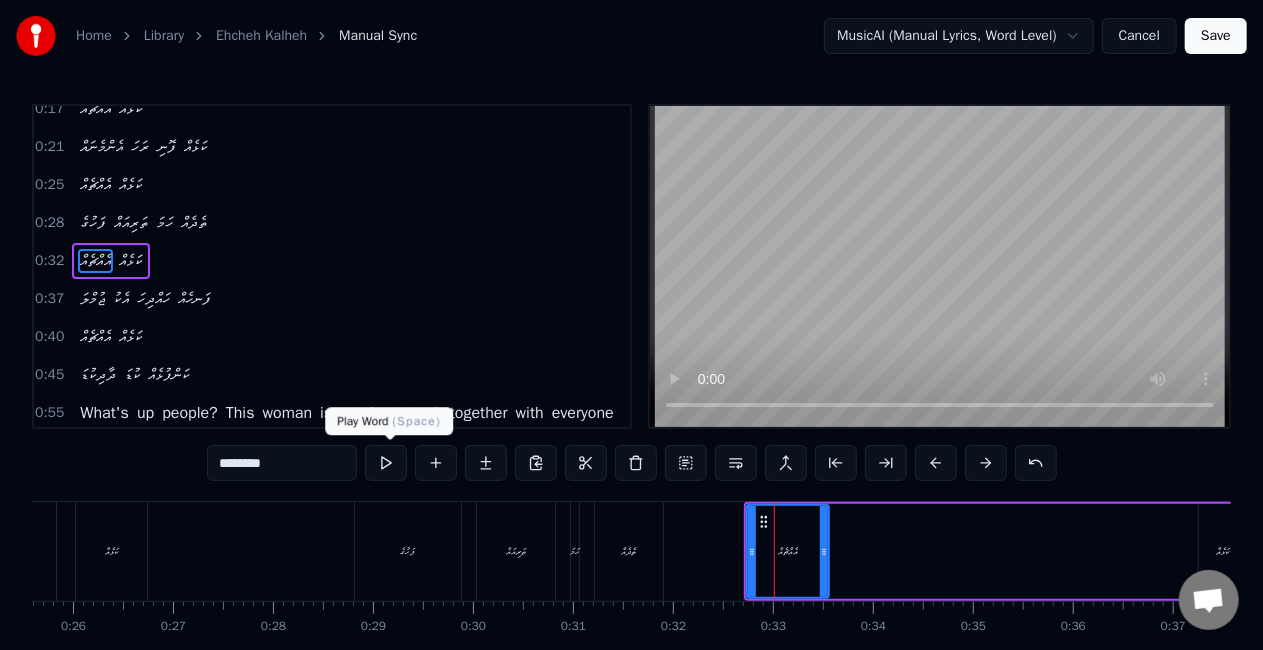 click at bounding box center (386, 463) 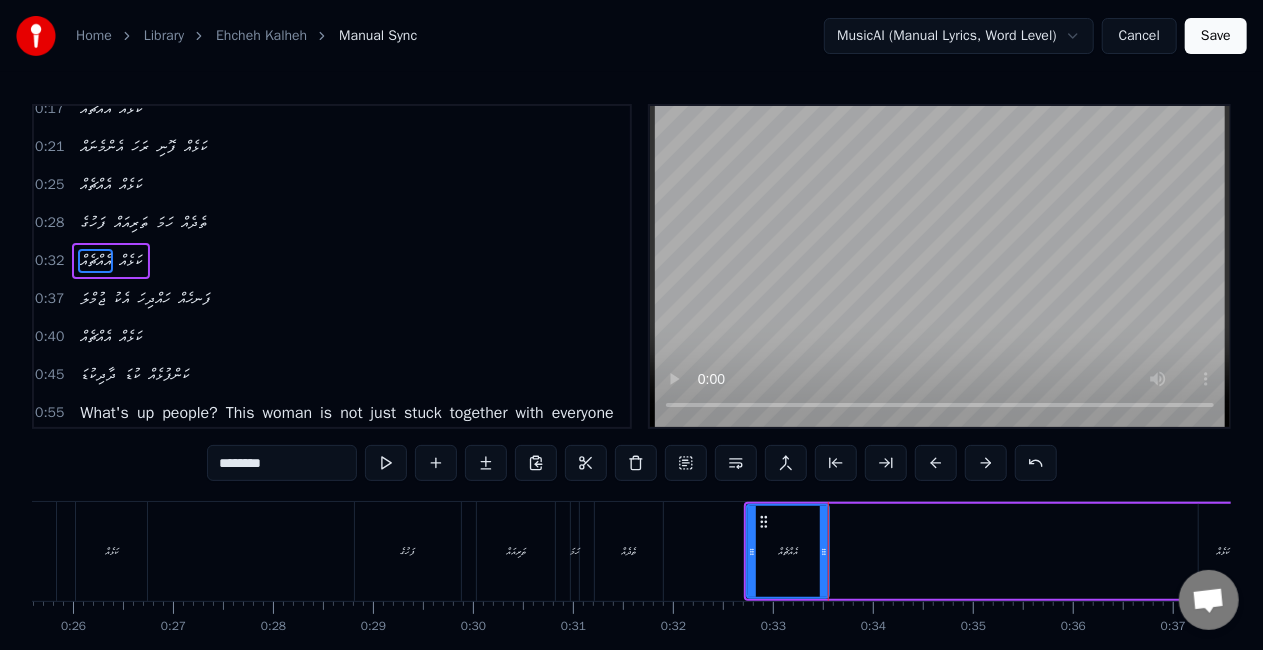 click on "ކަޅެއް" at bounding box center (1223, 551) 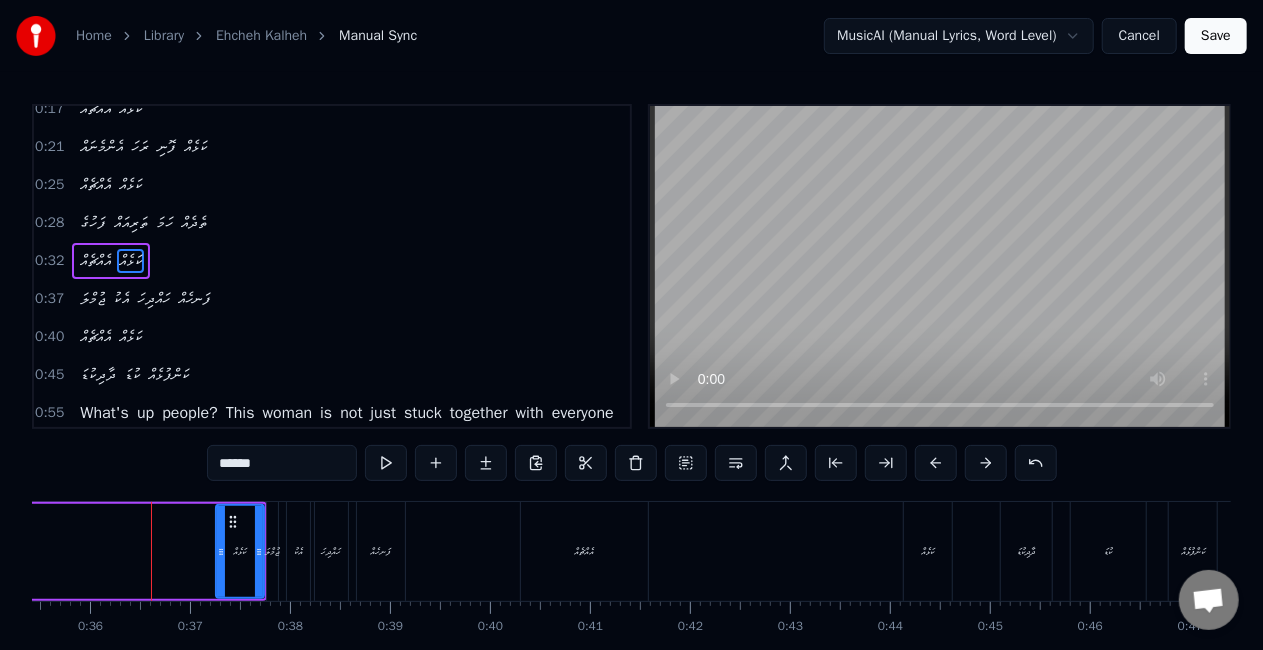 scroll, scrollTop: 0, scrollLeft: 3561, axis: horizontal 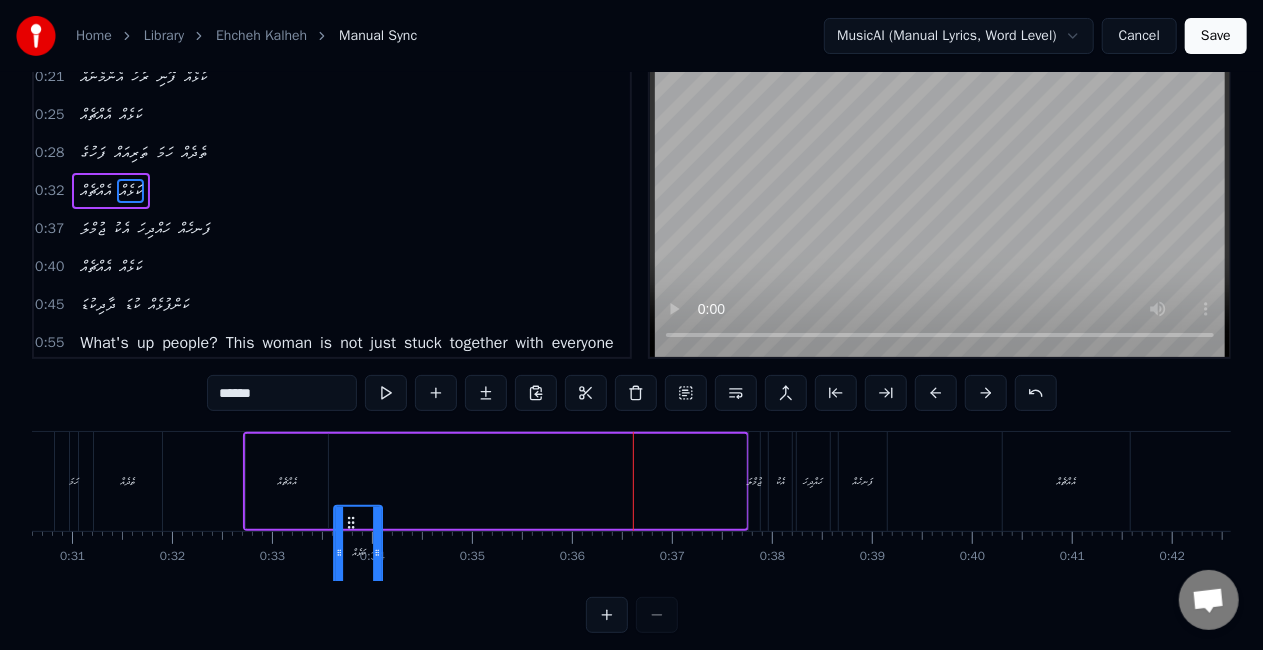 drag, startPoint x: 210, startPoint y: 522, endPoint x: 348, endPoint y: 450, distance: 155.65346 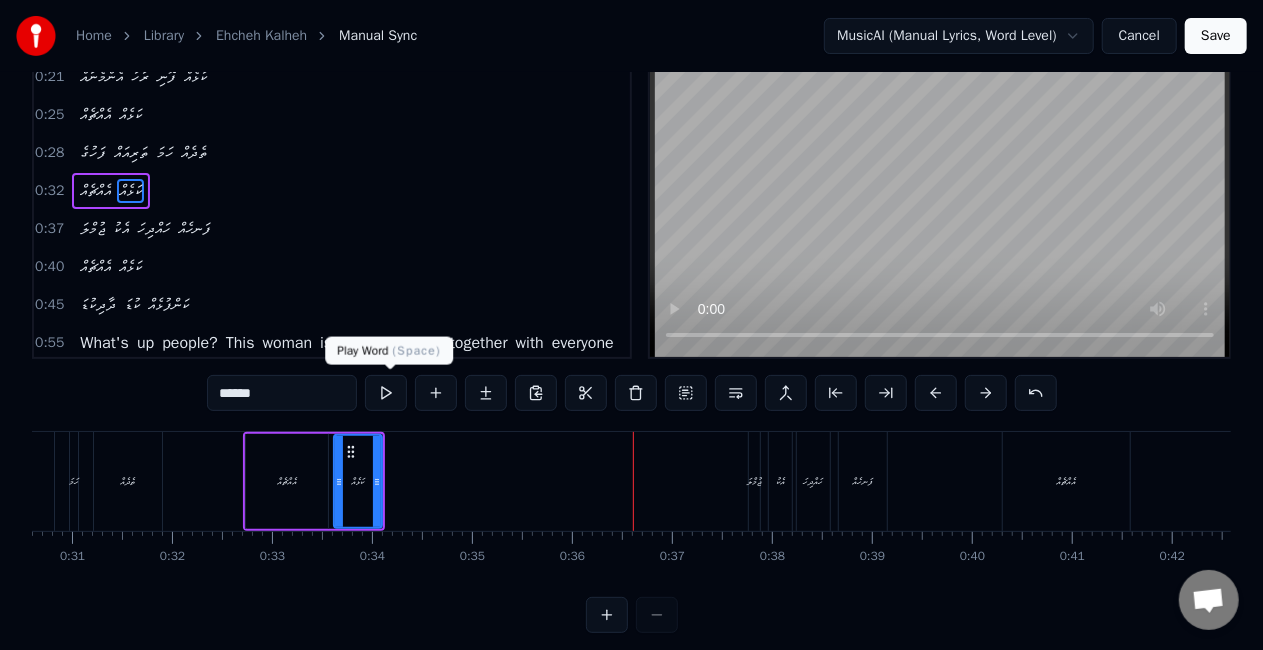 click at bounding box center [386, 393] 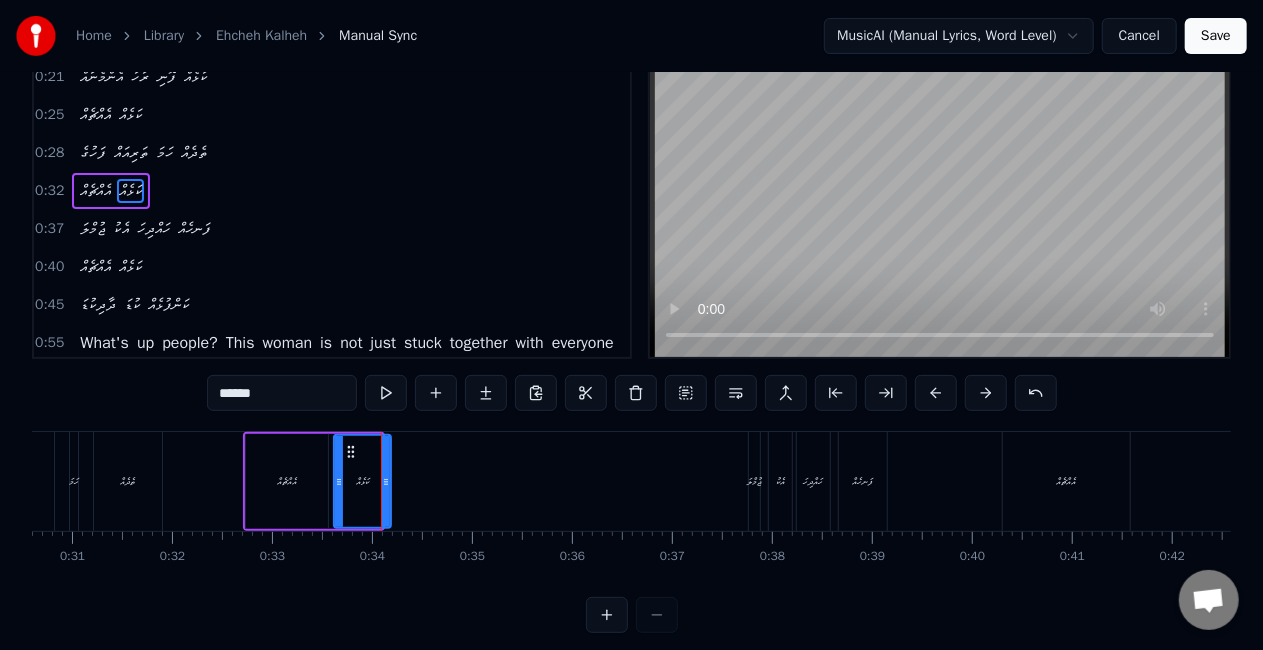 click 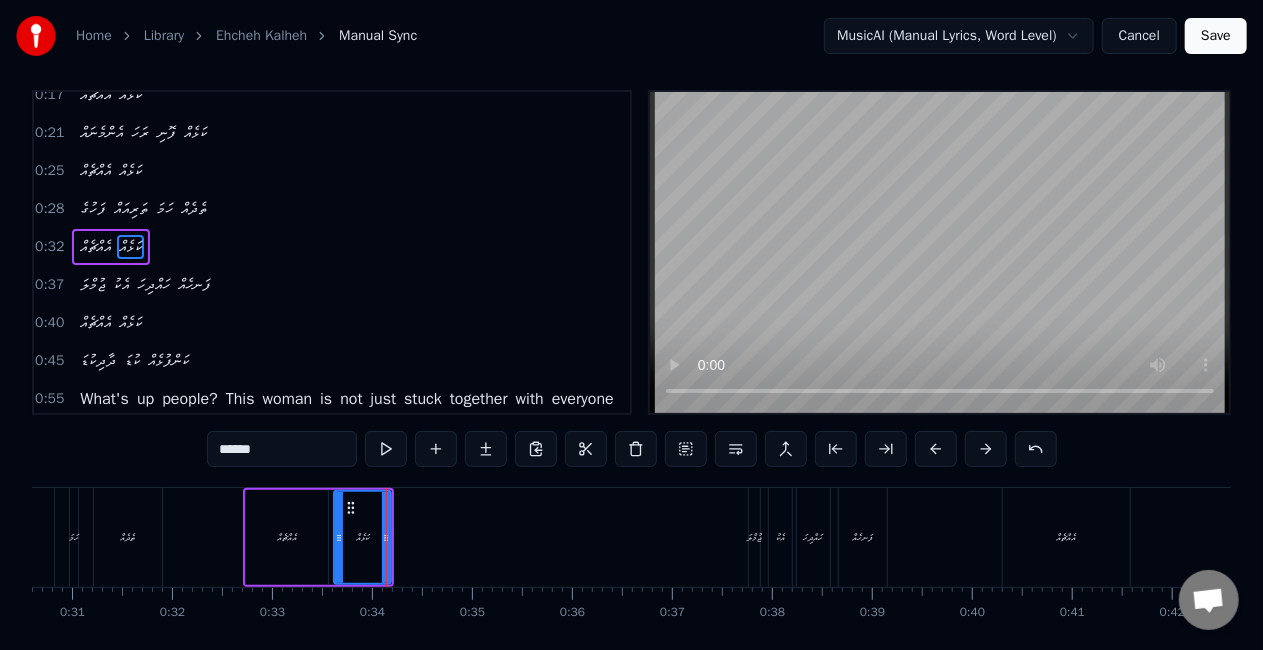 scroll, scrollTop: 0, scrollLeft: 0, axis: both 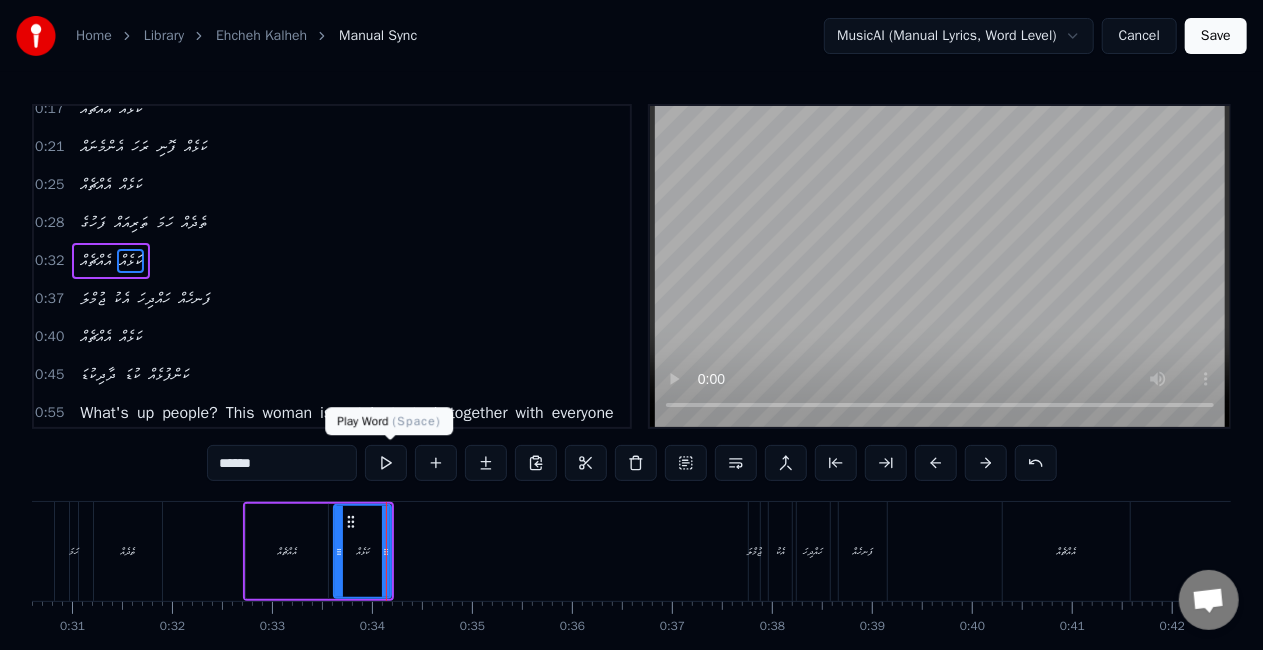 click at bounding box center (386, 463) 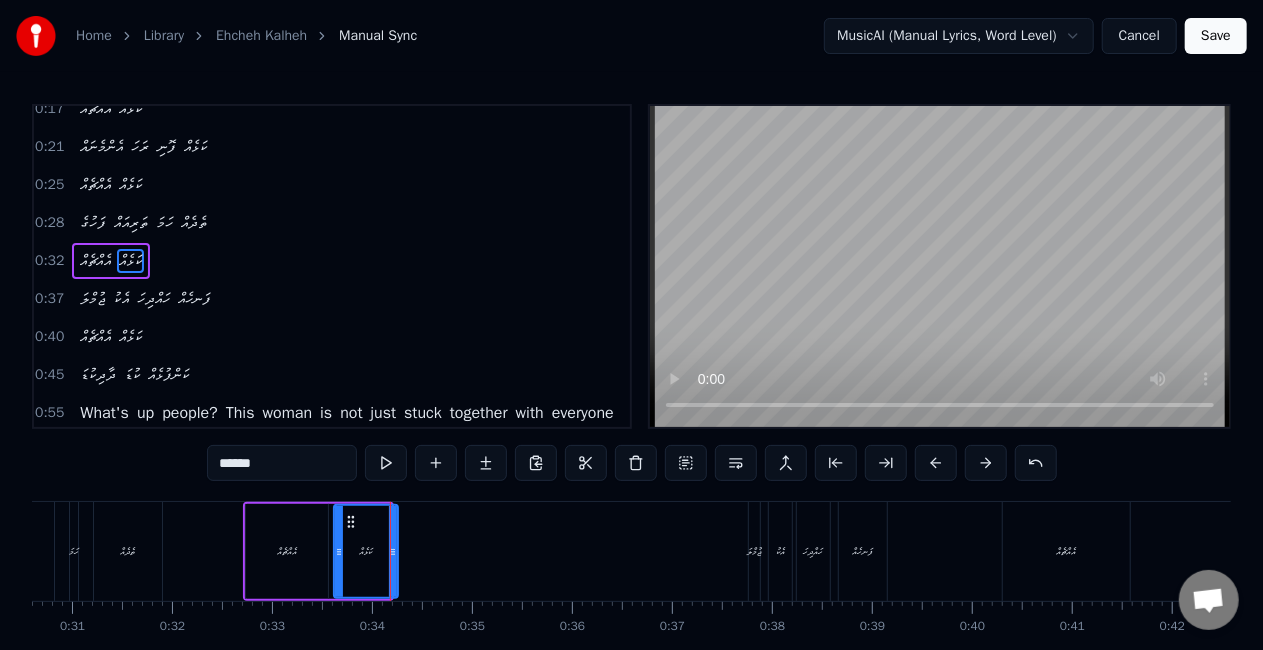 click 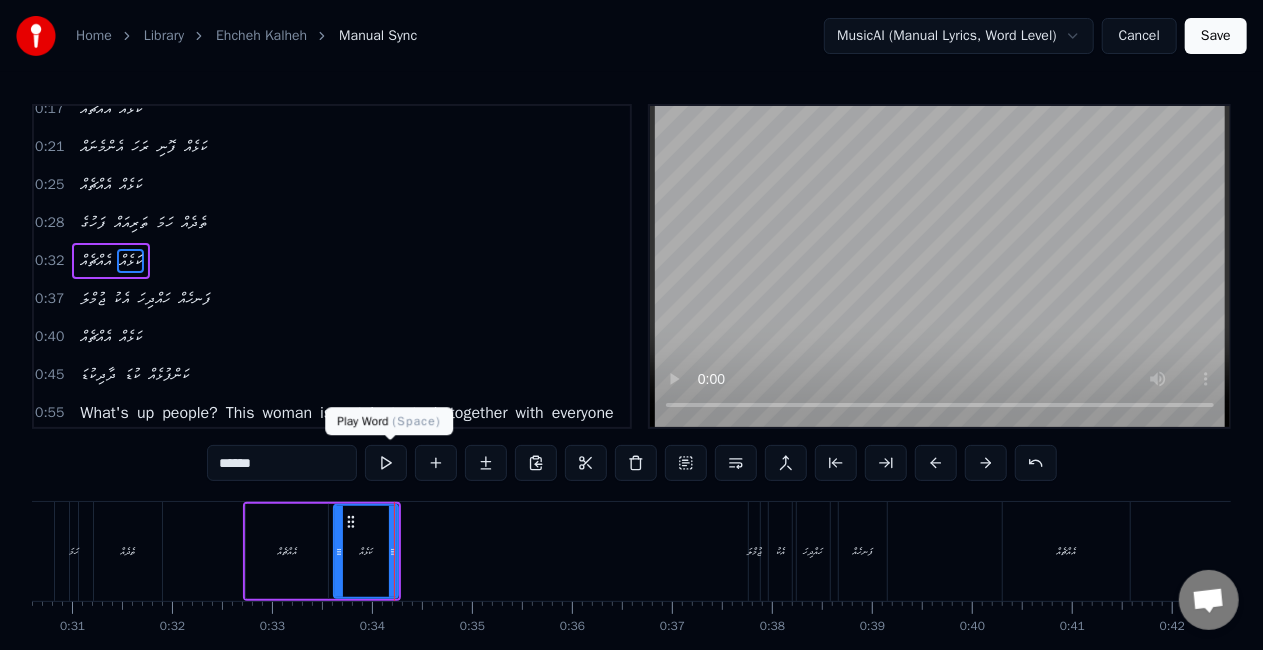 click at bounding box center [386, 463] 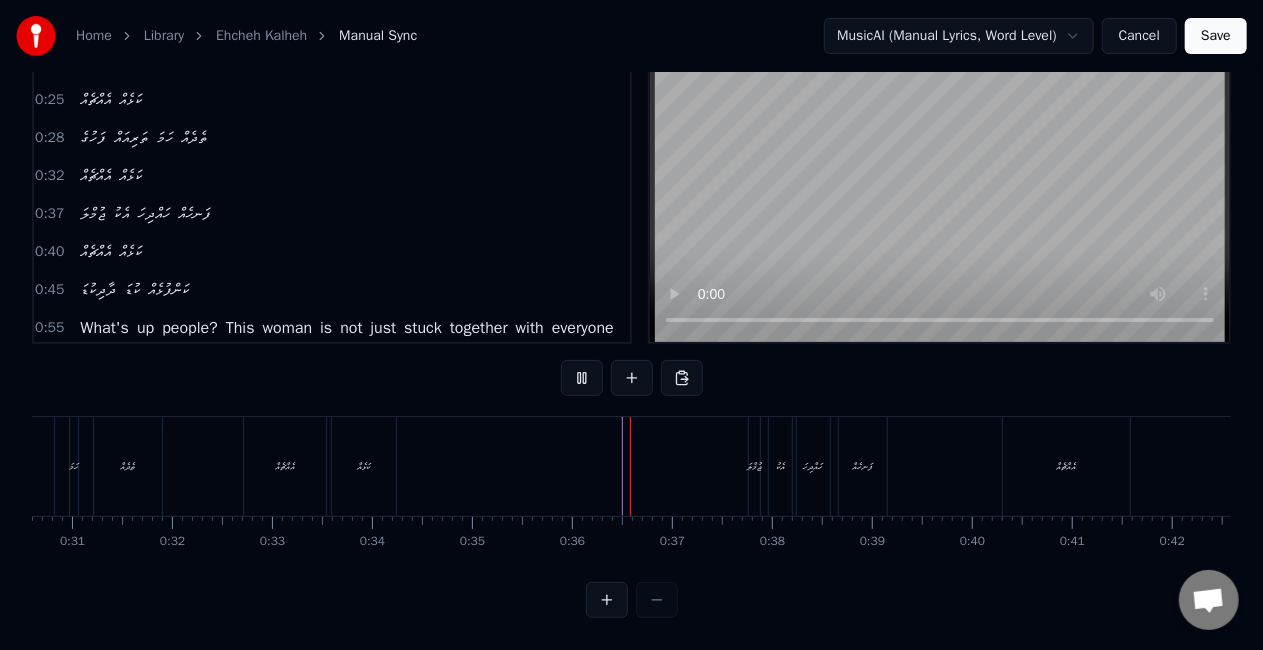 scroll, scrollTop: 102, scrollLeft: 0, axis: vertical 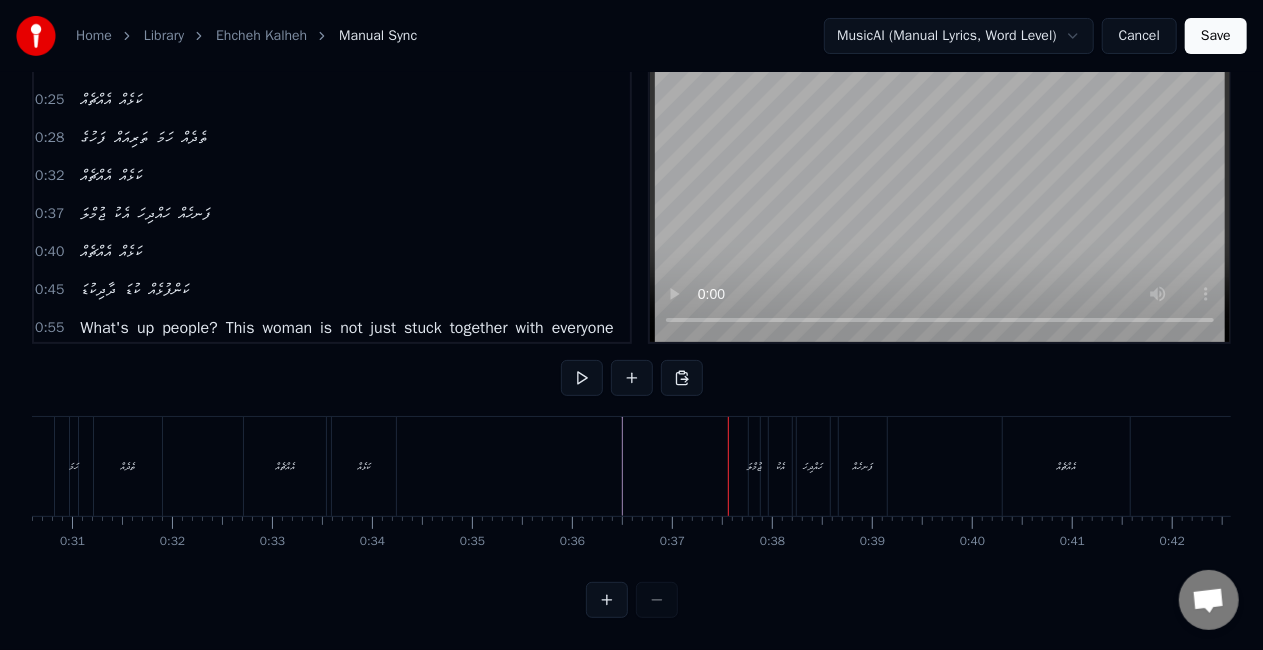 click on "ޖުމްލަ" at bounding box center [755, 466] 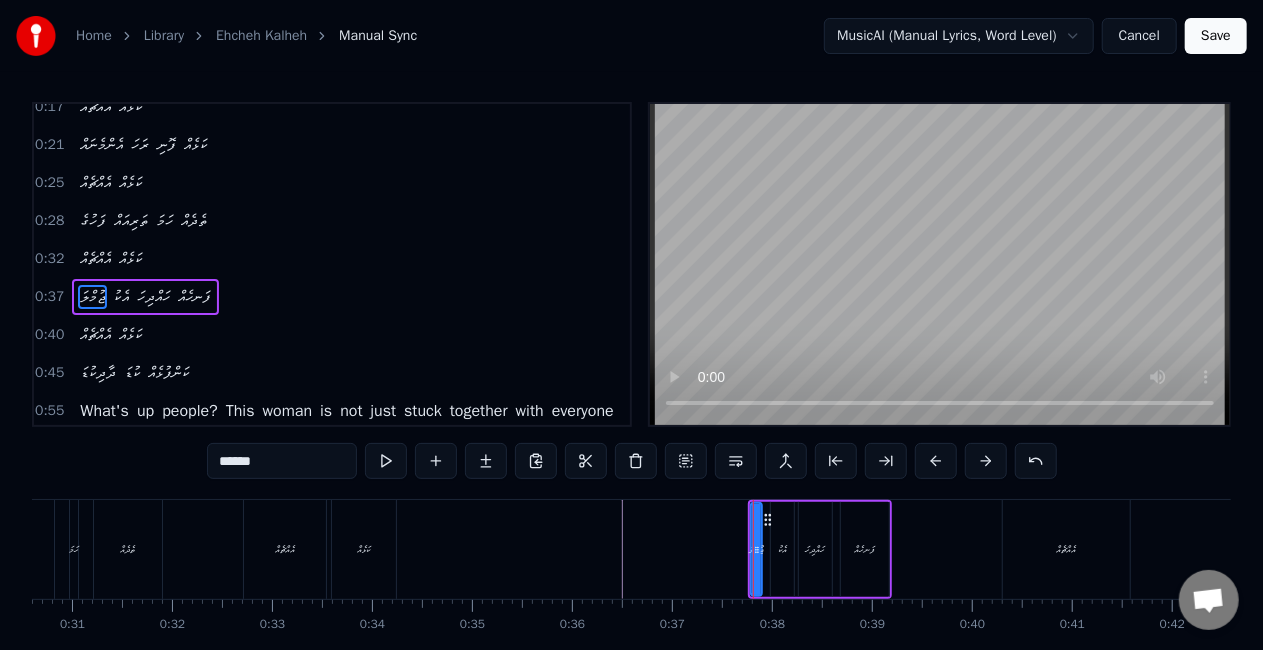 scroll, scrollTop: 0, scrollLeft: 0, axis: both 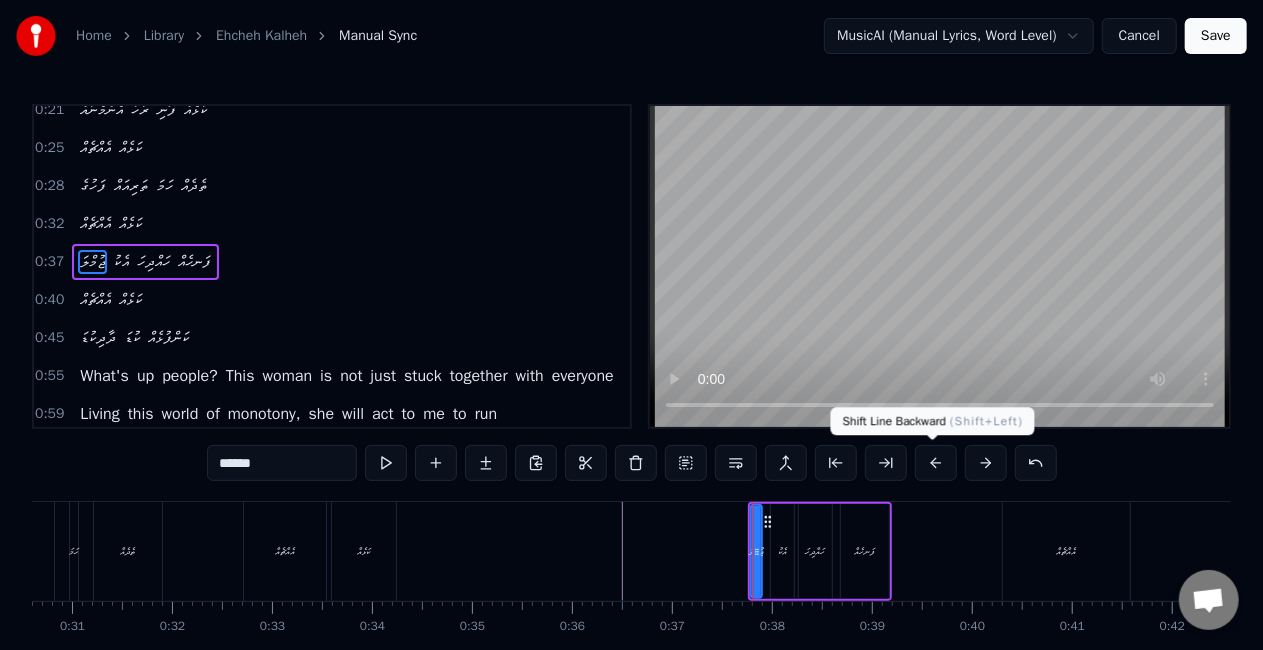 click at bounding box center (936, 463) 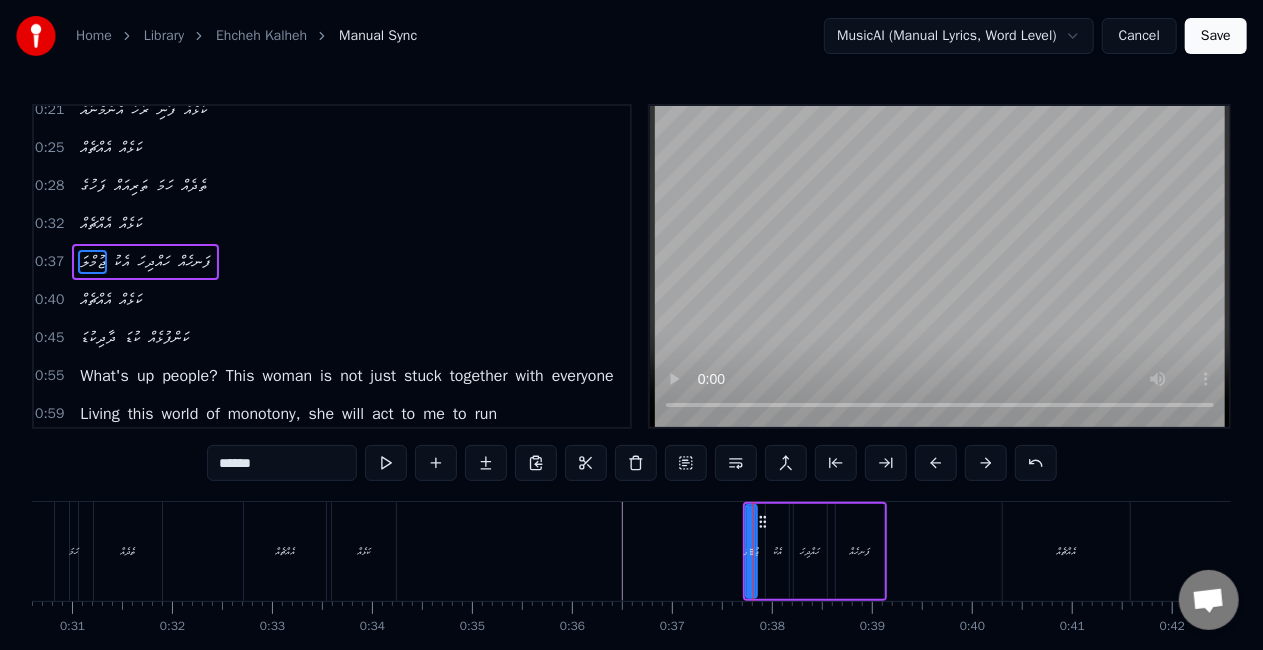 click at bounding box center [936, 463] 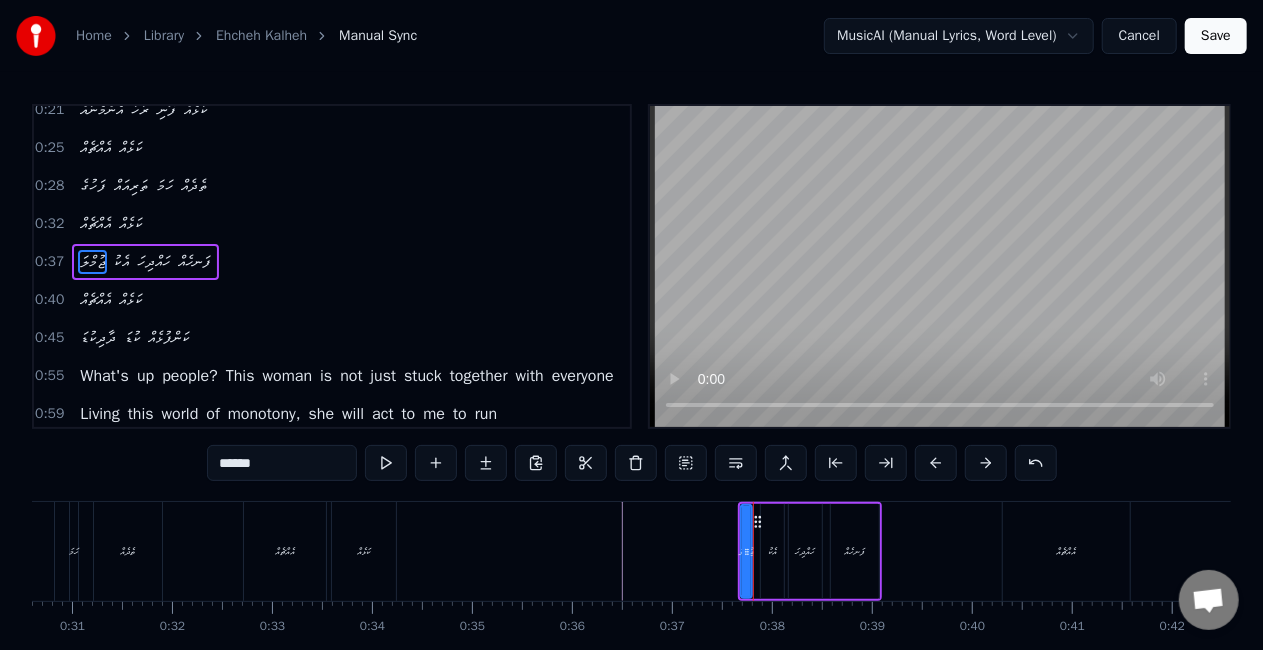 click at bounding box center [936, 463] 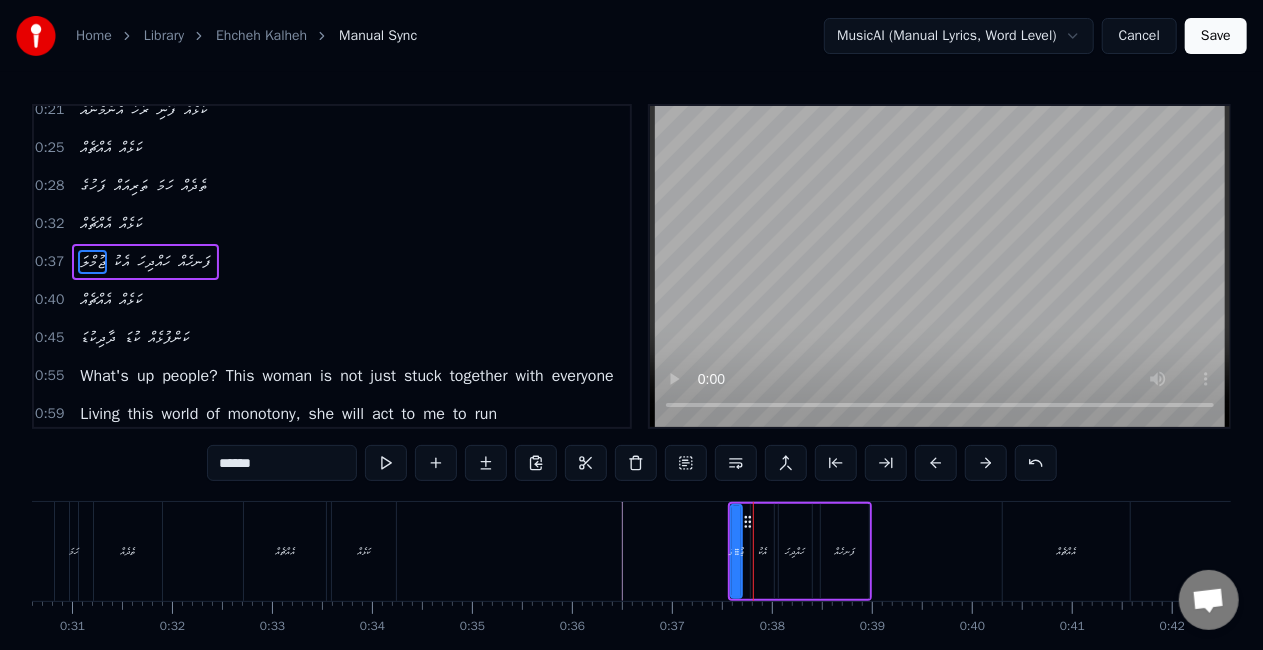 click at bounding box center (936, 463) 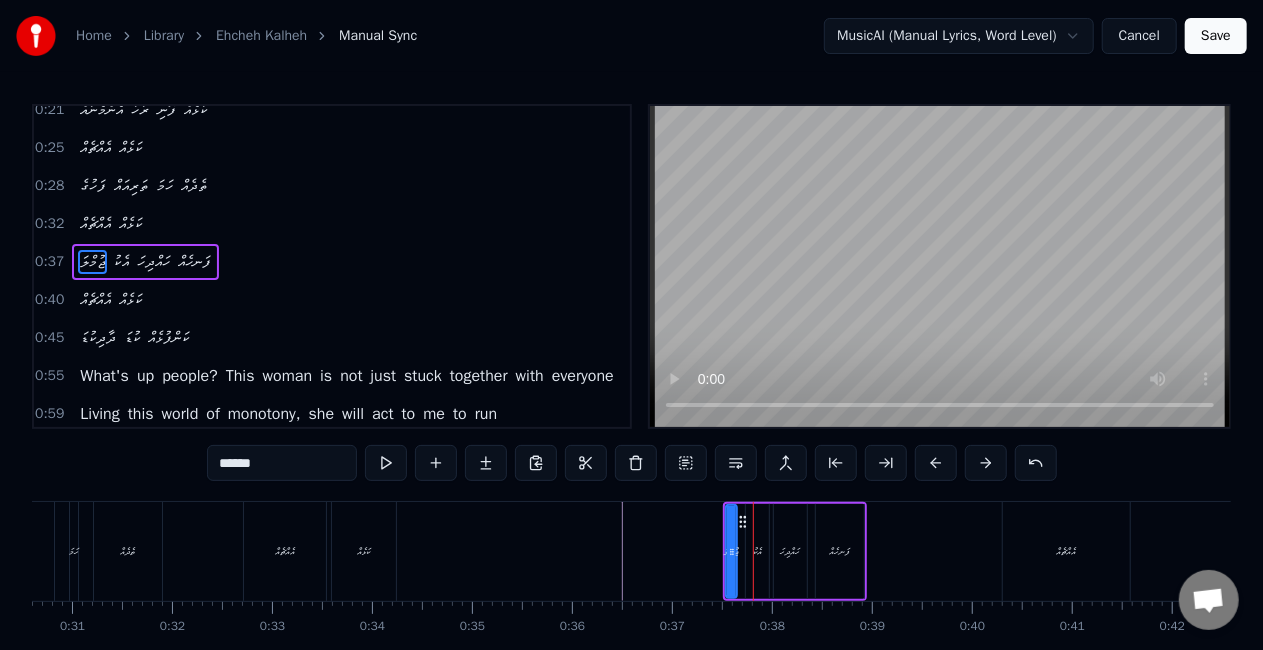 click at bounding box center (936, 463) 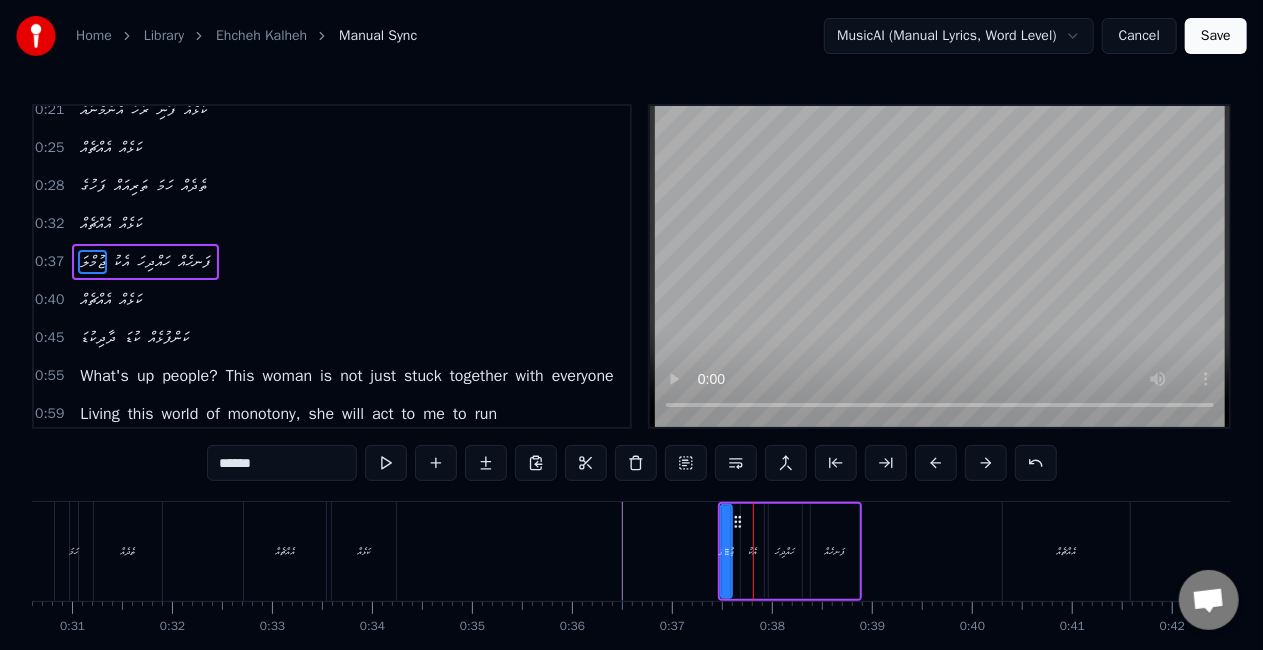 click at bounding box center (936, 463) 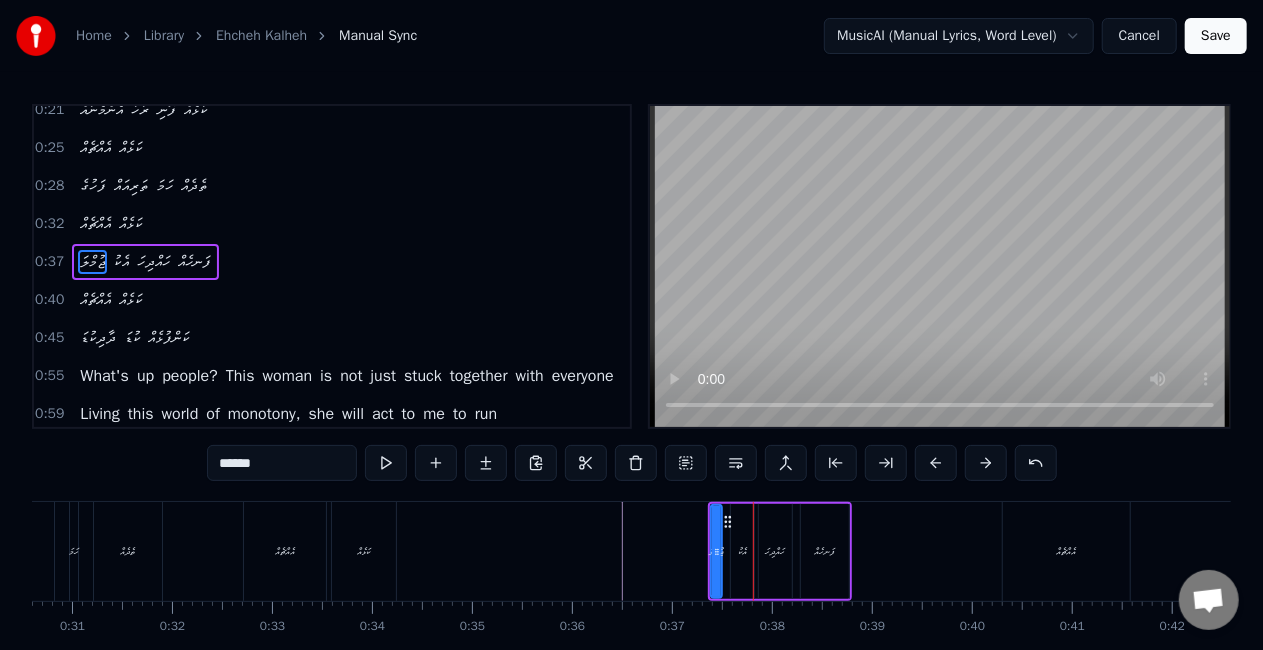 click at bounding box center (936, 463) 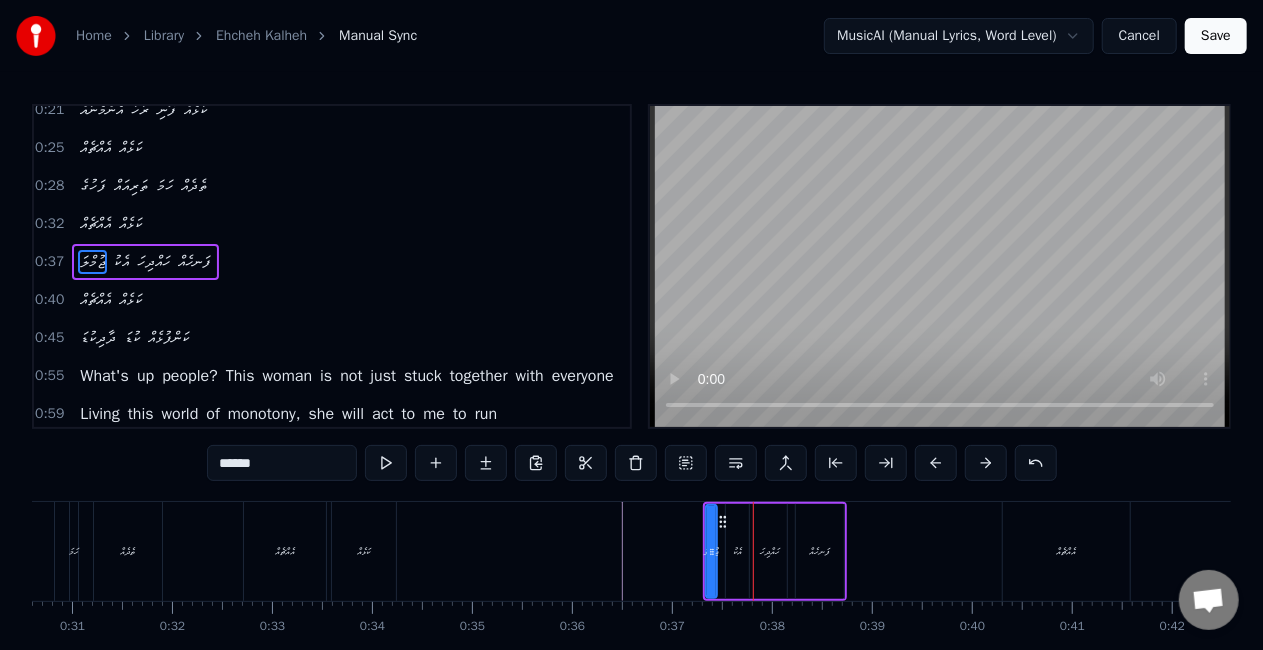 click at bounding box center (936, 463) 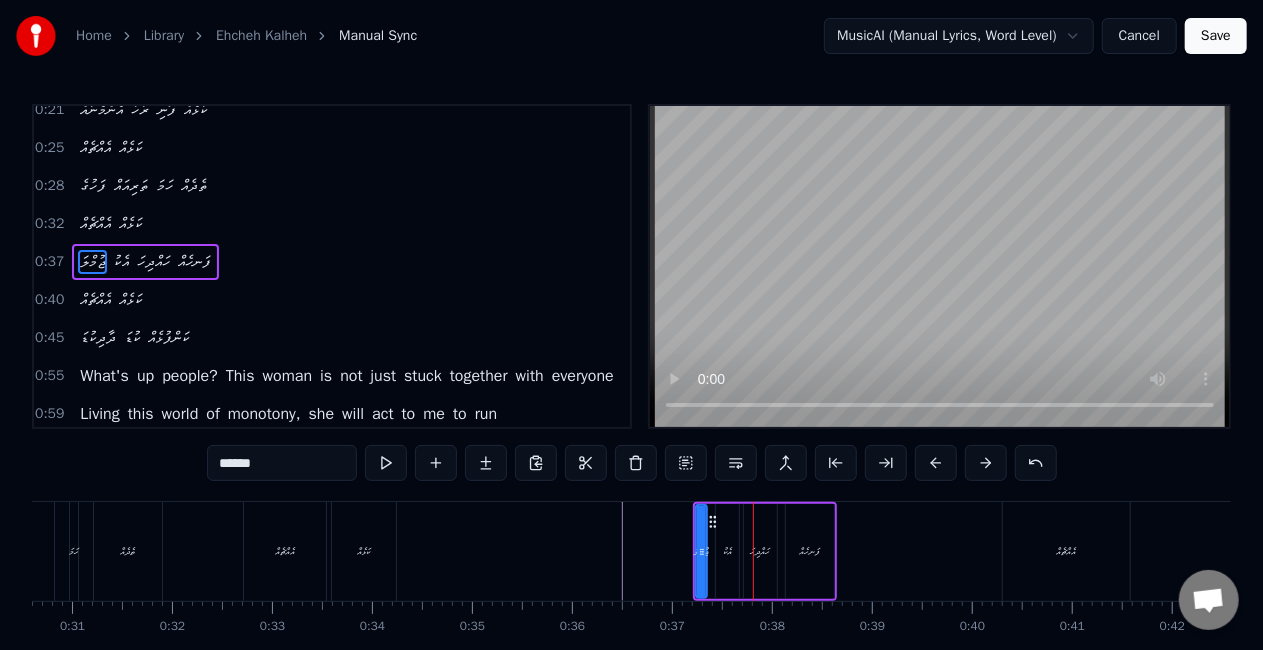 click at bounding box center [936, 463] 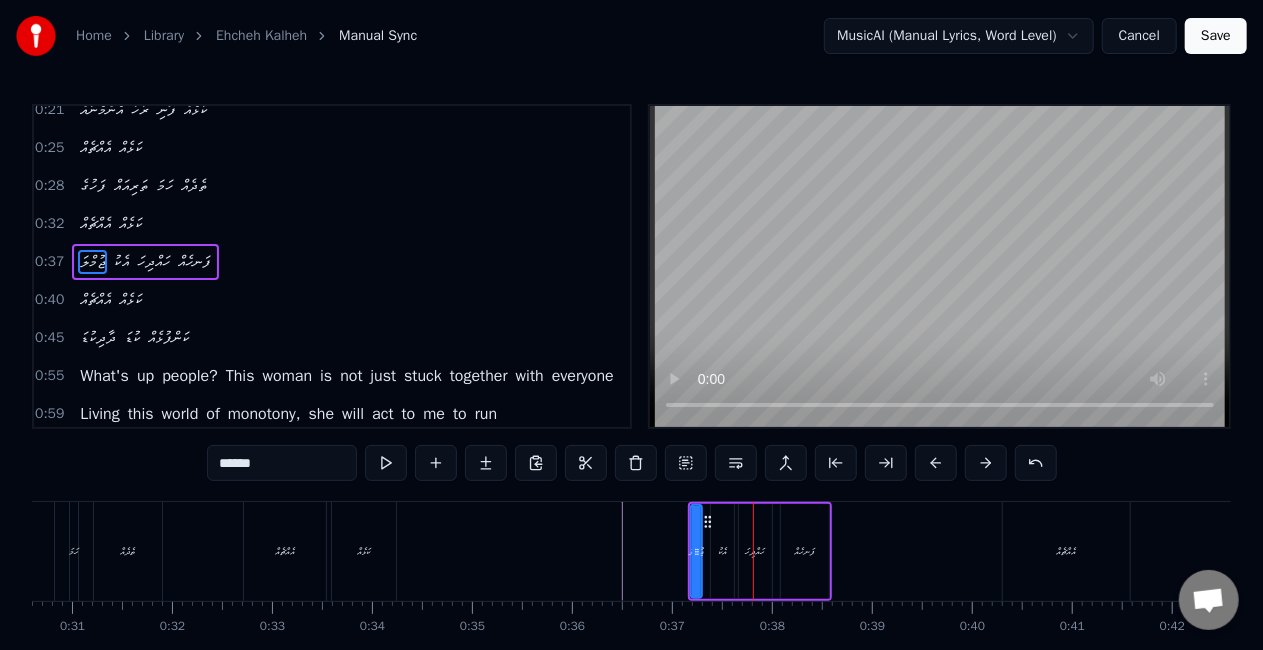 click at bounding box center (936, 463) 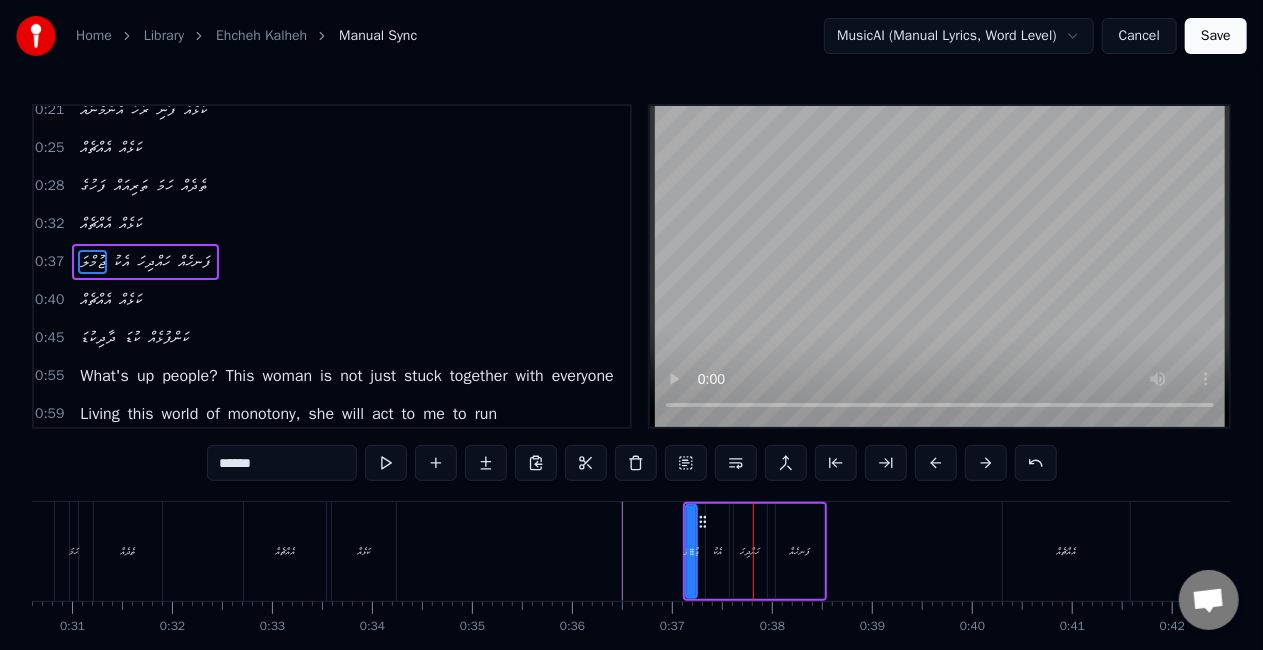 click at bounding box center [936, 463] 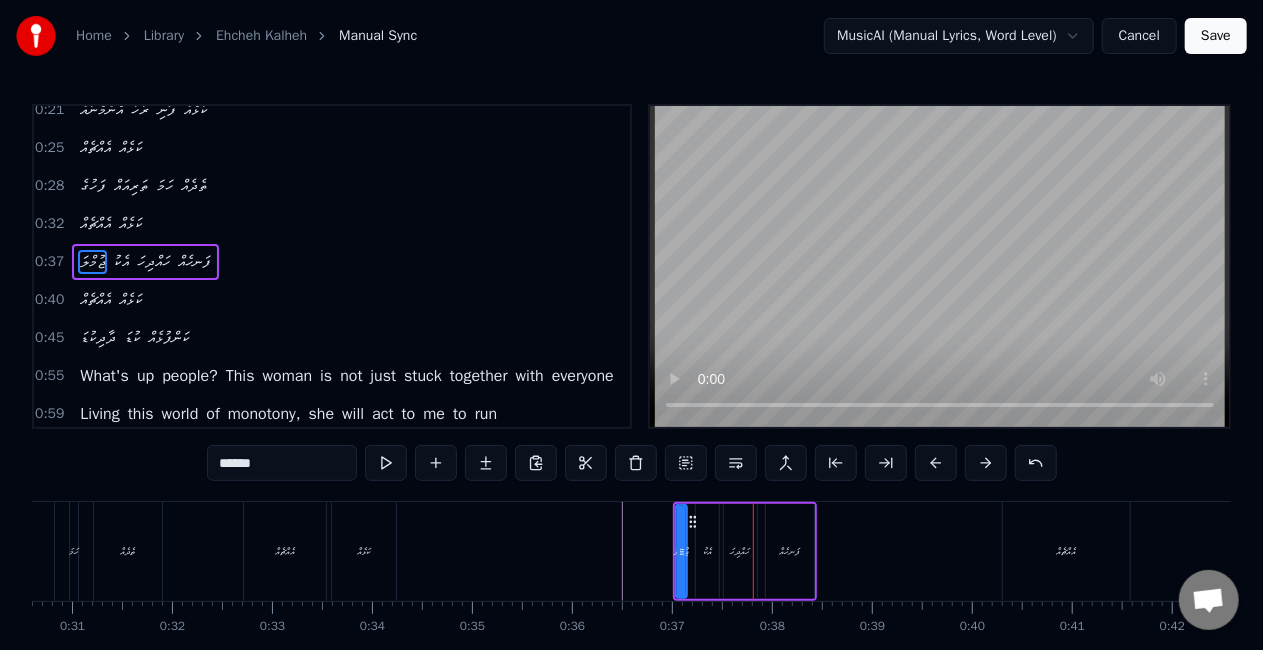 click at bounding box center [936, 463] 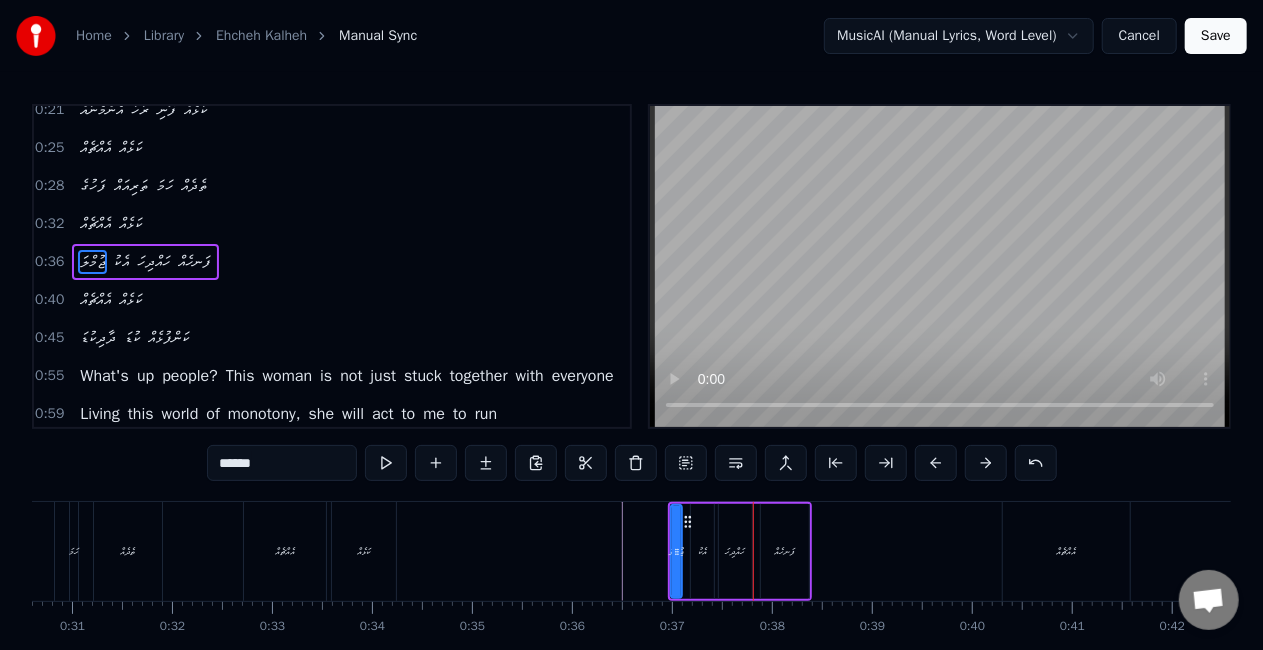 click at bounding box center [936, 463] 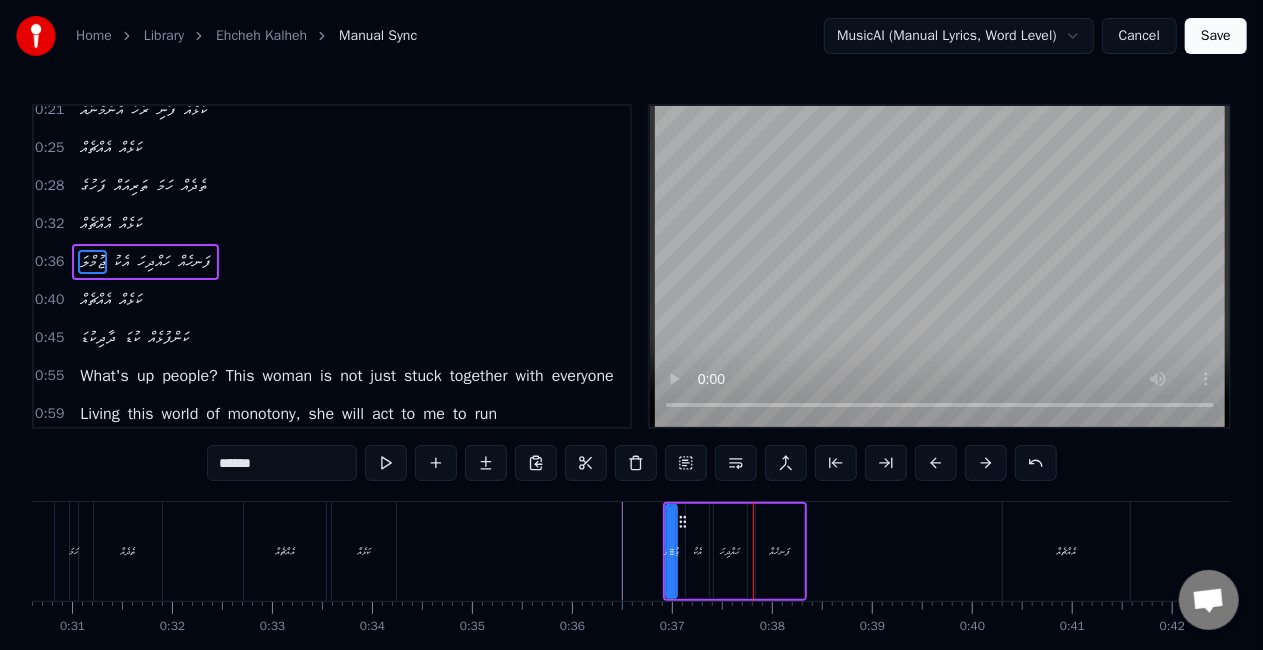 click at bounding box center (936, 463) 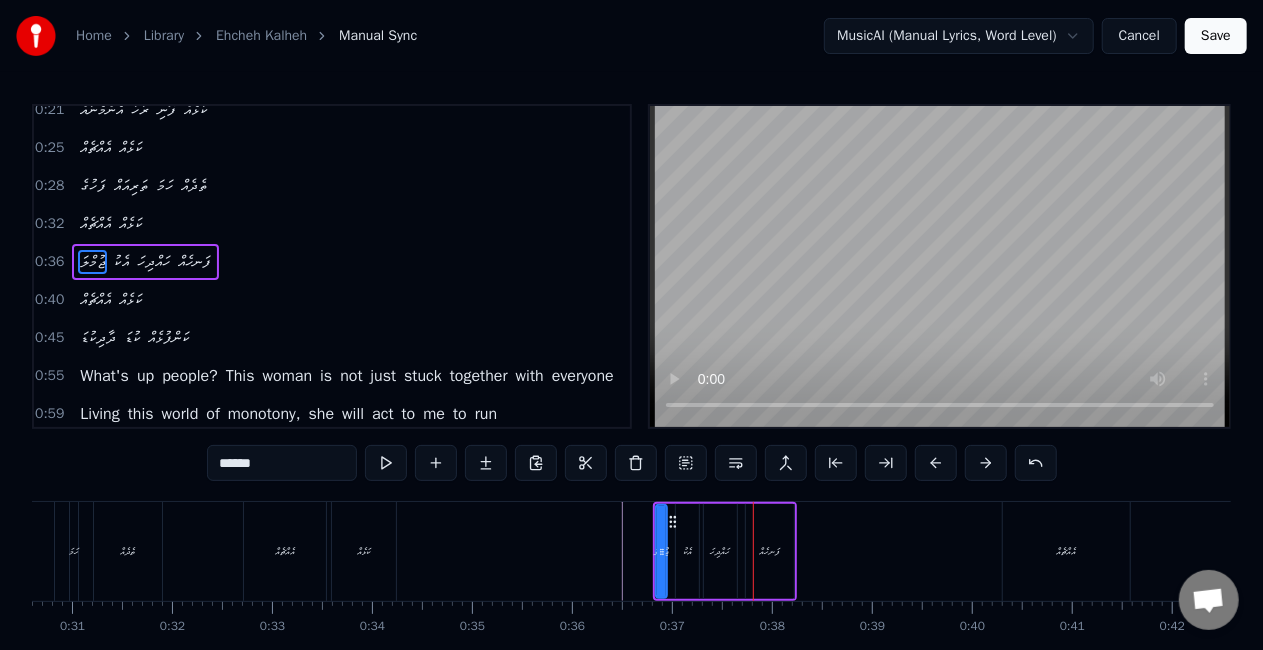 click at bounding box center (936, 463) 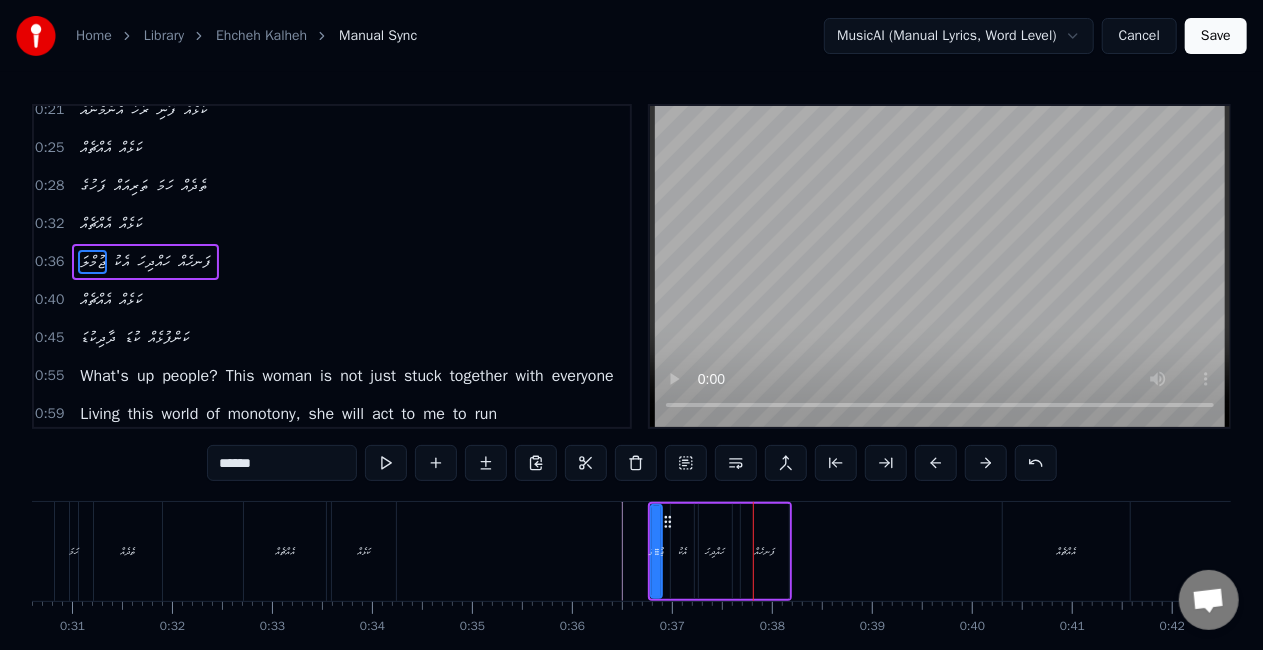 click at bounding box center [936, 463] 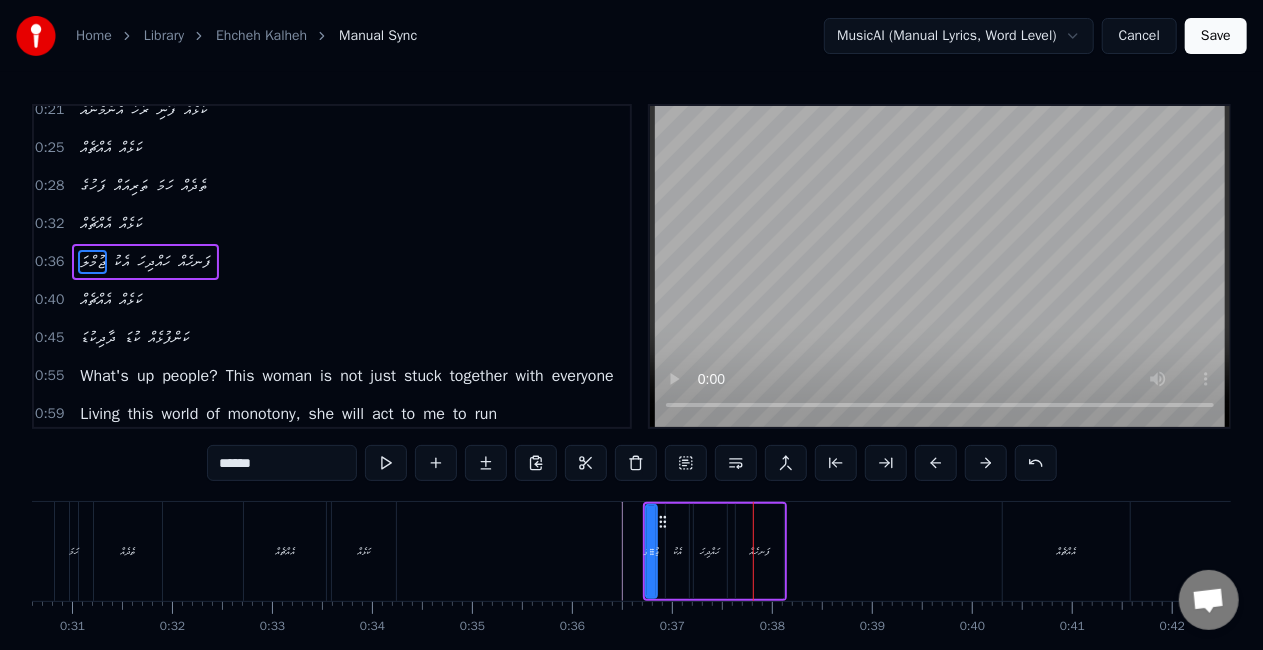 click at bounding box center [936, 463] 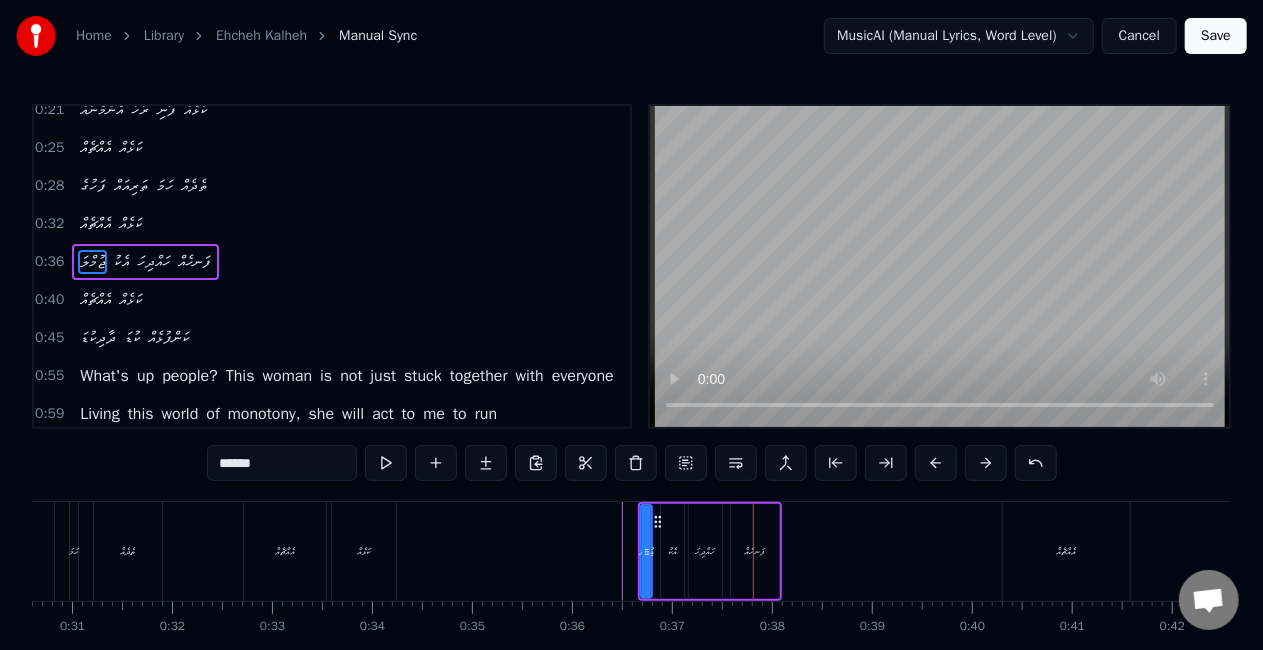 click at bounding box center (936, 463) 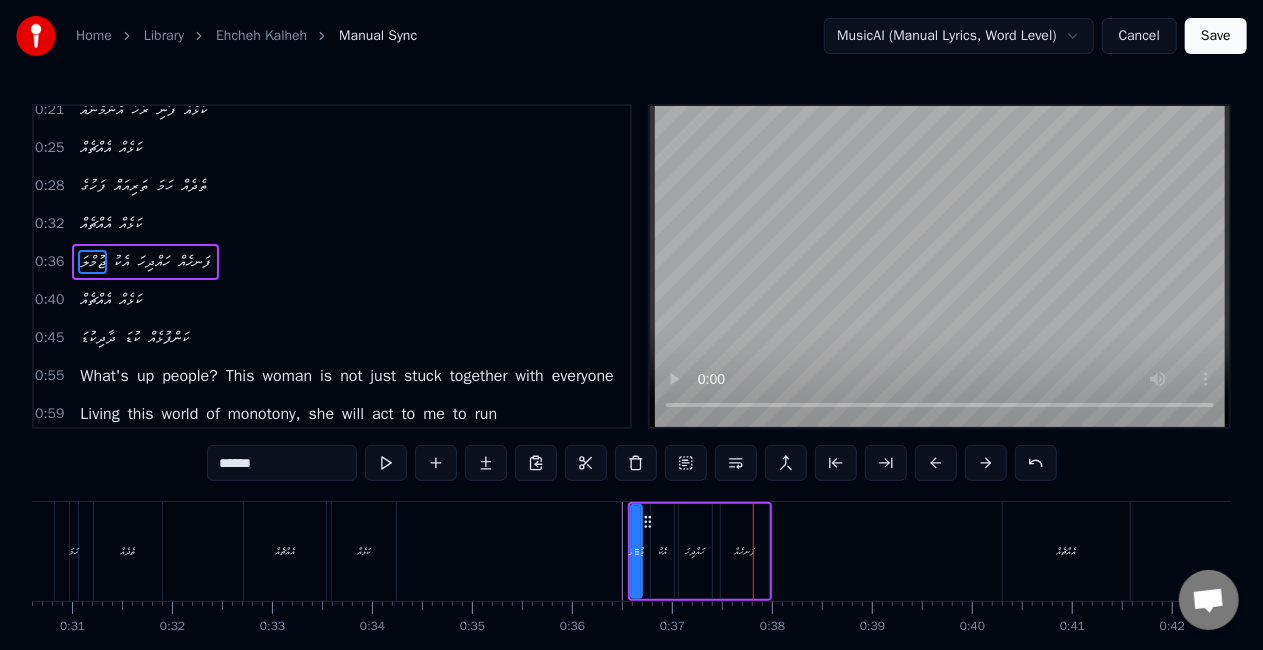 click at bounding box center (936, 463) 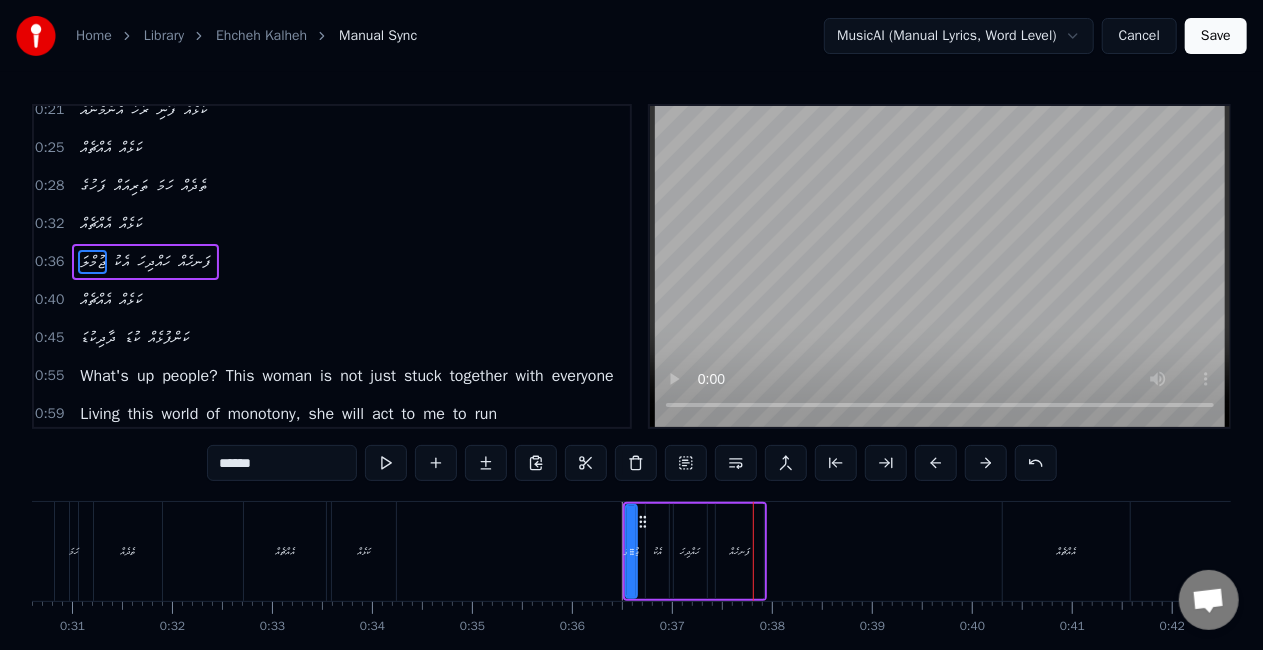click at bounding box center (936, 463) 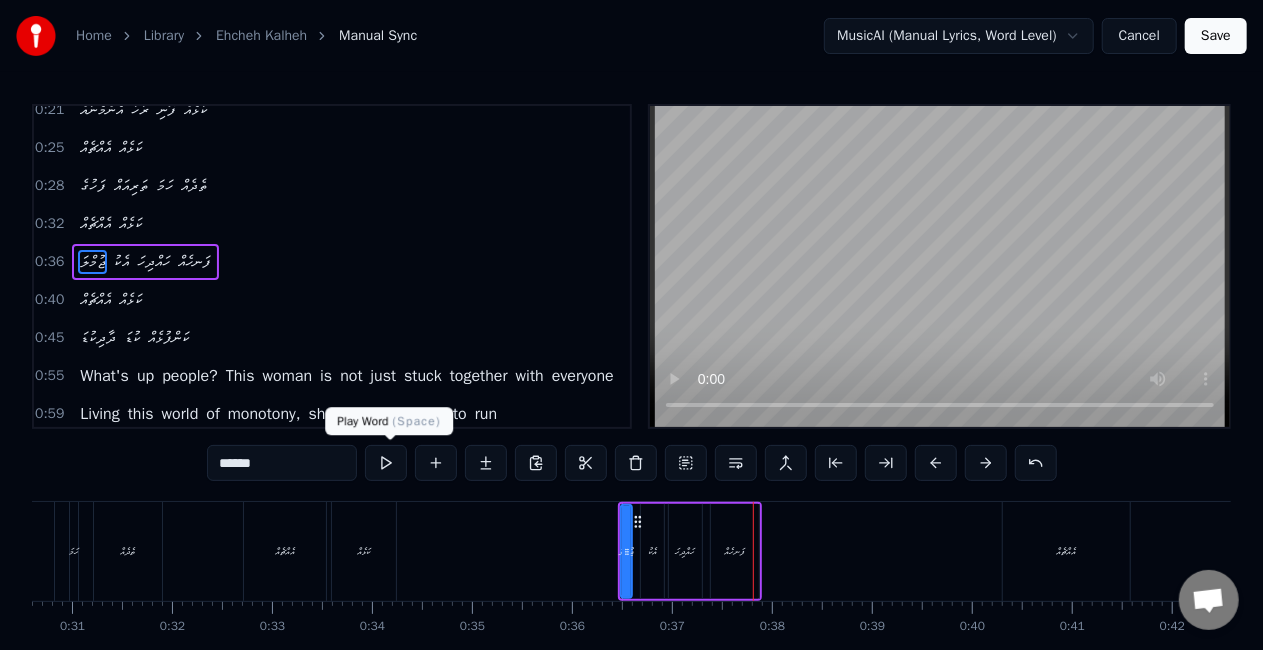 click at bounding box center (386, 463) 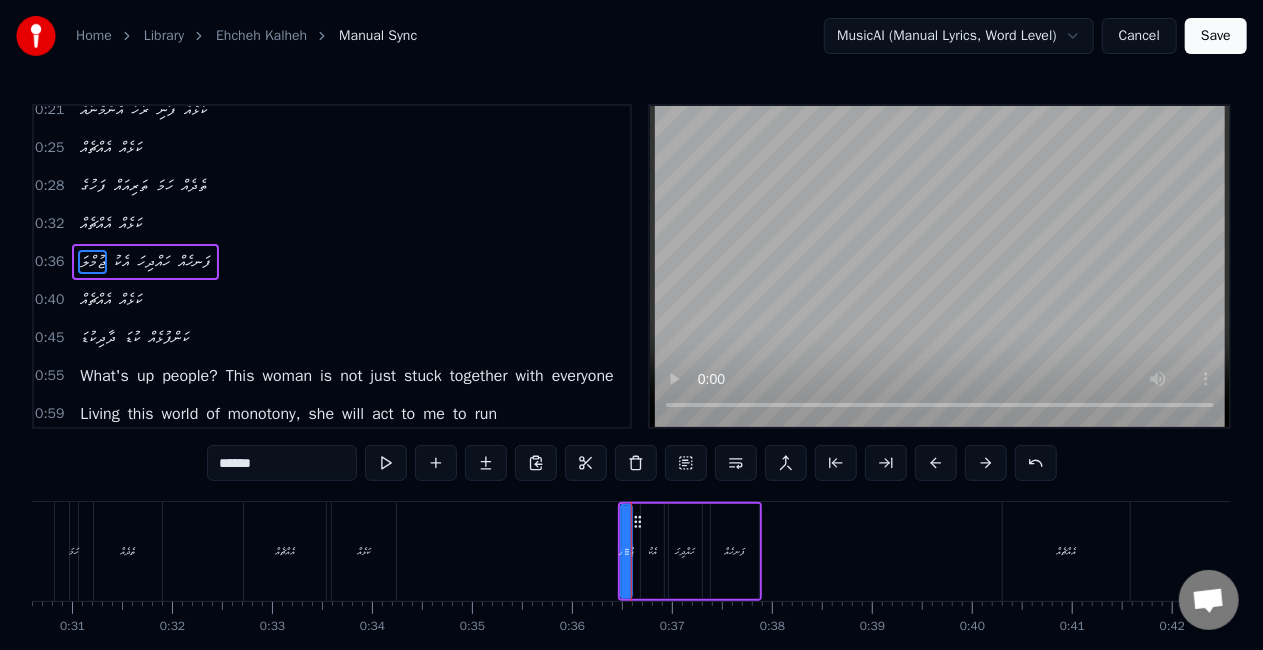 click at bounding box center (386, 463) 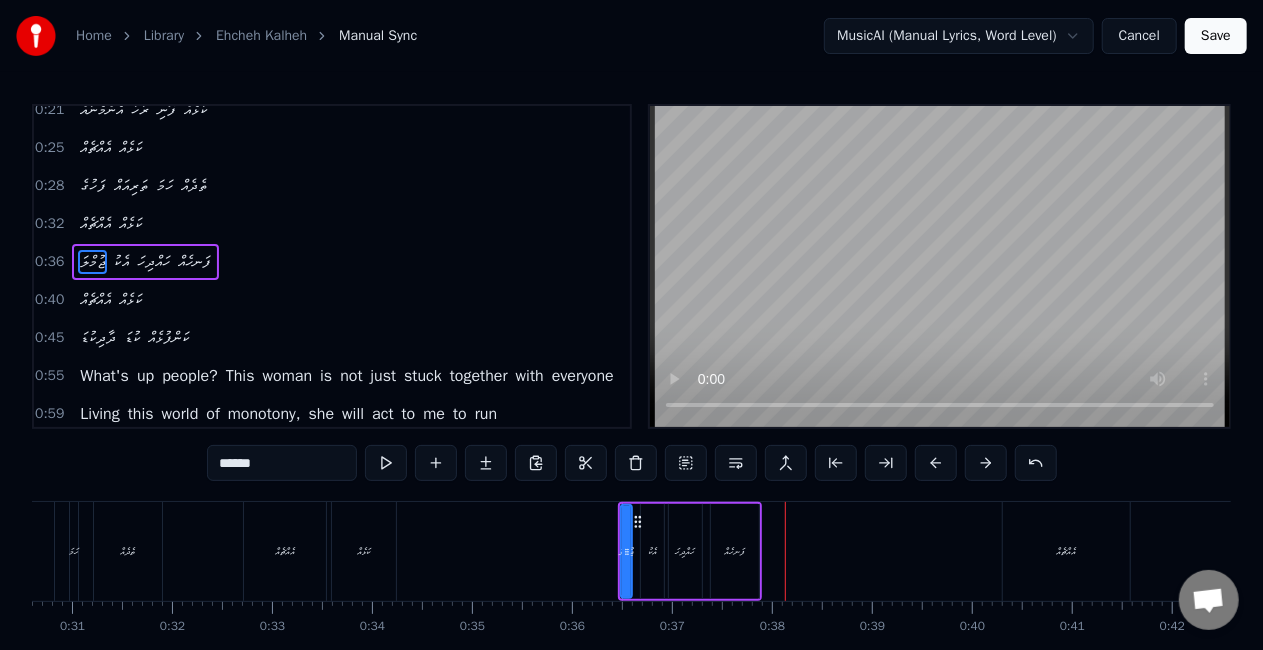 click on "ފަނހެއް" at bounding box center (735, 551) 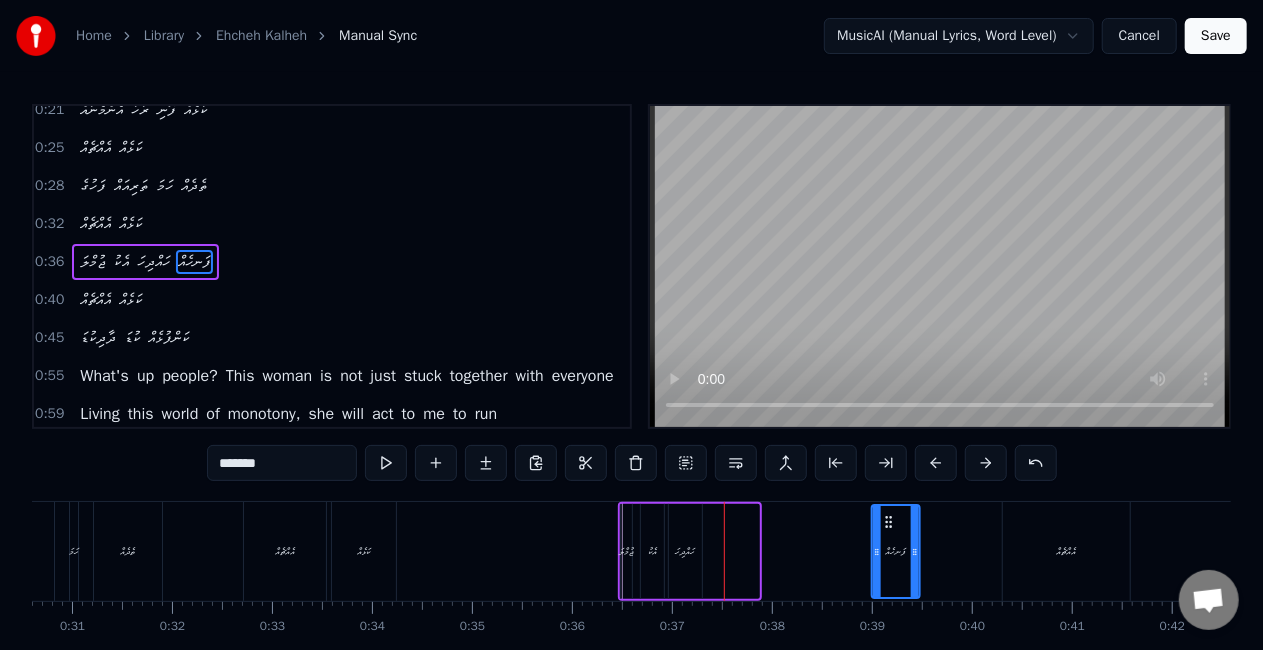 drag, startPoint x: 730, startPoint y: 524, endPoint x: 887, endPoint y: 518, distance: 157.11461 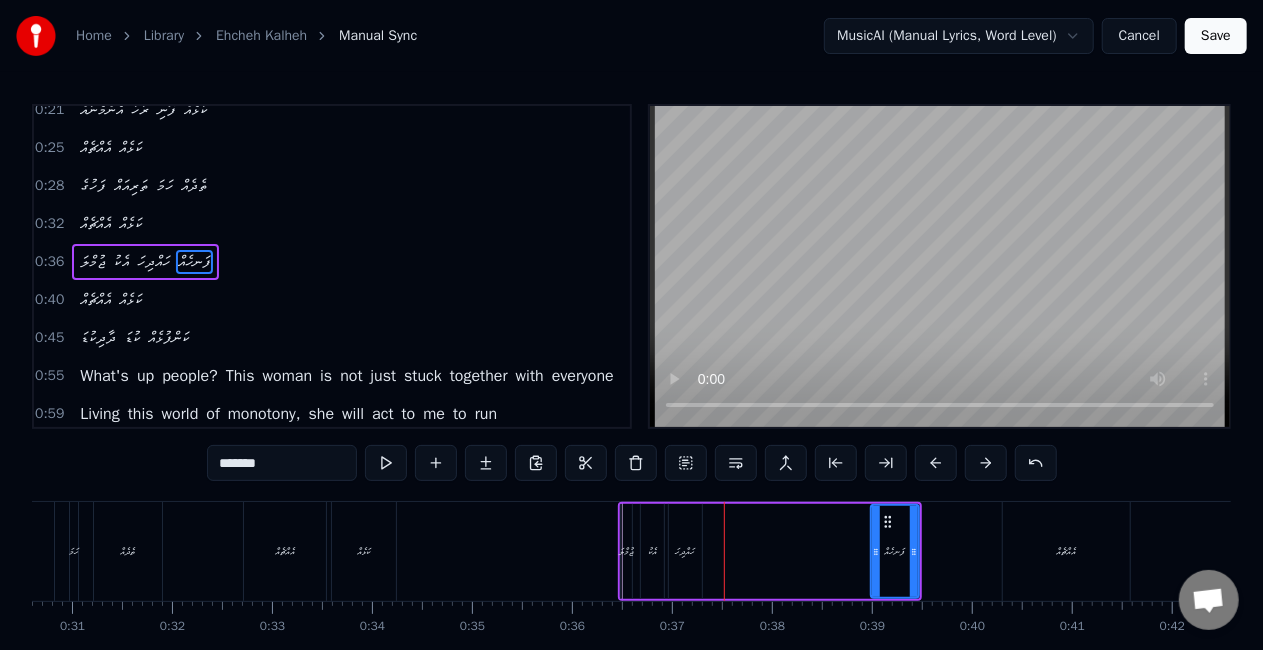 click on "ހައްދިހަ" at bounding box center [685, 551] 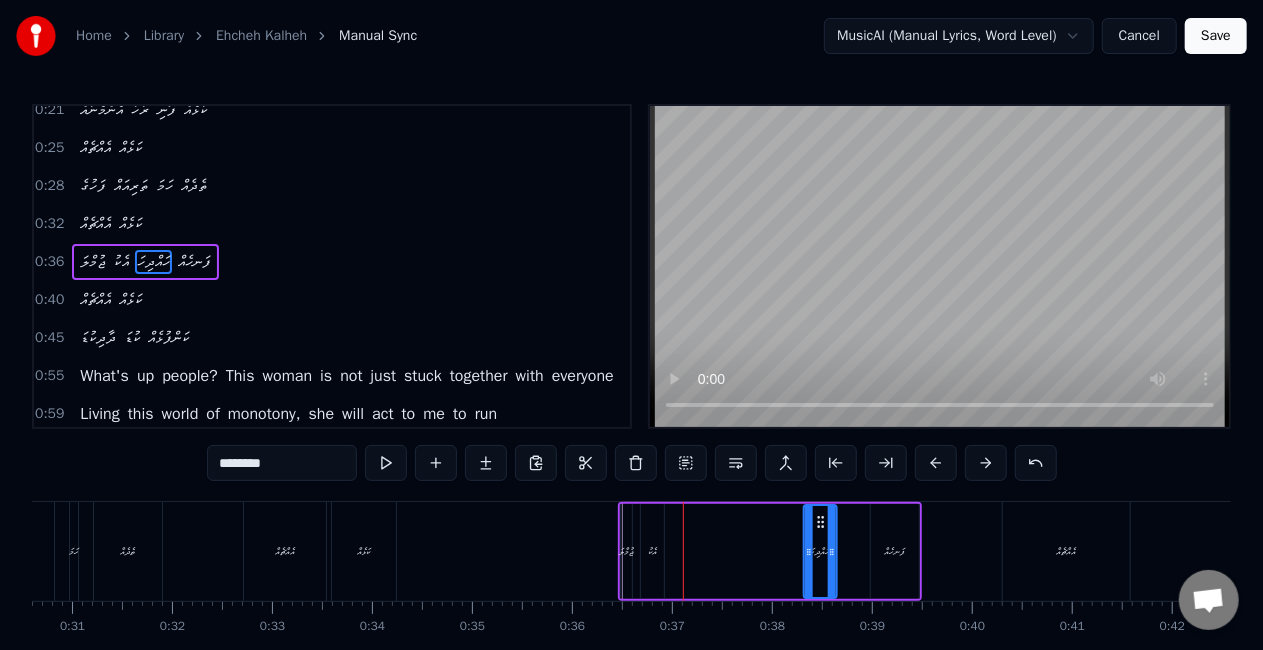 drag, startPoint x: 685, startPoint y: 520, endPoint x: 820, endPoint y: 516, distance: 135.05925 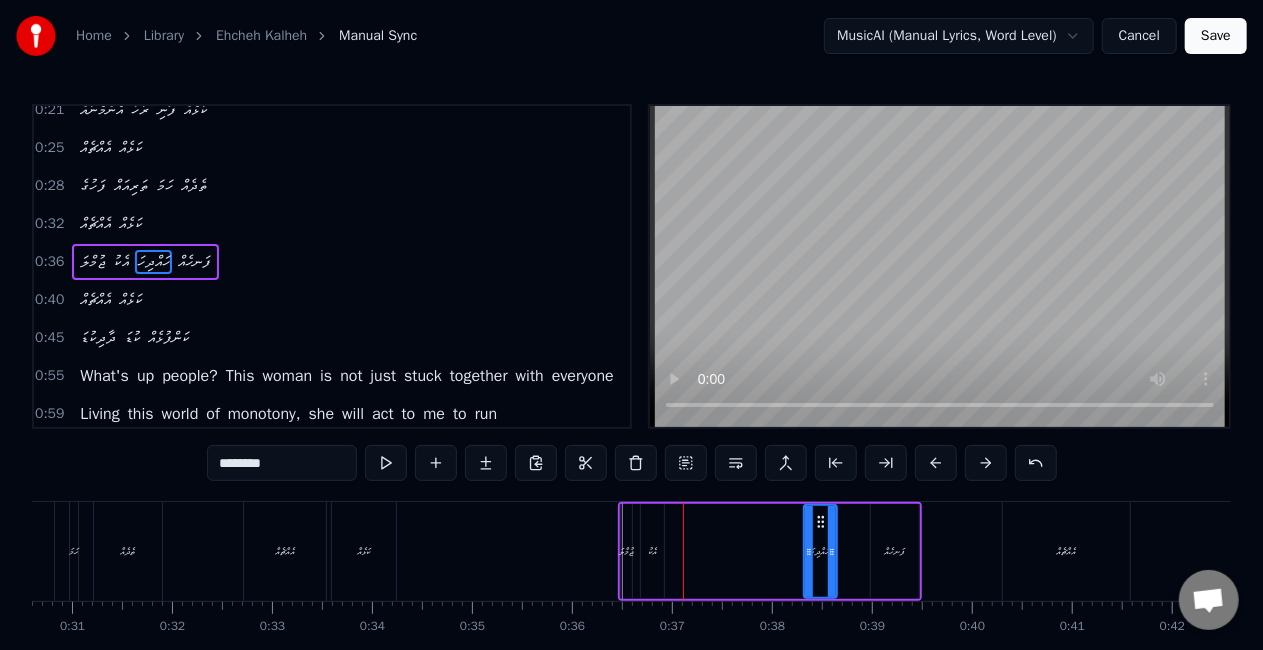 click on "އެކު" at bounding box center [652, 551] 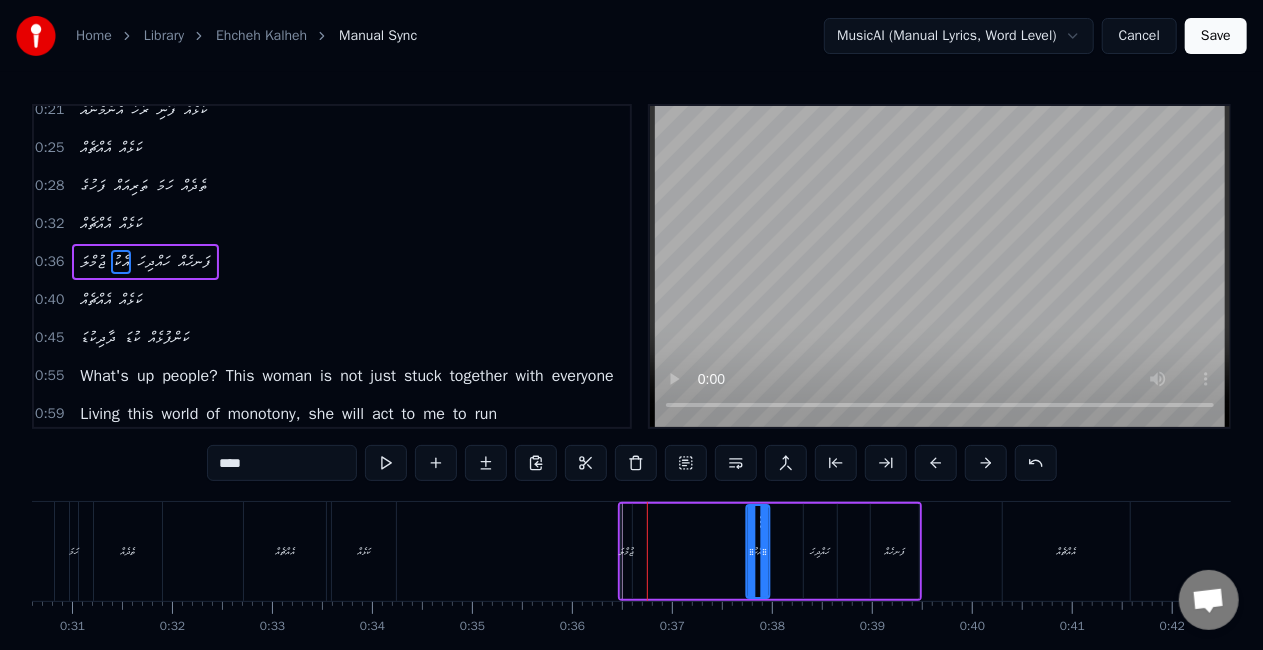 drag, startPoint x: 652, startPoint y: 522, endPoint x: 758, endPoint y: 528, distance: 106.16968 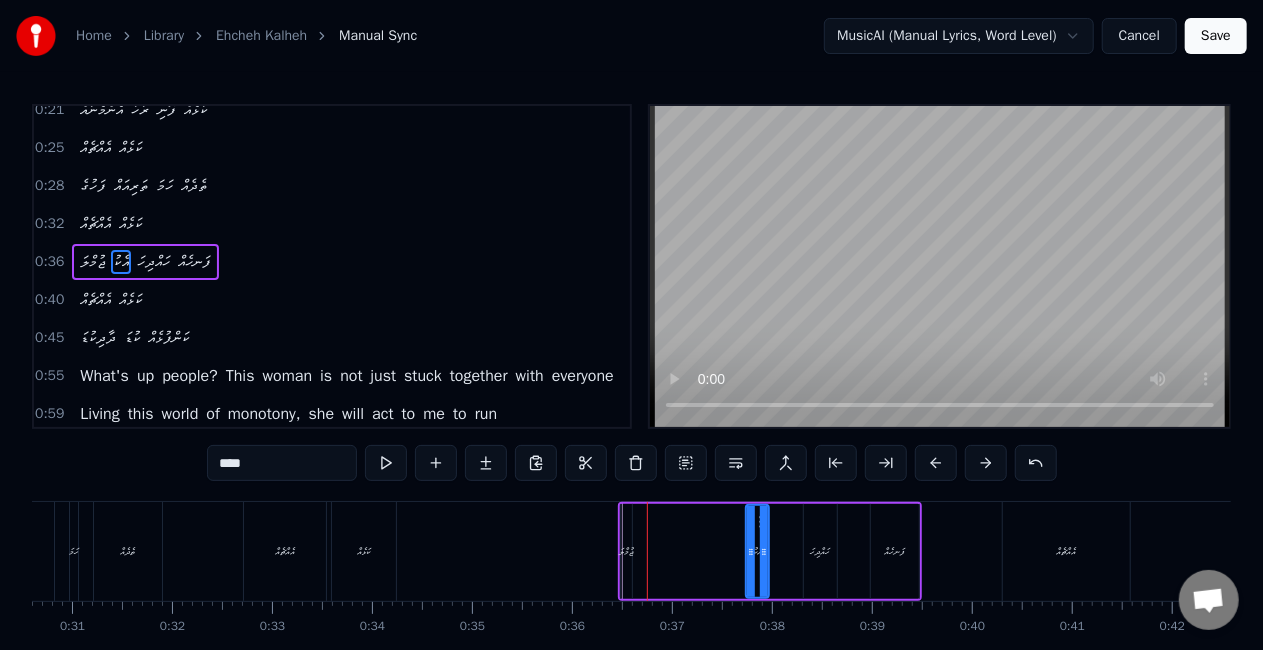 drag, startPoint x: 768, startPoint y: 536, endPoint x: 784, endPoint y: 538, distance: 16.124516 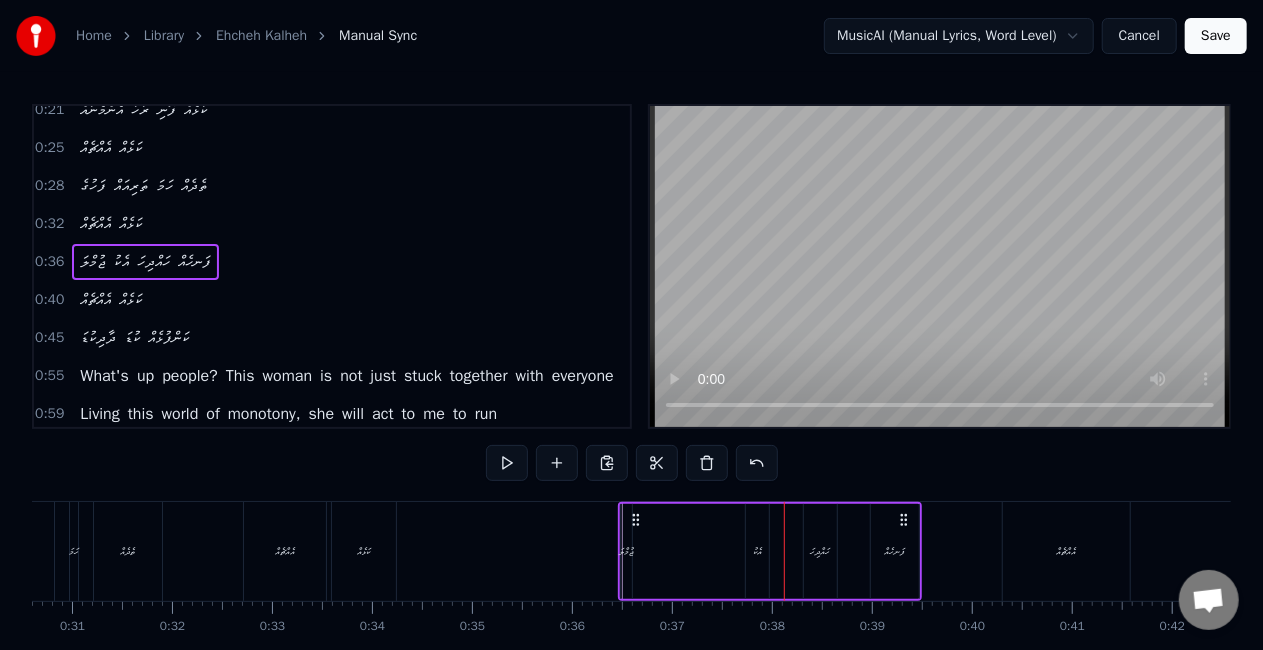 click on "އެކު" at bounding box center (757, 551) 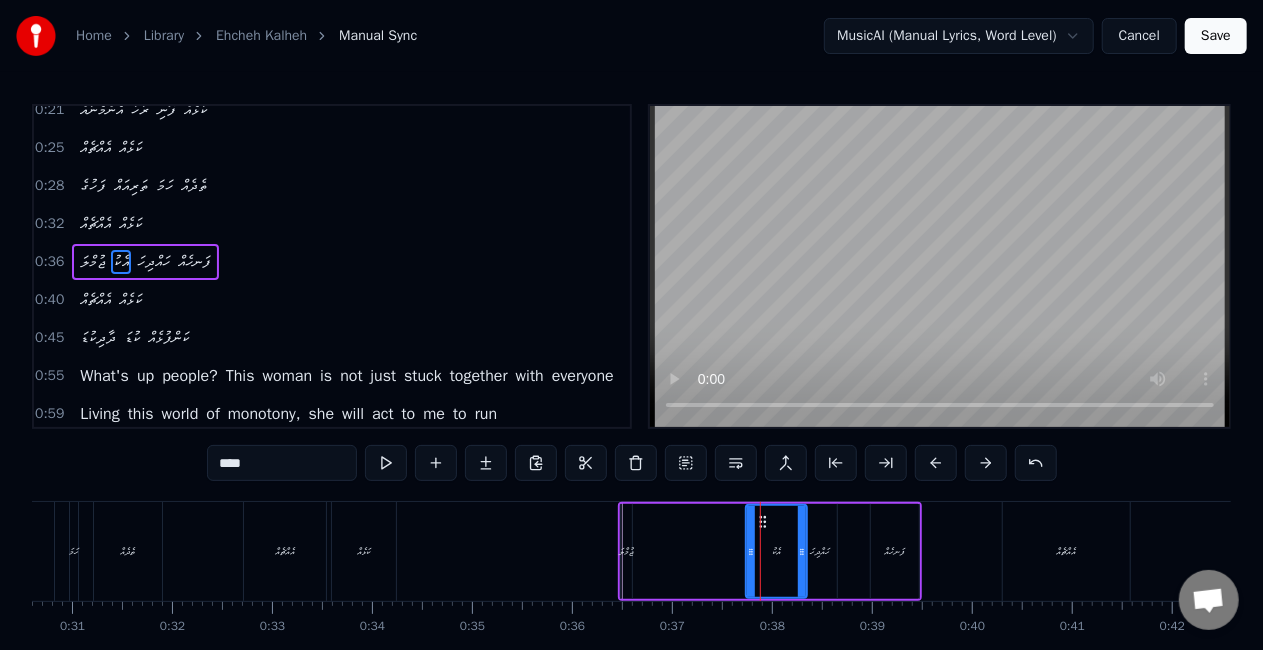 drag, startPoint x: 766, startPoint y: 546, endPoint x: 804, endPoint y: 560, distance: 40.496914 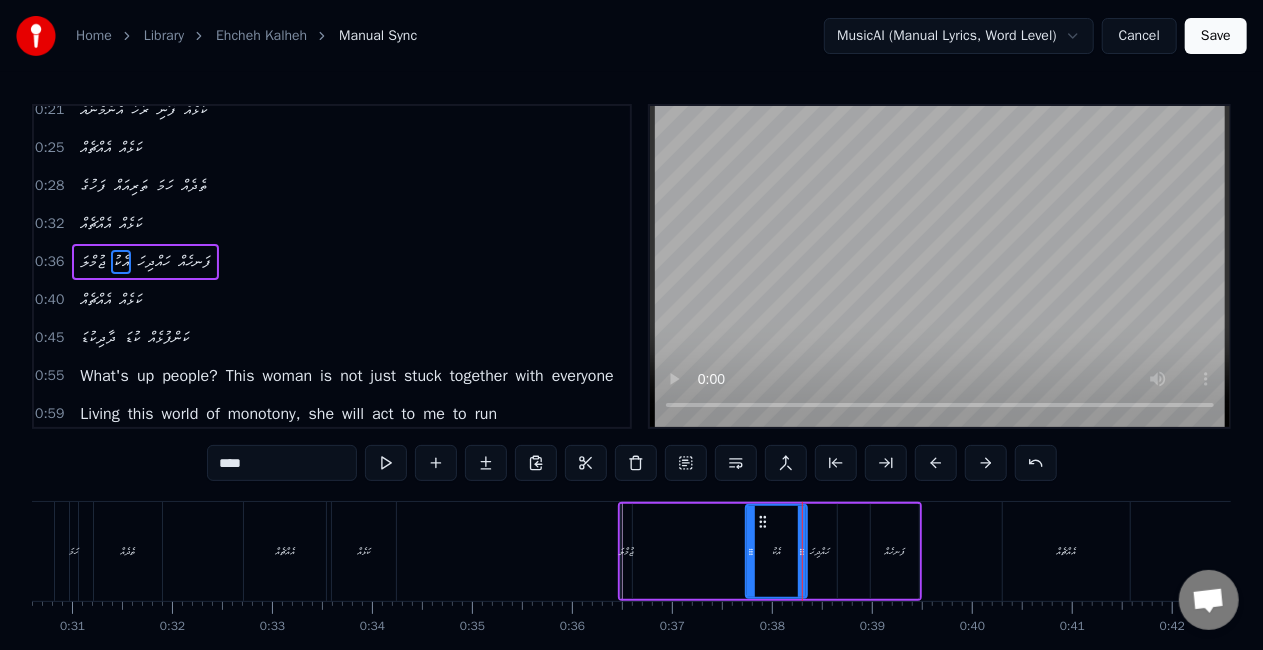 click on "ޖުމްލަ އެކު ހައްދިހަ ފަނހެއް" at bounding box center (770, 551) 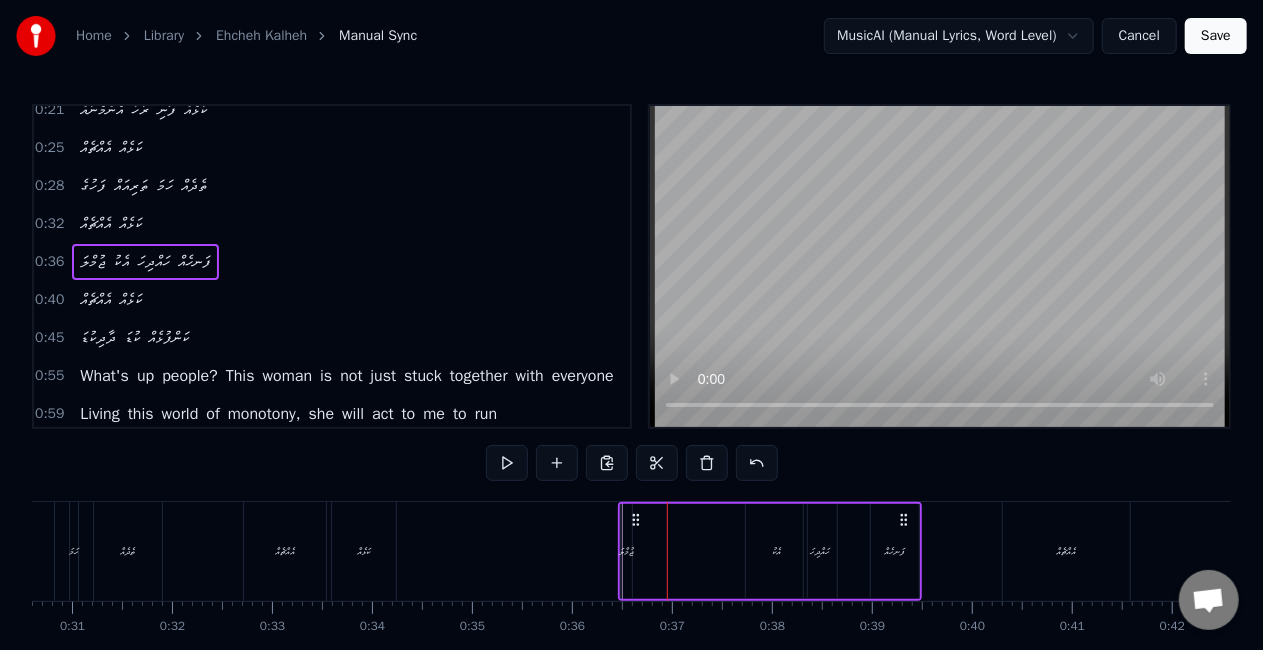 click on "ޖުމްލަ" at bounding box center [627, 551] 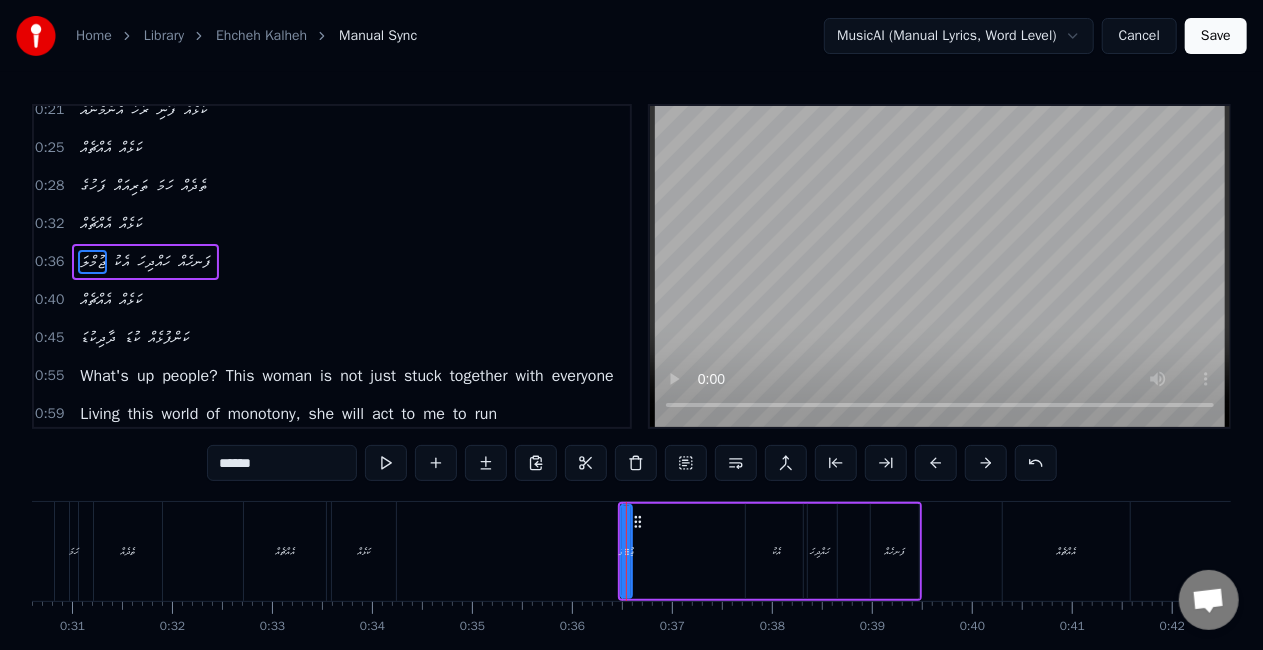 drag, startPoint x: 632, startPoint y: 549, endPoint x: 642, endPoint y: 550, distance: 10.049875 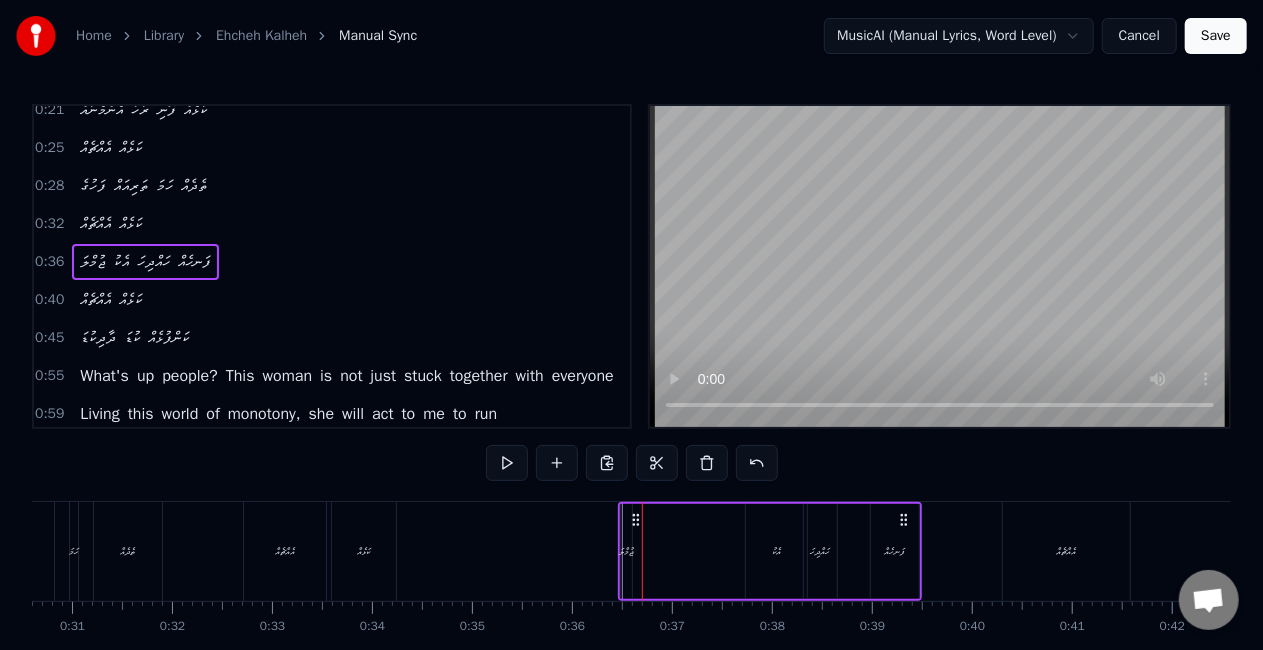 click on "ޖުމްލަ" at bounding box center (627, 551) 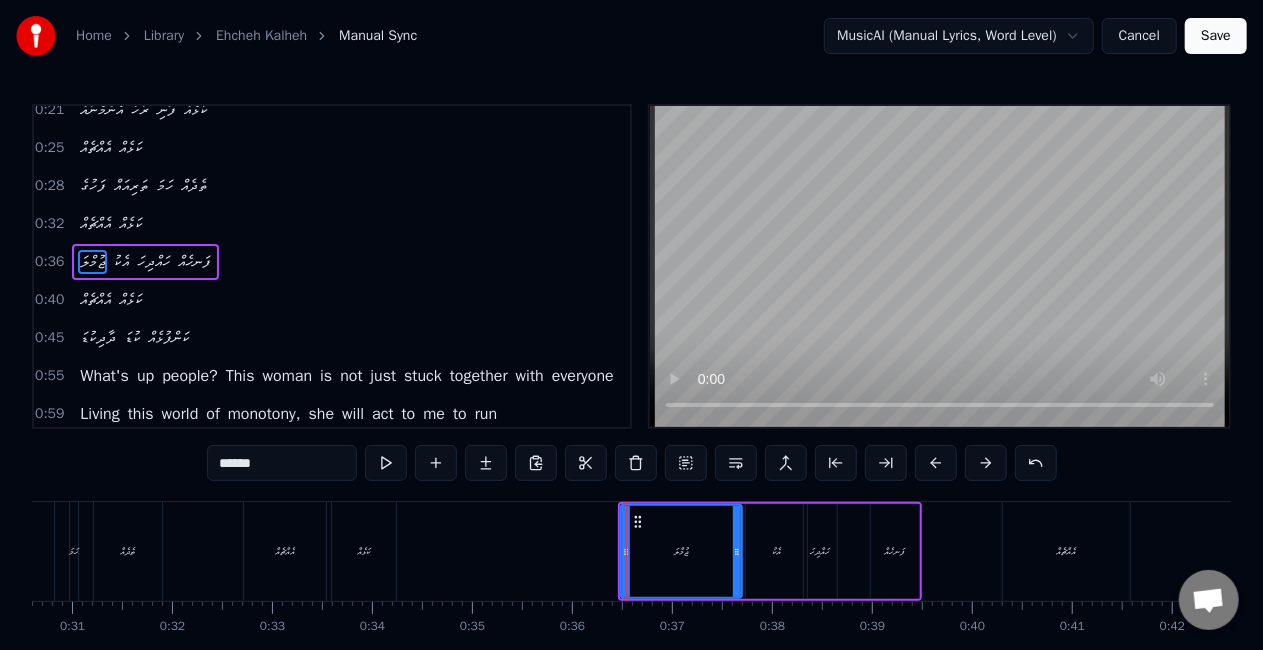 drag, startPoint x: 628, startPoint y: 550, endPoint x: 738, endPoint y: 554, distance: 110.0727 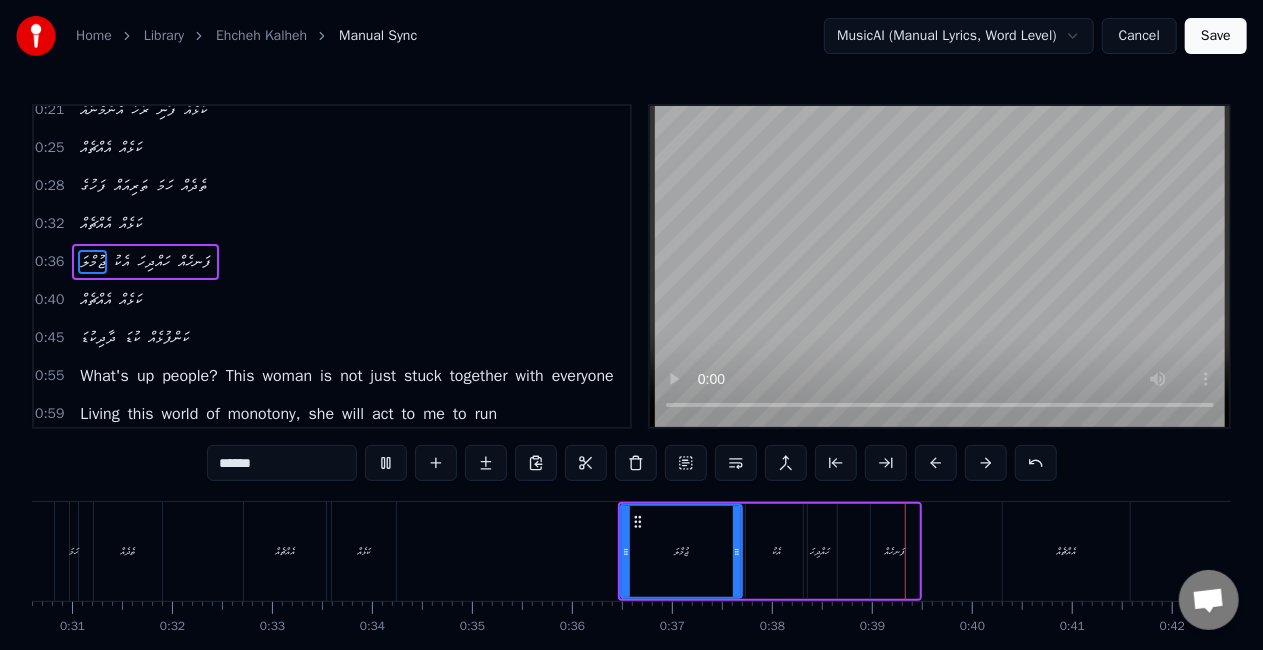click at bounding box center (5972, 551) 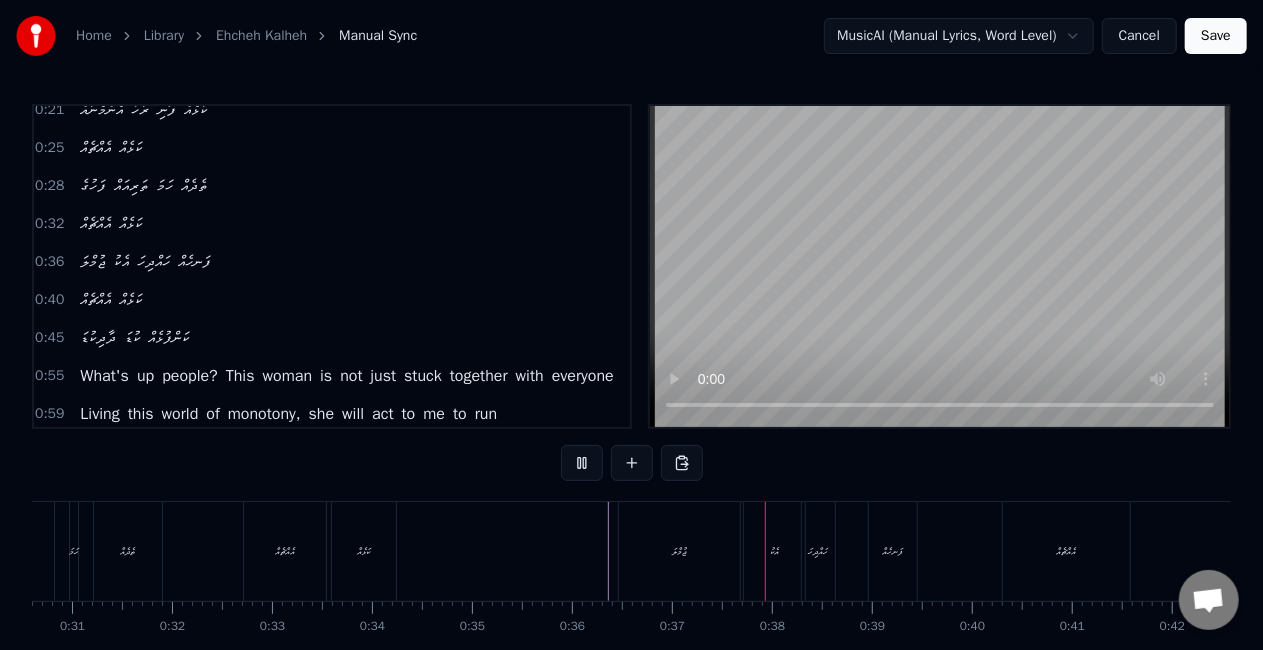 click on "ޖުމްލަ" at bounding box center [679, 551] 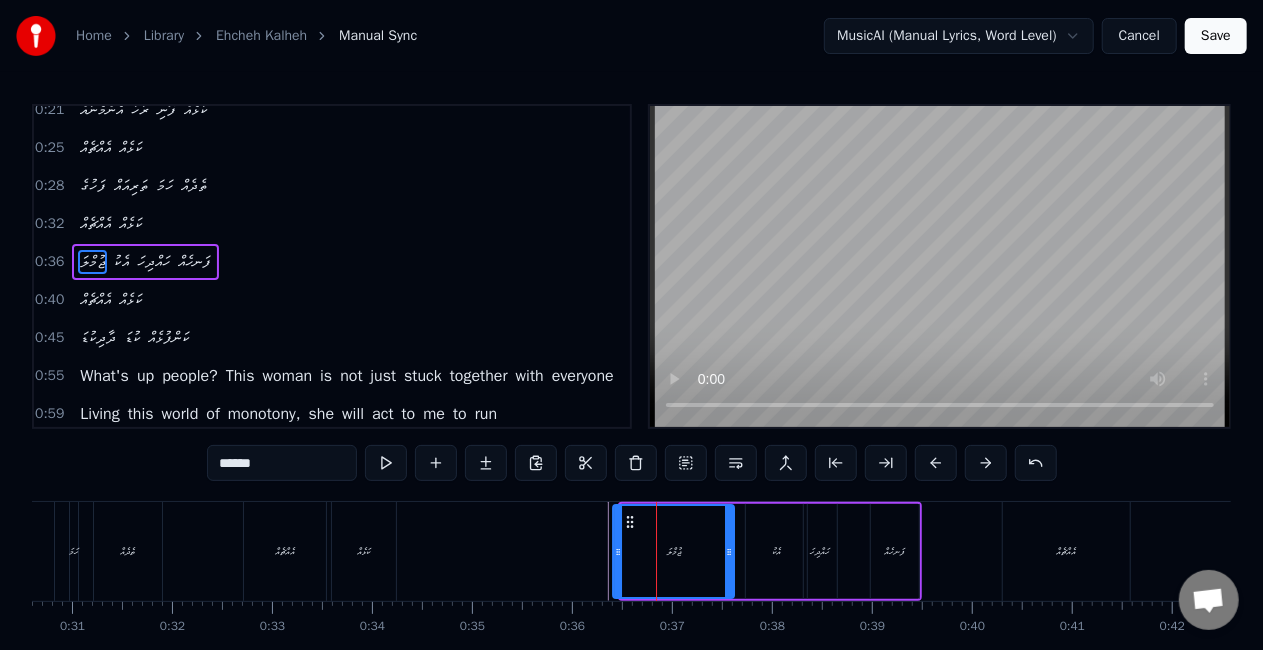 click 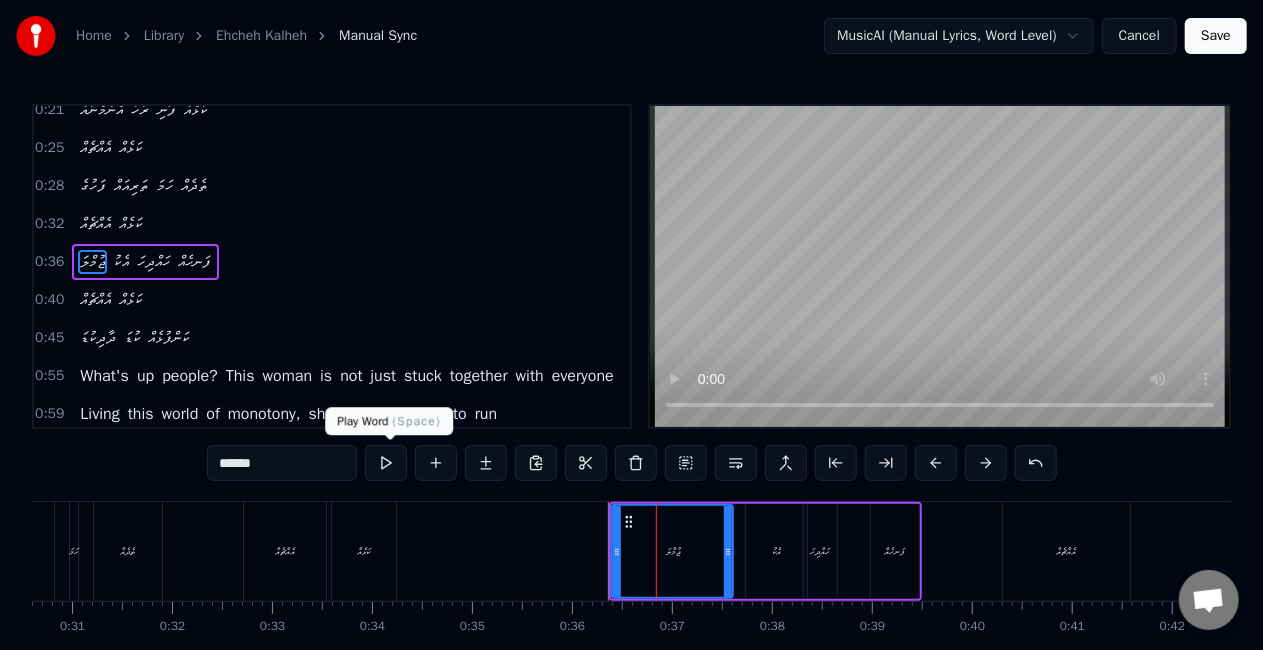 click at bounding box center [386, 463] 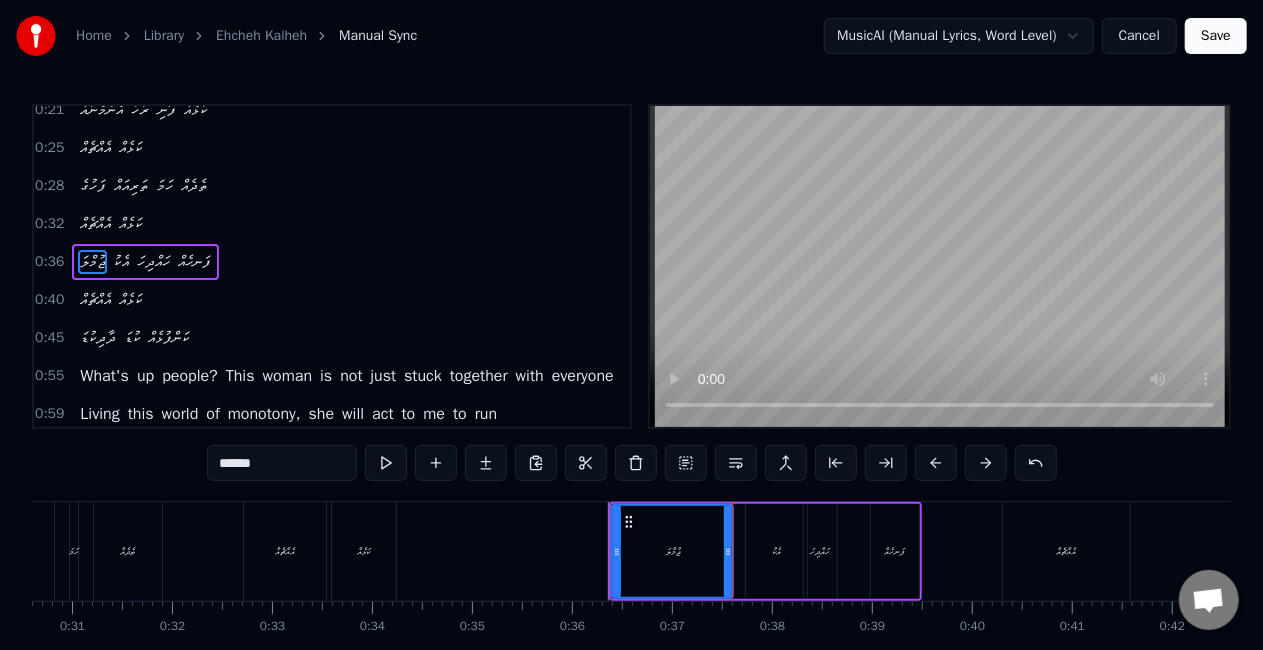 click at bounding box center (386, 463) 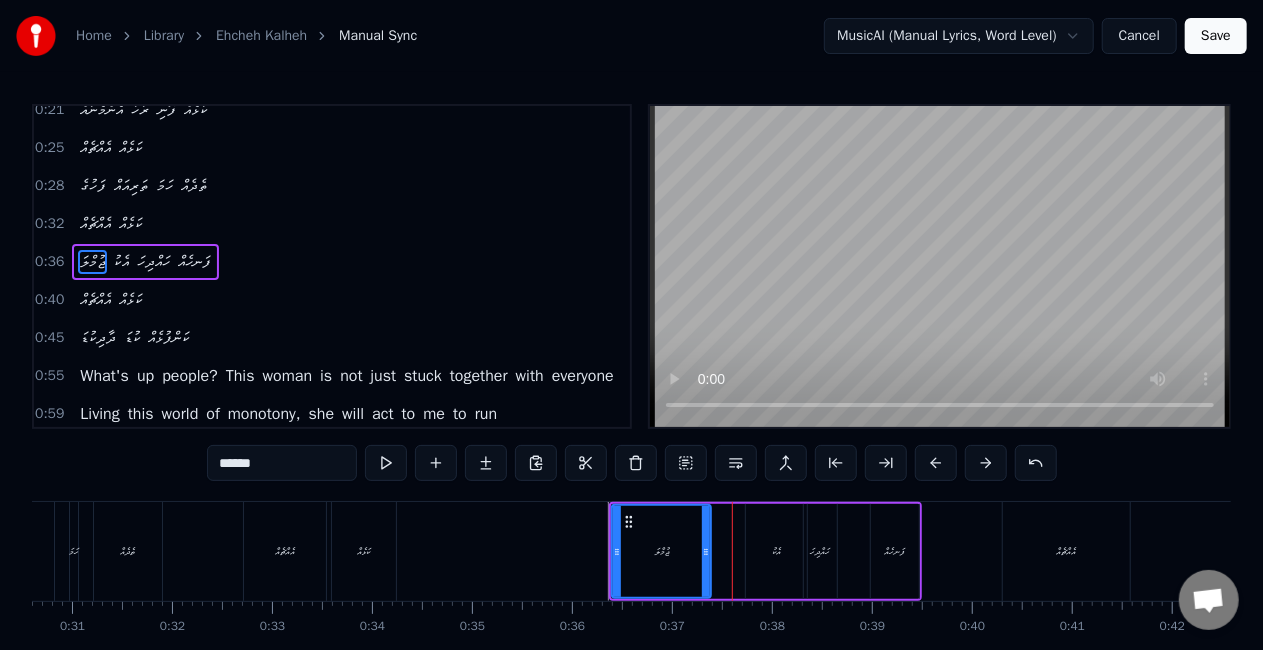 drag, startPoint x: 725, startPoint y: 554, endPoint x: 703, endPoint y: 545, distance: 23.769728 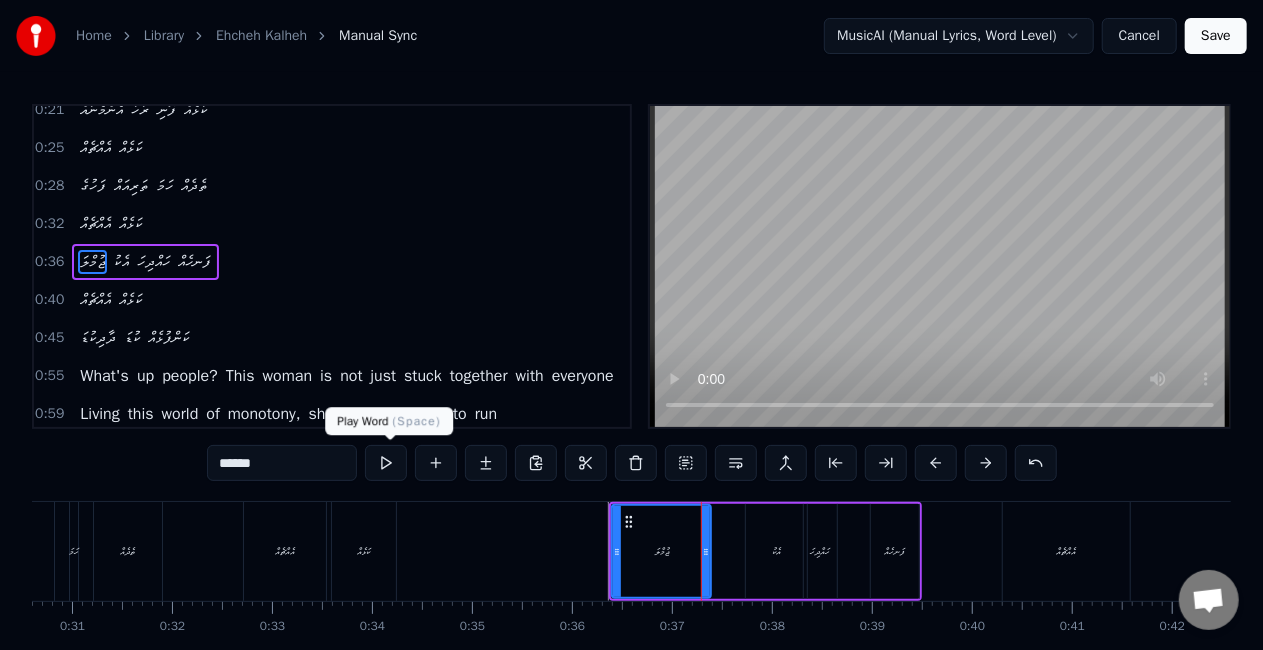 click at bounding box center [386, 463] 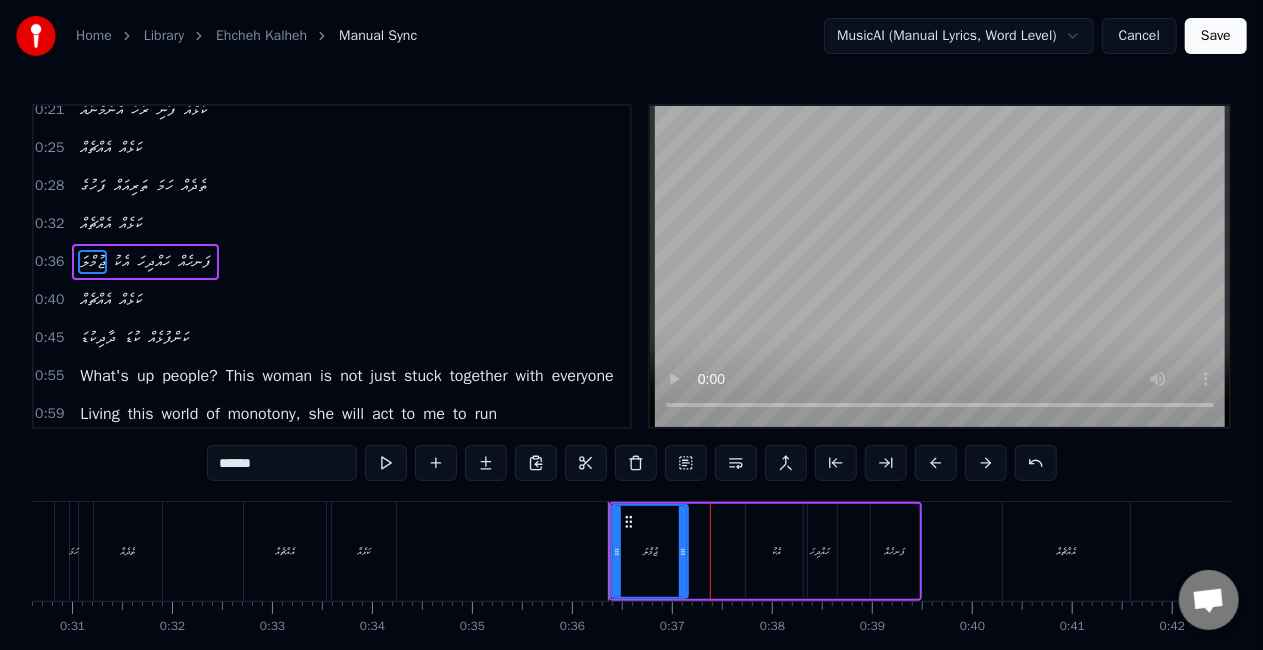 drag, startPoint x: 706, startPoint y: 557, endPoint x: 683, endPoint y: 550, distance: 24.04163 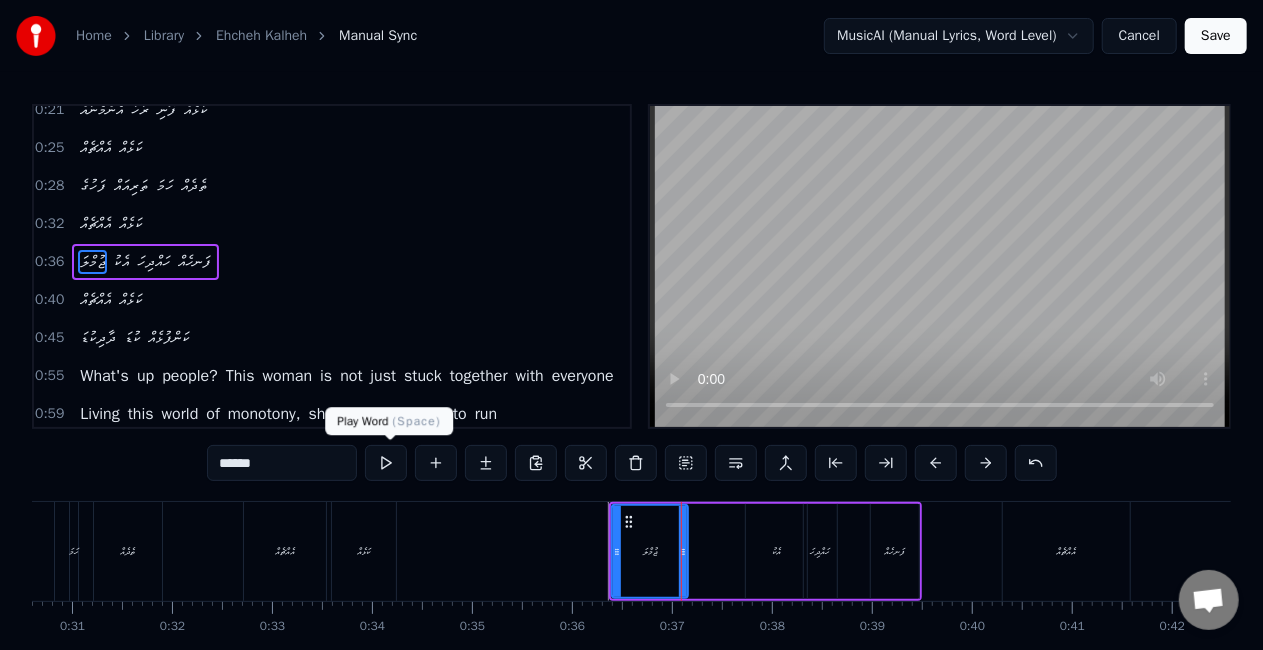 click at bounding box center (386, 463) 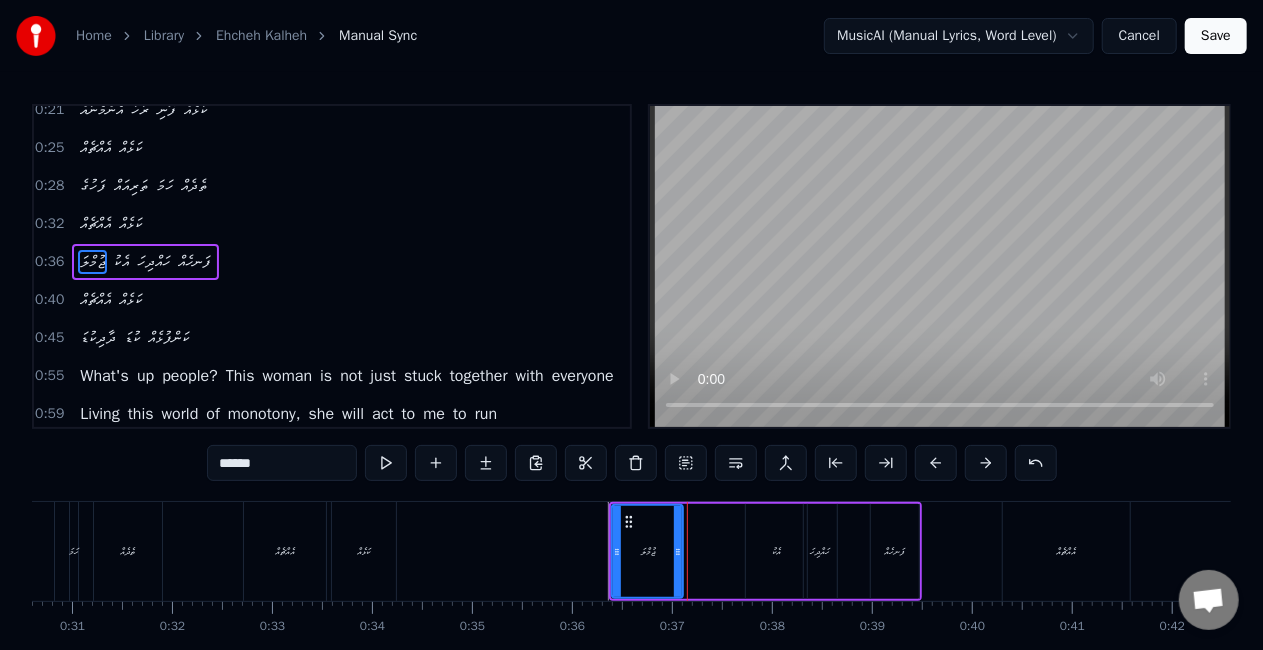 click 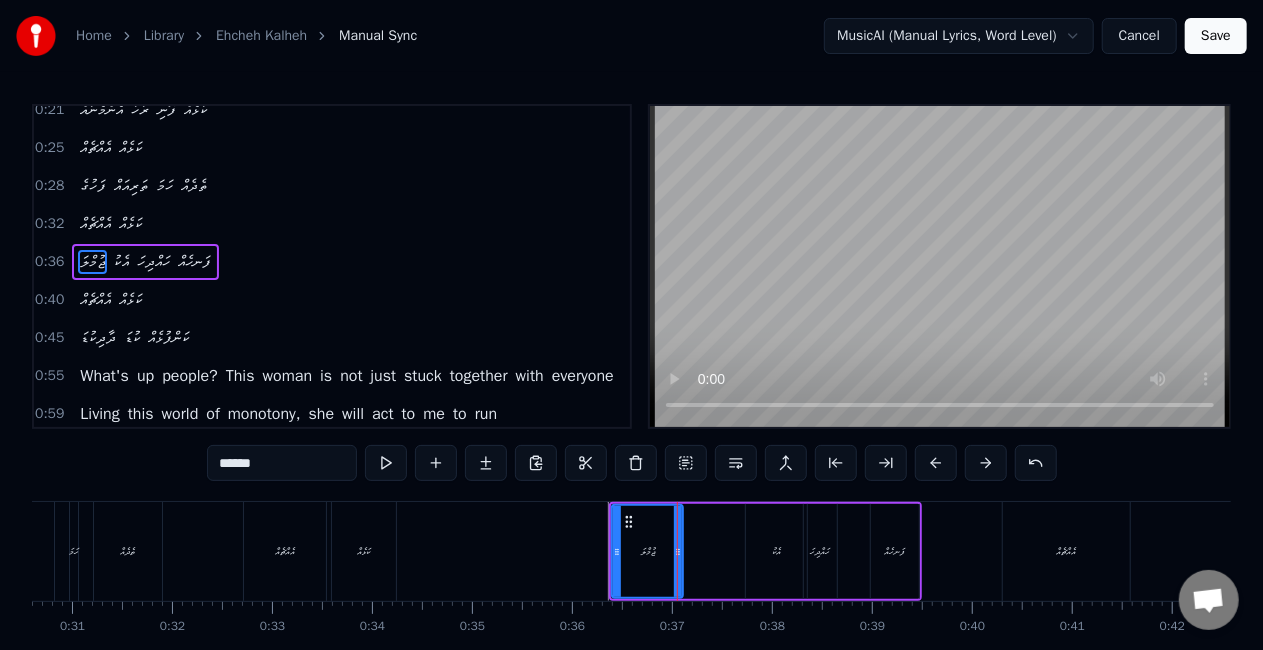 click on "އެކު" at bounding box center (776, 551) 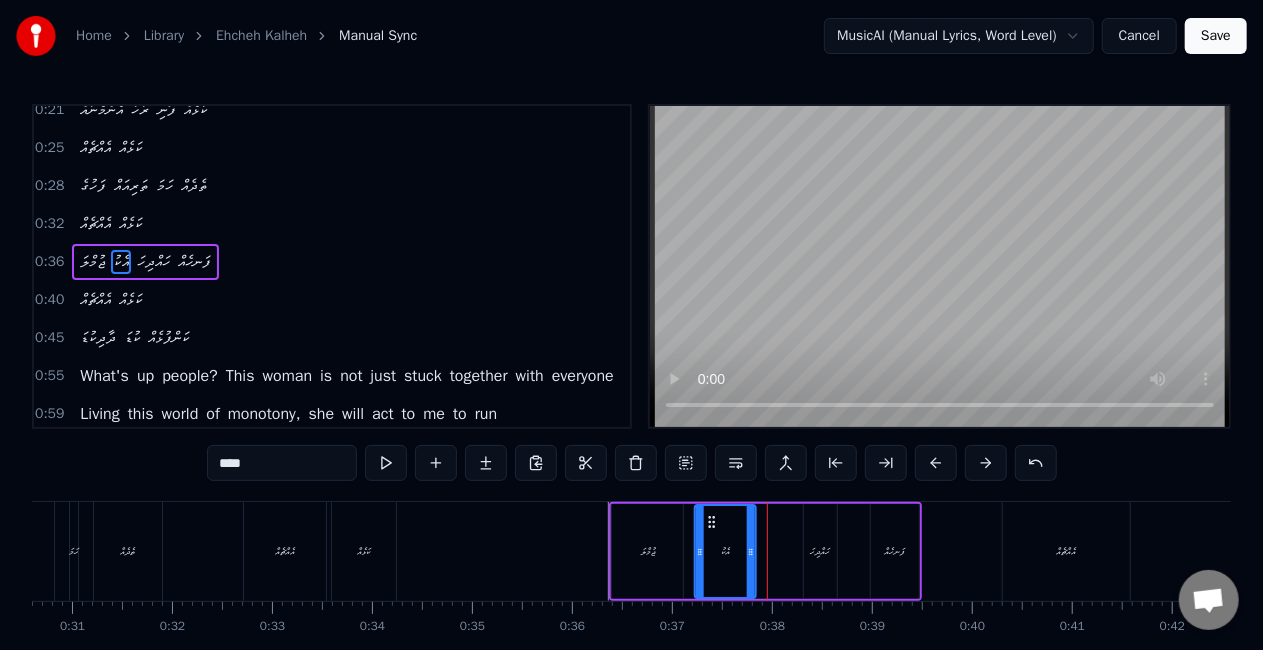drag, startPoint x: 763, startPoint y: 523, endPoint x: 712, endPoint y: 519, distance: 51.156624 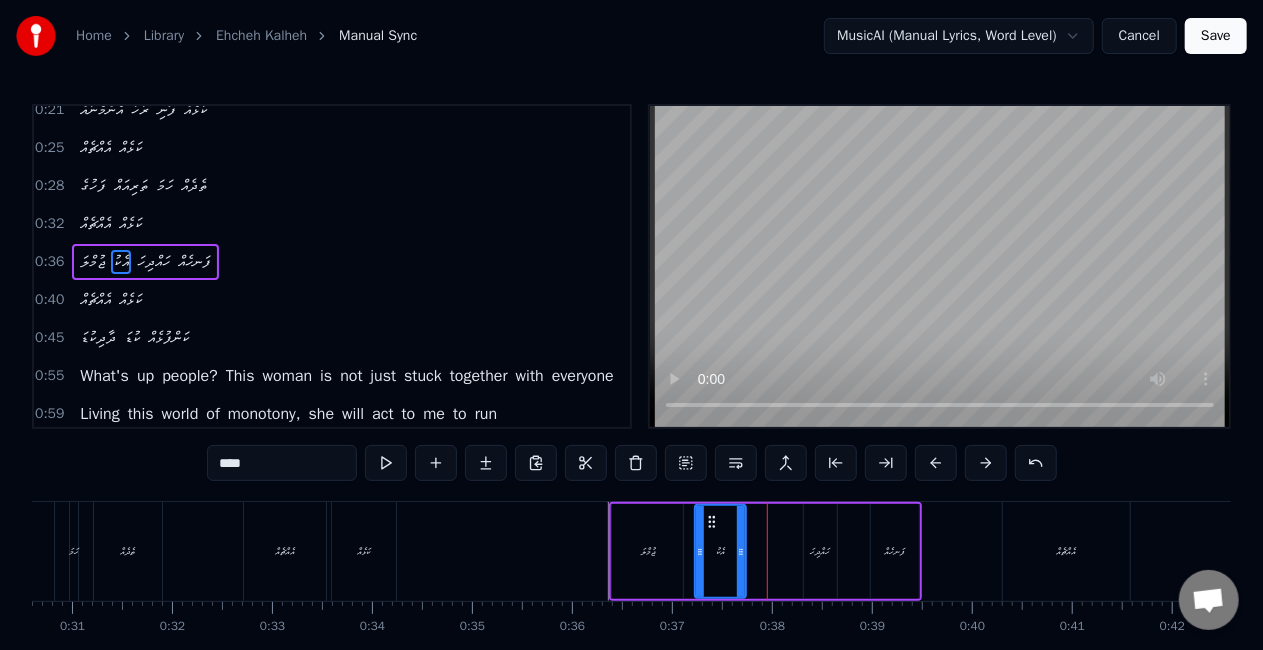 drag, startPoint x: 754, startPoint y: 553, endPoint x: 744, endPoint y: 550, distance: 10.440307 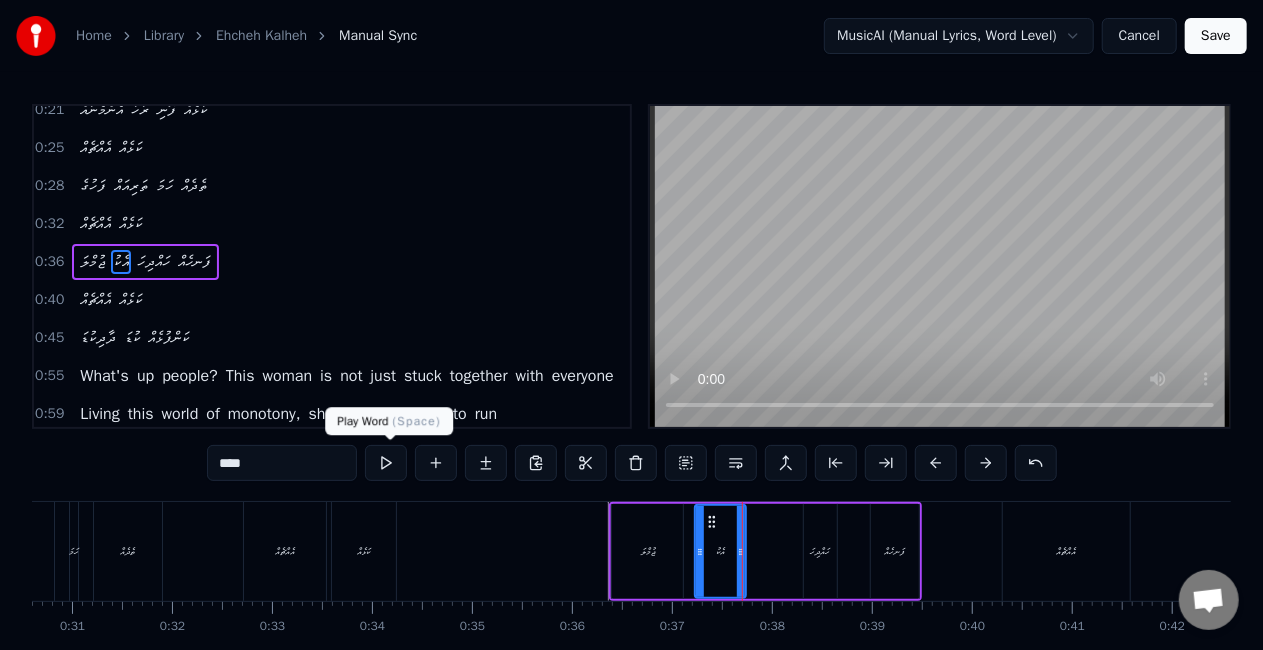 click at bounding box center (386, 463) 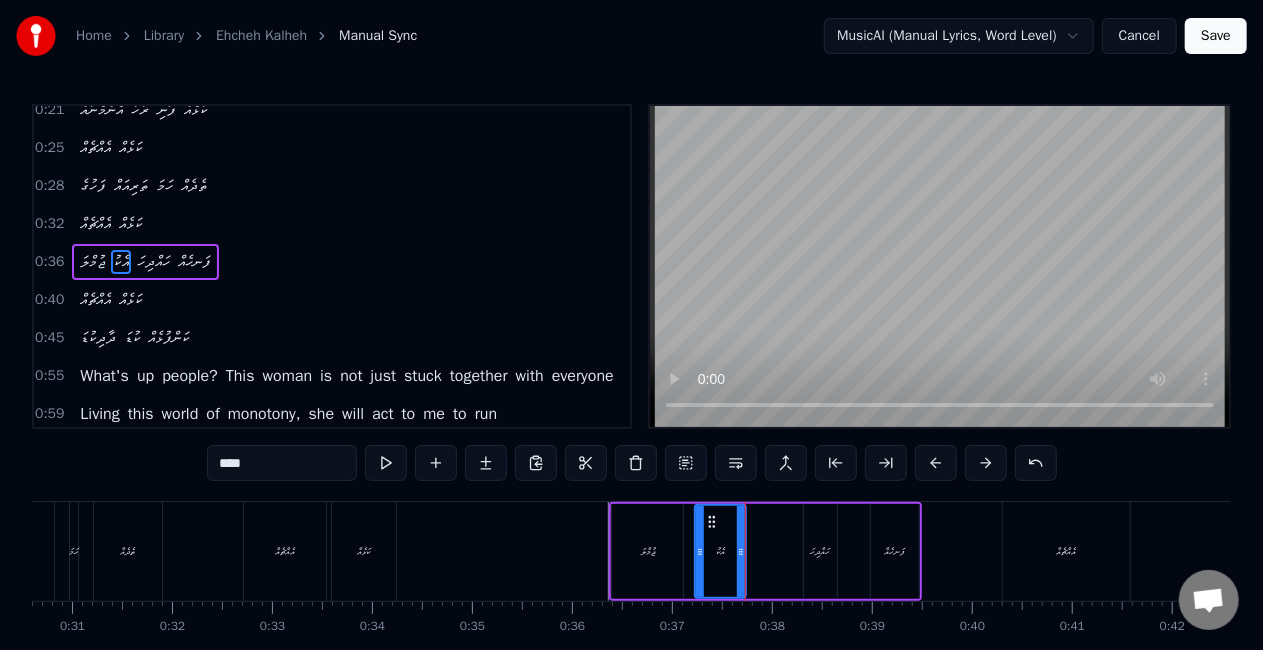 click on "ހައްދިހަ" at bounding box center [820, 551] 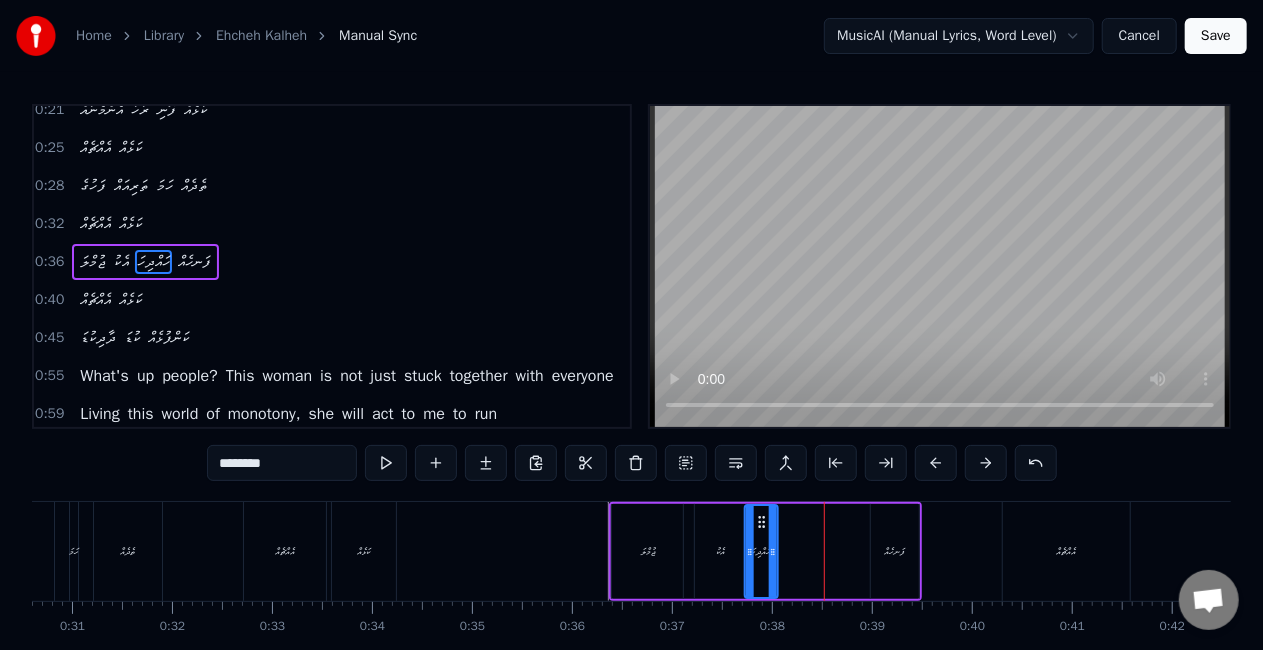 drag, startPoint x: 822, startPoint y: 520, endPoint x: 762, endPoint y: 518, distance: 60.033325 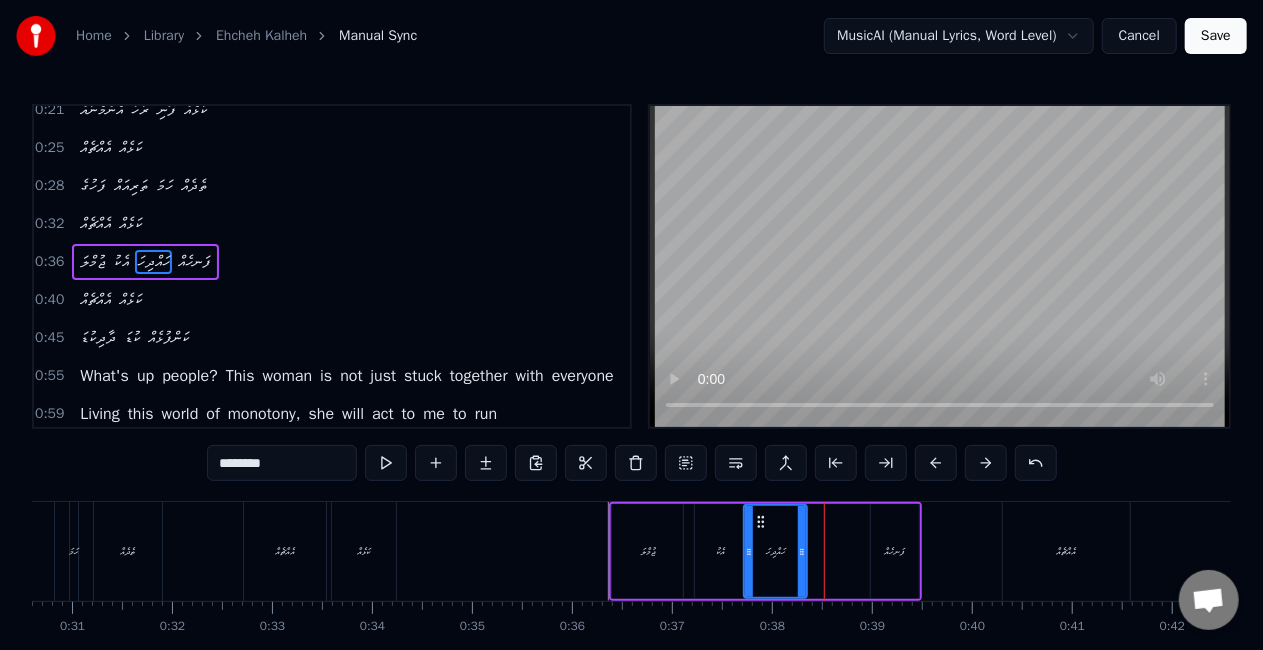 drag, startPoint x: 772, startPoint y: 548, endPoint x: 802, endPoint y: 555, distance: 30.805843 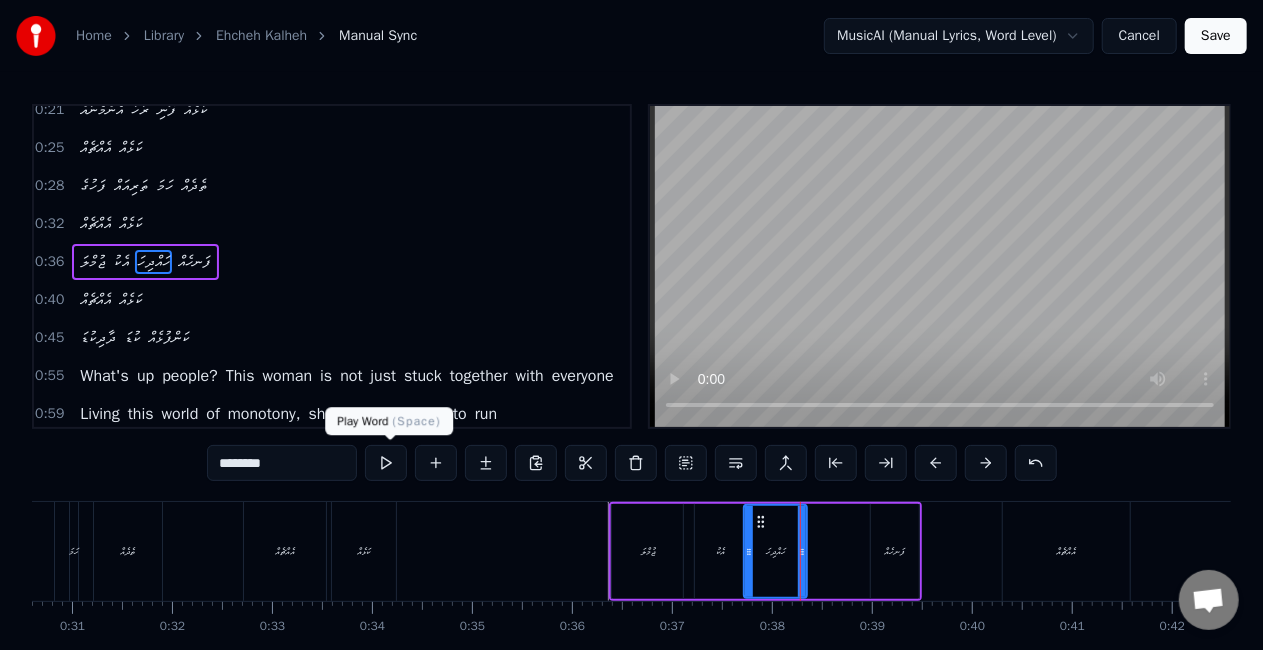 click at bounding box center [386, 463] 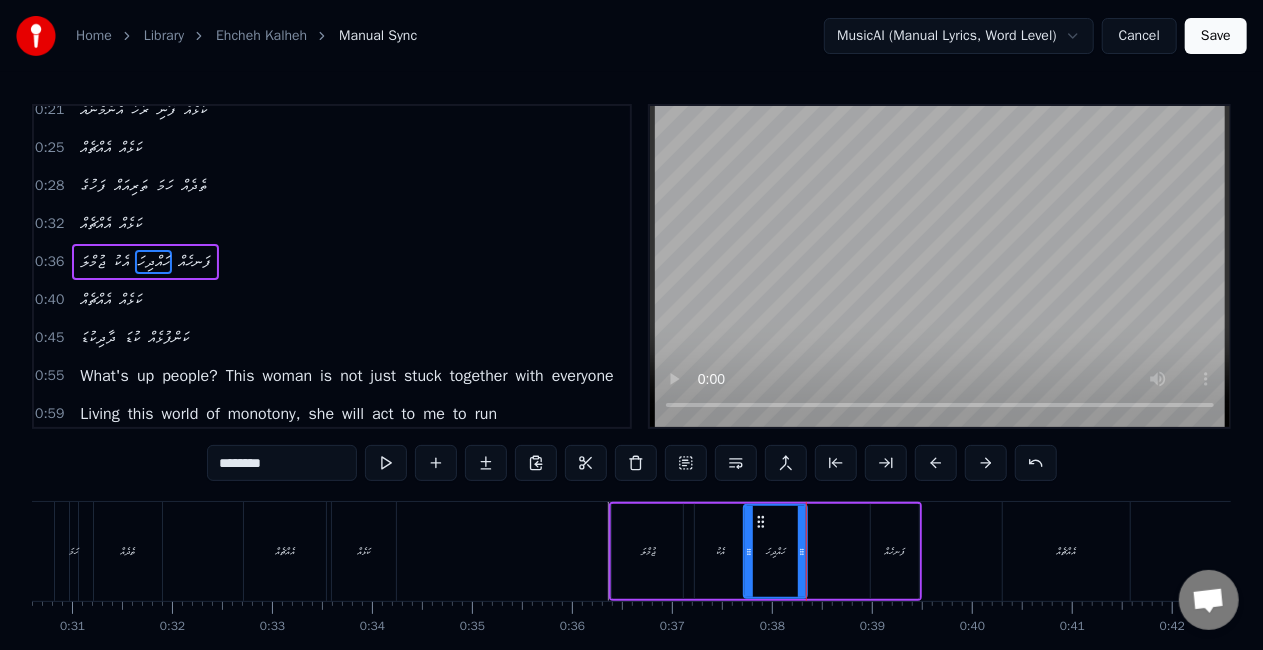 click at bounding box center [386, 463] 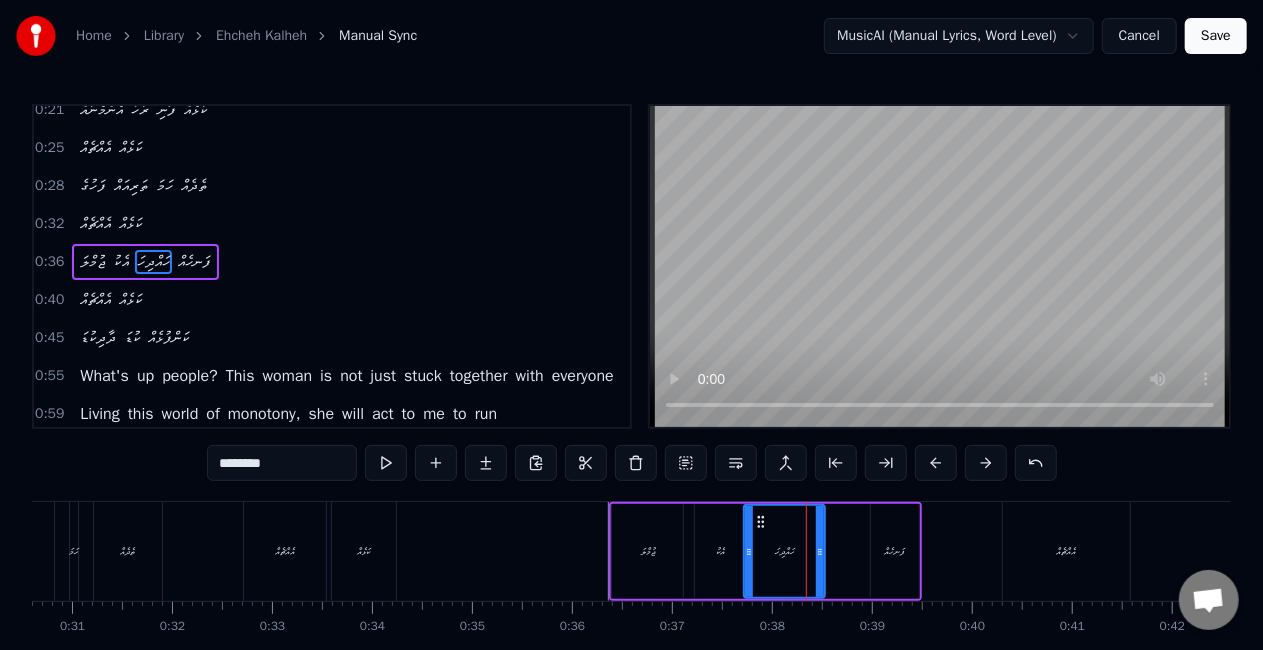 drag, startPoint x: 803, startPoint y: 559, endPoint x: 821, endPoint y: 565, distance: 18.973665 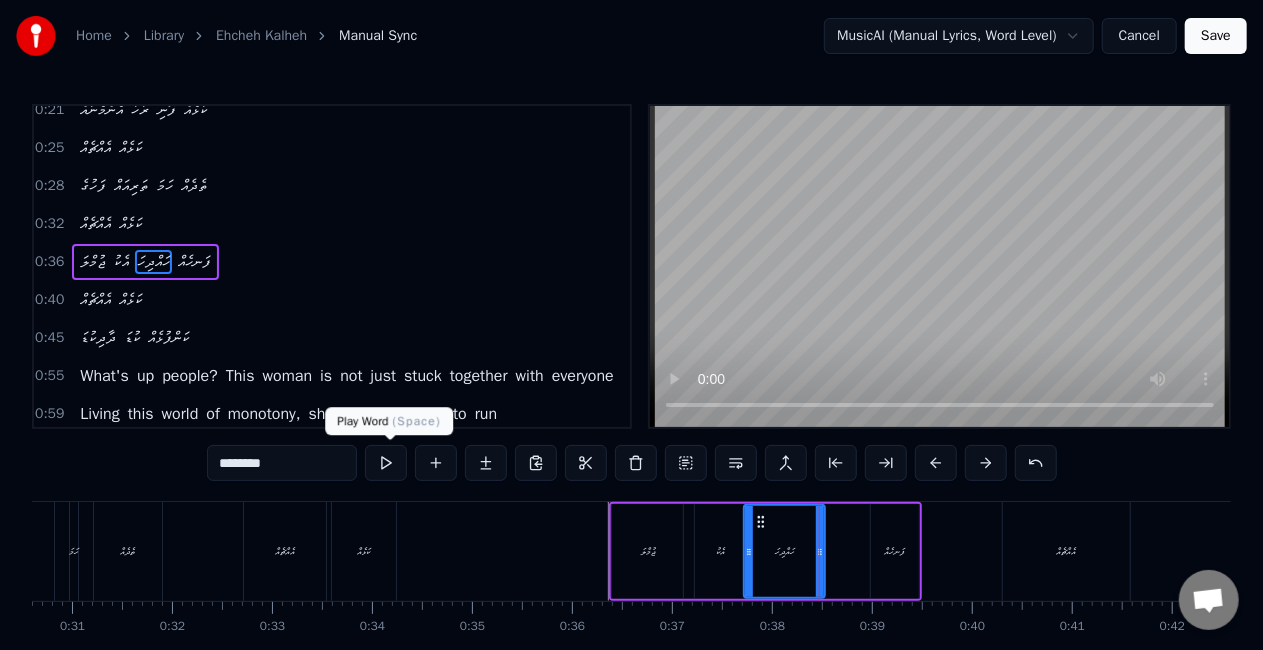 click at bounding box center [386, 463] 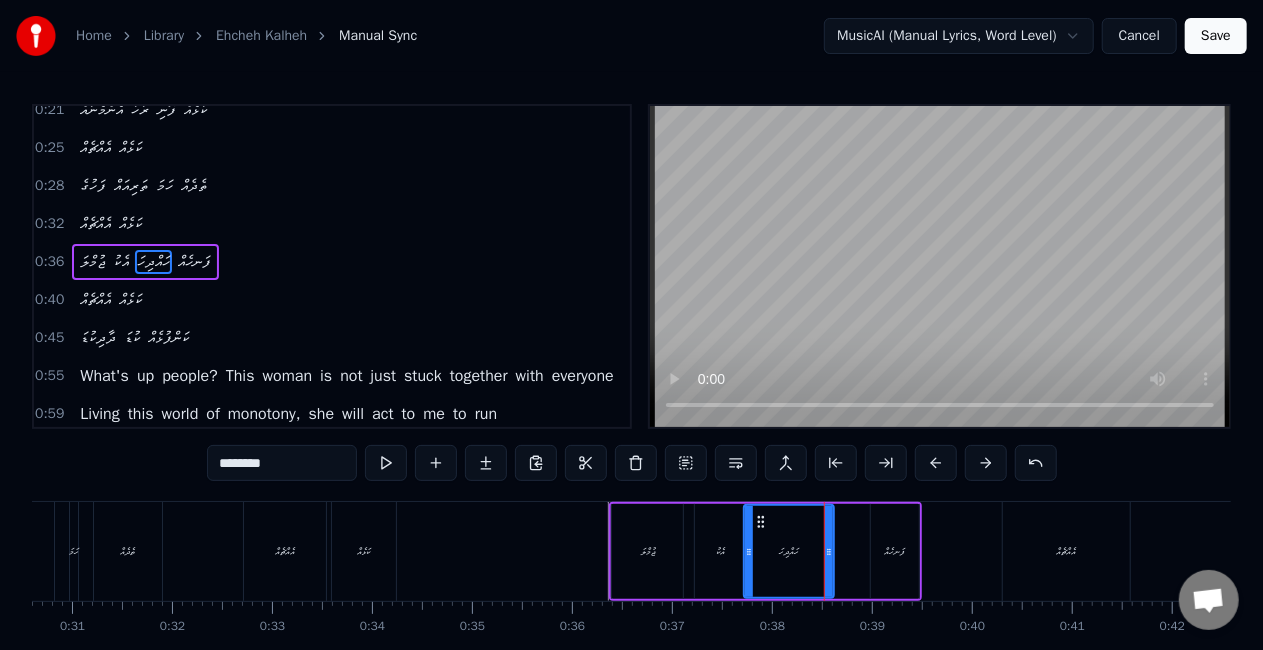 click 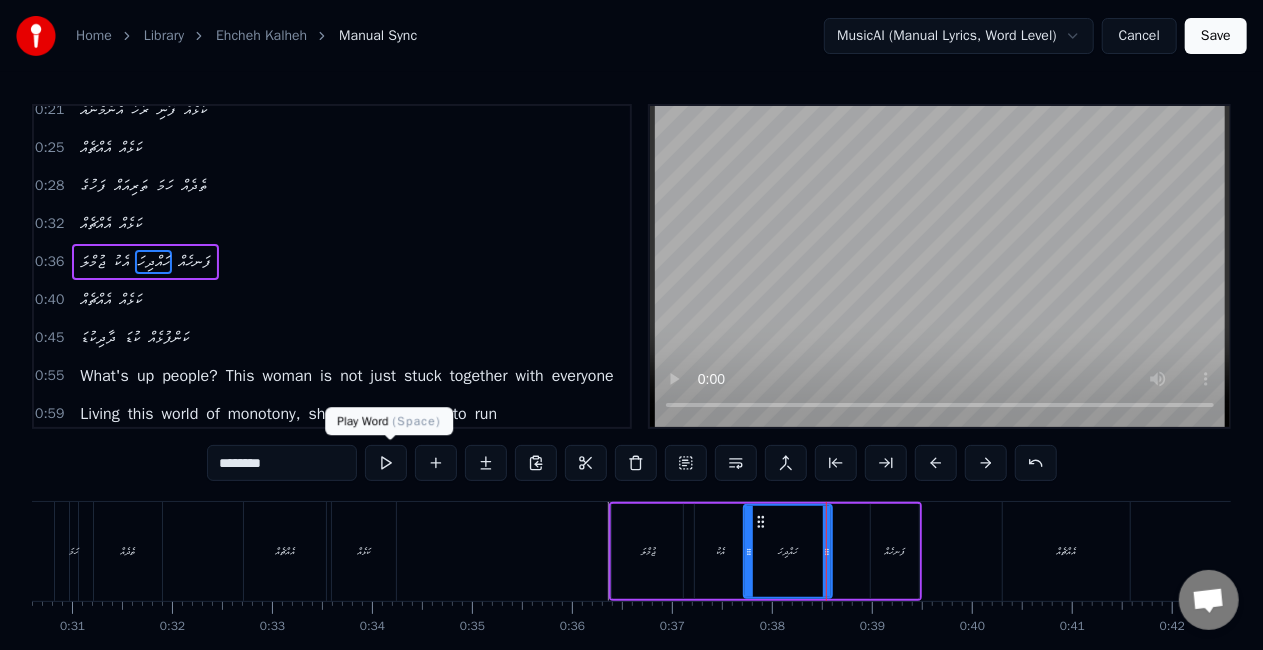 click at bounding box center [386, 463] 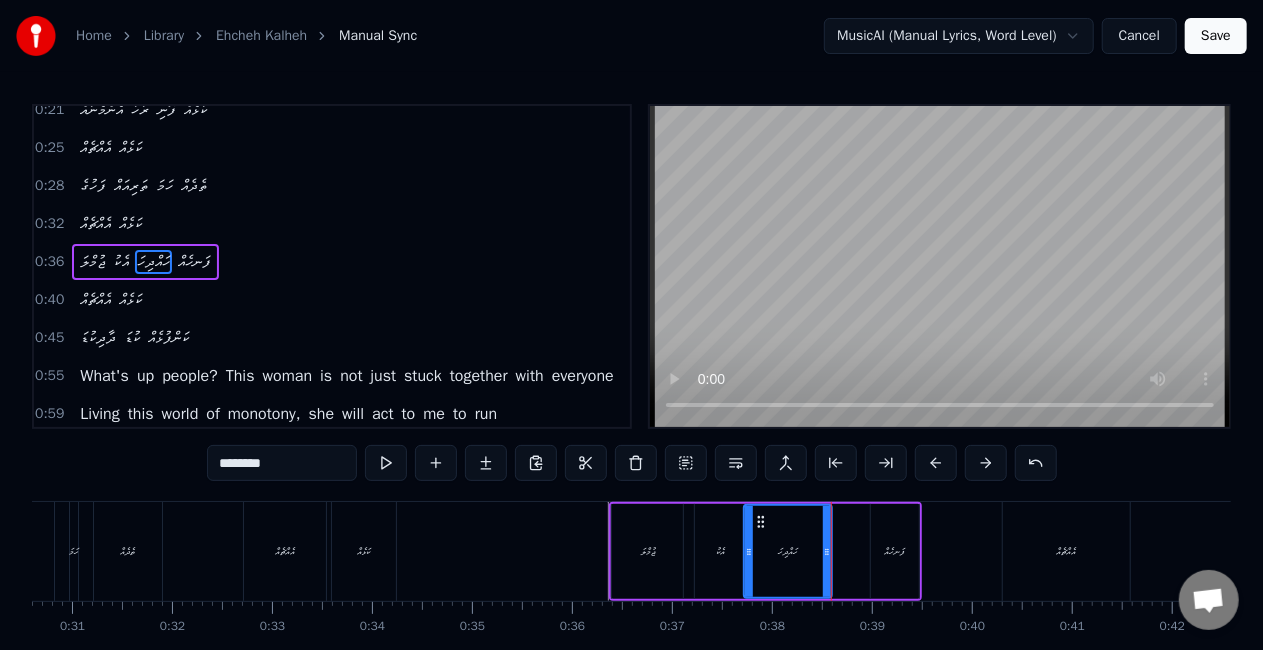 drag, startPoint x: 910, startPoint y: 546, endPoint x: 896, endPoint y: 542, distance: 14.56022 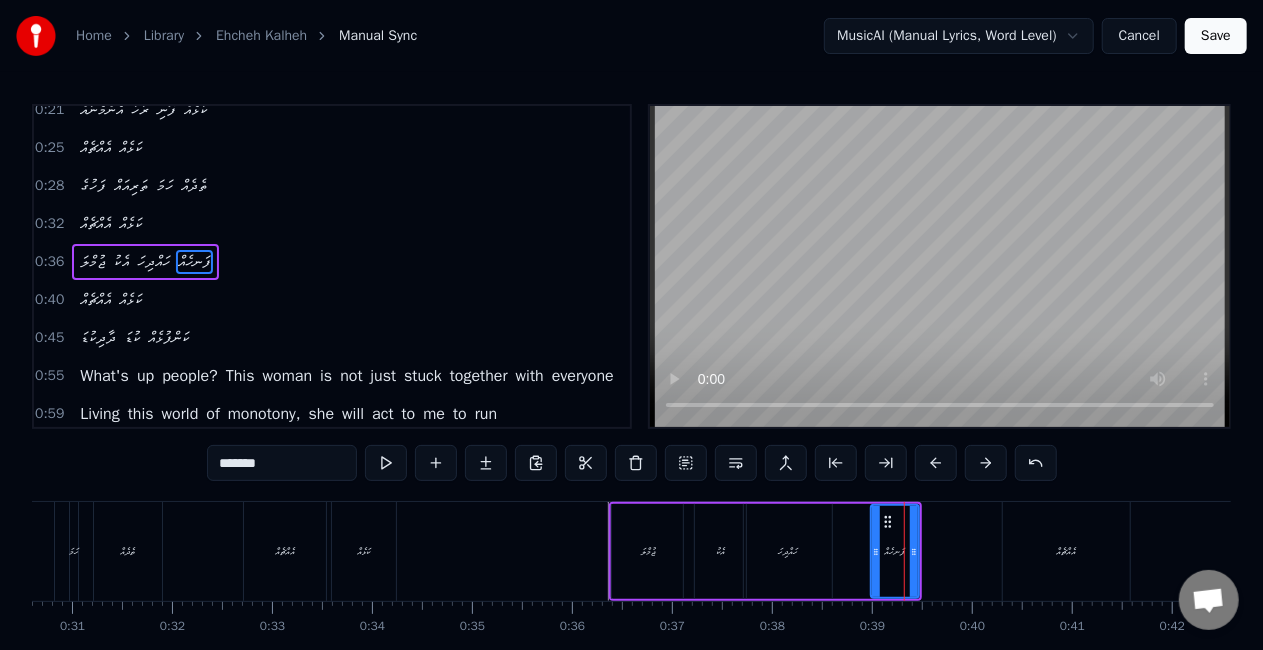 click on "ހައްދިހަ" at bounding box center [788, 551] 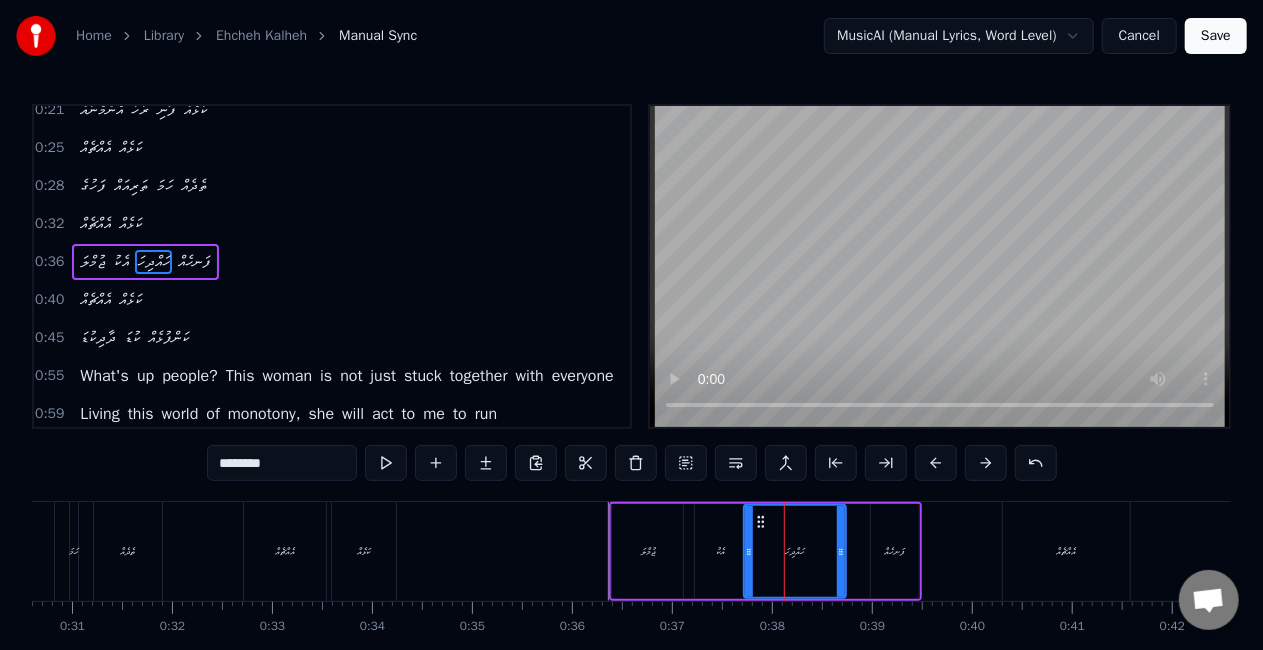 drag, startPoint x: 828, startPoint y: 554, endPoint x: 842, endPoint y: 556, distance: 14.142136 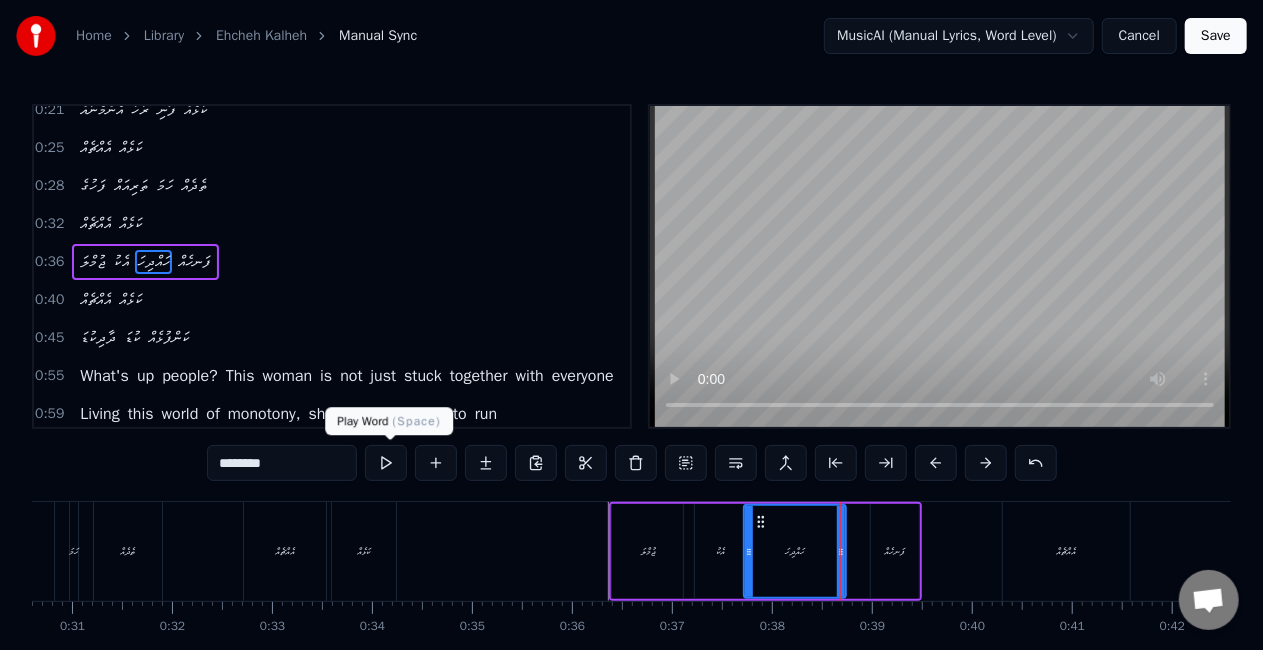 click at bounding box center (386, 463) 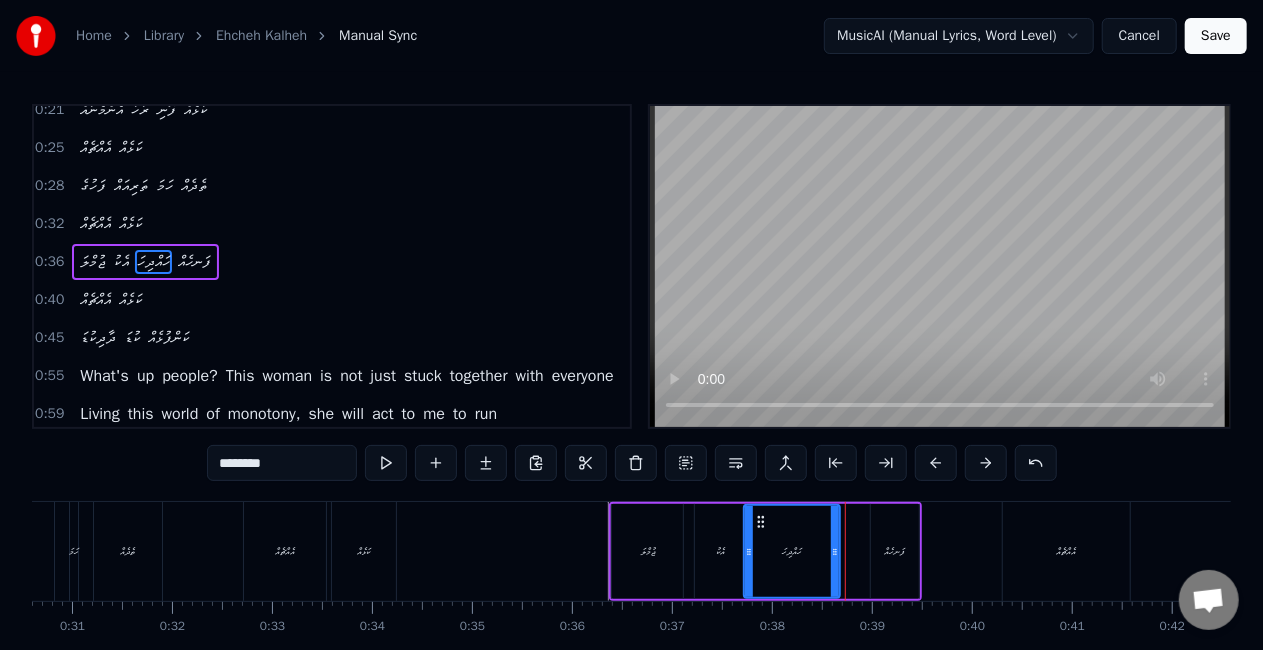 click 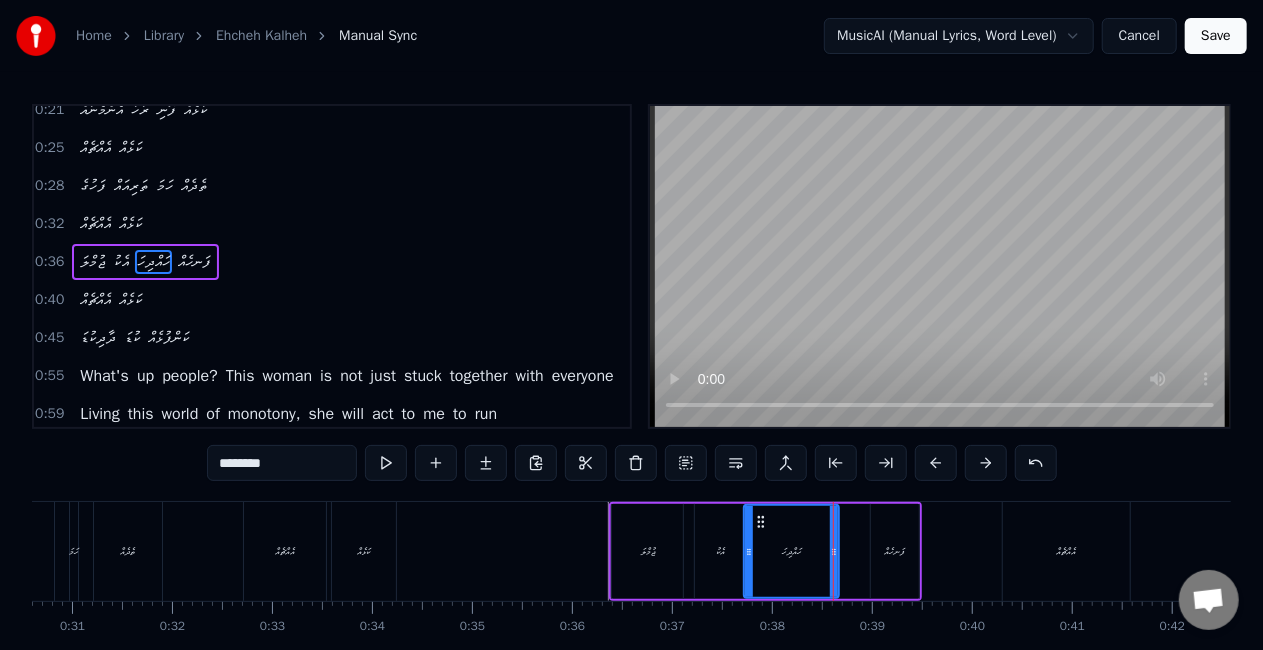 click on "ފަނހެއް" at bounding box center [894, 551] 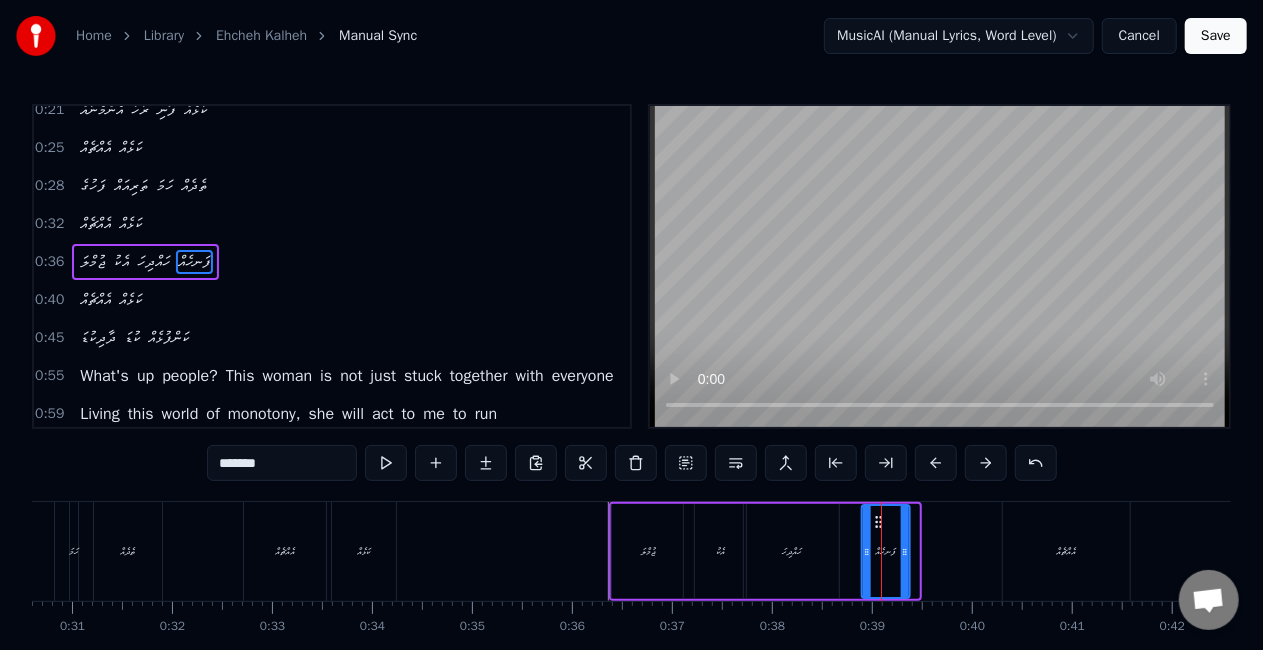 click 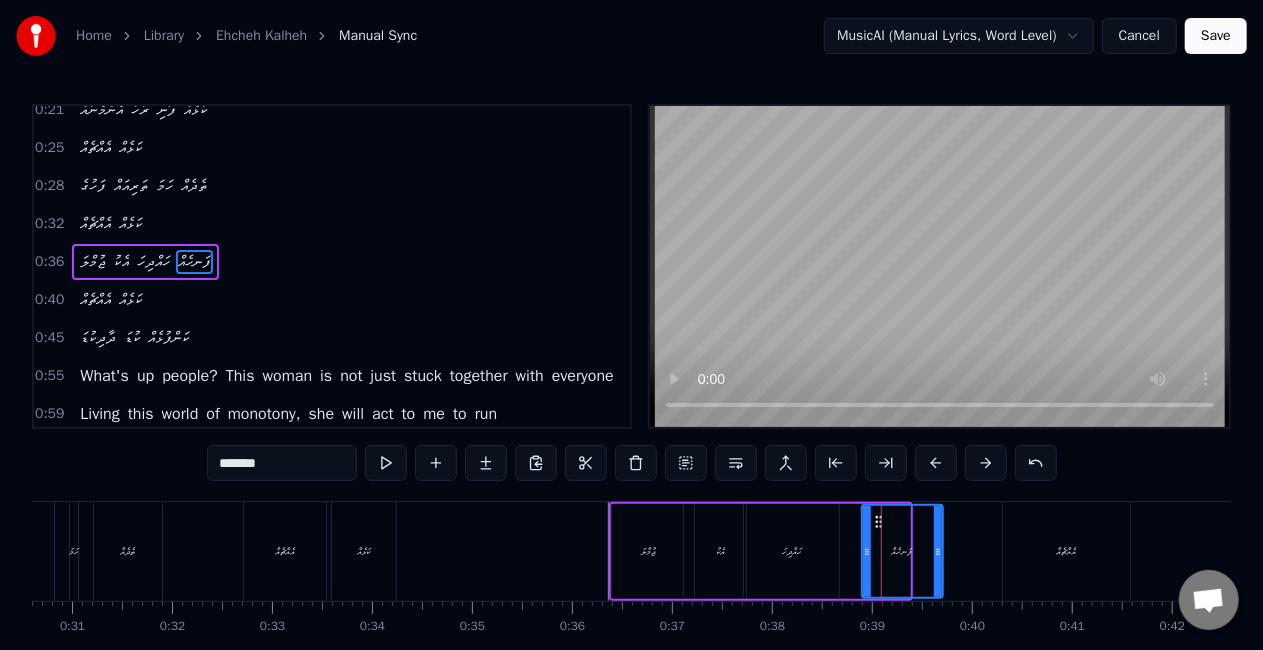 drag, startPoint x: 904, startPoint y: 547, endPoint x: 937, endPoint y: 547, distance: 33 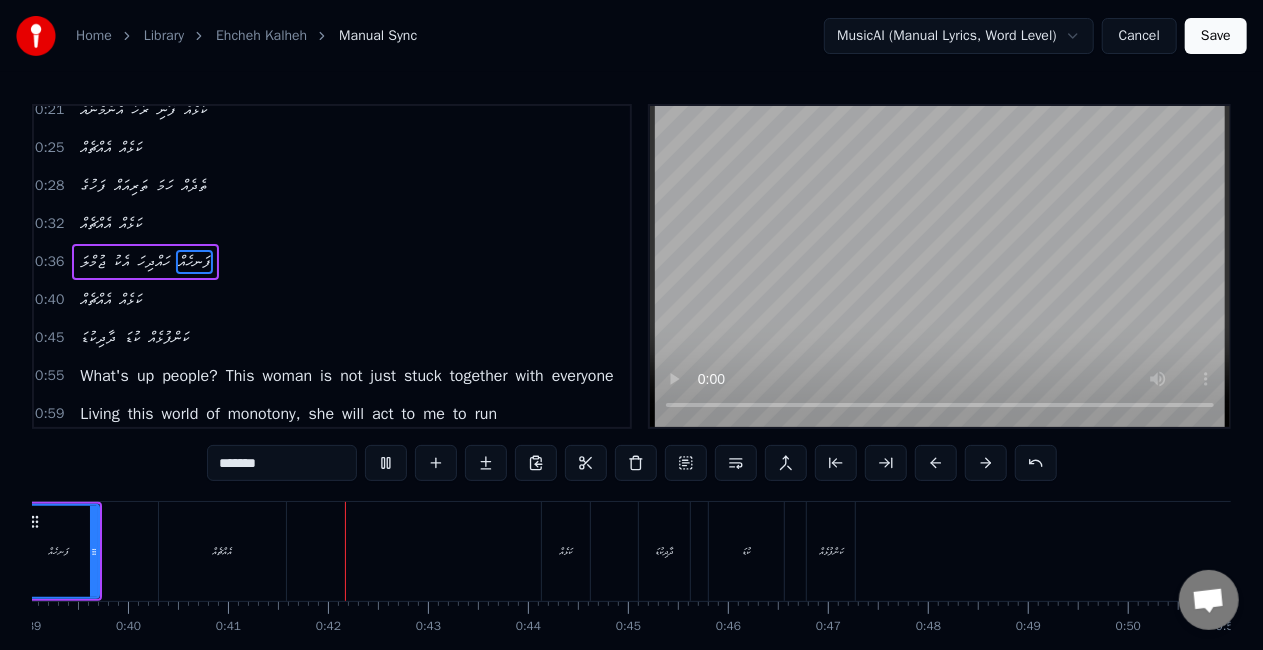 scroll, scrollTop: 0, scrollLeft: 4070, axis: horizontal 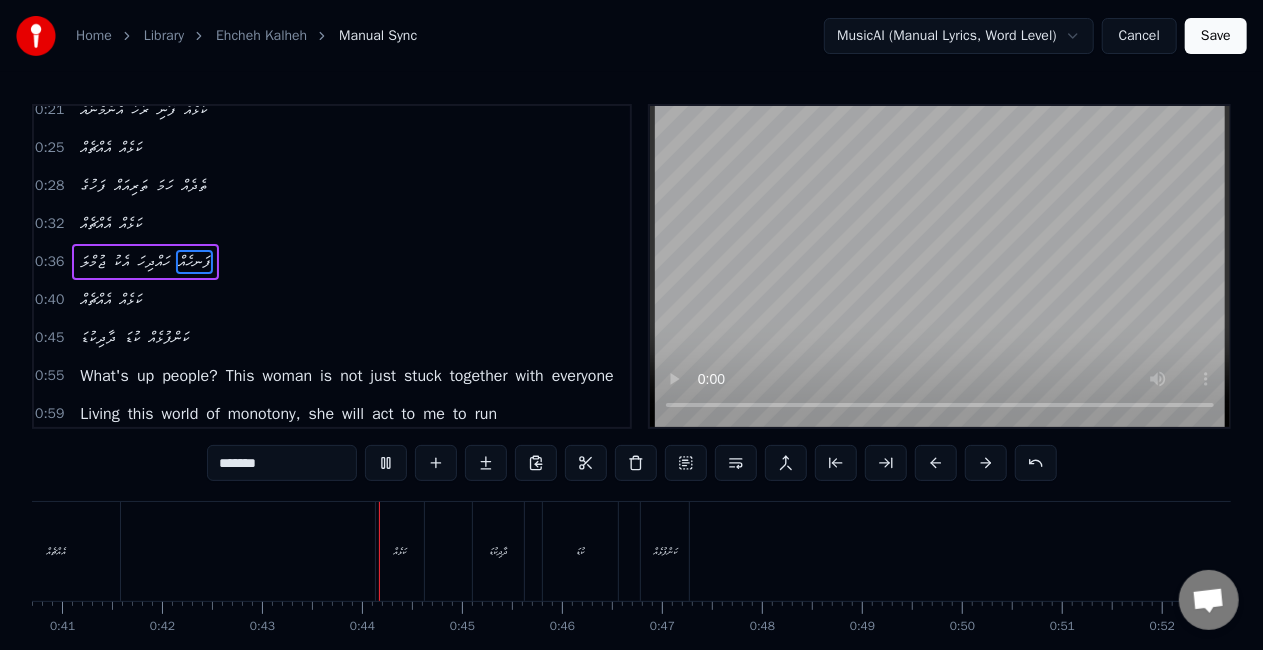 click on "ކަޅެއް" at bounding box center (400, 551) 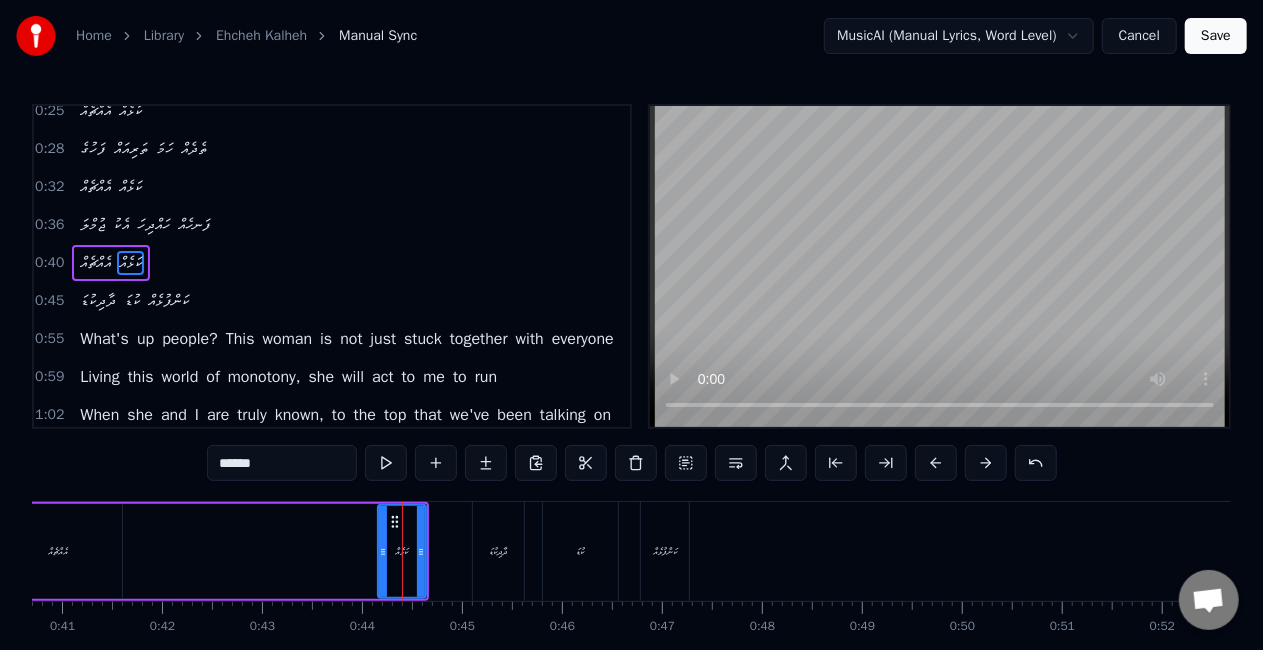 scroll, scrollTop: 90, scrollLeft: 0, axis: vertical 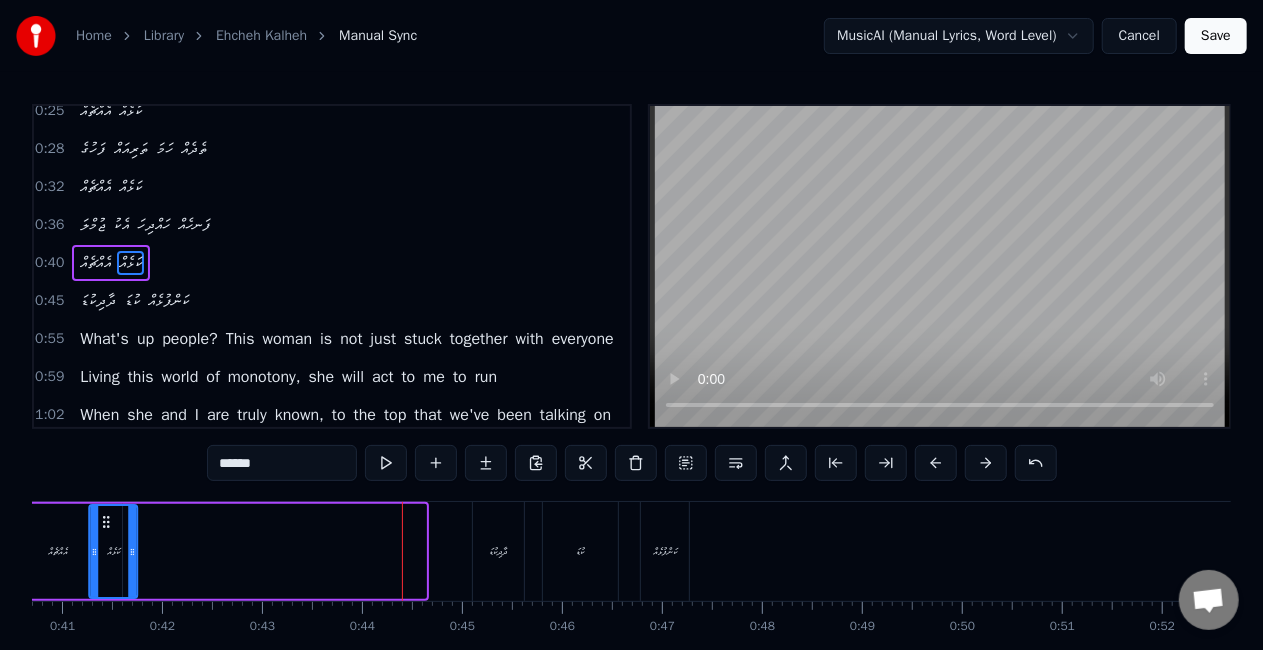 drag, startPoint x: 392, startPoint y: 522, endPoint x: 103, endPoint y: 524, distance: 289.00693 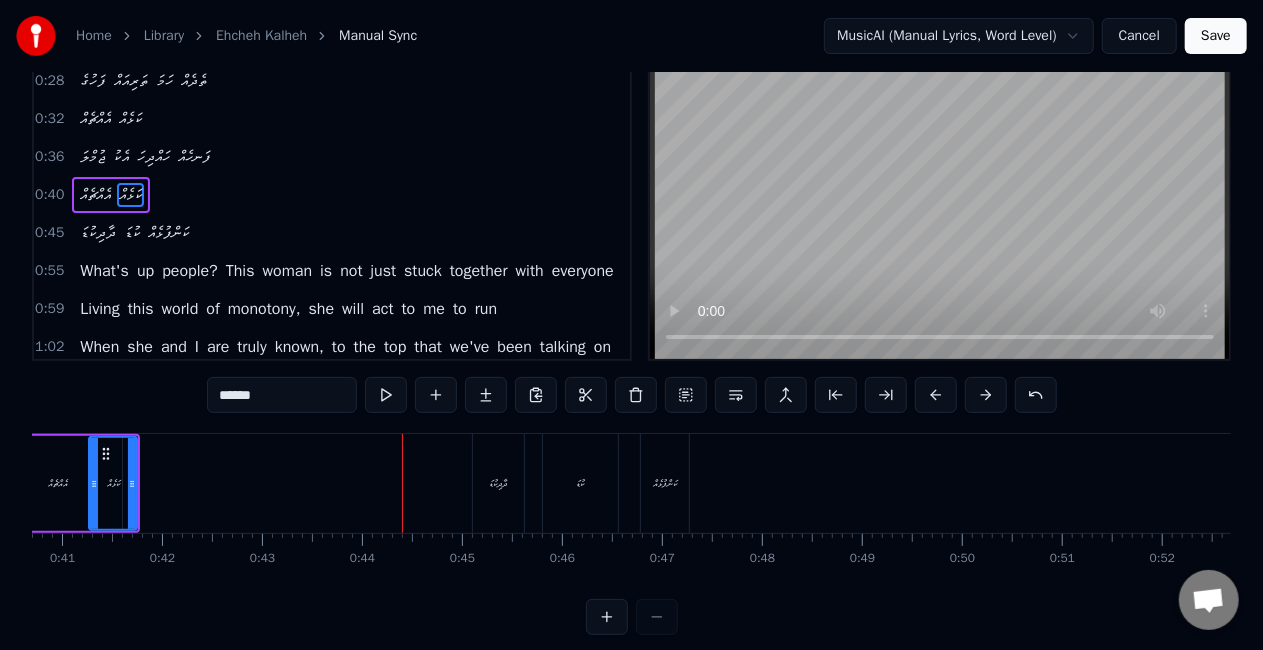 scroll, scrollTop: 100, scrollLeft: 0, axis: vertical 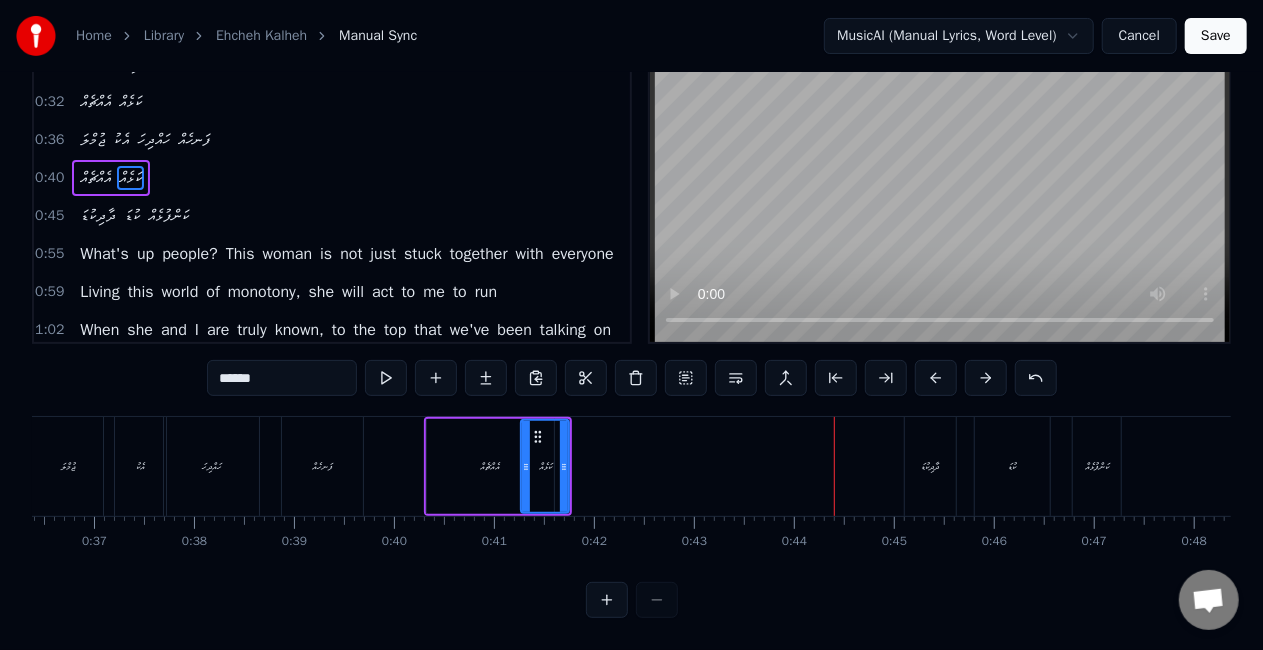 click on "ފަނހެއް" at bounding box center [322, 466] 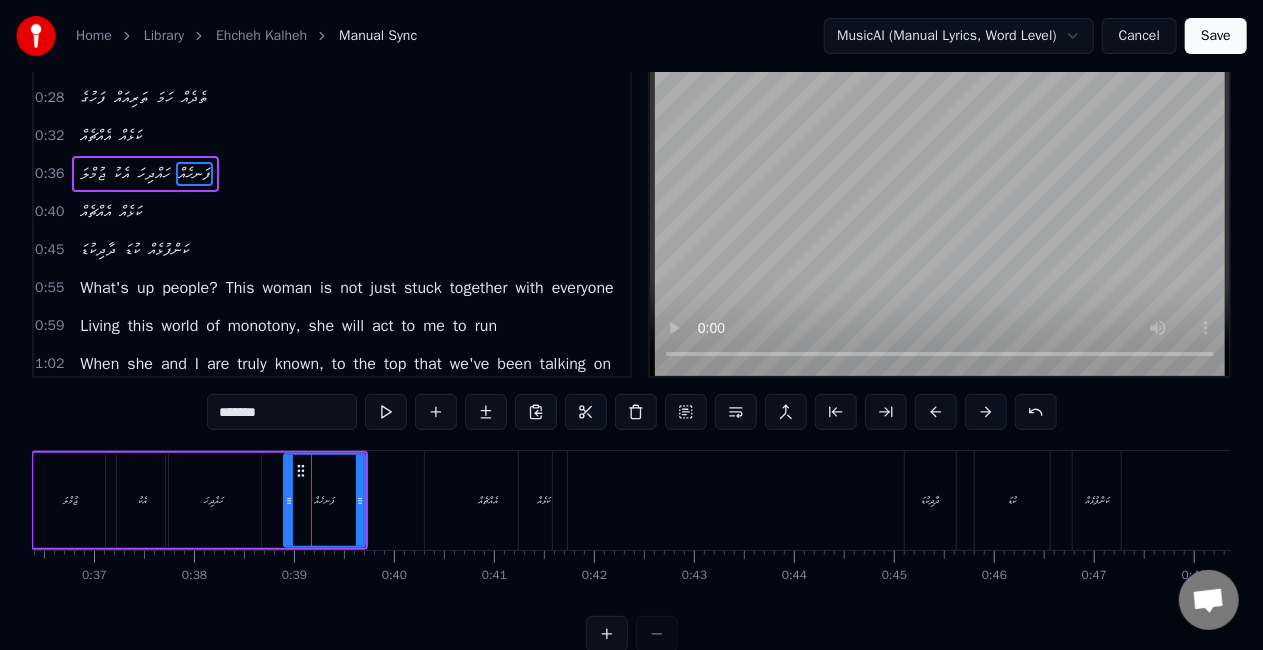 scroll, scrollTop: 0, scrollLeft: 0, axis: both 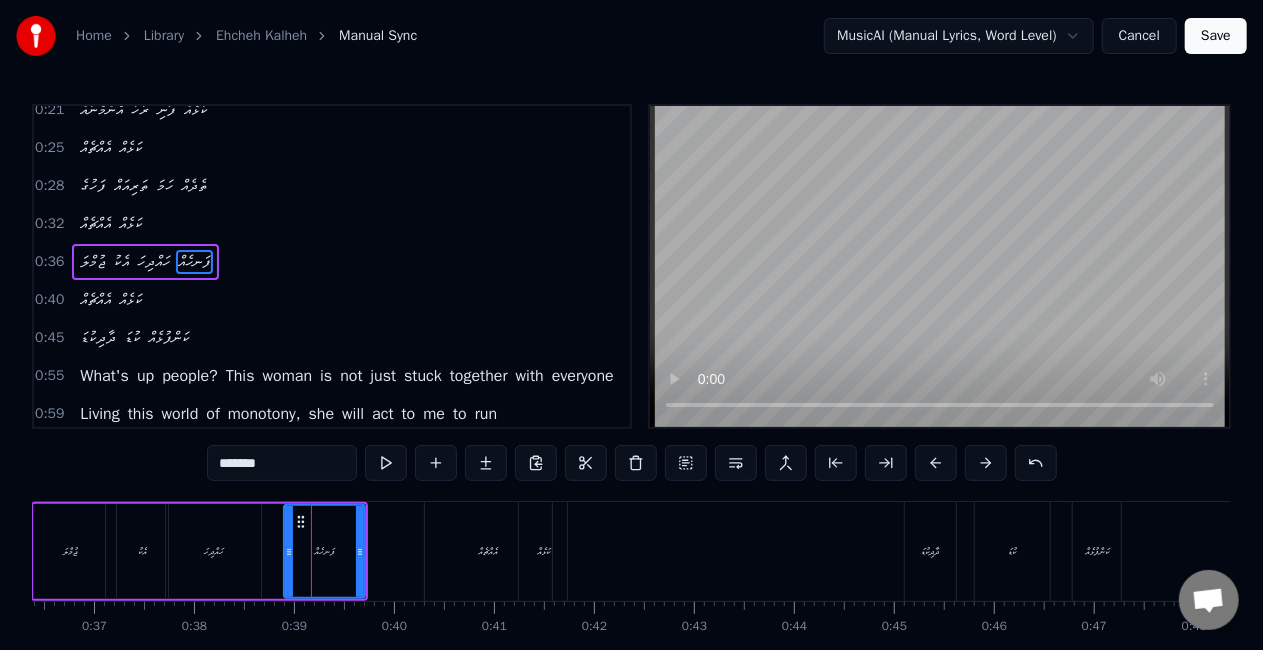 click on "ހައްދިހަ" at bounding box center [213, 551] 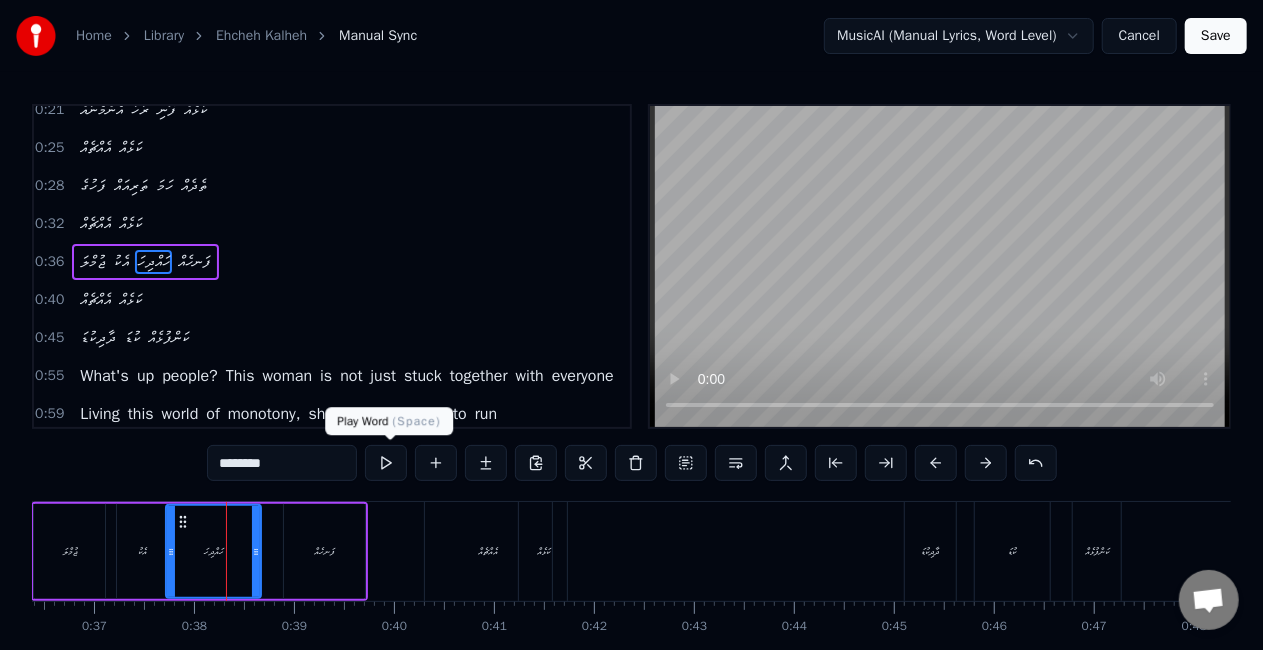 click at bounding box center (386, 463) 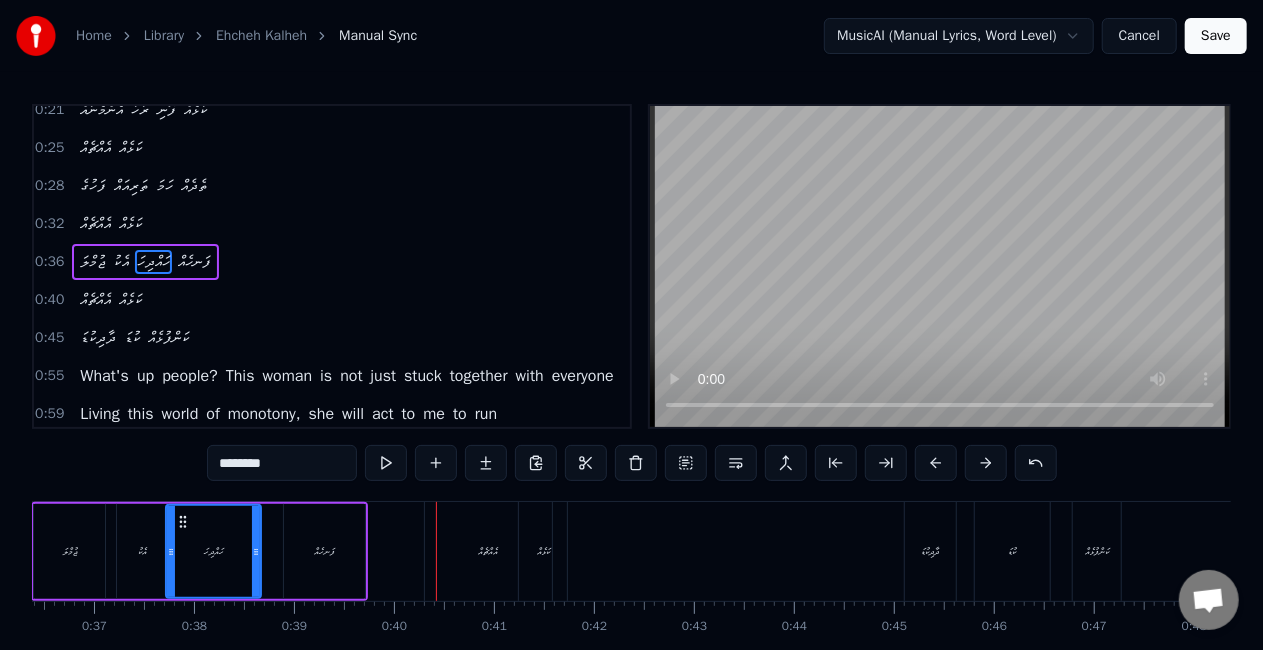 click on "ފަނހެއް" at bounding box center (324, 551) 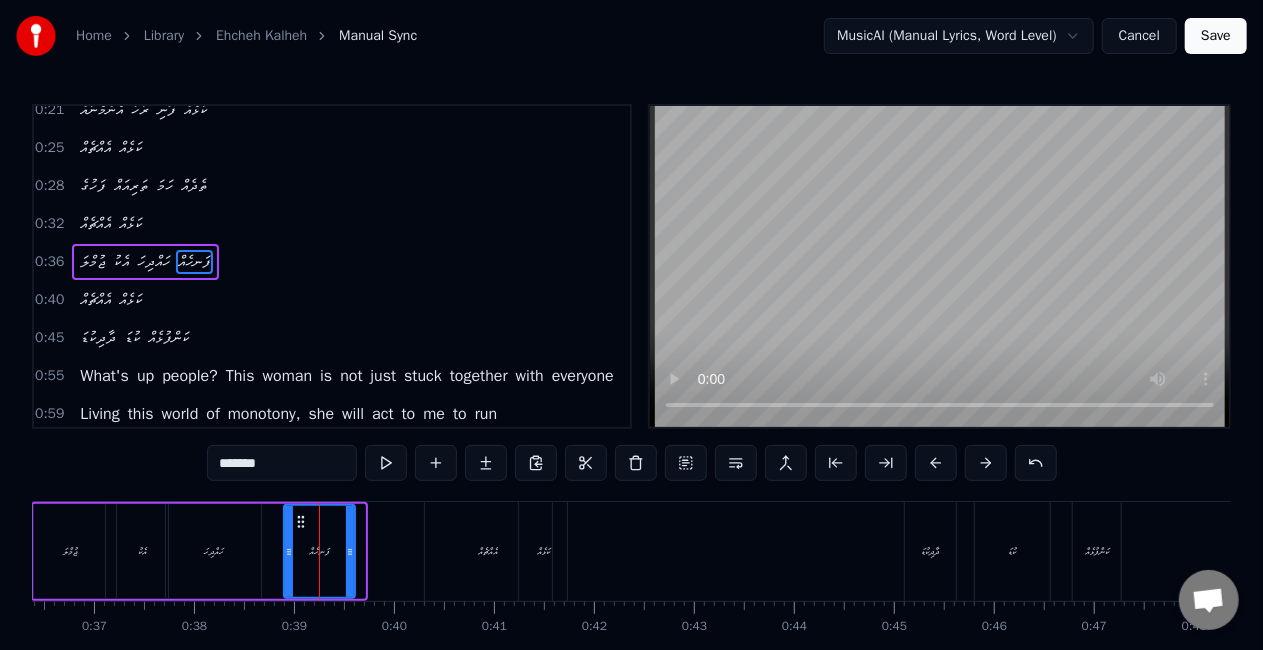 drag, startPoint x: 360, startPoint y: 555, endPoint x: 350, endPoint y: 550, distance: 11.18034 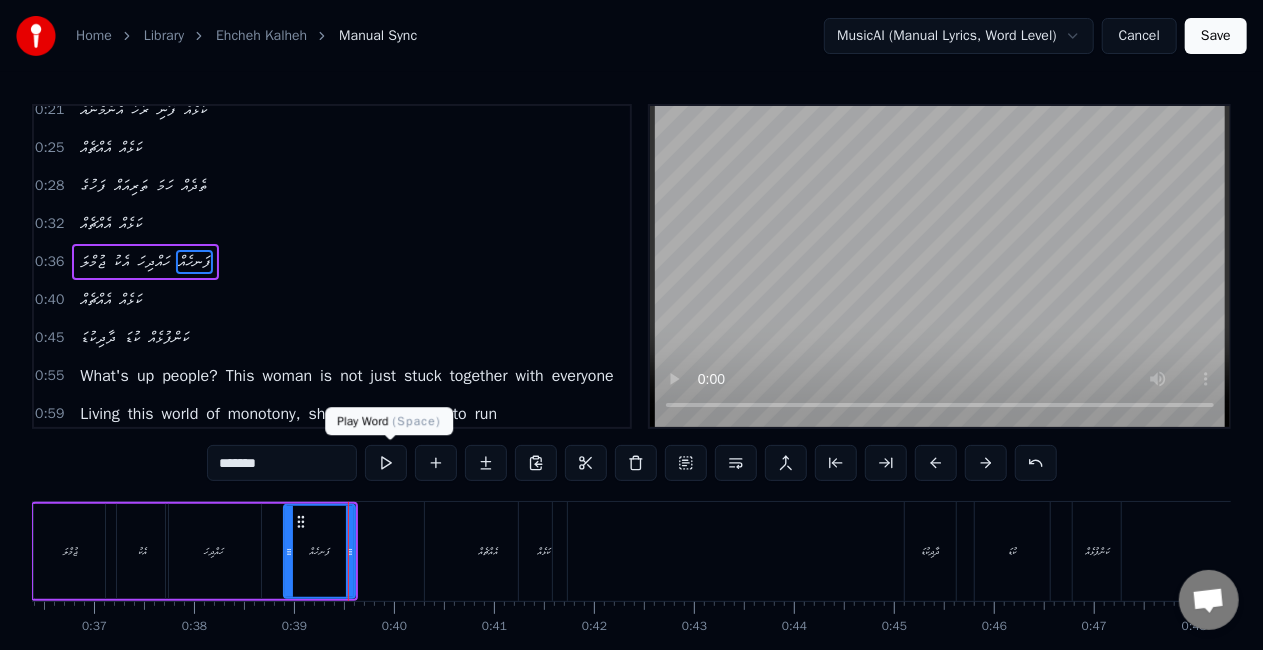 click at bounding box center (386, 463) 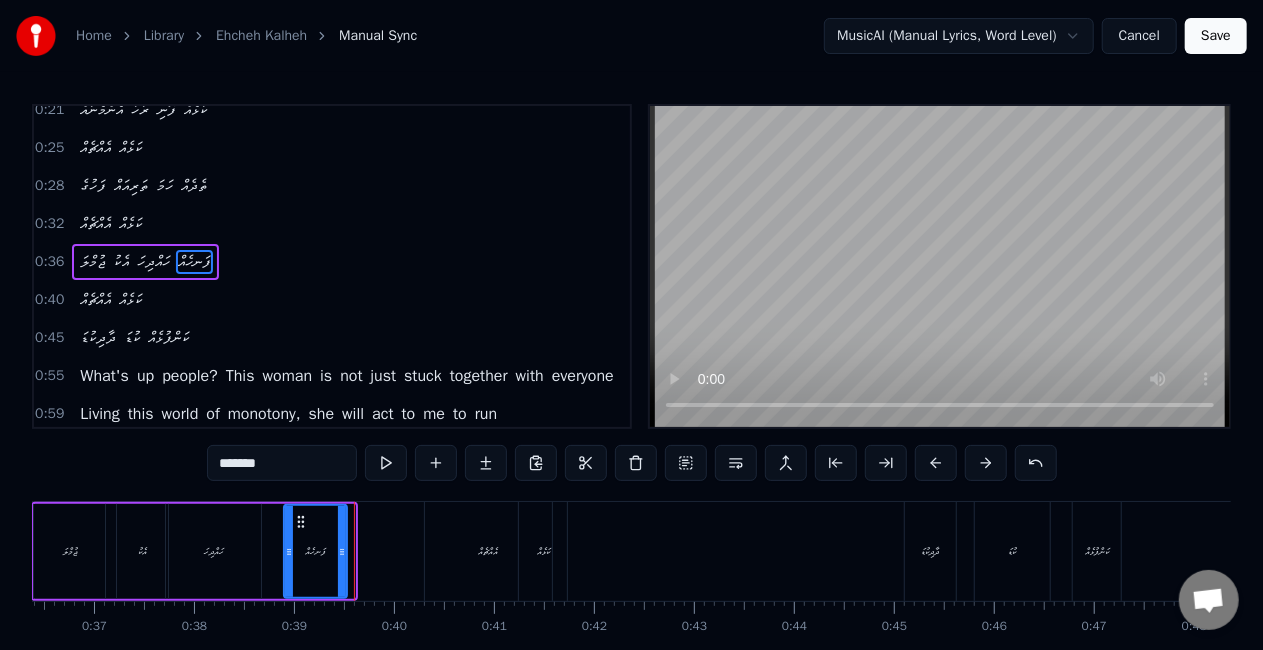 drag, startPoint x: 352, startPoint y: 556, endPoint x: 341, endPoint y: 551, distance: 12.083046 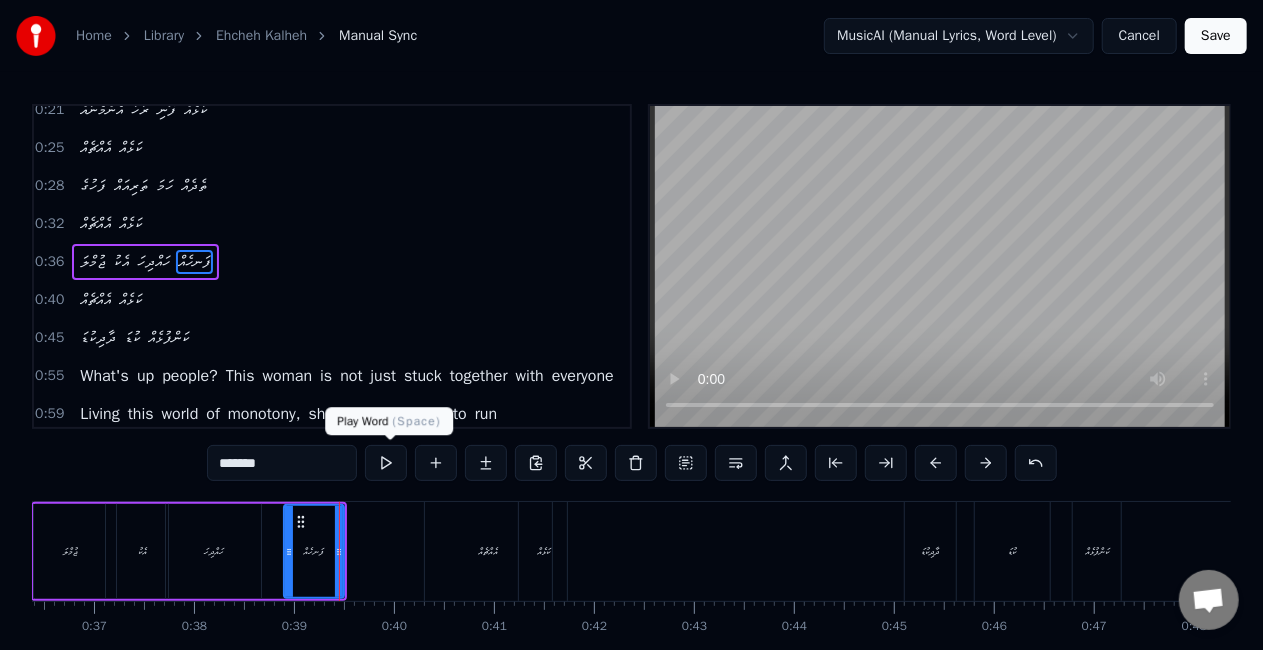 click at bounding box center (386, 463) 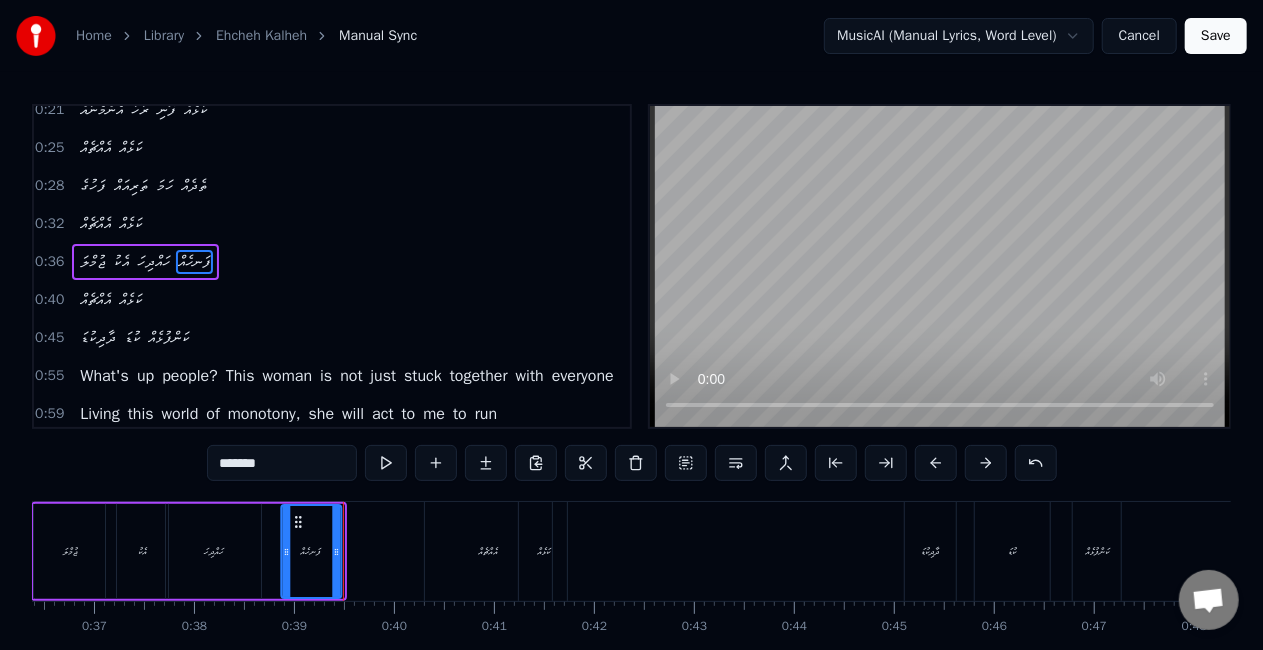 click 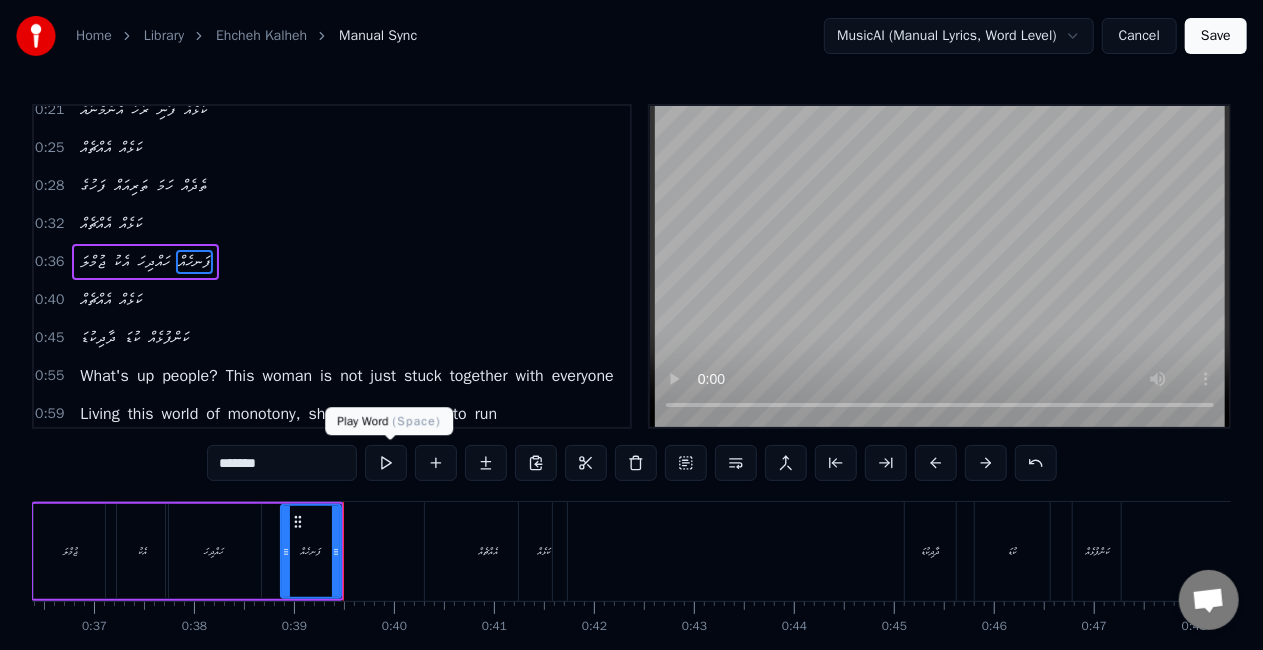 click at bounding box center (386, 463) 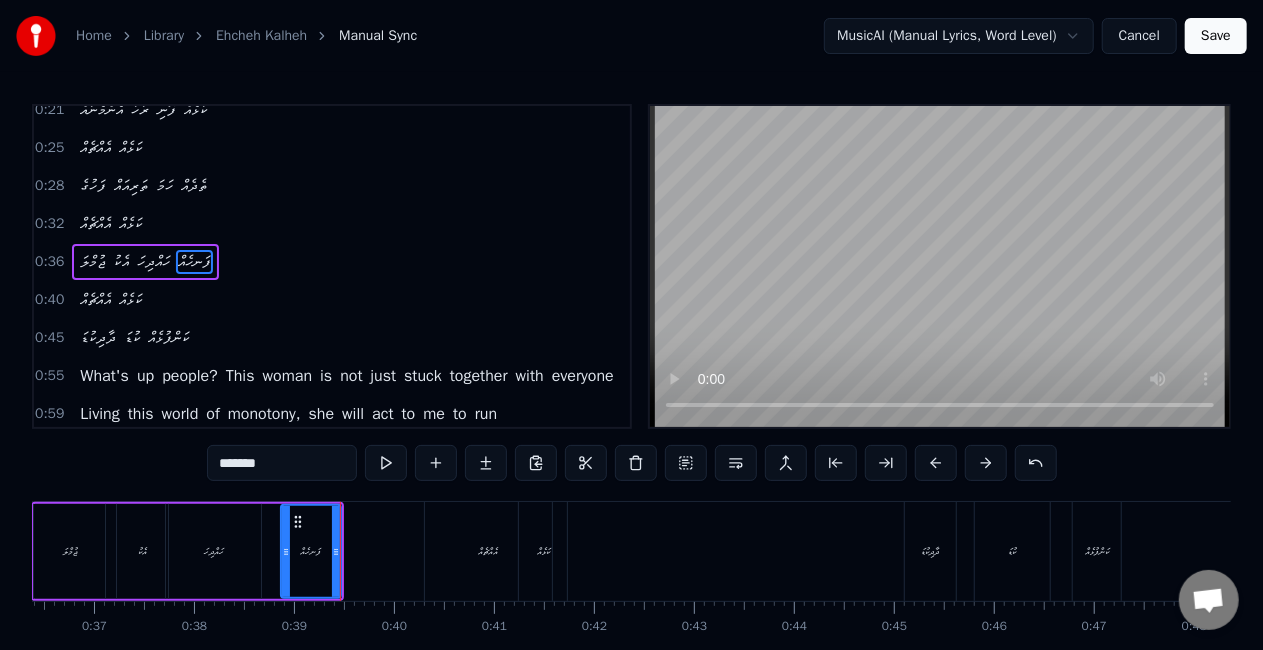 click on "އެއްޗެއް" at bounding box center (488, 551) 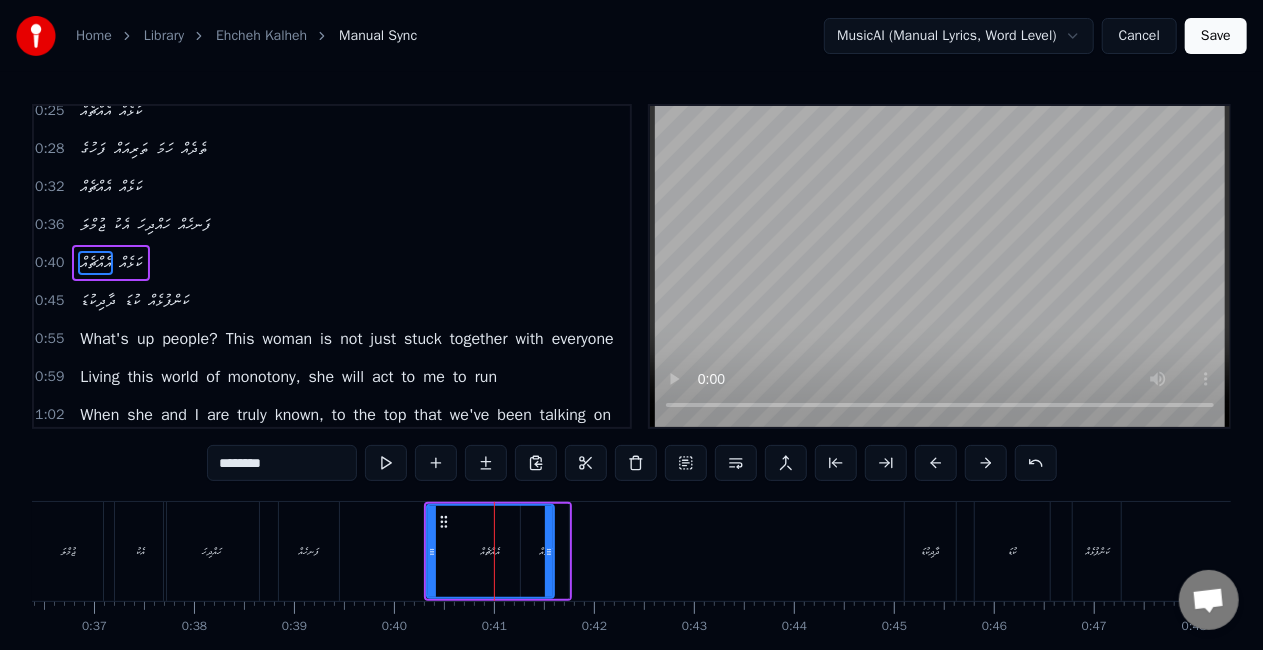 scroll, scrollTop: 90, scrollLeft: 0, axis: vertical 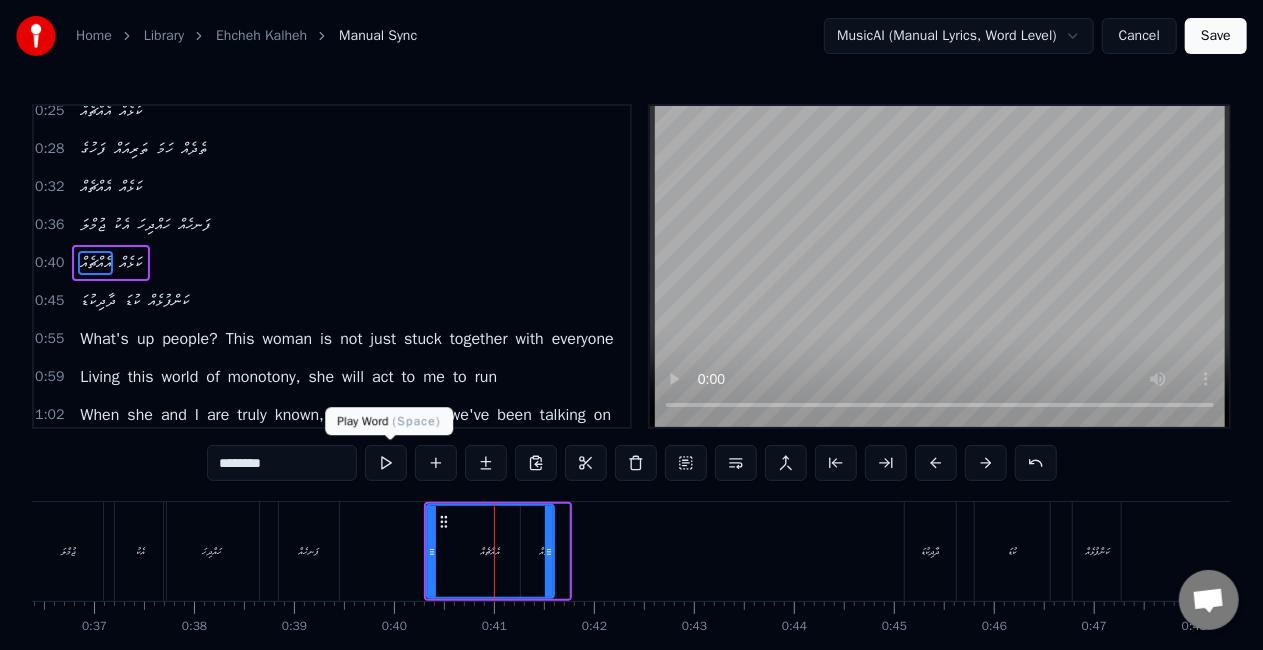 click at bounding box center (386, 463) 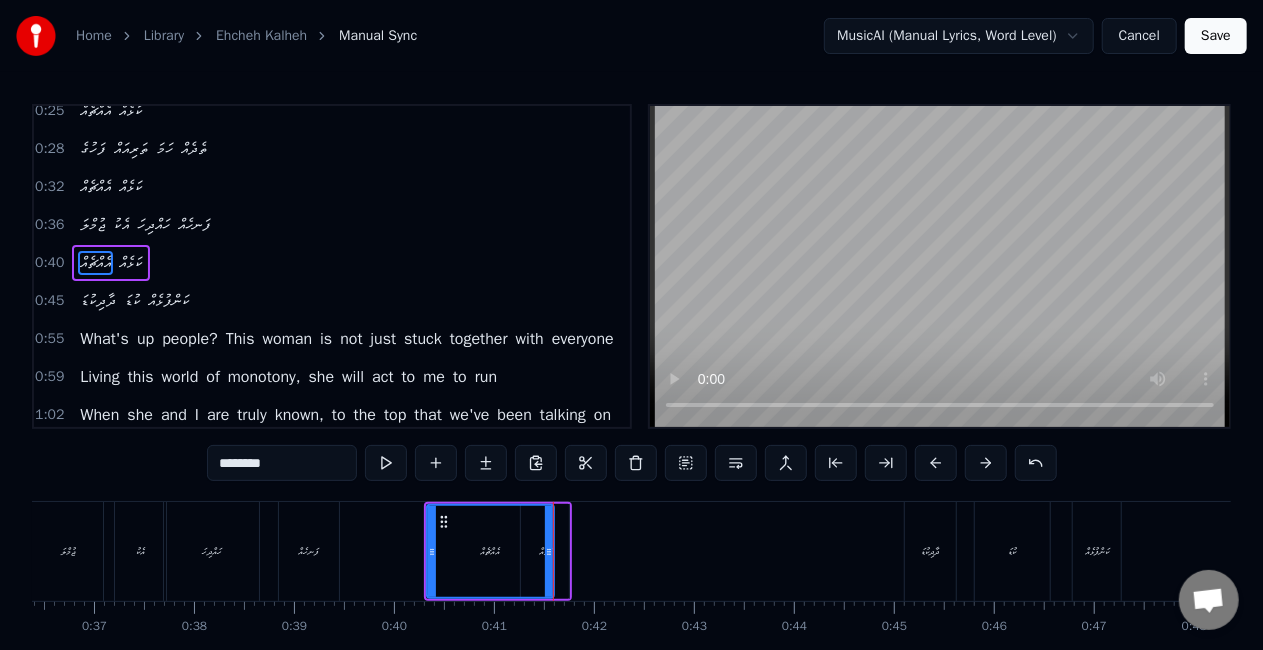 click at bounding box center (386, 463) 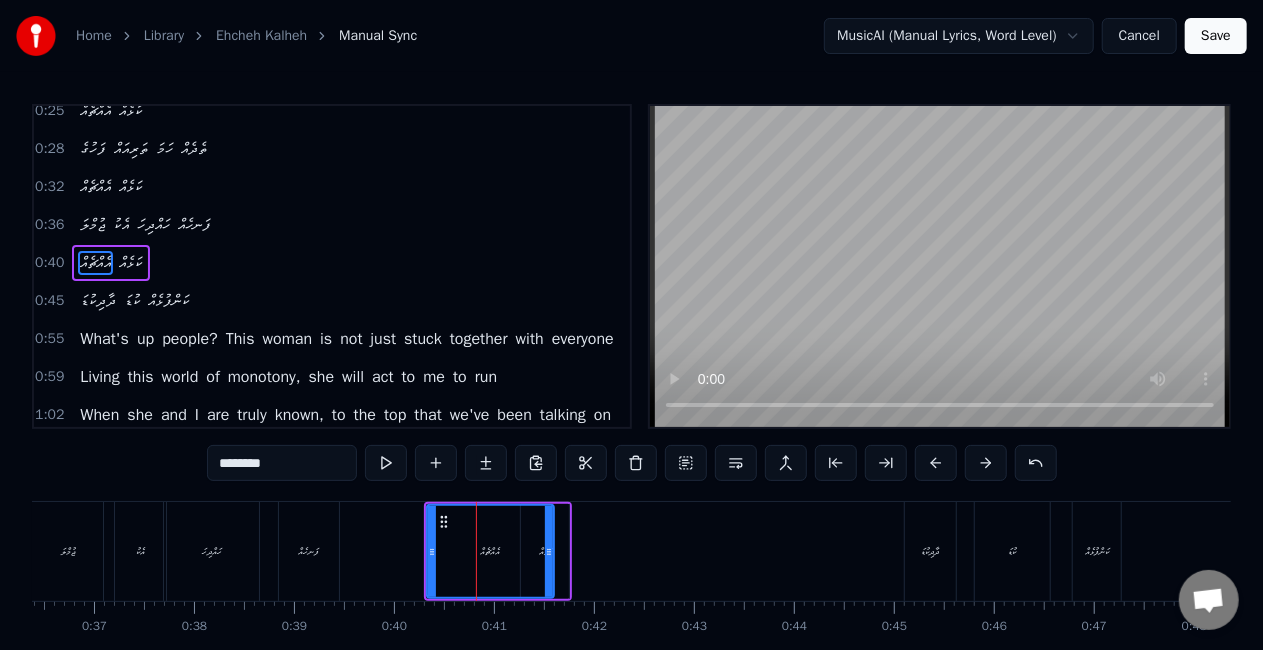 drag, startPoint x: 456, startPoint y: 550, endPoint x: 452, endPoint y: 535, distance: 15.524175 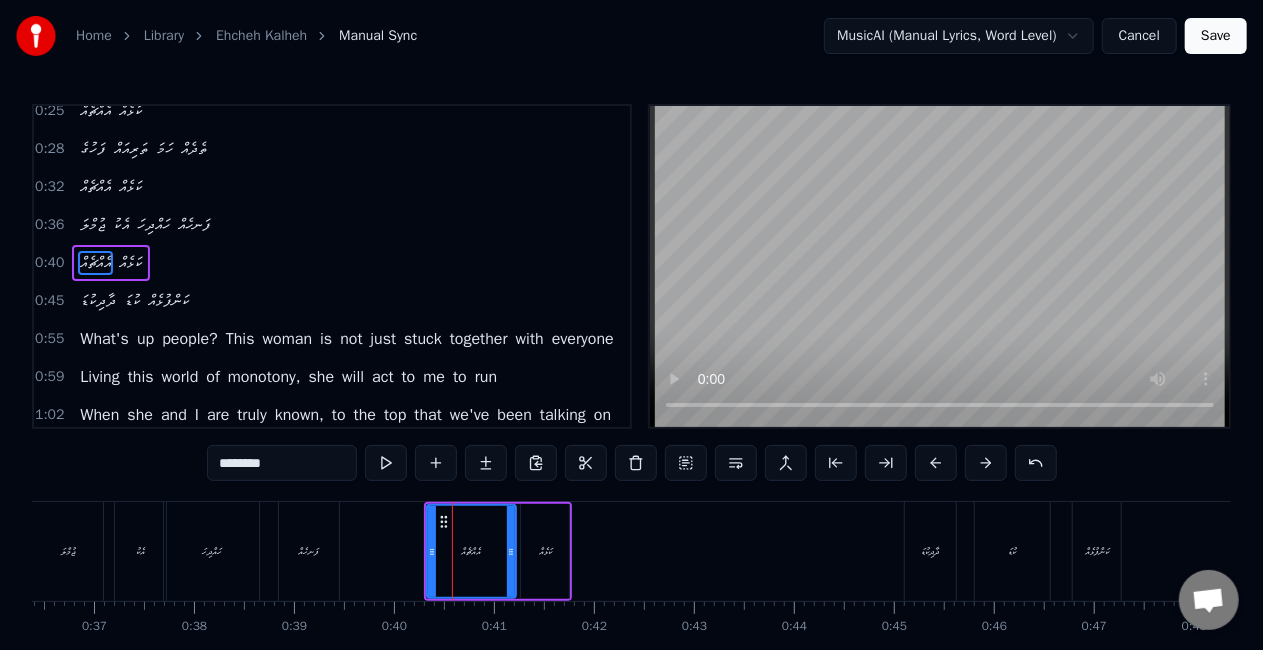 drag, startPoint x: 546, startPoint y: 553, endPoint x: 507, endPoint y: 542, distance: 40.5216 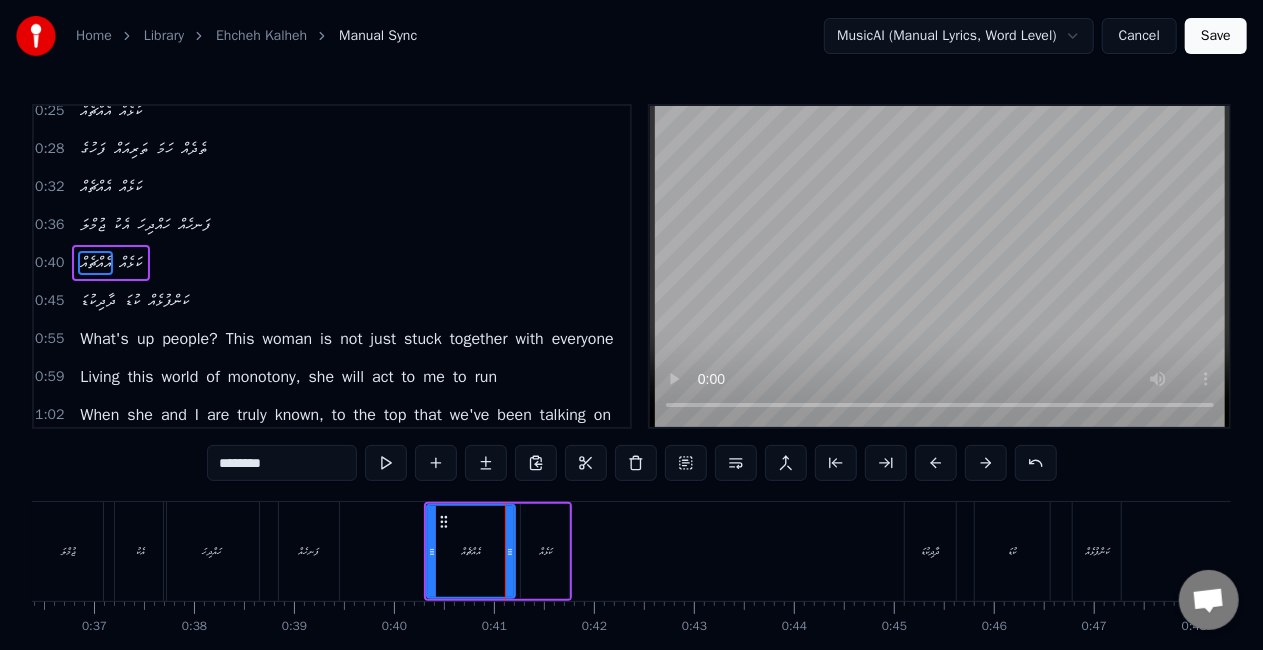 click on "ކަޅެއް" at bounding box center [545, 551] 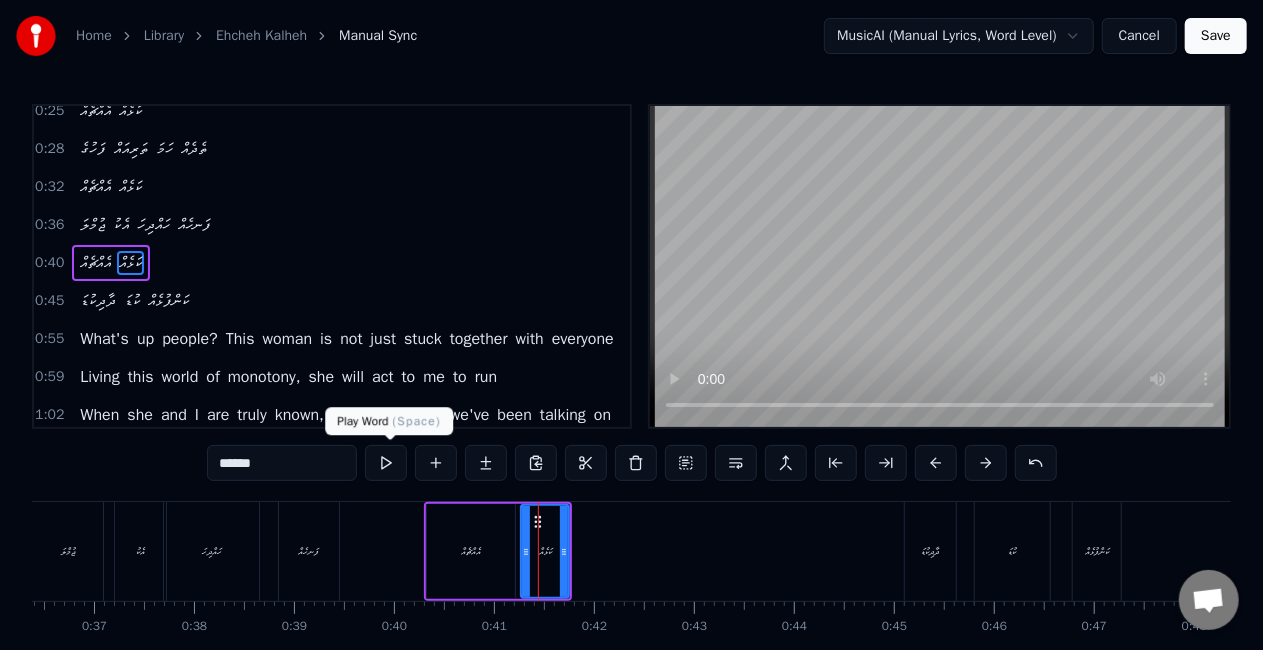 click at bounding box center (386, 463) 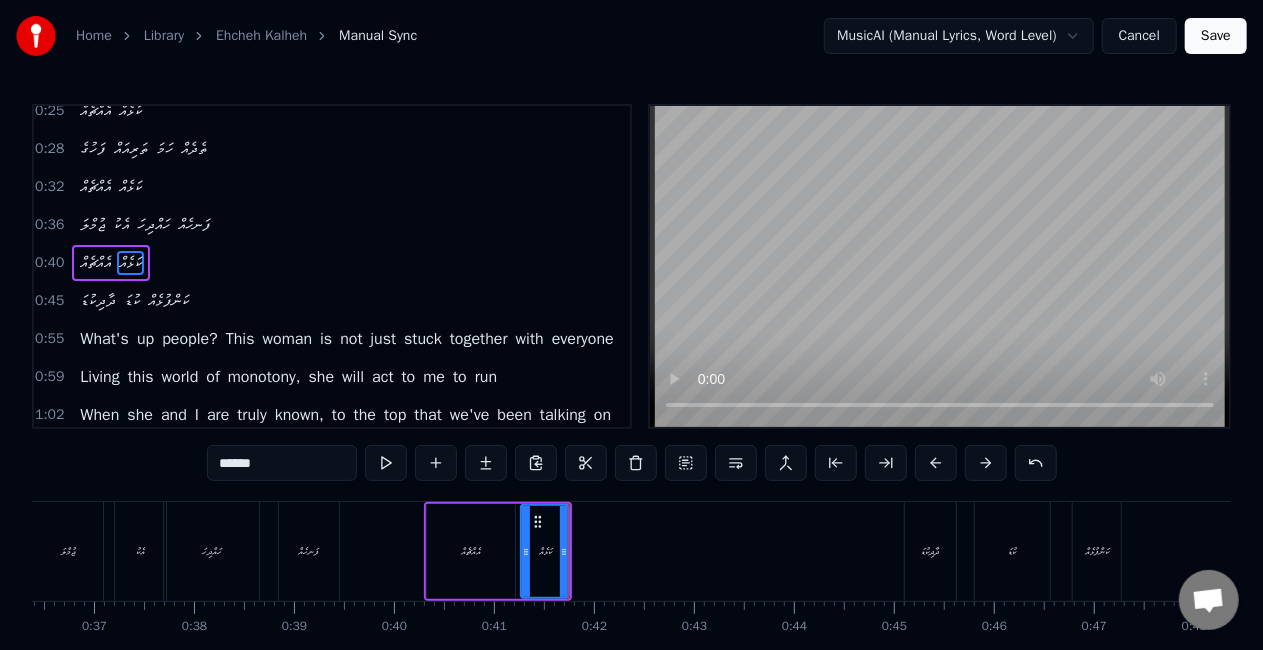 click on "އެއްޗެއް" at bounding box center (471, 551) 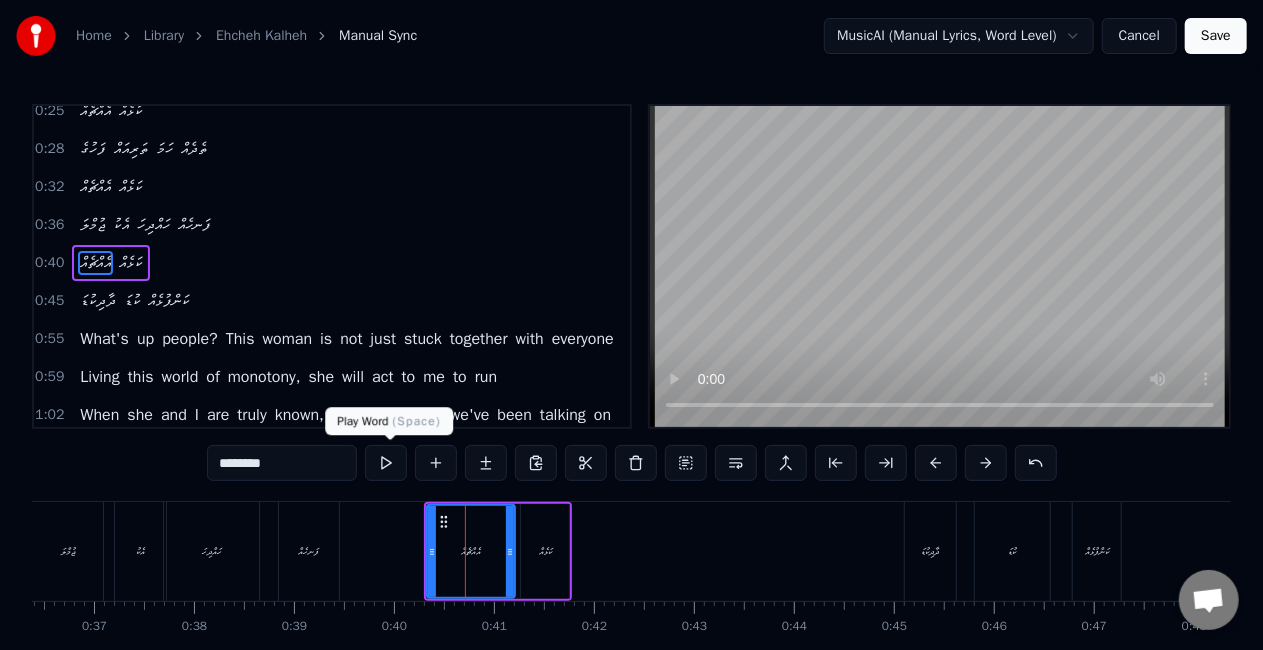 click at bounding box center (386, 463) 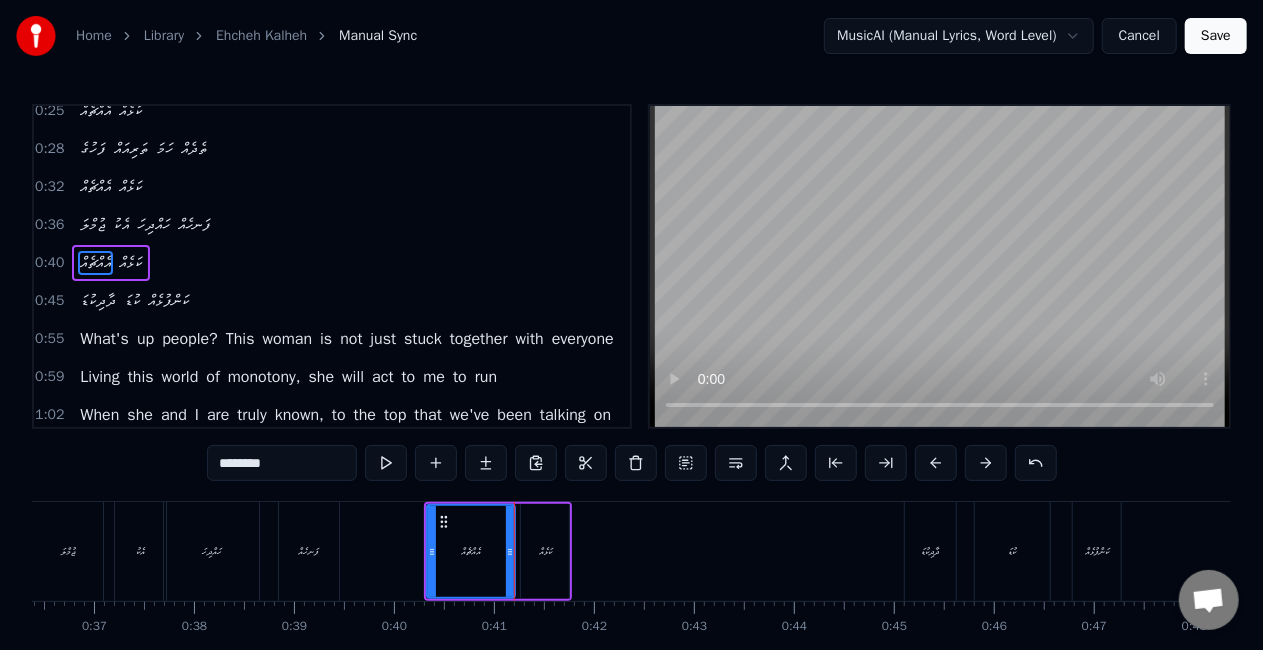 click on "ކަޅެއް" at bounding box center [545, 551] 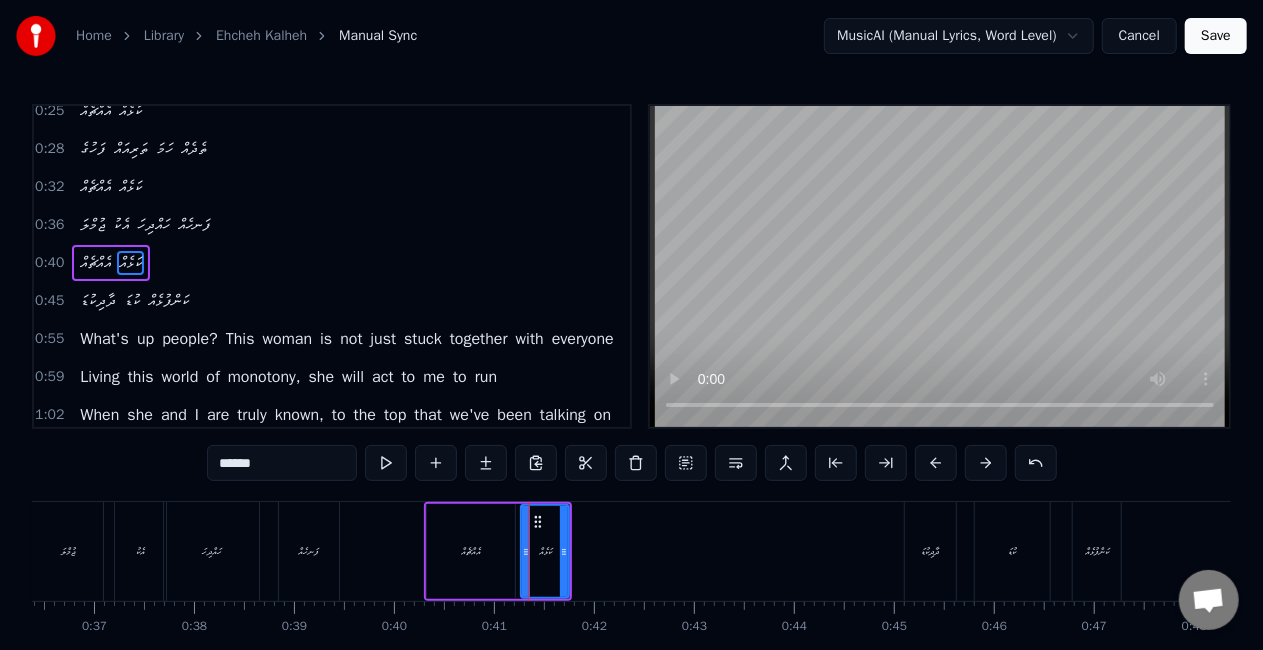 click on "އެއްޗެއް" at bounding box center [471, 551] 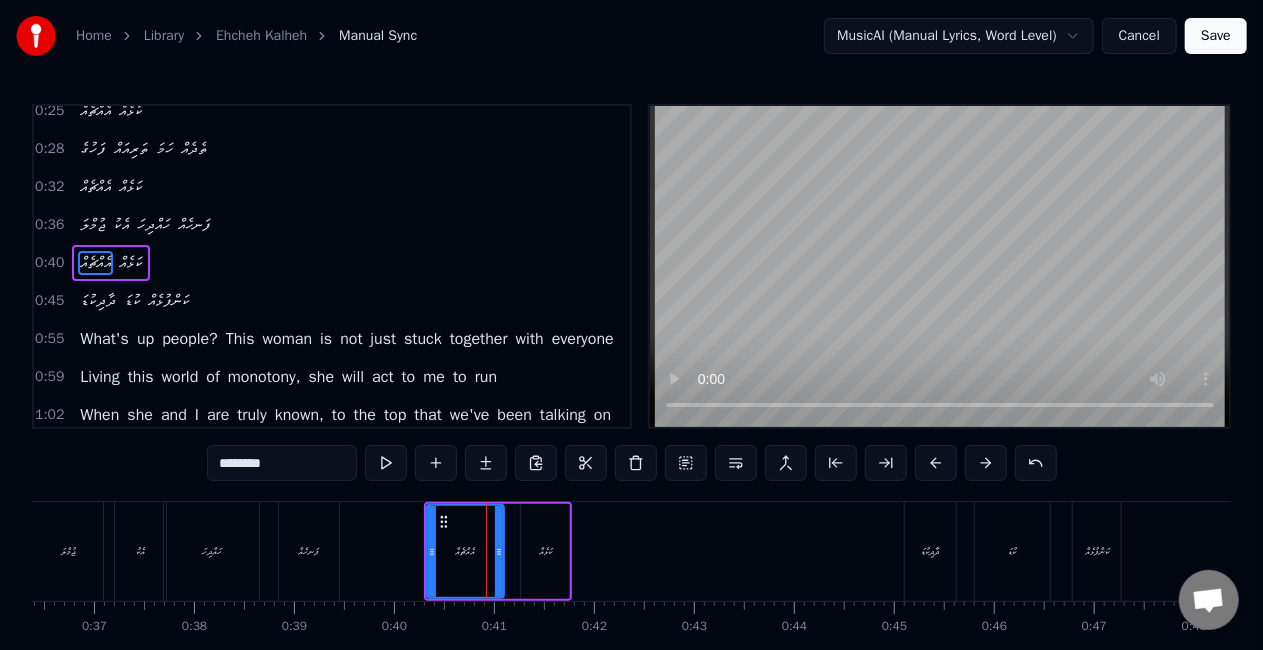 drag, startPoint x: 509, startPoint y: 550, endPoint x: 498, endPoint y: 548, distance: 11.18034 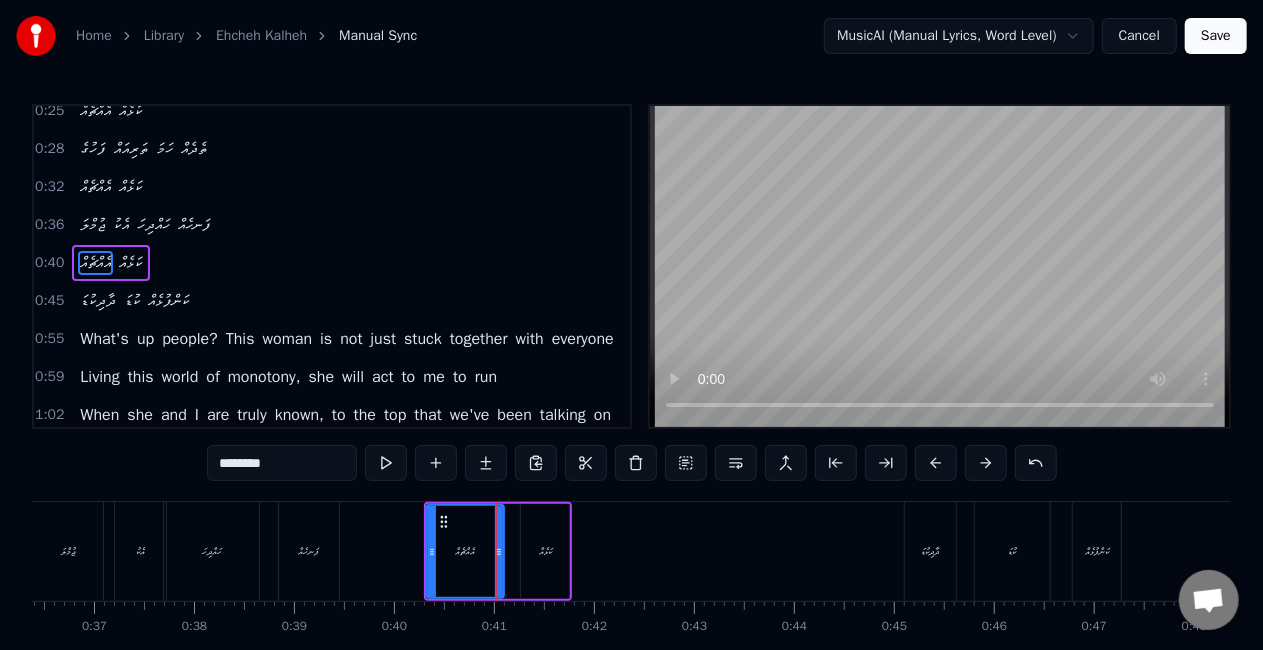 click on "ކަޅެއް" at bounding box center [545, 551] 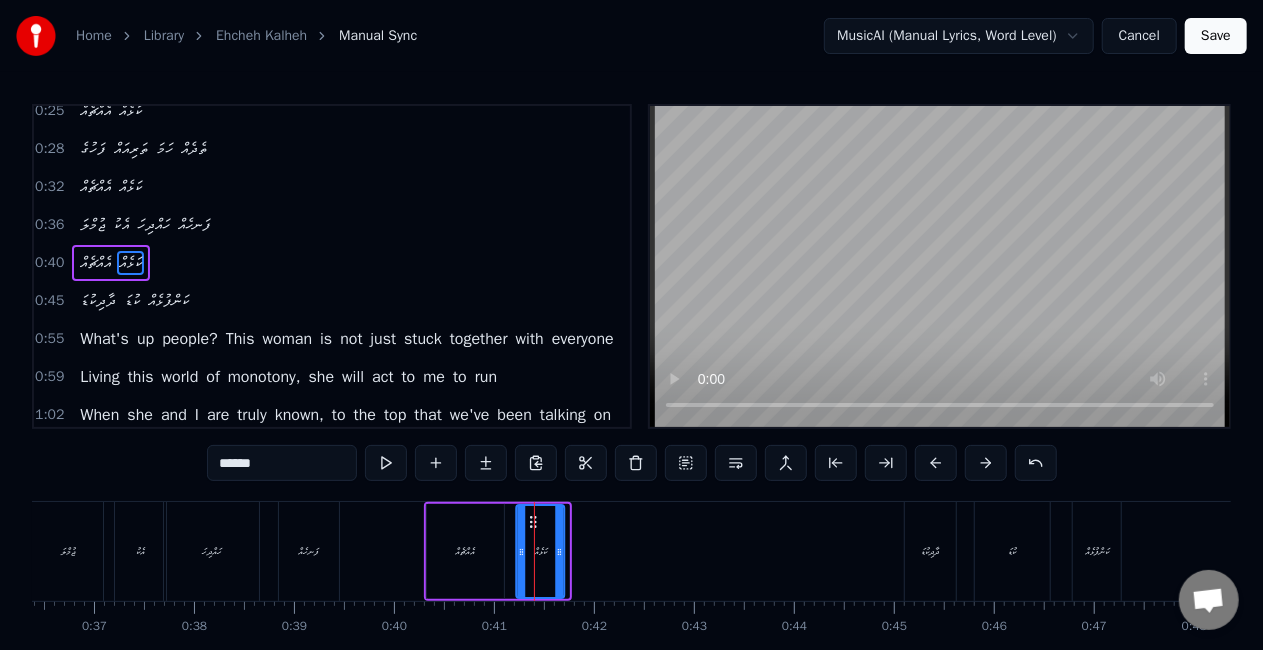 click 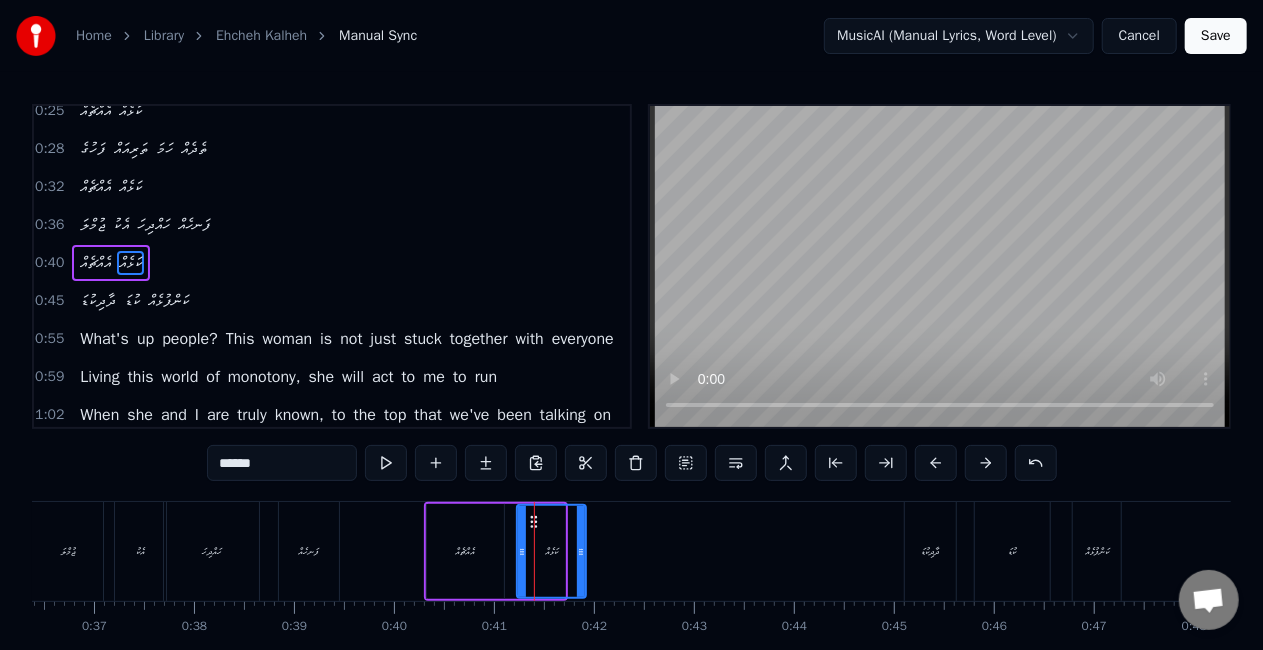 drag, startPoint x: 561, startPoint y: 544, endPoint x: 582, endPoint y: 548, distance: 21.377558 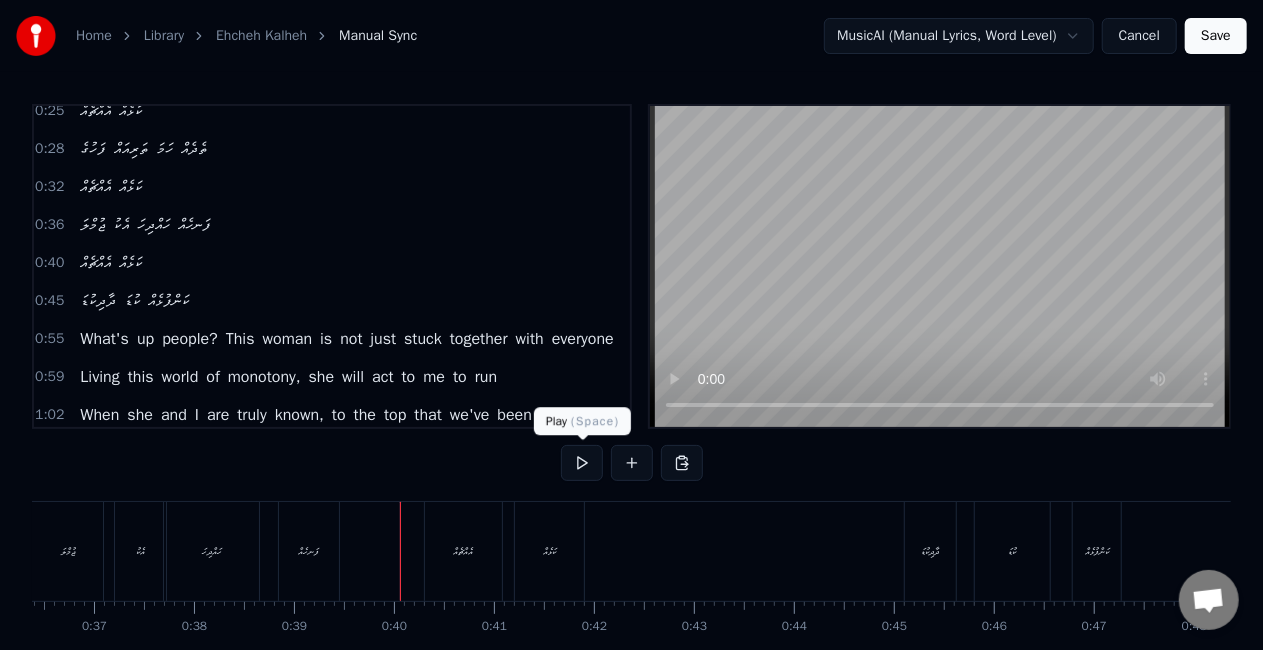 click at bounding box center (582, 463) 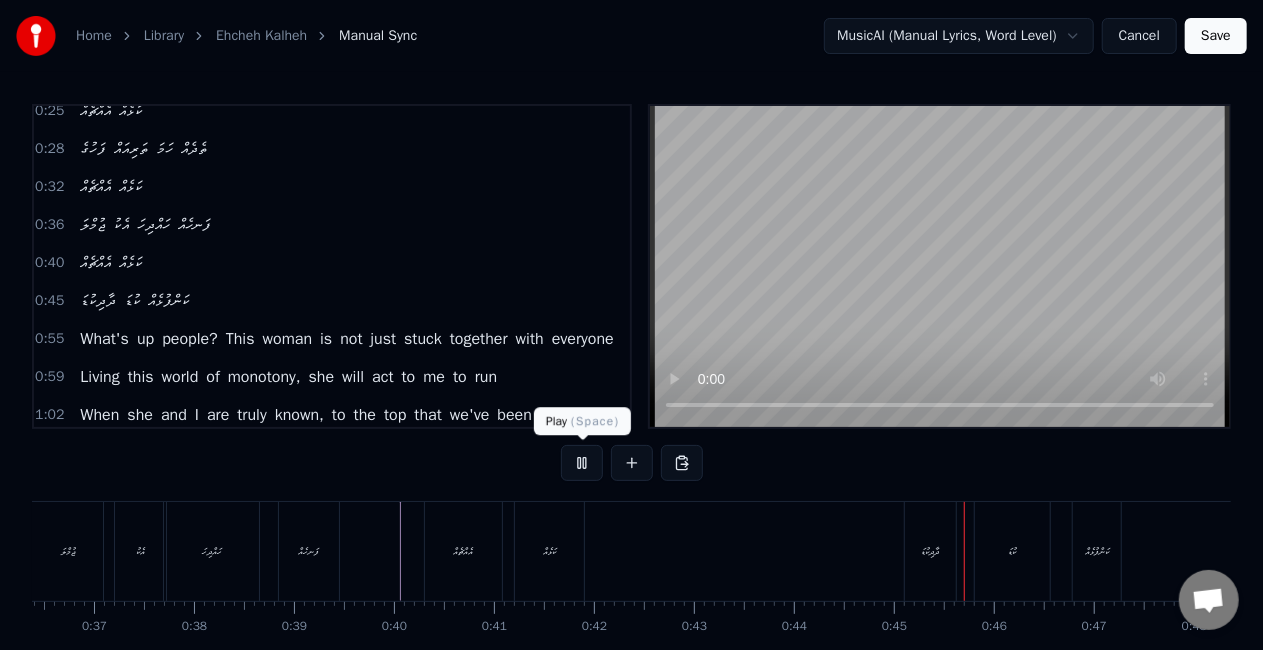click at bounding box center (582, 463) 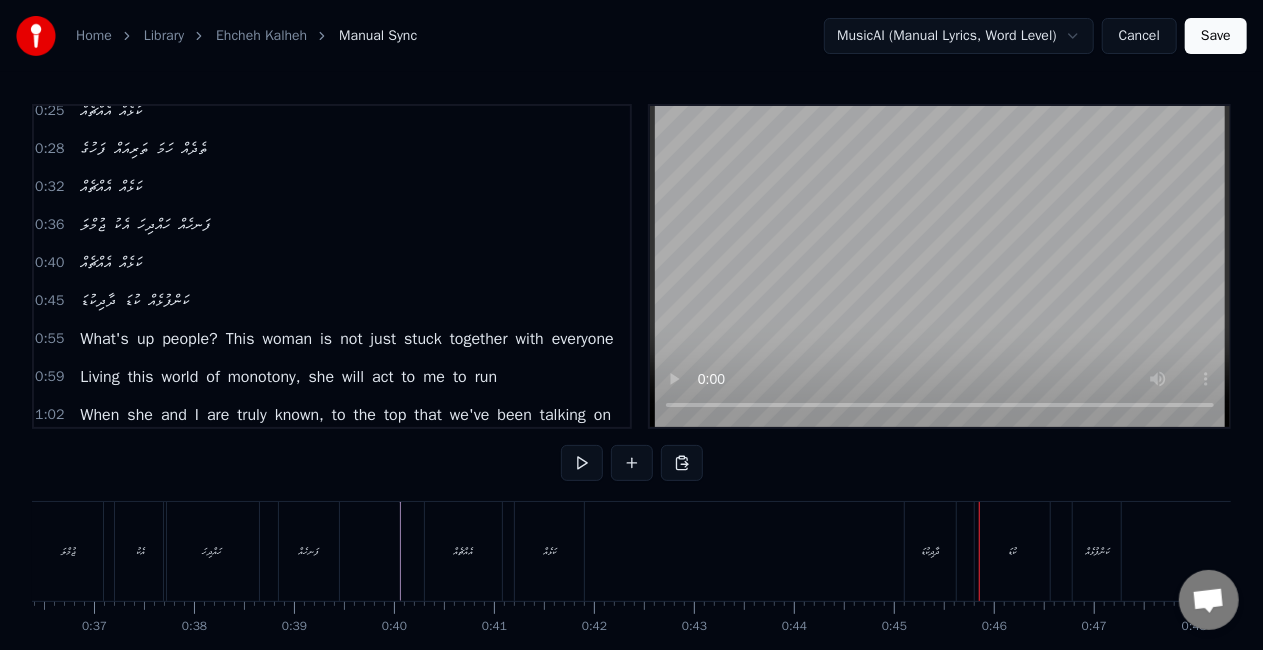 click on "ދާދިކުޑަ" at bounding box center (930, 551) 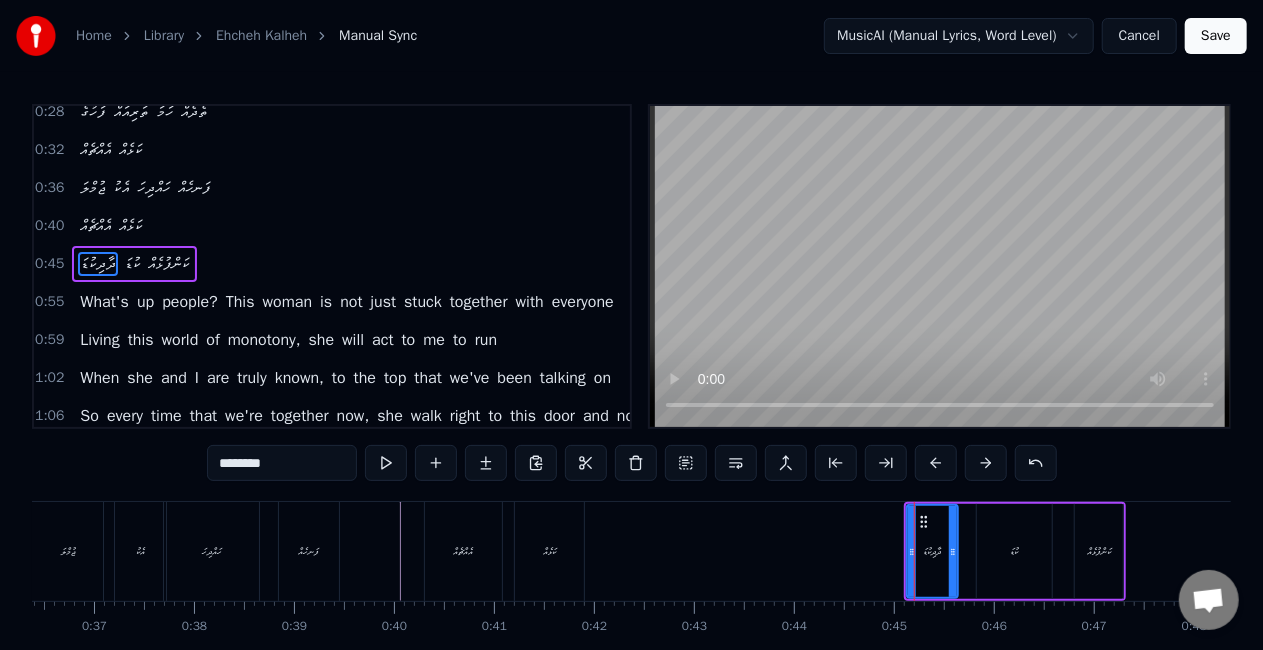 scroll, scrollTop: 128, scrollLeft: 0, axis: vertical 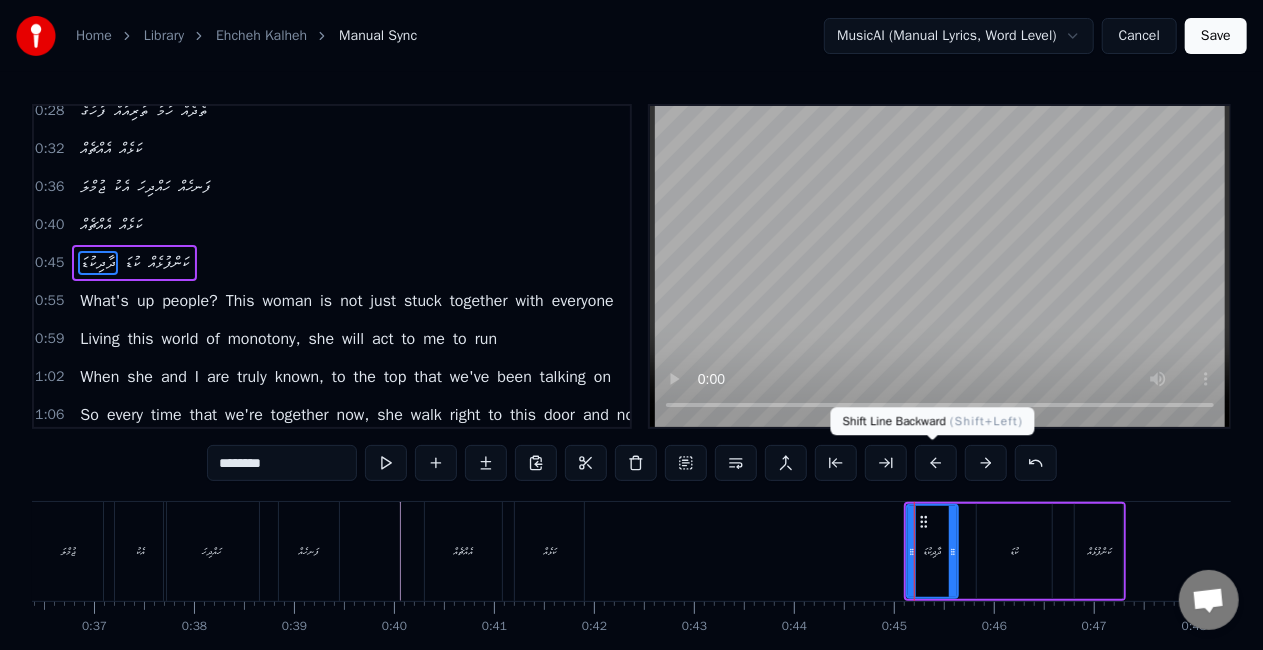 click at bounding box center [936, 463] 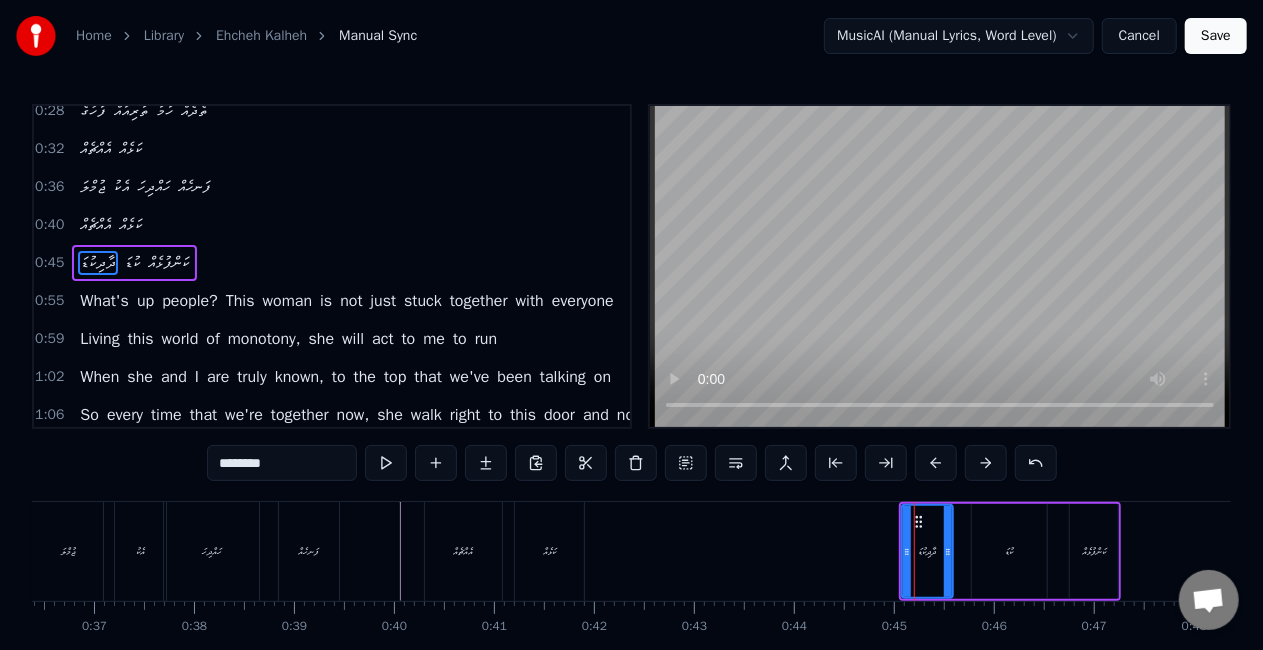 click at bounding box center (936, 463) 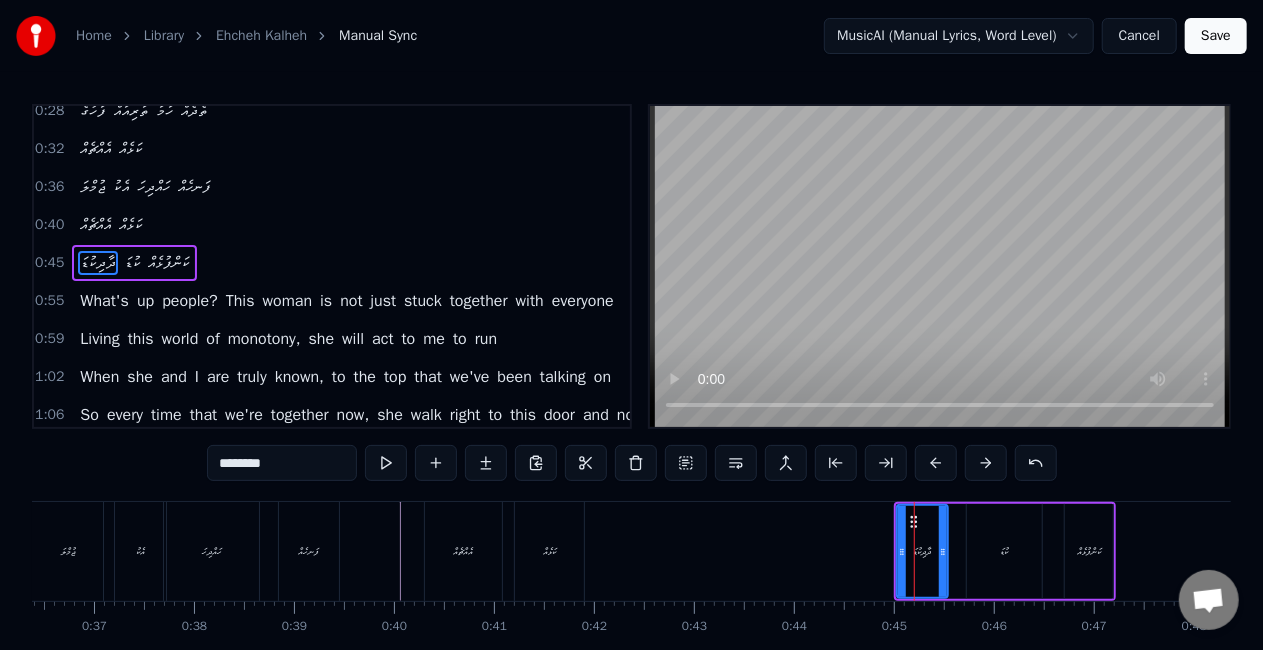 click at bounding box center (936, 463) 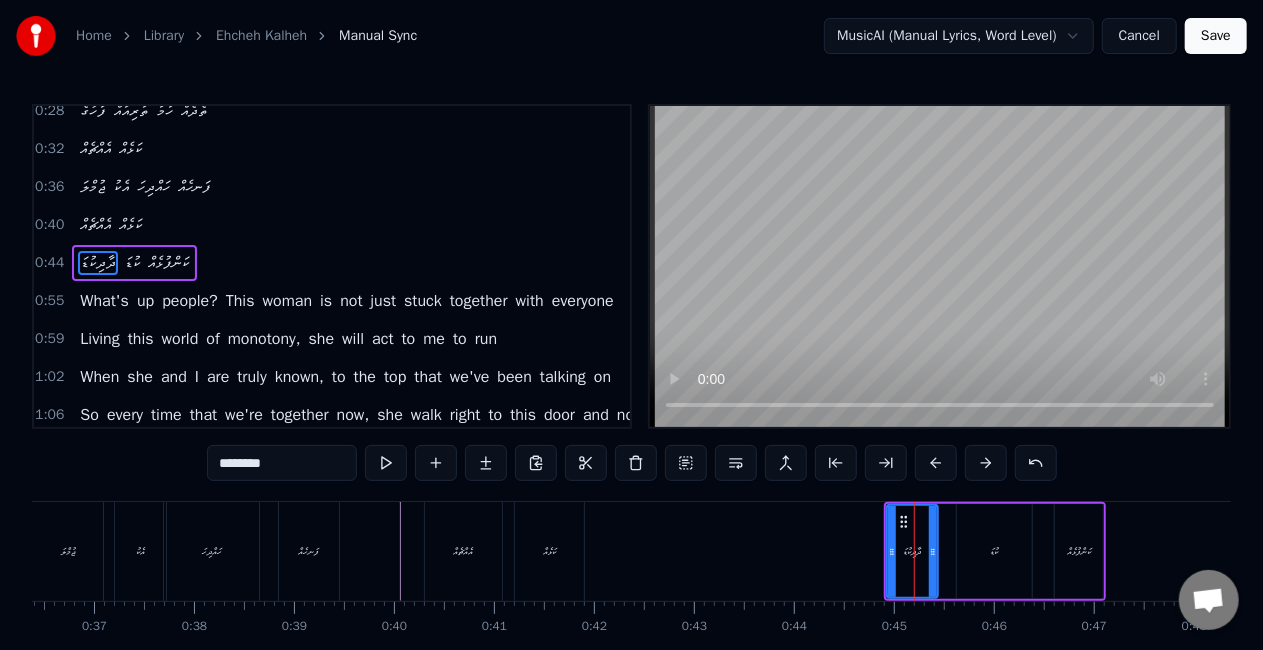 click at bounding box center [936, 463] 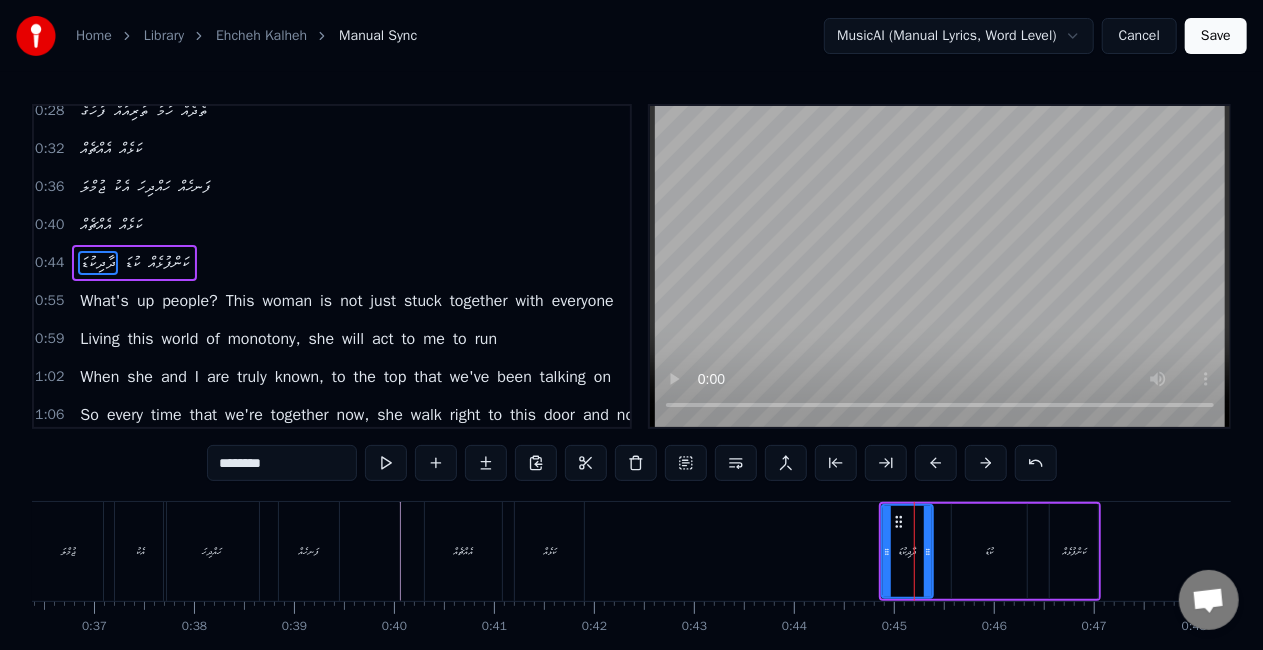 click at bounding box center [936, 463] 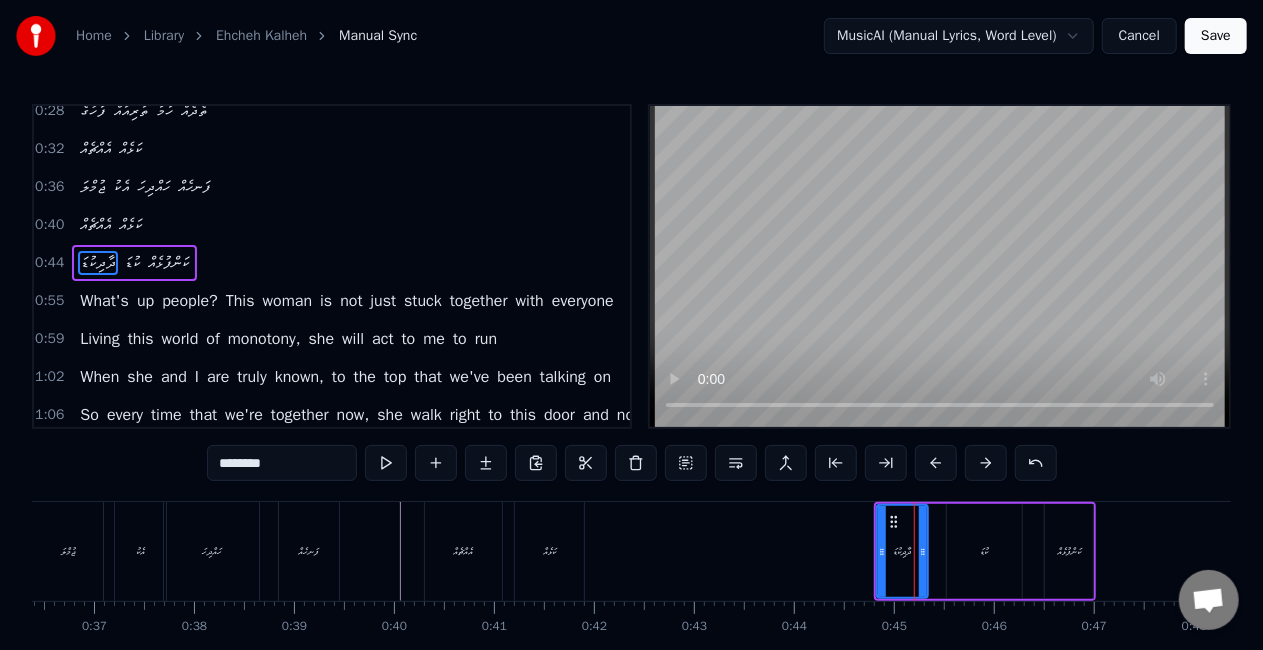 click at bounding box center (936, 463) 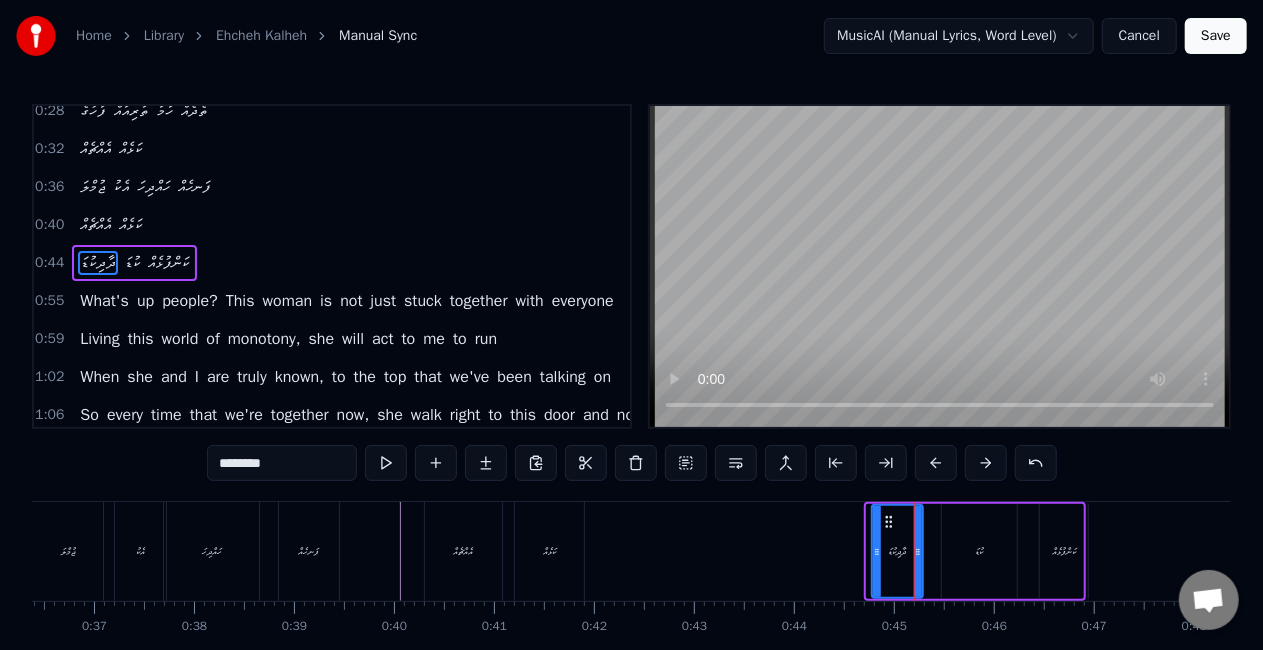 click at bounding box center [936, 463] 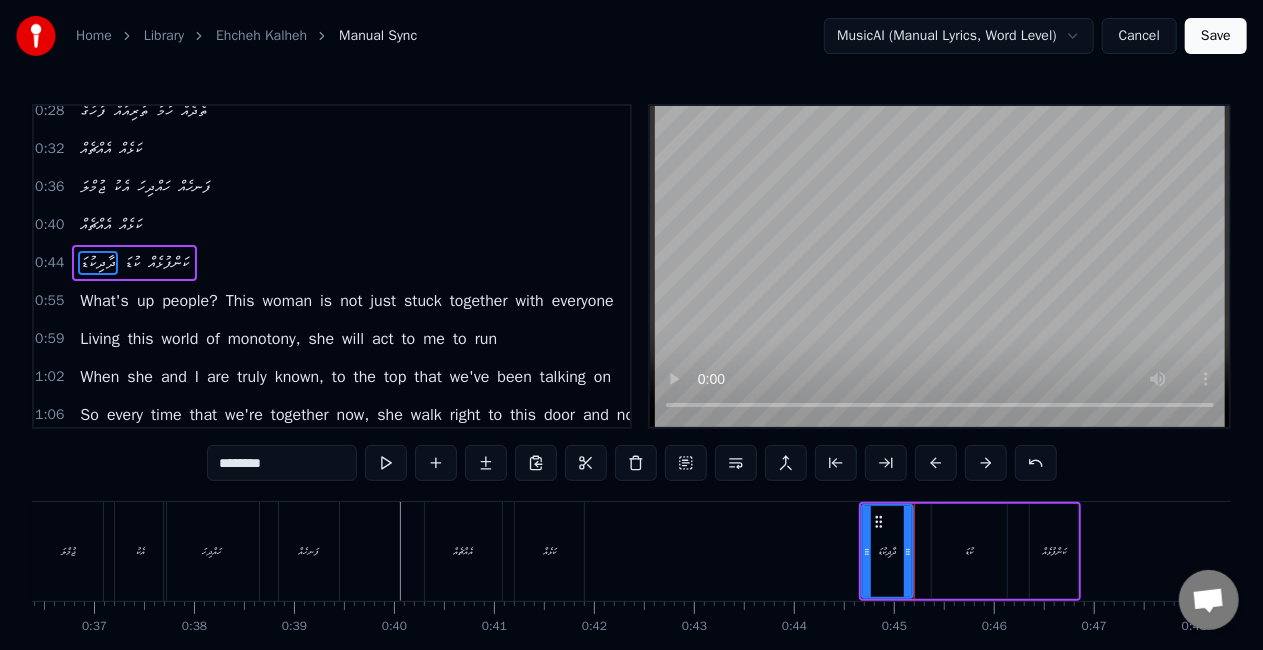 click at bounding box center (936, 463) 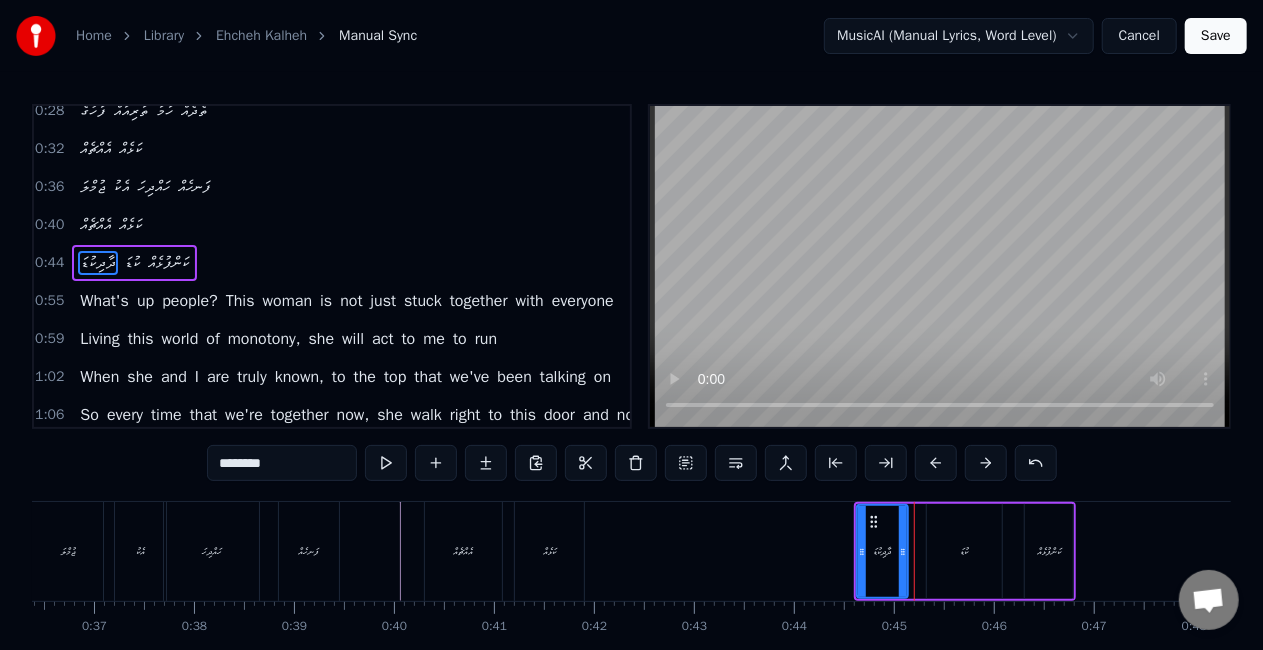 click at bounding box center (936, 463) 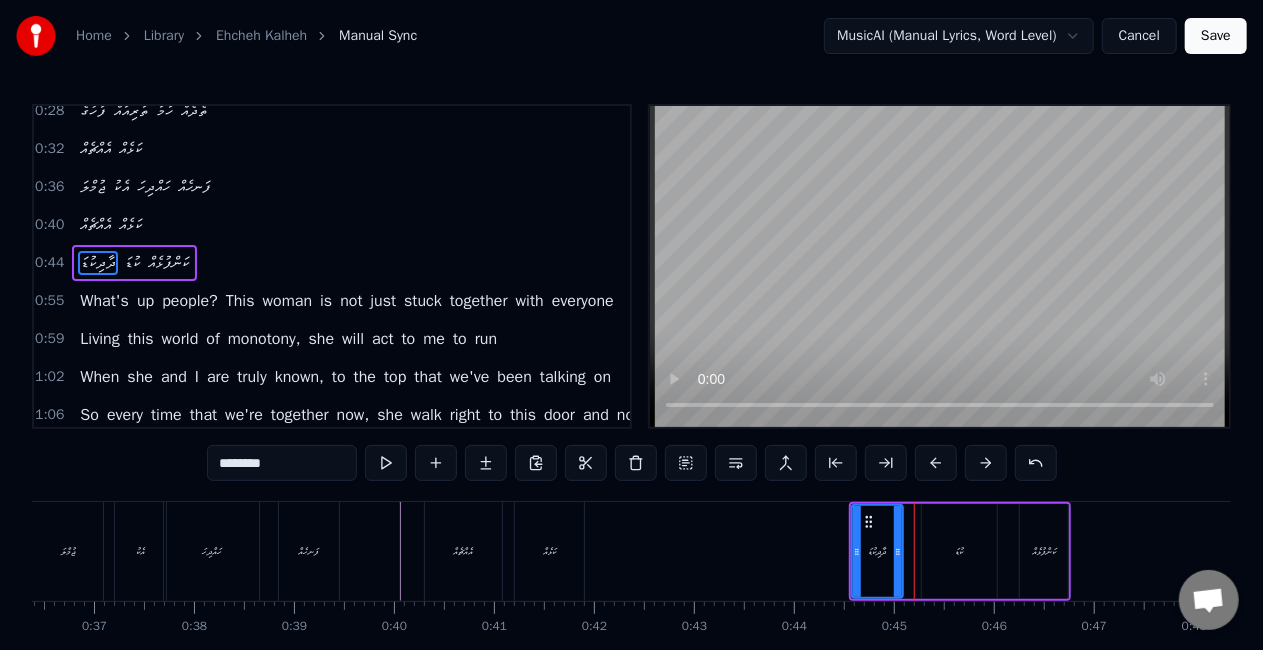 click at bounding box center [936, 463] 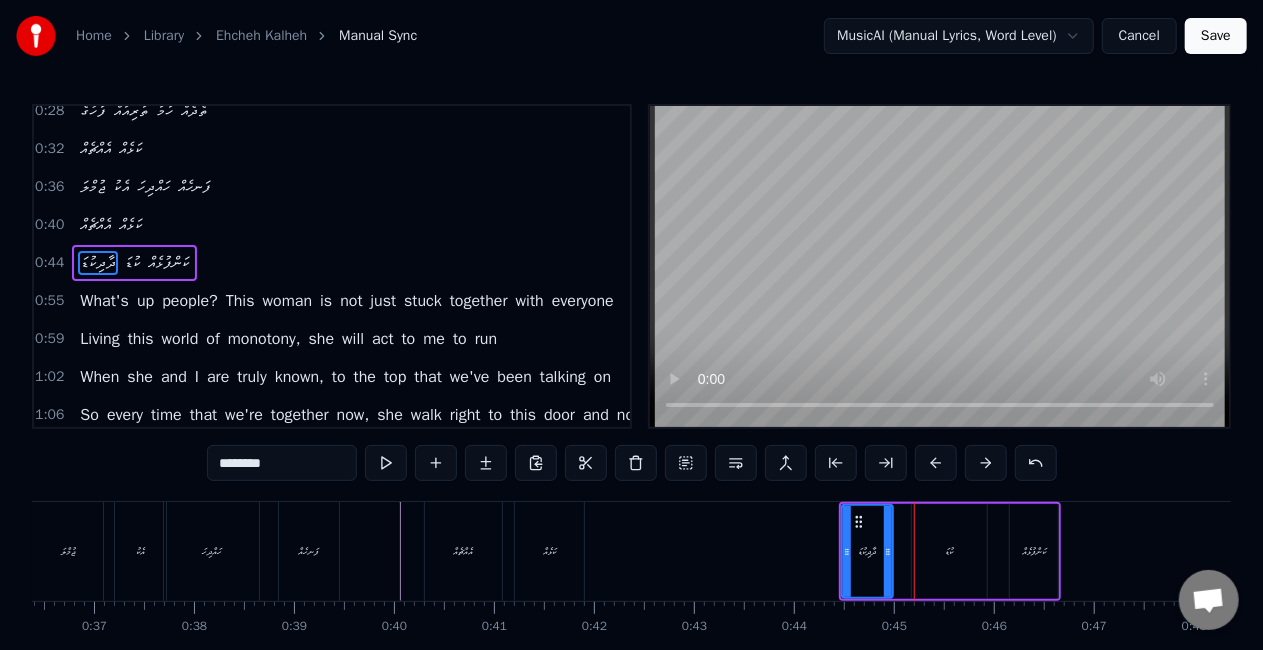 click at bounding box center (936, 463) 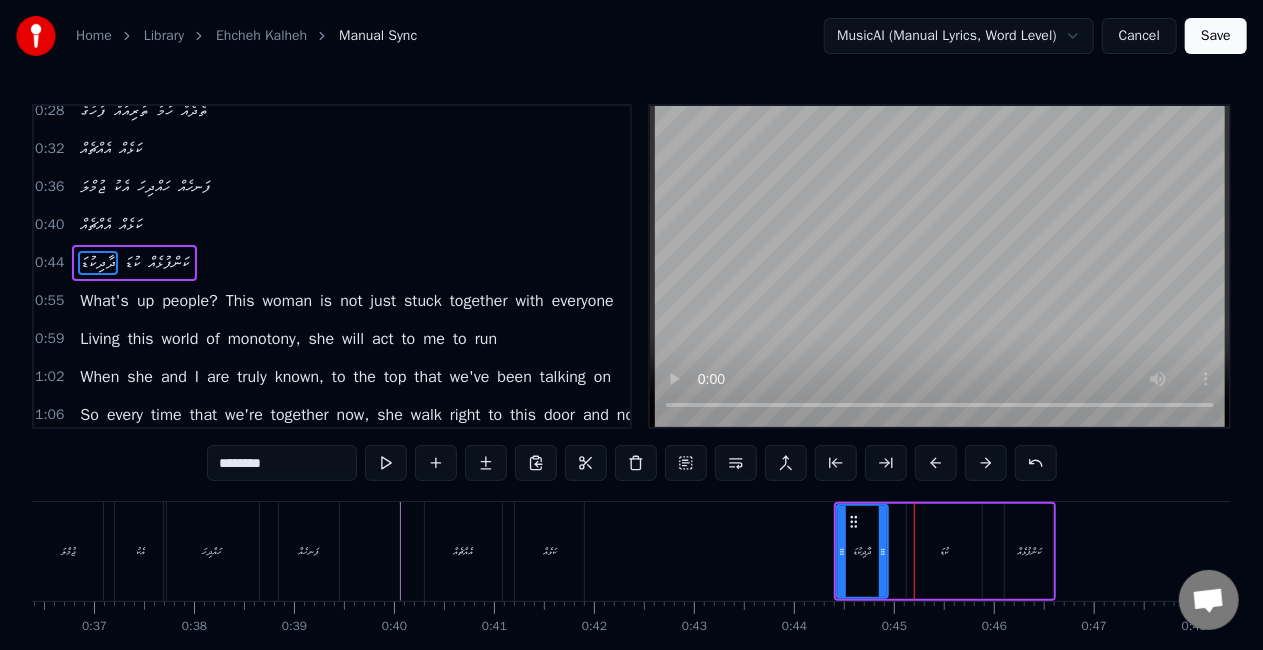 click at bounding box center (936, 463) 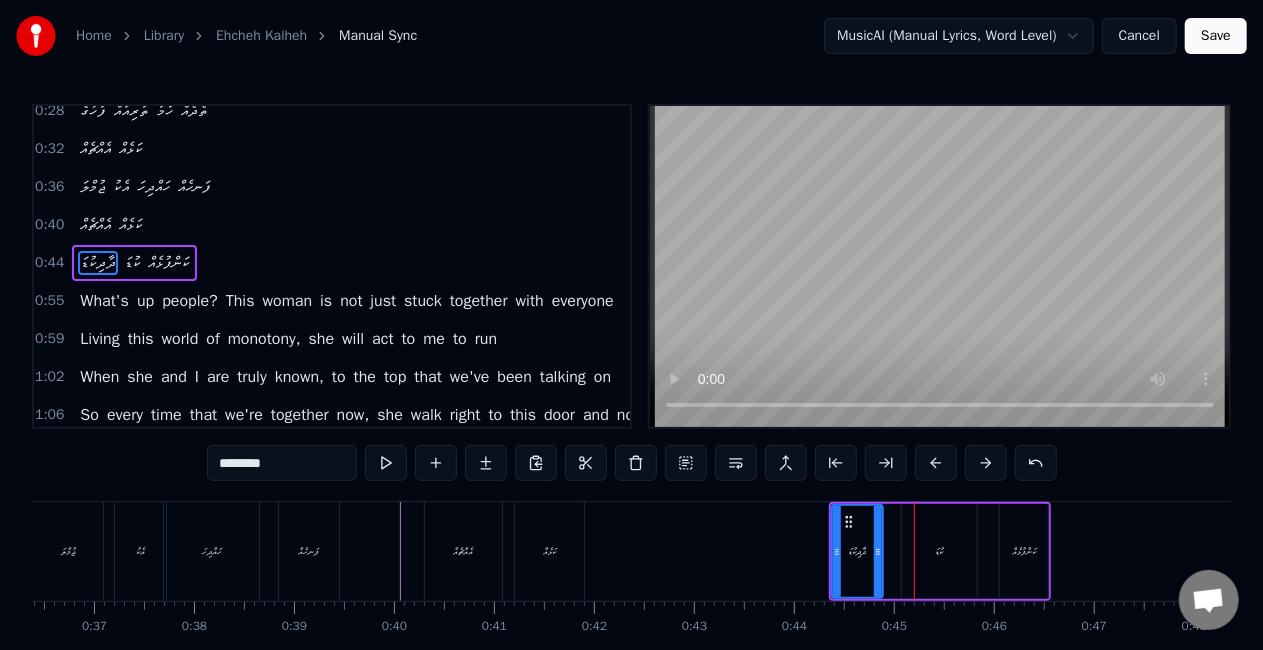 click at bounding box center (936, 463) 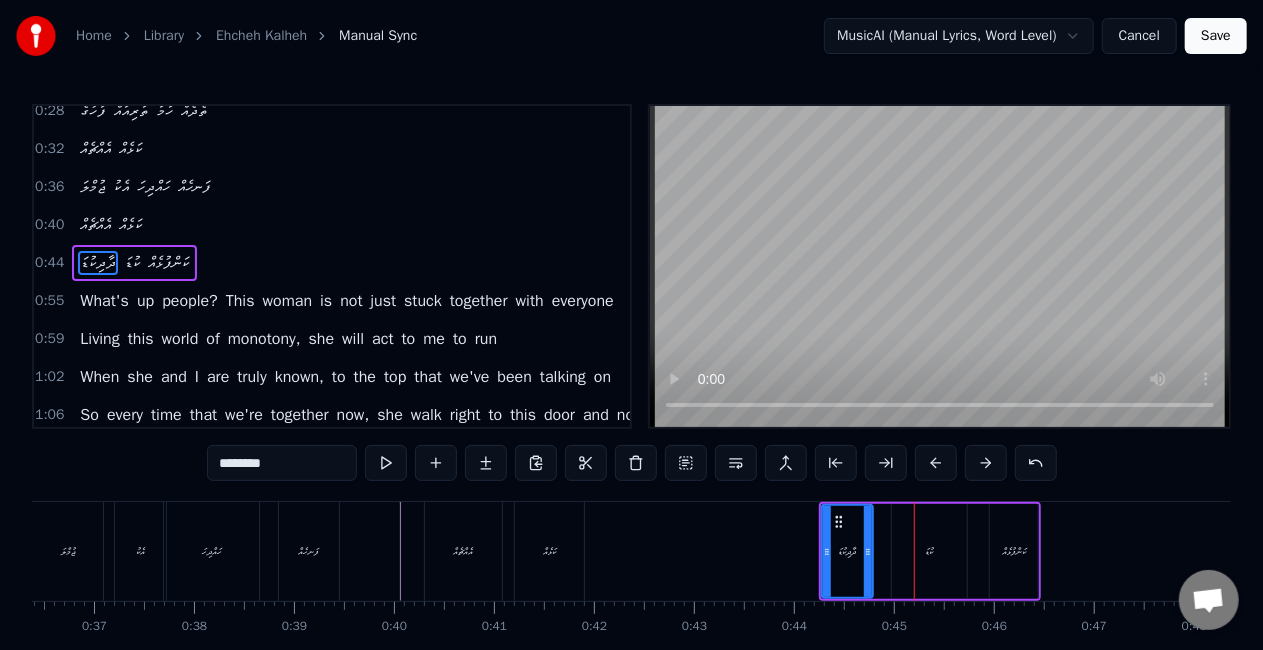 click at bounding box center (936, 463) 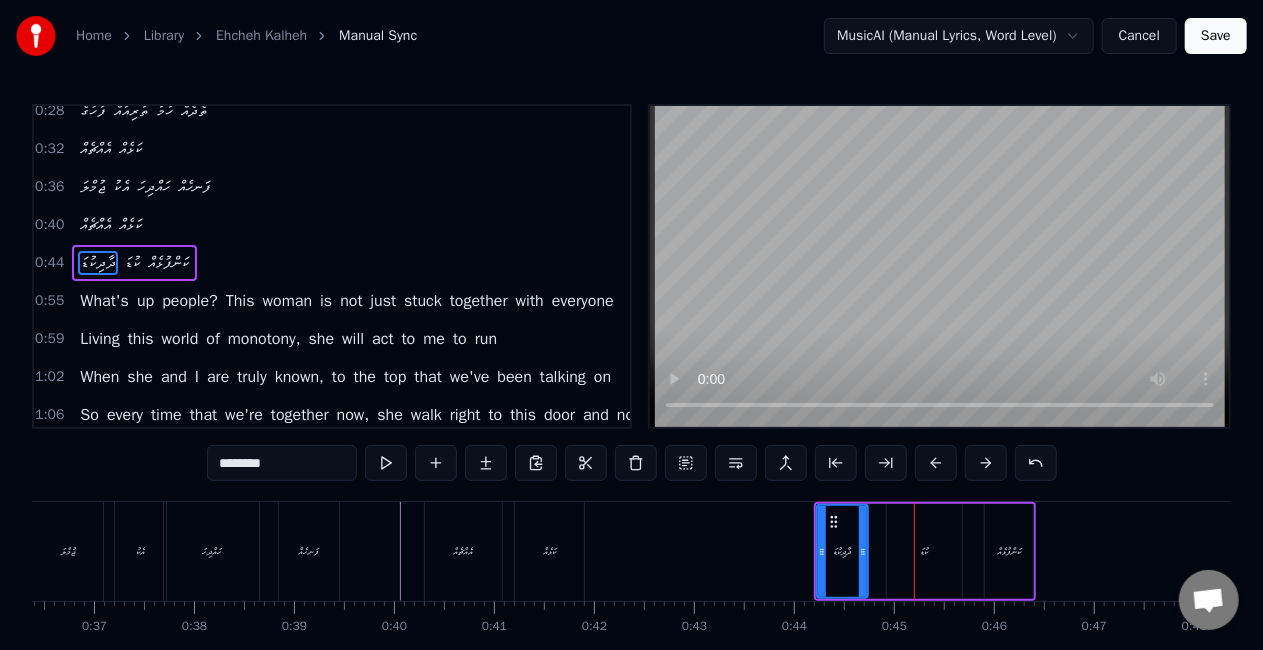 click at bounding box center (936, 463) 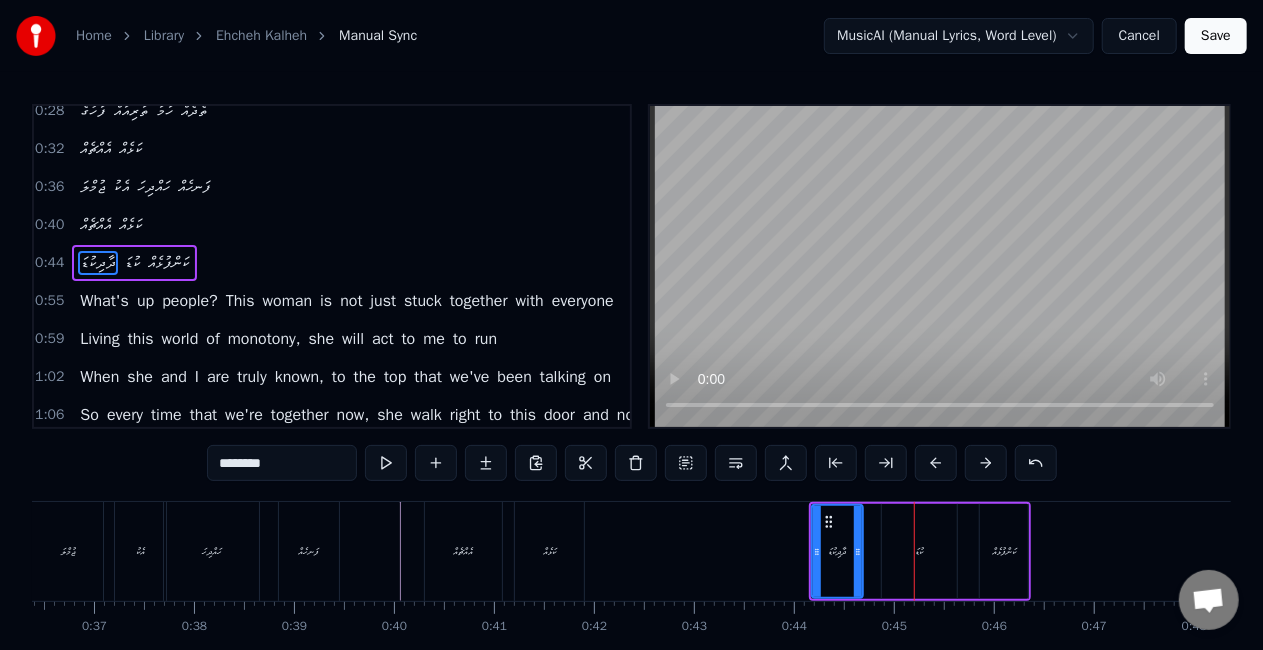click at bounding box center [936, 463] 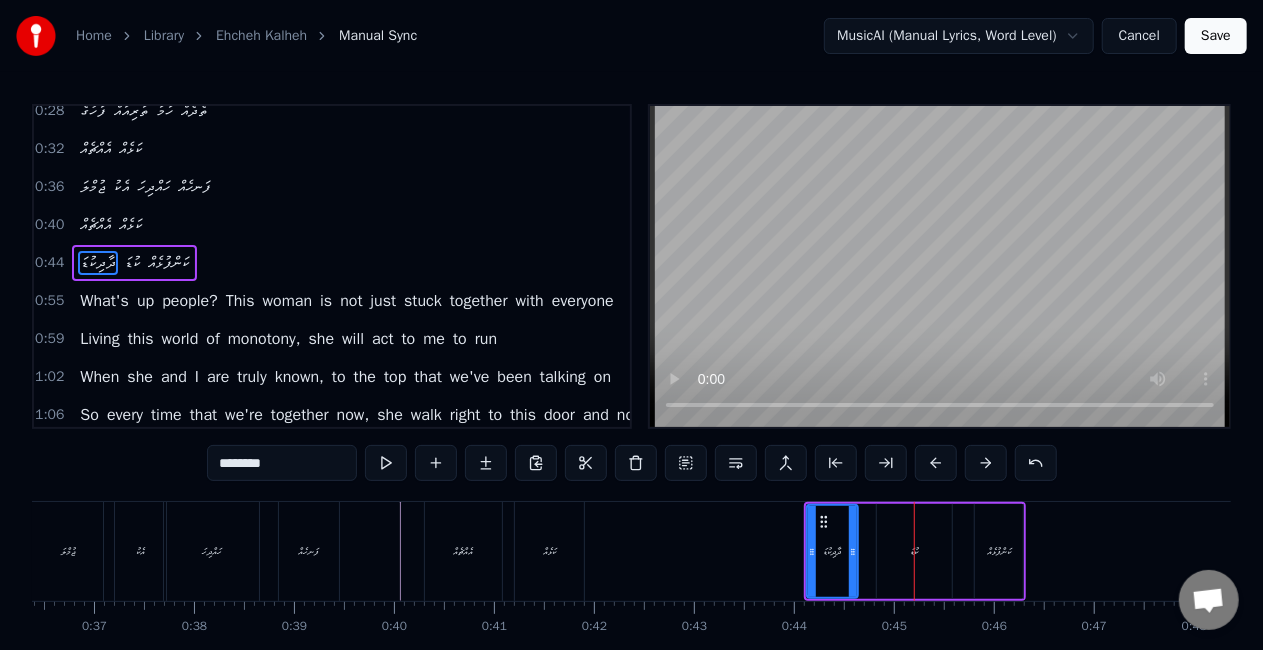 click at bounding box center (936, 463) 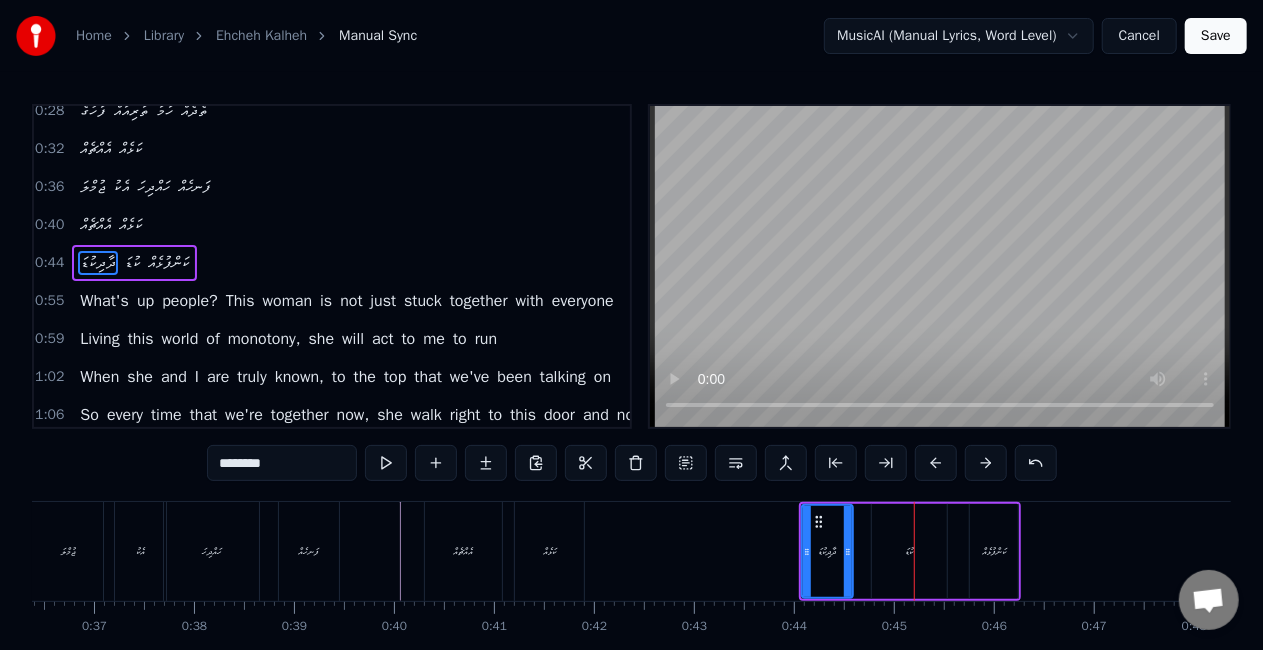 click at bounding box center [936, 463] 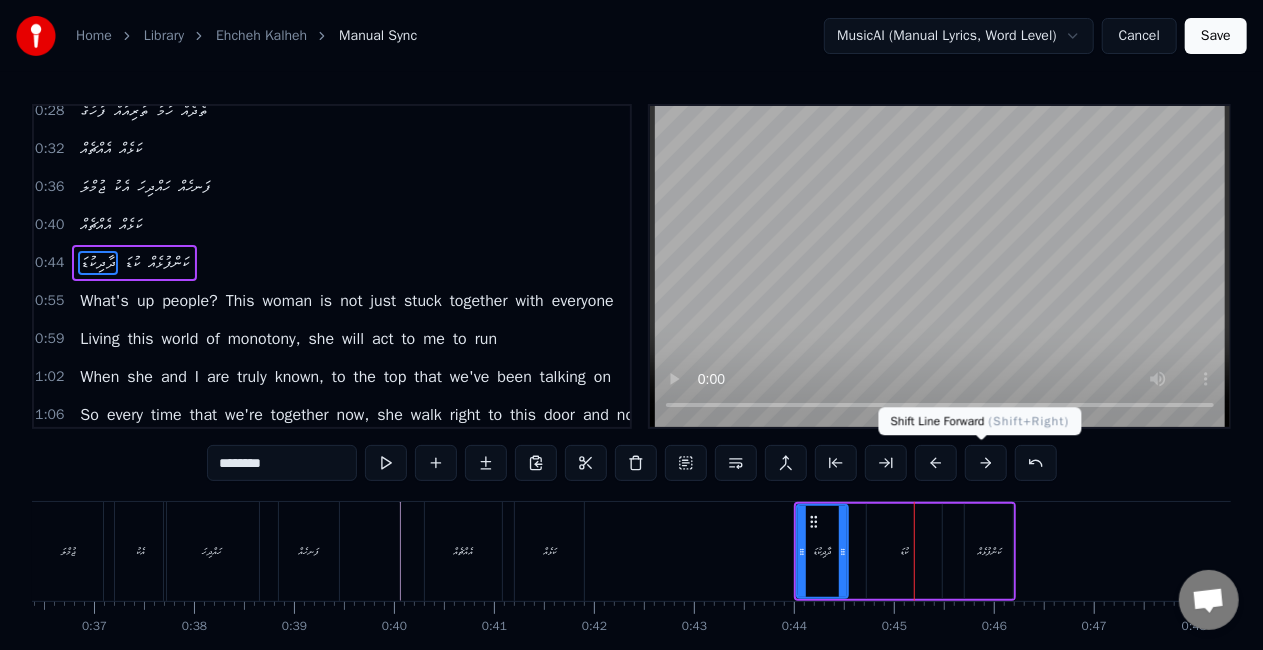 click at bounding box center (986, 463) 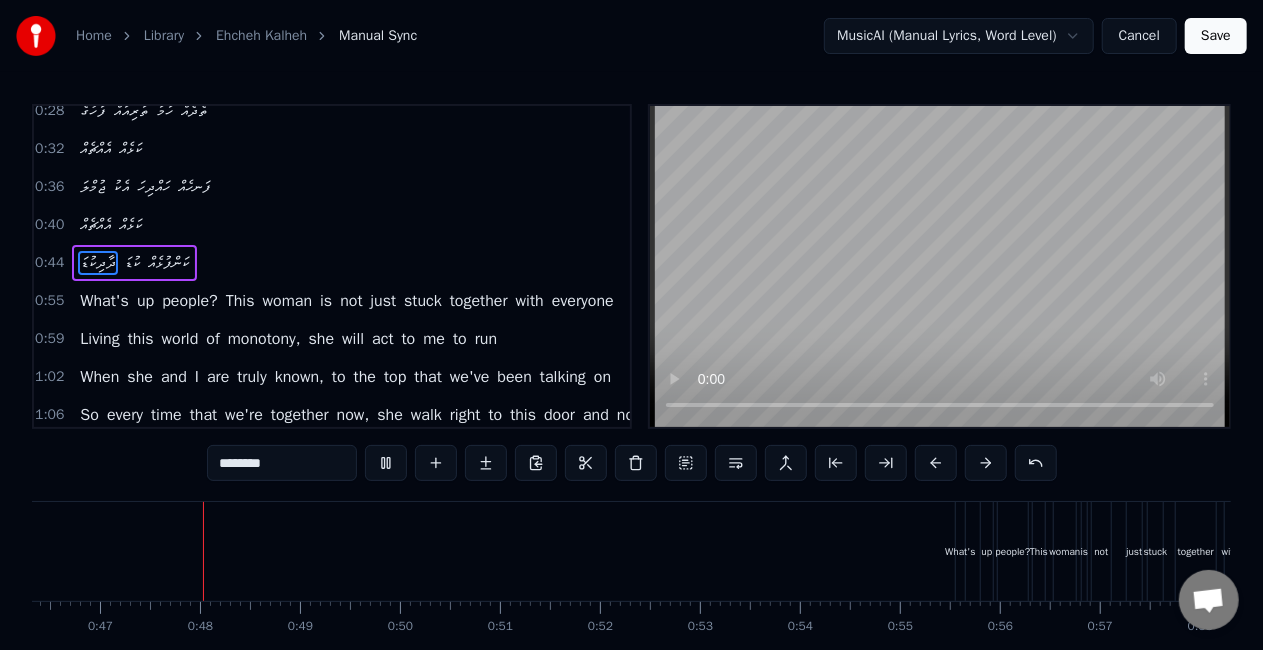 scroll, scrollTop: 0, scrollLeft: 4653, axis: horizontal 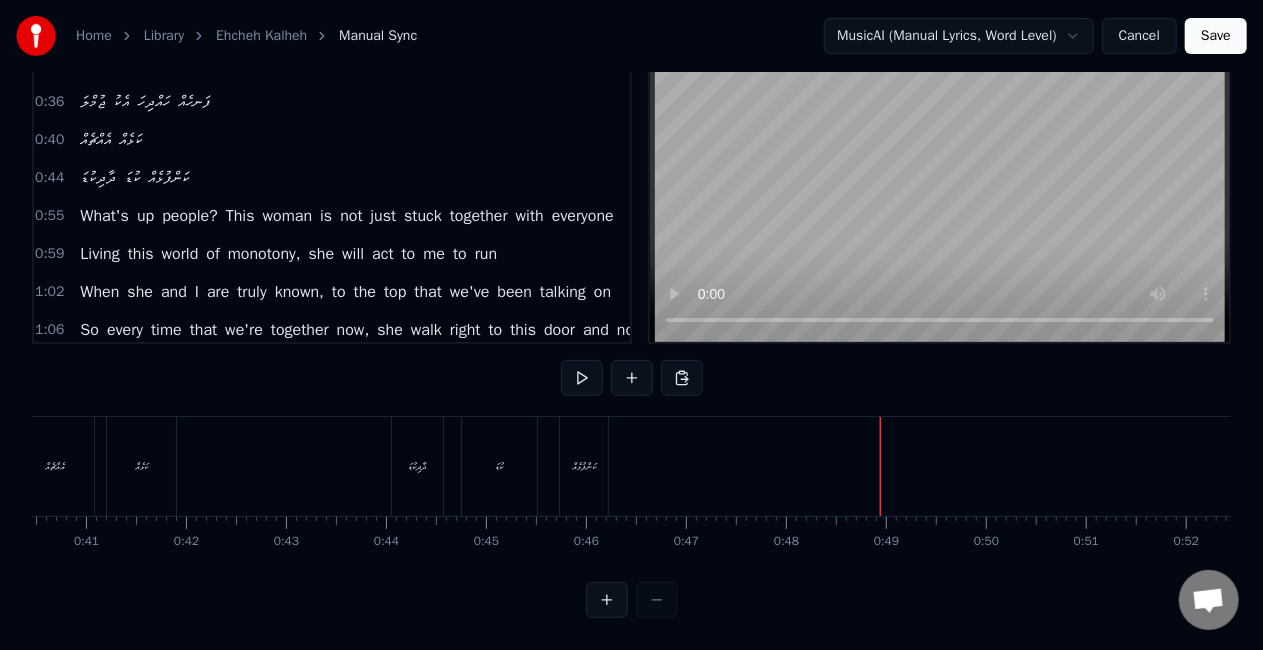 click on "ދާދިކުޑަ" at bounding box center (417, 466) 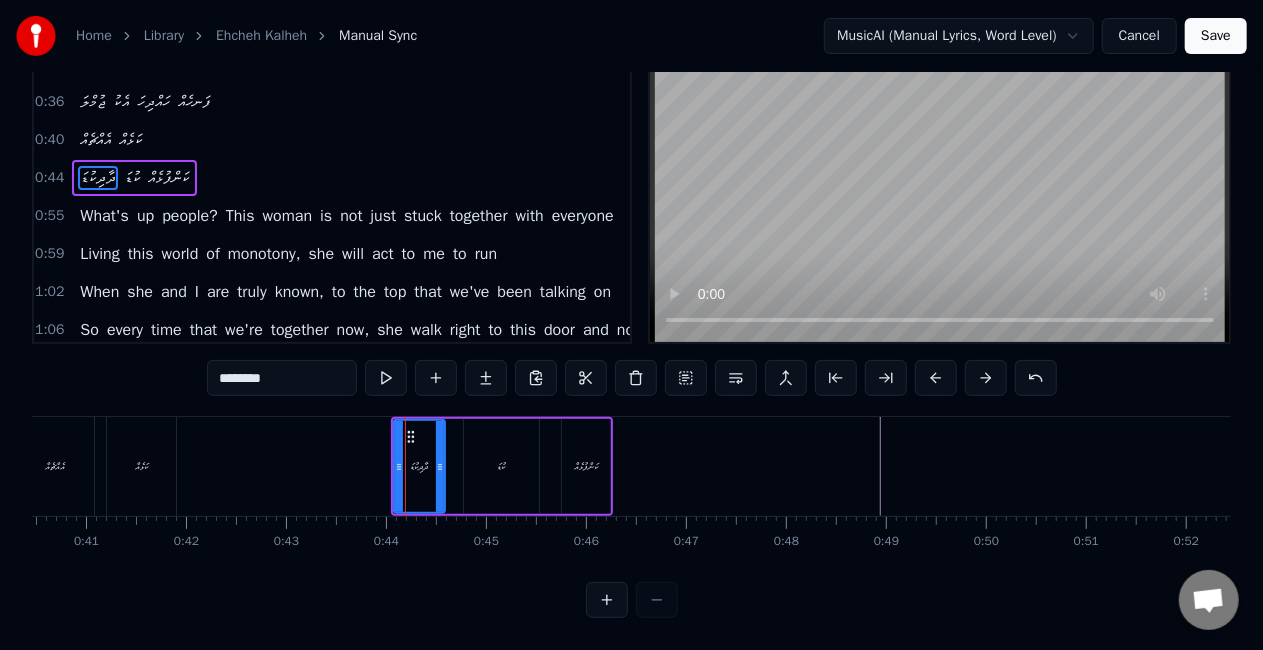 scroll, scrollTop: 0, scrollLeft: 0, axis: both 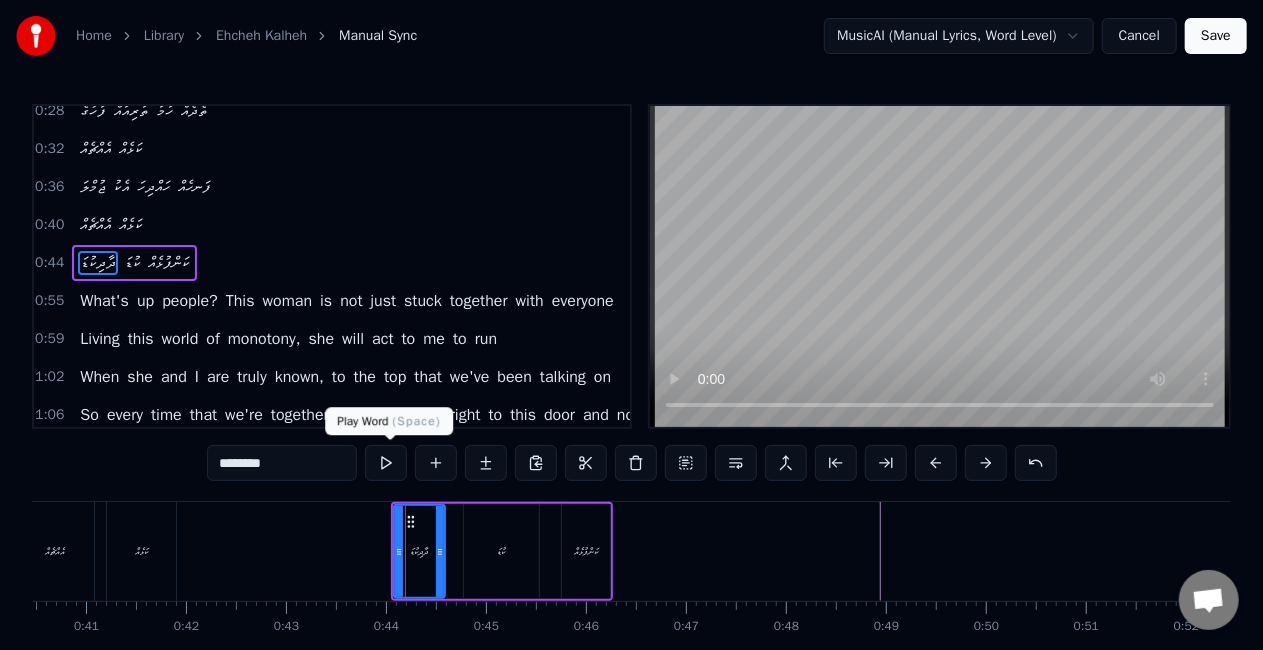 click at bounding box center [386, 463] 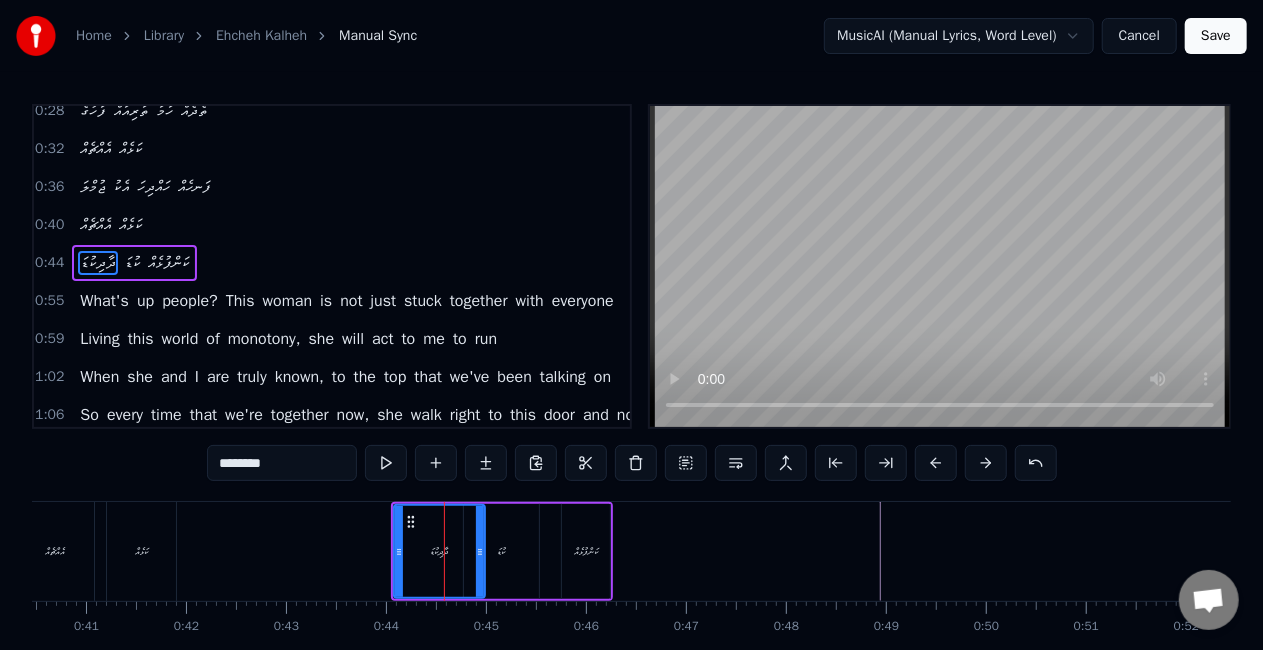 drag, startPoint x: 442, startPoint y: 549, endPoint x: 482, endPoint y: 559, distance: 41.231056 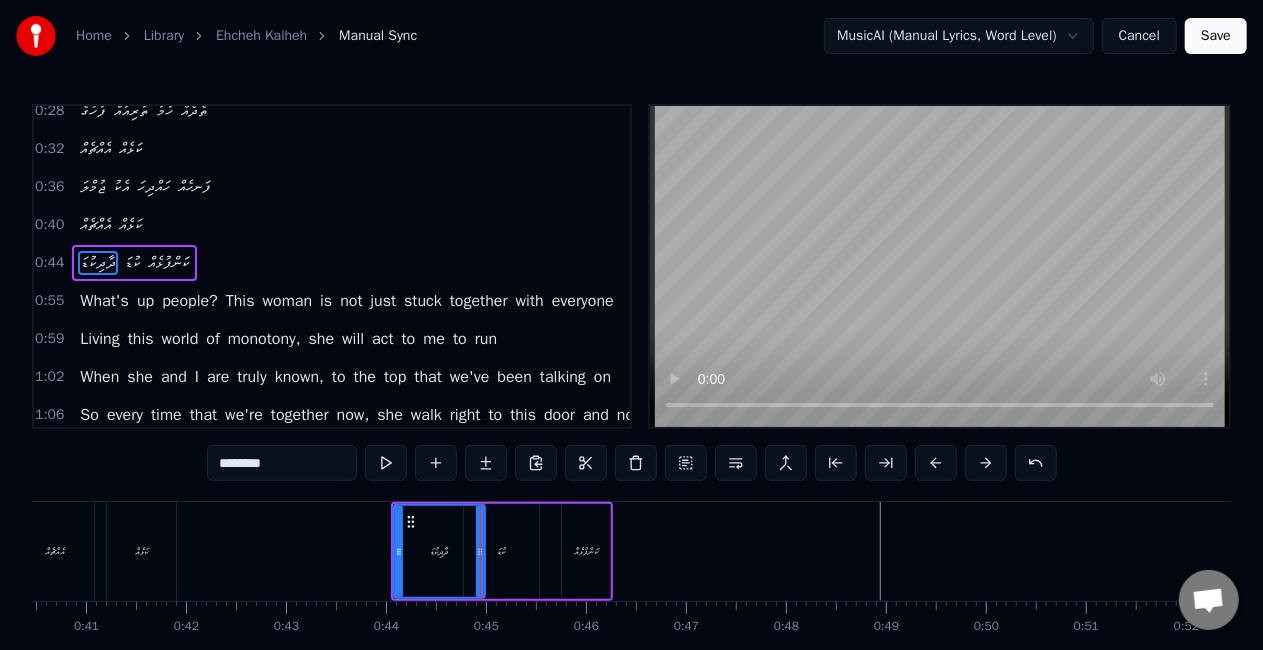 click on "ދާދިކުޑަ" at bounding box center [439, 551] 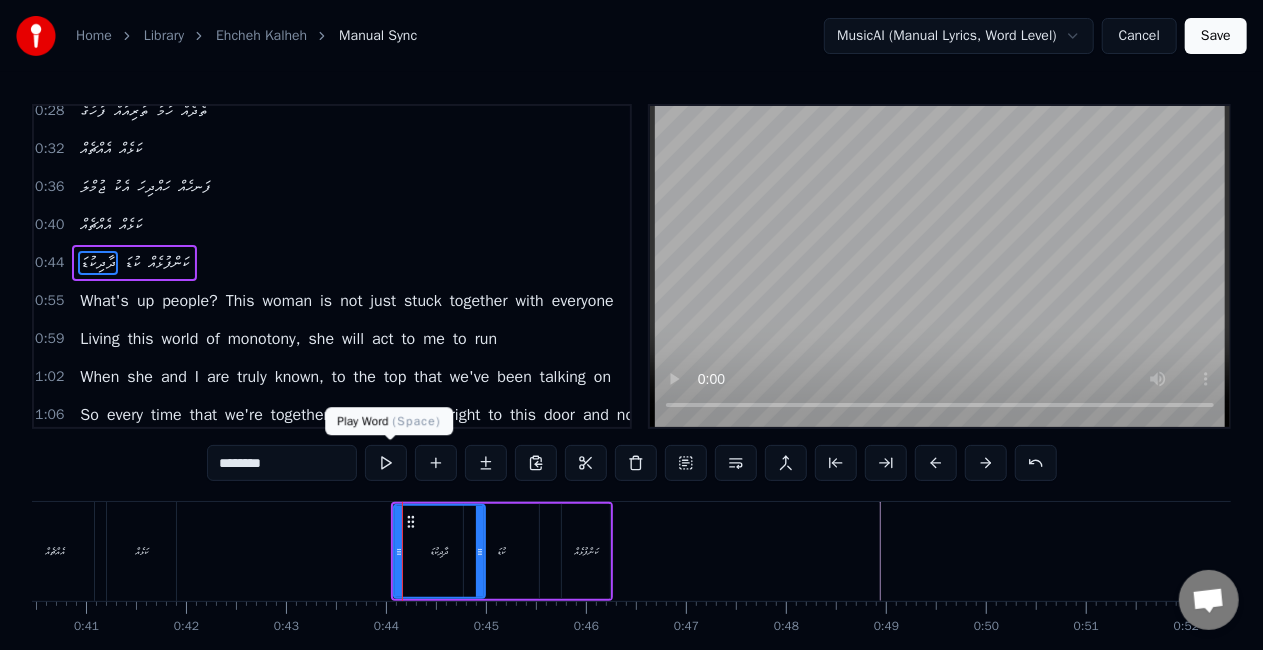 click at bounding box center (386, 463) 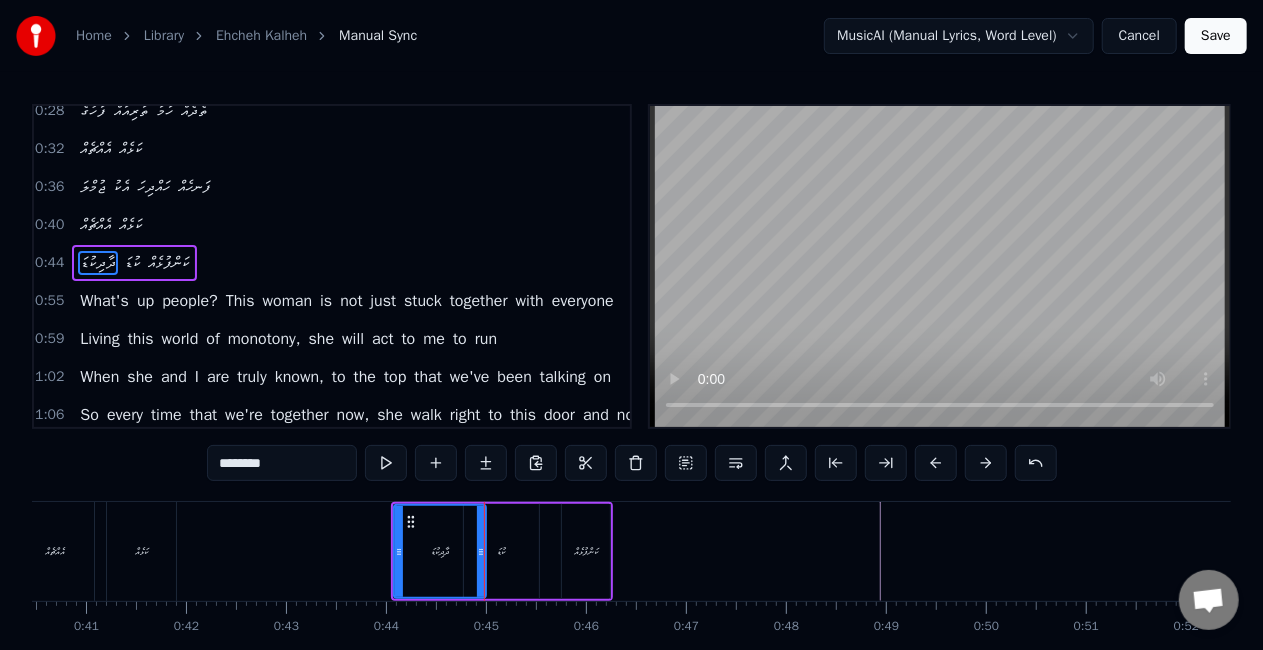 click 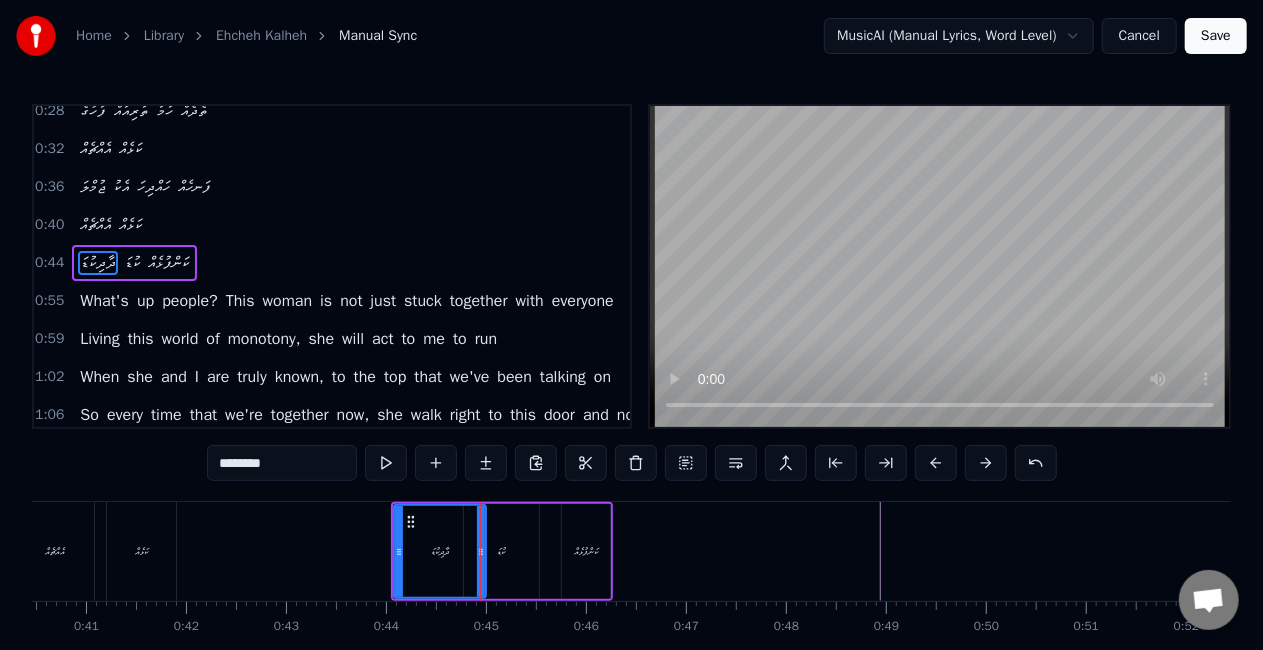 click on "********" at bounding box center [282, 463] 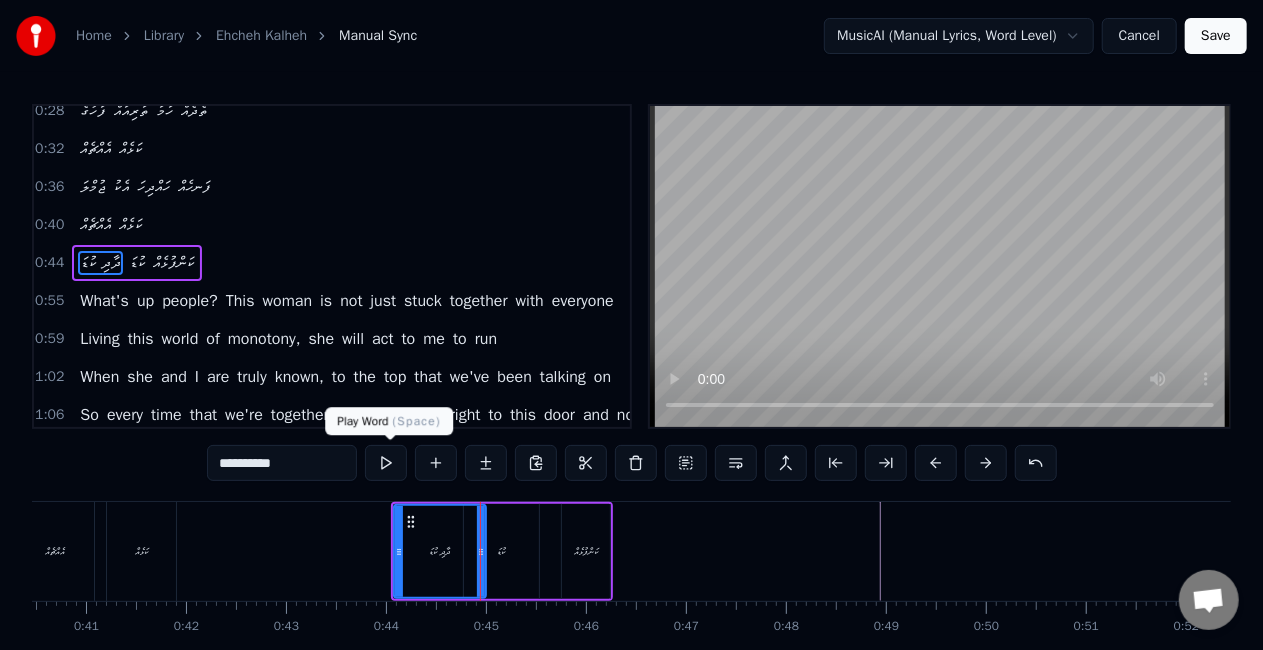 click at bounding box center (386, 463) 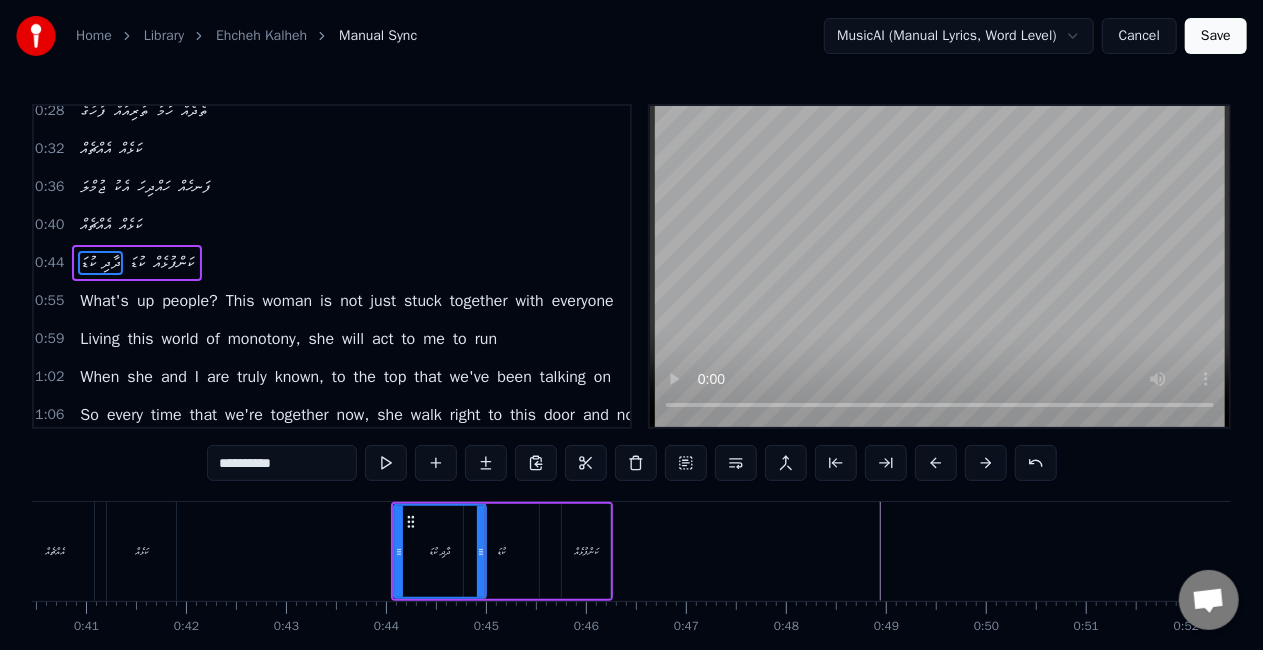 click on "ދާދި ކުޑަ" at bounding box center [440, 551] 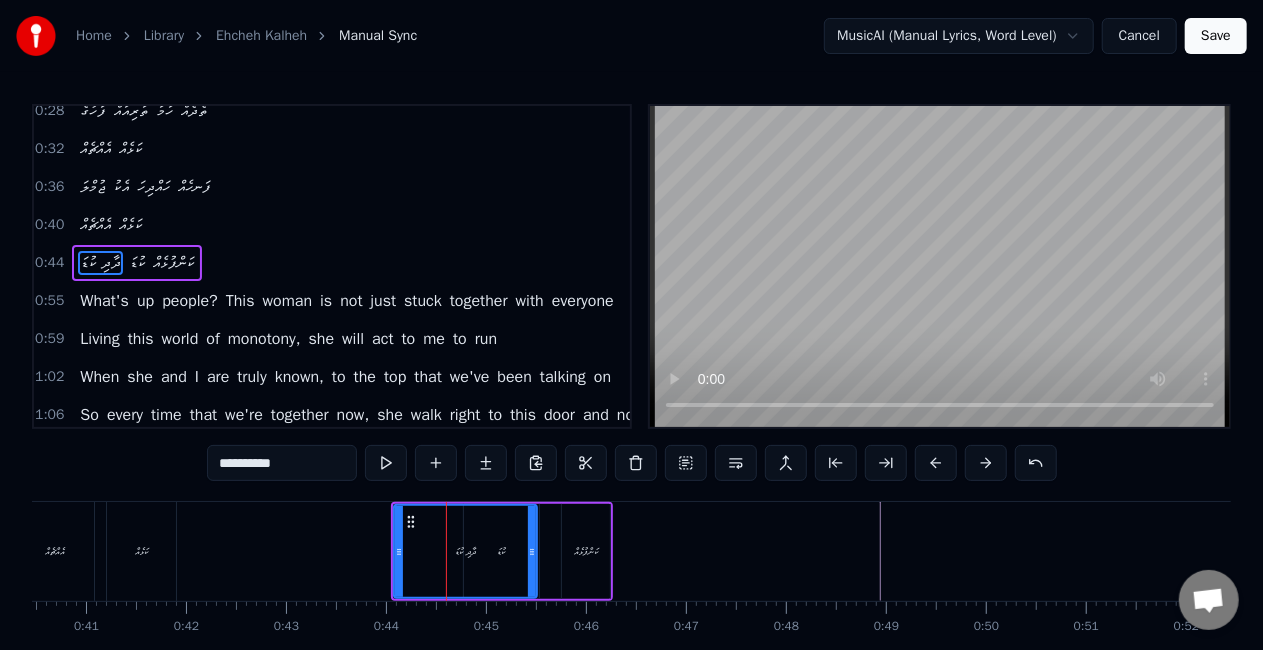 drag, startPoint x: 481, startPoint y: 544, endPoint x: 532, endPoint y: 547, distance: 51.088158 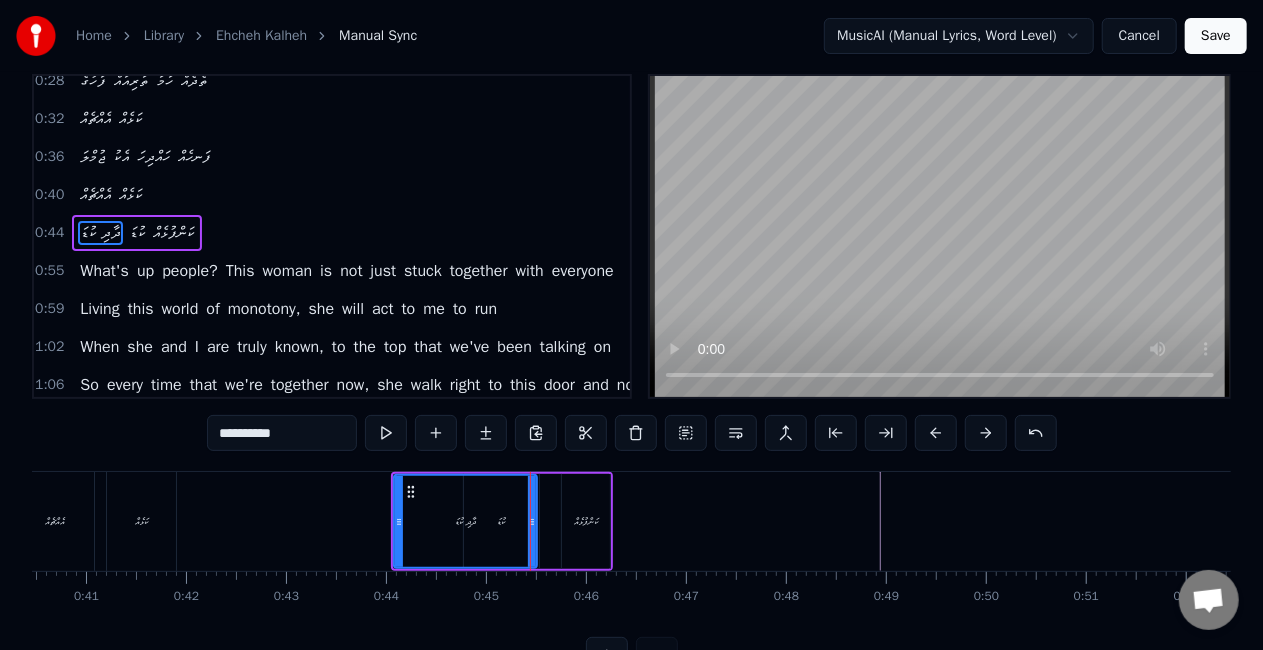 scroll, scrollTop: 102, scrollLeft: 0, axis: vertical 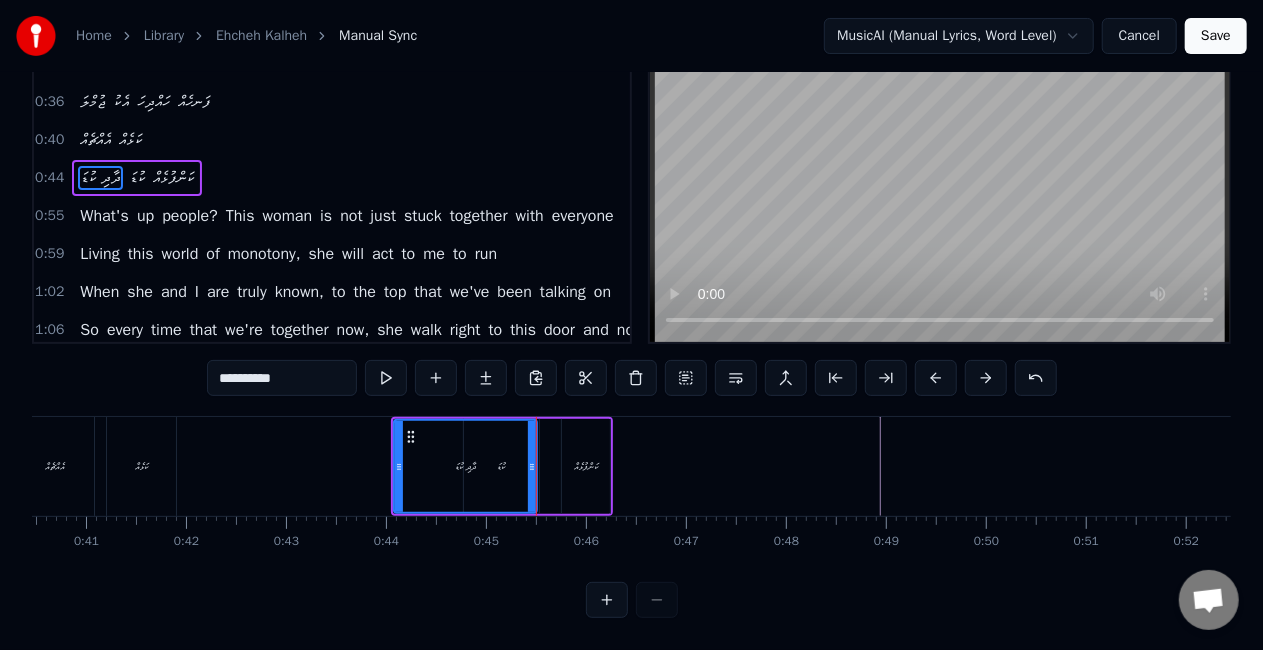 click on "ދާދި ކުޑަ" at bounding box center [465, 466] 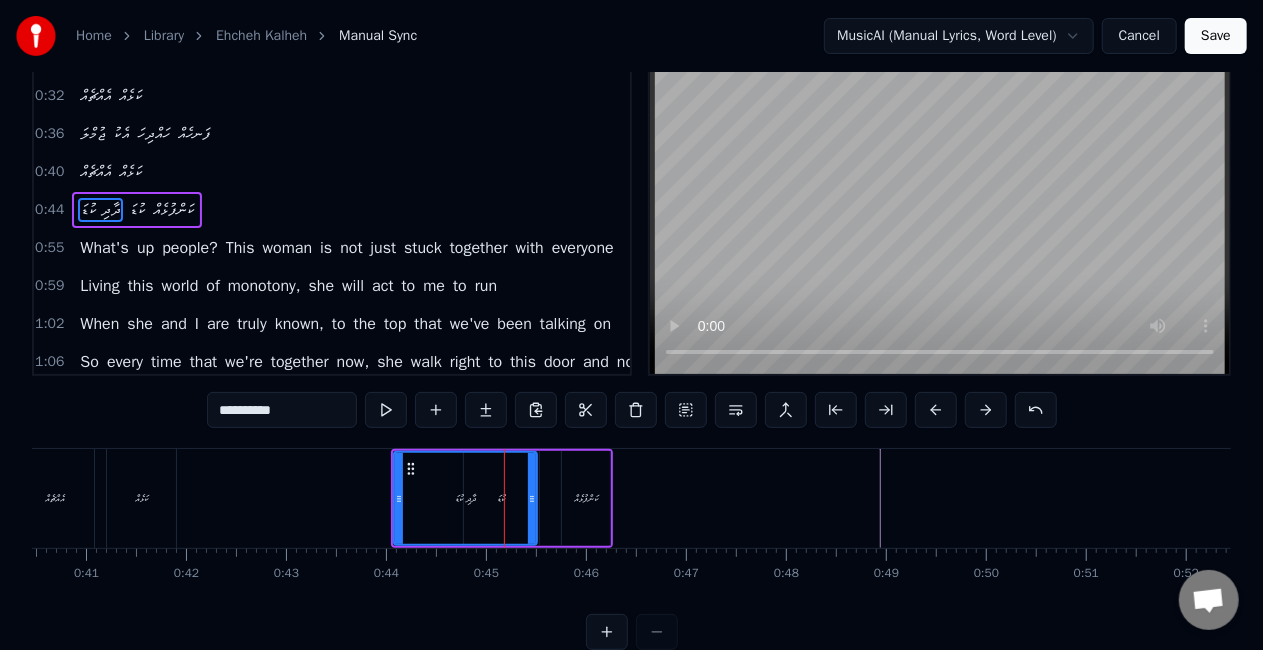 scroll, scrollTop: 0, scrollLeft: 0, axis: both 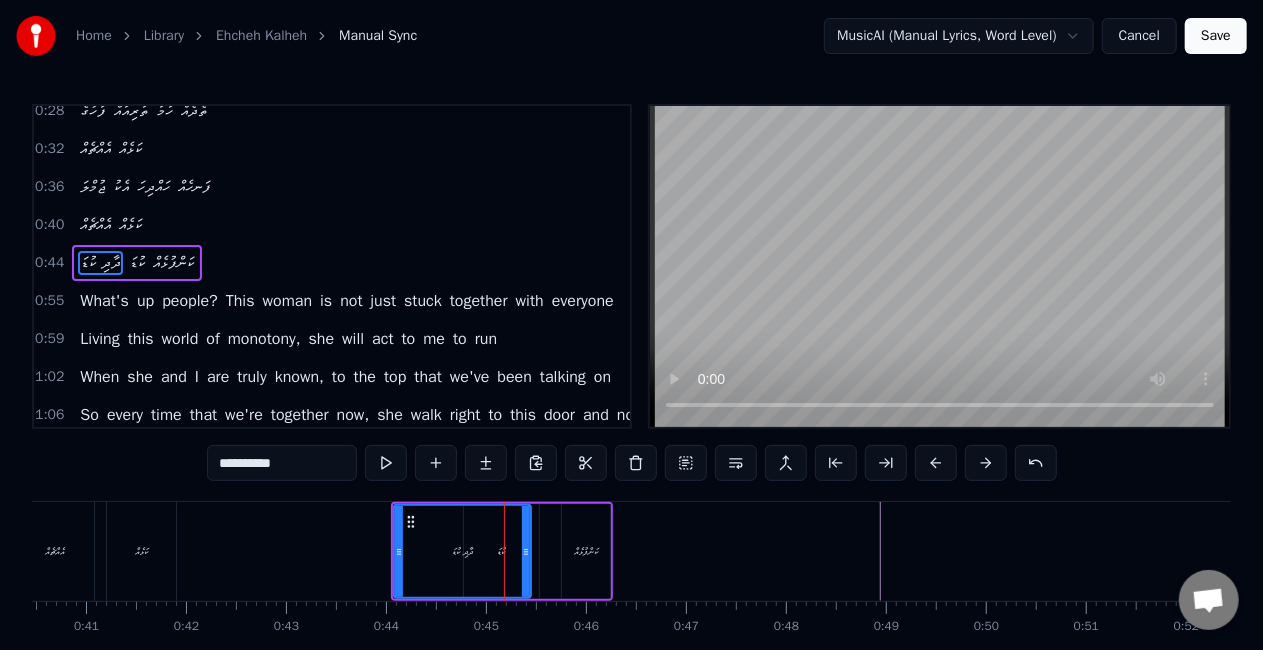 click at bounding box center [526, 551] 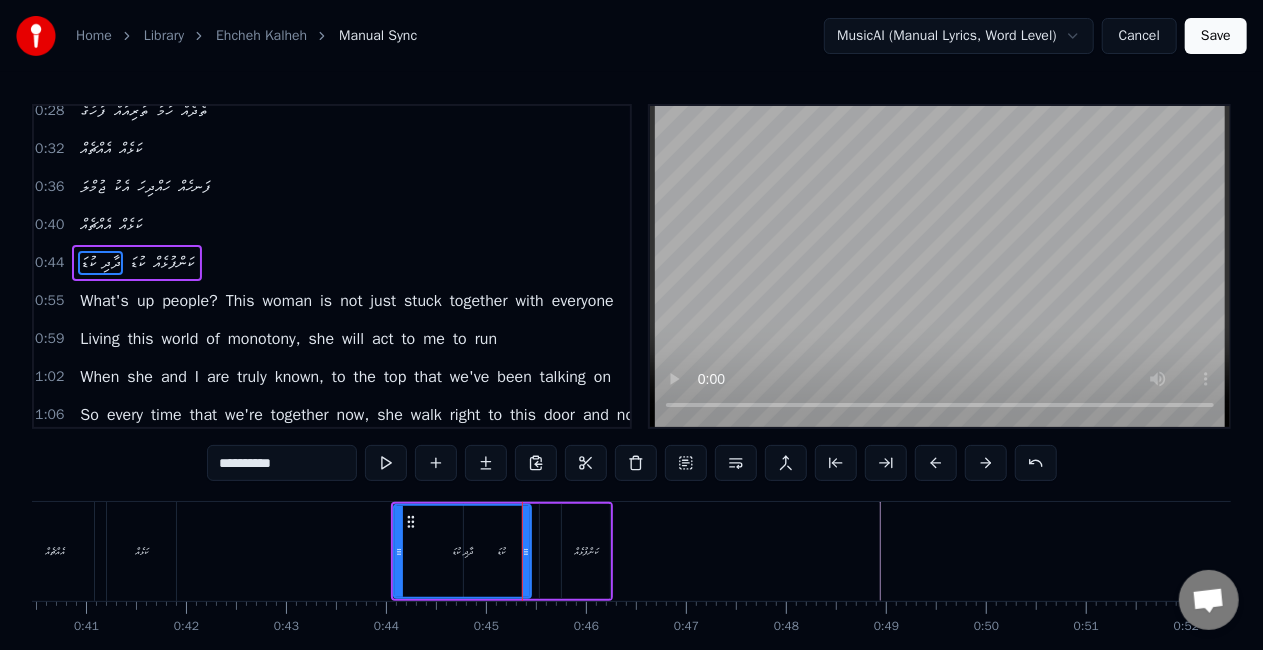 scroll, scrollTop: 102, scrollLeft: 0, axis: vertical 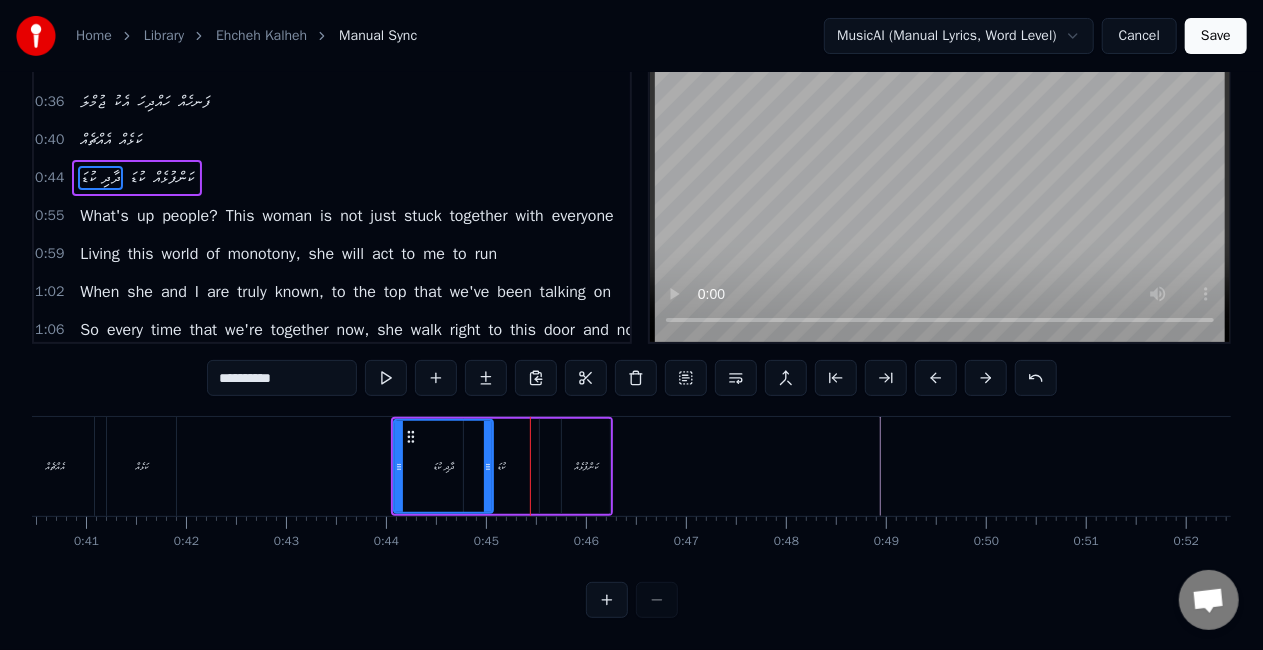 drag, startPoint x: 526, startPoint y: 458, endPoint x: 488, endPoint y: 454, distance: 38.209946 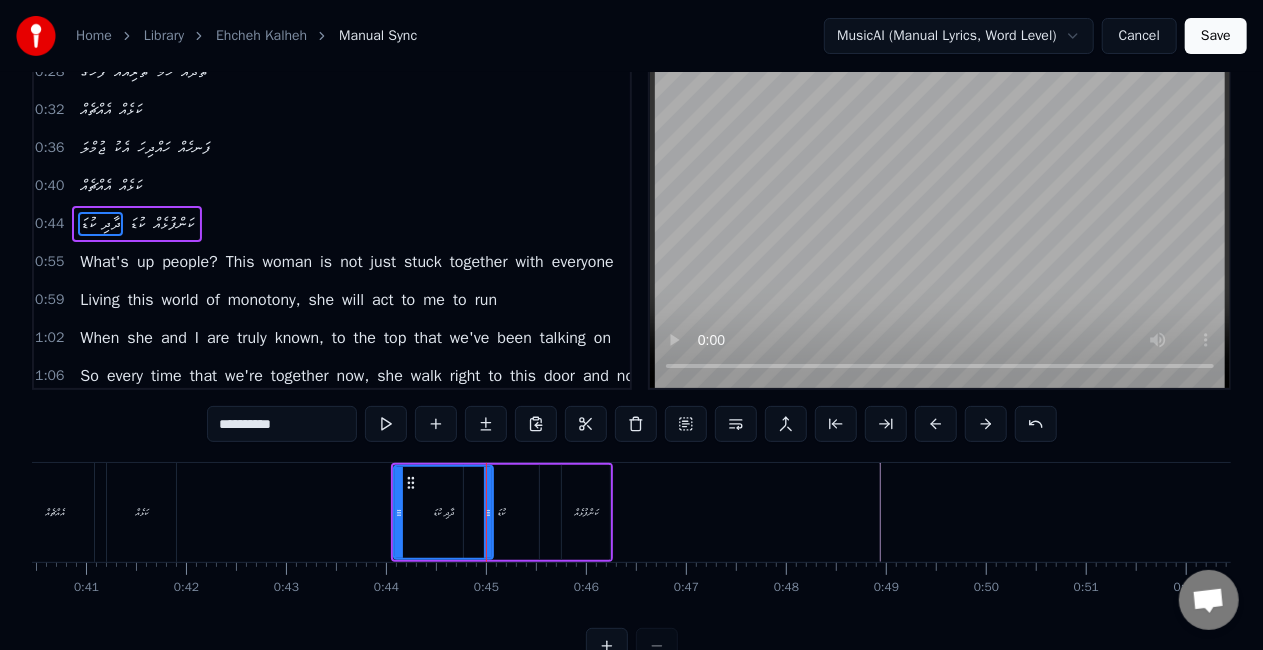 scroll, scrollTop: 0, scrollLeft: 0, axis: both 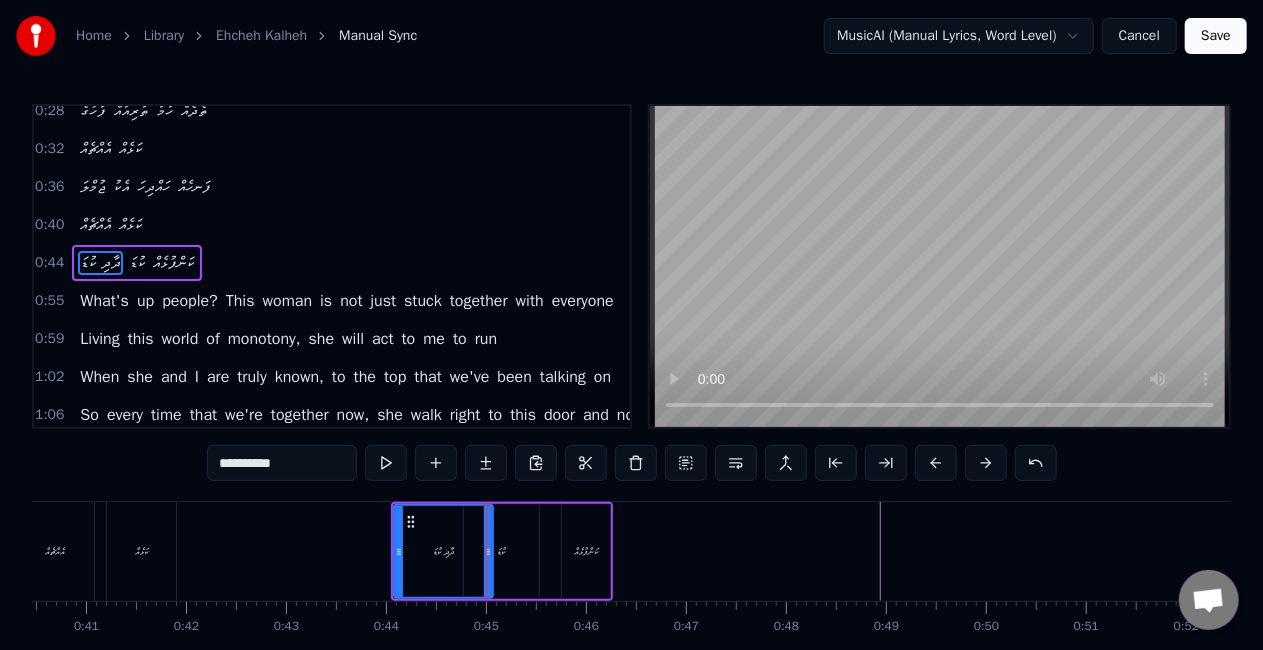 click on "ކުޑަ" at bounding box center [502, 551] 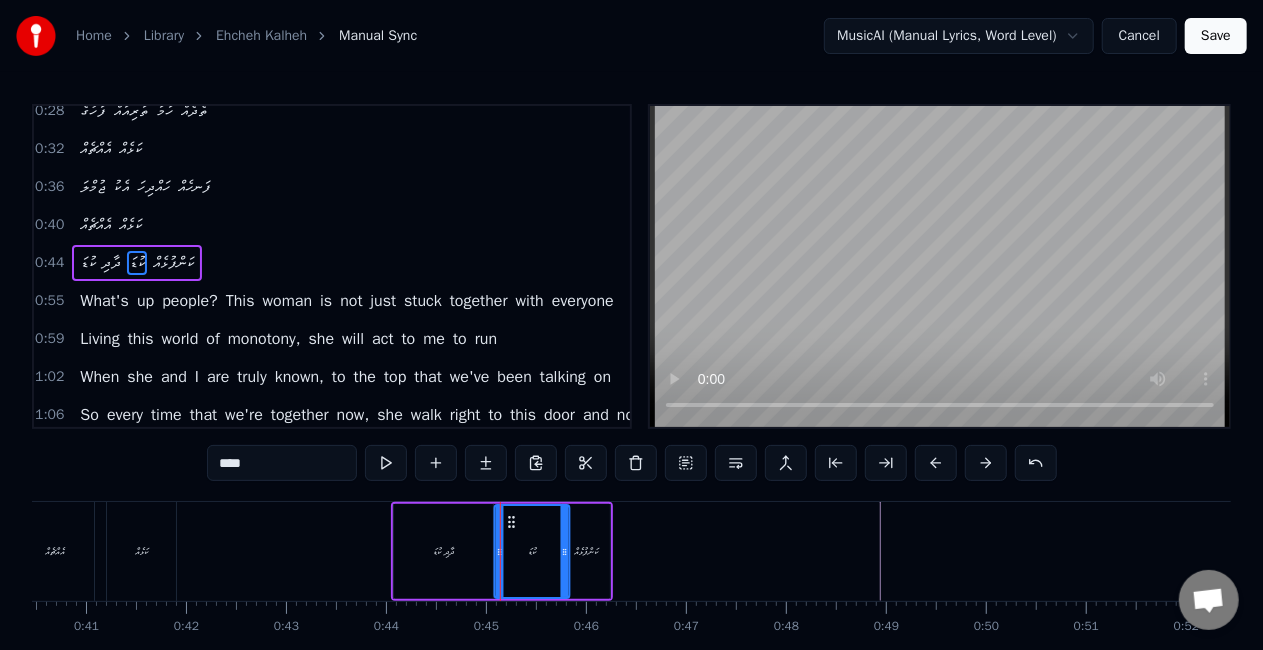 drag, startPoint x: 485, startPoint y: 517, endPoint x: 516, endPoint y: 524, distance: 31.780497 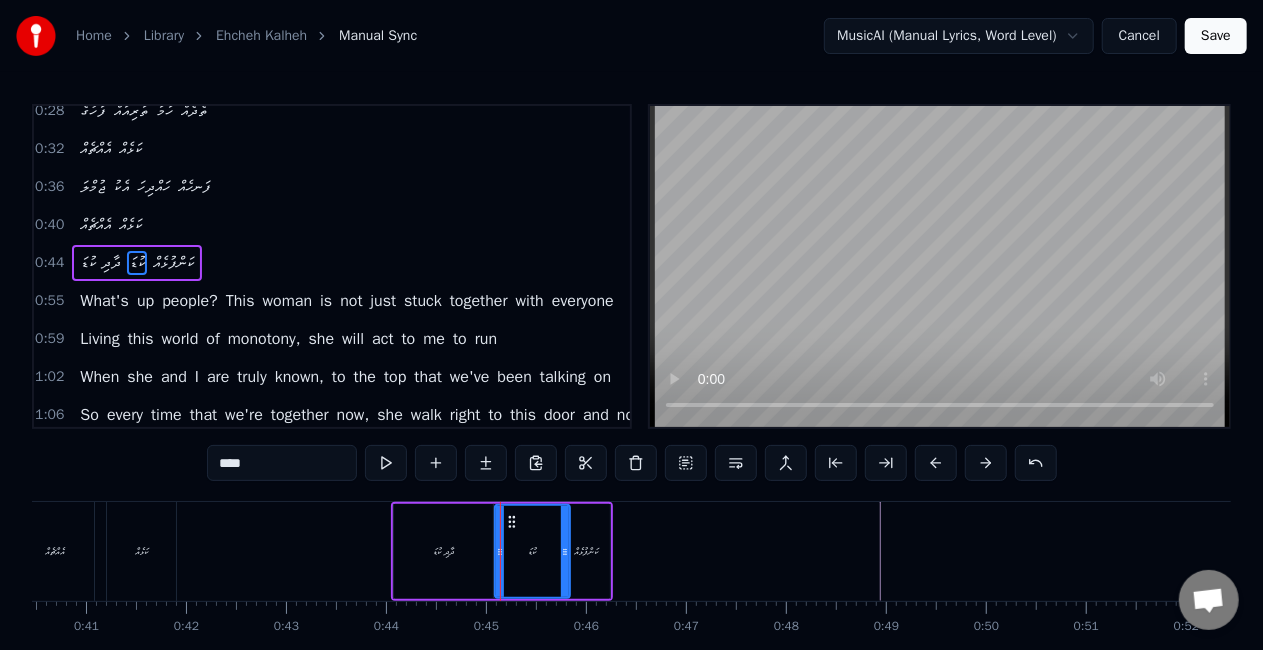 click on "ދާދި ކުޑަ" at bounding box center [443, 551] 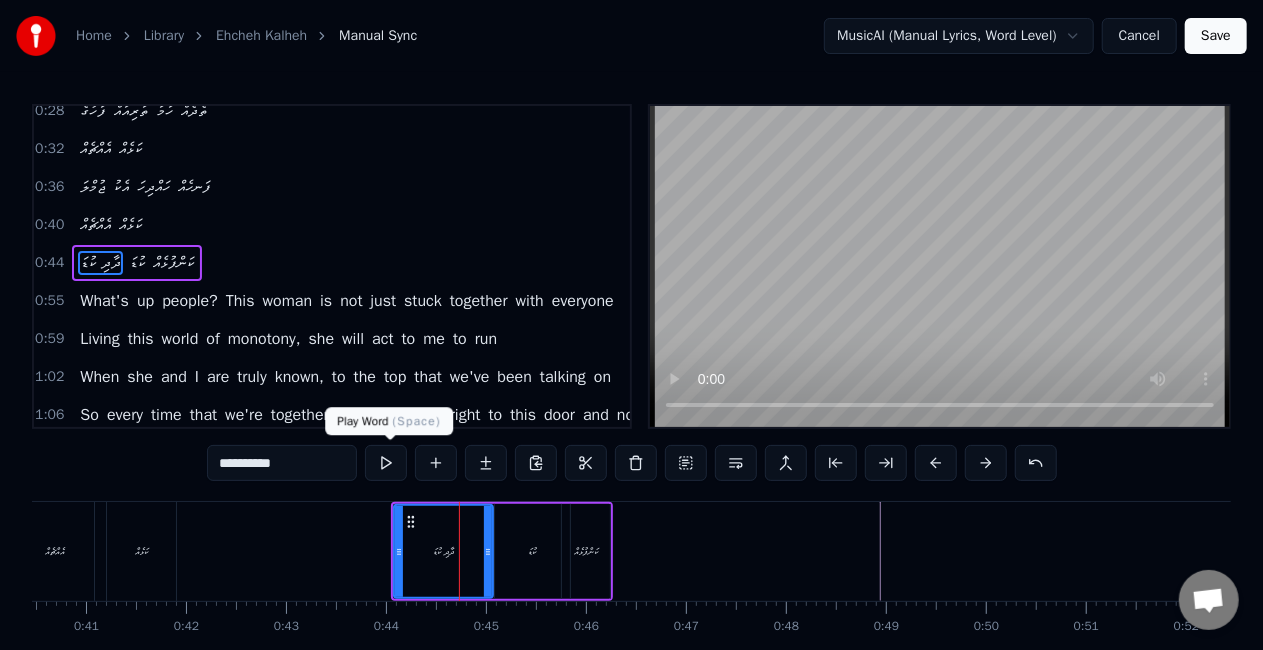 click at bounding box center [386, 463] 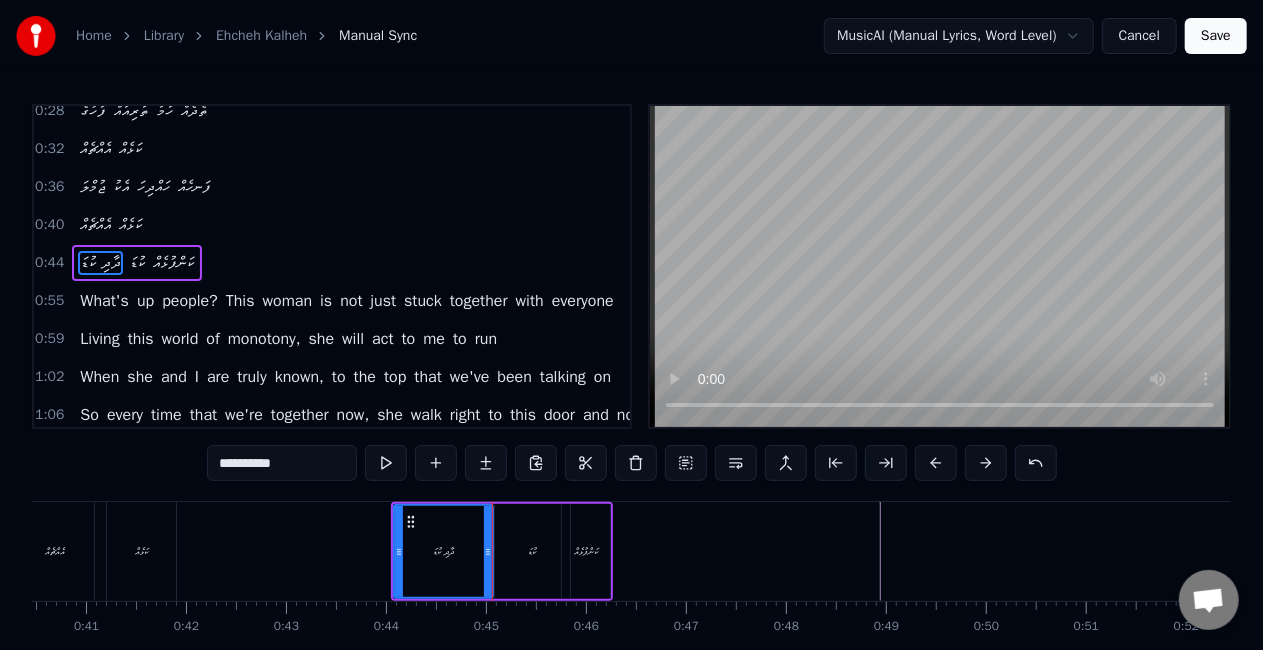 click on "ކުޑަ" at bounding box center (532, 551) 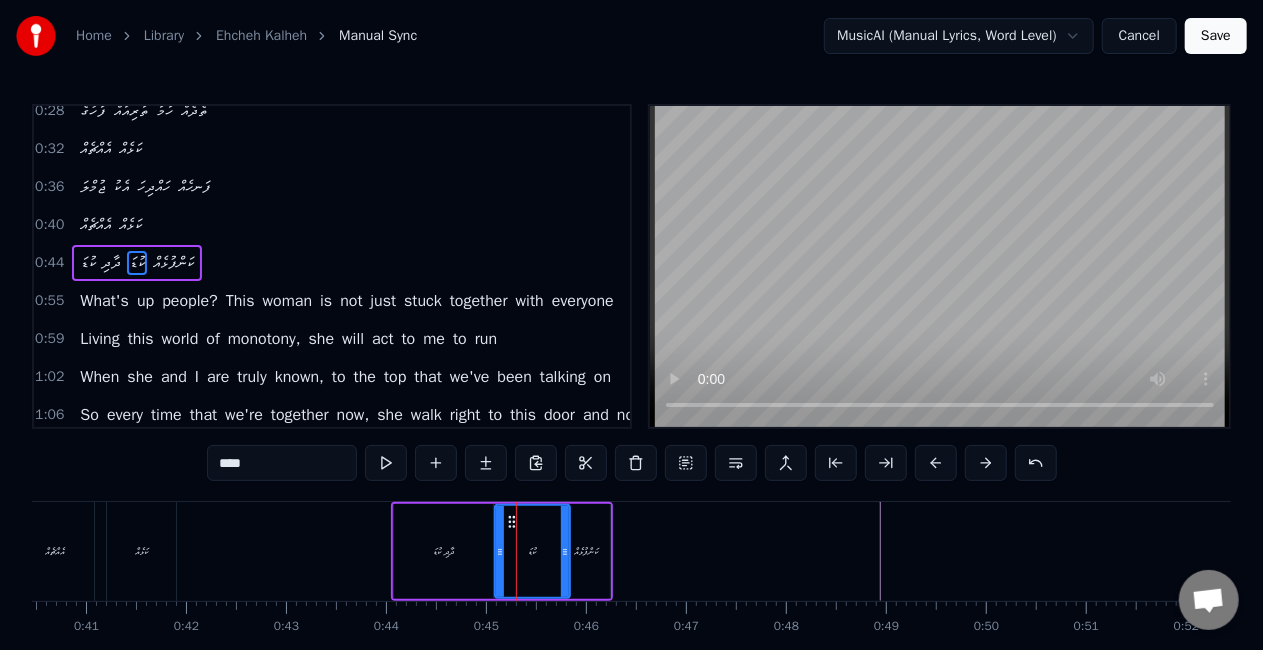 click on "ދާދި ކުޑަ" at bounding box center [100, 263] 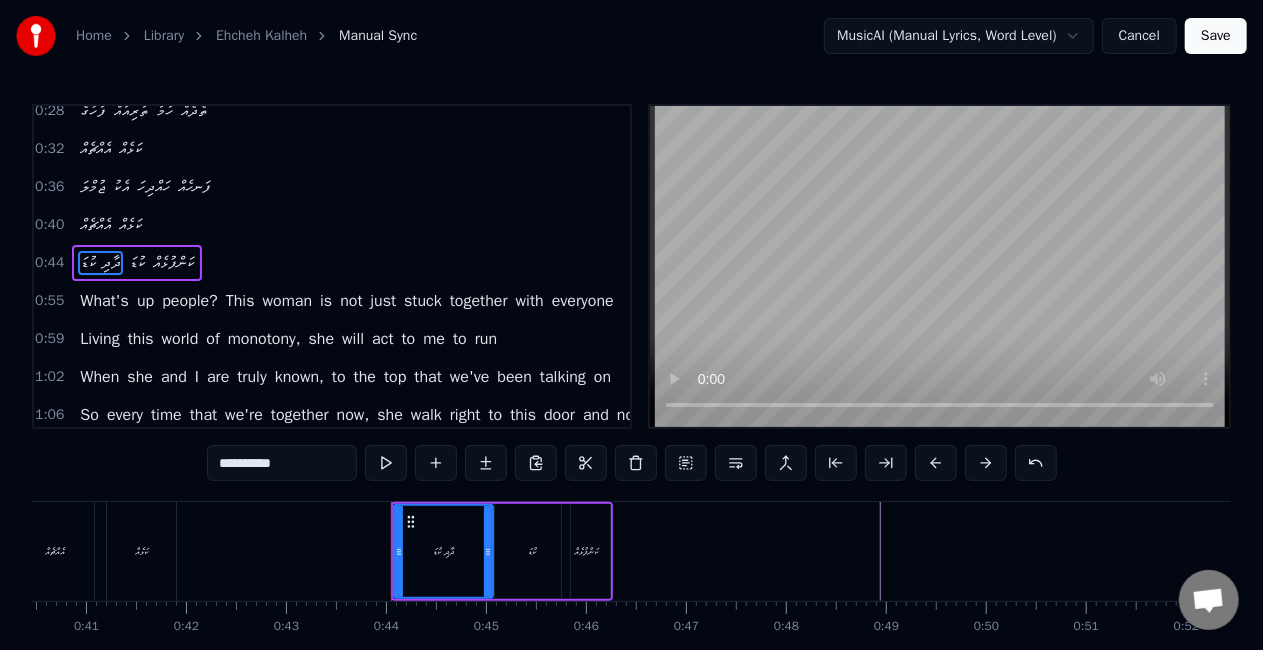 drag, startPoint x: 240, startPoint y: 463, endPoint x: 222, endPoint y: 462, distance: 18.027756 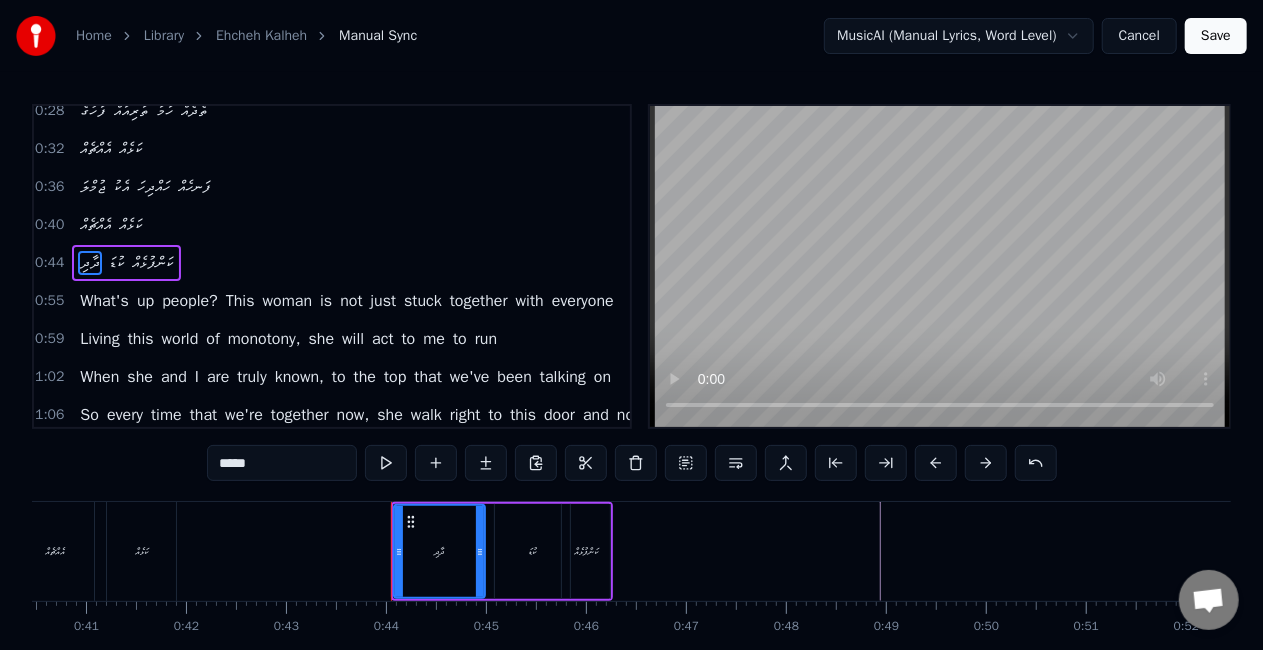 click 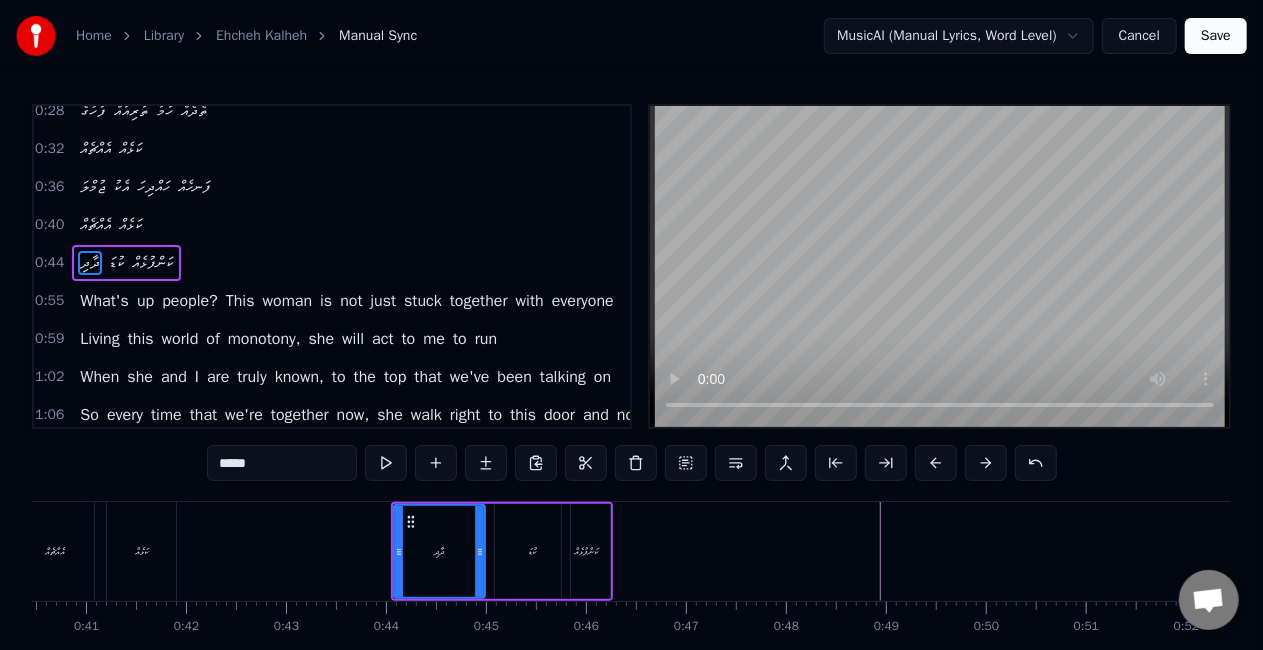 click on "ކުޑަ" at bounding box center [532, 551] 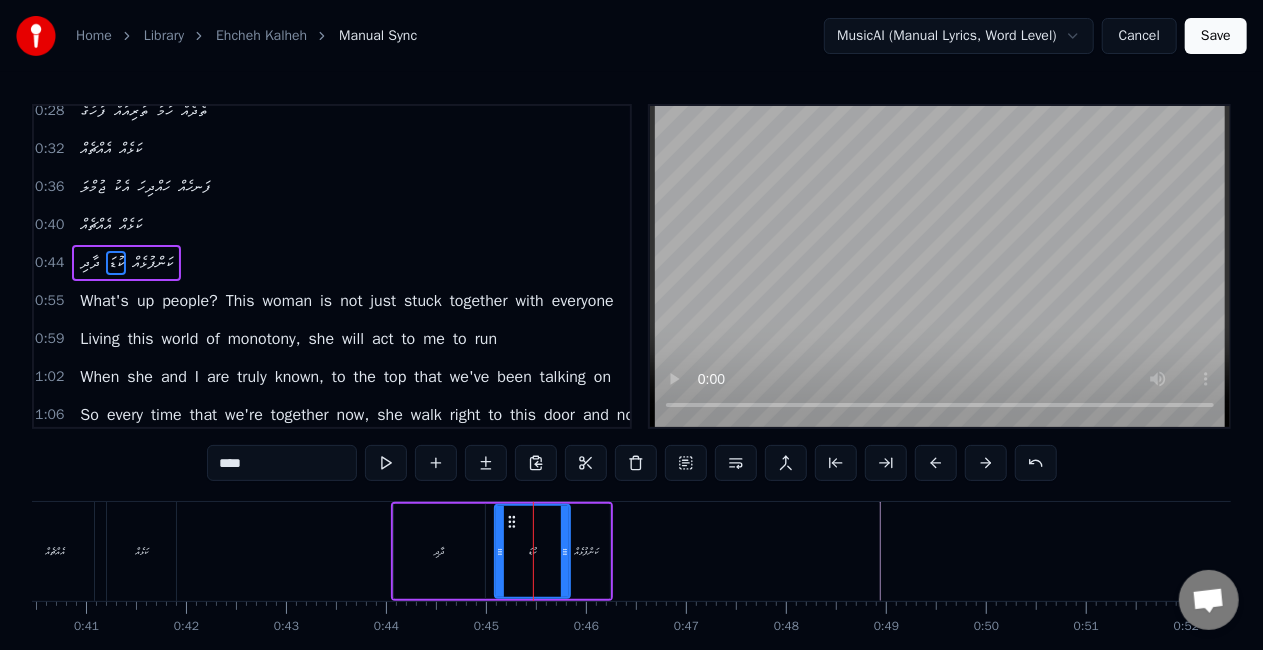 click on "ދާދި" at bounding box center [439, 551] 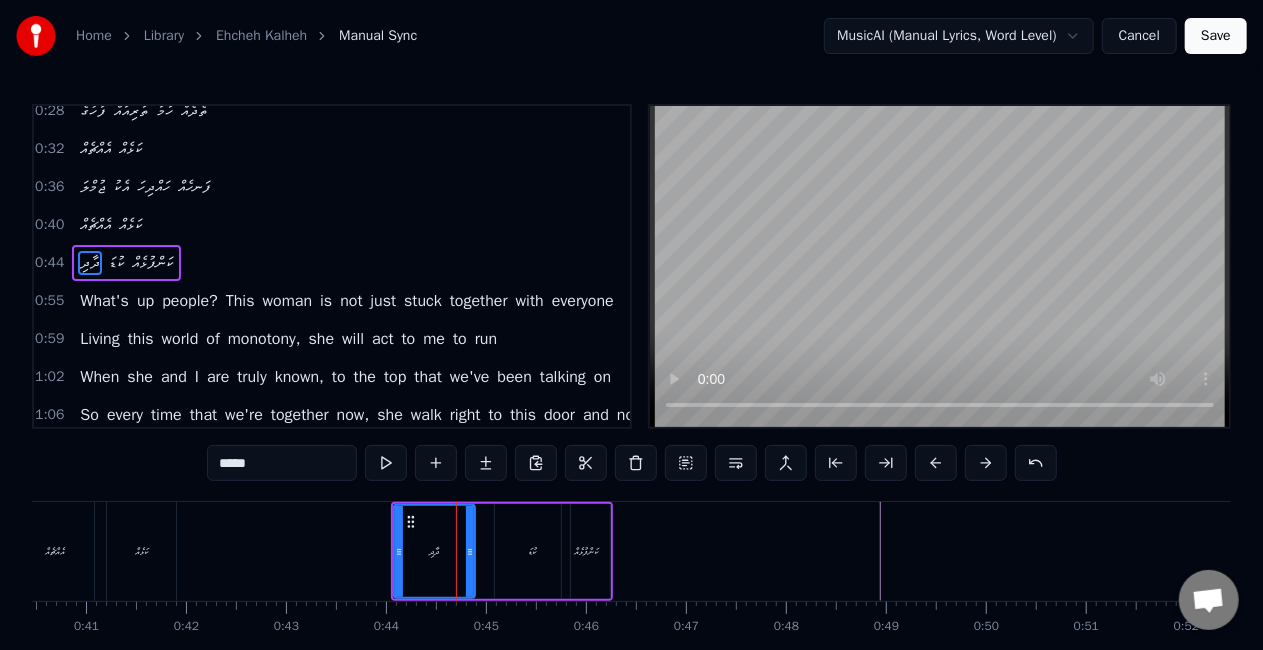 click 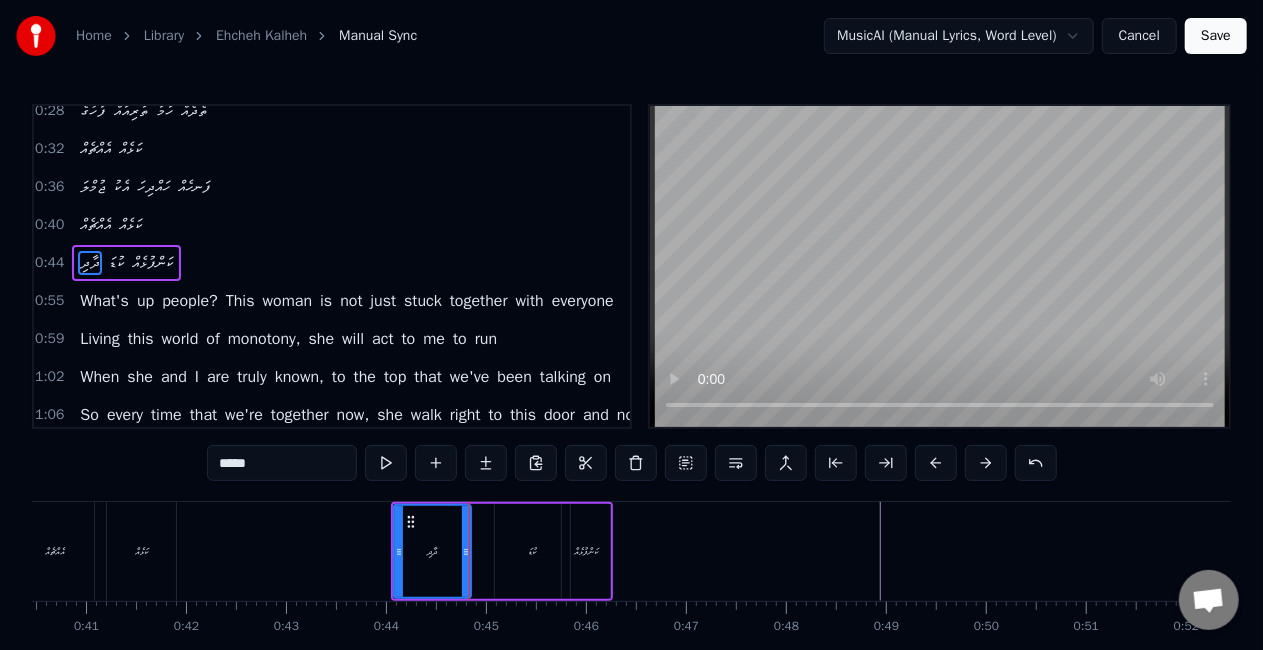 click 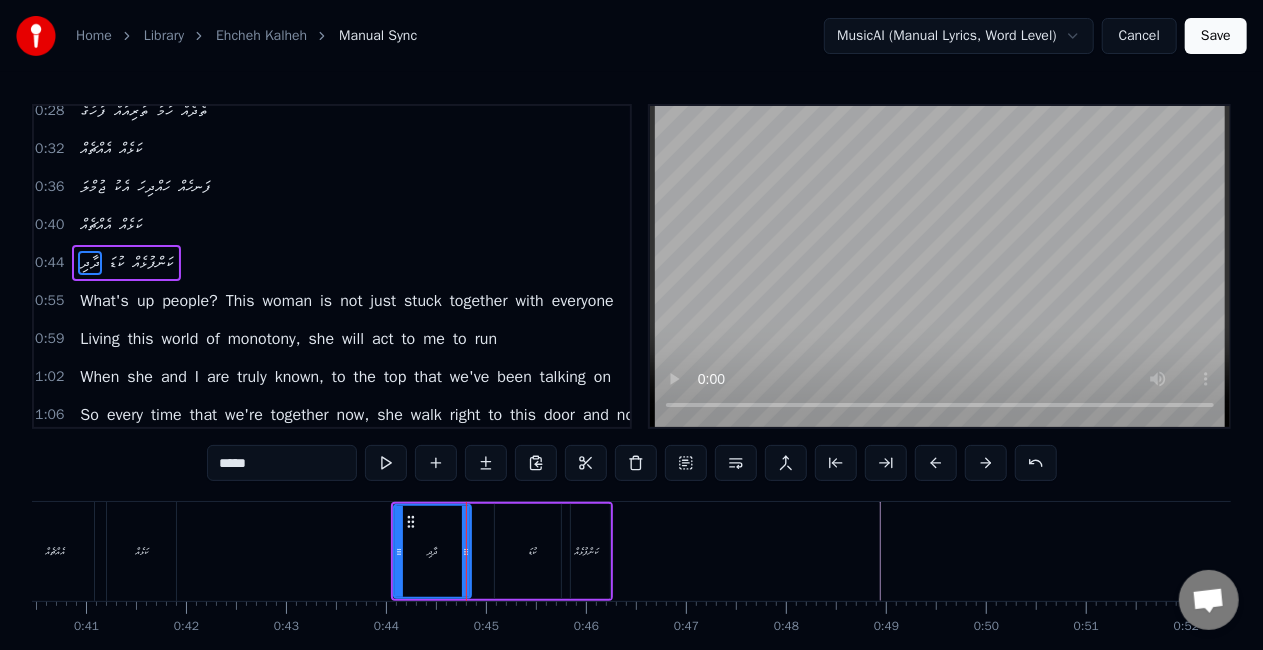 click on "ކުޑަ" at bounding box center (532, 551) 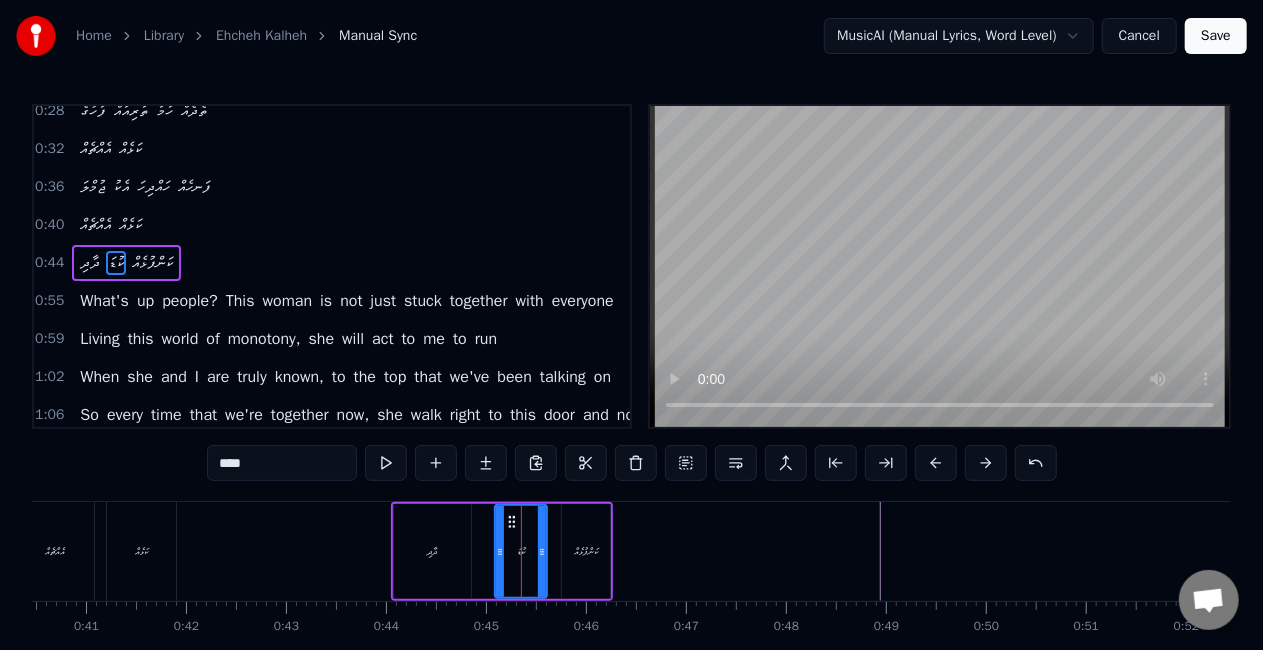 drag, startPoint x: 564, startPoint y: 553, endPoint x: 541, endPoint y: 552, distance: 23.021729 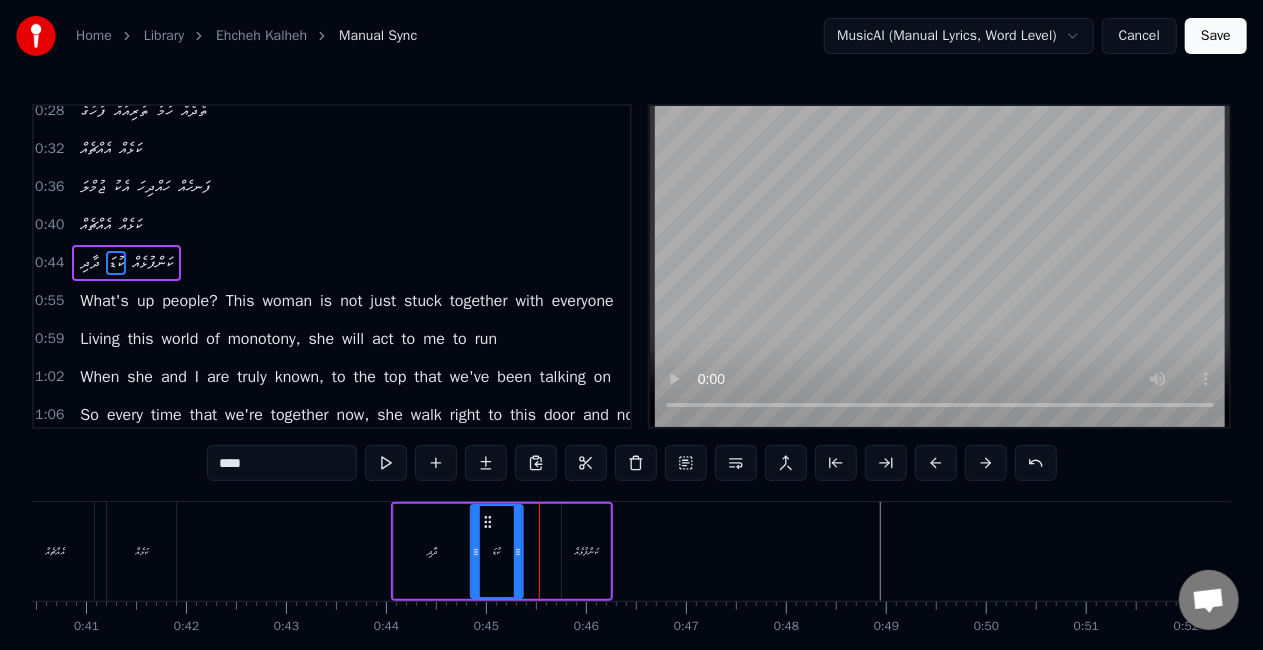 drag, startPoint x: 508, startPoint y: 522, endPoint x: 495, endPoint y: 525, distance: 13.341664 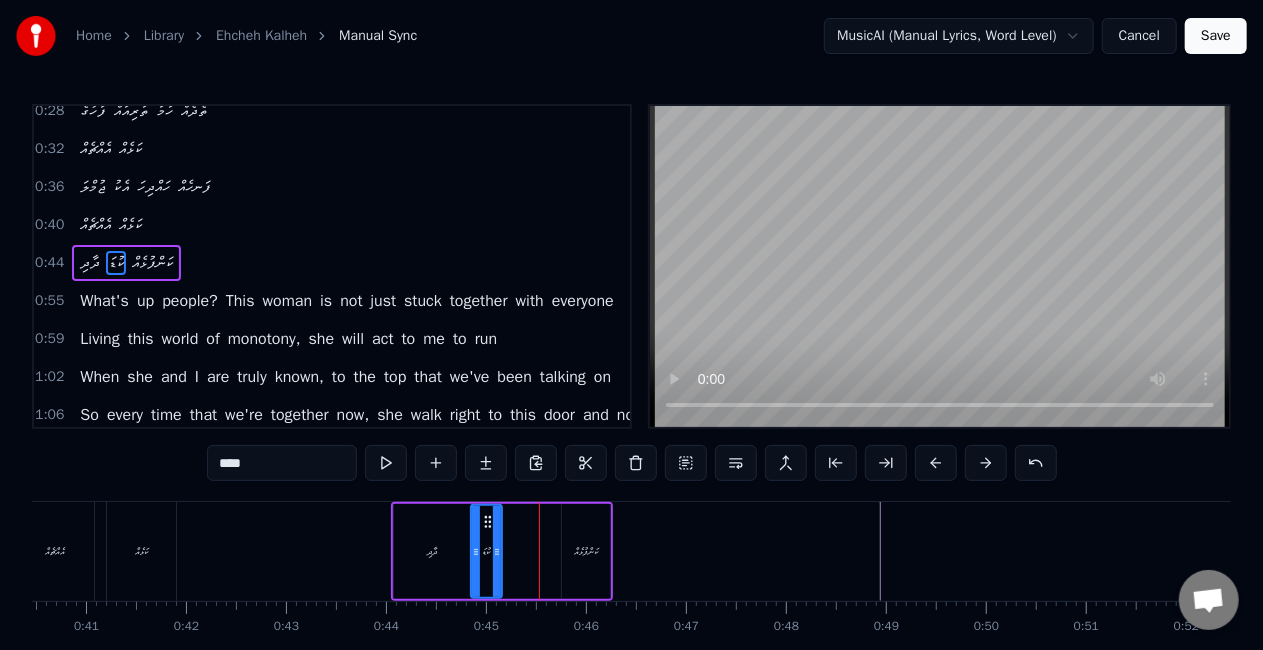drag, startPoint x: 513, startPoint y: 550, endPoint x: 495, endPoint y: 545, distance: 18.681541 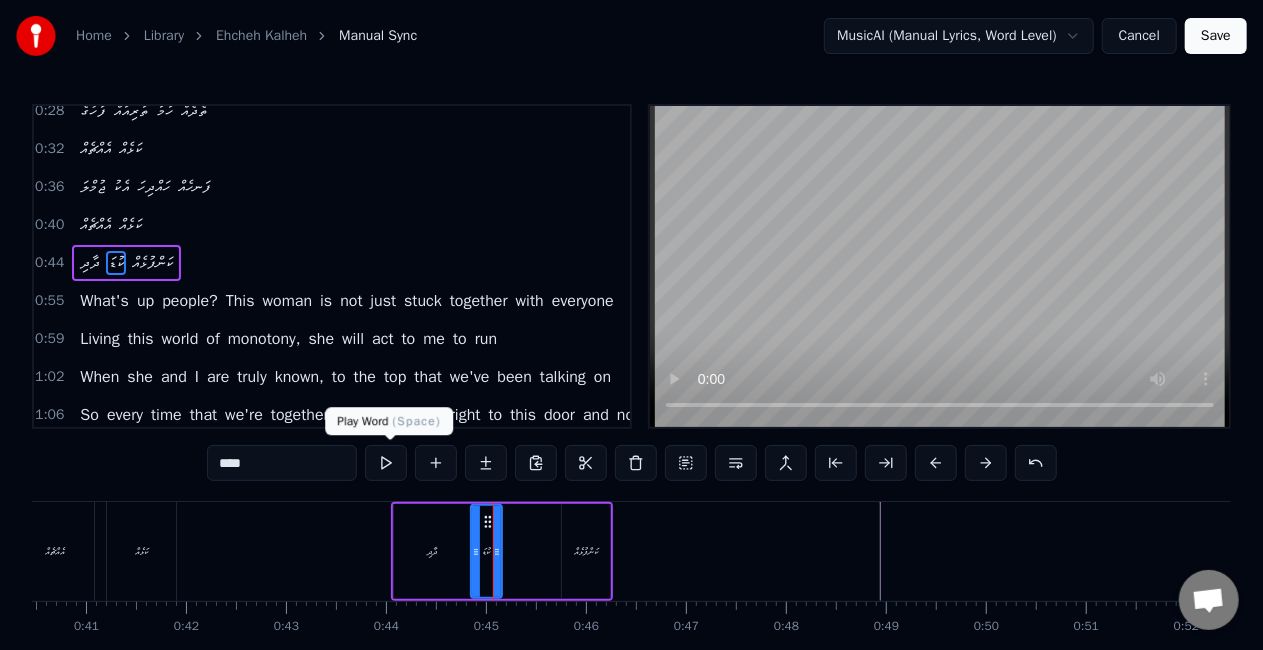 click at bounding box center [386, 463] 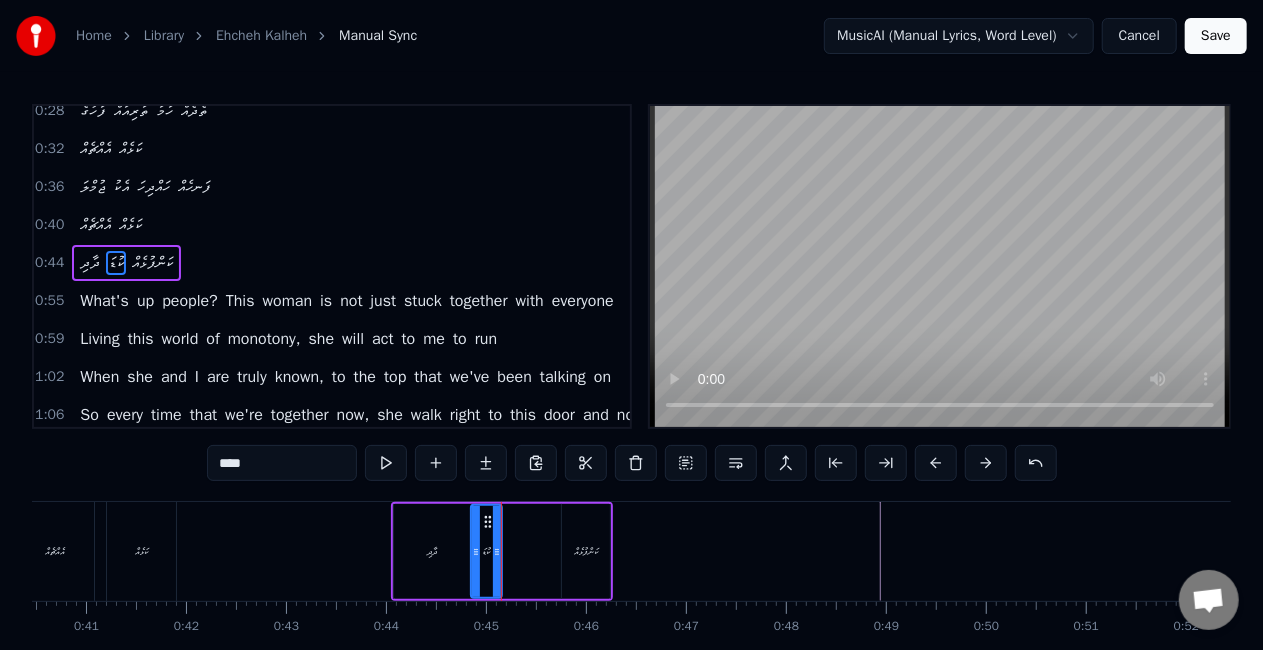 click at bounding box center [4986, 551] 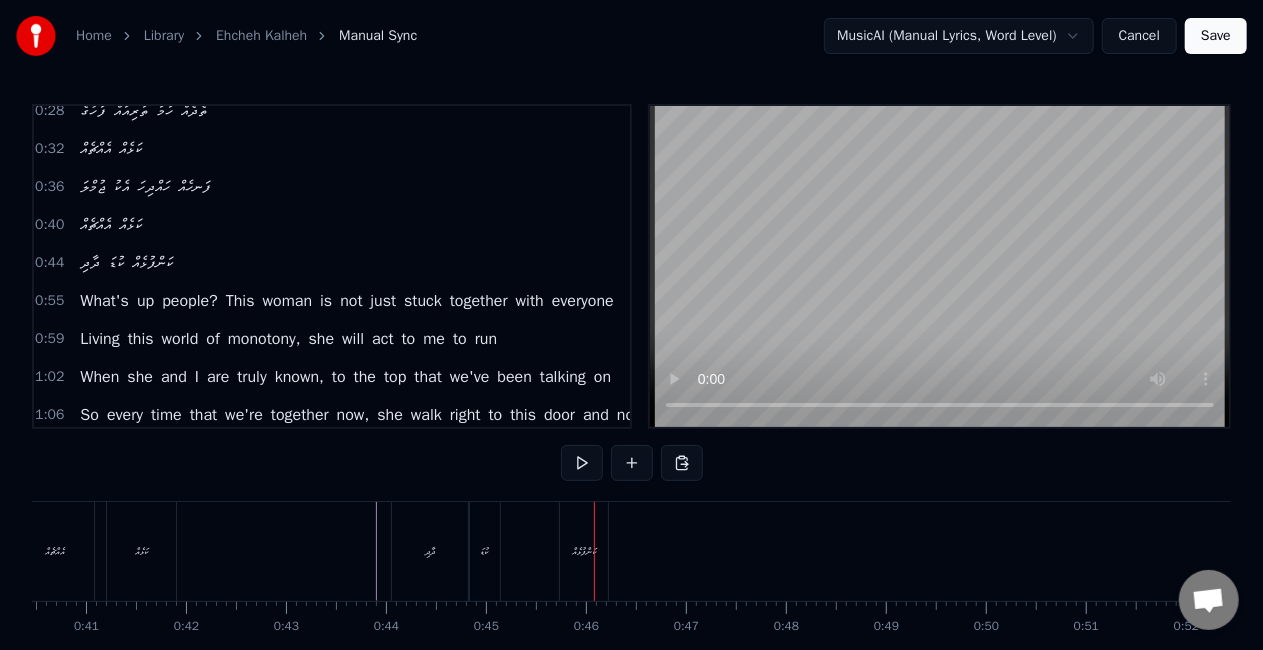 click on "ދާދި" at bounding box center (430, 551) 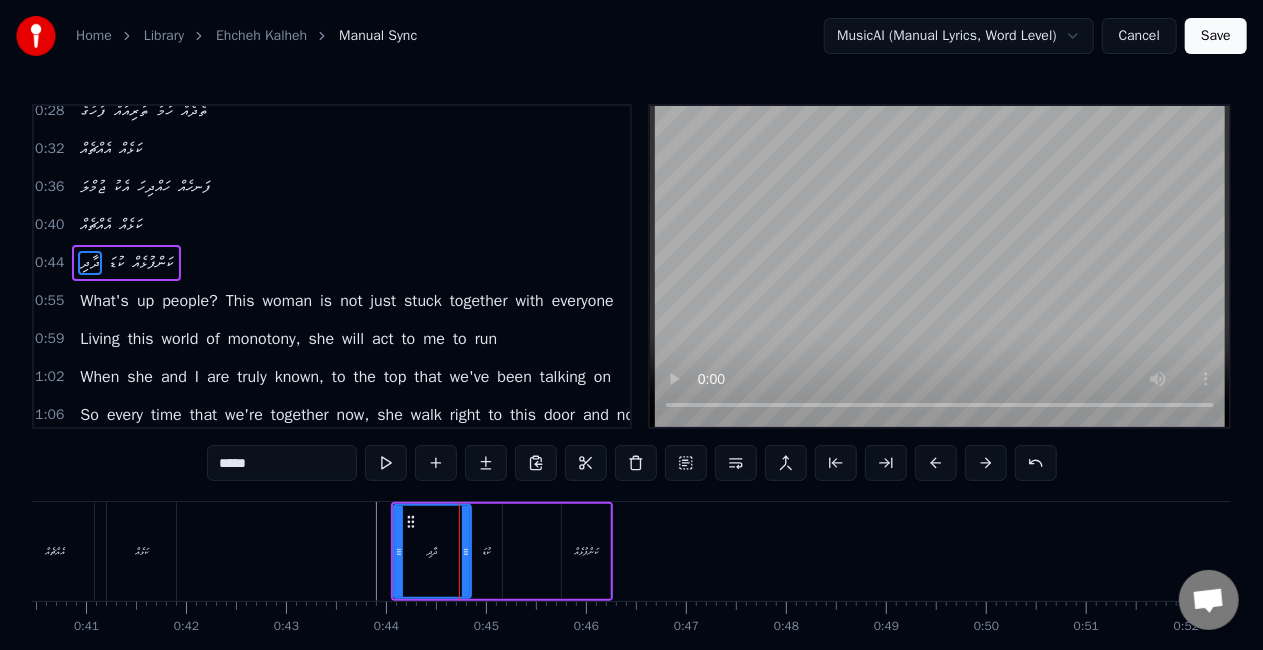 click on "ކުޑަ" at bounding box center [486, 551] 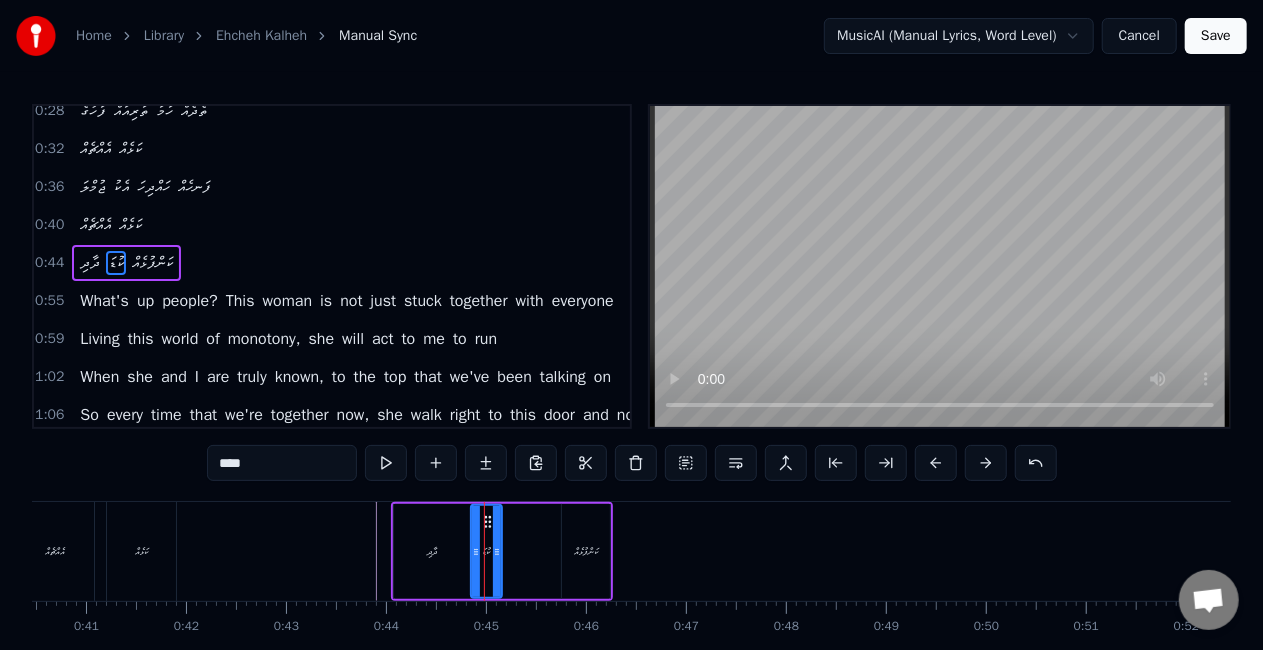 click on "އެއްޗެއް ކަޅެއް އެންމެނައް ރަހަ ފޮނި ކަޅެއް އެއްޗެއް ކަޅެއް ފަހުގެ ތަރިއައް ހަމަ ތެދެއް އެއްޗެއް ކަޅެއް ޖުމްލަ އެކު ހައްދިހަ ފަނހެއް އެއްޗެއް ކަޅެއް ދާދި  ކުޑަ ކަންފުޅެއް What's up people? This woman is not just stuck together with everyone Living this world of monotony, she will act to me to run When she and I are truly known, to the top that we've been talking on So every time that we're together now, she walk right to this door and now She's cute, she's brave, she's cool, she's tall And she's it all ހަ ންހާ ވާނެ އެއްޗެއް ވާނެ އެއްޗެއް ކަޅެއް ފަތުލި ހަކުރައް ބޮޑު ބޮޅެއް އެއްޗެއް ކަޅެއް އެންމެނައް ބިރުވެރިކަމެއް އެއްޗެއް ކަޅެއް ނާށި ބަރަވެއްޔަށް ސުމެއް އެއްޗެއް ކަޅެއް ފޫ އެނބުރި ދޮން އަނގަތަކެއް" at bounding box center (4986, 551) 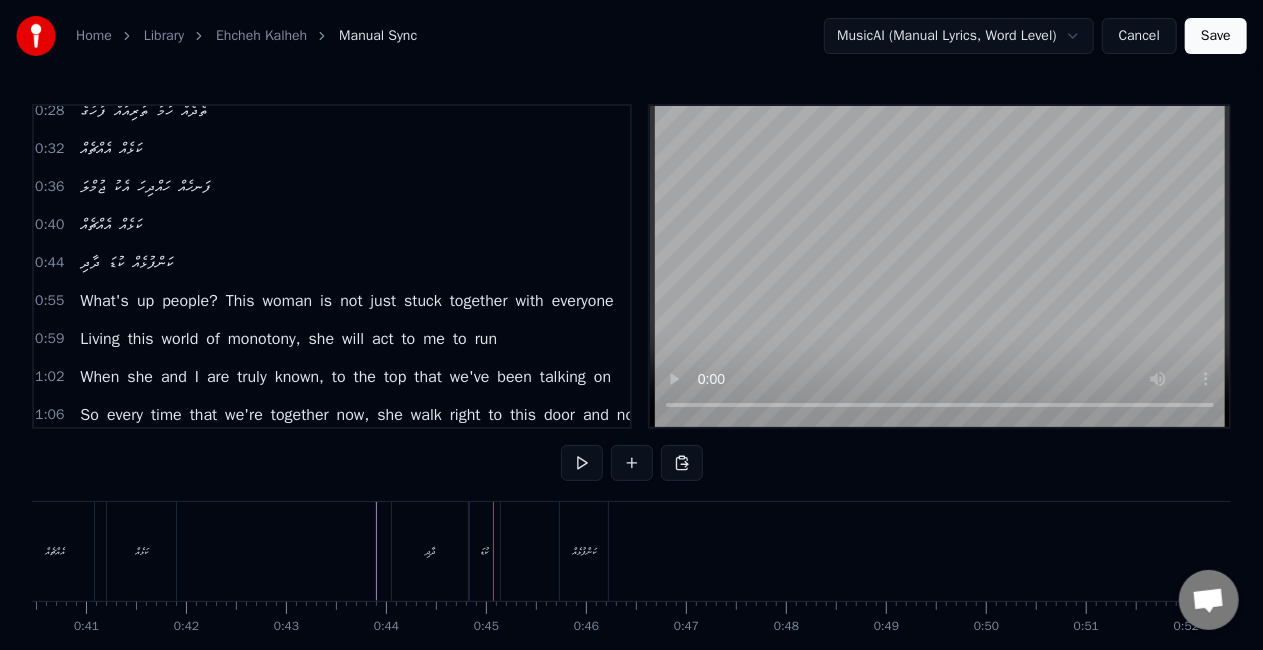 click on "ކުޑަ" at bounding box center [484, 551] 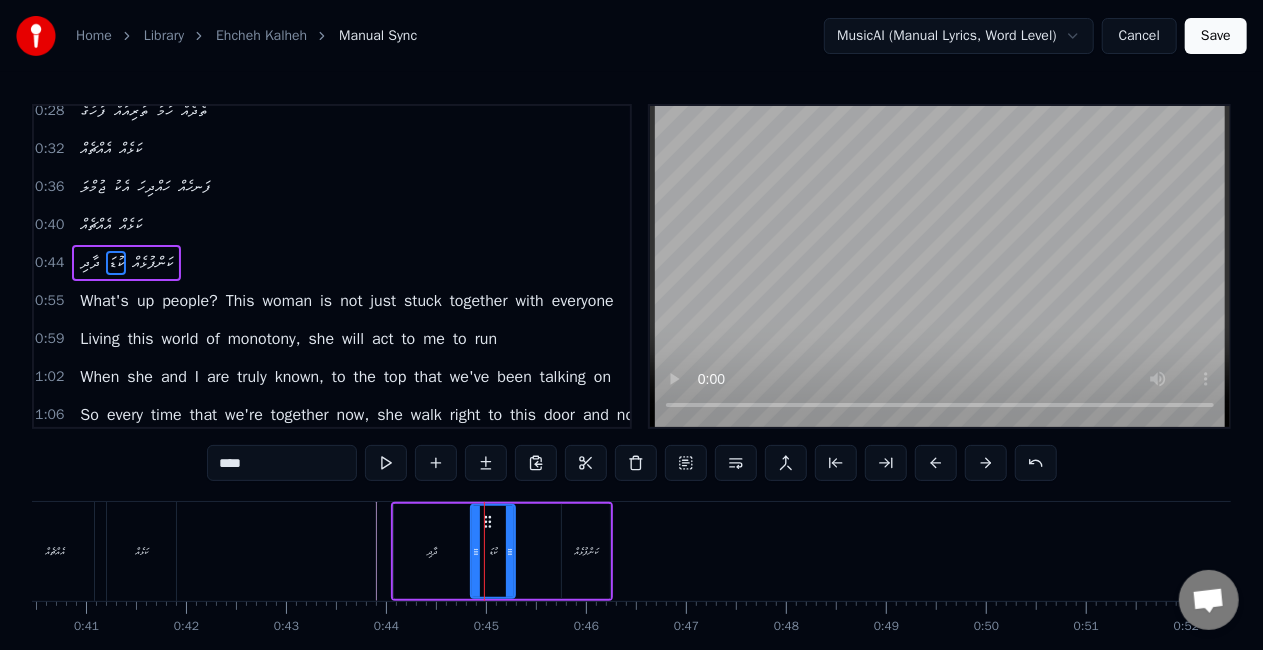 drag, startPoint x: 495, startPoint y: 549, endPoint x: 508, endPoint y: 550, distance: 13.038404 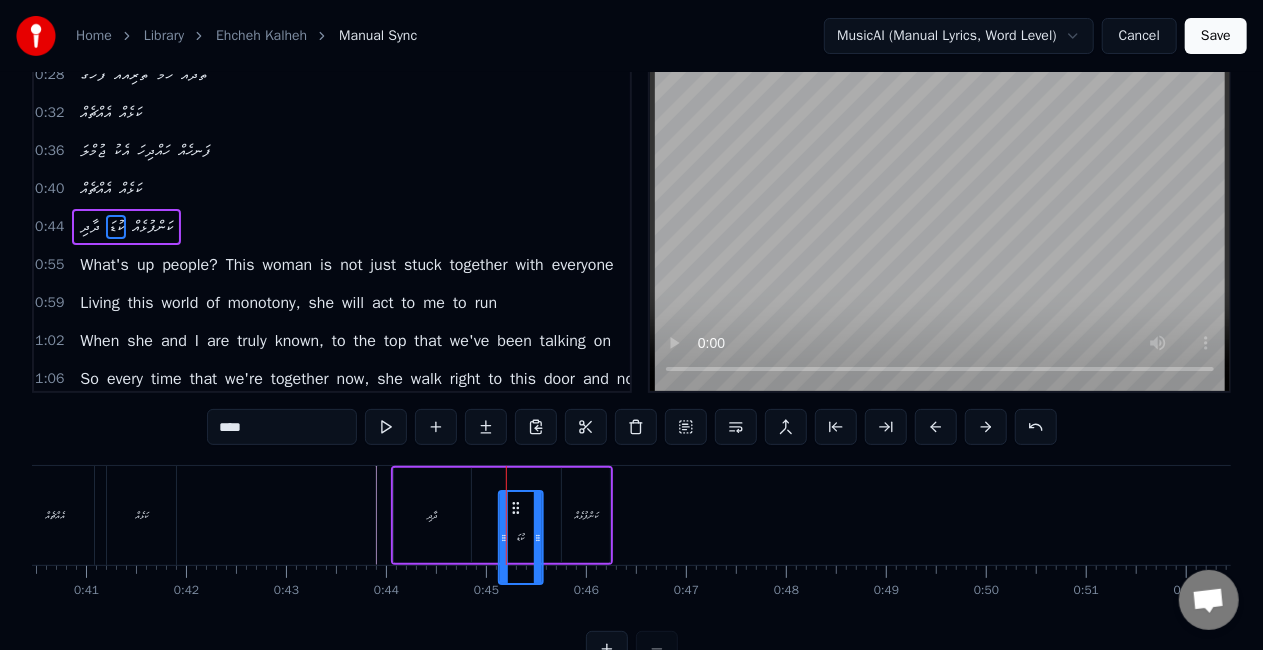 scroll, scrollTop: 46, scrollLeft: 0, axis: vertical 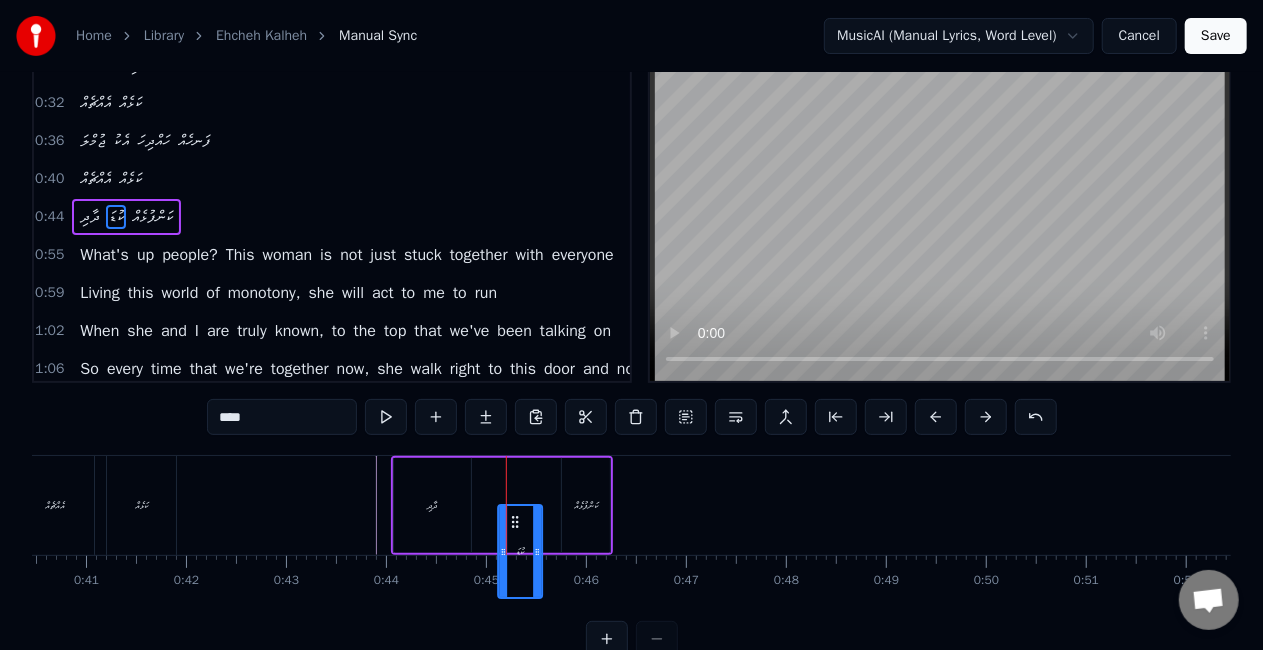 drag, startPoint x: 488, startPoint y: 519, endPoint x: 515, endPoint y: 472, distance: 54.20332 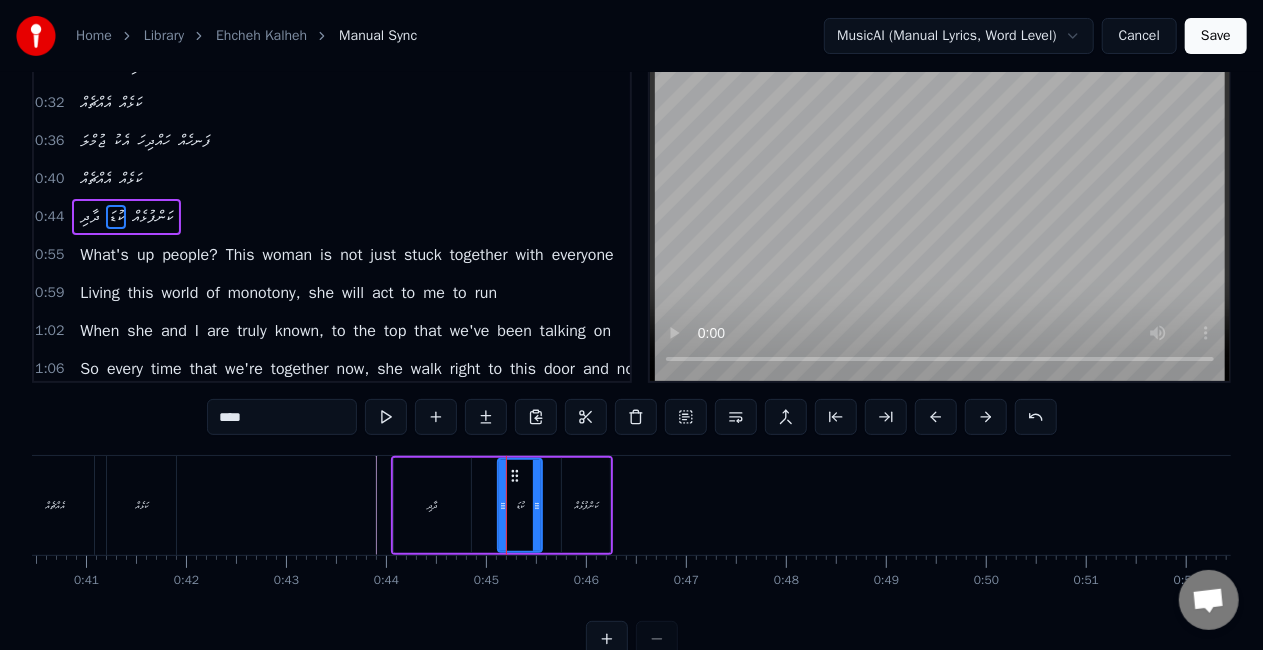 click on "ދާދި" at bounding box center [432, 505] 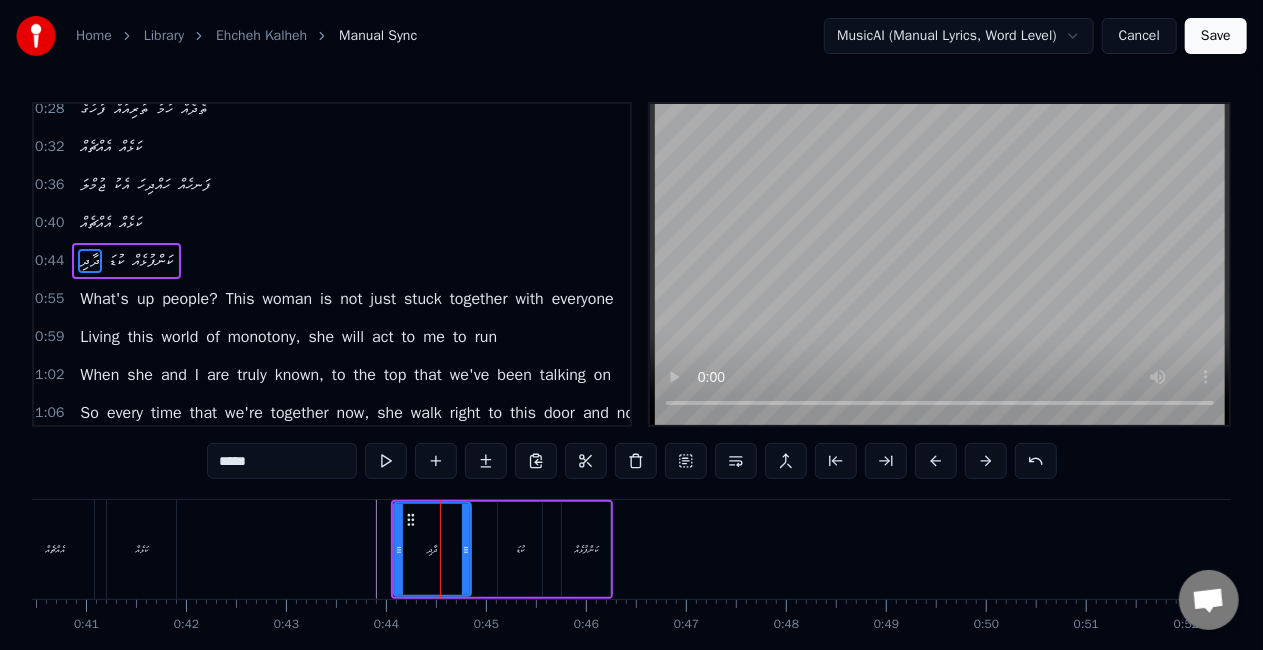 scroll, scrollTop: 0, scrollLeft: 0, axis: both 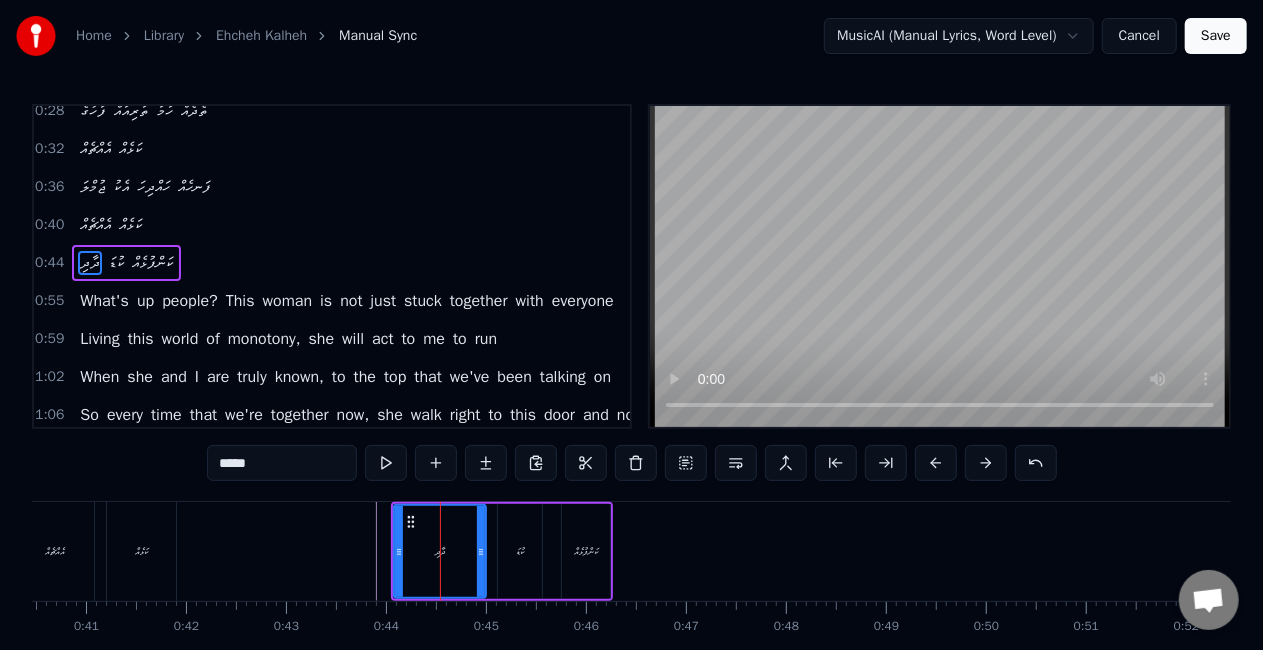 drag, startPoint x: 466, startPoint y: 546, endPoint x: 483, endPoint y: 548, distance: 17.117243 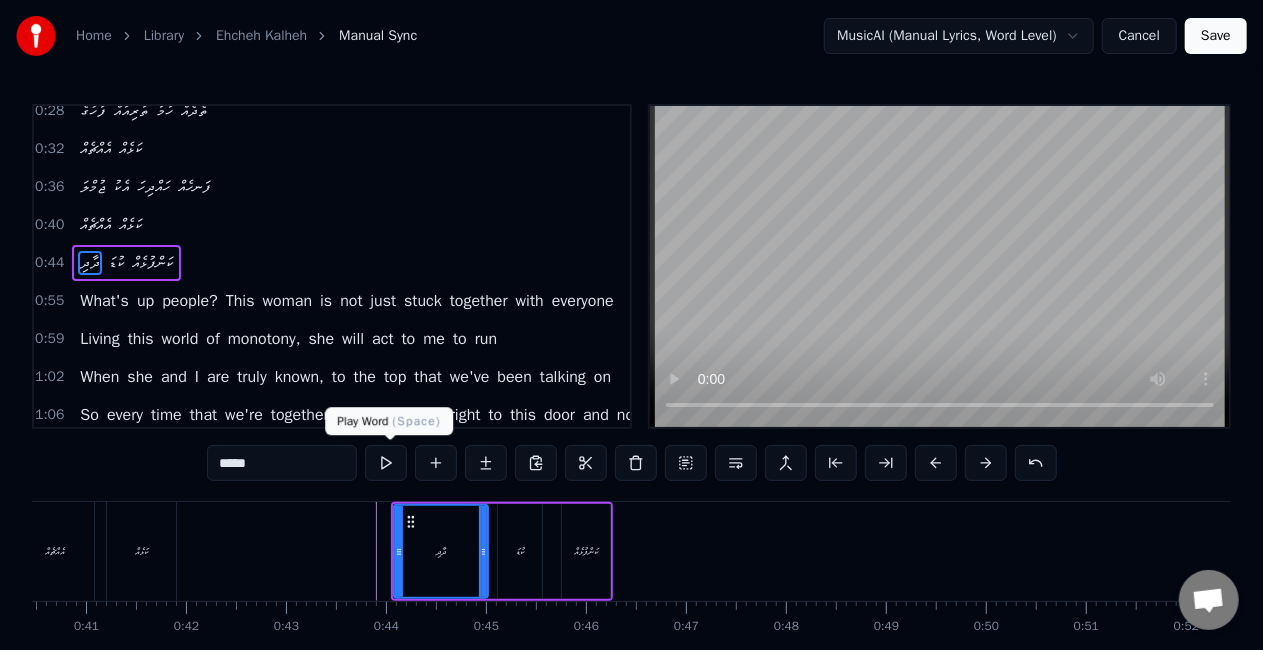 click at bounding box center [386, 463] 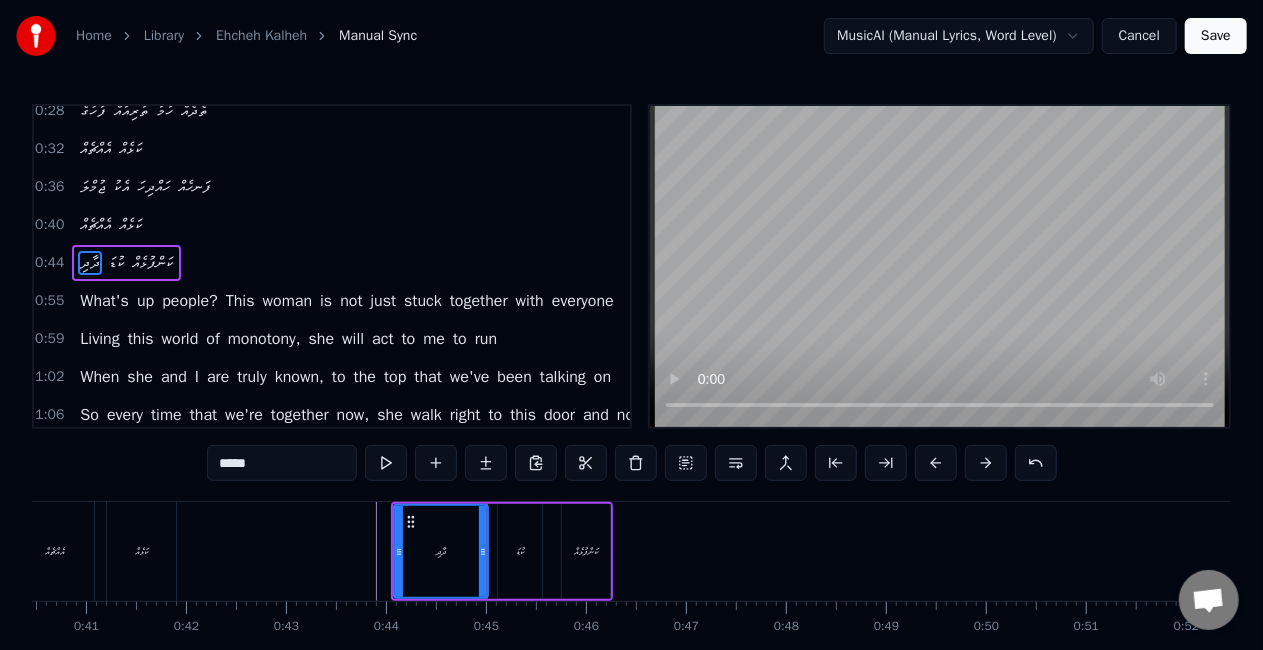 click on "ކުޑަ" at bounding box center [520, 551] 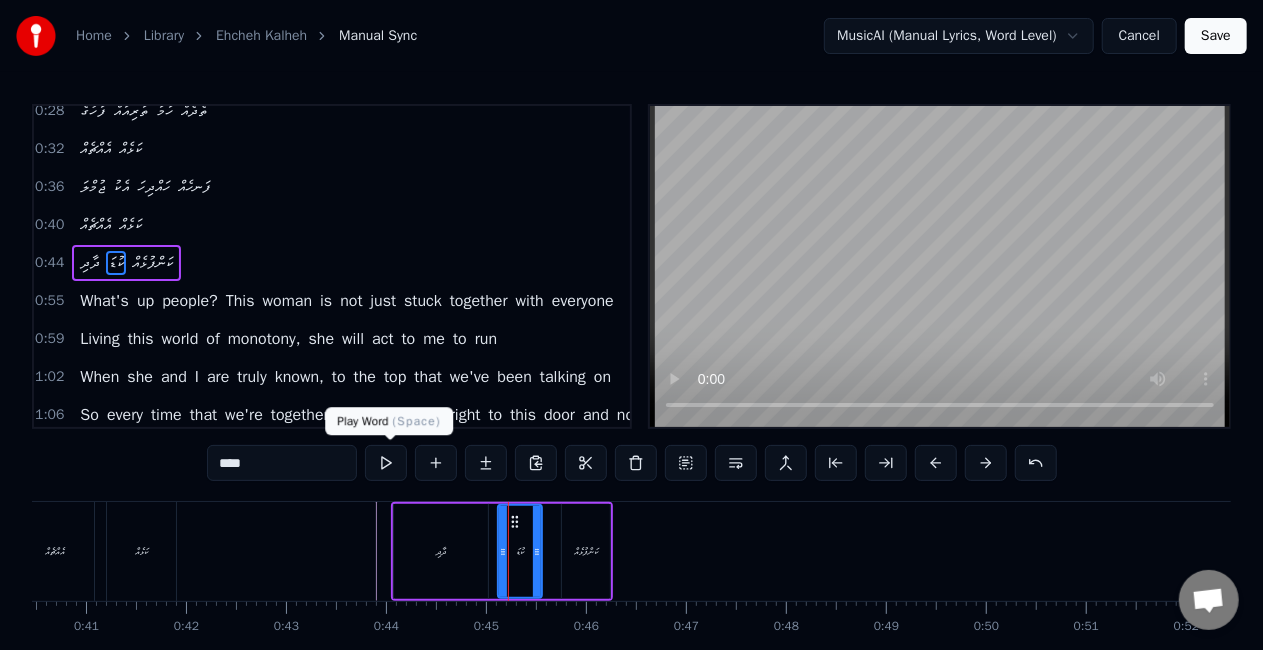 click at bounding box center [386, 463] 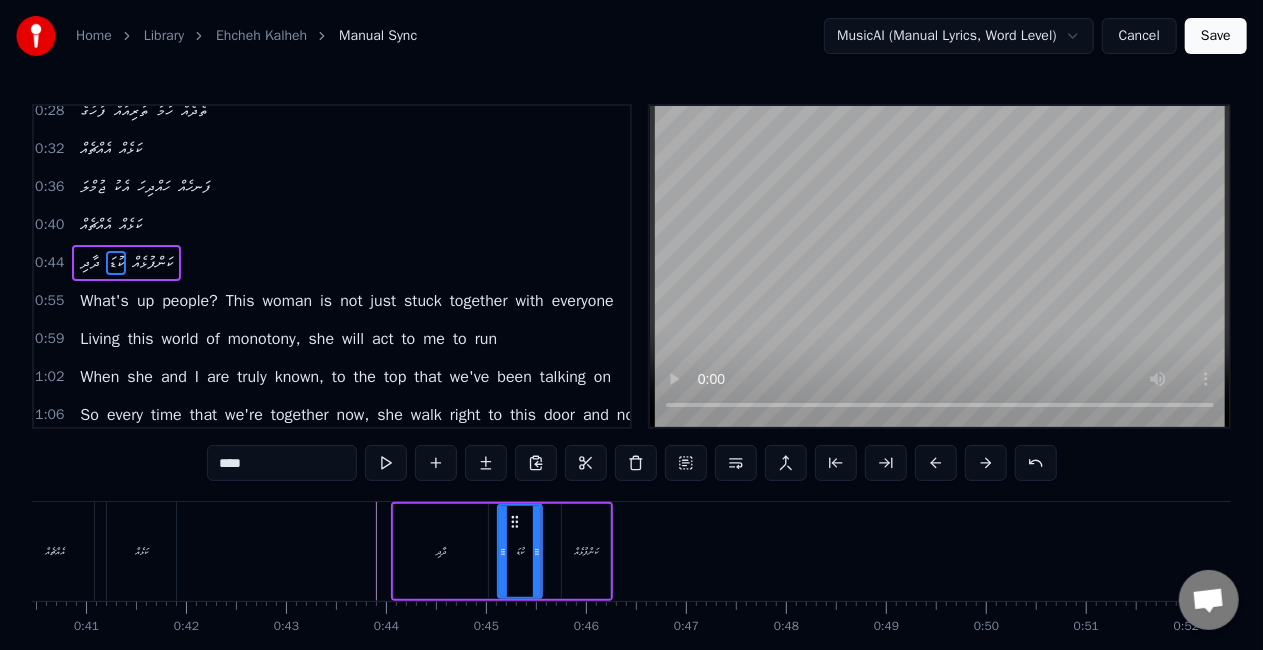 click on "ދާދި  ކުޑަ ކަންފުޅެއް" at bounding box center (502, 551) 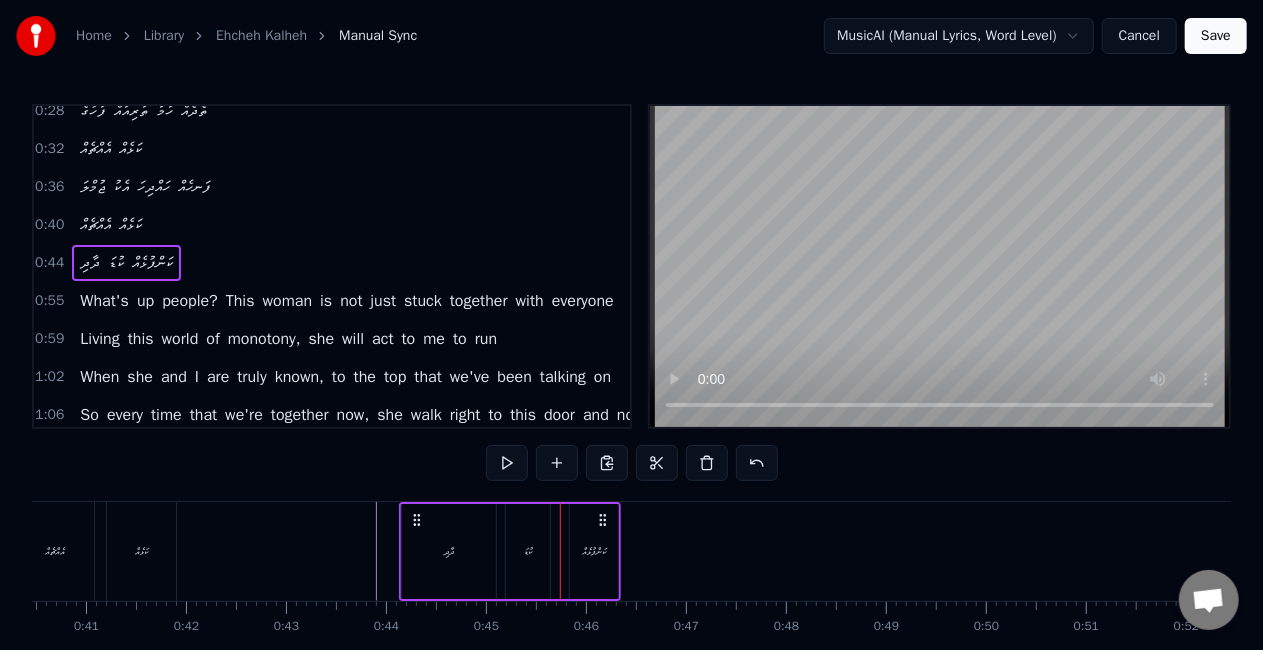 click 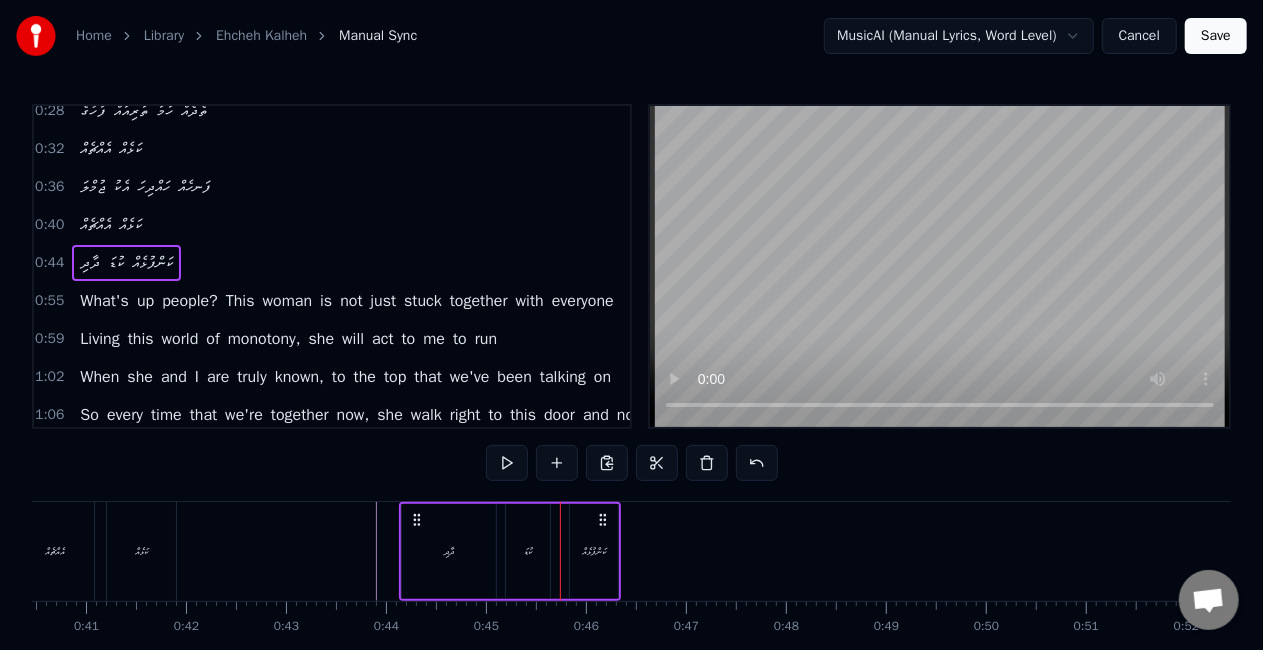 click on "ދާދި" at bounding box center (449, 551) 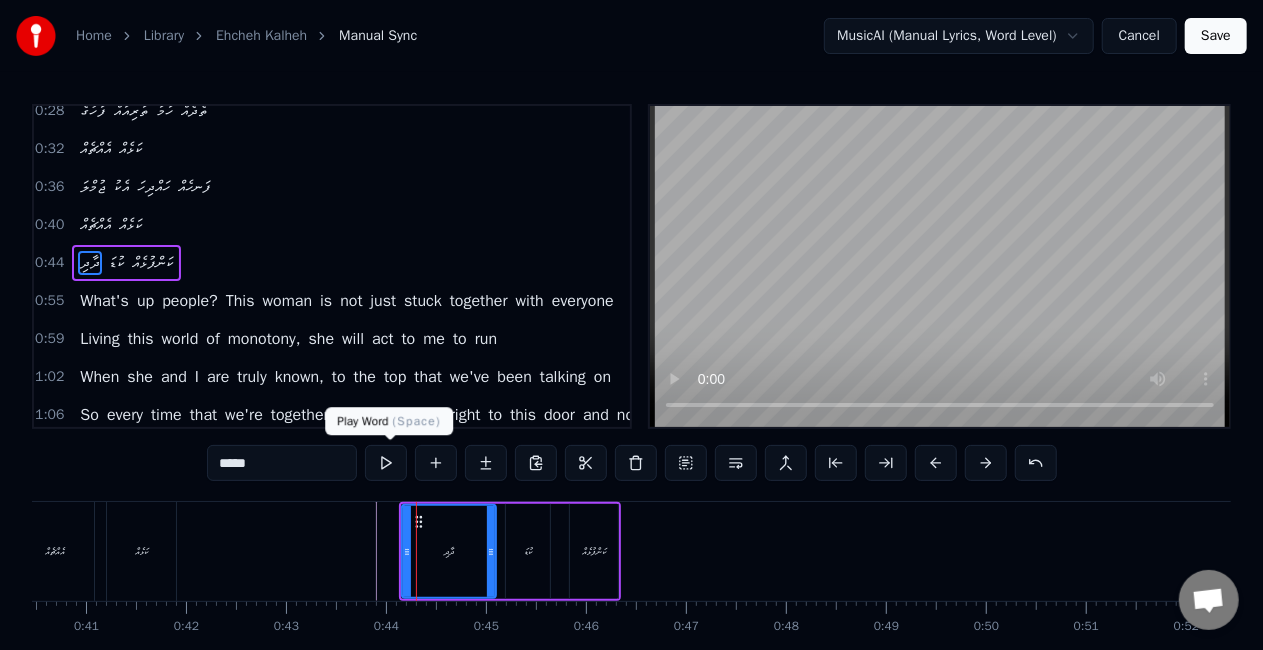 click at bounding box center [386, 463] 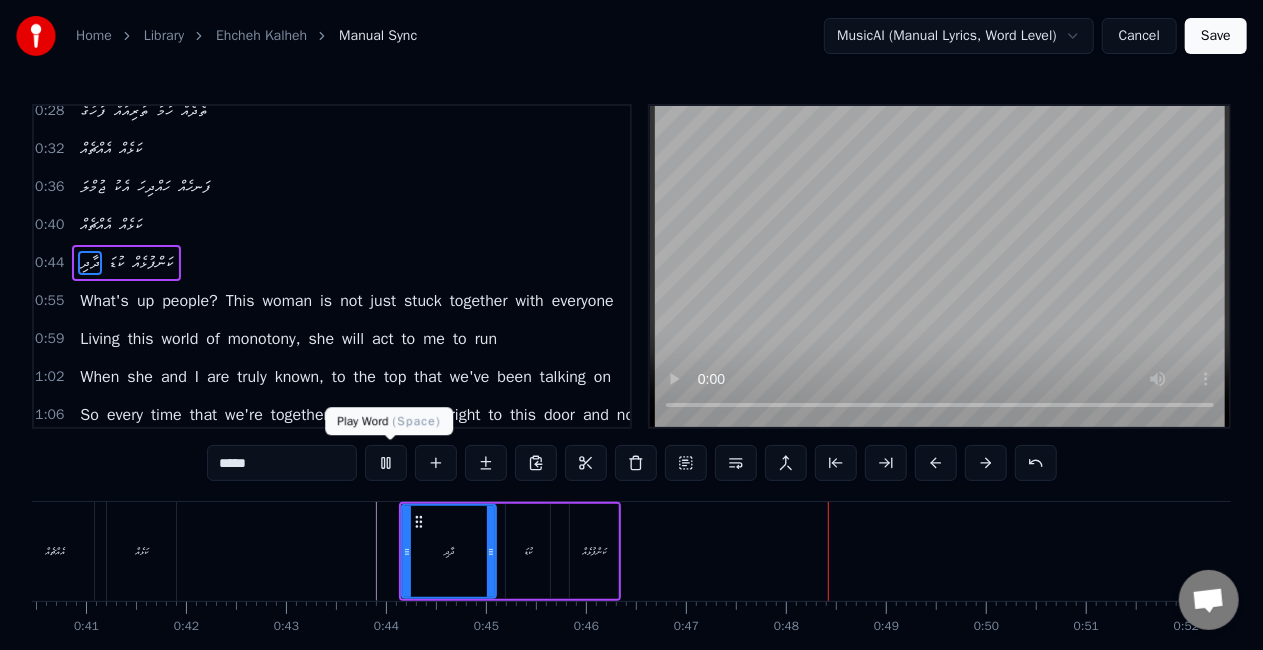 click at bounding box center (386, 463) 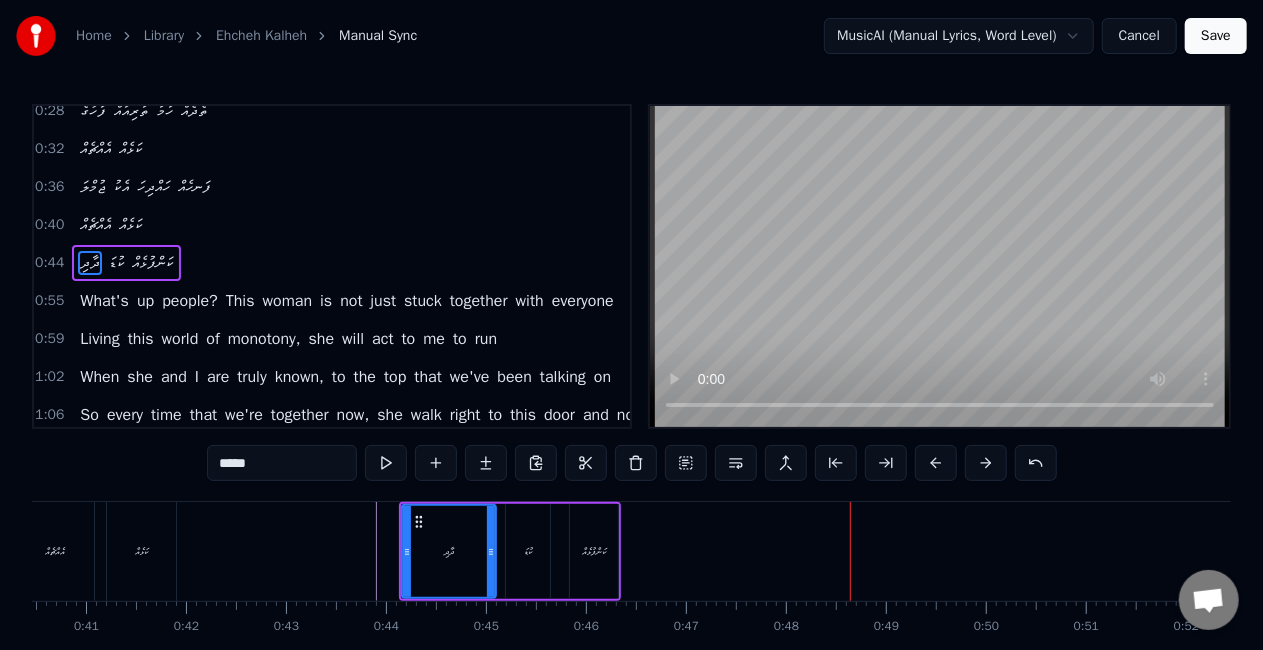 click on "ކުޑަ" at bounding box center (528, 551) 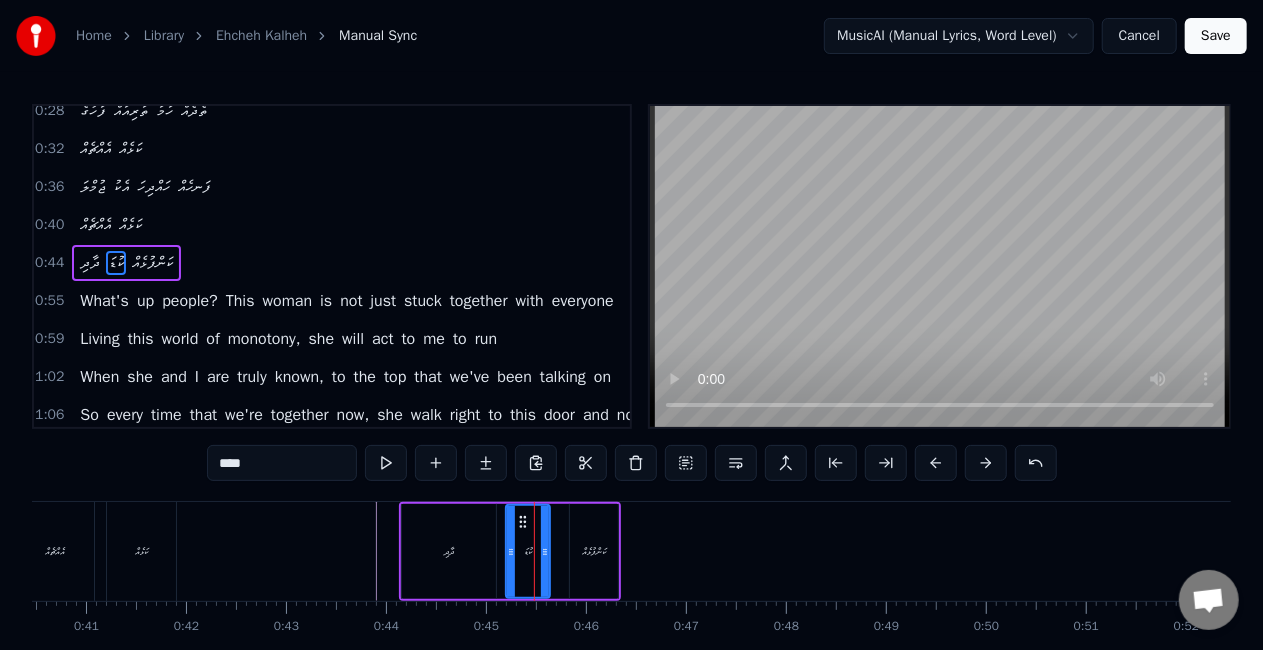 click on "0:17 އެއްޗެއް ކަޅެއް 0:21 އެންމެނައް ރަހަ ފޮނި ކަޅެއް 0:25 އެއްޗެއް ކަޅެއް 0:28 ފަހުގެ ތަރިއައް ހަމަ ތެދެއް 0:32 އެއްޗެއް ކަޅެއް 0:36 ޖުމްލަ އެކު ހައްދިހަ ފަނހެއް 0:40 އެއްޗެއް ކަޅެއް 0:44 ދާދި  ކުޑަ ކަންފުޅެއް 0:55 What's up people? This woman is not just stuck together with everyone 0:59 Living this world of monotony, she will act to me to run 1:02 When she and I are truly known, to the top that we've been talking on 1:06 So every time that we're together now, she walk right to this door and now 1:10 She's cute, she's brave, she's cool, she's tall 1:18 And she's it all 1:19 ހަ ންހާ 1:22 ވާނެ އެއްޗެއް ވާނެ 1:24 އެއްޗެއް ކަޅެއް 1:30 ފަތުލި ހަކުރައް ބޮޑު ބޮޅެއް 1:33 އެއްޗެއް ކަޅެއް 1:37 އެންމެނައް ބިރުވެރިކަމެއް 1:41 އެއްޗެއް ކަޅެއް 1:45 ނާށި 1:48 1:53" at bounding box center (631, 403) 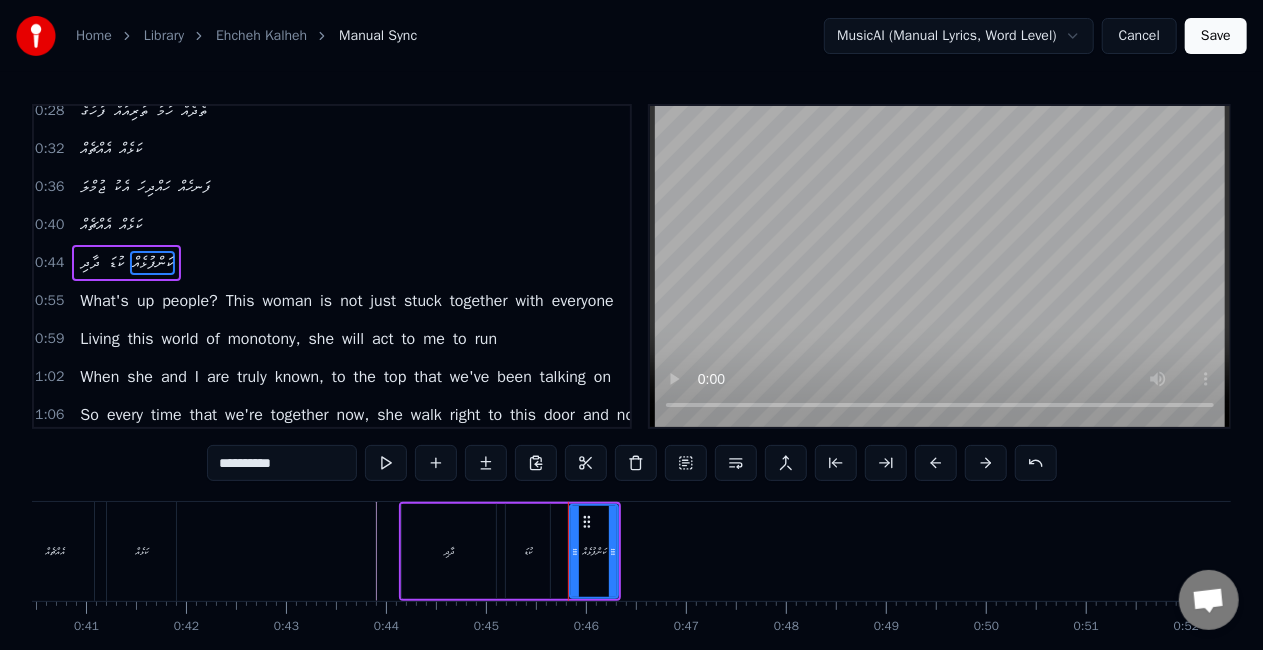 click on "ކުޑަ" at bounding box center (528, 551) 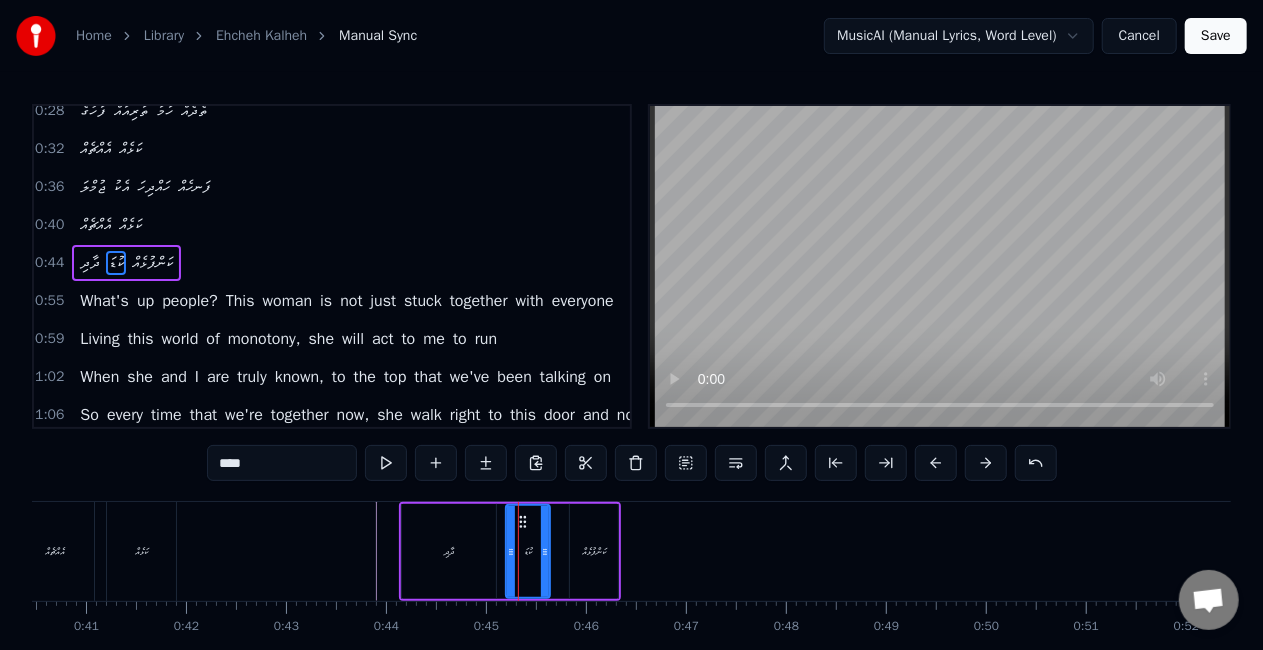 click on "ކަންފުޅެއް" at bounding box center (594, 551) 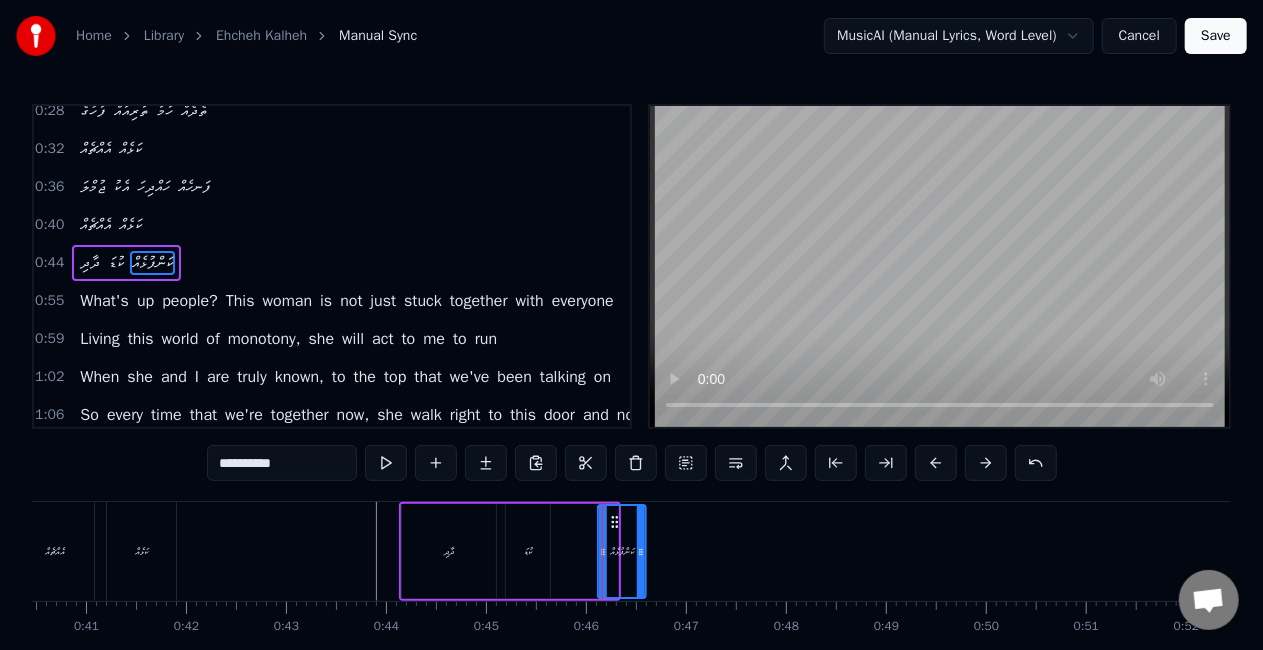 drag, startPoint x: 590, startPoint y: 520, endPoint x: 618, endPoint y: 524, distance: 28.284271 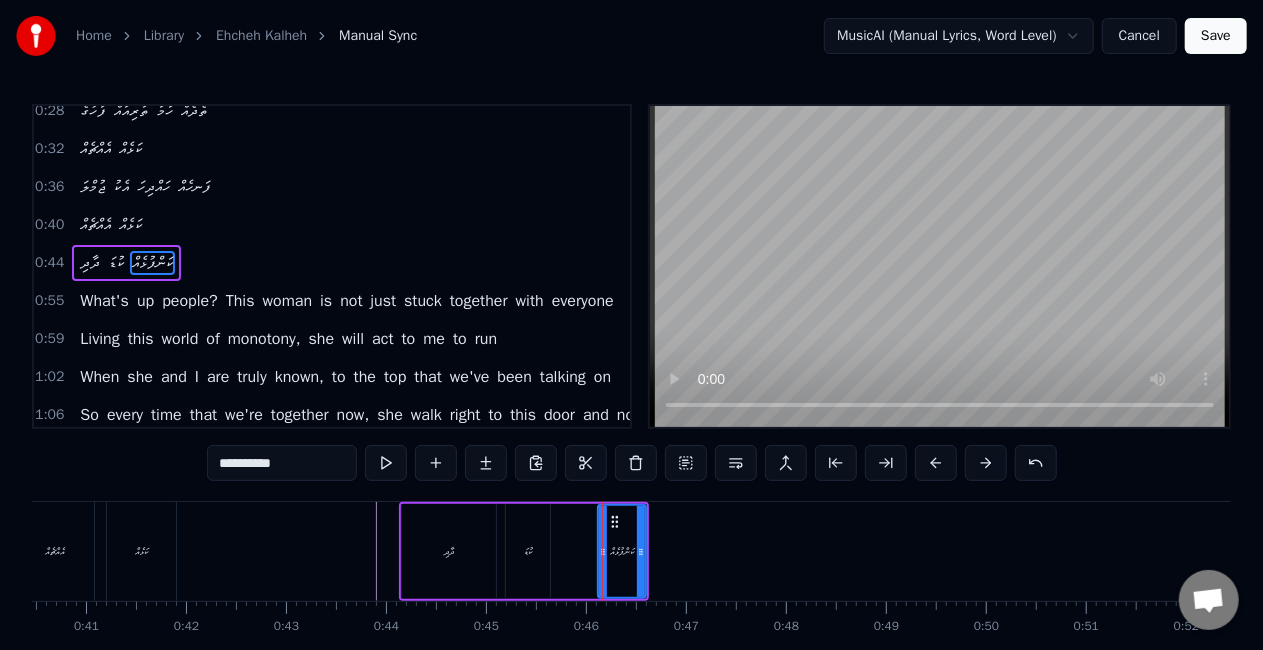 click on "ދާދި  ކުޑަ ކަންފުޅެއް" at bounding box center (524, 551) 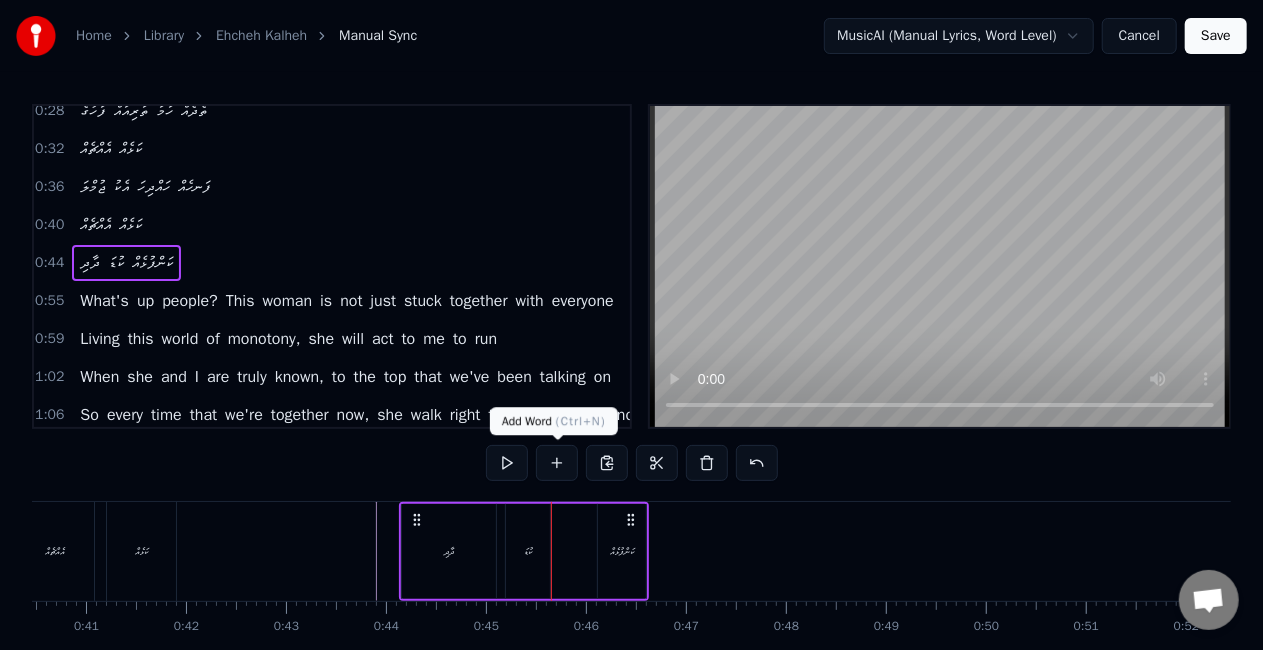 click at bounding box center [557, 463] 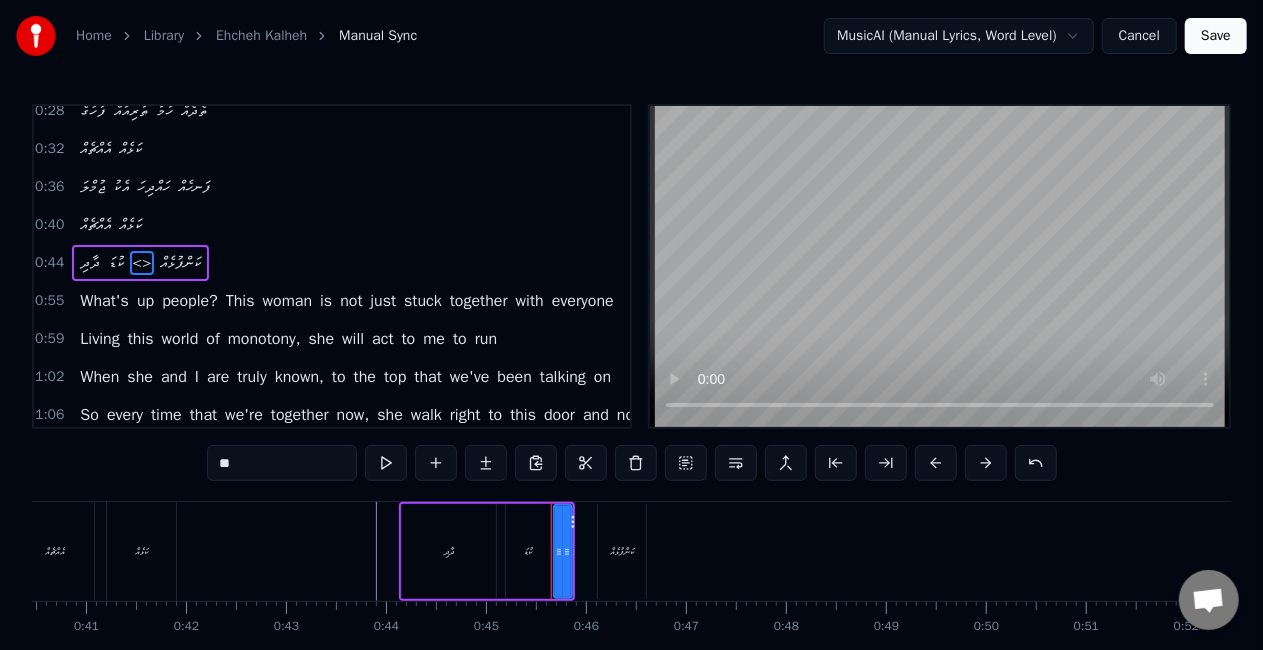 drag, startPoint x: 266, startPoint y: 455, endPoint x: 199, endPoint y: 453, distance: 67.02985 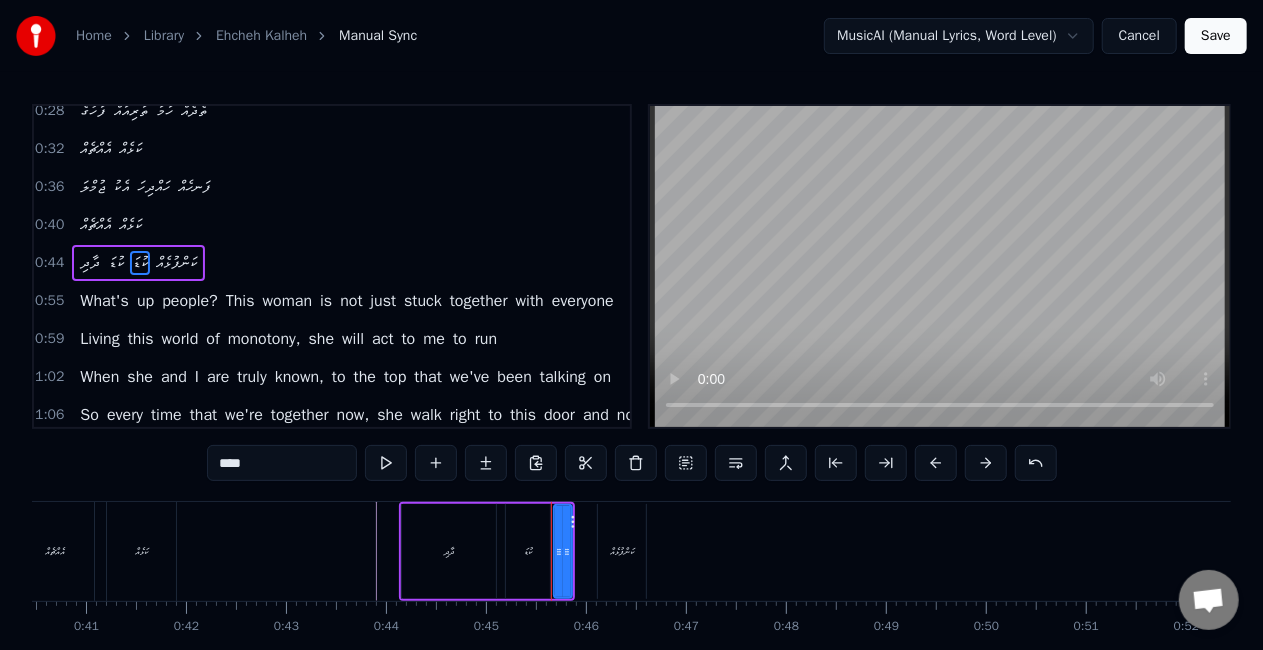 click at bounding box center [567, 551] 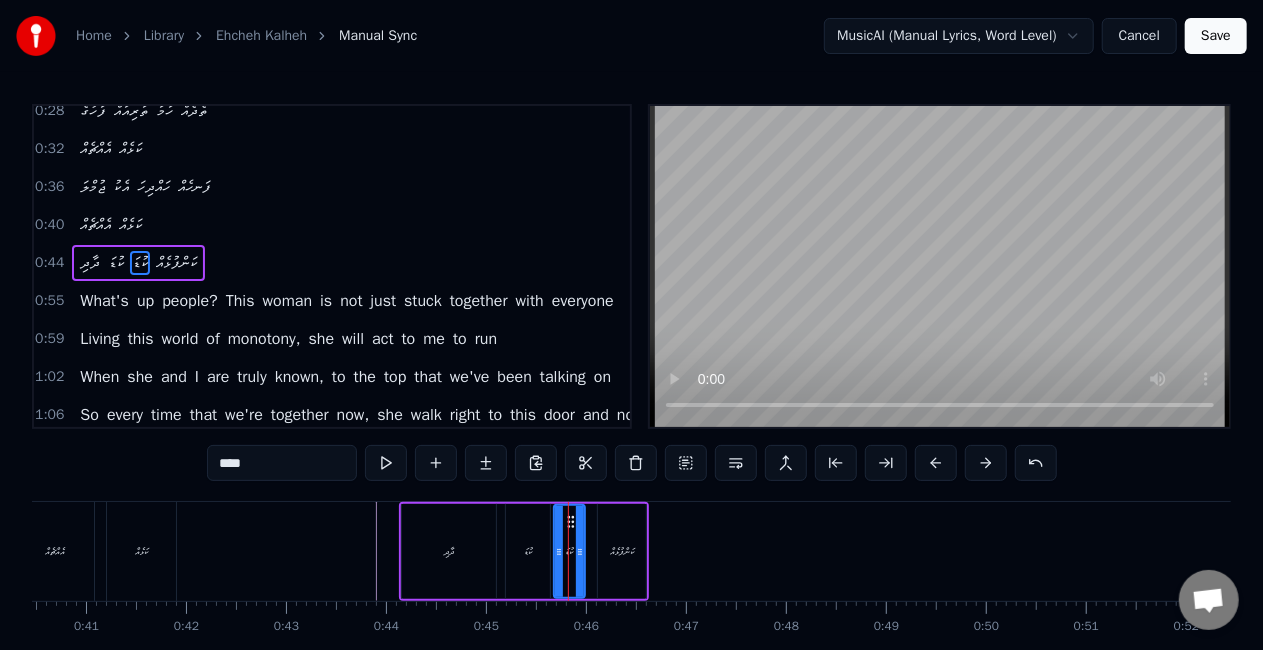 drag, startPoint x: 570, startPoint y: 553, endPoint x: 583, endPoint y: 560, distance: 14.764823 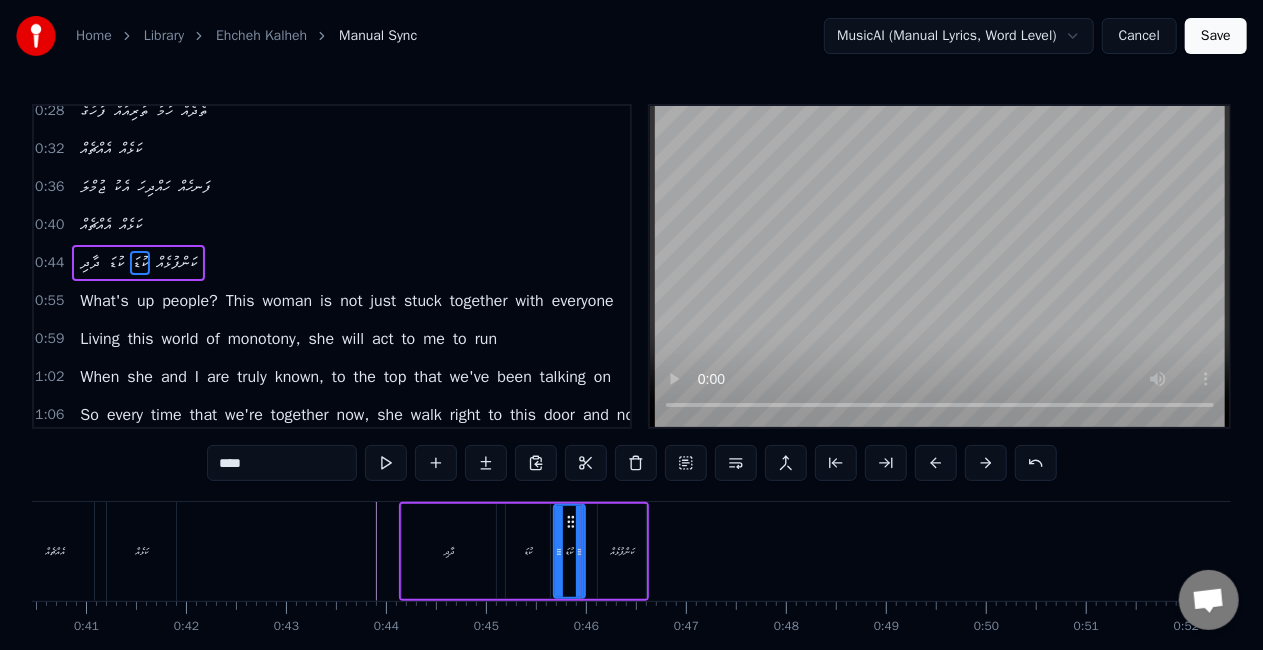 type on "****" 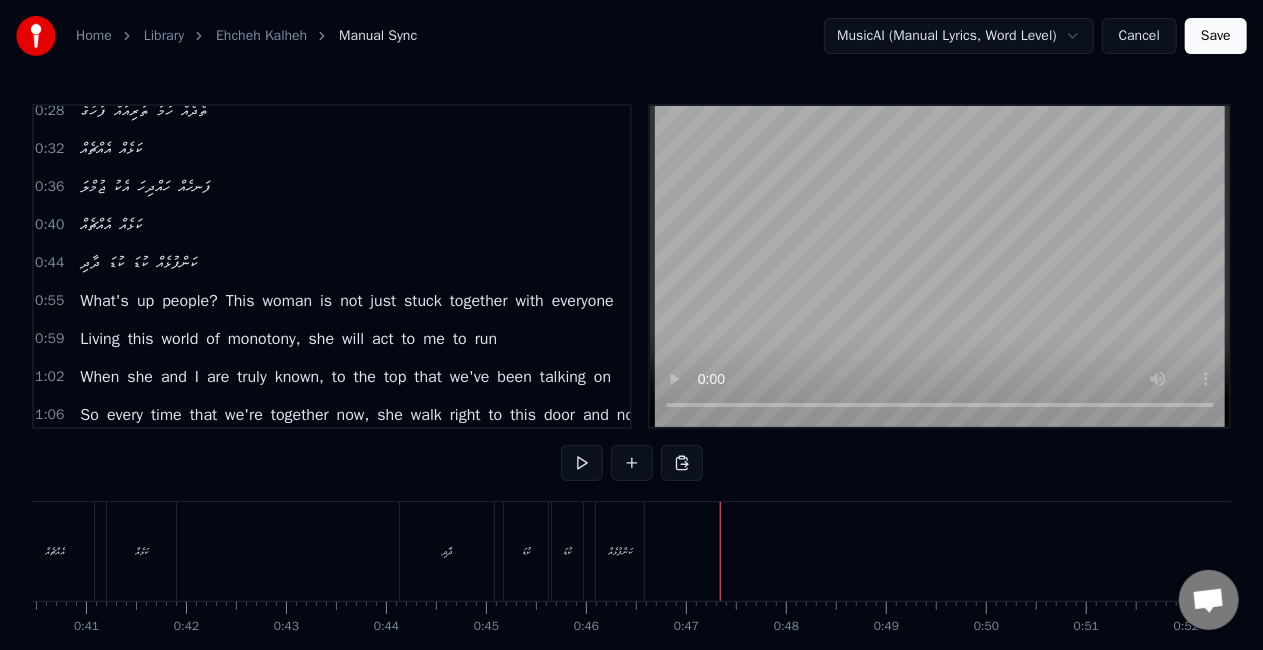 click on "0:17 އެއްޗެއް ކަޅެއް 0:21 އެންމެނައް ރަހަ ފޮނި ކަޅެއް 0:25 އެއްޗެއް ކަޅެއް 0:28 ފަހުގެ ތަރިއައް ހަމަ ތެދެއް 0:32 އެއްޗެއް ކަޅެއް 0:36 ޖުމްލަ އެކު ހައްދިހަ ފަނހެއް 0:40 އެއްޗެއް ކަޅެއް 0:44 ދާދި  ކުޑަ ކުޑަ ކަންފުޅެއް 0:55 What's up people? This woman is not just stuck together with everyone 0:59 Living this world of monotony, she will act to me to run 1:02 When she and I are truly known, to the top that we've been talking on 1:06 So every time that we're together now, she walk right to this door and now 1:10 She's cute, she's brave, she's cool, she's tall 1:18 And she's it all 1:19 ހަ ންހާ 1:22 ވާނެ އެއްޗެއް ވާނެ 1:24 އެއްޗެއް ކަޅެއް 1:30 ފަތުލި ހަކުރައް ބޮޑު ބޮޅެއް 1:33 އެއްޗެއް ކަޅެއް 1:37 އެންމެނައް ބިރުވެރިކަމެއް 1:41 އެއްޗެއް ކަޅެއް 1:45 ނާށި" at bounding box center [631, 403] 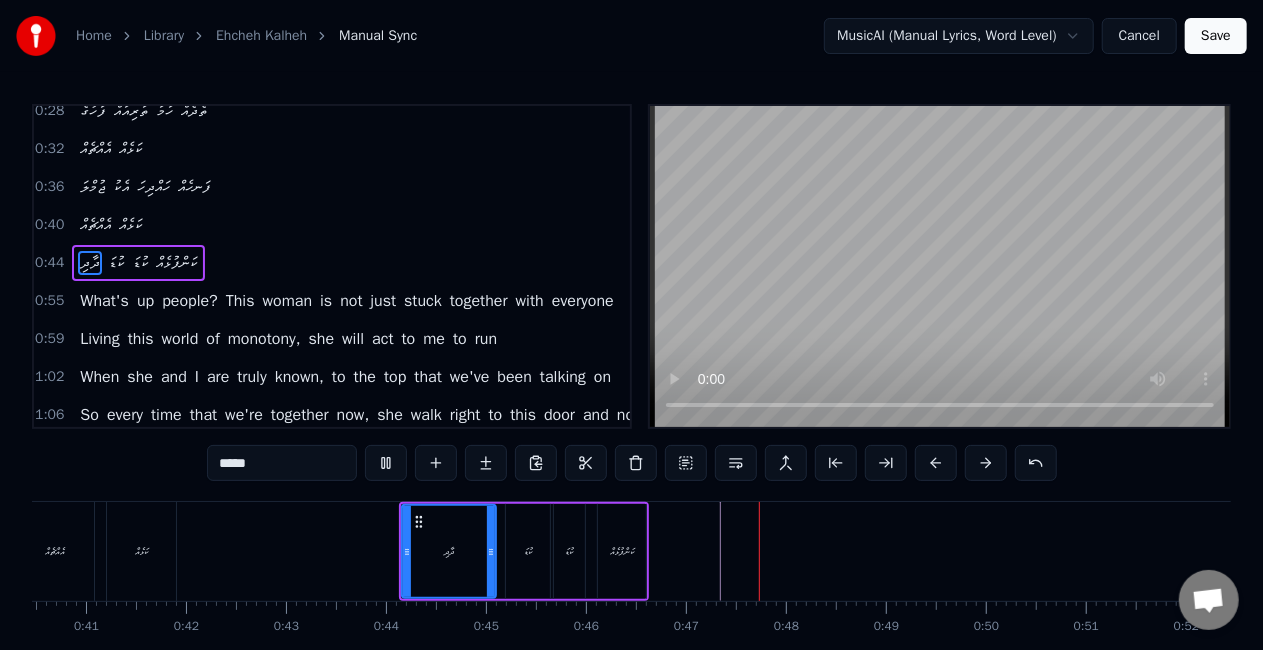 click at bounding box center (4986, 551) 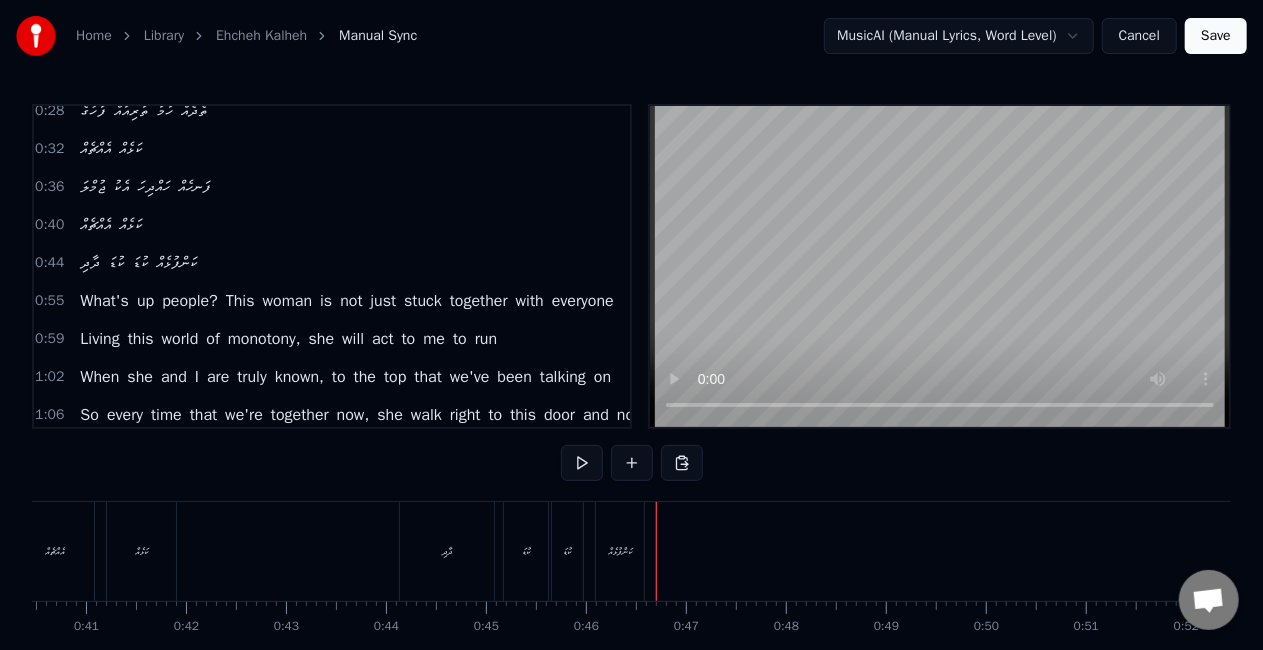 click on "ކަންފުޅެއް" at bounding box center (620, 551) 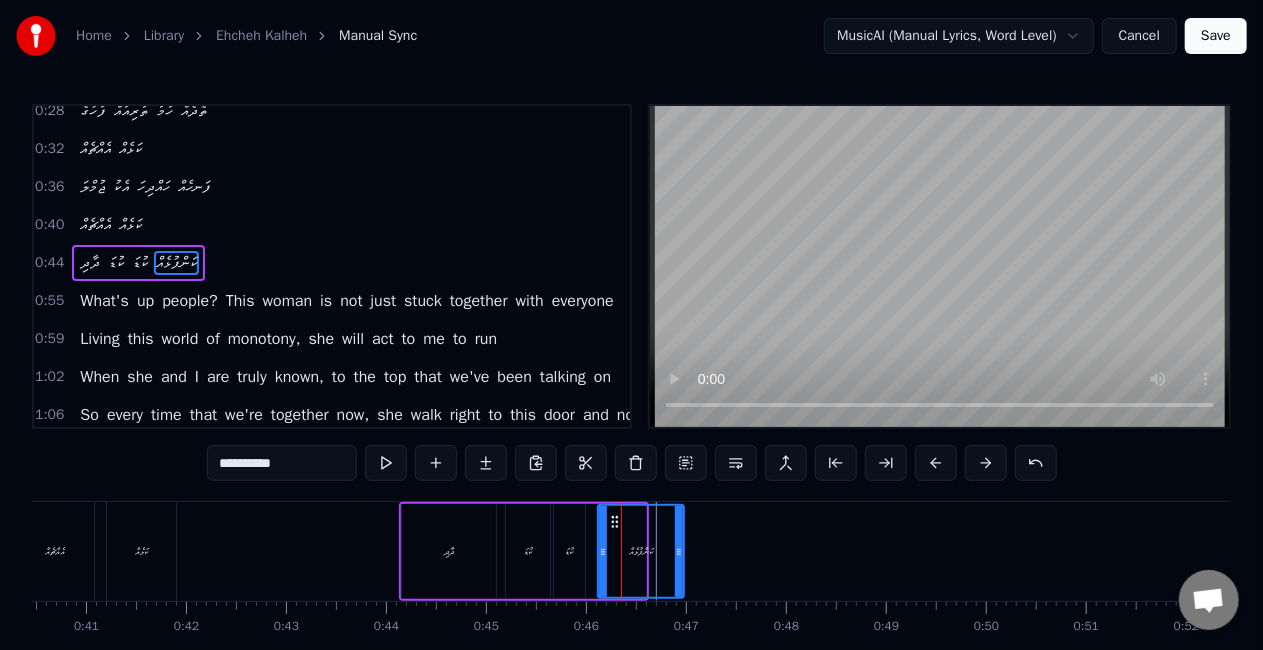 drag, startPoint x: 643, startPoint y: 554, endPoint x: 681, endPoint y: 554, distance: 38 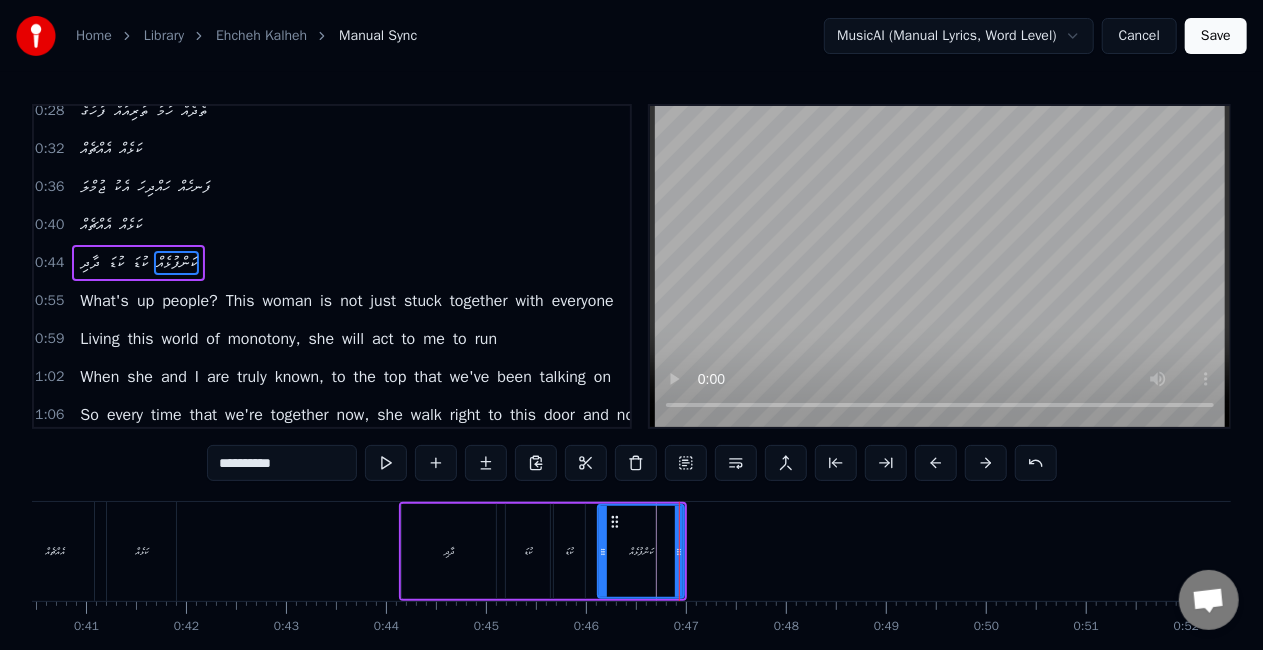 click on "ކުޑަ" at bounding box center (570, 551) 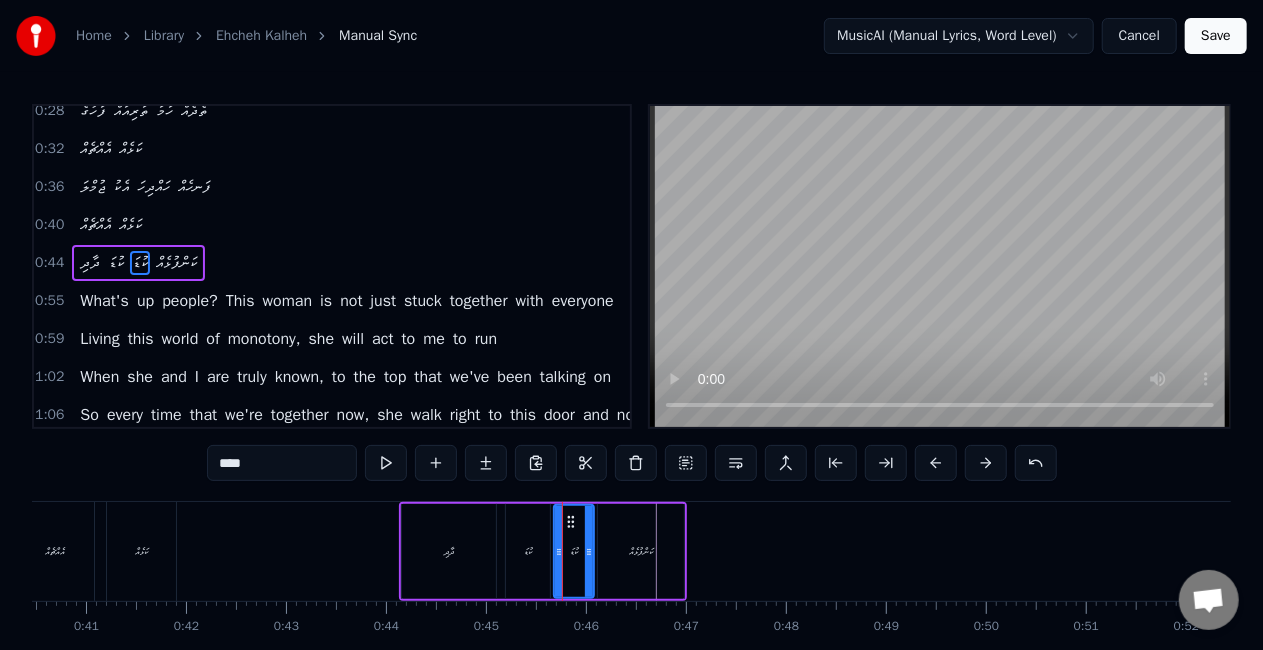 click 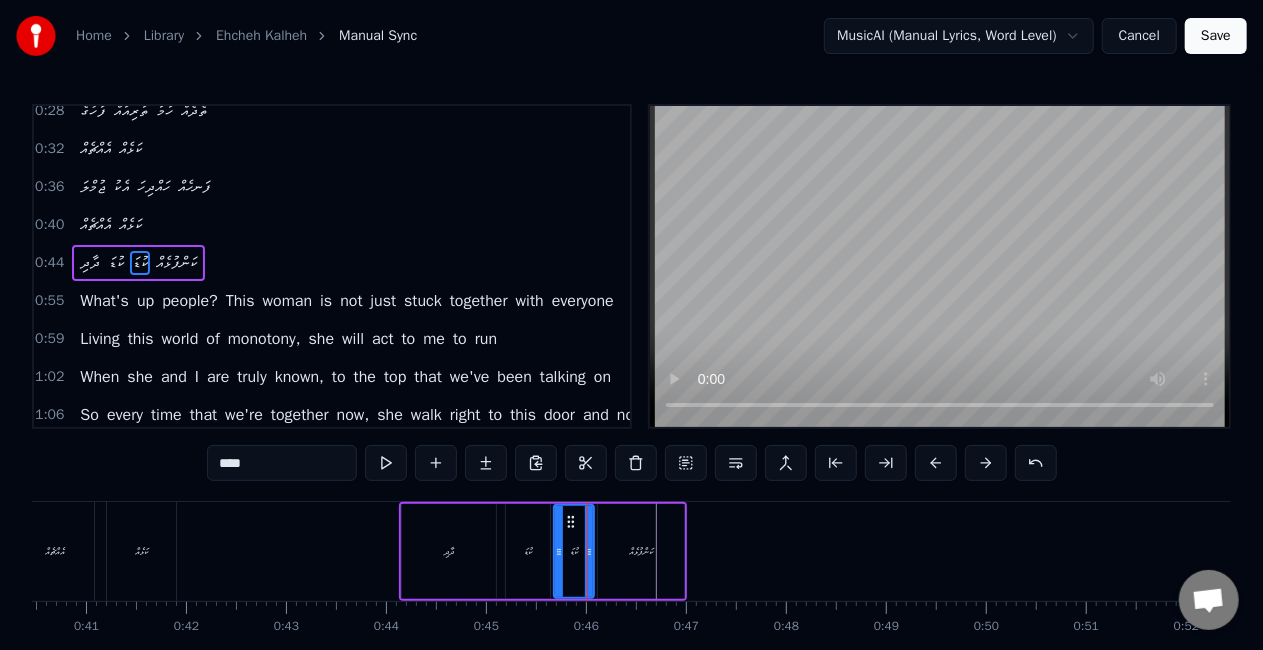 click on "0:17 އެއްޗެއް ކަޅެއް 0:21 އެންމެނައް ރަހަ ފޮނި ކަޅެއް 0:25 އެއްޗެއް ކަޅެއް 0:28 ފަހުގެ ތަރިއައް ހަމަ ތެދެއް 0:32 އެއްޗެއް ކަޅެއް 0:36 ޖުމްލަ އެކު ހައްދިހަ ފަނހެއް 0:40 އެއްޗެއް ކަޅެއް 0:44 ދާދި  ކުޑަ ކުޑަ ކަންފުޅެއް 0:55 What's up people? This woman is not just stuck together with everyone 0:59 Living this world of monotony, she will act to me to run 1:02 When she and I are truly known, to the top that we've been talking on 1:06 So every time that we're together now, she walk right to this door and now 1:10 She's cute, she's brave, she's cool, she's tall 1:18 And she's it all 1:19 ހަ ންހާ 1:22 ވާނެ އެއްޗެއް ވާނެ 1:24 އެއްޗެއް ކަޅެއް 1:30 ފަތުލި ހަކުރައް ބޮޑު ބޮޅެއް 1:33 އެއްޗެއް ކަޅެއް 1:37 އެންމެނައް ބިރުވެރިކަމެއް 1:41 އެއްޗެއް ކަޅެއް 1:45 ނާށި" at bounding box center (631, 403) 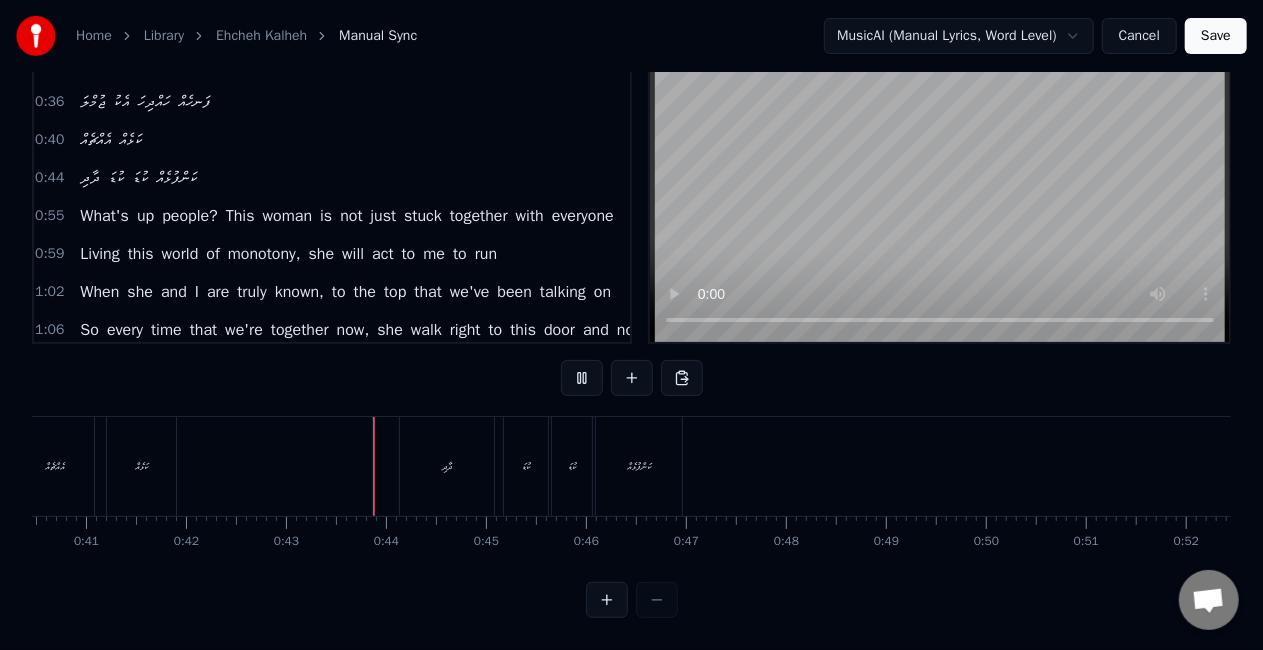 scroll, scrollTop: 102, scrollLeft: 0, axis: vertical 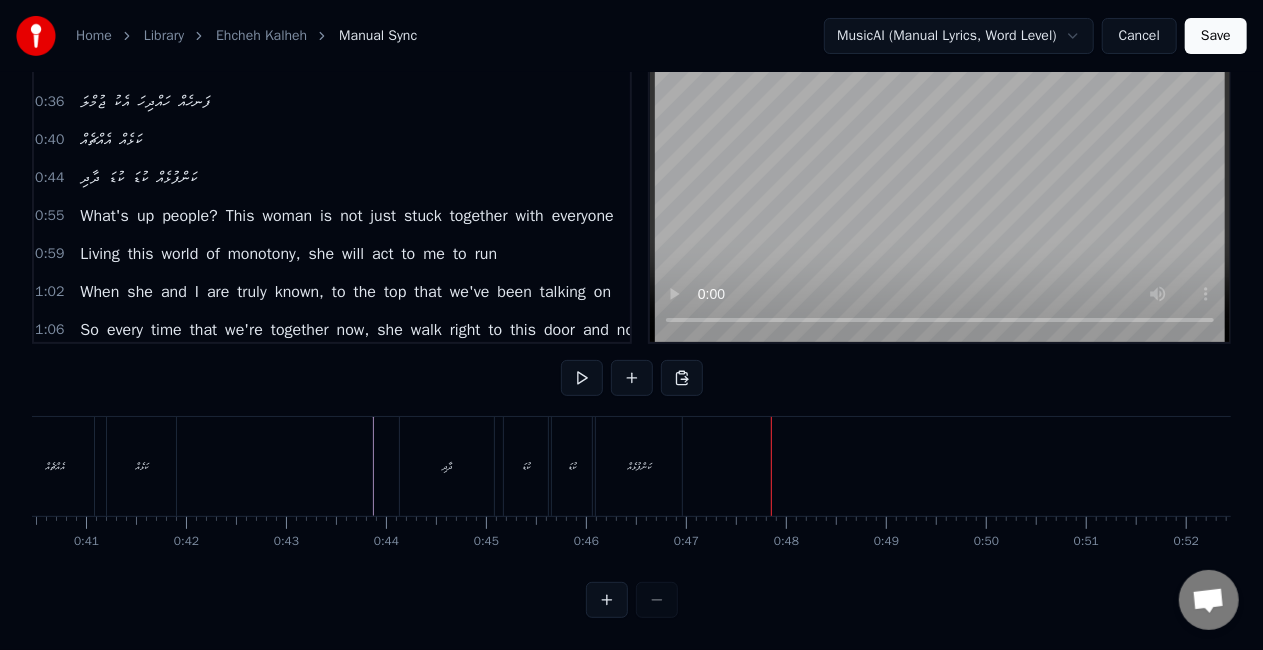 click on "ކަންފުޅެއް" at bounding box center [639, 466] 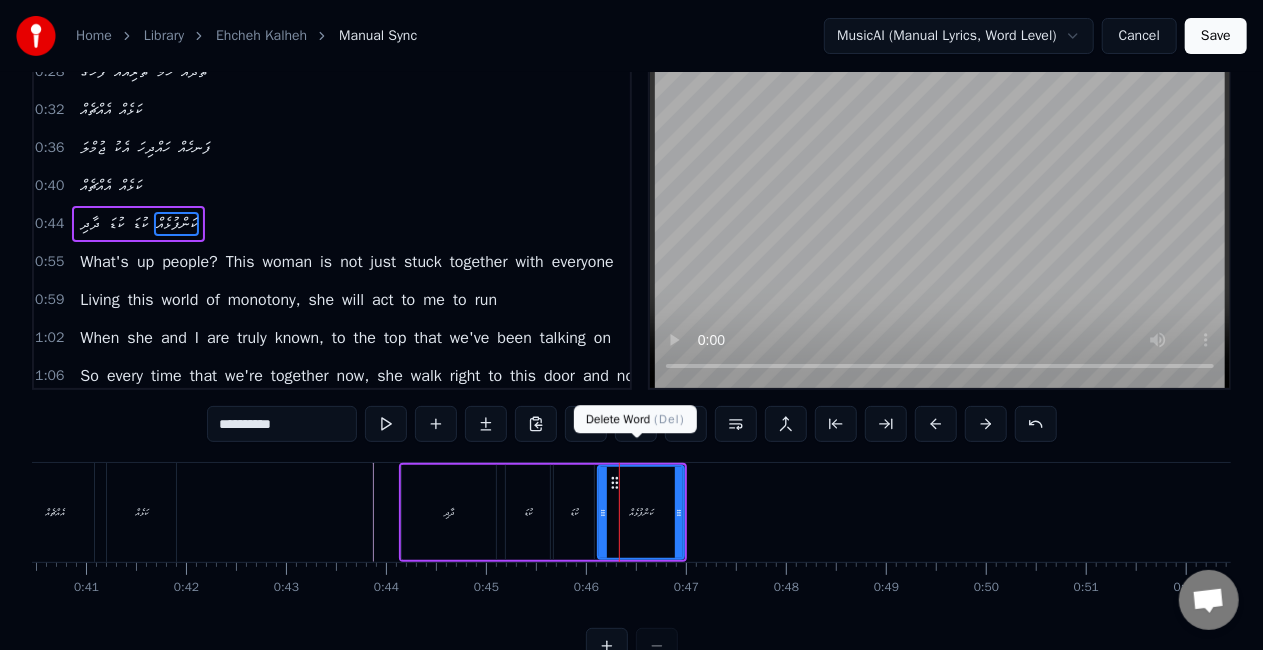 scroll, scrollTop: 0, scrollLeft: 0, axis: both 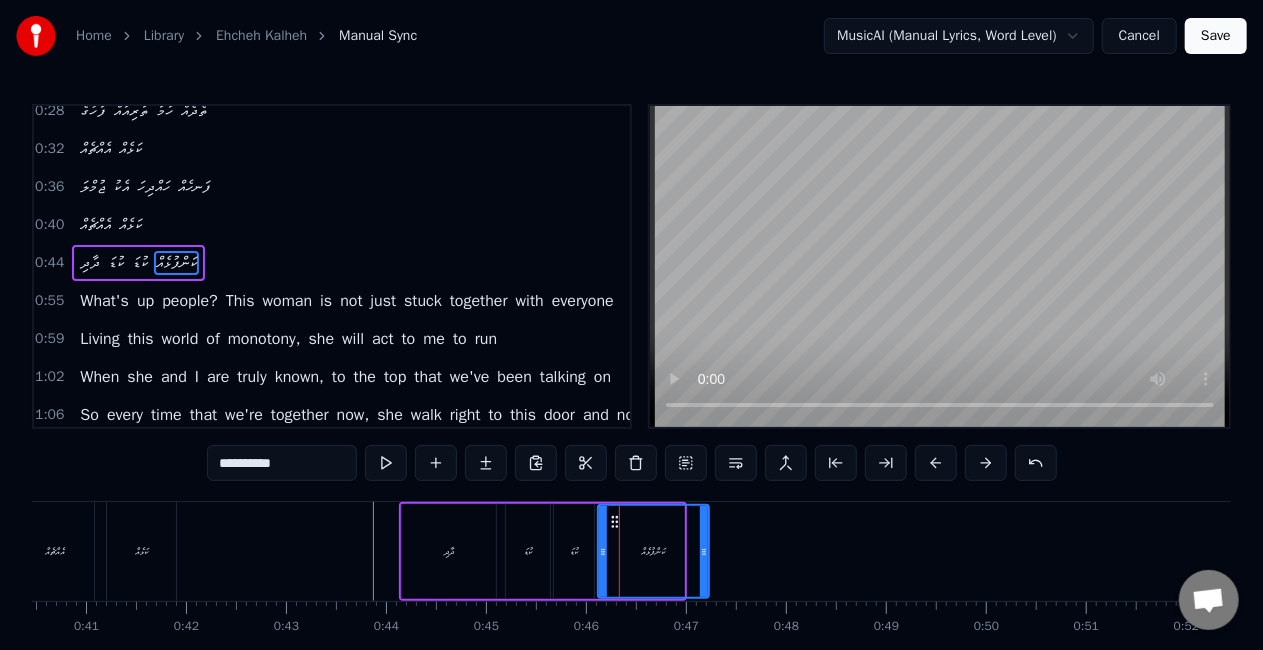 drag, startPoint x: 681, startPoint y: 548, endPoint x: 706, endPoint y: 549, distance: 25.019993 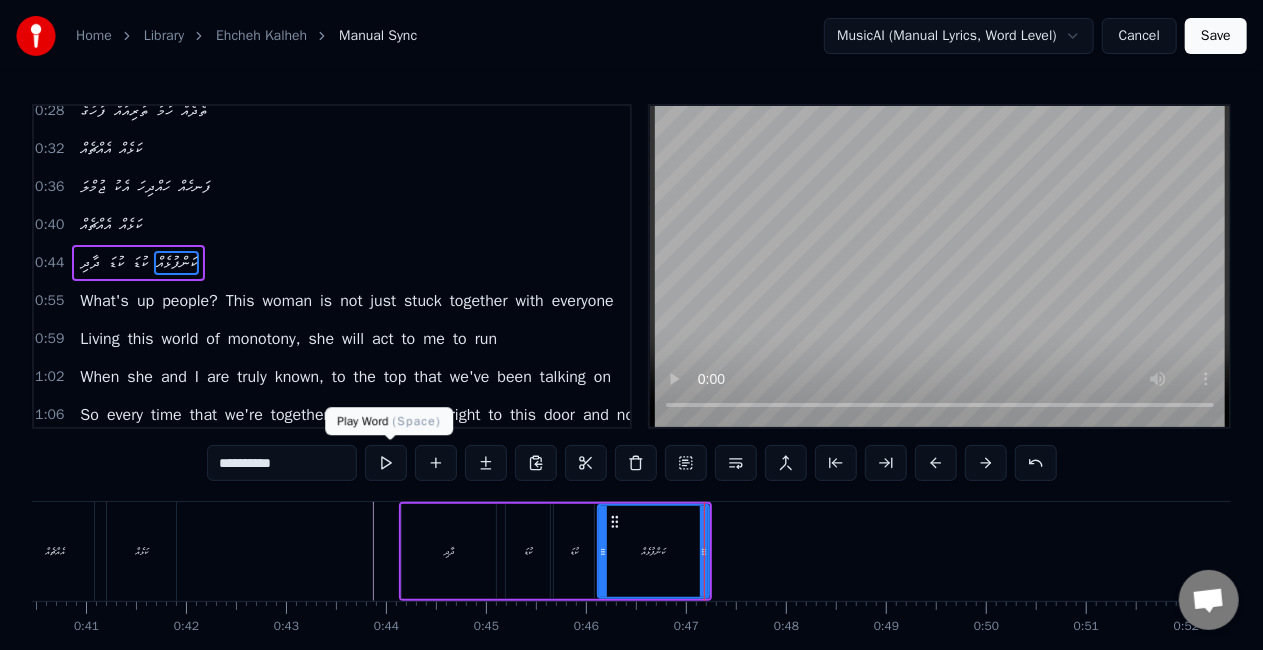 click at bounding box center (386, 463) 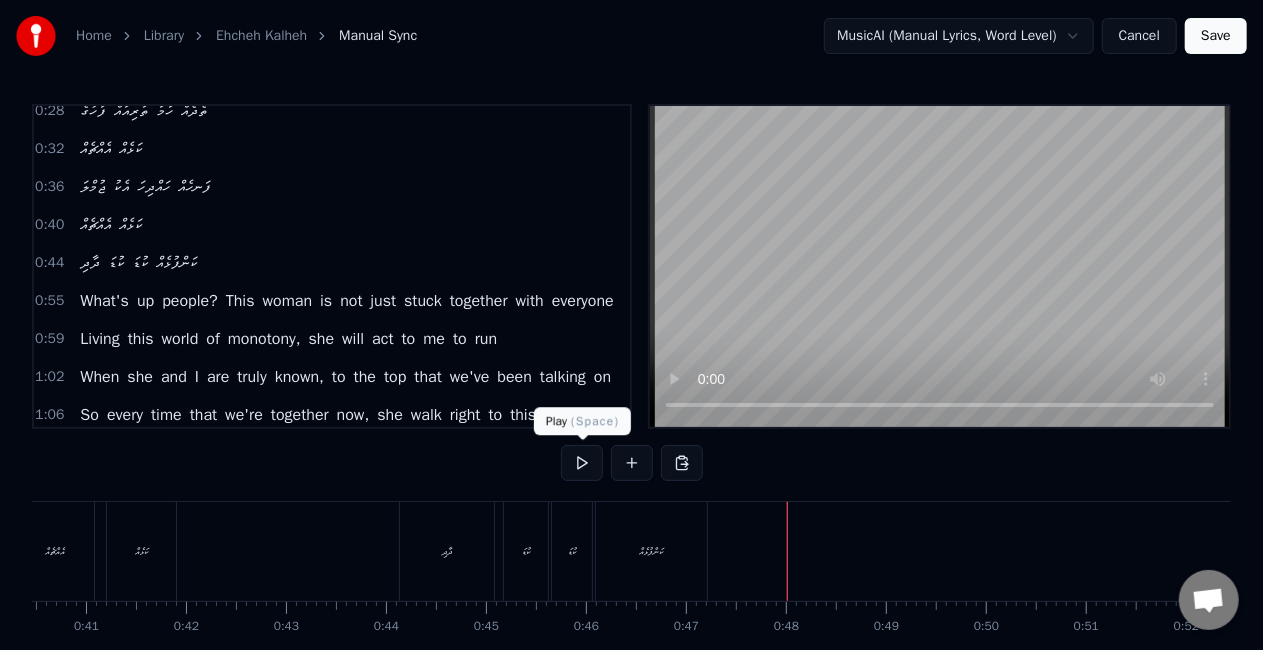 click at bounding box center (582, 463) 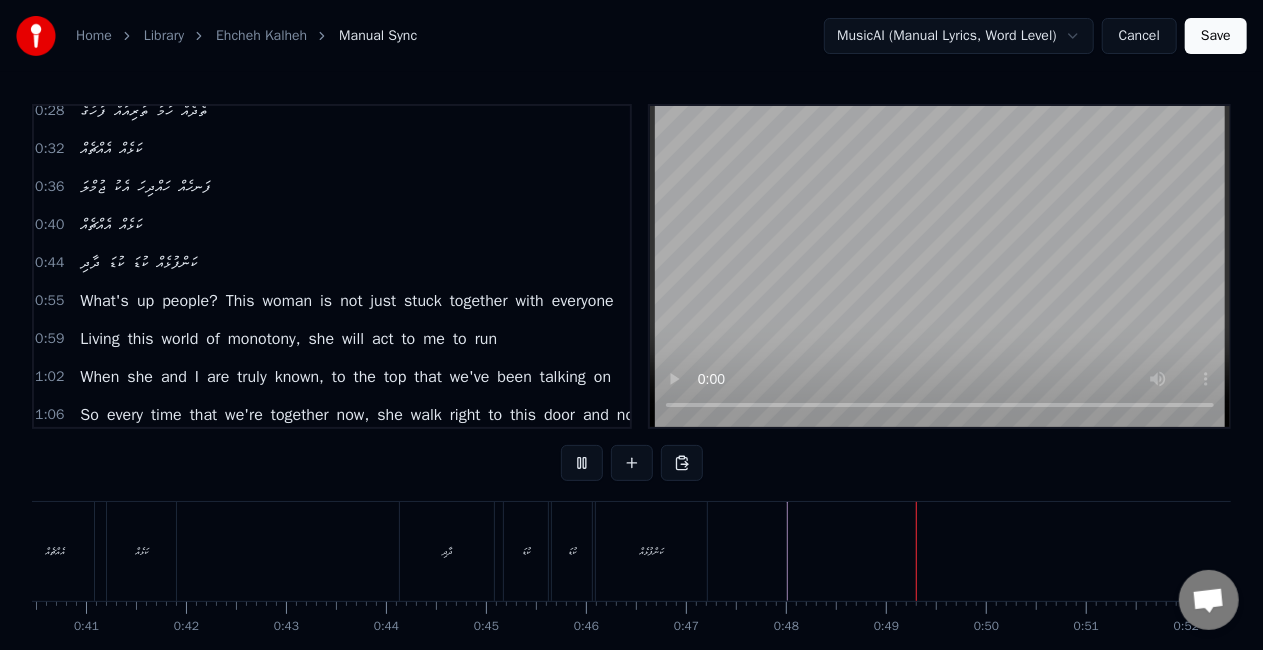 scroll, scrollTop: 102, scrollLeft: 0, axis: vertical 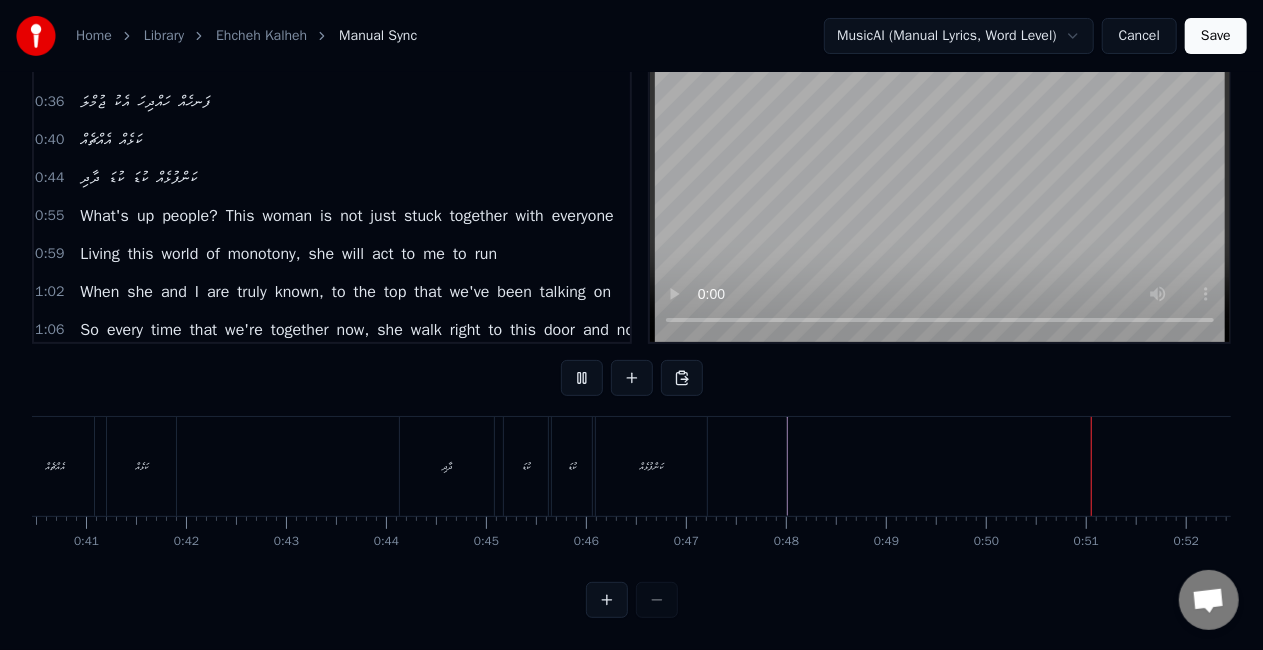 type 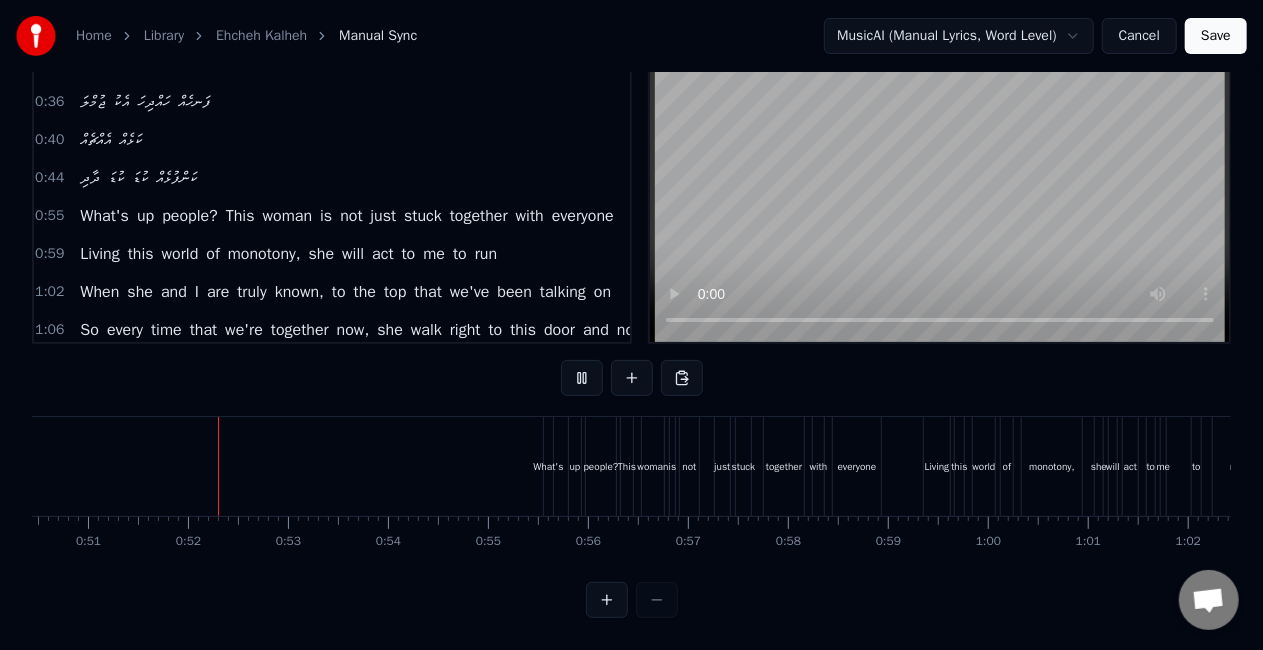 scroll, scrollTop: 0, scrollLeft: 5066, axis: horizontal 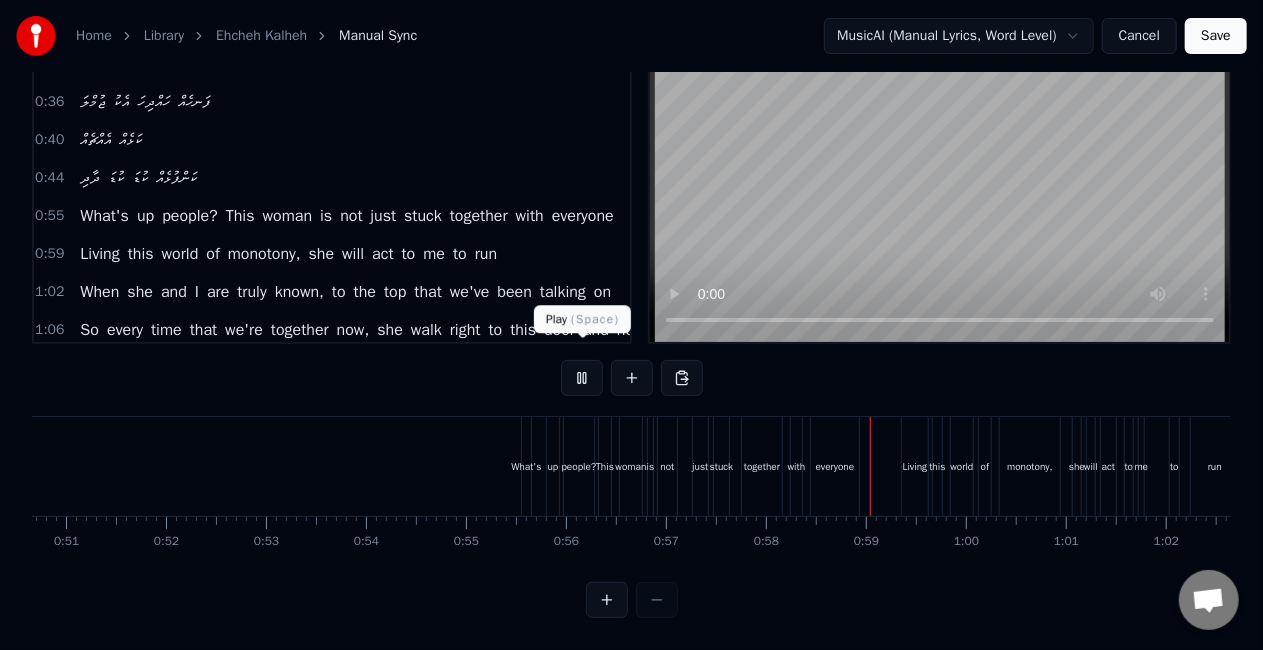click at bounding box center [582, 378] 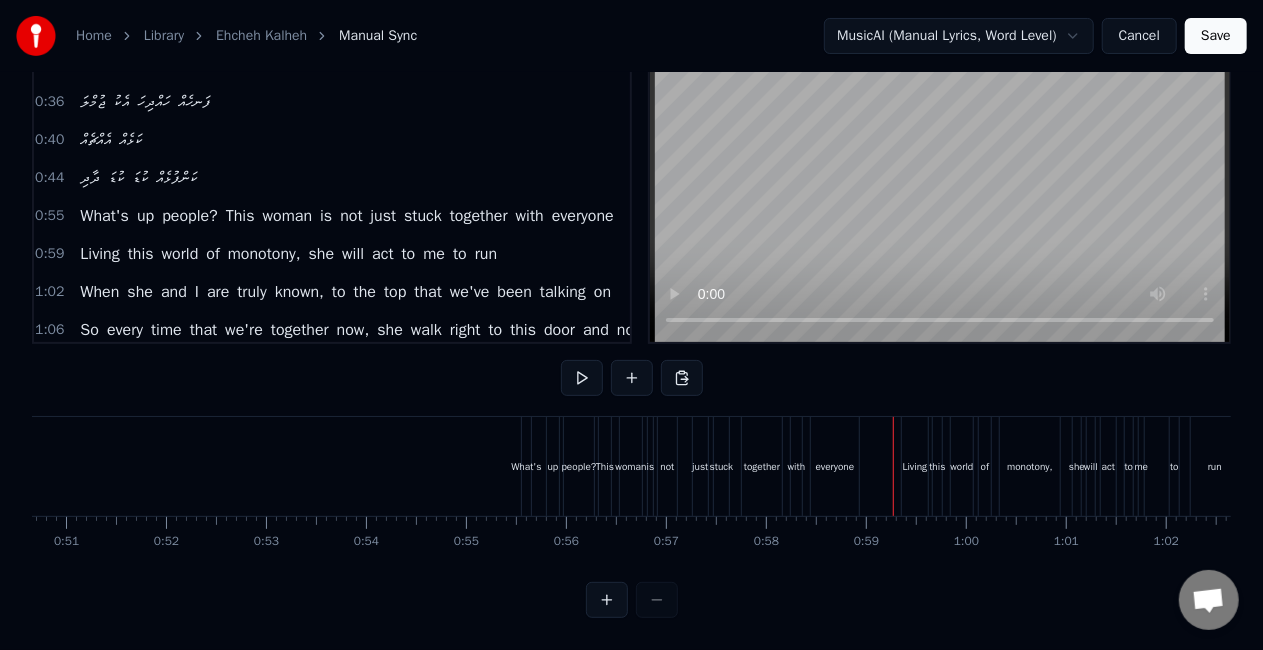 click on "What's up people? This woman is not just stuck together with everyone" at bounding box center [692, 466] 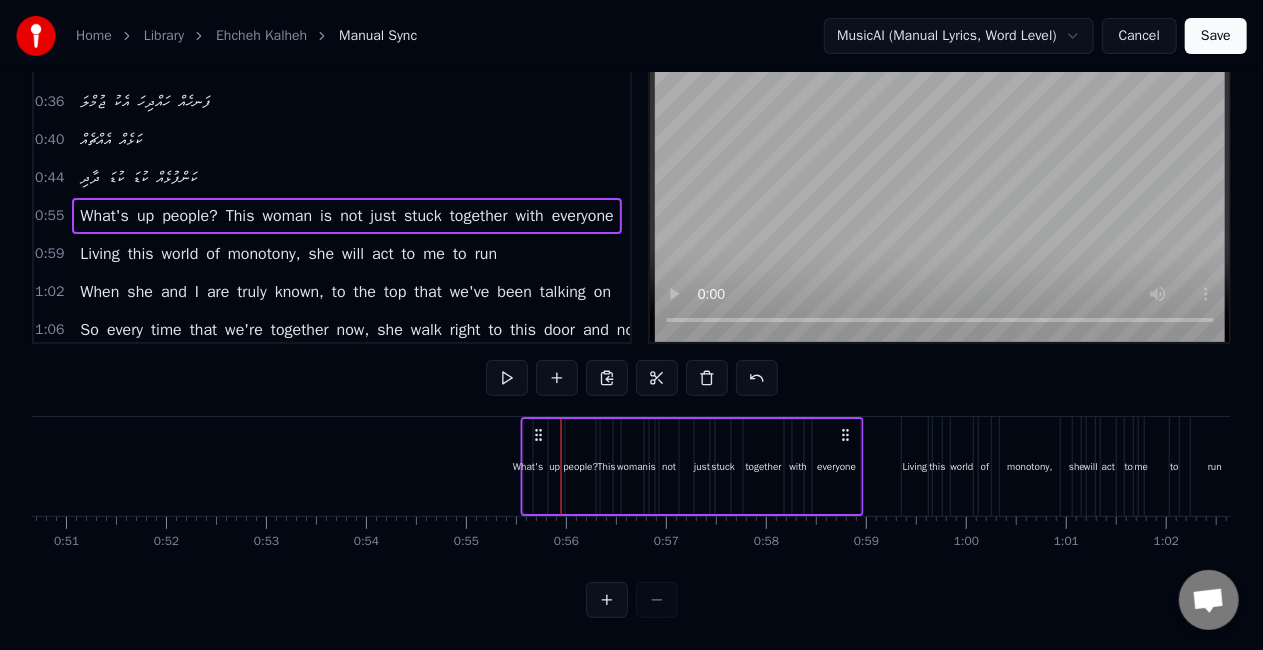 click 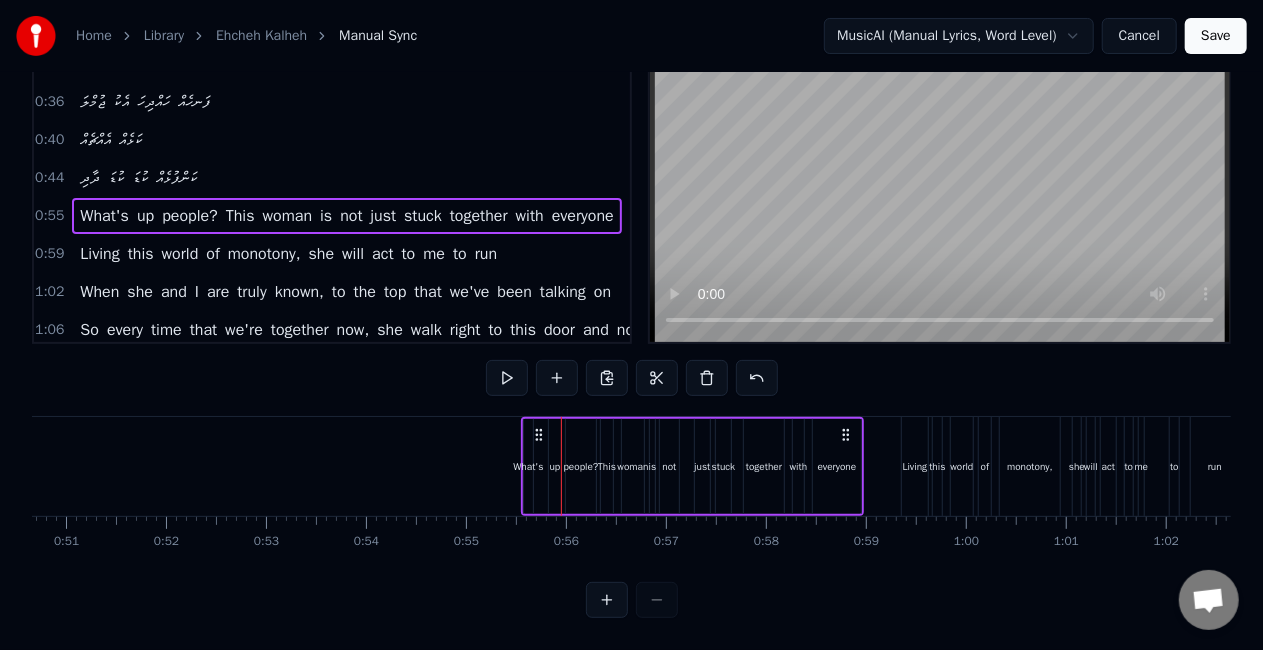 click 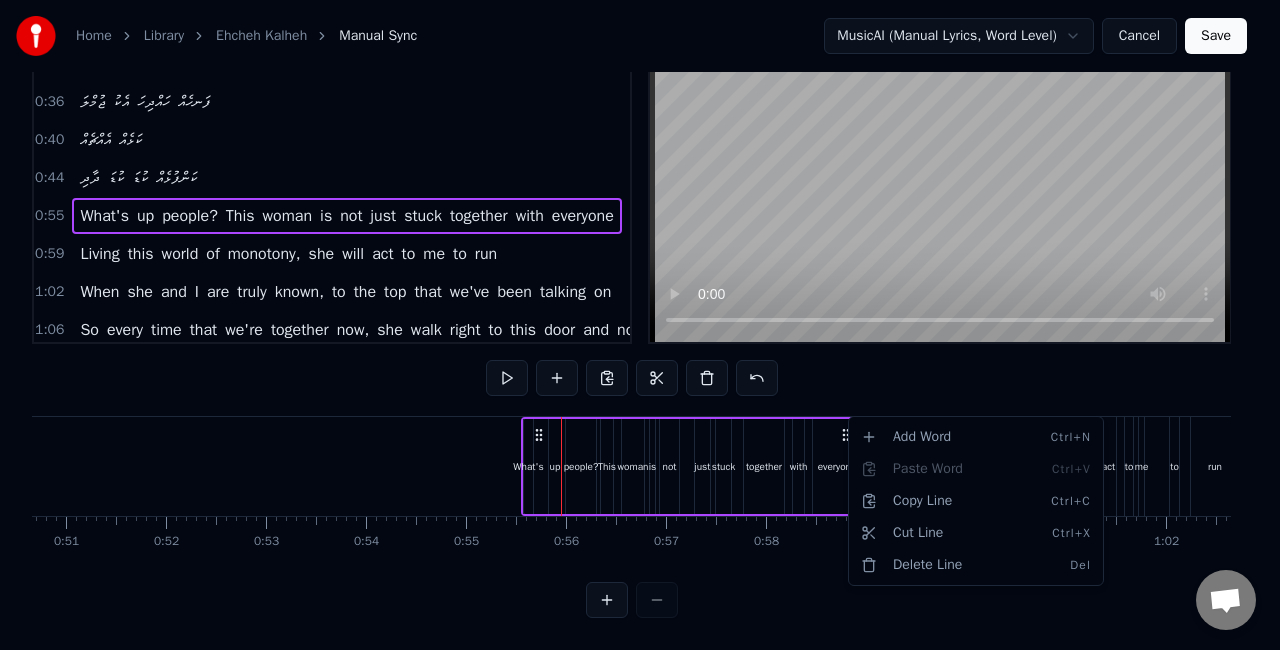click on "Home Library Ehcheh Kalheh Manual Sync MusicAI (Manual Lyrics, Word Level) Cancel Save 0:17 އެއްޗެއް ކަޅެއް 0:21 އެންމެނައް ރަހަ ފޮނި ކަޅެއް 0:25 އެއްޗެއް ކަޅެއް 0:28 ފަހުގެ ތަރިއައް ހަމަ ތެދެއް 0:32 އެއްޗެއް ކަޅެއް 0:36 ޖުމްލަ އެކު ހައްދިހަ ފަނހެއް 0:40 އެއްޗެއް ކަޅެއް 0:44 ދާދި  ކުޑަ ކުޑަ ކަންފުޅެއް 0:55 What's up people? This woman is not just stuck together with everyone 0:59 Living this world of monotony, she will act to me to run 1:02 When she and I are truly known, to the top that we've been talking on 1:06 So every time that we're together now, she walk right to this door and now 1:10 She's cute, she's brave, she's cool, she's tall 1:18 And she's it all 1:19 ހަ ންހާ 1:22 ވާނެ އެއްޗެއް ވާނެ 1:24 އެއްޗެއް ކަޅެއް 1:30 ފަތުލި ހަކުރައް ބޮޑު ބޮޅެއް 1:33 އެއްޗެއް ކަޅެއް 1:37 1:41 1:45 up" at bounding box center [640, 282] 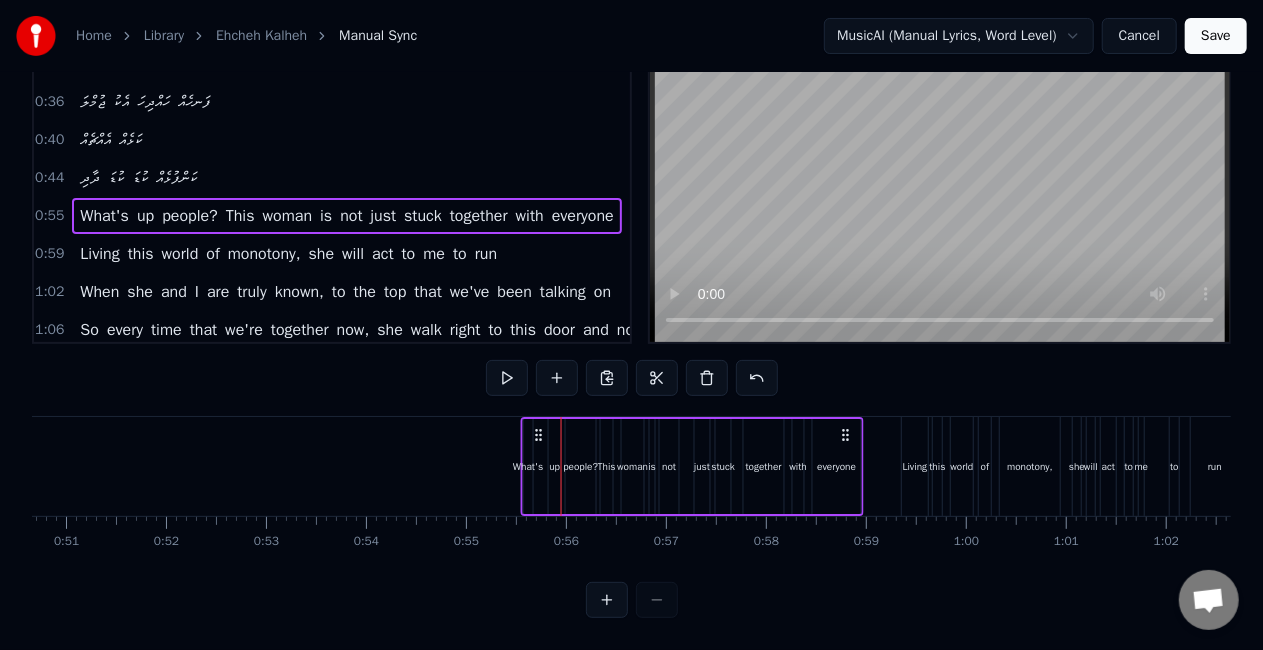 click 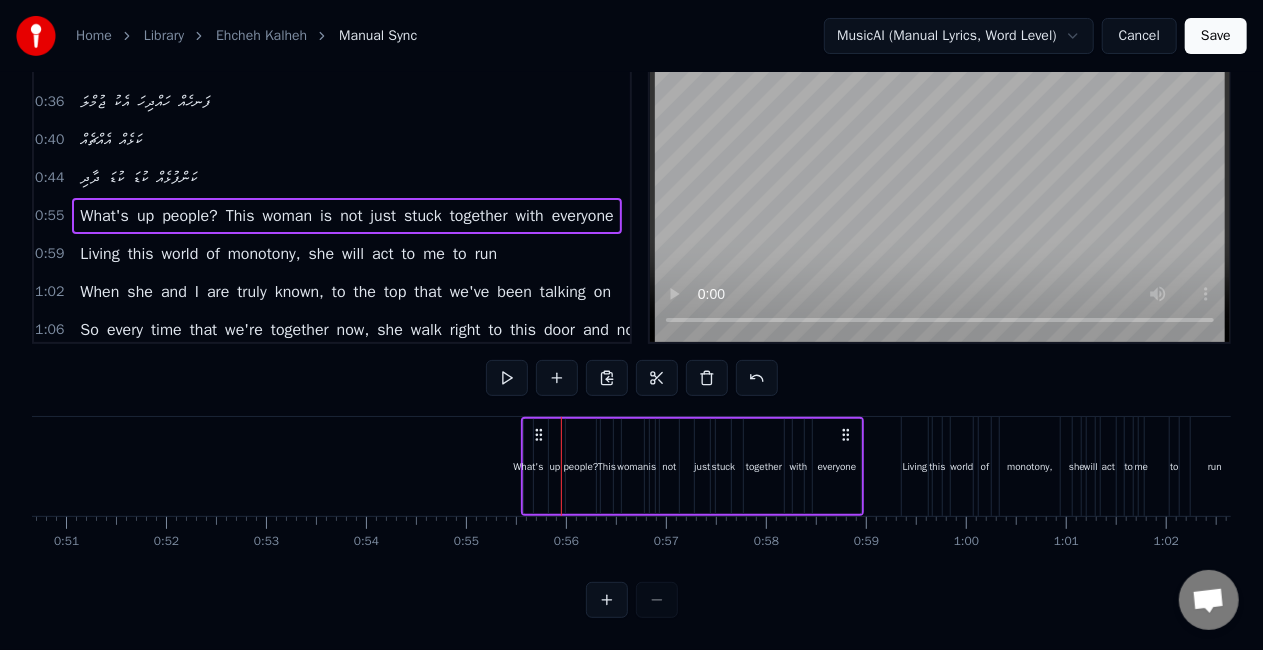 click 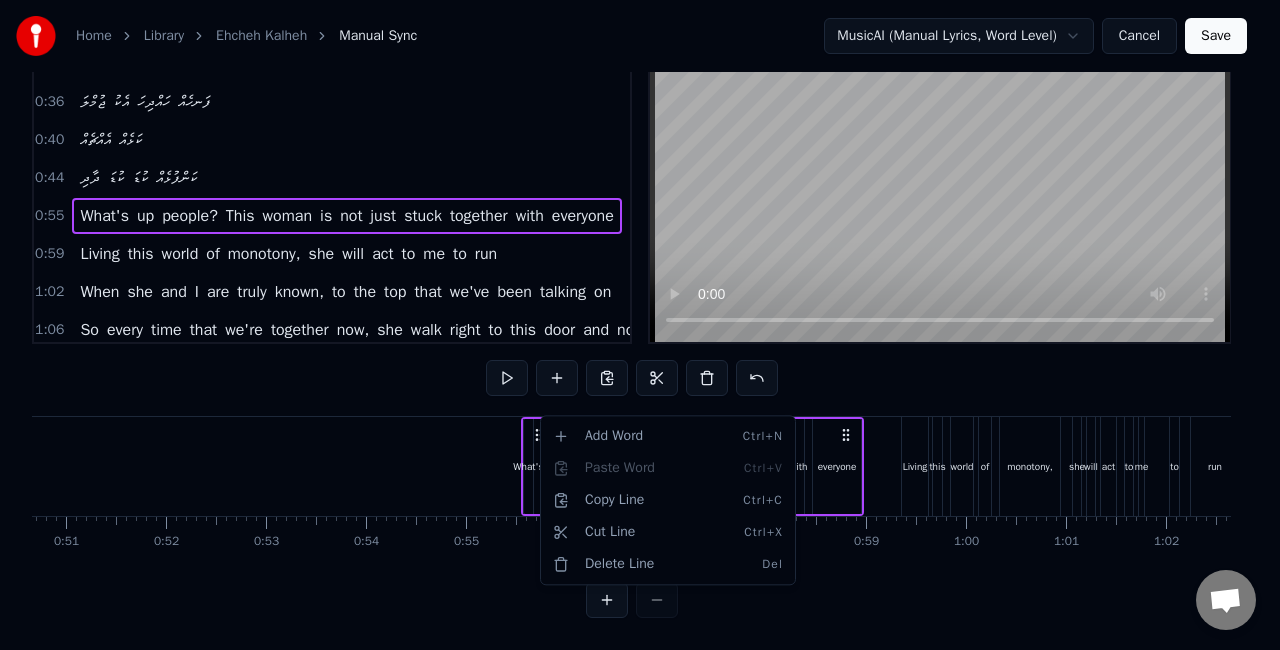 click on "Home Library Ehcheh Kalheh Manual Sync MusicAI (Manual Lyrics, Word Level) Cancel Save 0:17 އެއްޗެއް ކަޅެއް 0:21 އެންމެނައް ރަހަ ފޮނި ކަޅެއް 0:25 އެއްޗެއް ކަޅެއް 0:28 ފަހުގެ ތަރިއައް ހަމަ ތެދެއް 0:32 އެއްޗެއް ކަޅެއް 0:36 ޖުމްލަ އެކު ހައްދިހަ ފަނހެއް 0:40 އެއްޗެއް ކަޅެއް 0:44 ދާދި  ކުޑަ ކުޑަ ކަންފުޅެއް 0:55 What's up people? This woman is not just stuck together with everyone 0:59 Living this world of monotony, she will act to me to run 1:02 When she and I are truly known, to the top that we've been talking on 1:06 So every time that we're together now, she walk right to this door and now 1:10 She's cute, she's brave, she's cool, she's tall 1:18 And she's it all 1:19 ހަ ންހާ 1:22 ވާނެ އެއްޗެއް ވާނެ 1:24 އެއްޗެއް ކަޅެއް 1:30 ފަތުލި ހަކުރައް ބޮޑު ބޮޅެއް 1:33 އެއްޗެއް ކަޅެއް 1:37 1:41 1:45 up" at bounding box center (640, 282) 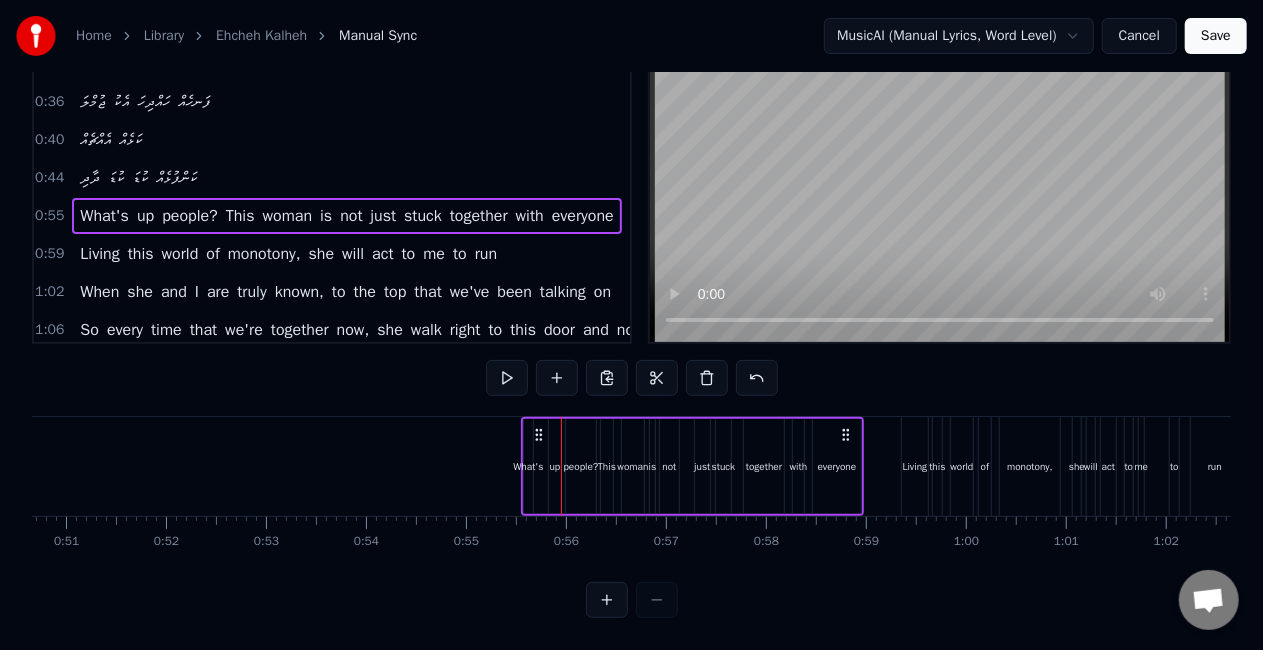 click at bounding box center (507, 378) 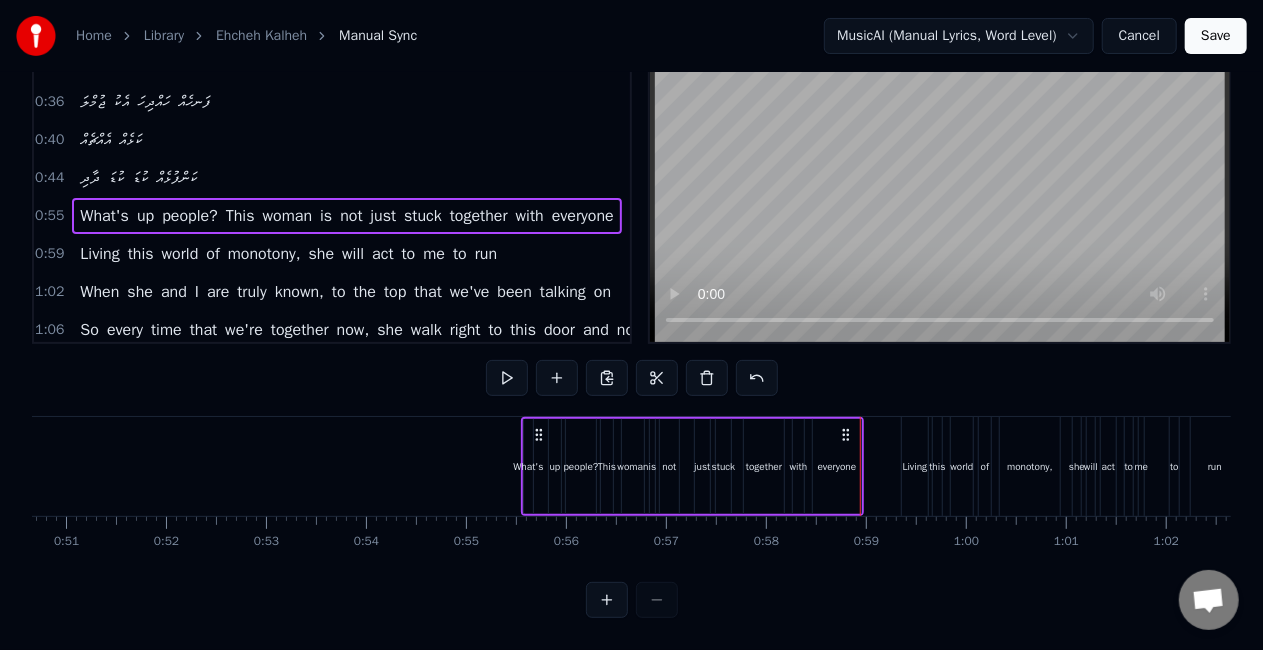 click on "Living" at bounding box center (915, 466) 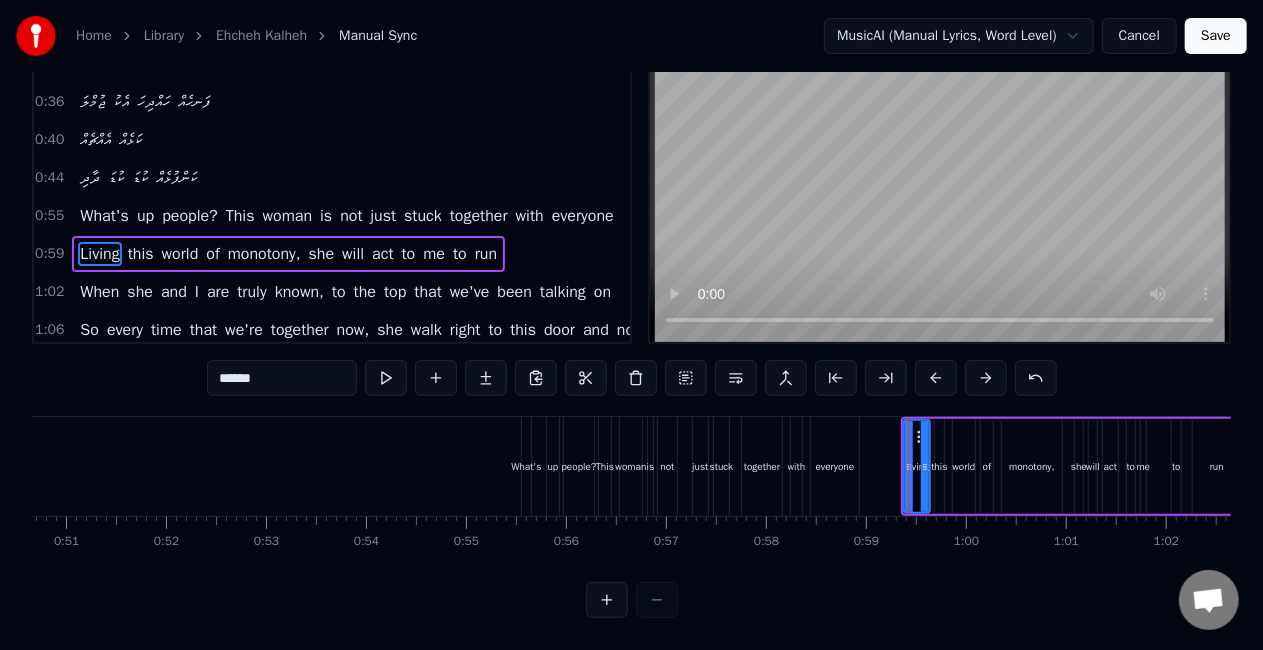 scroll, scrollTop: 0, scrollLeft: 0, axis: both 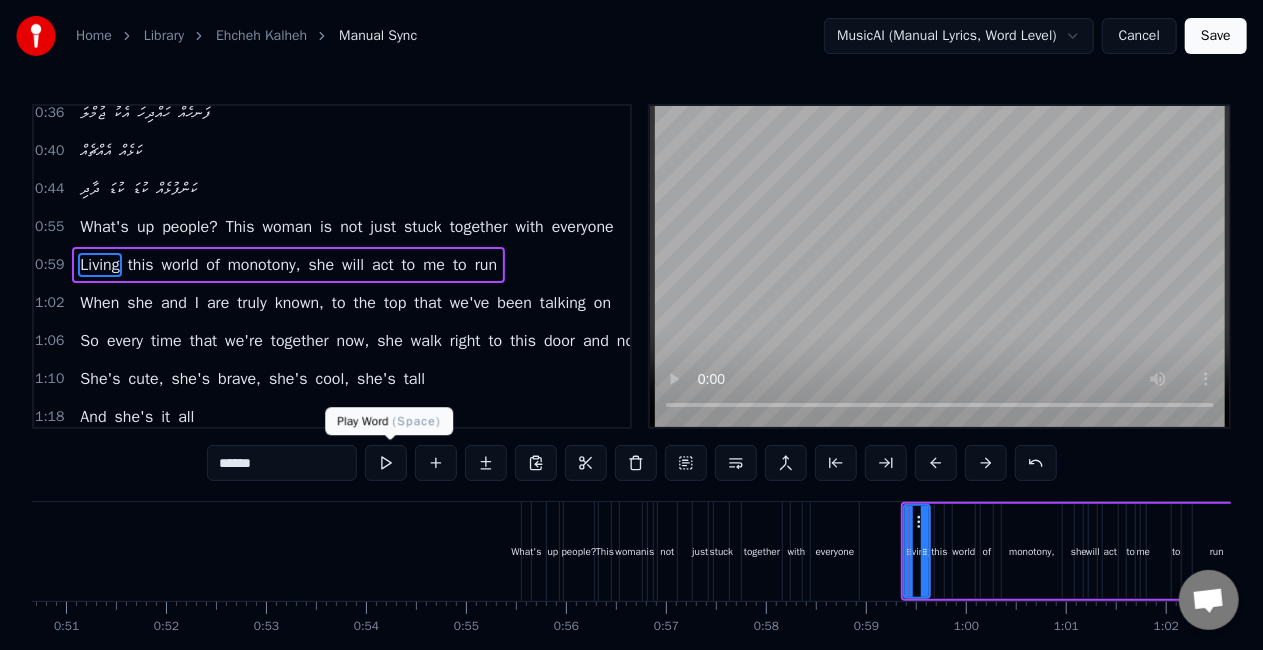 click at bounding box center (386, 463) 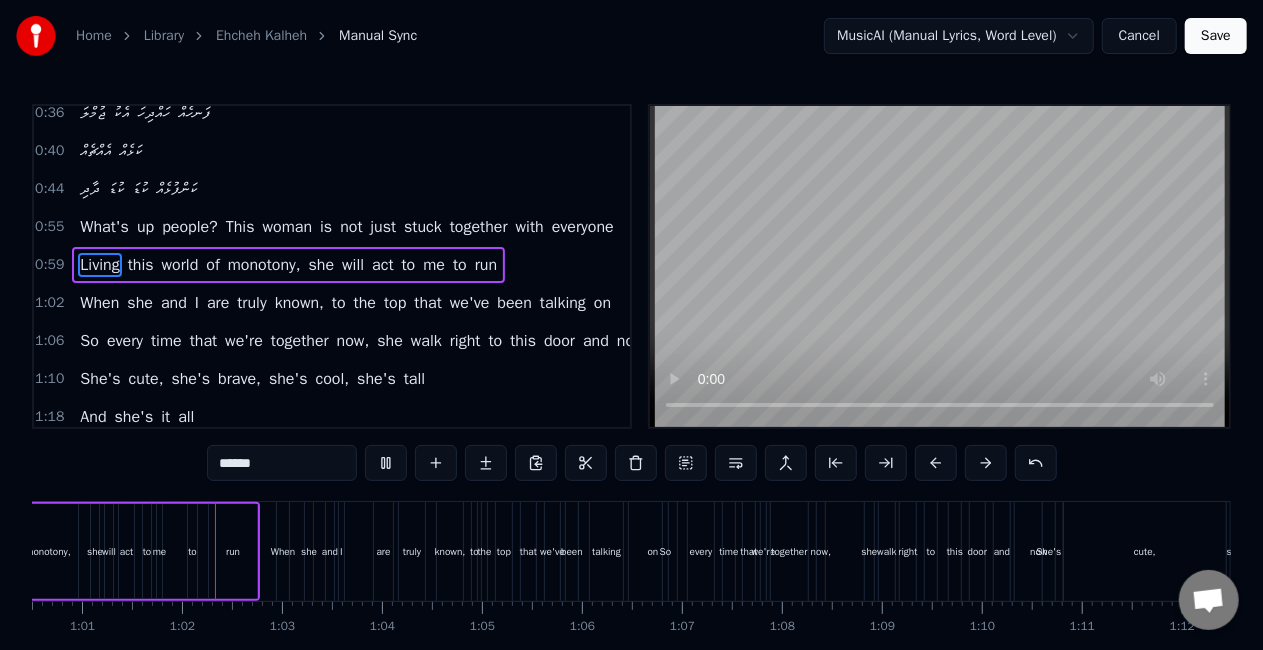 scroll, scrollTop: 0, scrollLeft: 6068, axis: horizontal 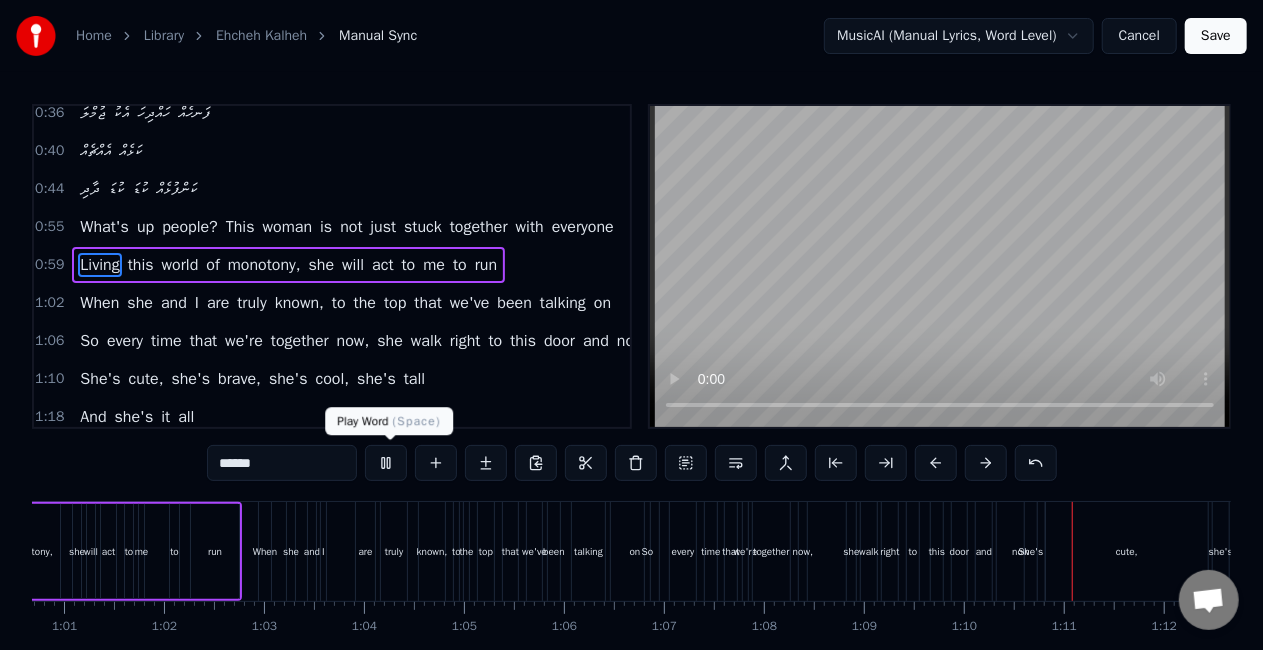 click at bounding box center (386, 463) 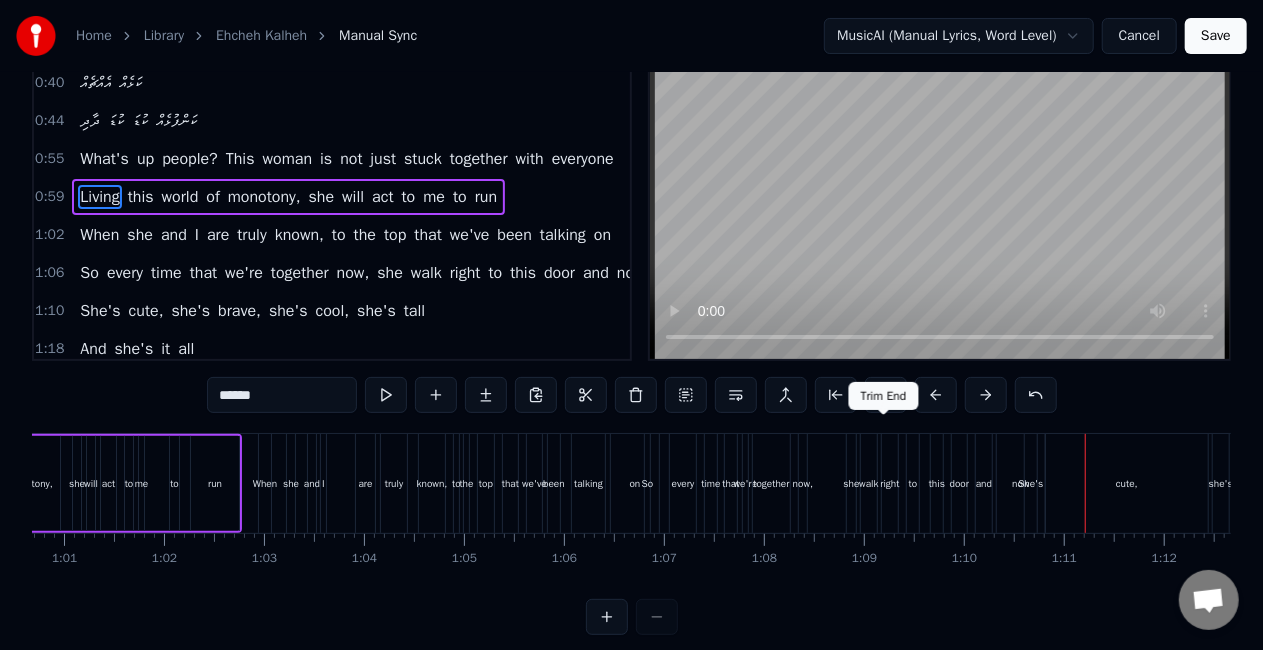 scroll, scrollTop: 100, scrollLeft: 0, axis: vertical 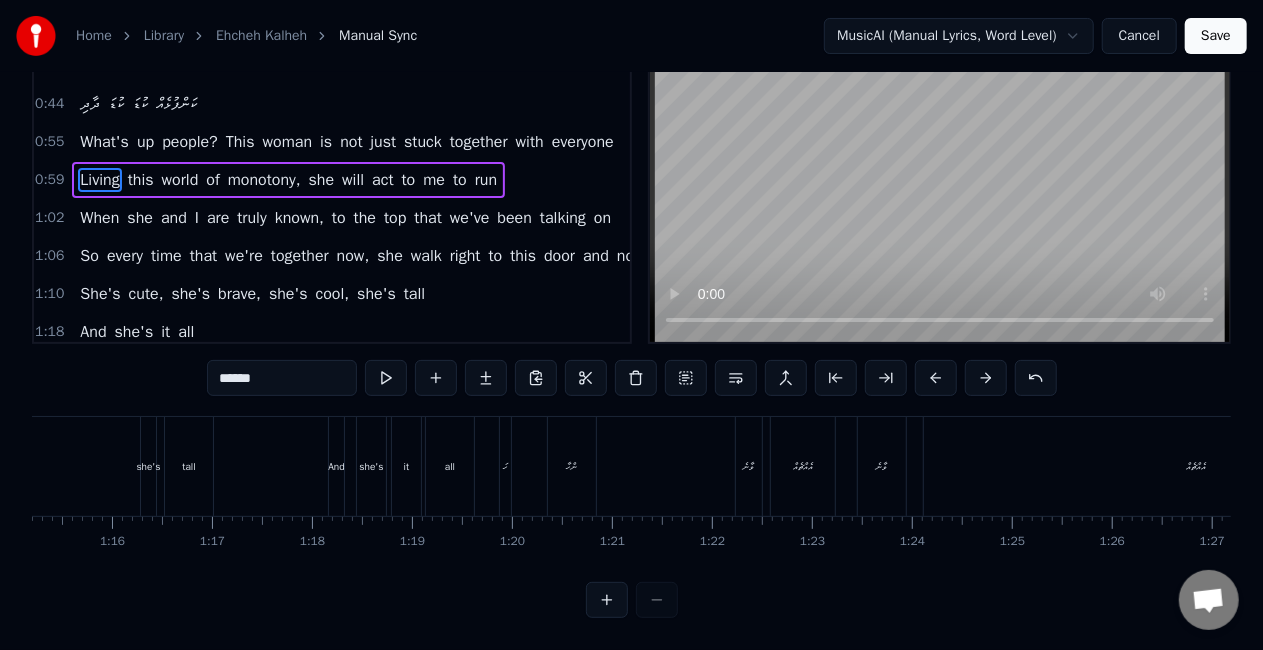 click on "ހަ" at bounding box center [505, 466] 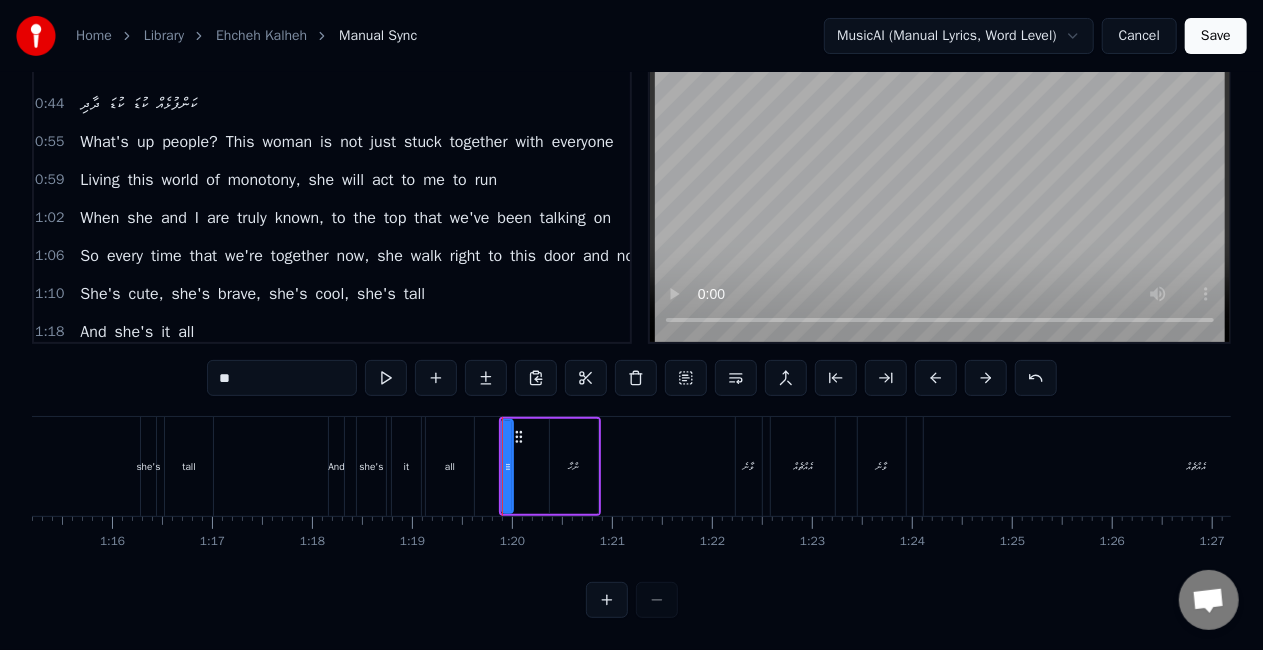 scroll, scrollTop: 0, scrollLeft: 0, axis: both 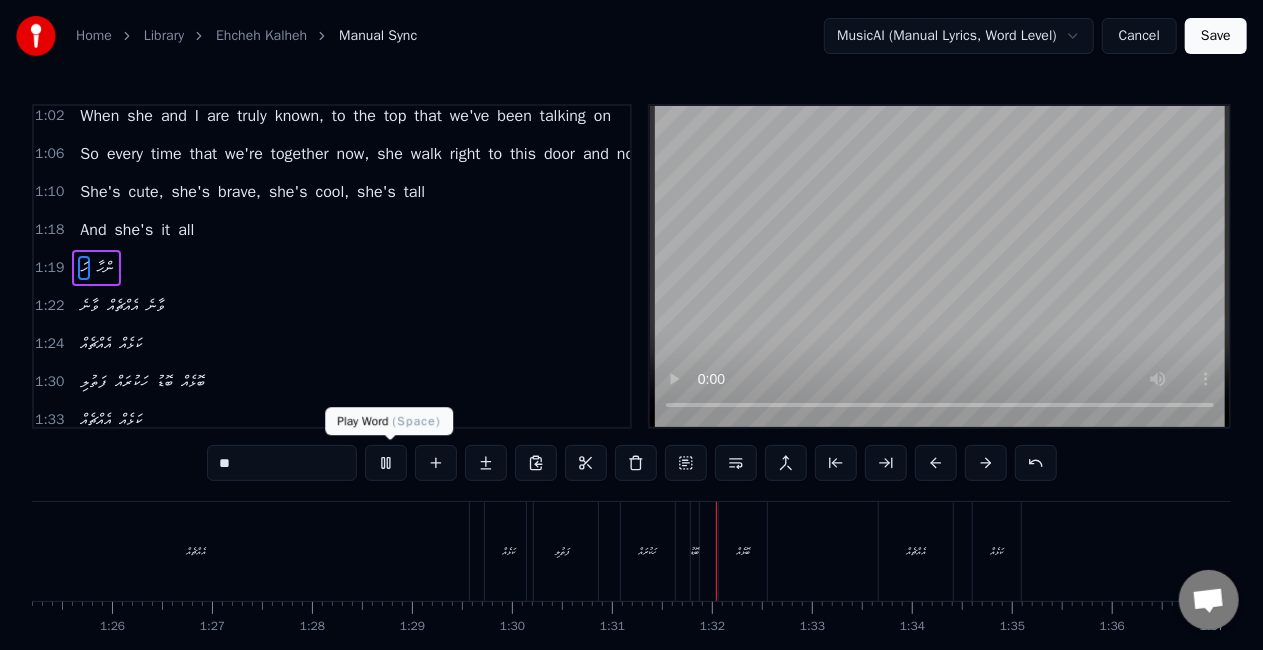 click at bounding box center [386, 463] 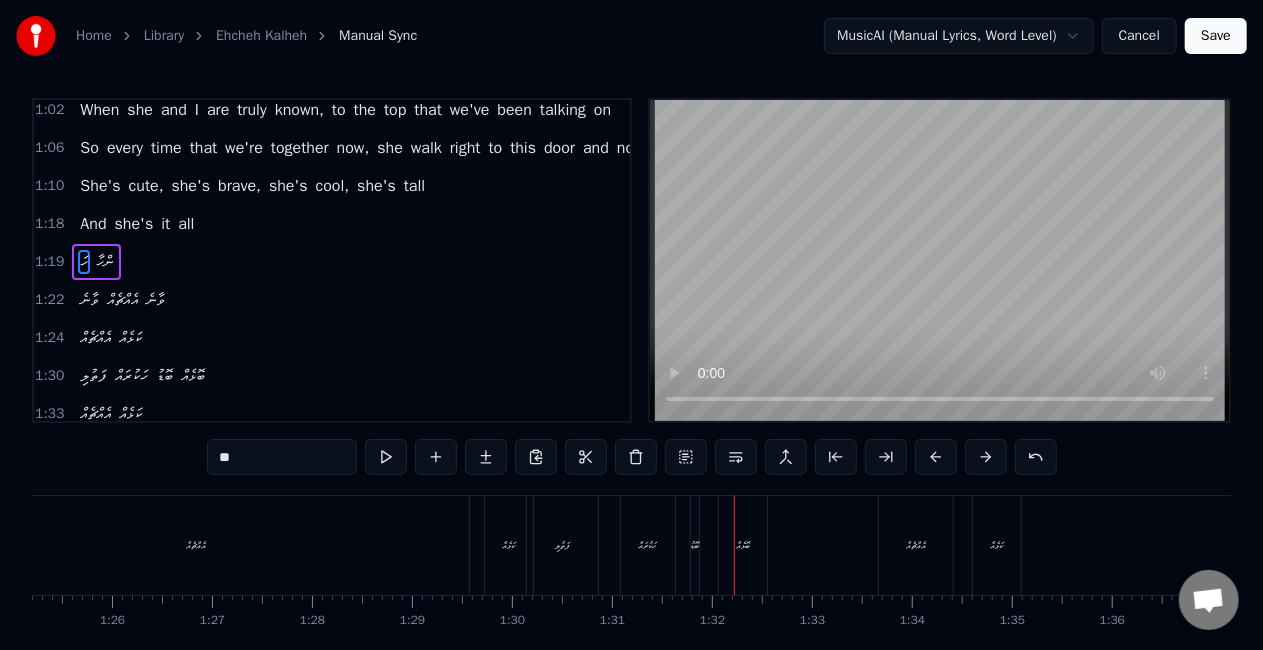 scroll, scrollTop: 100, scrollLeft: 0, axis: vertical 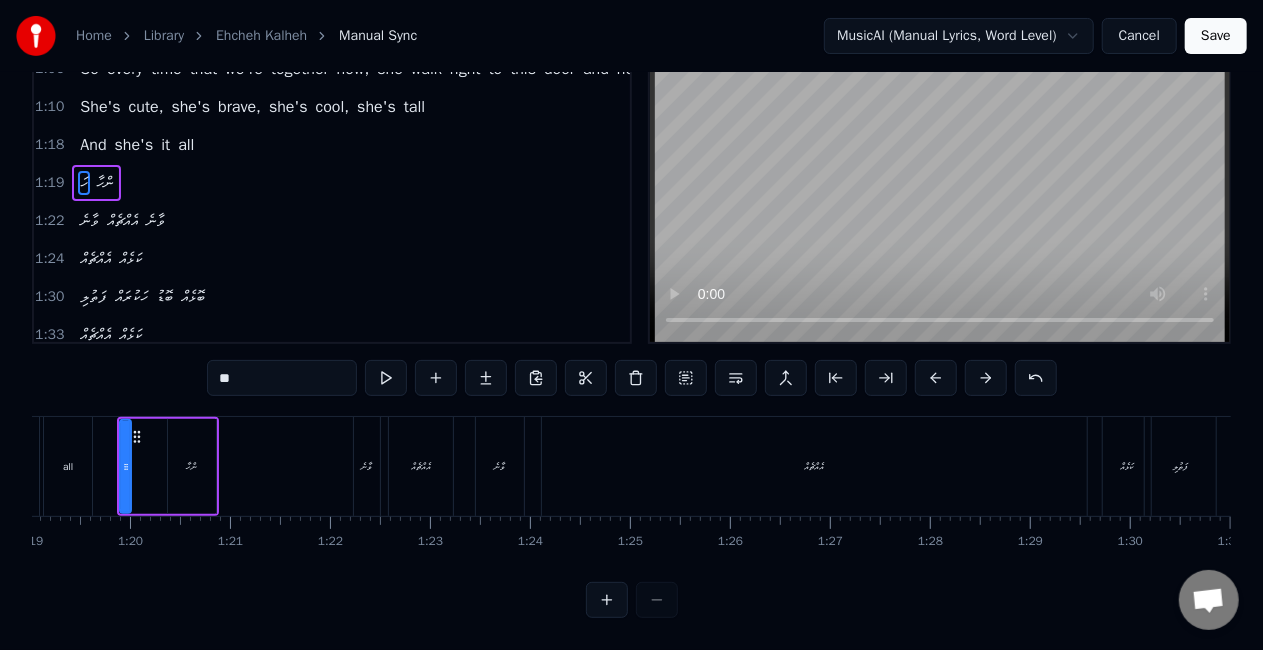 type 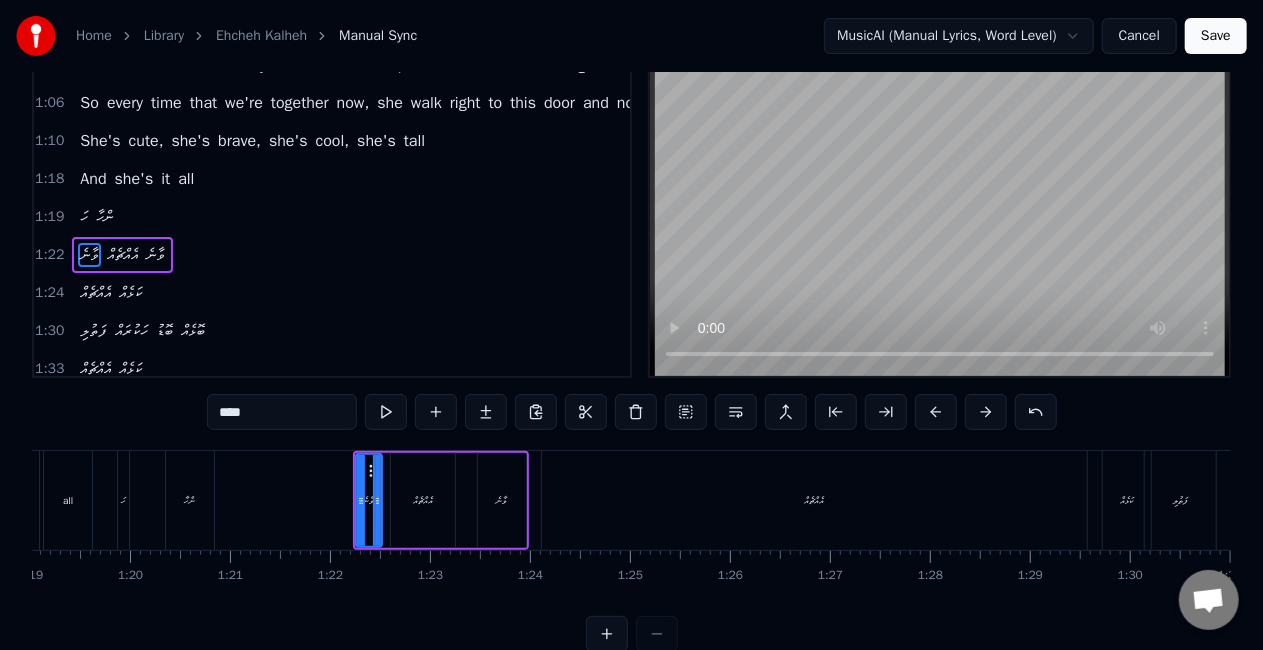 scroll, scrollTop: 0, scrollLeft: 0, axis: both 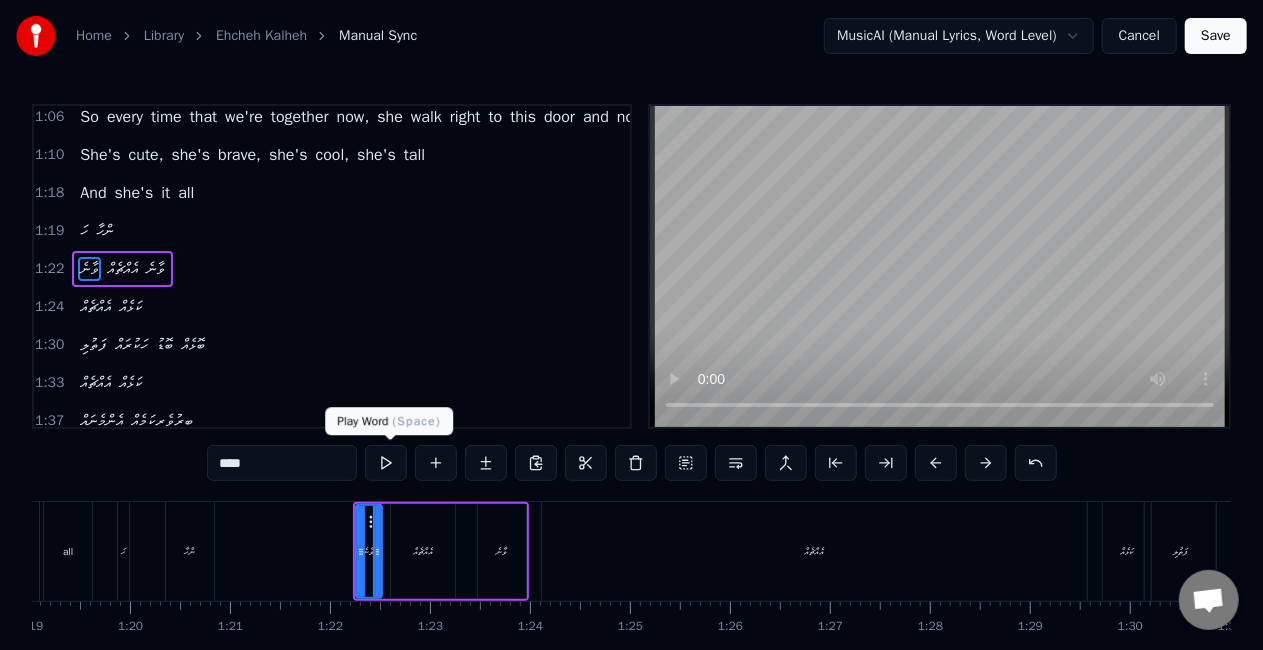 click at bounding box center [386, 463] 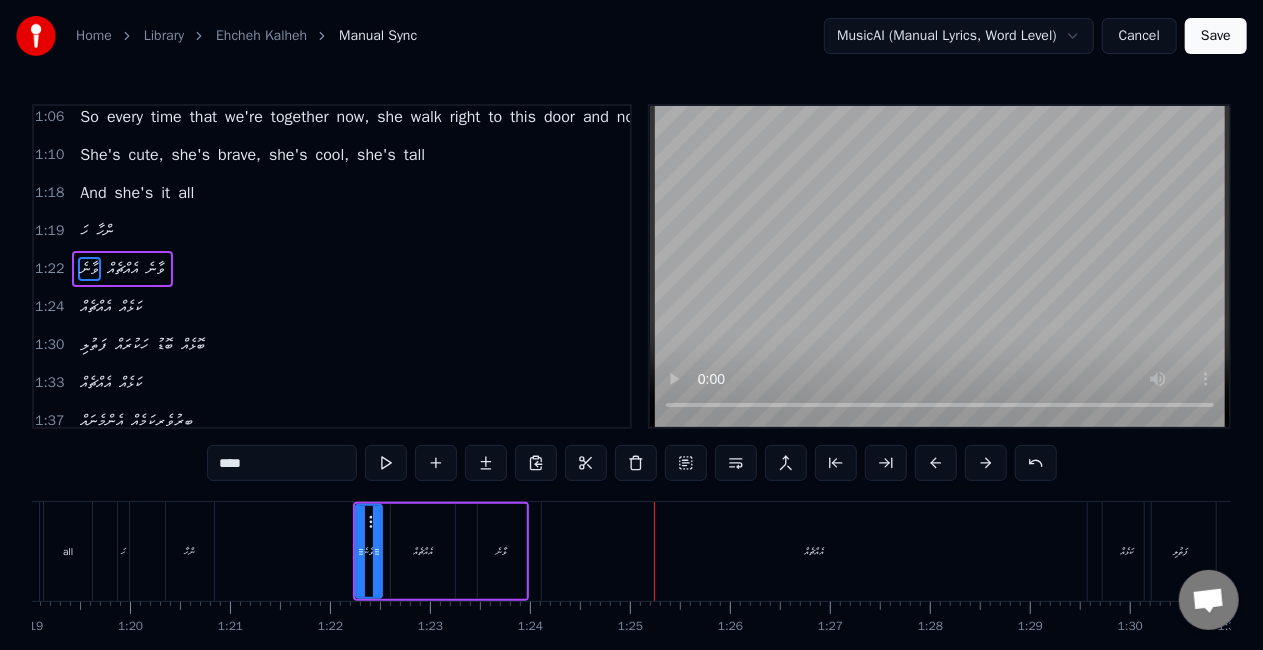 click on "އެއްޗެއް" at bounding box center (814, 551) 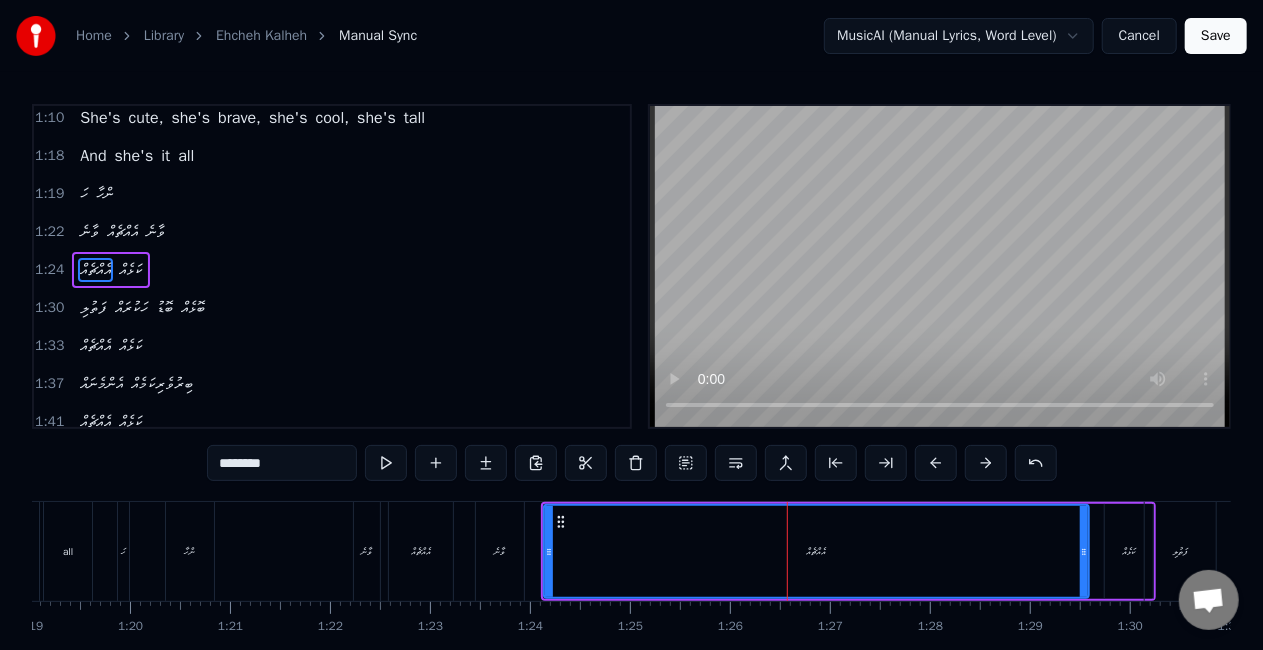 scroll, scrollTop: 464, scrollLeft: 0, axis: vertical 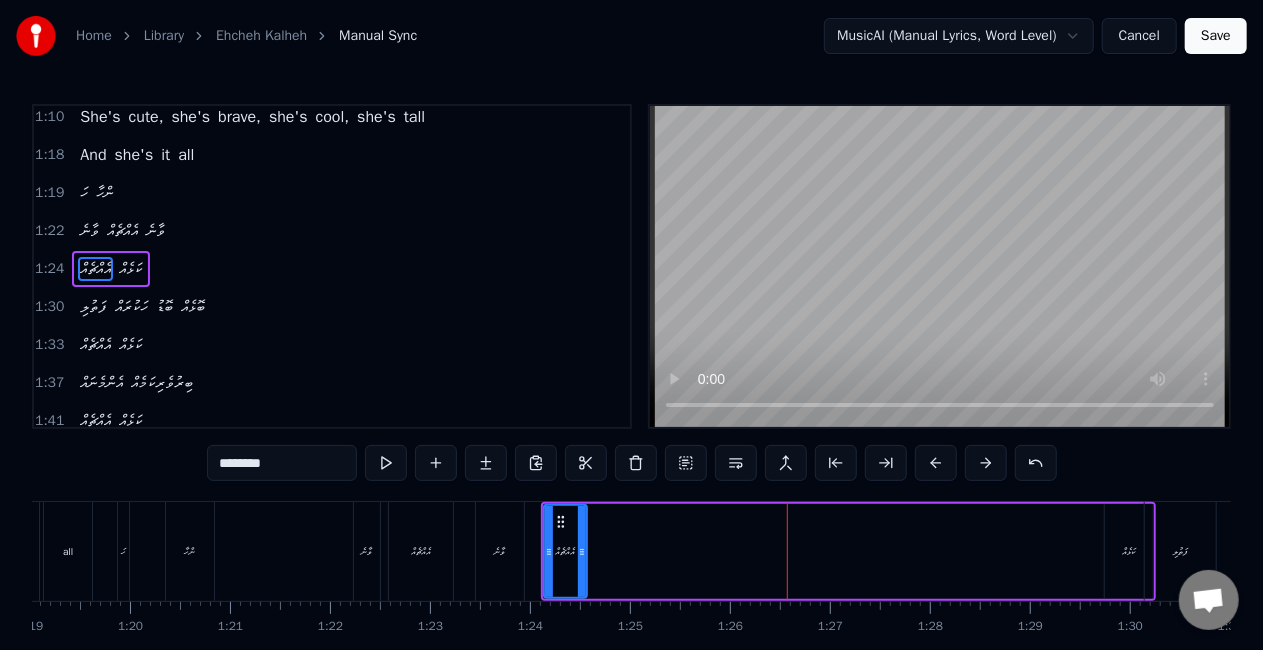 drag, startPoint x: 1083, startPoint y: 555, endPoint x: 581, endPoint y: 550, distance: 502.0249 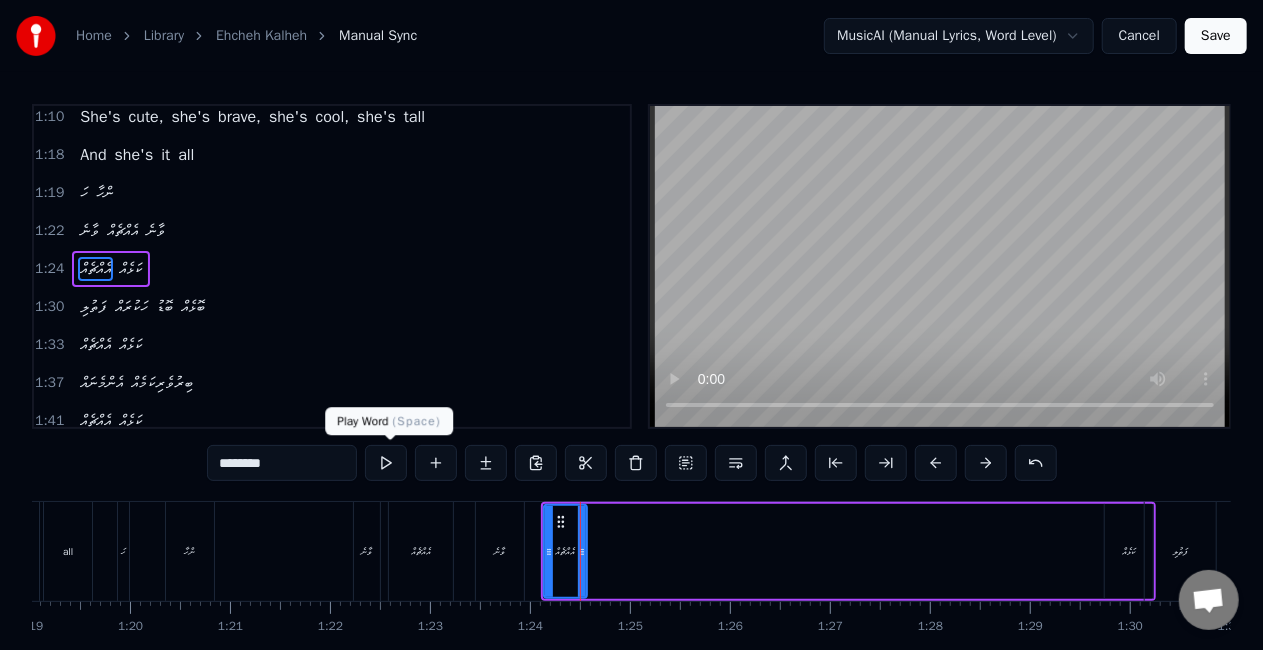 click at bounding box center [386, 463] 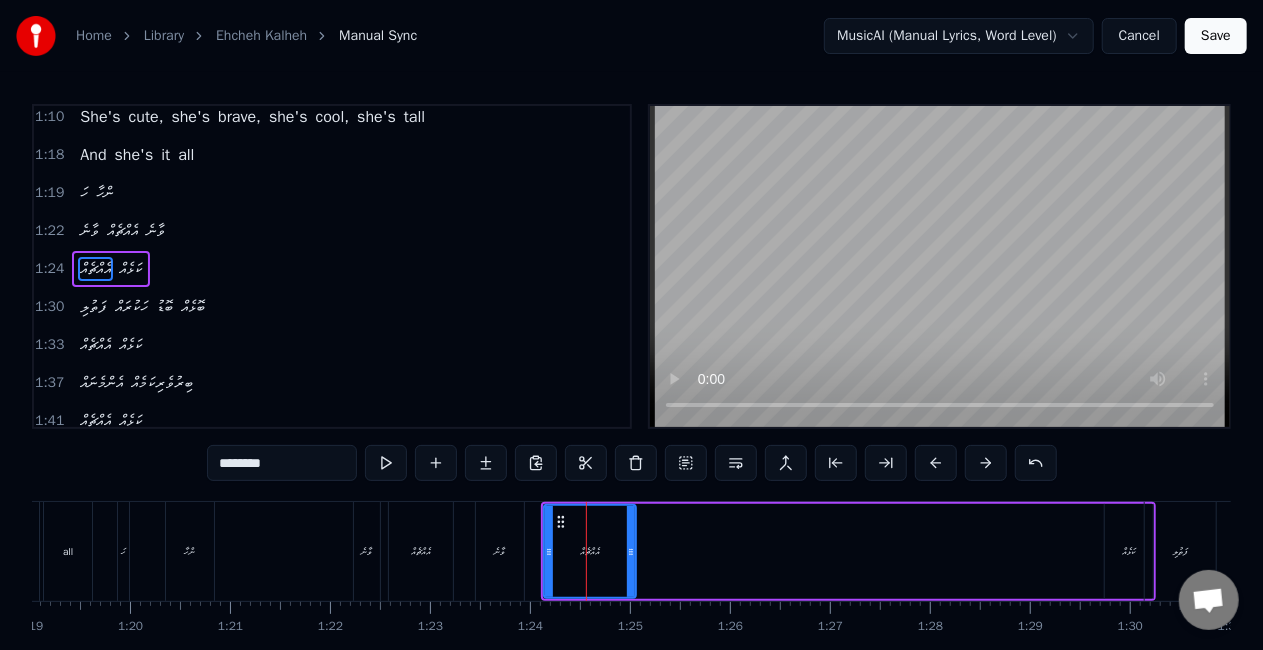 drag, startPoint x: 581, startPoint y: 548, endPoint x: 630, endPoint y: 554, distance: 49.365982 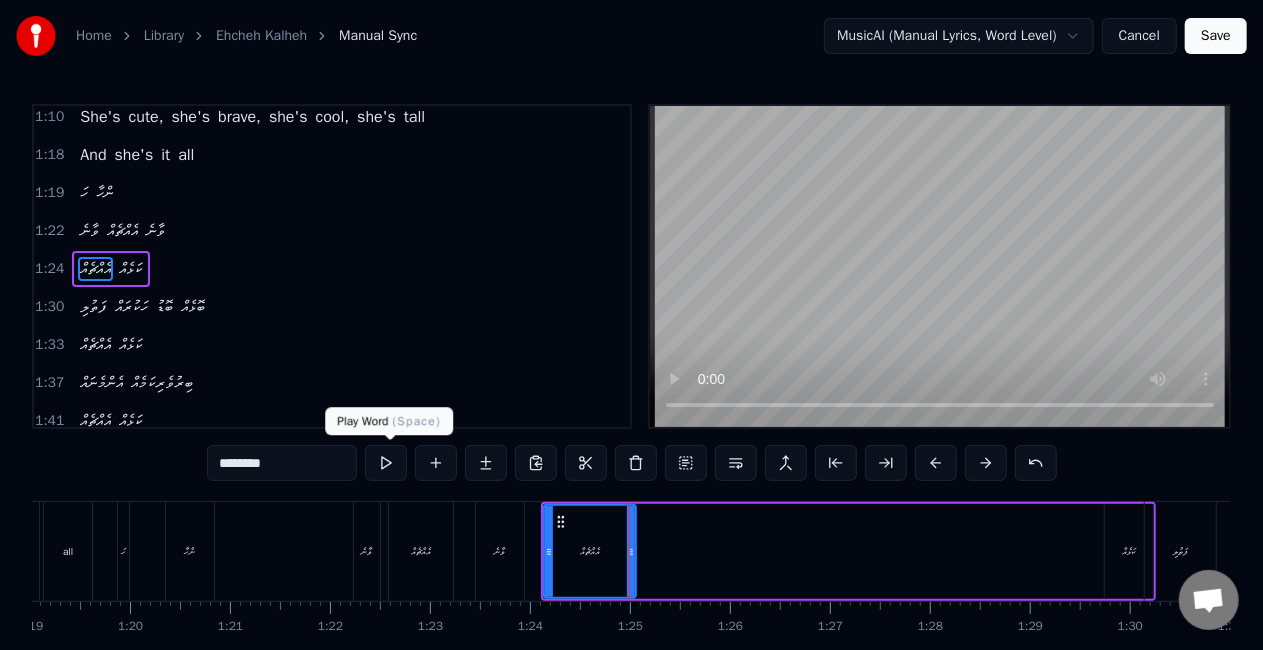 click at bounding box center [386, 463] 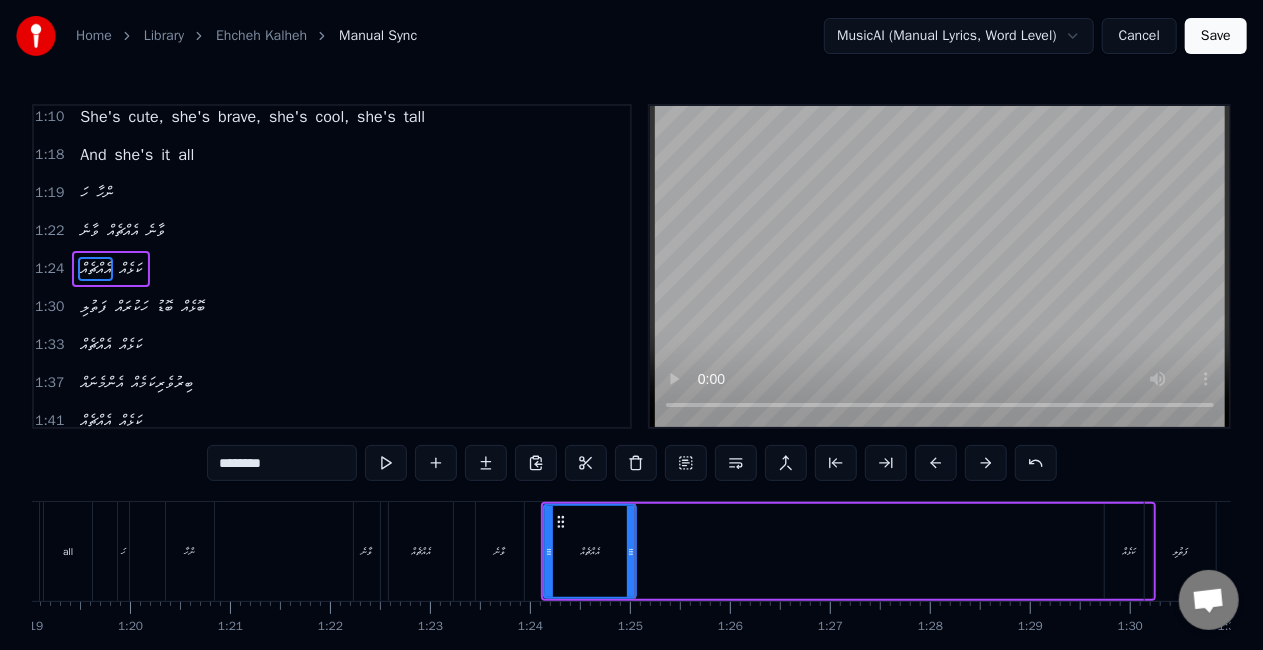 click at bounding box center [386, 463] 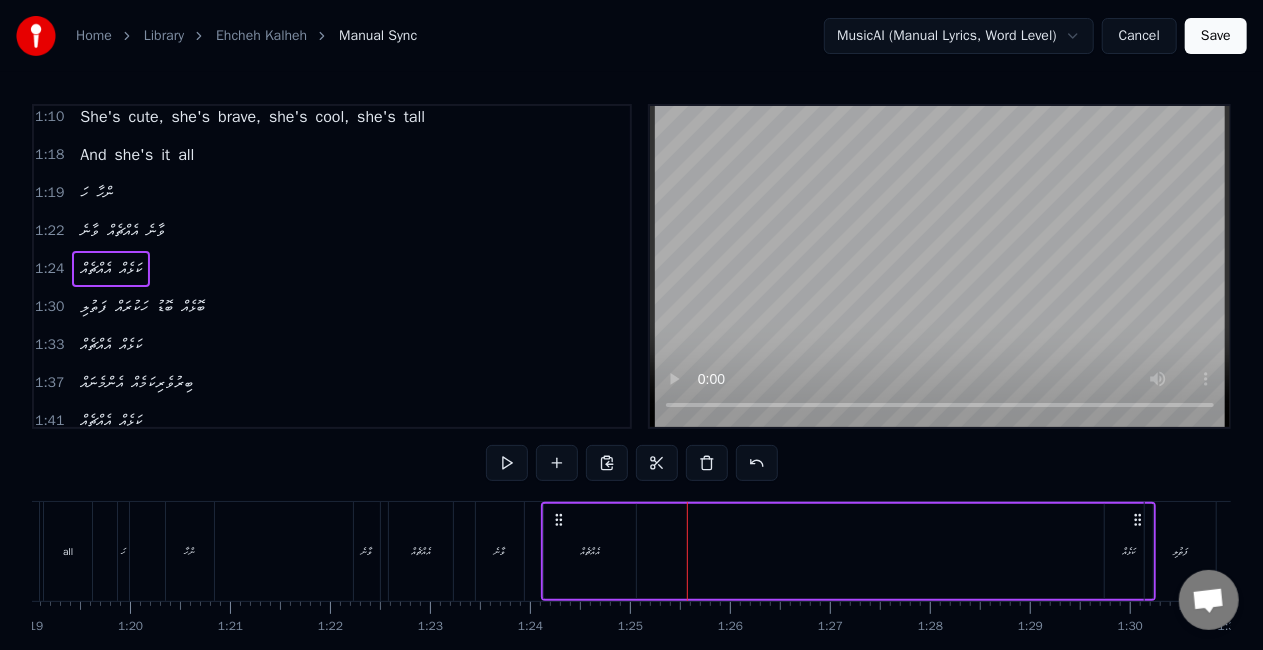 click on "ކަޅެއް" at bounding box center [1129, 551] 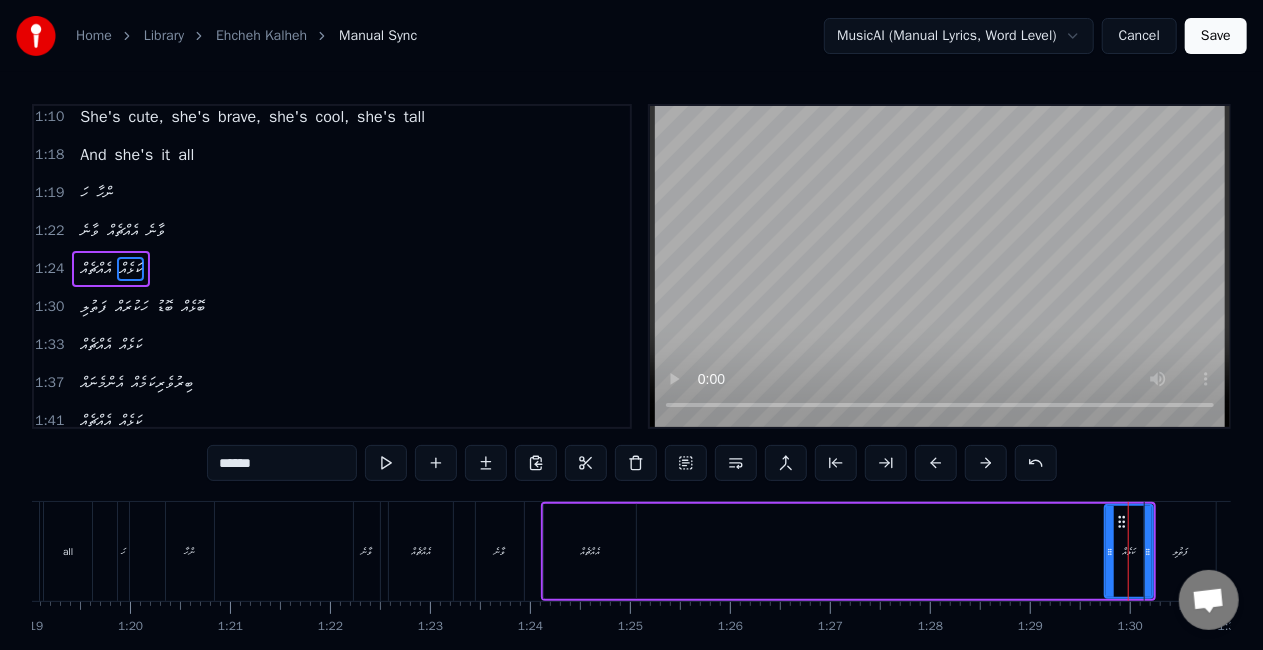 drag, startPoint x: 1122, startPoint y: 524, endPoint x: 863, endPoint y: 534, distance: 259.193 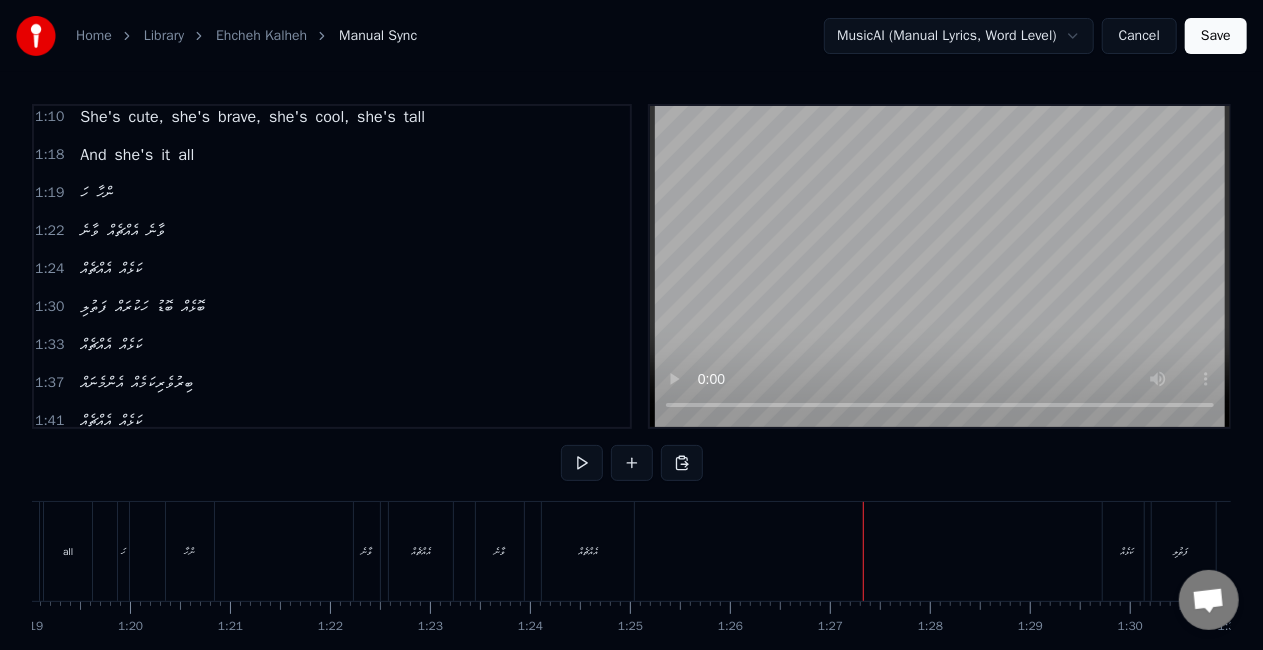 click on "ކަޅެއް" at bounding box center (1127, 551) 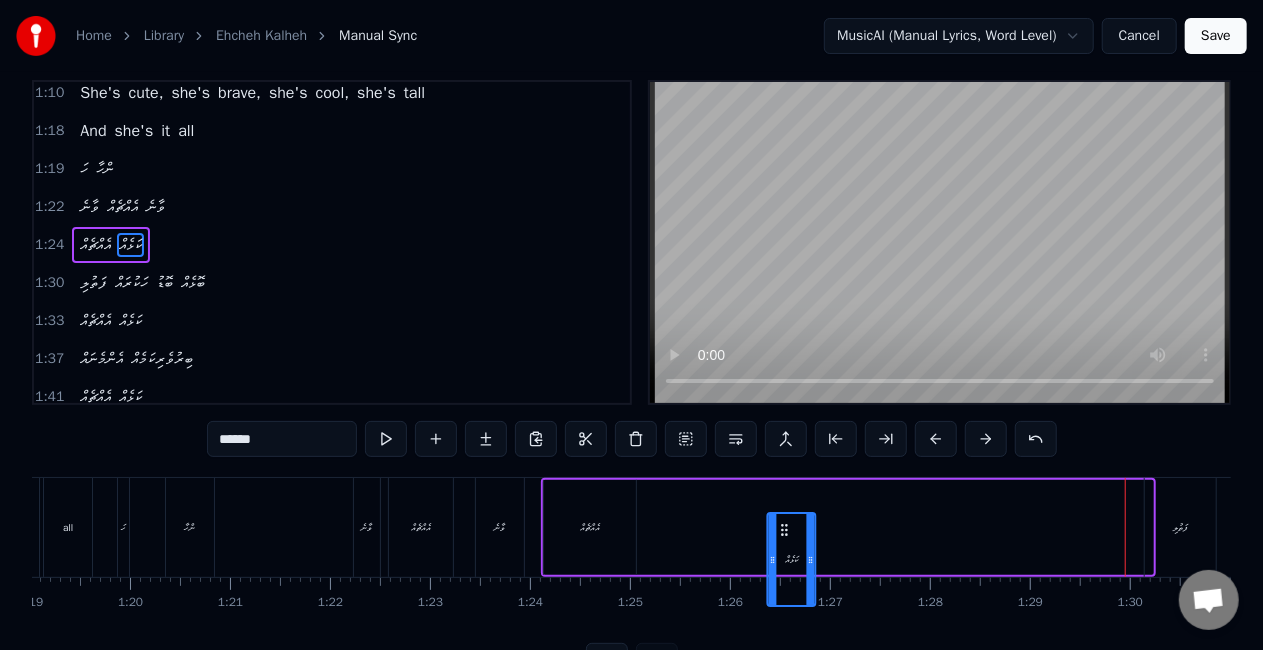 scroll, scrollTop: 32, scrollLeft: 0, axis: vertical 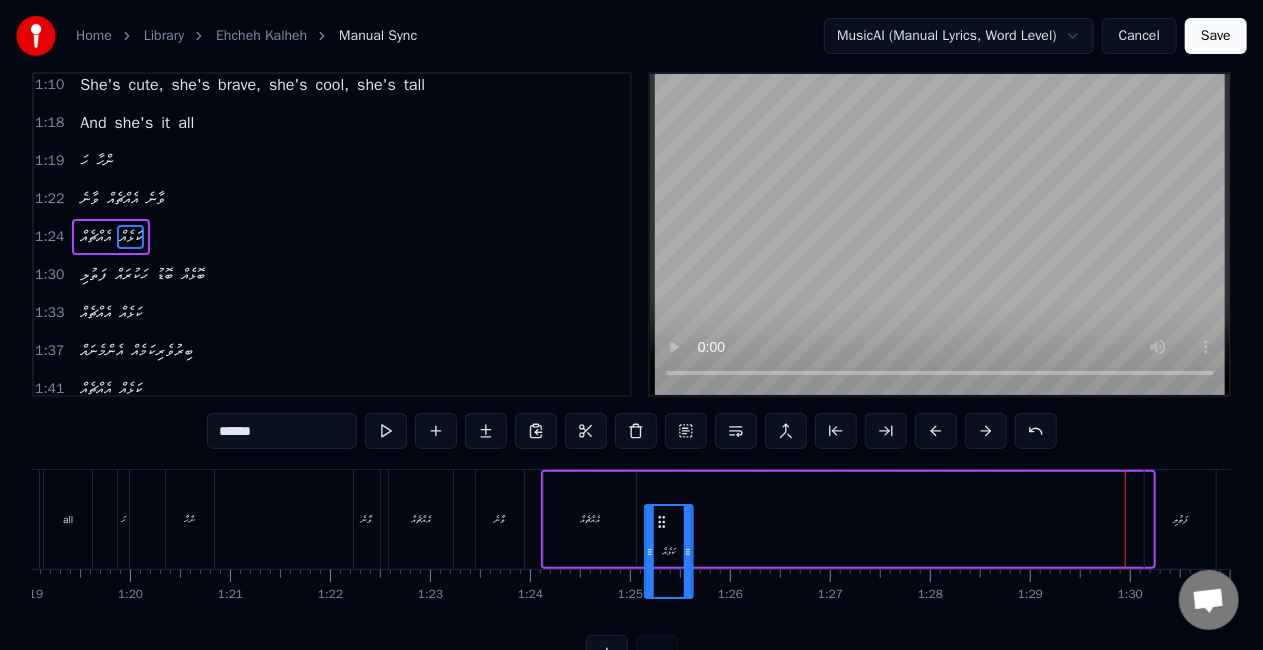 drag, startPoint x: 1120, startPoint y: 518, endPoint x: 660, endPoint y: 474, distance: 462.09955 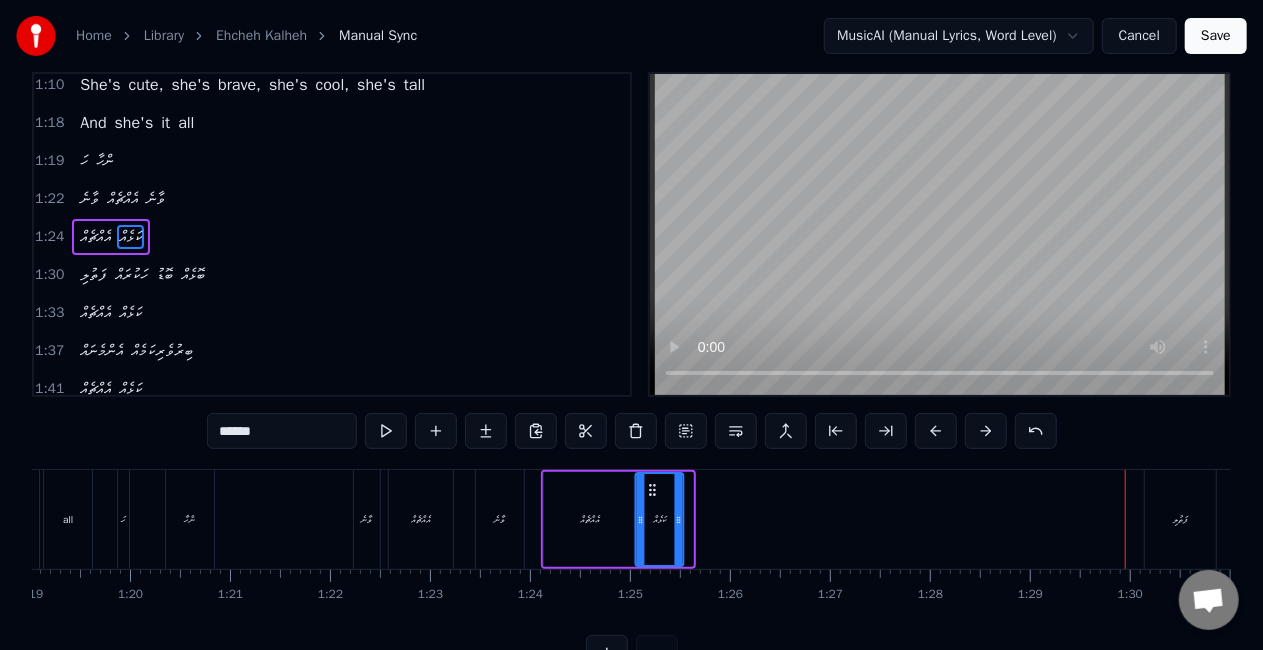 drag, startPoint x: 657, startPoint y: 485, endPoint x: 648, endPoint y: 490, distance: 10.29563 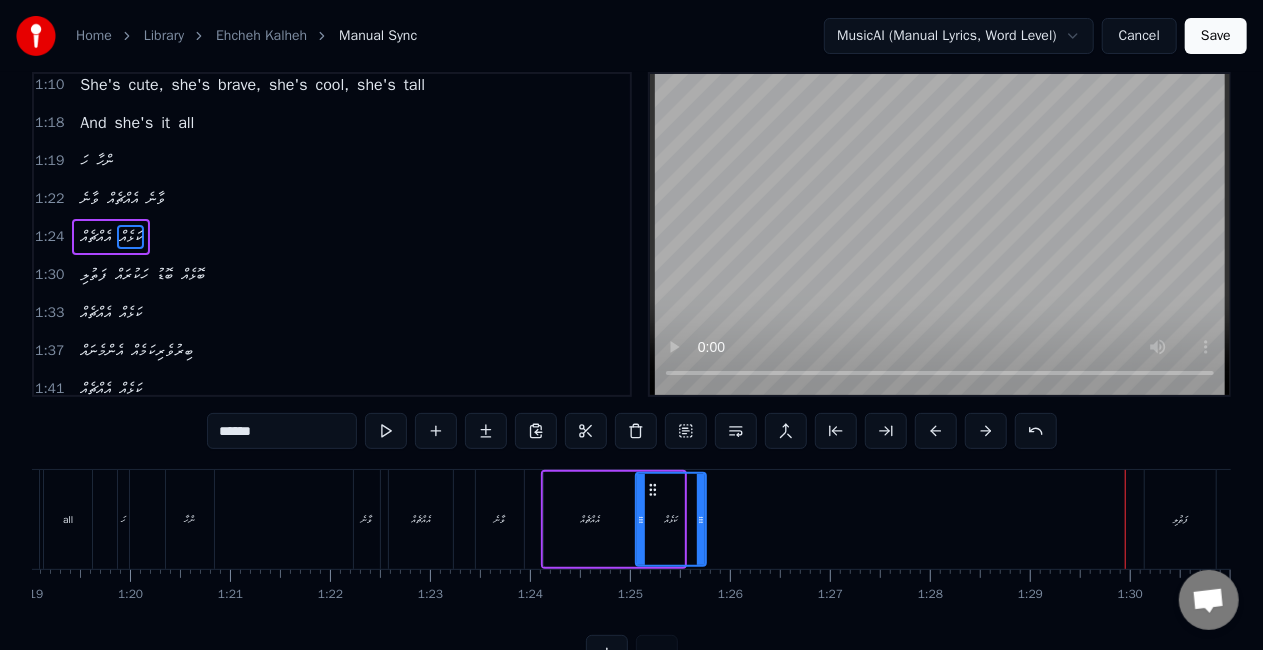 drag, startPoint x: 681, startPoint y: 521, endPoint x: 703, endPoint y: 528, distance: 23.086792 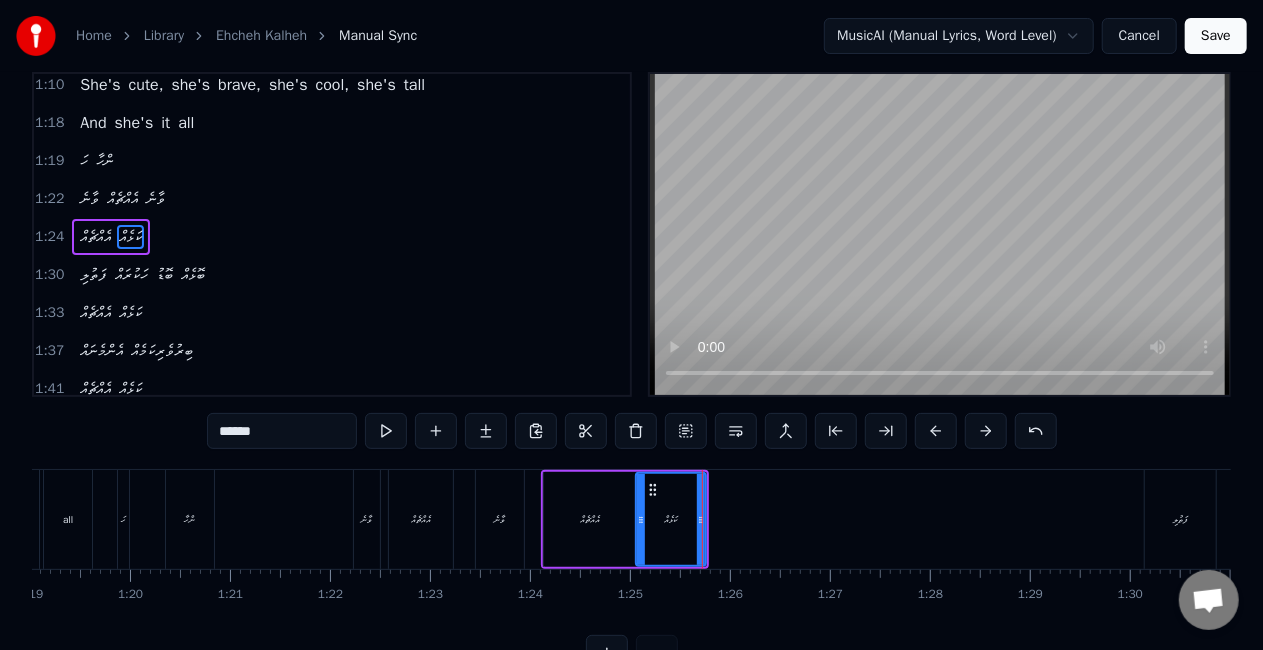 scroll, scrollTop: 0, scrollLeft: 0, axis: both 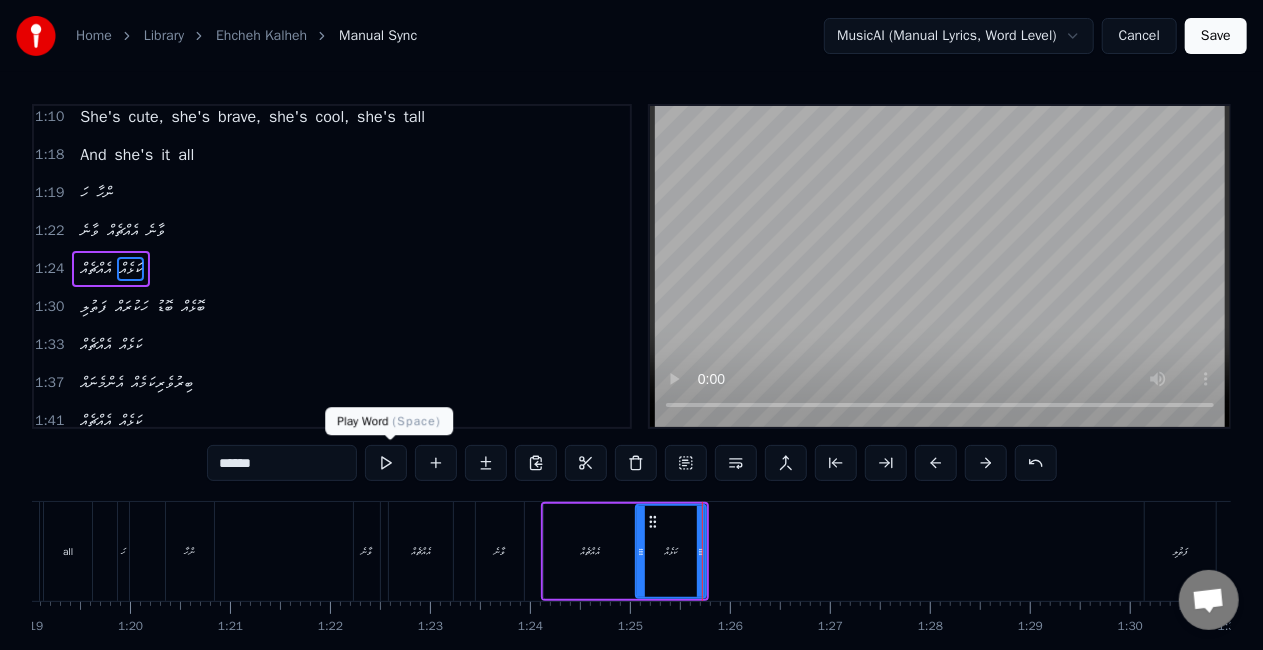 click at bounding box center (386, 463) 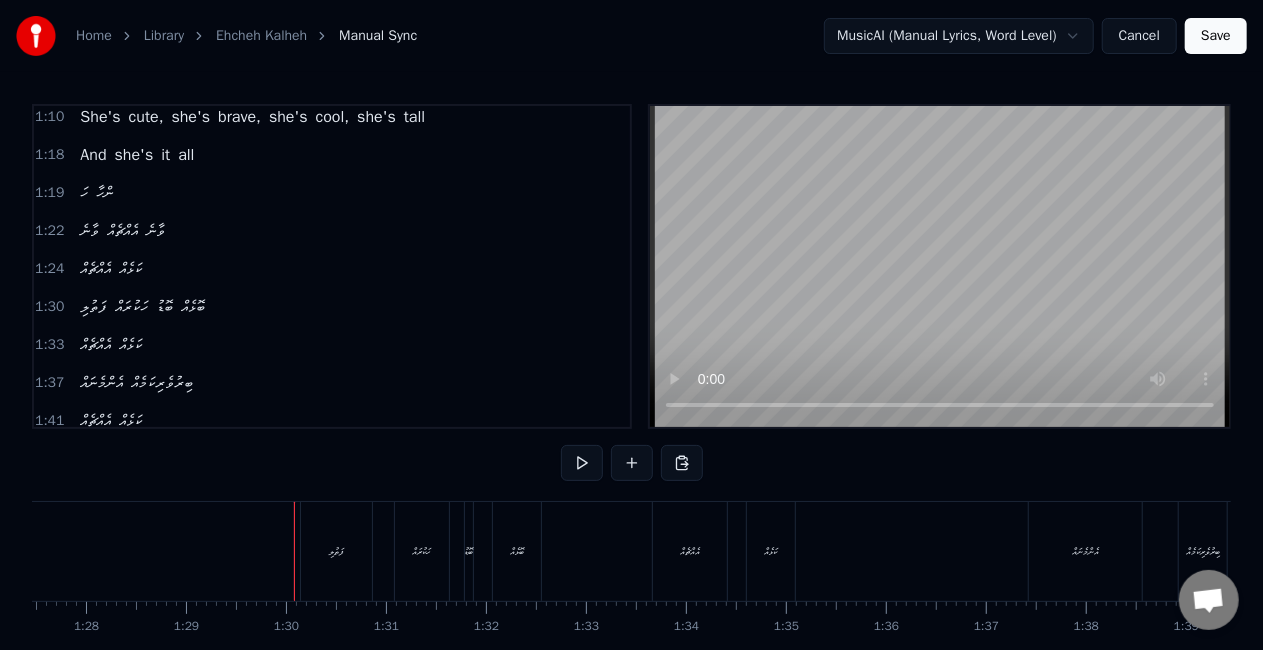 scroll, scrollTop: 0, scrollLeft: 8908, axis: horizontal 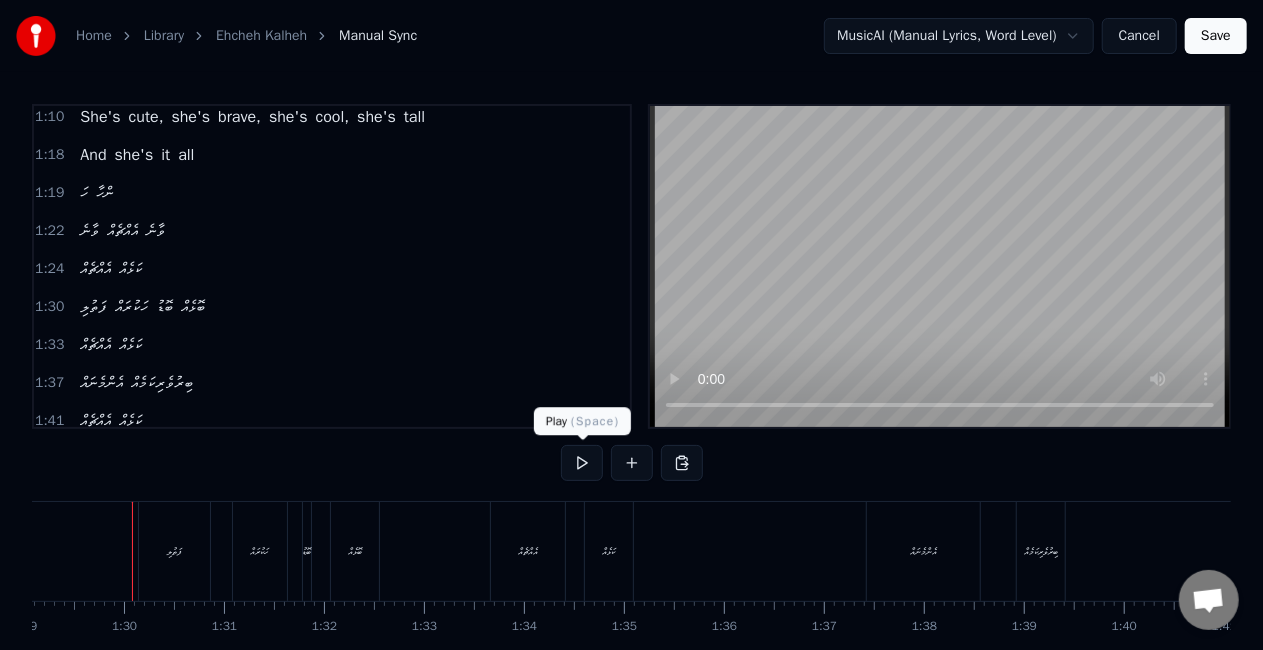 click at bounding box center [582, 463] 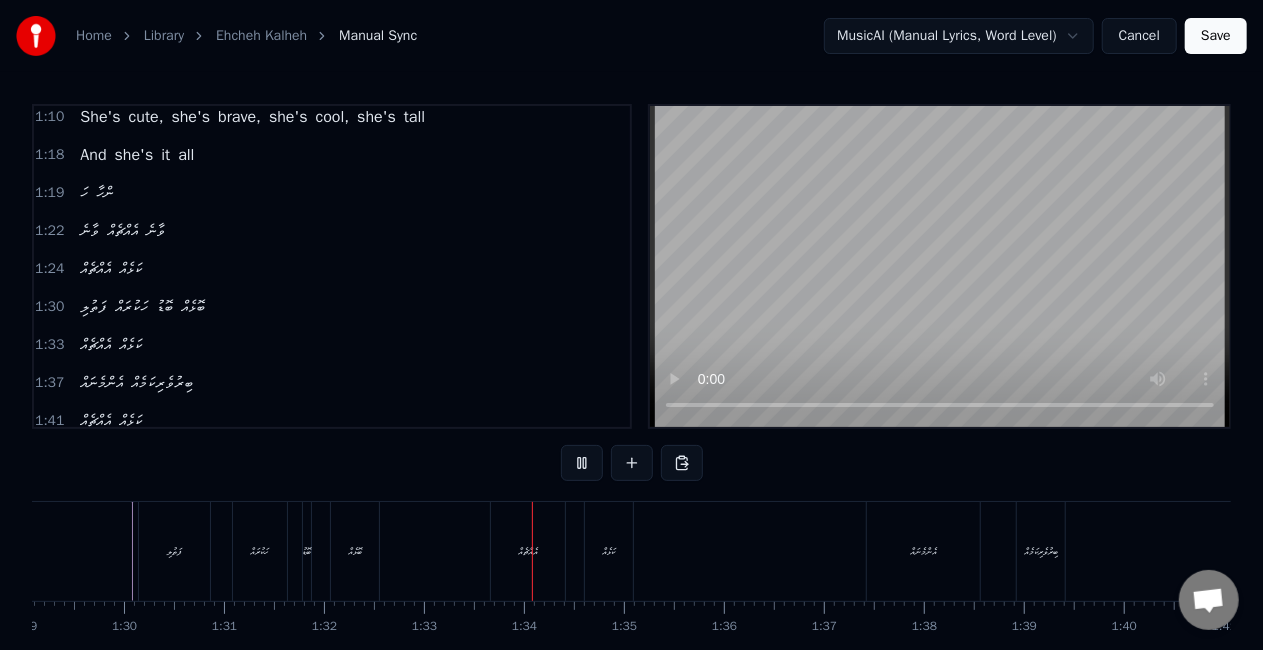 click on "ފަތުލި" at bounding box center [174, 551] 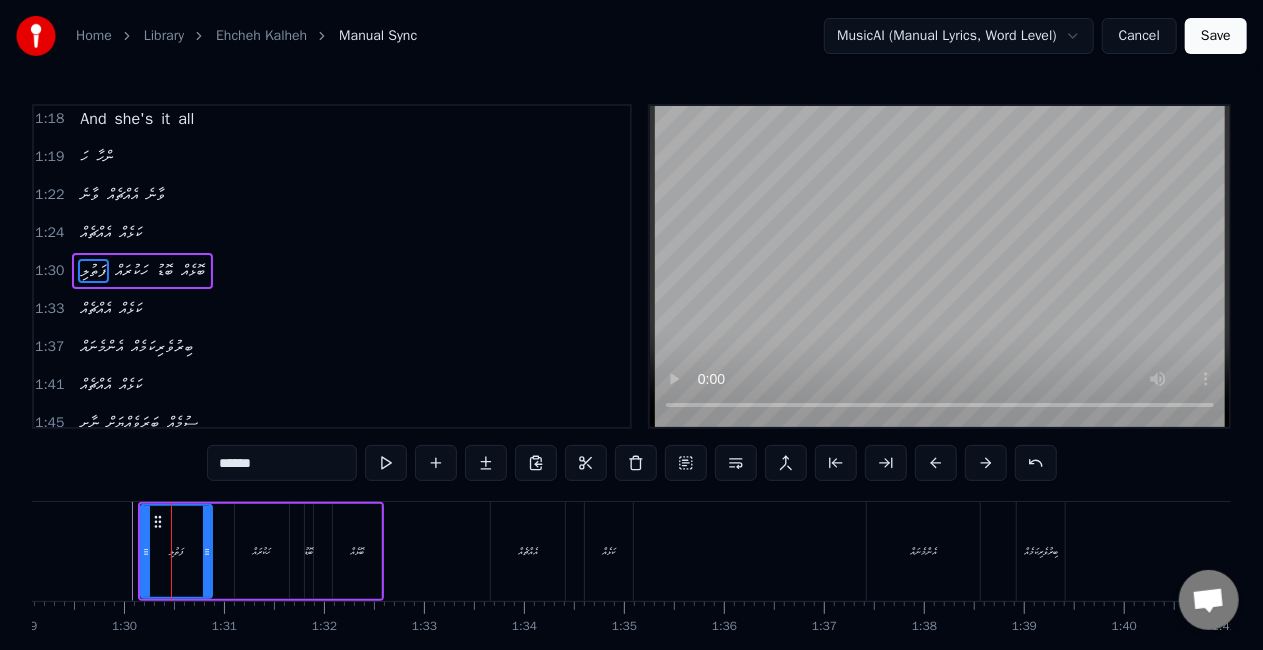 scroll, scrollTop: 501, scrollLeft: 0, axis: vertical 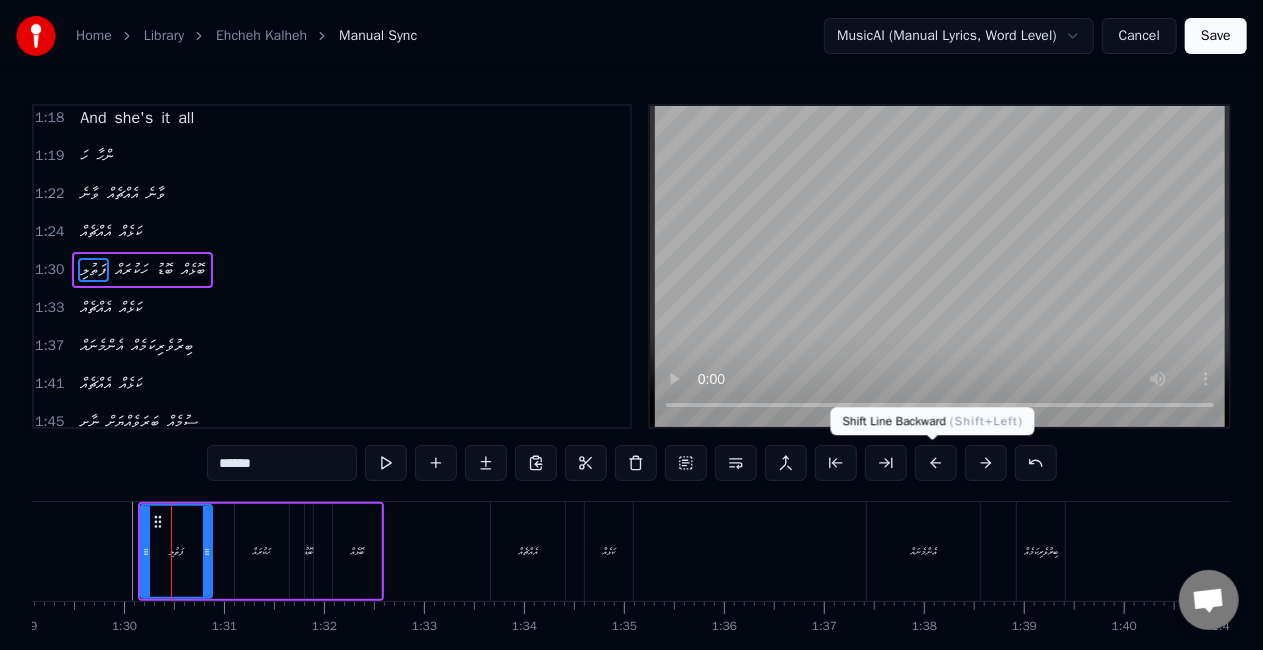 click at bounding box center [936, 463] 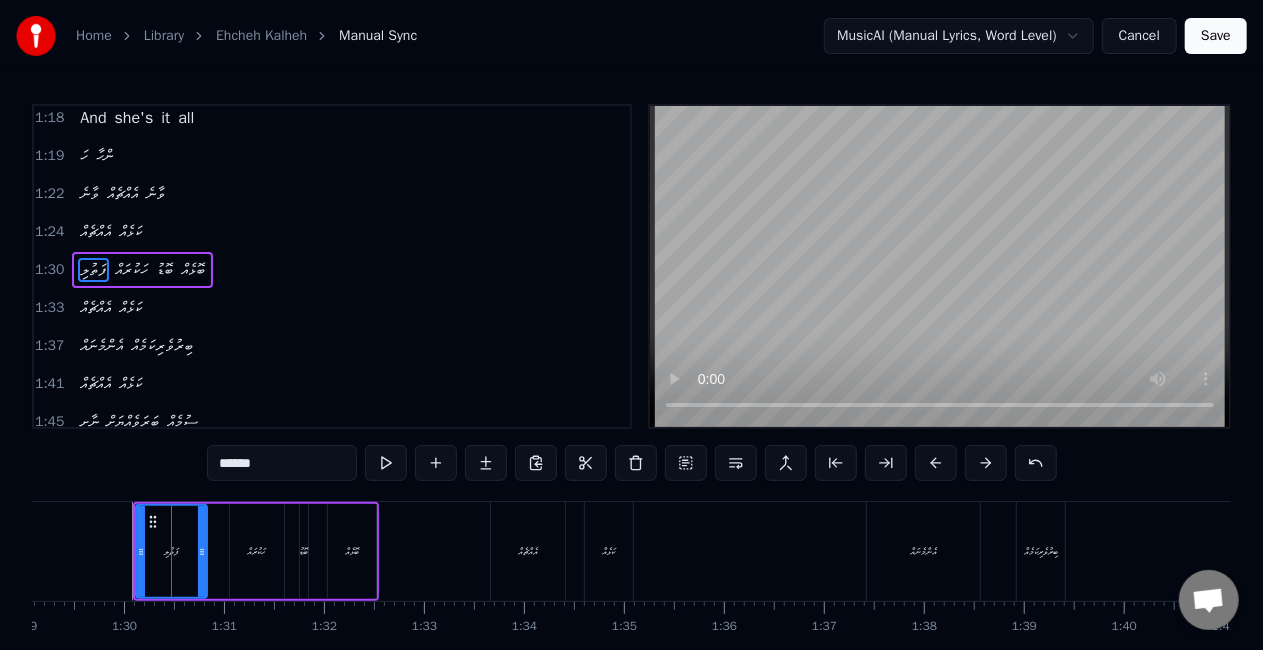 click at bounding box center [936, 463] 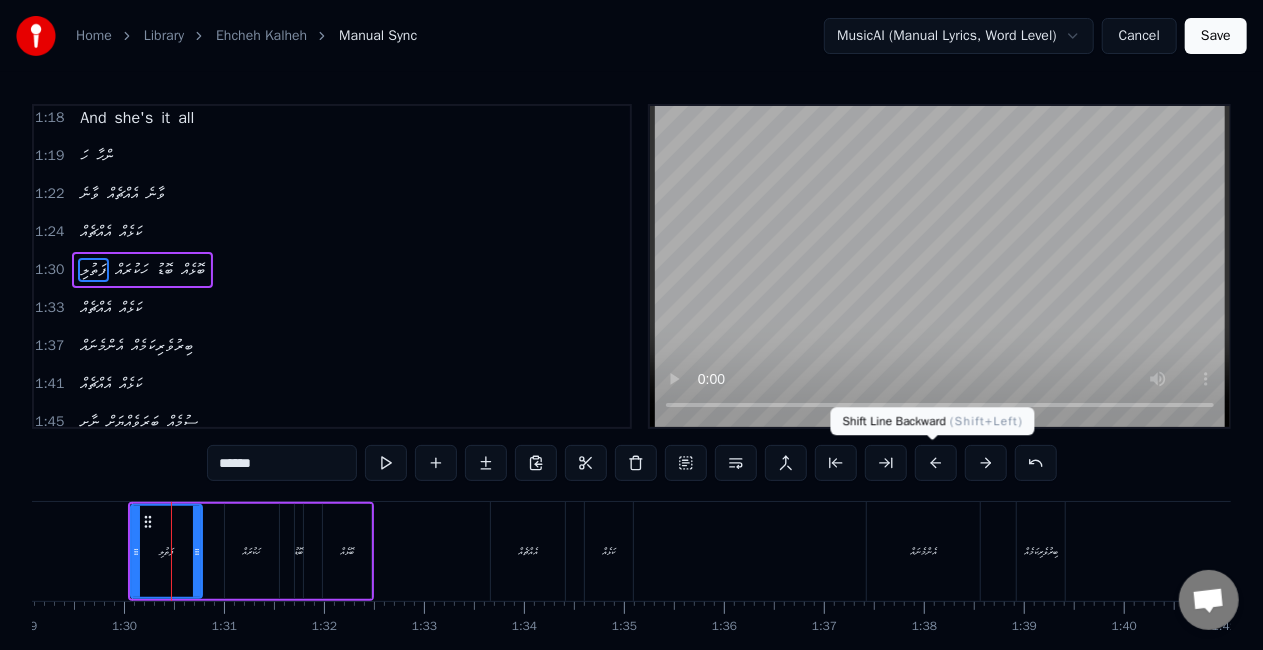 click at bounding box center [936, 463] 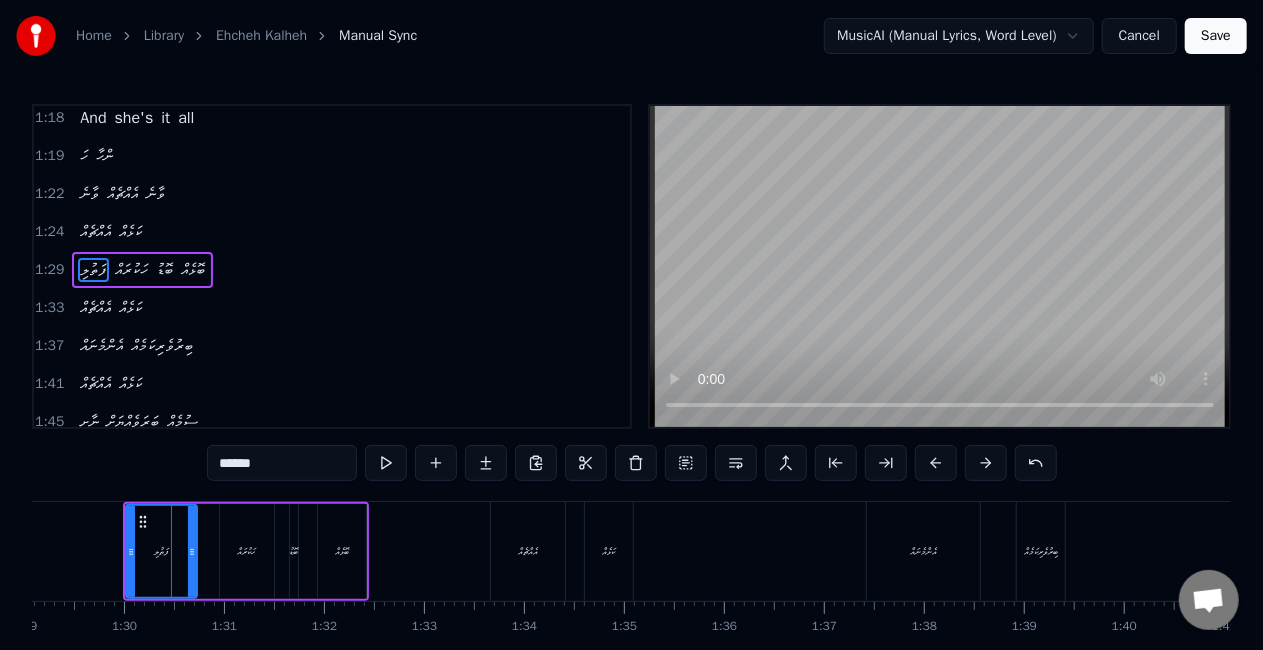click at bounding box center (936, 463) 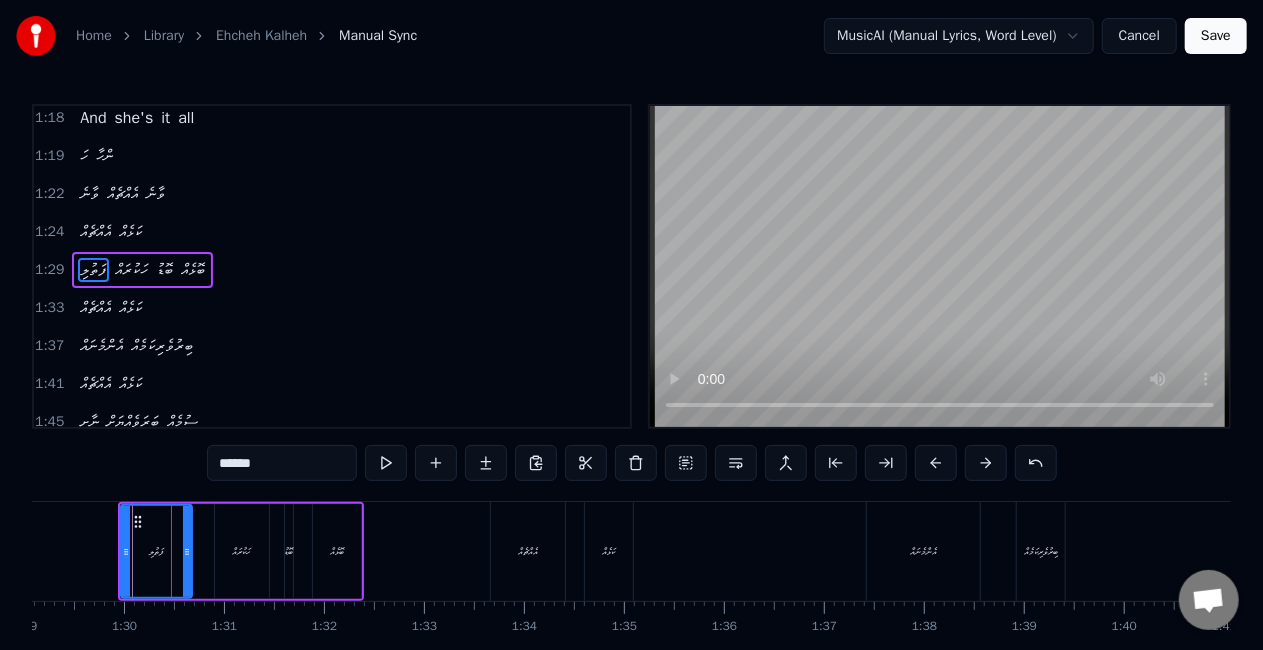 click at bounding box center [936, 463] 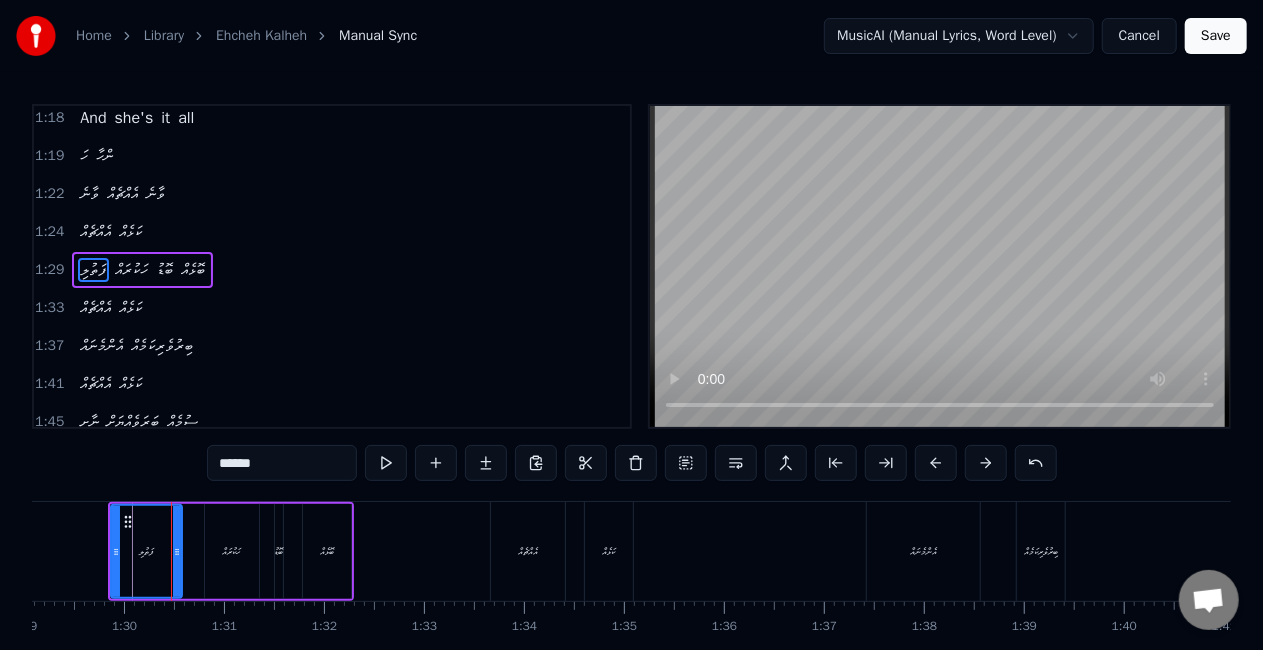 click at bounding box center (936, 463) 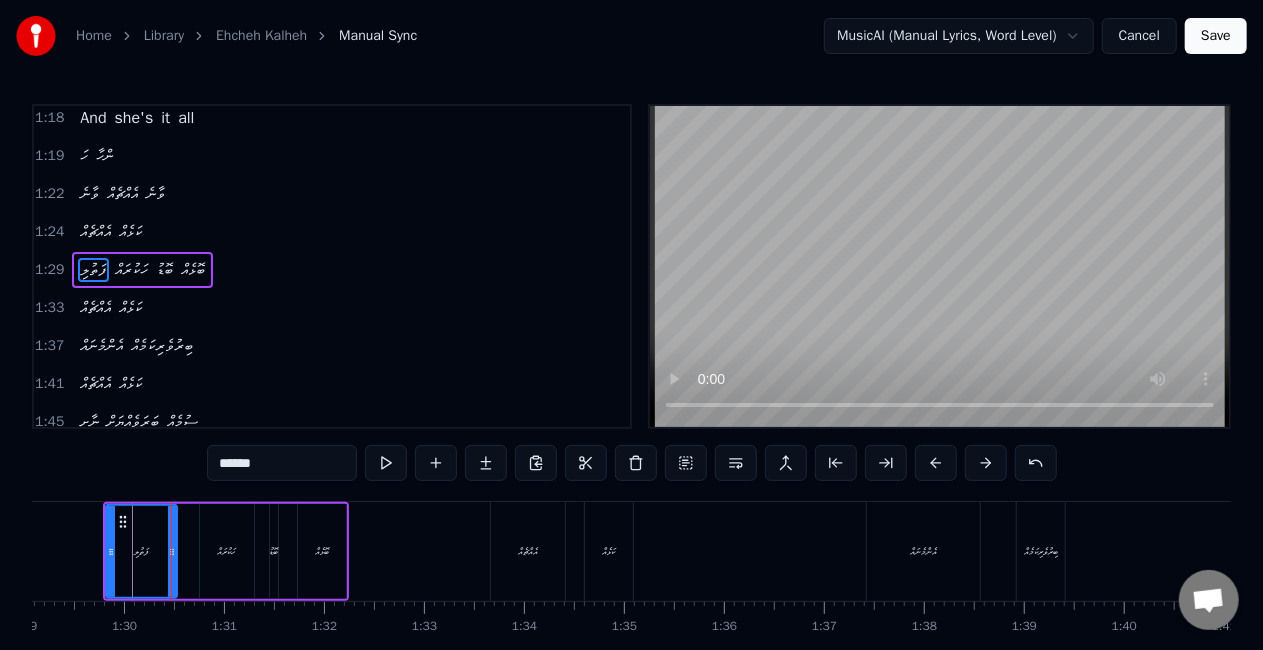 click at bounding box center (936, 463) 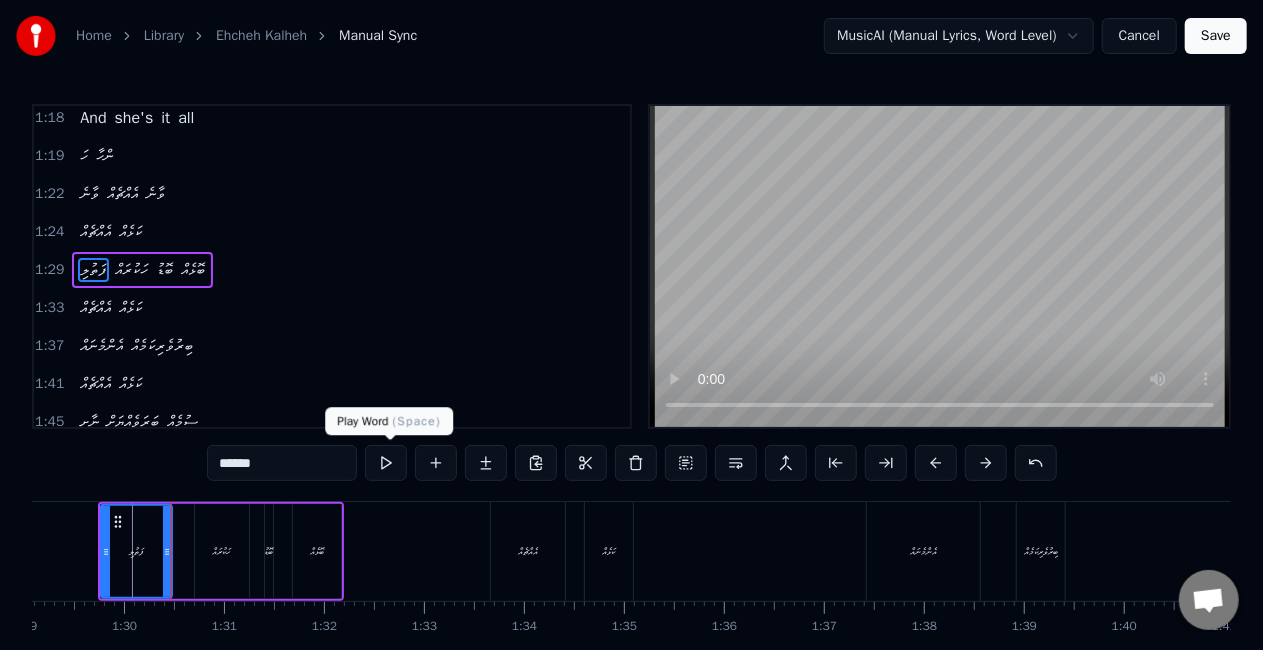 click at bounding box center [386, 463] 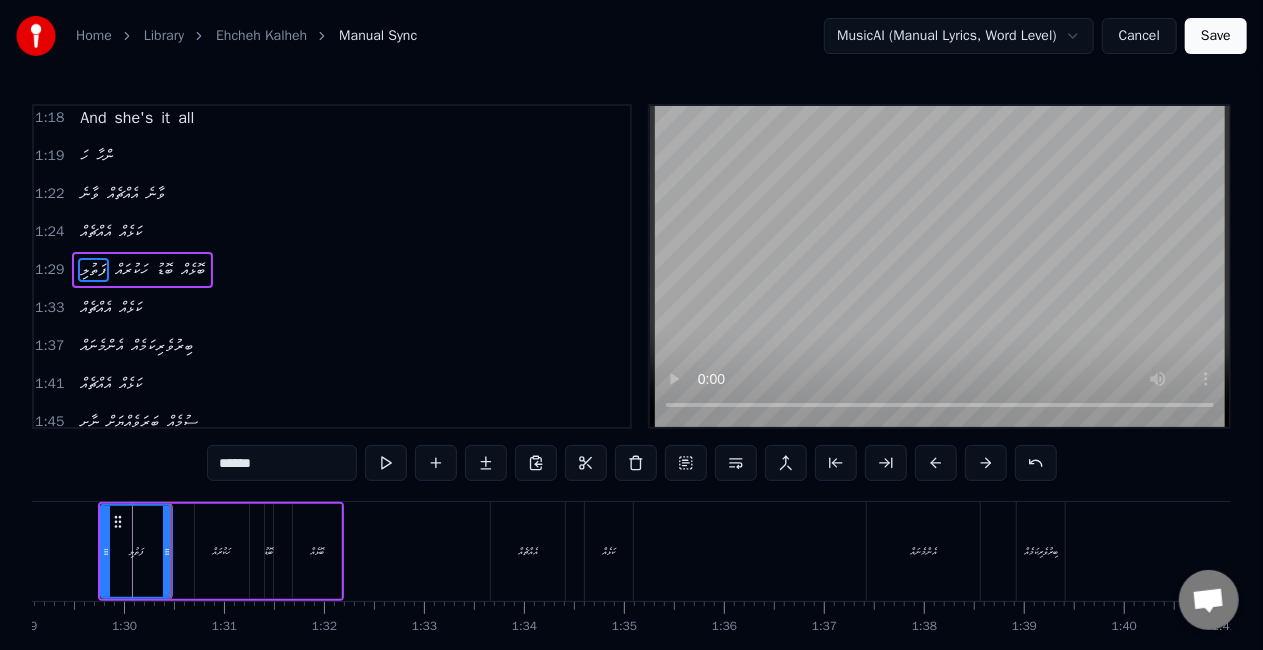 scroll, scrollTop: 0, scrollLeft: 8874, axis: horizontal 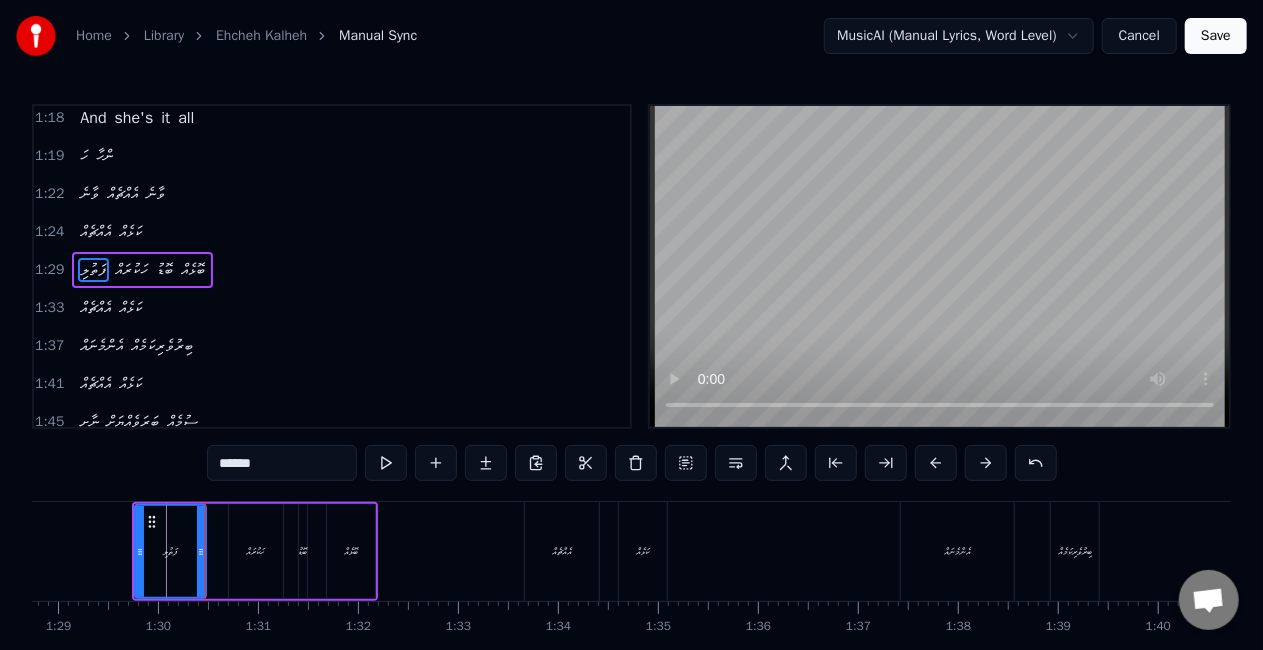 click on "ހަކުރައް" at bounding box center (256, 551) 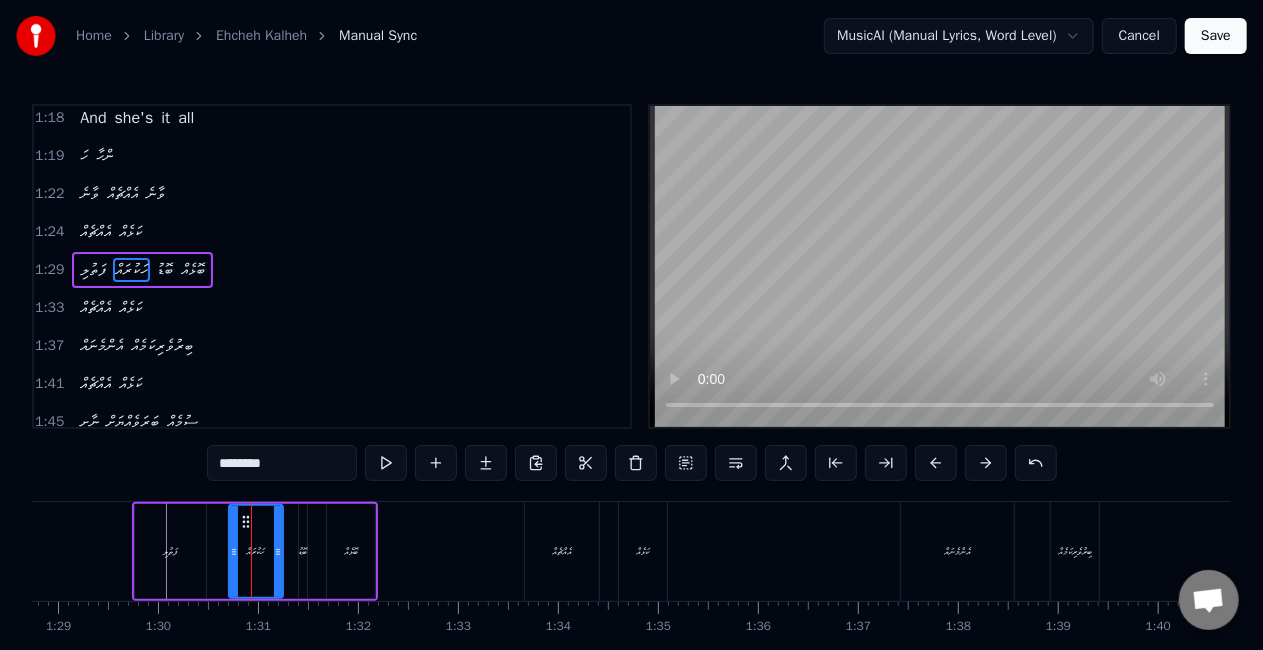 click on "ފަތުލި" at bounding box center (170, 551) 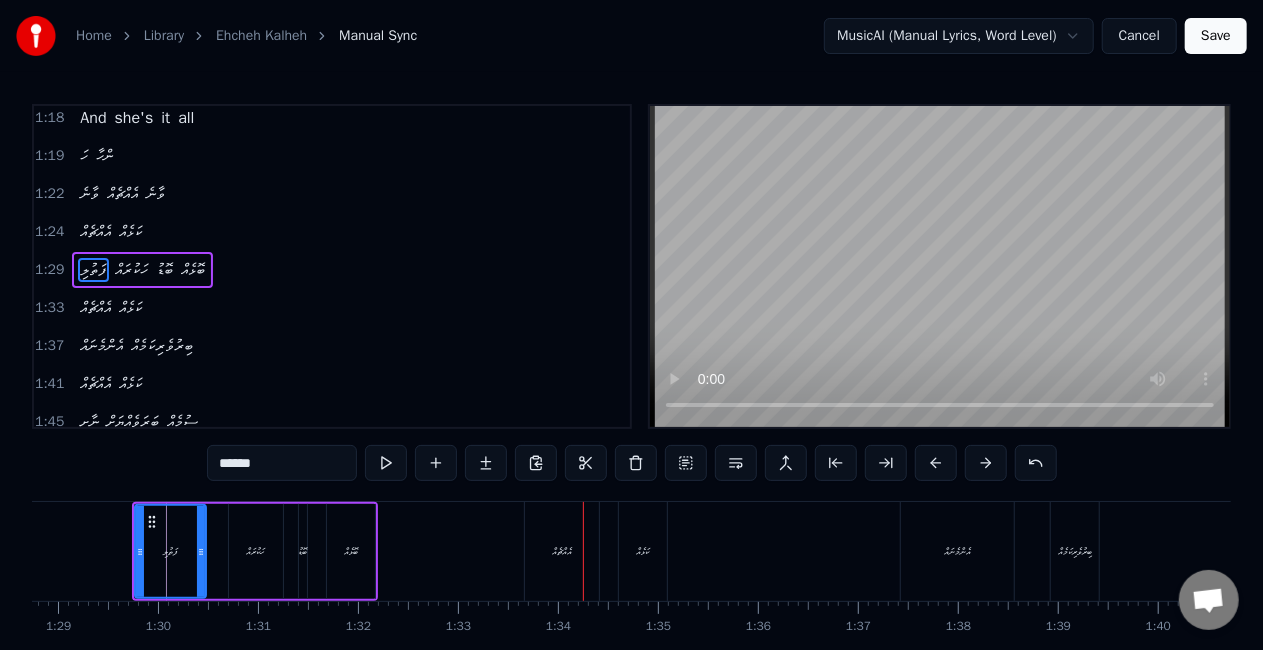 click on "ބޮޅެއް" at bounding box center [351, 551] 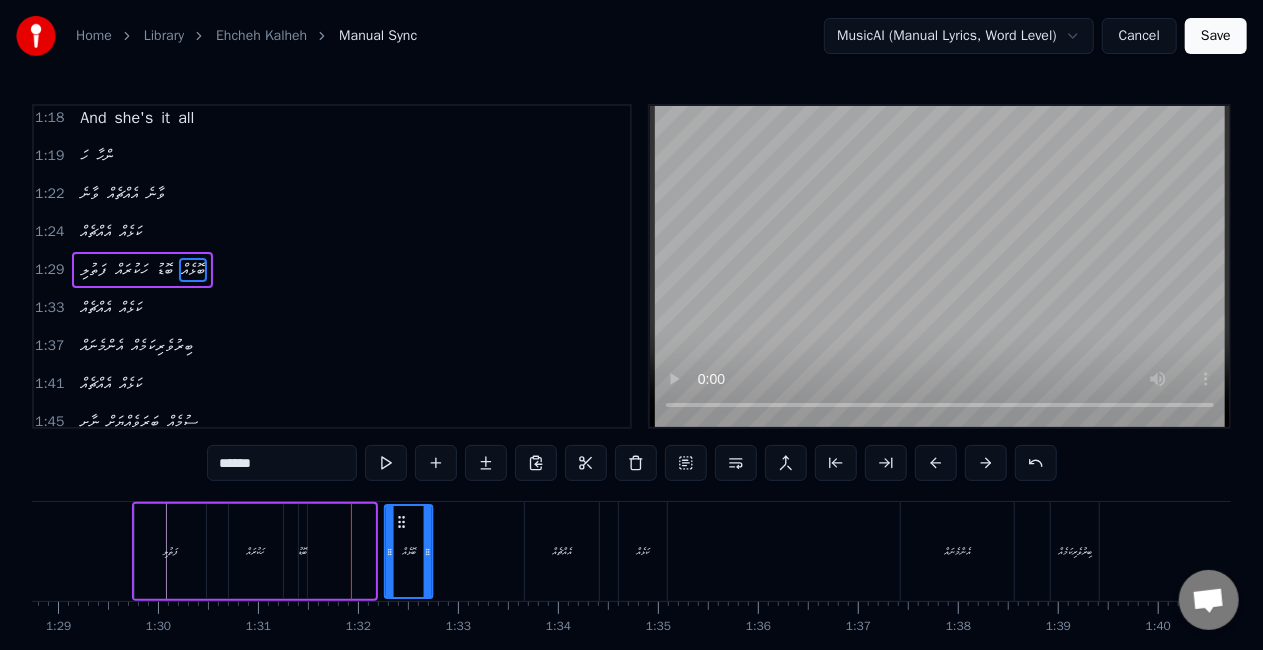 drag, startPoint x: 346, startPoint y: 520, endPoint x: 404, endPoint y: 521, distance: 58.00862 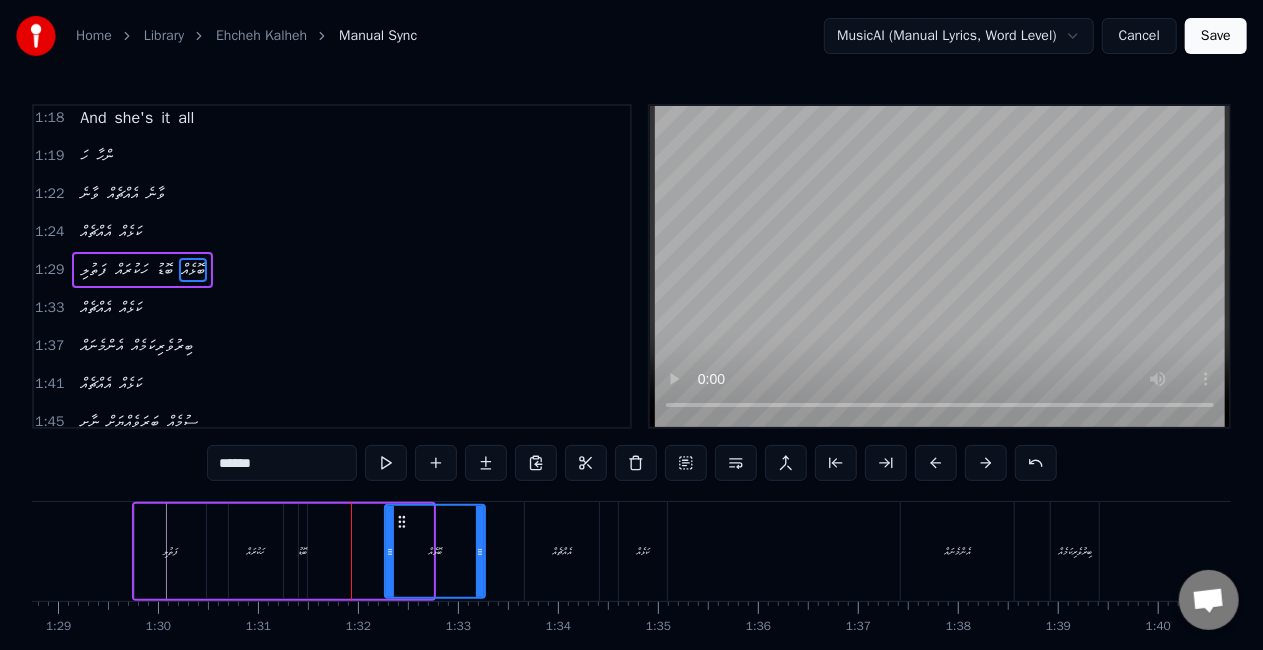 drag, startPoint x: 428, startPoint y: 545, endPoint x: 480, endPoint y: 538, distance: 52.46904 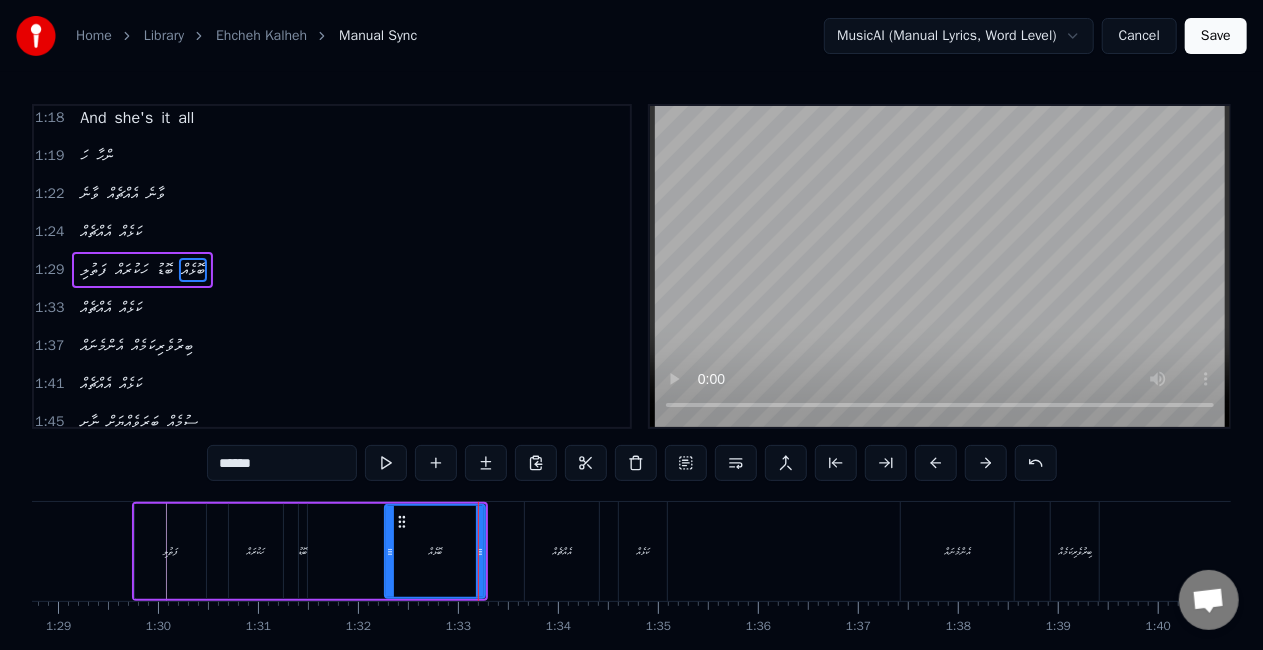 click on "ބޮޑު" at bounding box center [303, 551] 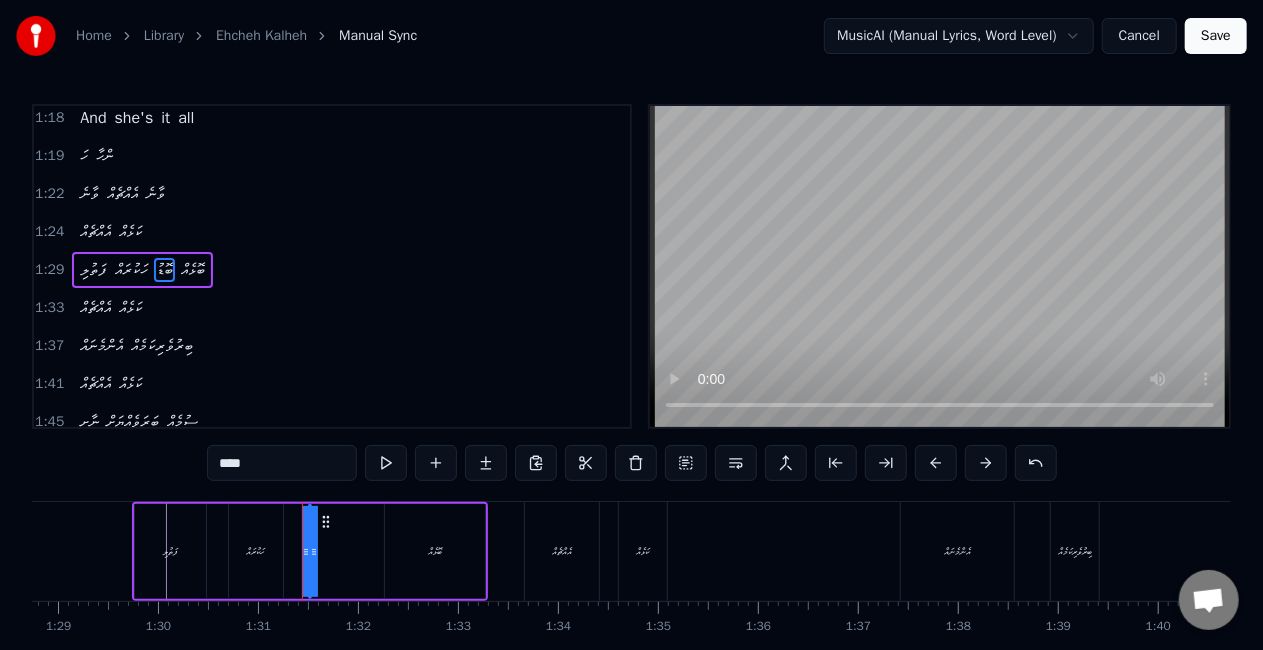 drag, startPoint x: 306, startPoint y: 552, endPoint x: 325, endPoint y: 560, distance: 20.615528 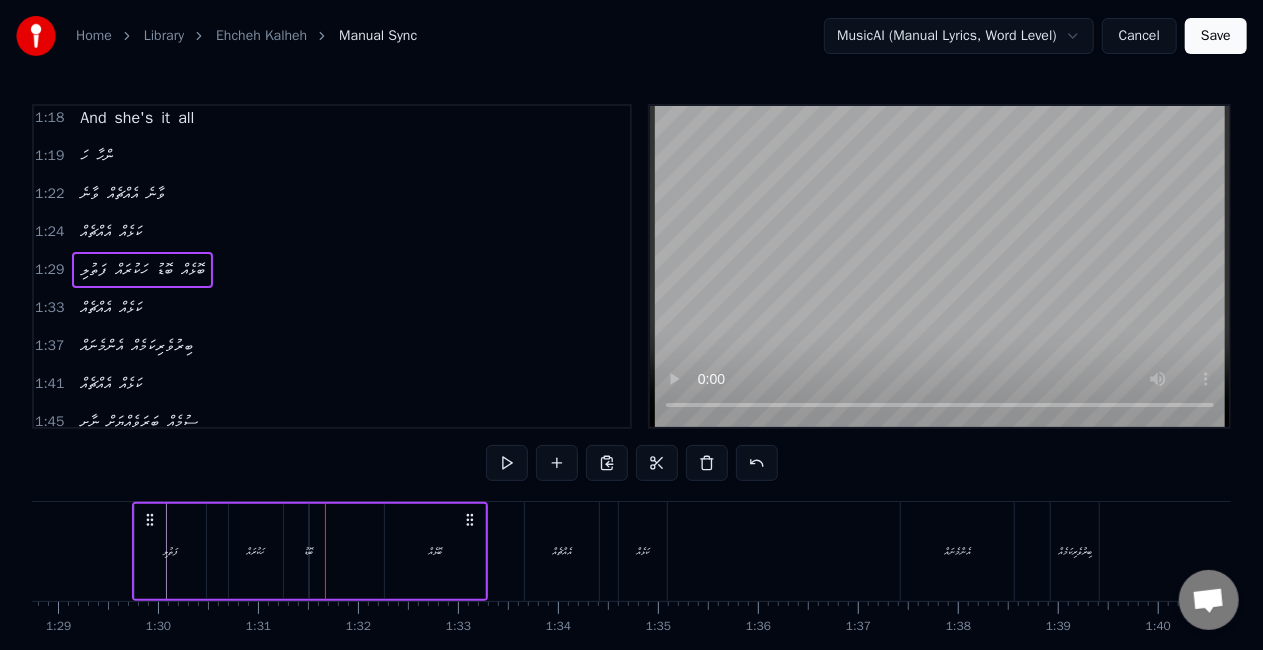 click on "ބޮޑު" at bounding box center (309, 551) 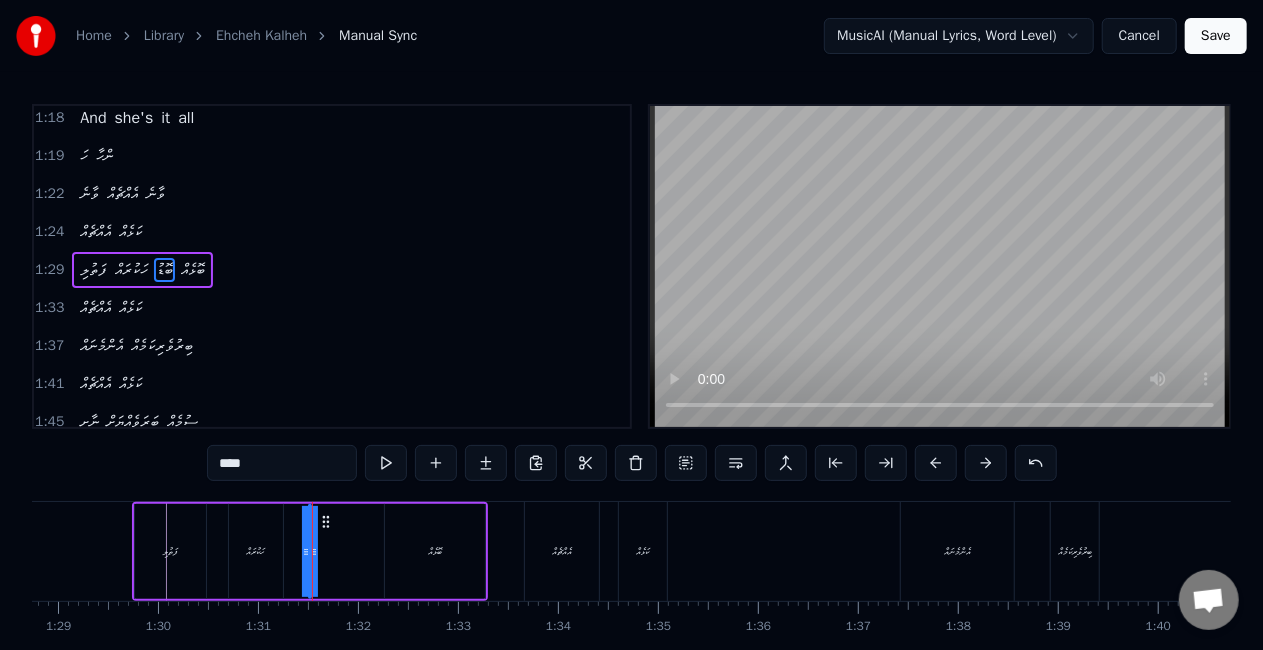 drag, startPoint x: 314, startPoint y: 552, endPoint x: 324, endPoint y: 556, distance: 10.770329 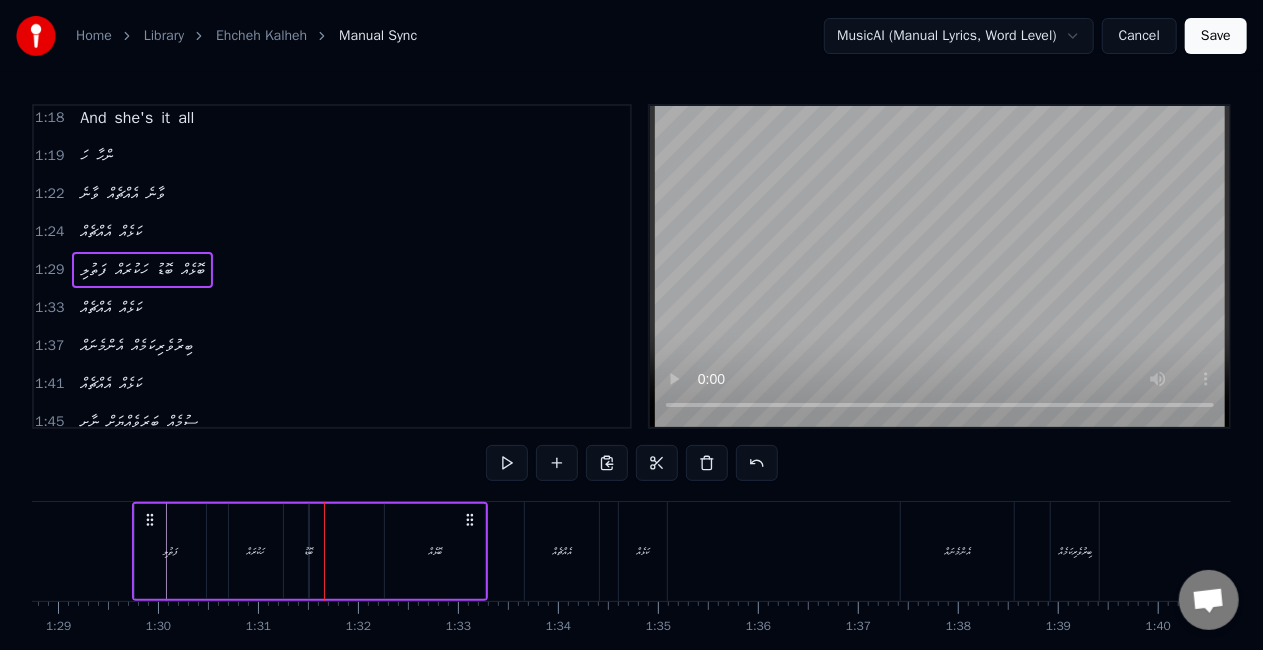 click on "ބޮޑު" at bounding box center (309, 551) 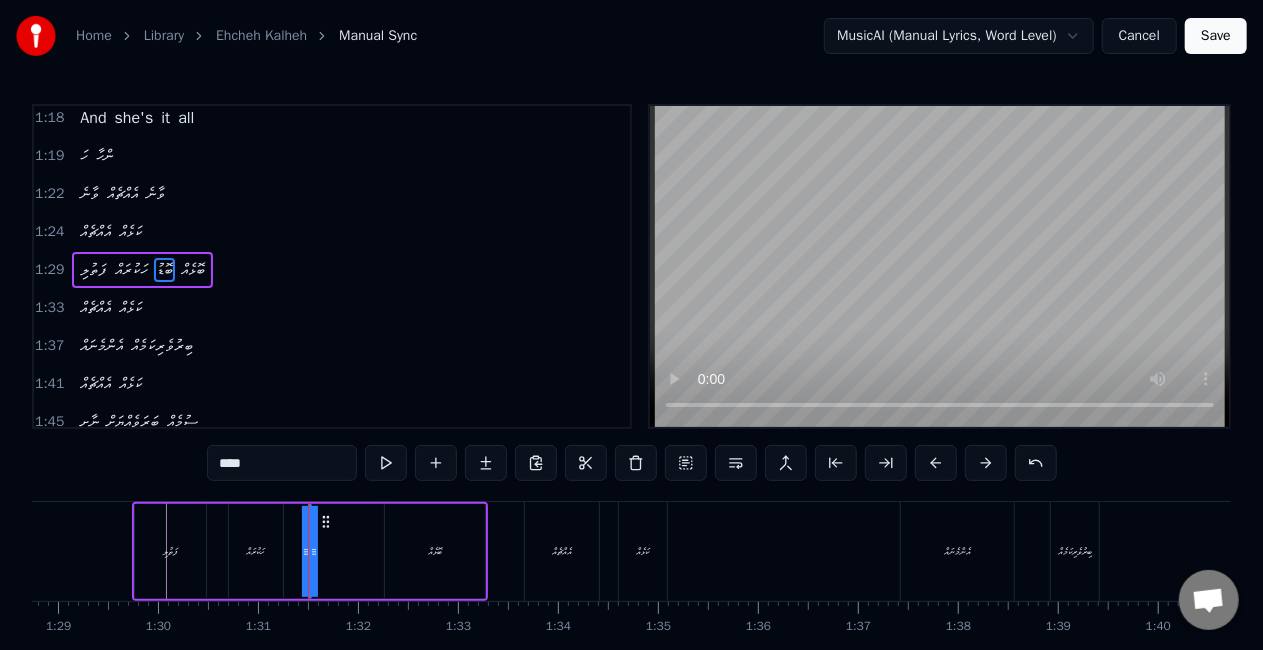 drag, startPoint x: 315, startPoint y: 553, endPoint x: 328, endPoint y: 554, distance: 13.038404 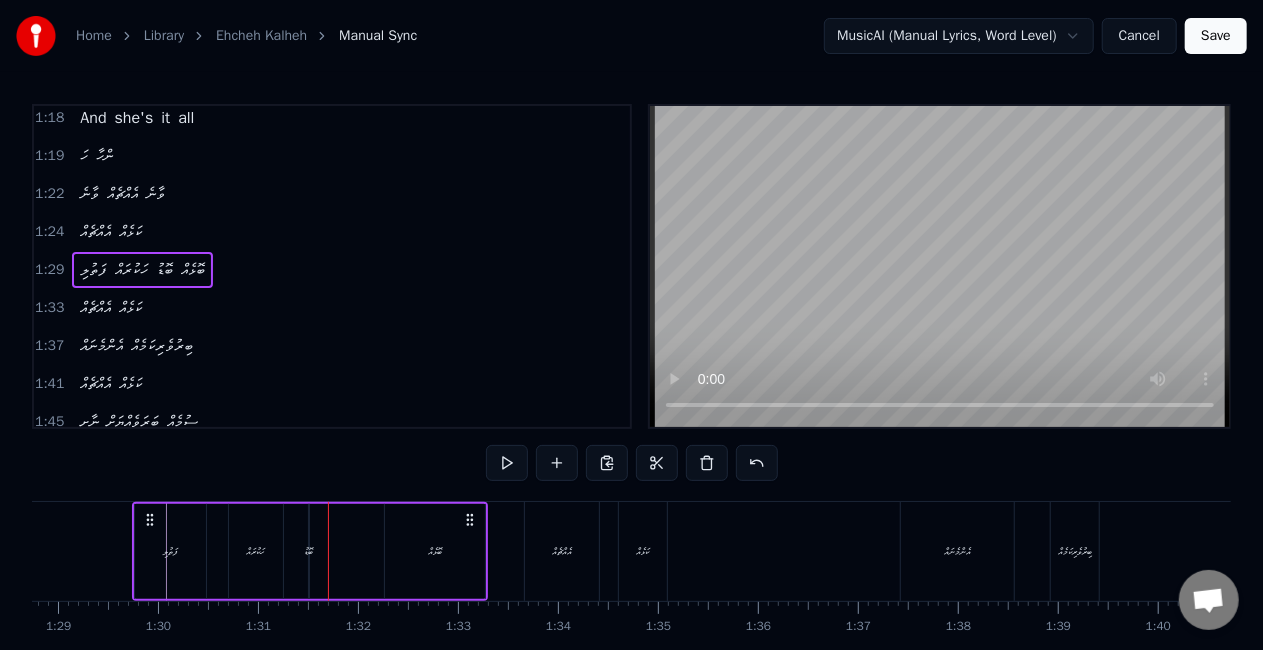 click on "ހަކުރައް" at bounding box center [256, 551] 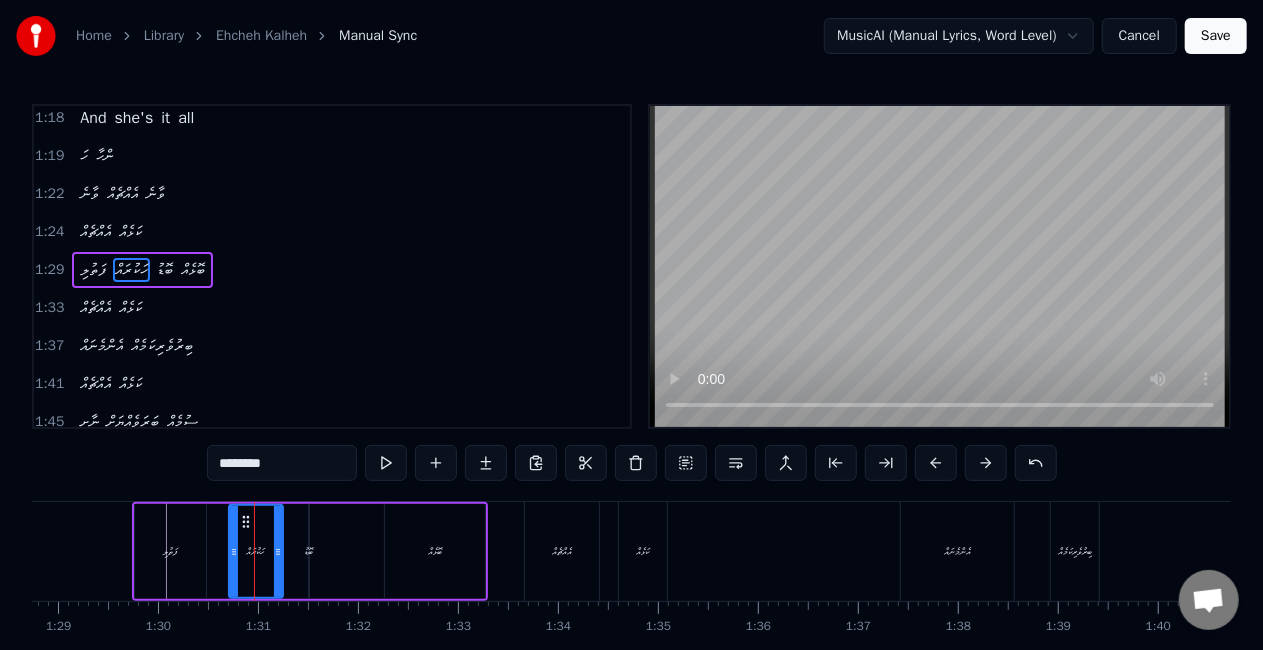 click on "ބޮޑު" at bounding box center (309, 551) 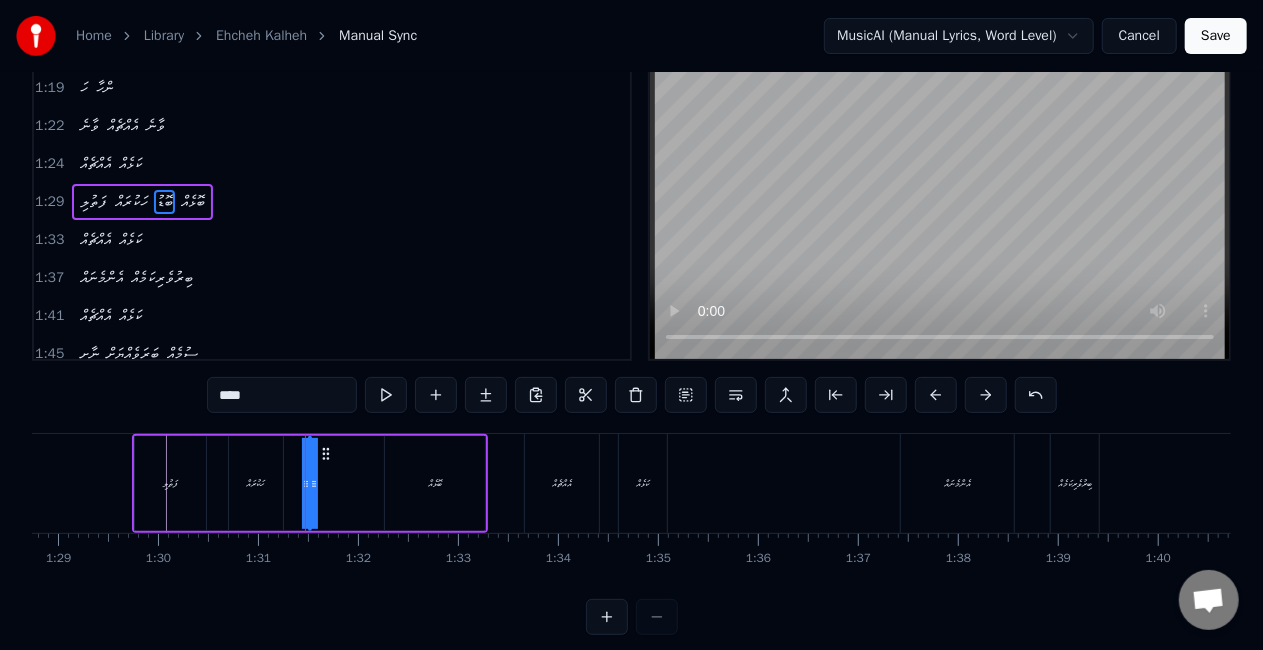 scroll, scrollTop: 102, scrollLeft: 0, axis: vertical 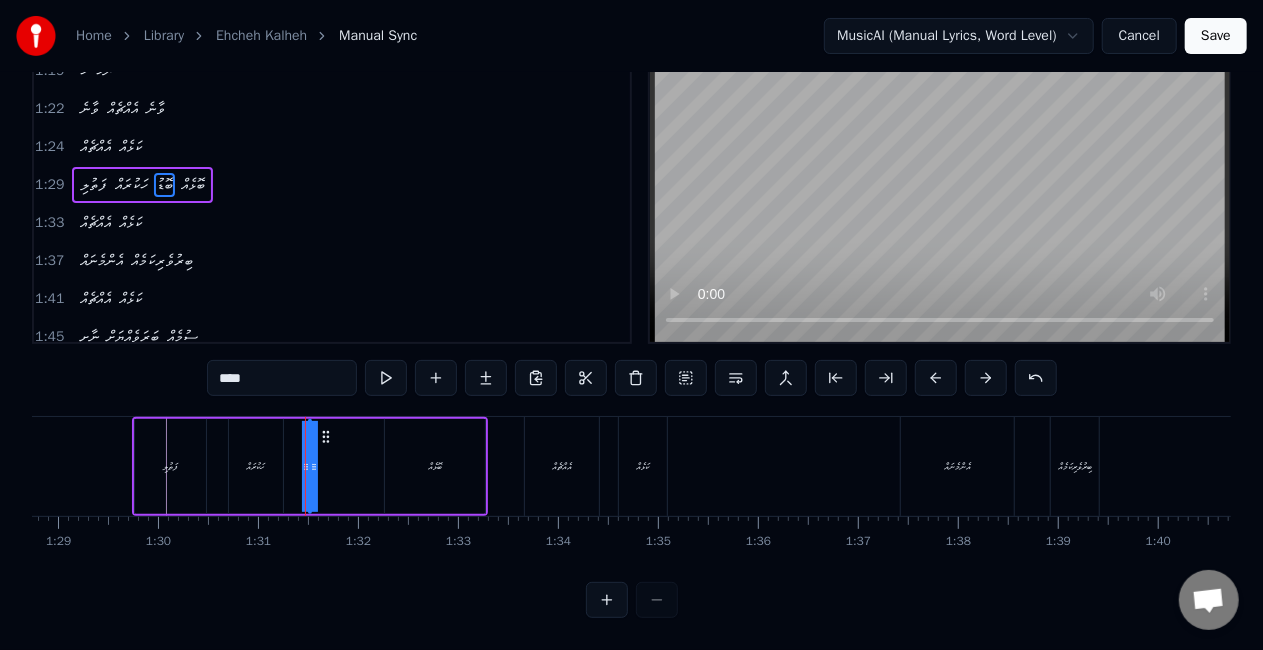 click at bounding box center [607, 600] 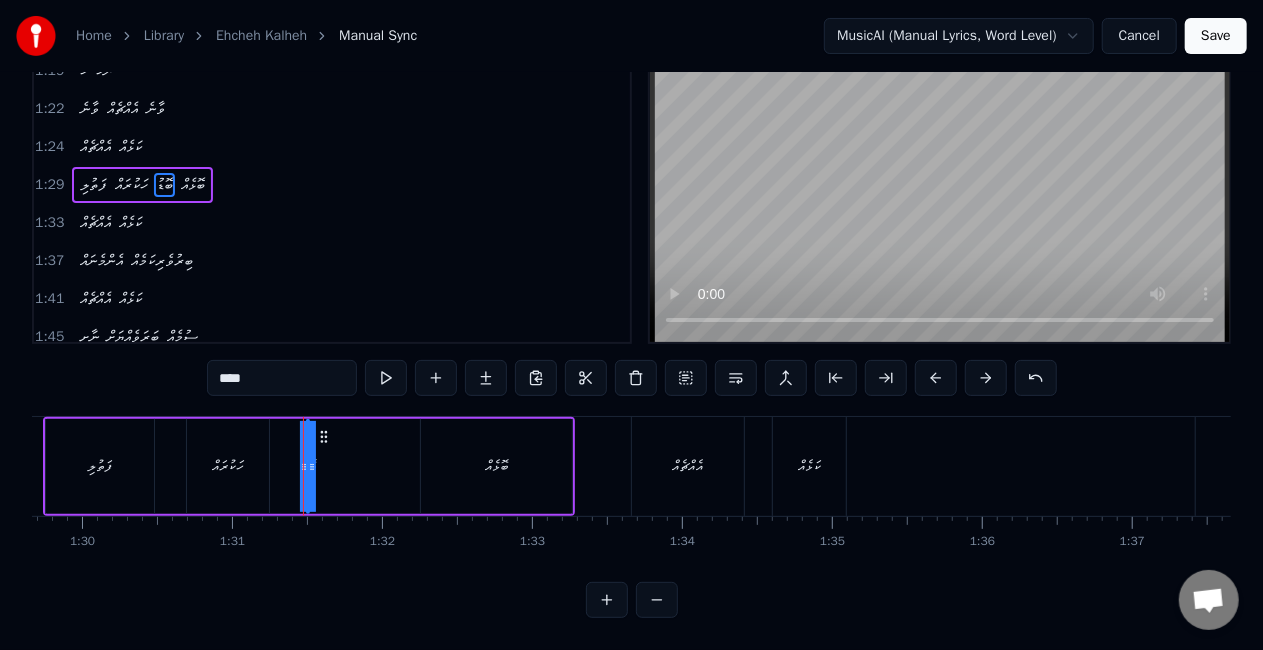 scroll, scrollTop: 0, scrollLeft: 13420, axis: horizontal 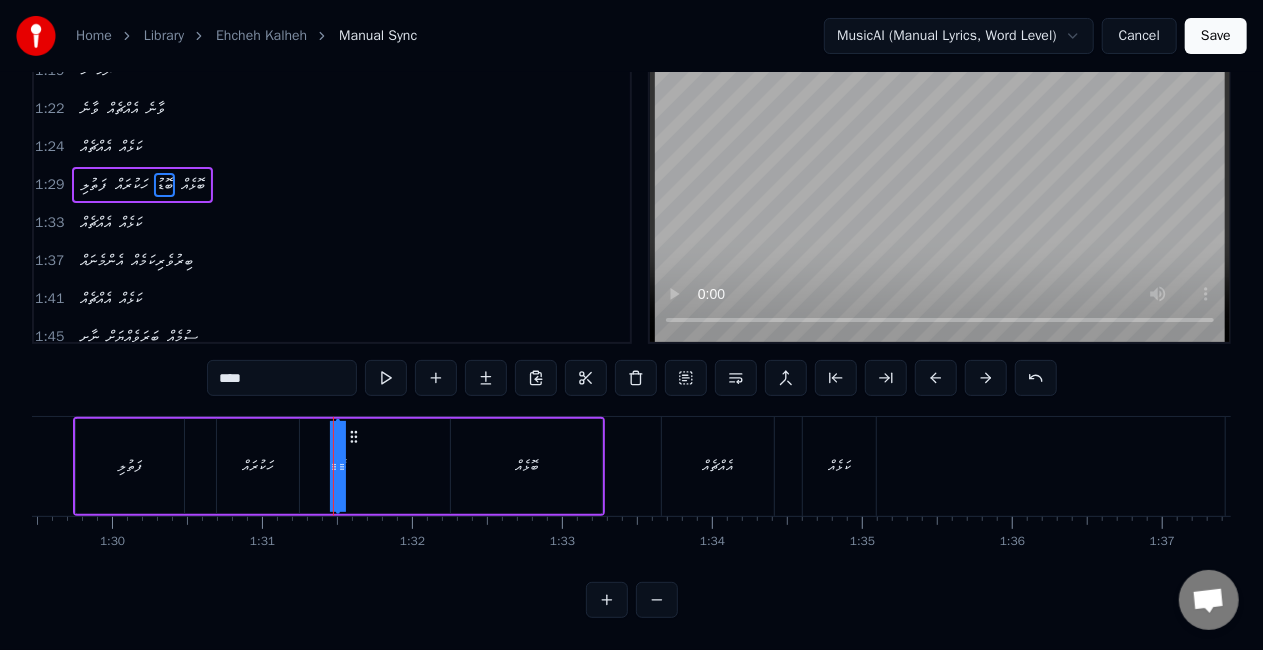 click on "ފަތުލި" at bounding box center (130, 466) 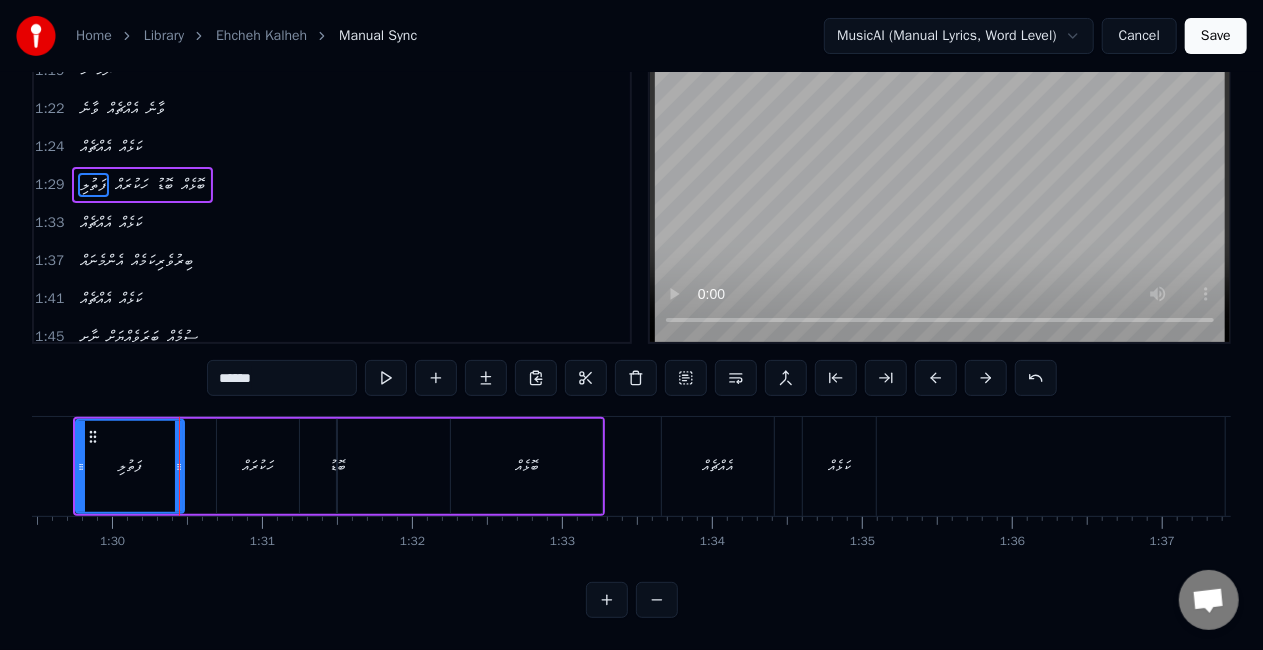 scroll, scrollTop: 0, scrollLeft: 0, axis: both 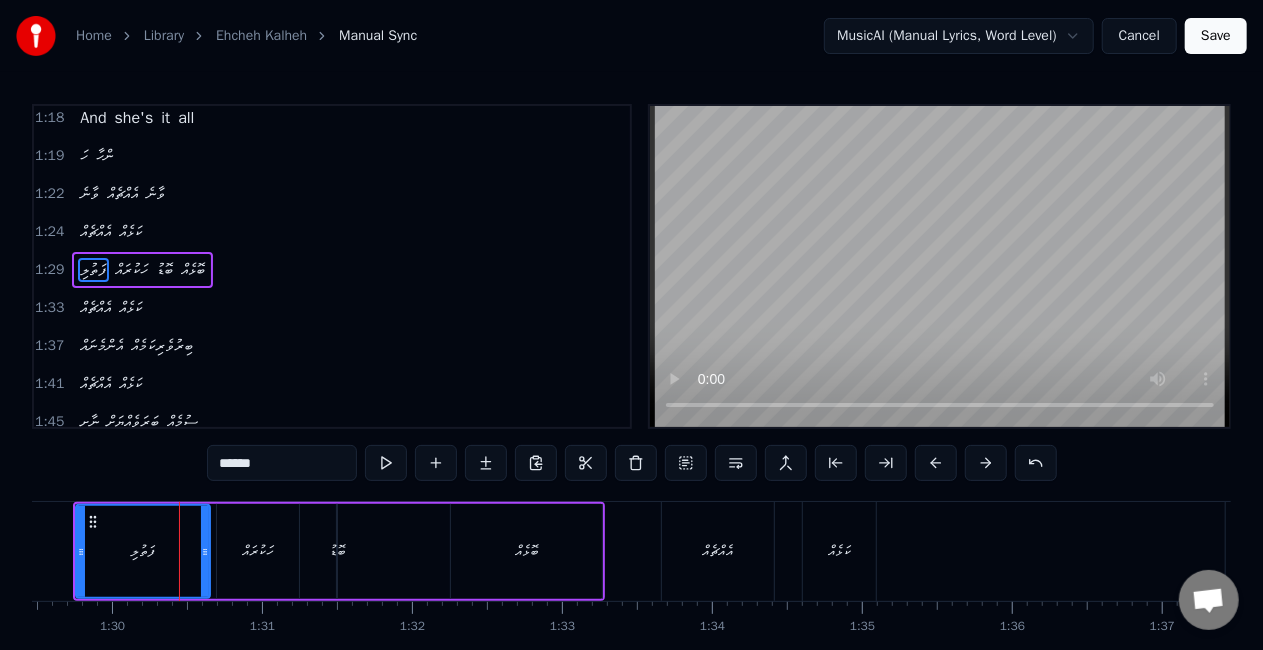 drag, startPoint x: 180, startPoint y: 555, endPoint x: 206, endPoint y: 563, distance: 27.202942 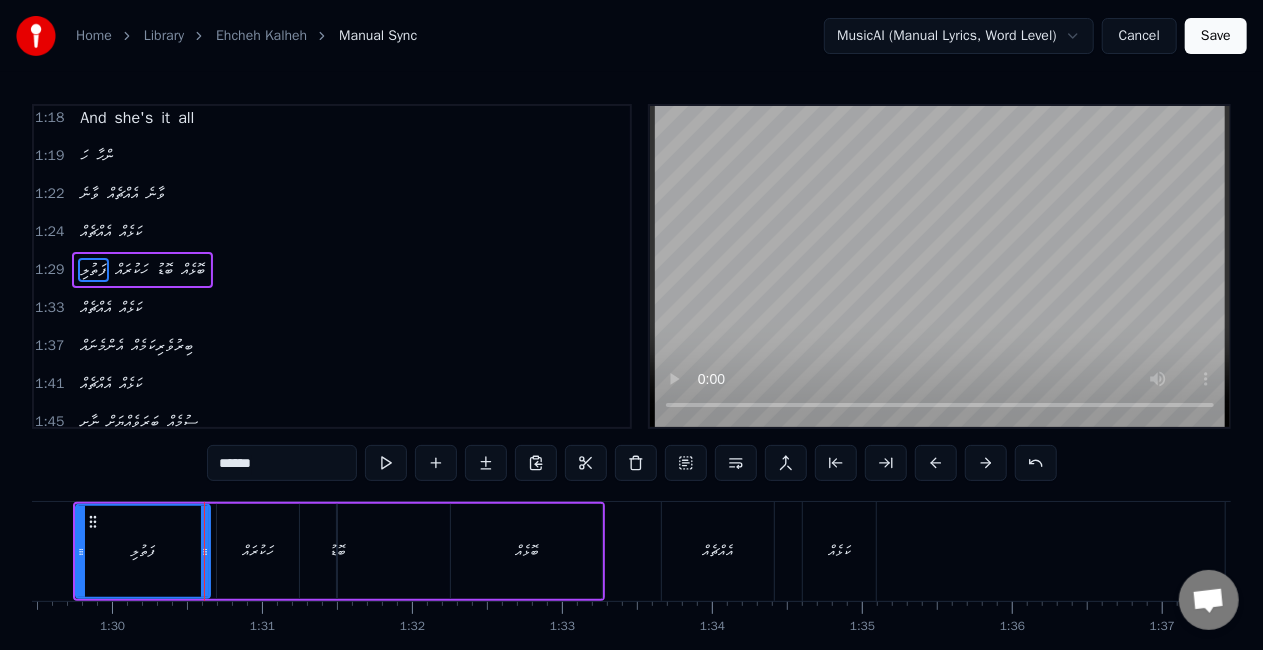 click on "ހަކުރައް" at bounding box center (258, 551) 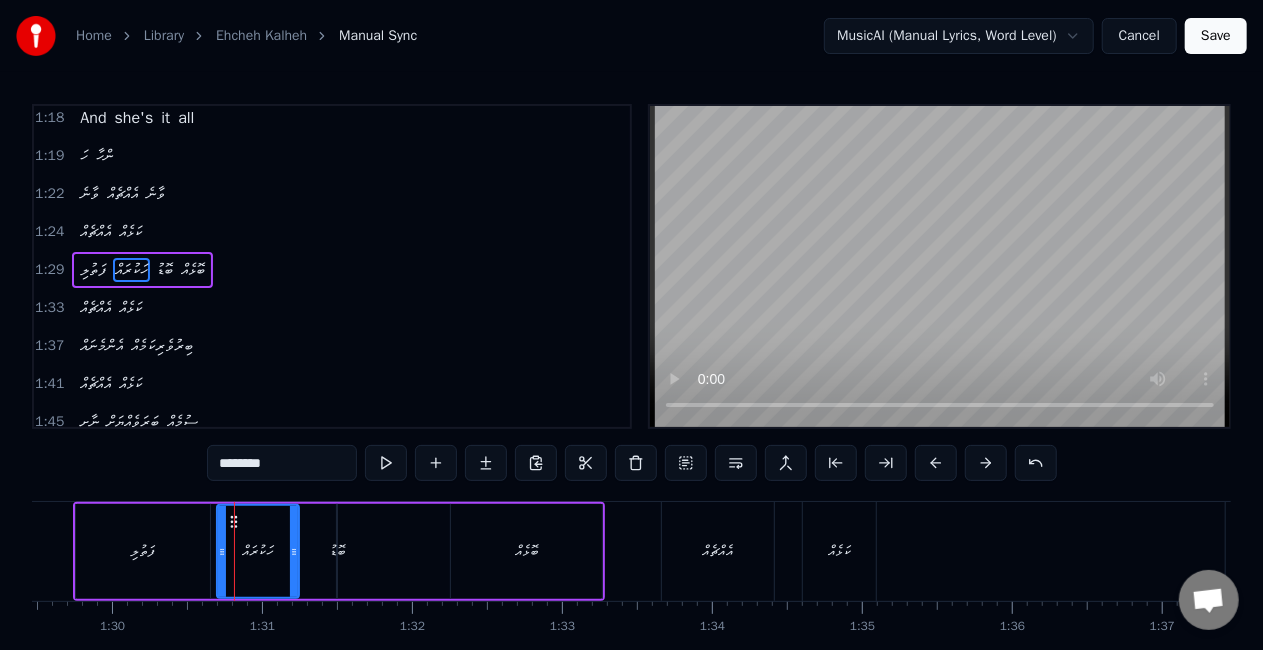 click on "ފަތުލި" at bounding box center [143, 551] 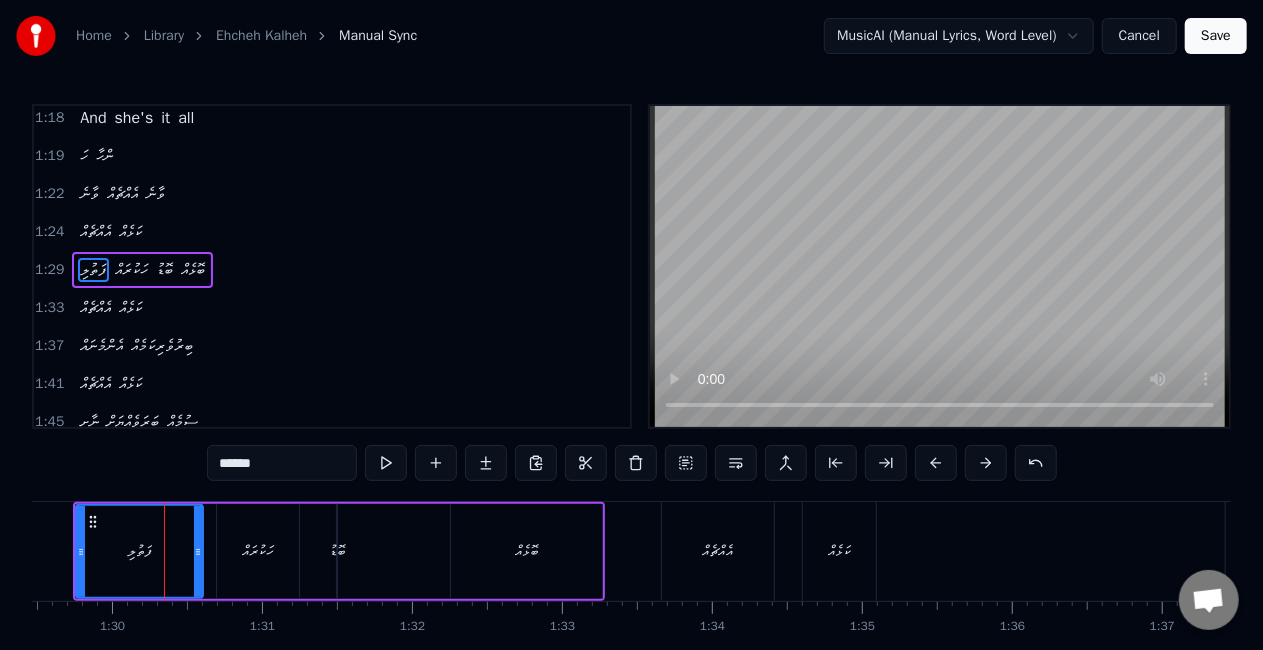 click at bounding box center [198, 551] 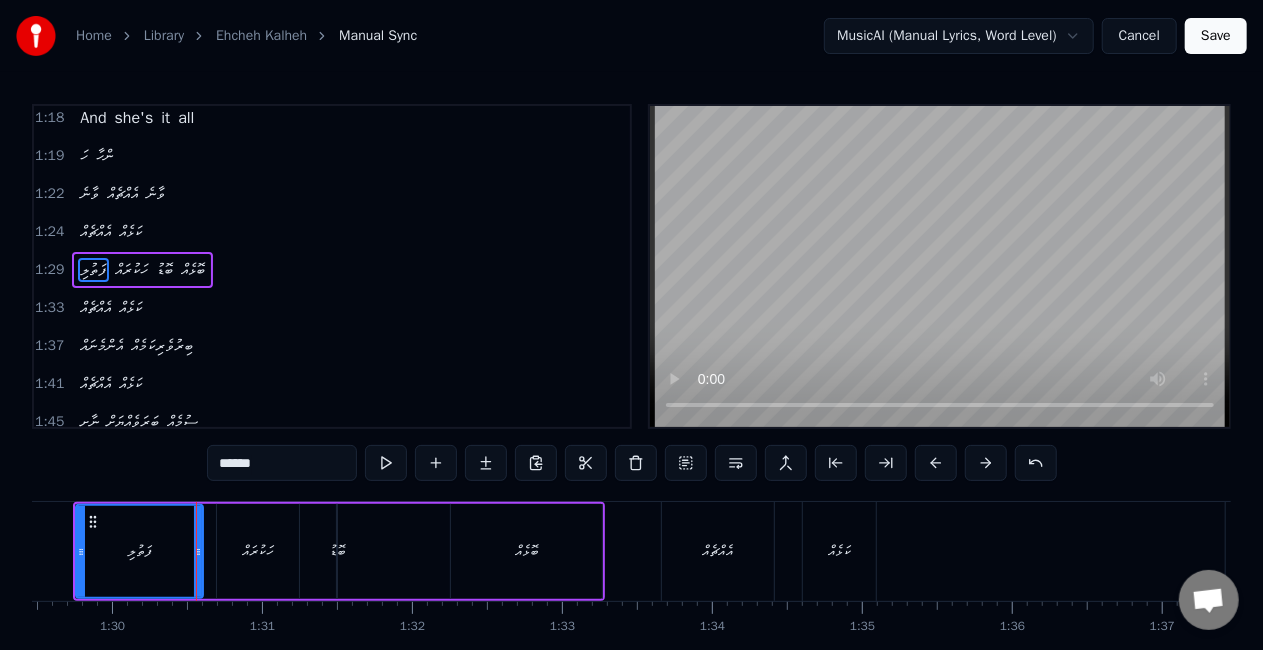 click on "ހަކުރައް" at bounding box center (258, 551) 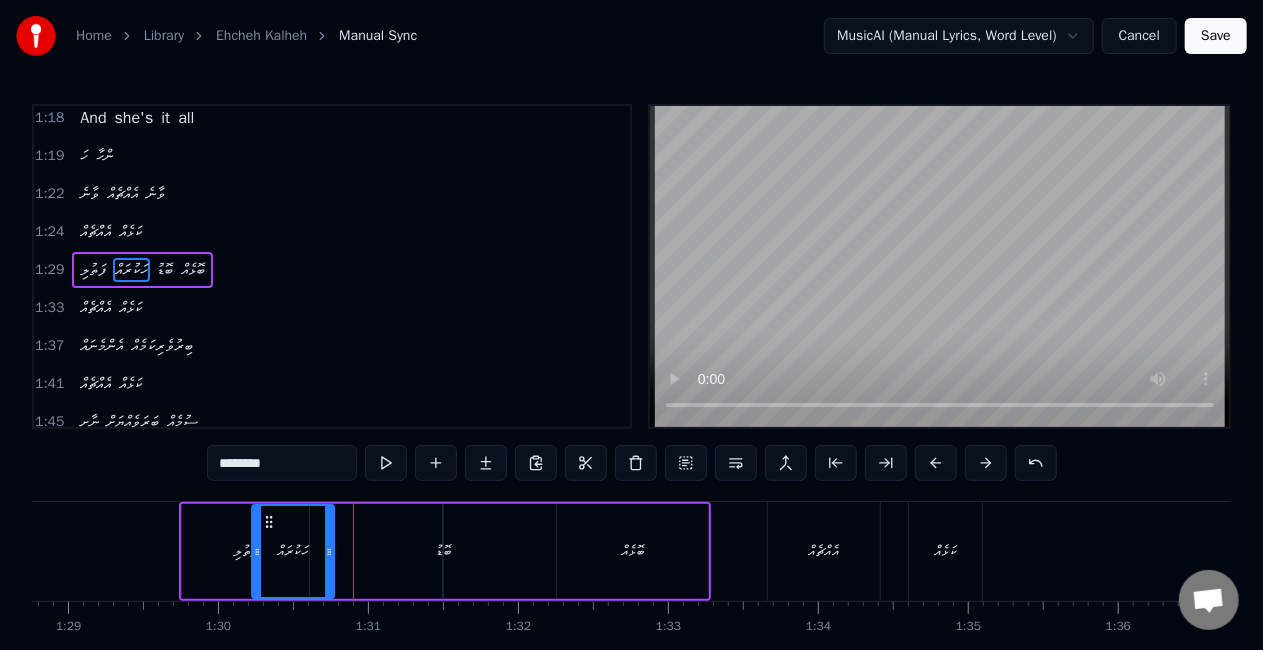 scroll, scrollTop: 0, scrollLeft: 13276, axis: horizontal 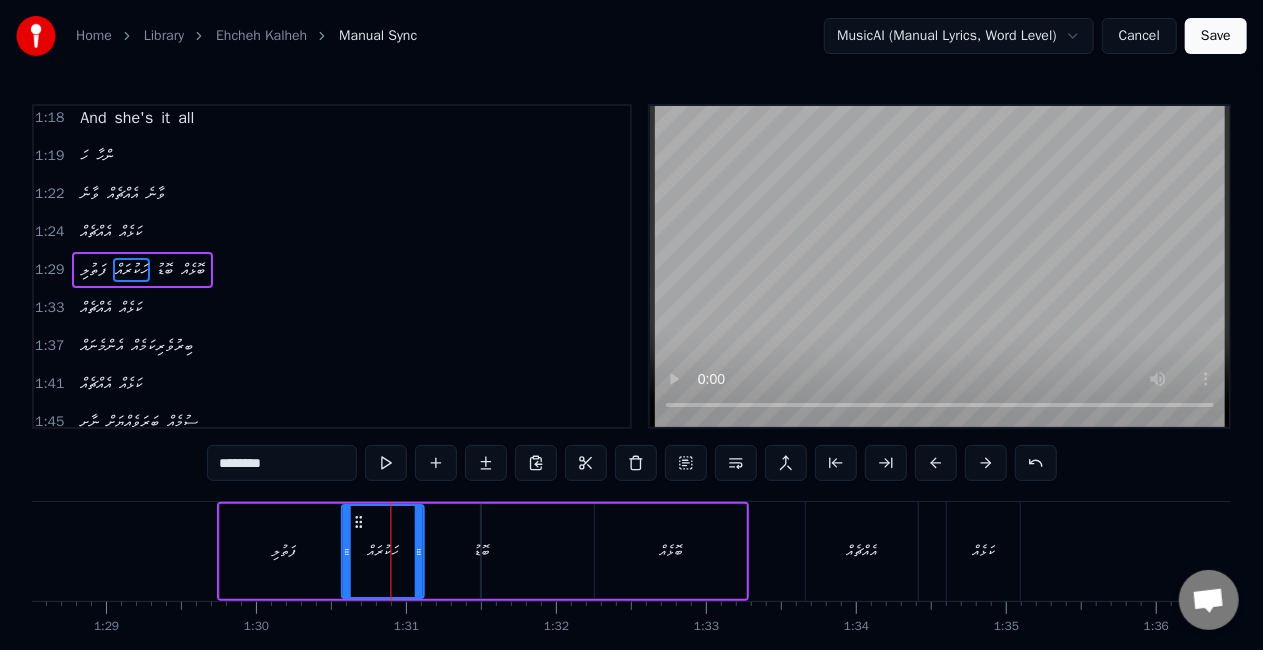 drag, startPoint x: 234, startPoint y: 518, endPoint x: 359, endPoint y: 520, distance: 125.016 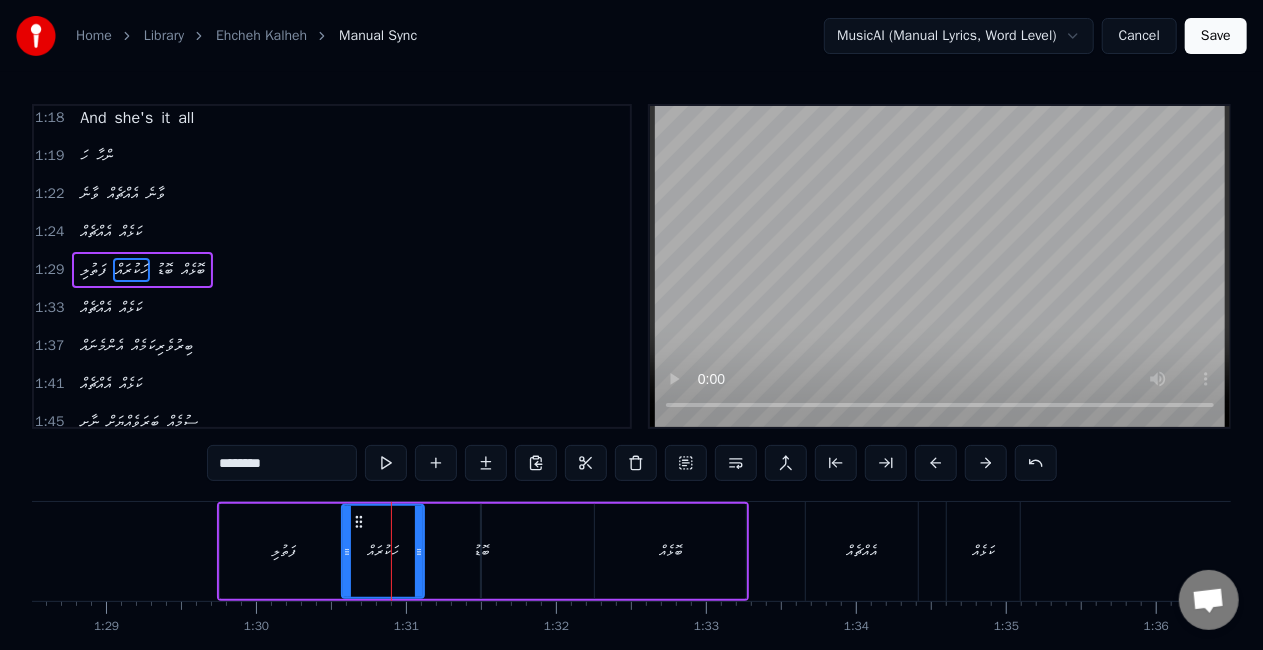 click on "ބޮޑު" at bounding box center [481, 551] 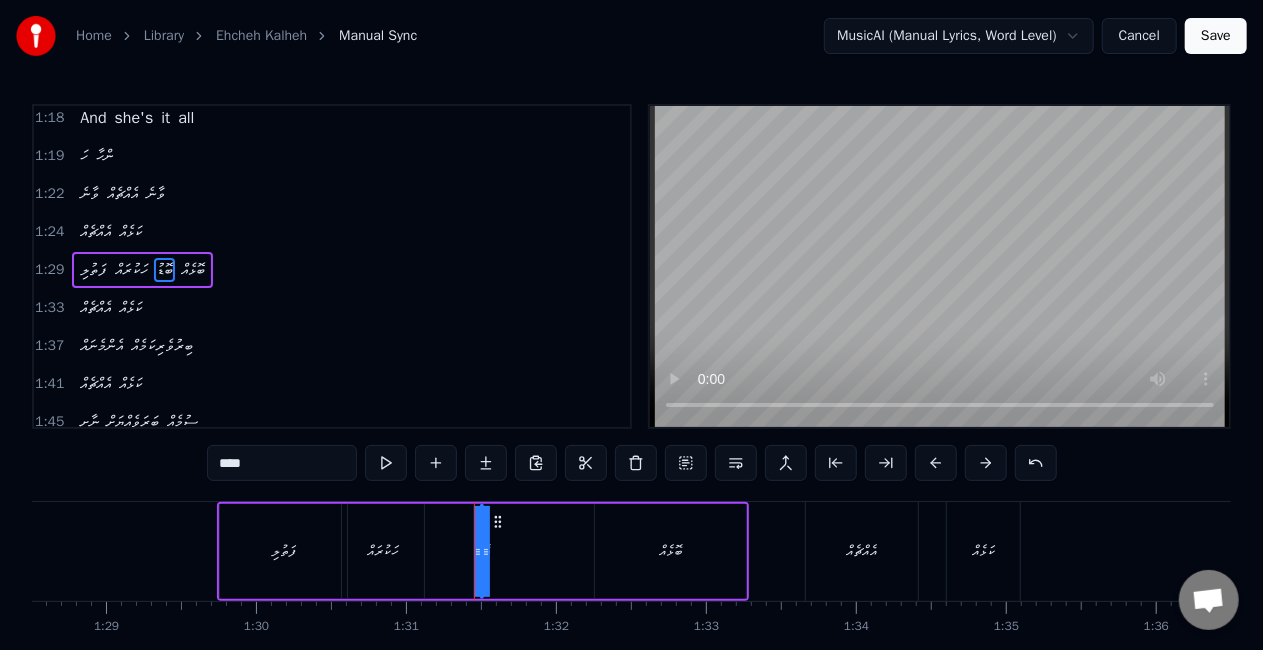 drag, startPoint x: 486, startPoint y: 550, endPoint x: 502, endPoint y: 566, distance: 22.627417 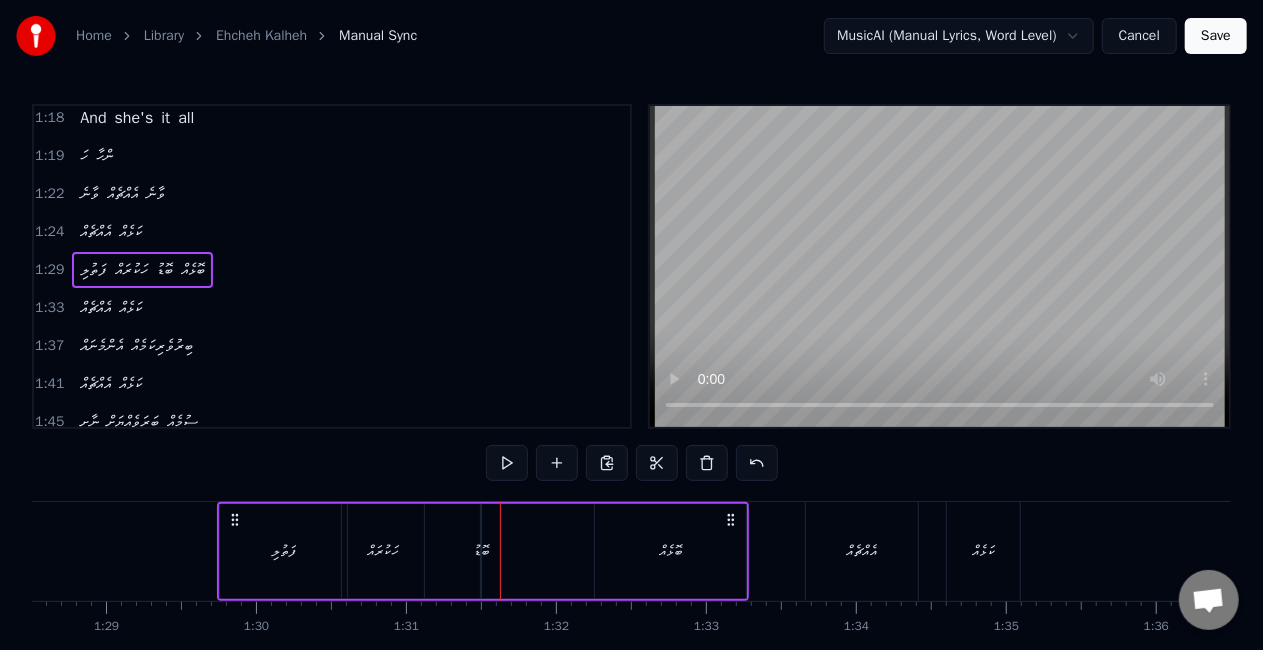 click on "ބޮޑު" at bounding box center (481, 551) 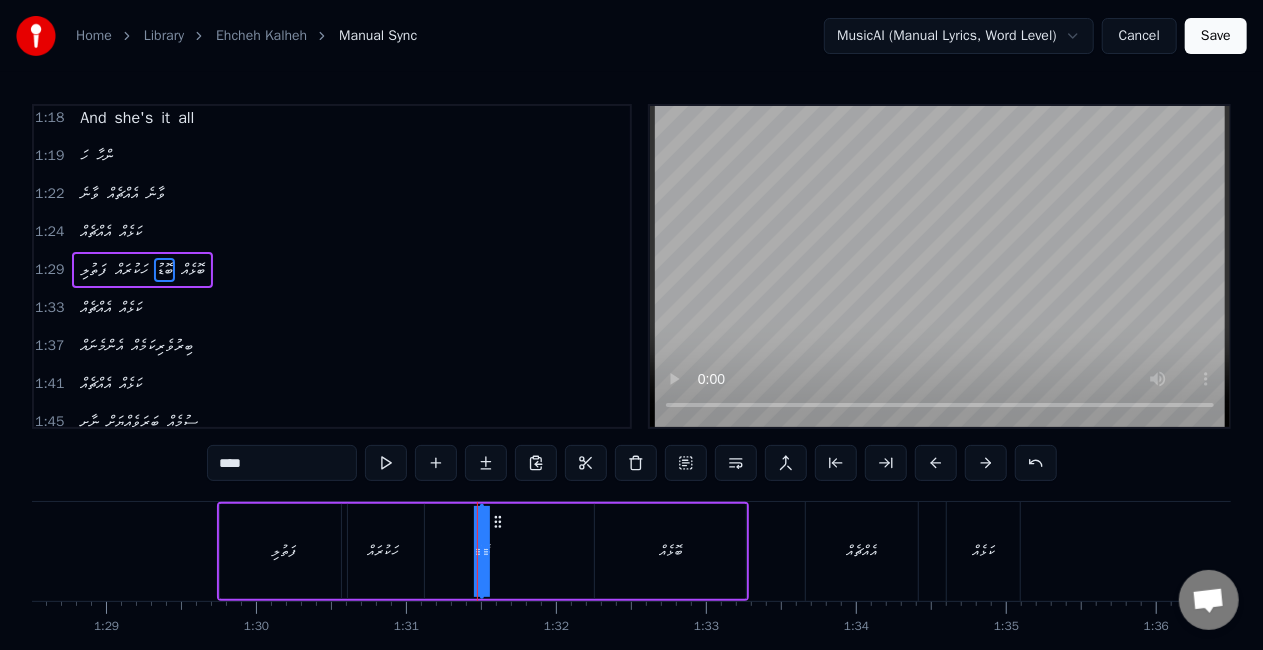 click on "ފަތުލި ހަކުރައް ބޮޑު ބޮޅެއް" at bounding box center [483, 551] 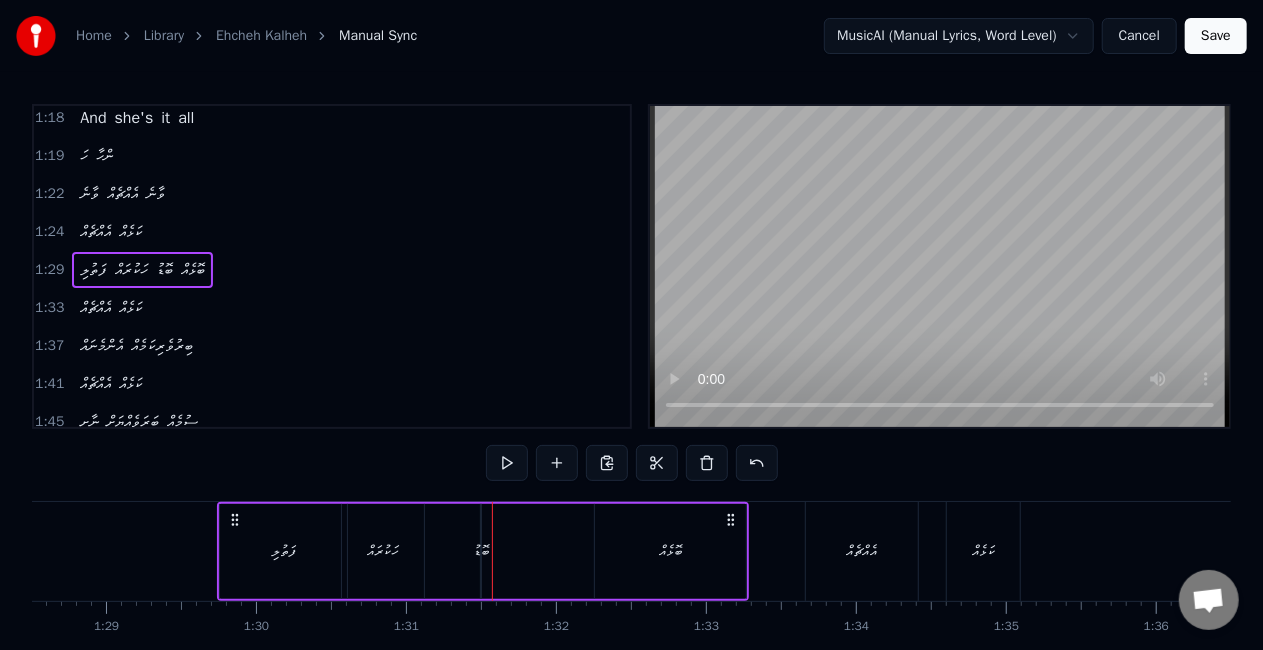click on "ބޮޑު" at bounding box center [481, 551] 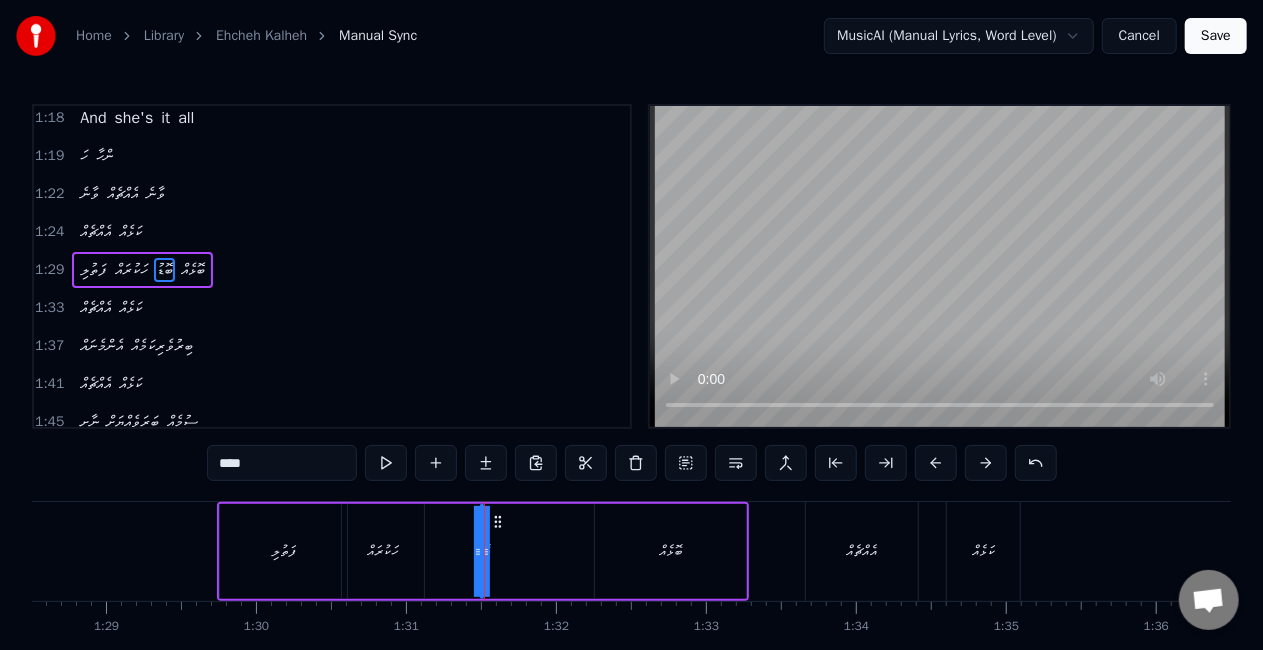 click on "ފަތުލި ހަކުރައް ބޮޑު ބޮޅެއް" at bounding box center (483, 551) 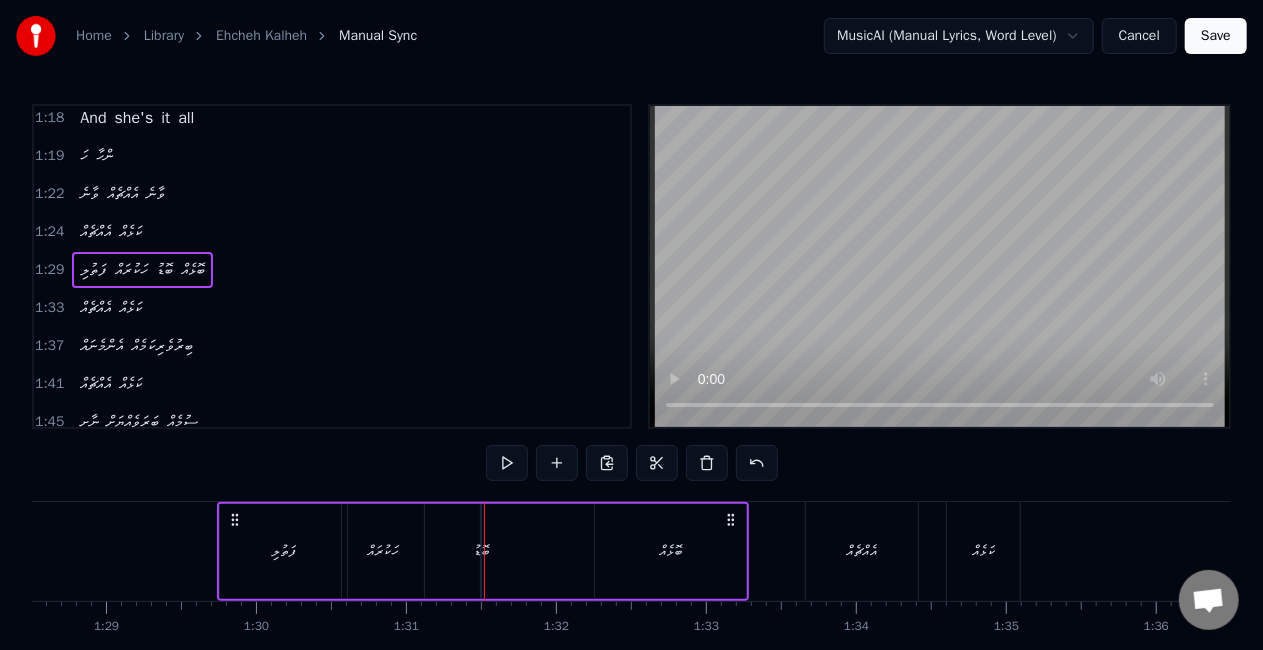 click on "ބޮޑު" at bounding box center [481, 551] 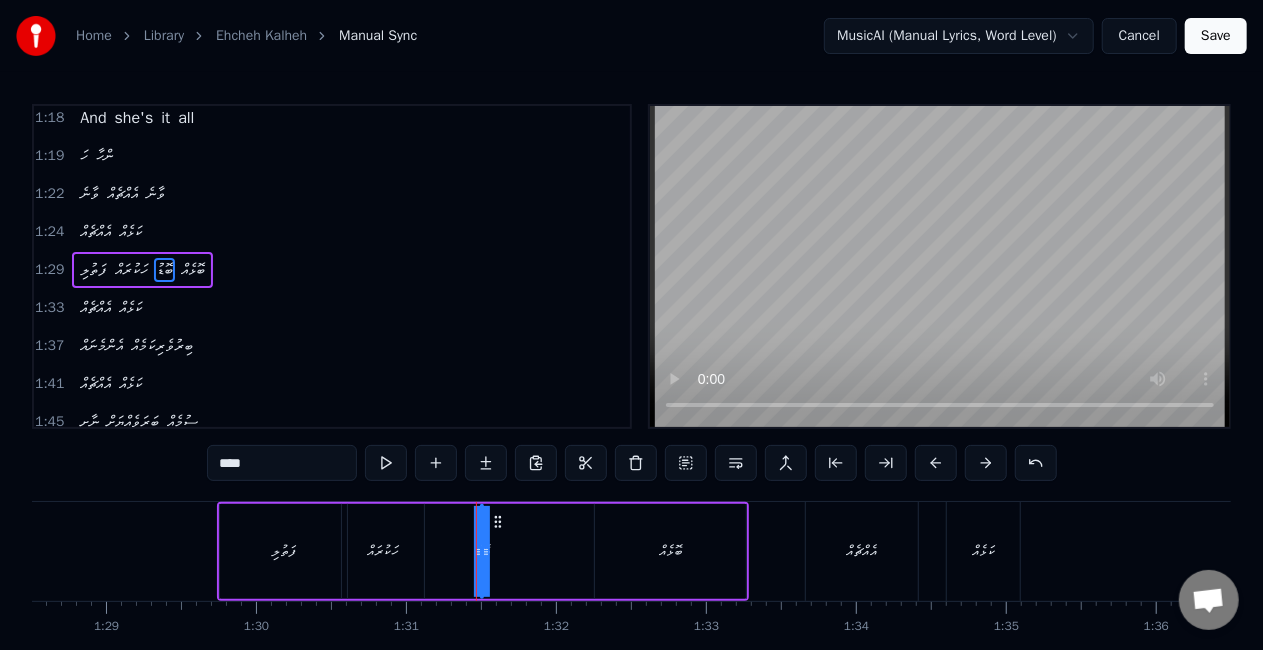 click on "ބޮޑު" at bounding box center [482, 551] 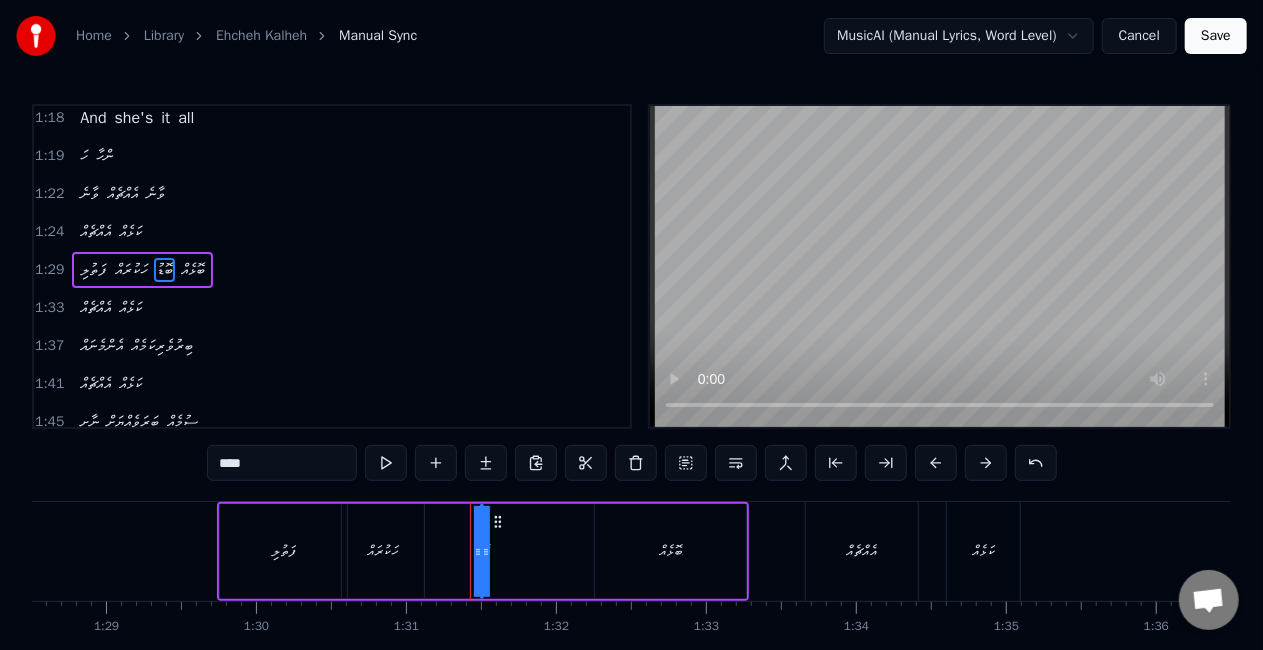 click on "ފަތުލި ހަކުރައް ބޮޑު ބޮޅެއް" at bounding box center (483, 551) 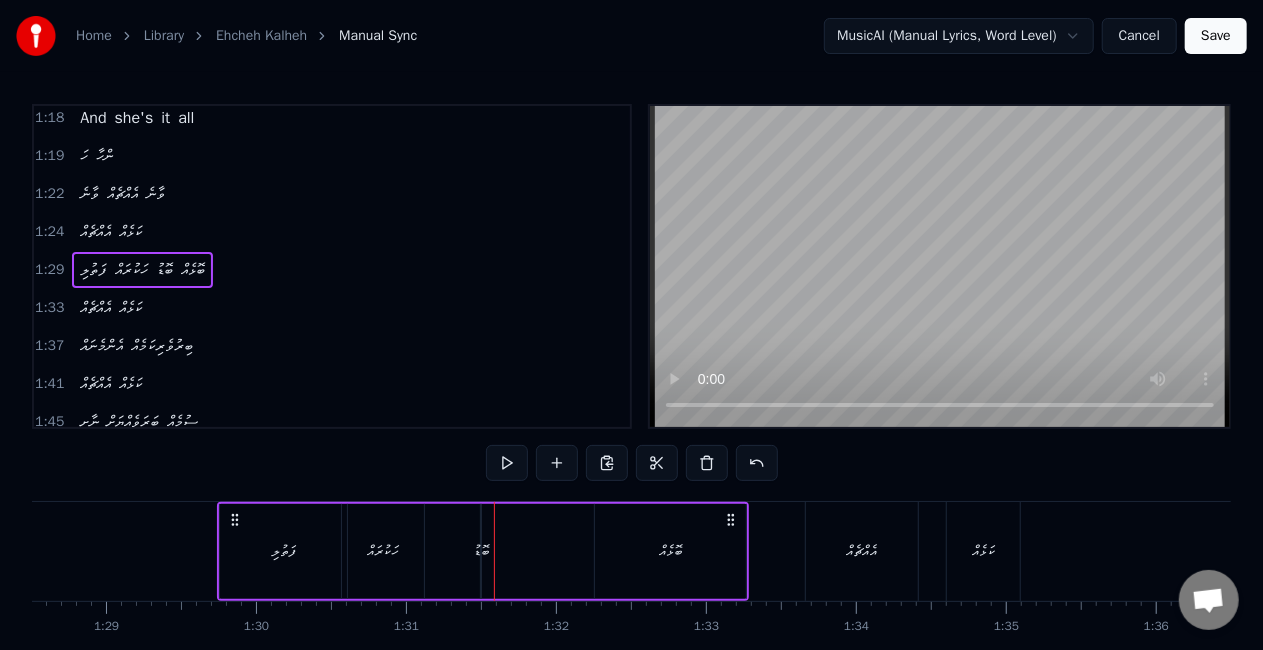 click on "ބޮޑު" at bounding box center (481, 551) 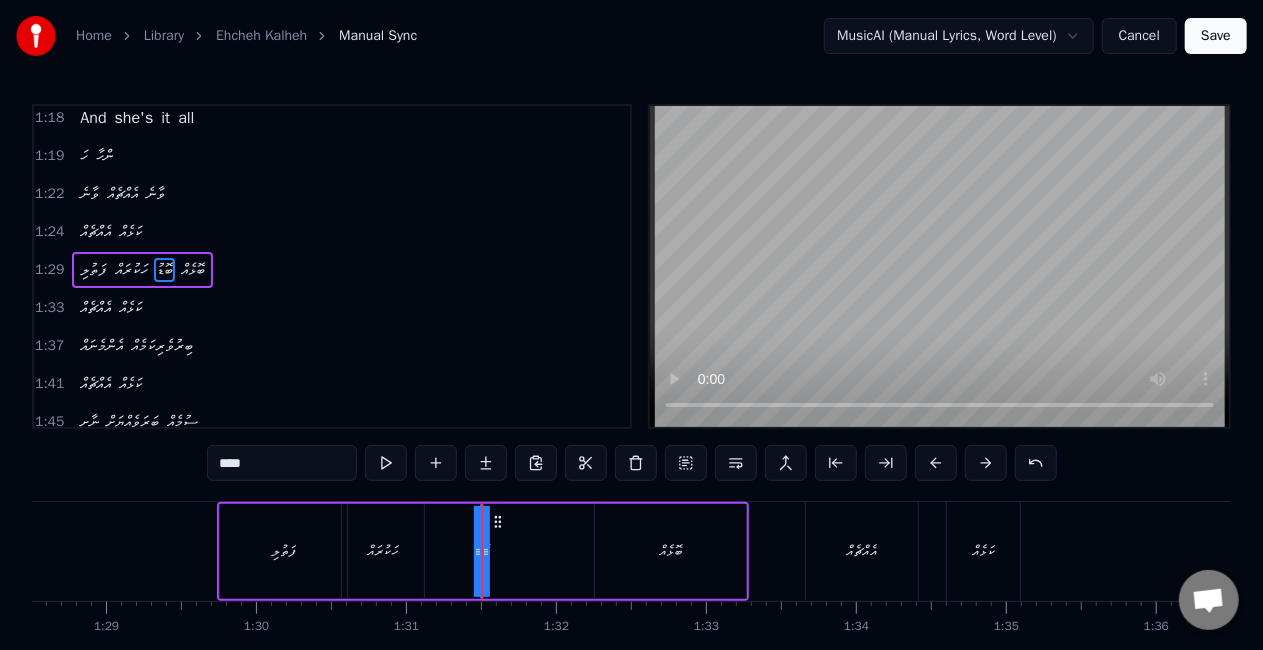 click 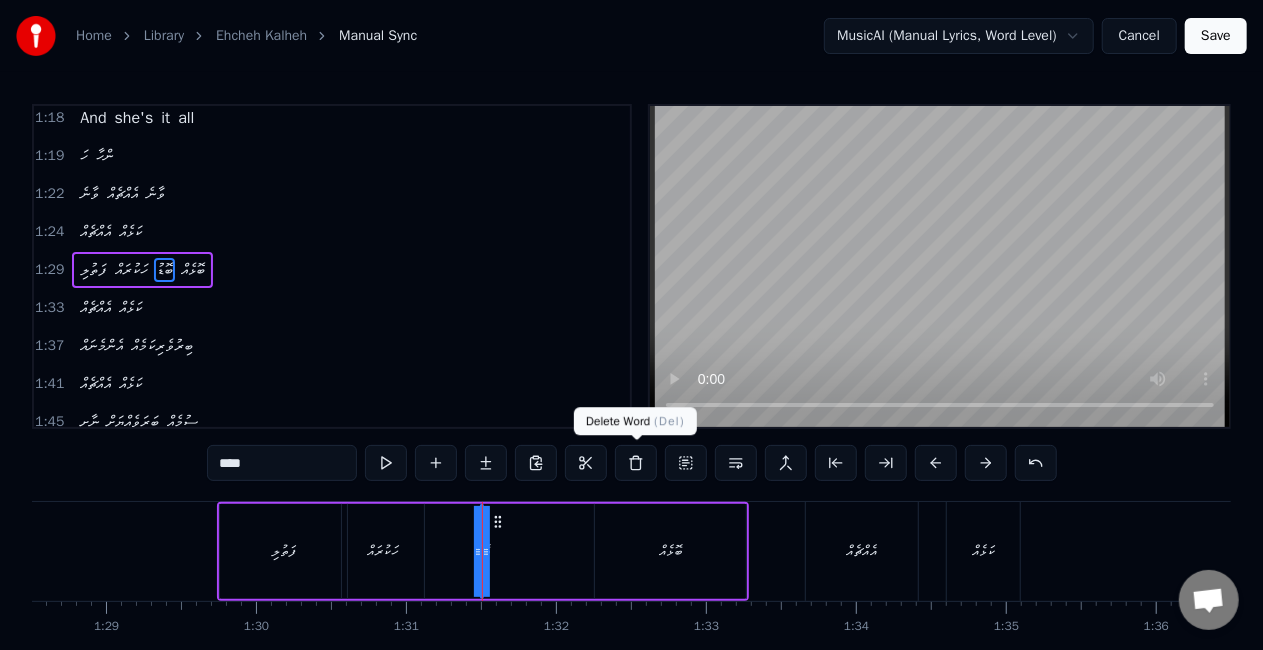 click at bounding box center [636, 463] 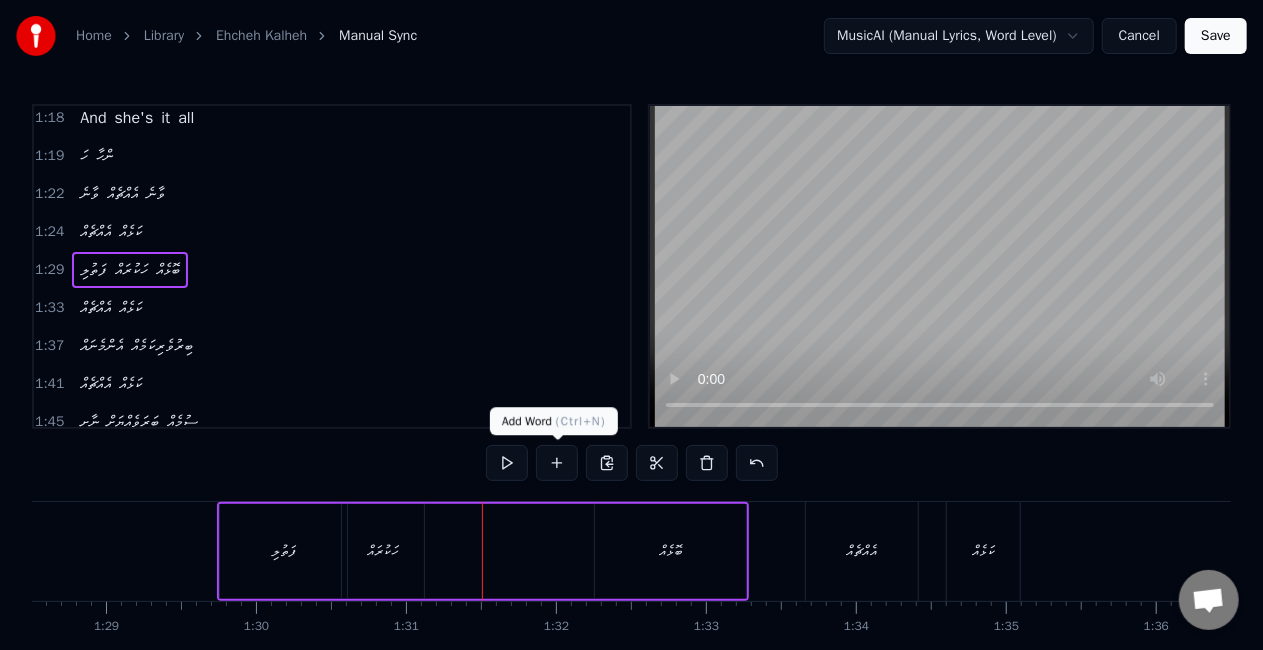 click at bounding box center [557, 463] 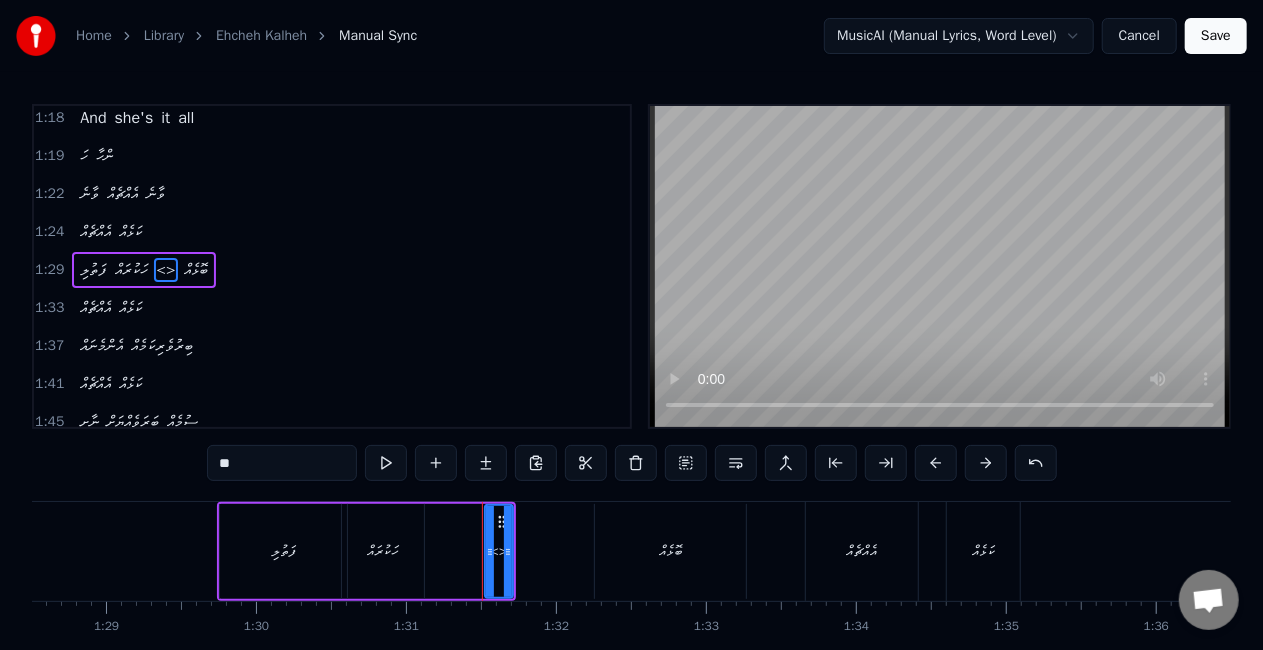 drag, startPoint x: 269, startPoint y: 473, endPoint x: 214, endPoint y: 472, distance: 55.00909 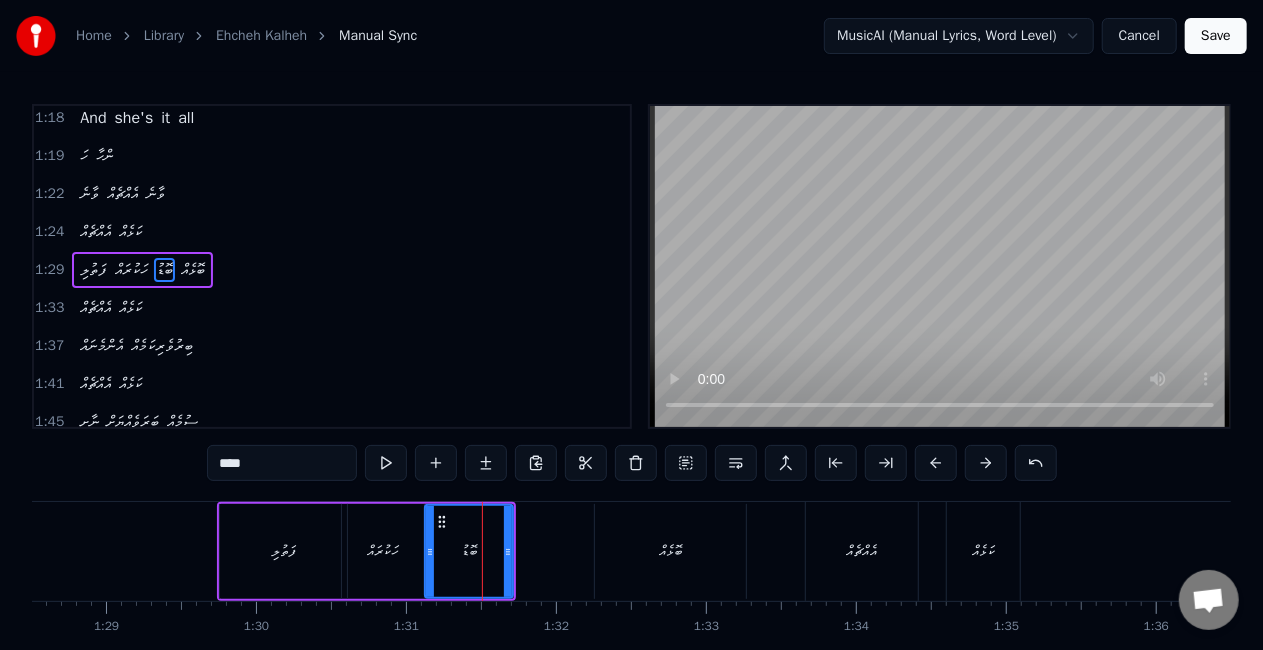 drag, startPoint x: 488, startPoint y: 548, endPoint x: 428, endPoint y: 544, distance: 60.133186 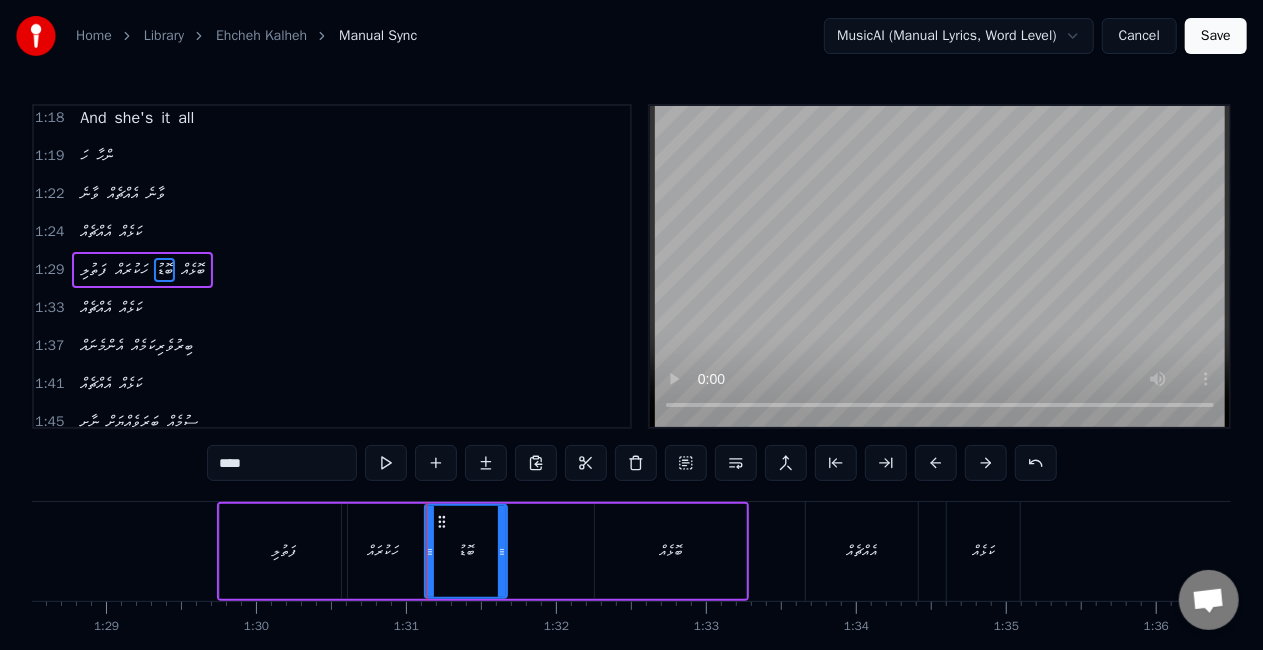 click 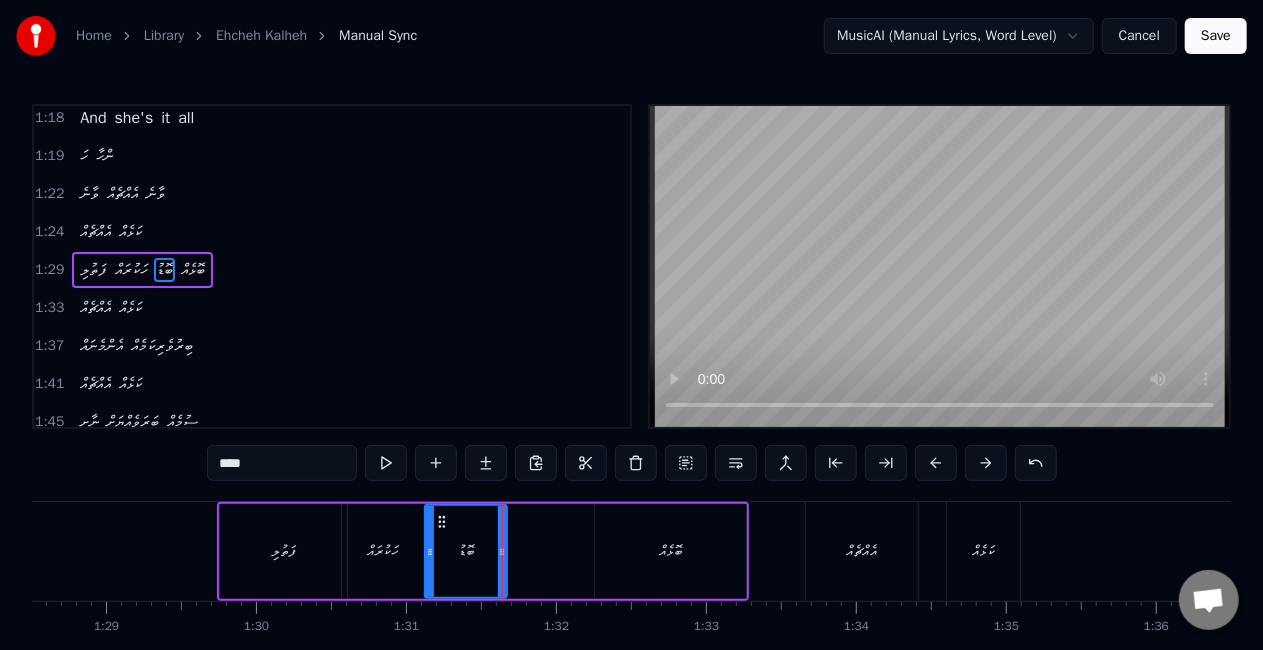 click on "ހަކުރައް" at bounding box center (383, 551) 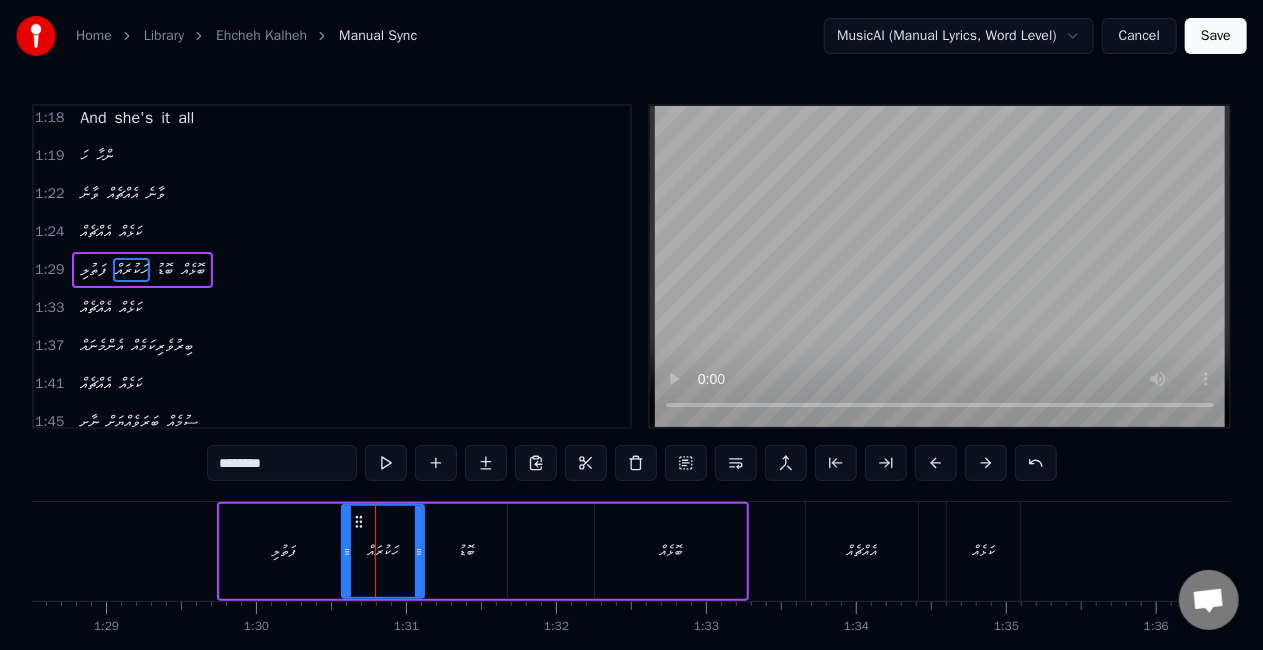 click on "ފަތުލި" at bounding box center [283, 551] 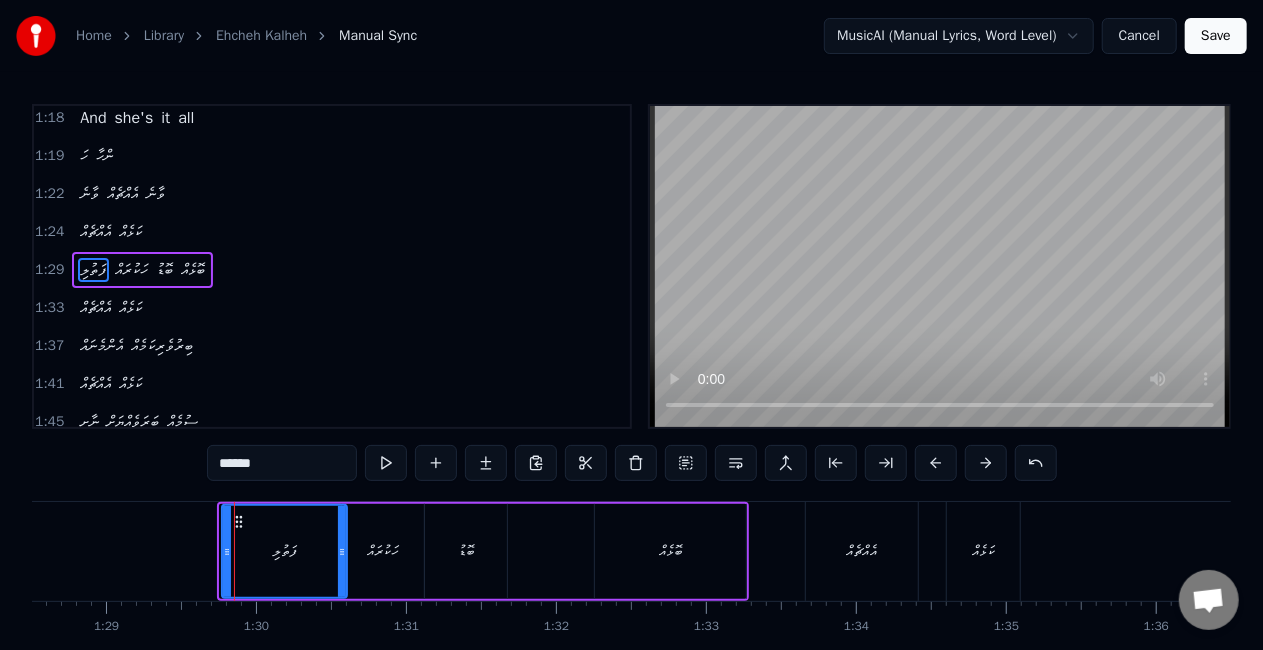 click at bounding box center (227, 551) 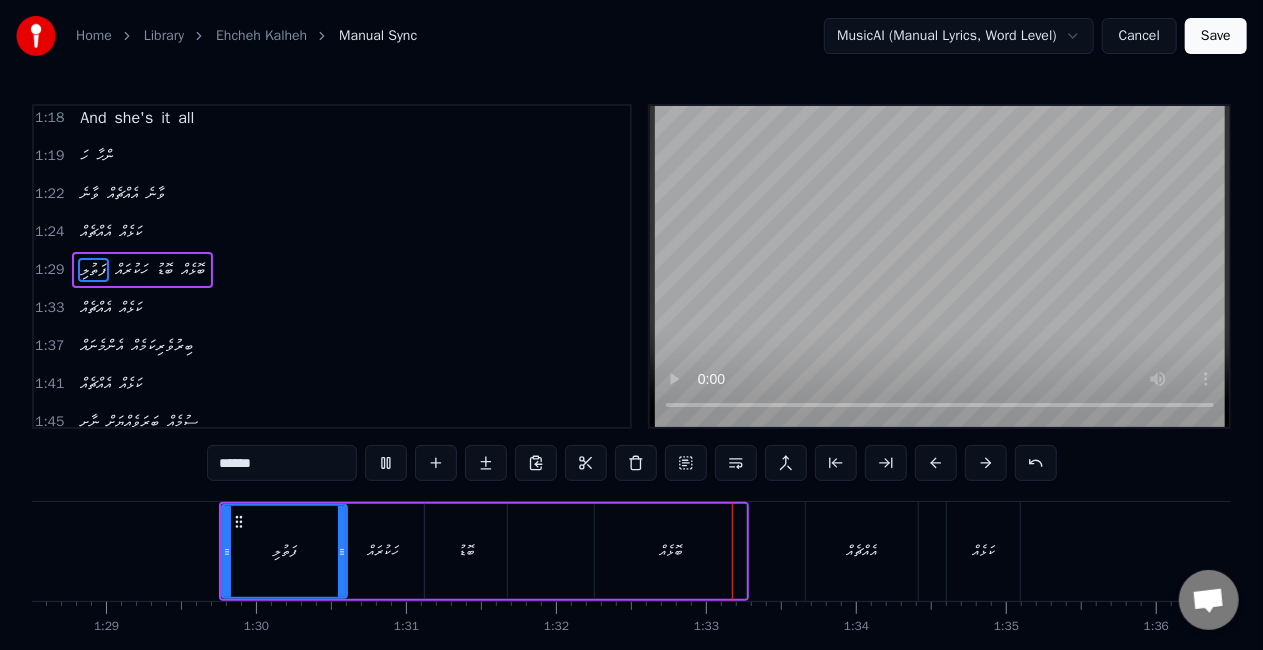 click on "ހަކުރައް" at bounding box center [383, 551] 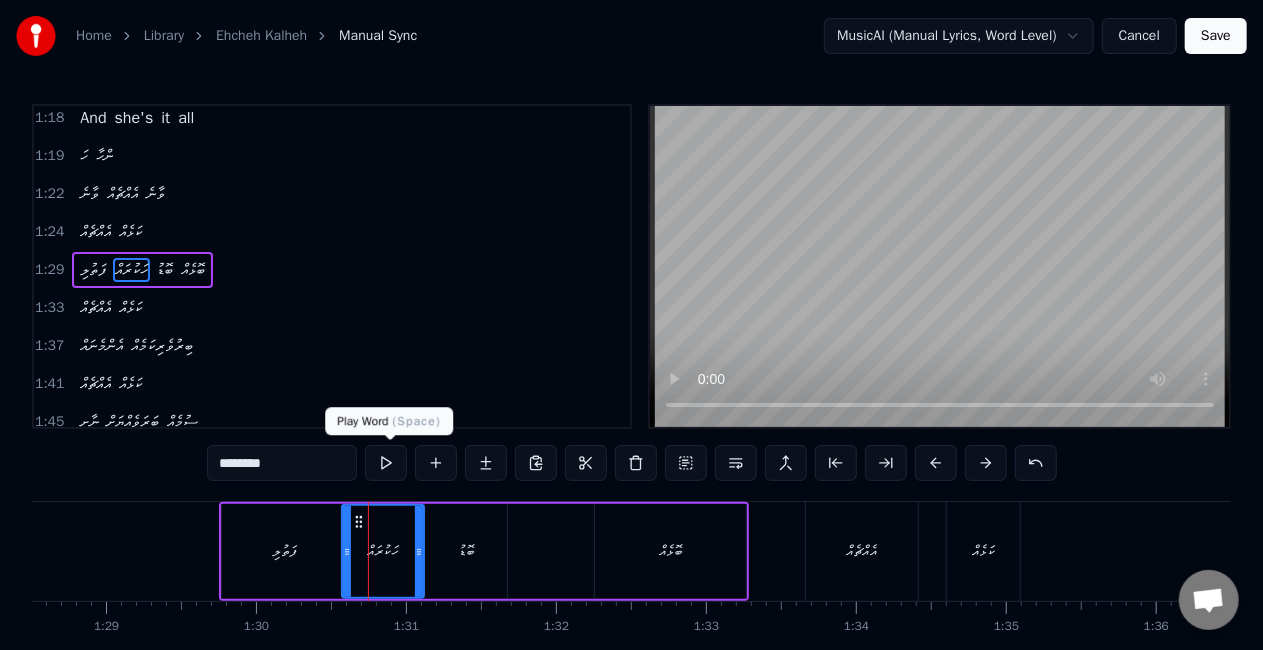 click at bounding box center (386, 463) 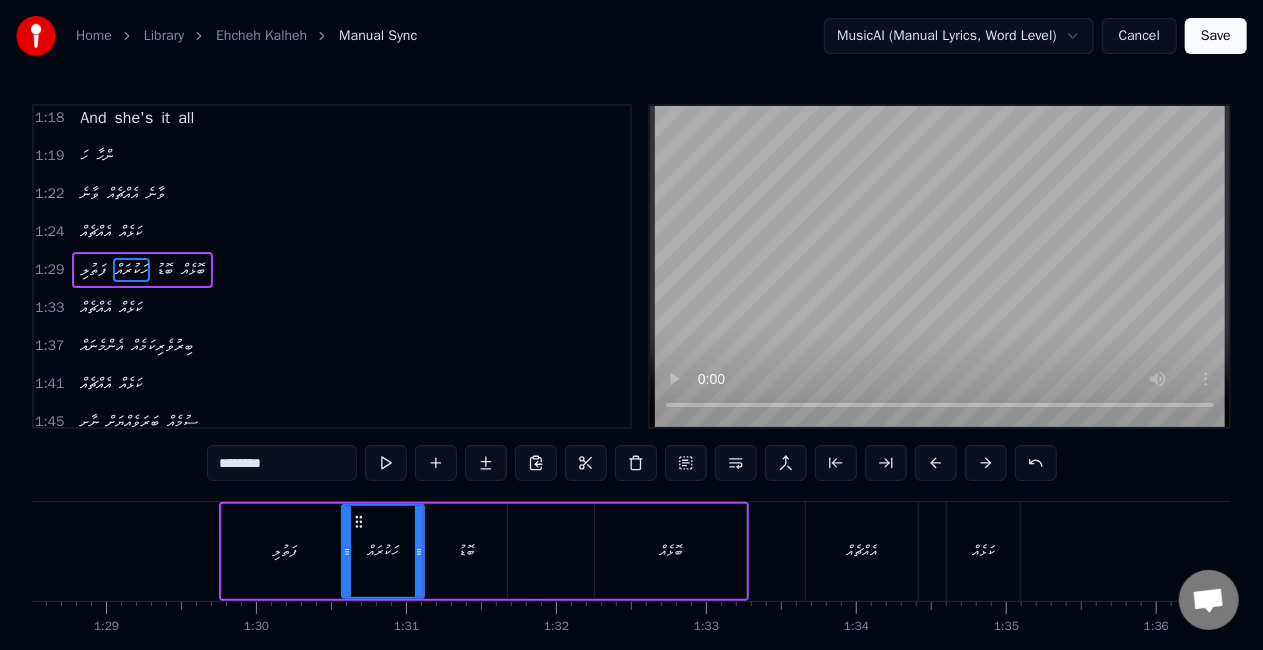 click on "ފަތުލި" at bounding box center (284, 551) 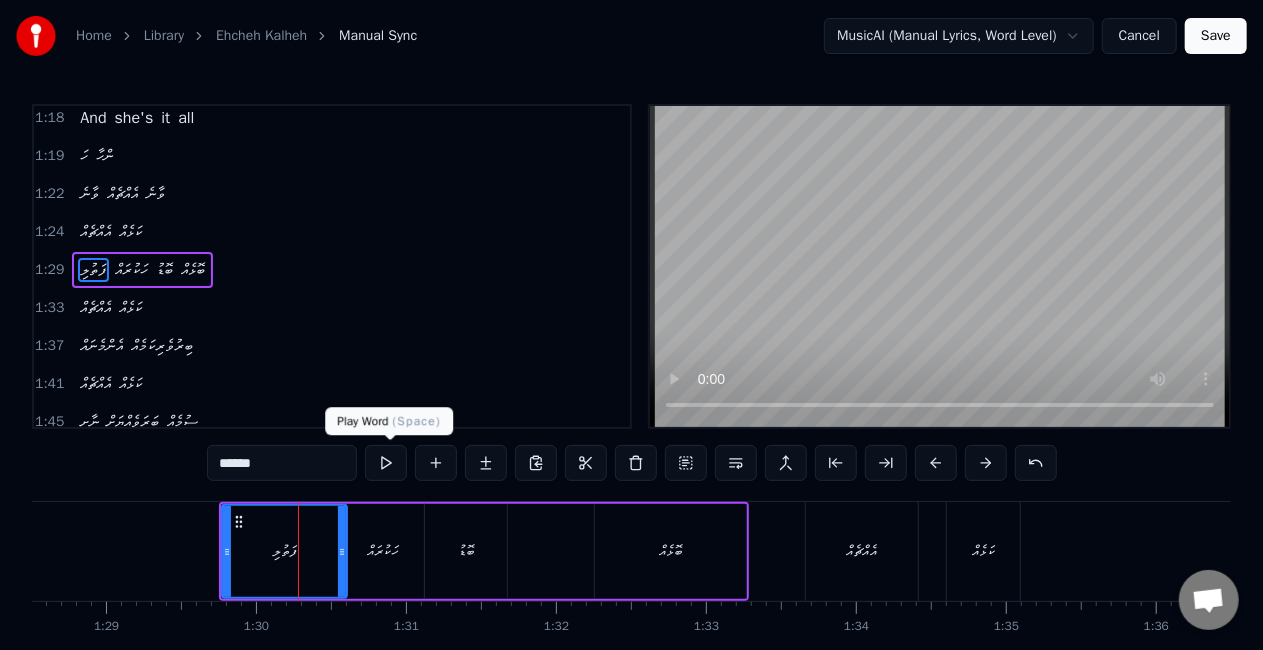 click at bounding box center (386, 463) 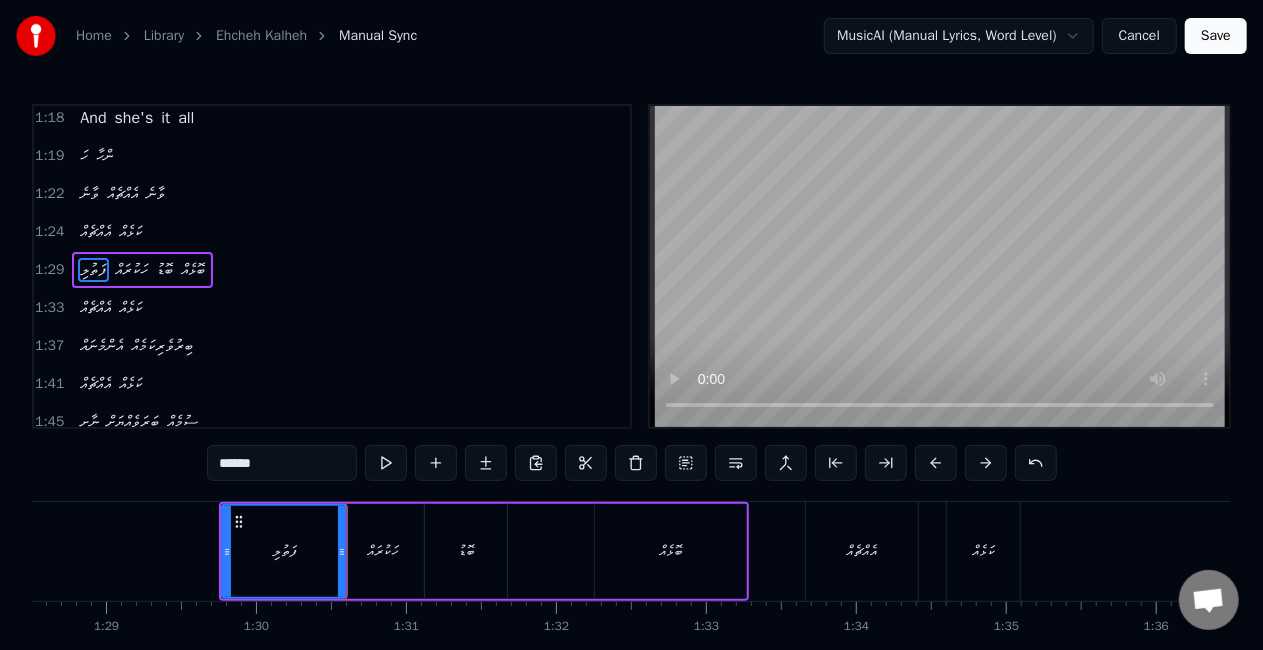 click on "ހަކުރައް" at bounding box center (383, 551) 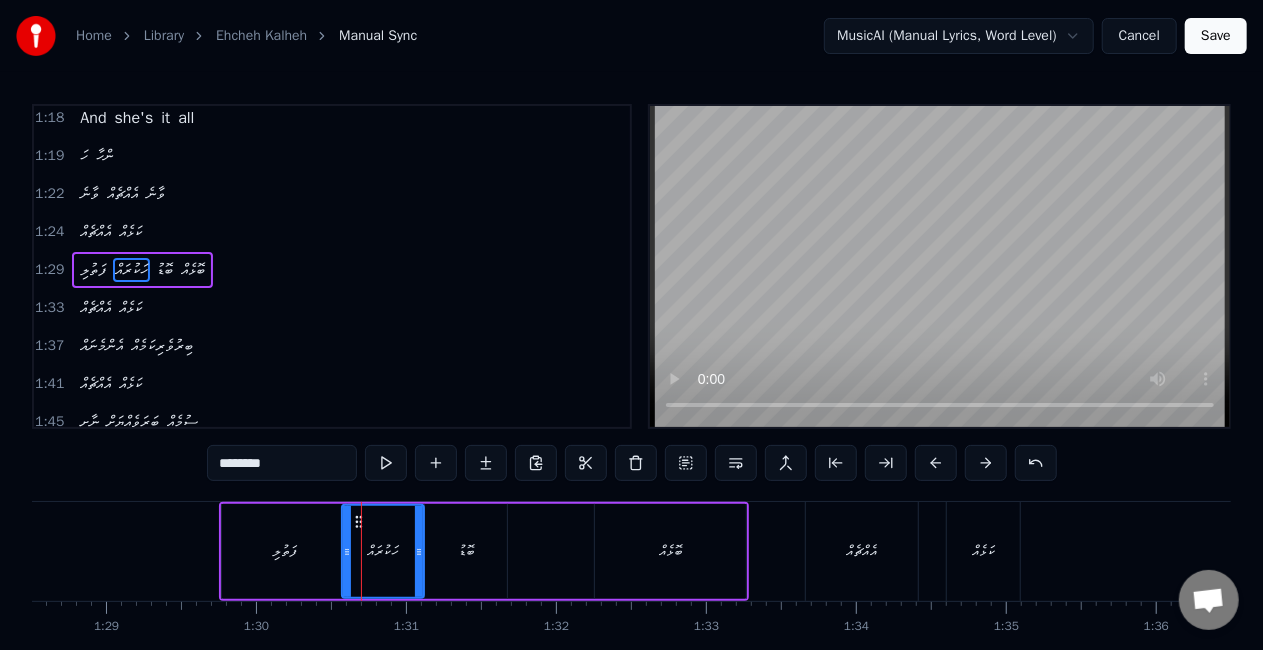 click on "ފަތުލި" at bounding box center [284, 551] 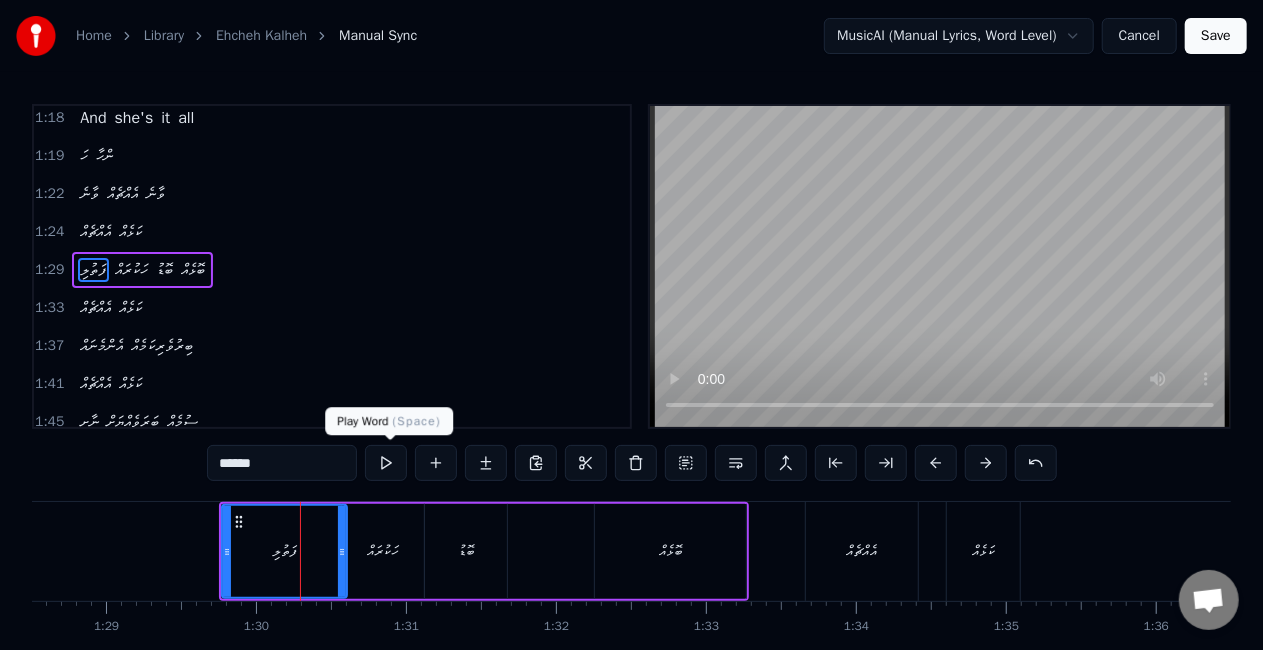 click at bounding box center [386, 463] 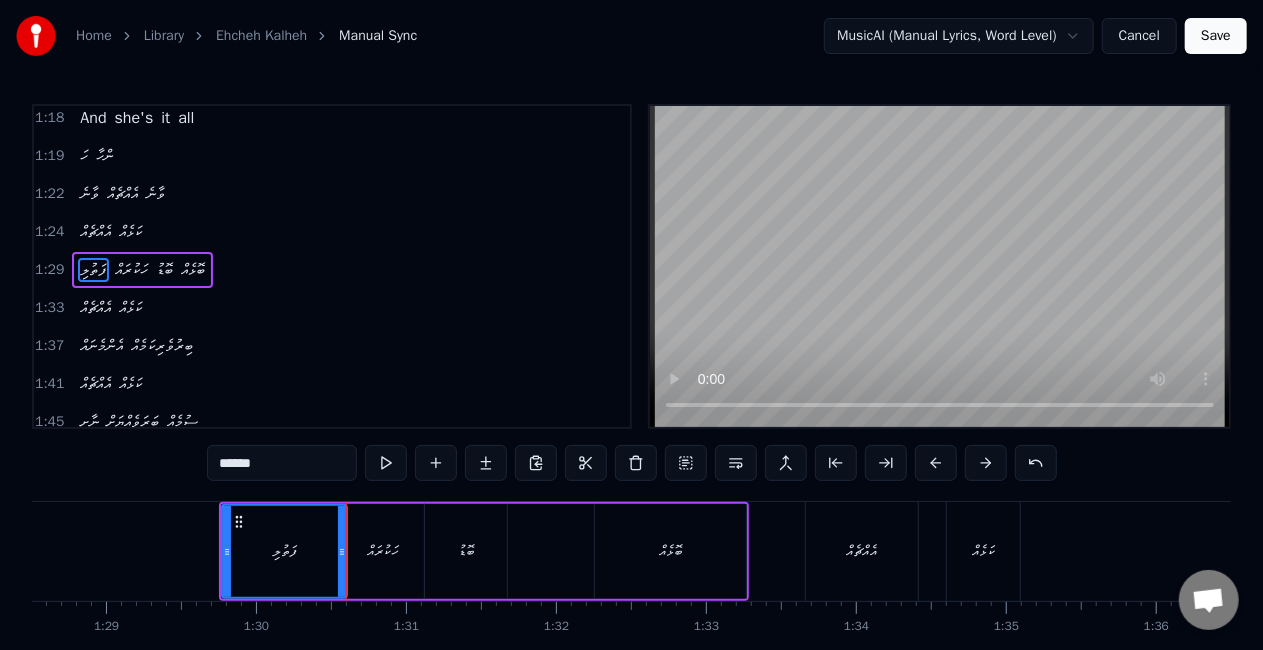 click on "ހަކުރައް" at bounding box center [383, 551] 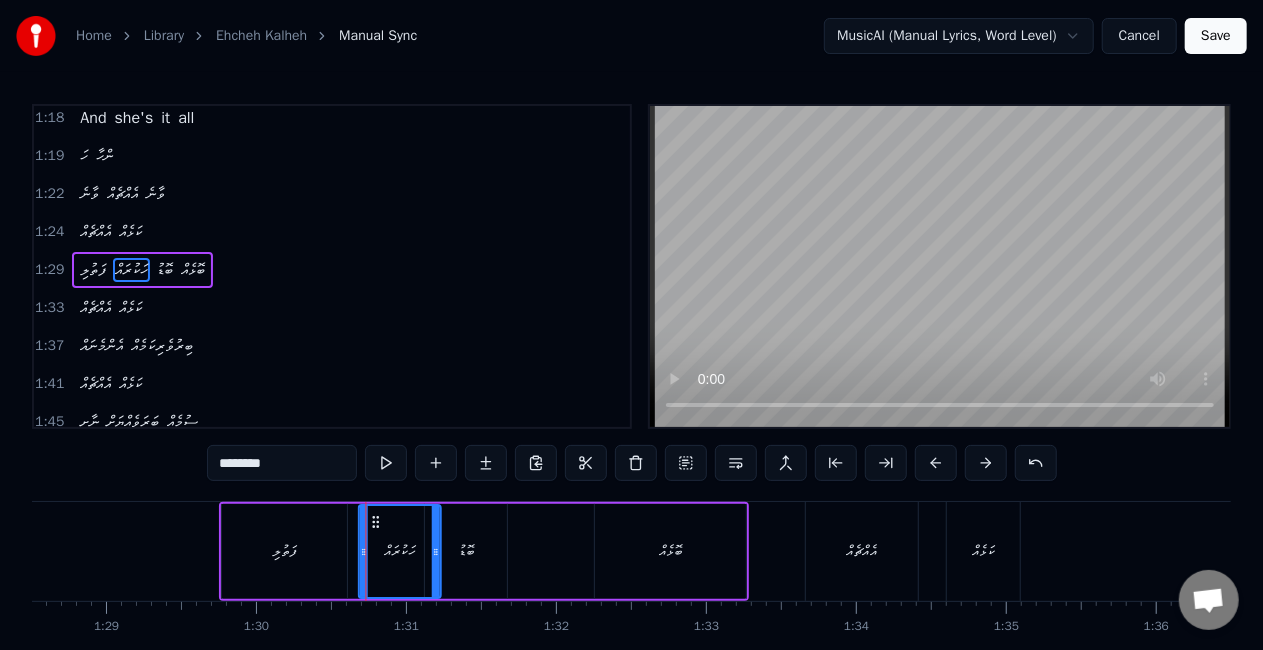 drag, startPoint x: 358, startPoint y: 522, endPoint x: 375, endPoint y: 522, distance: 17 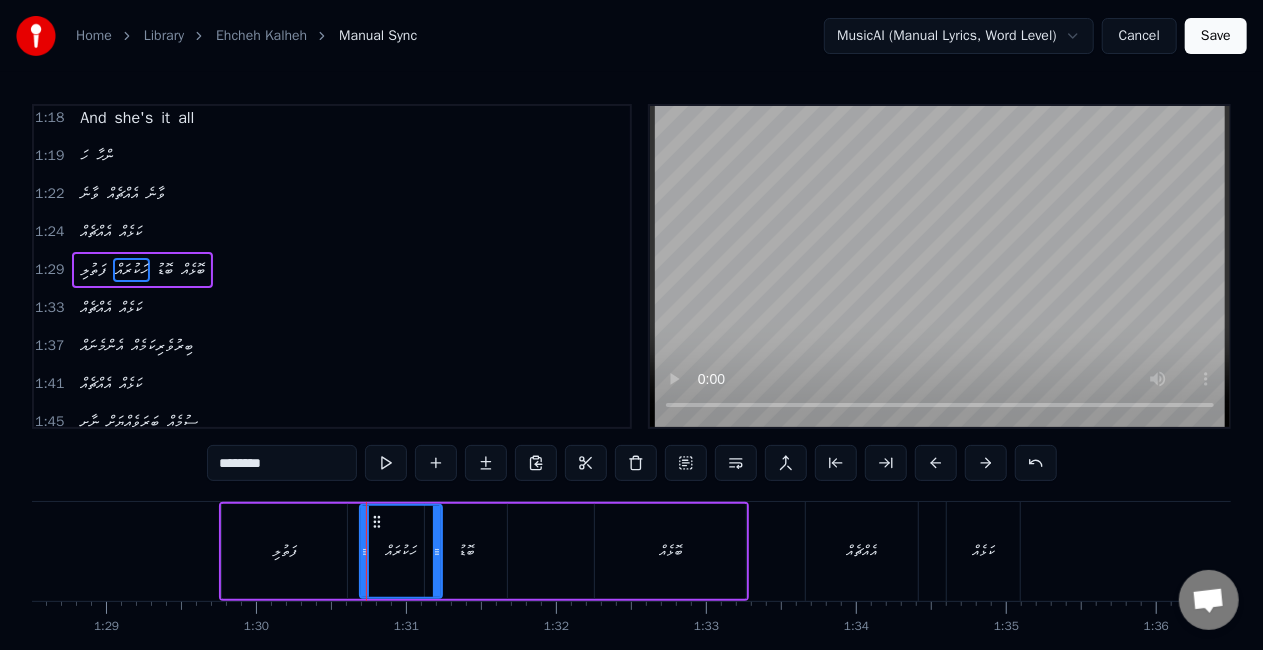 click on "ފަތުލި" at bounding box center (284, 551) 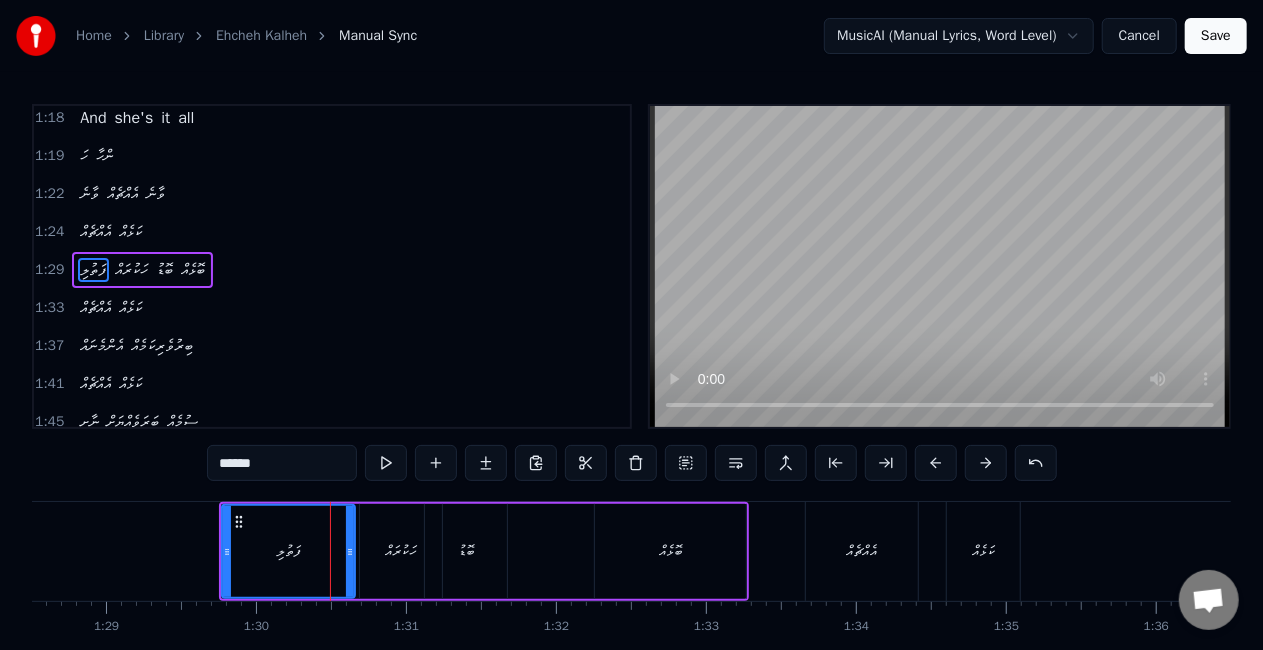 click 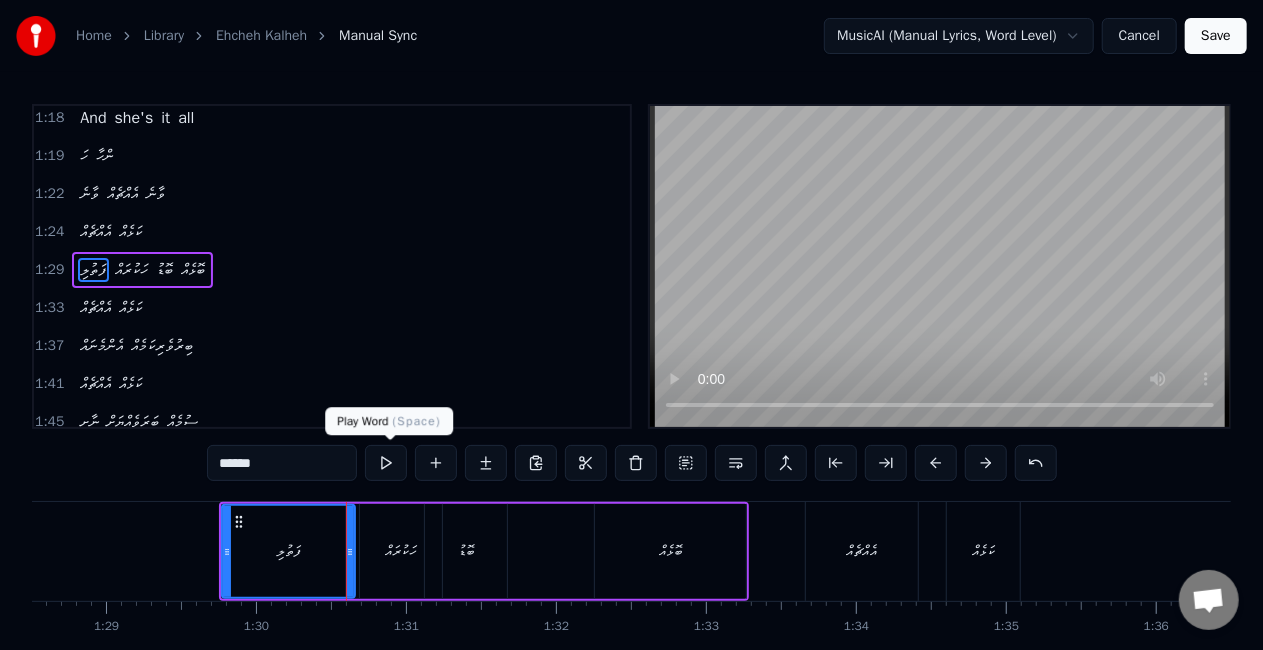 click at bounding box center [386, 463] 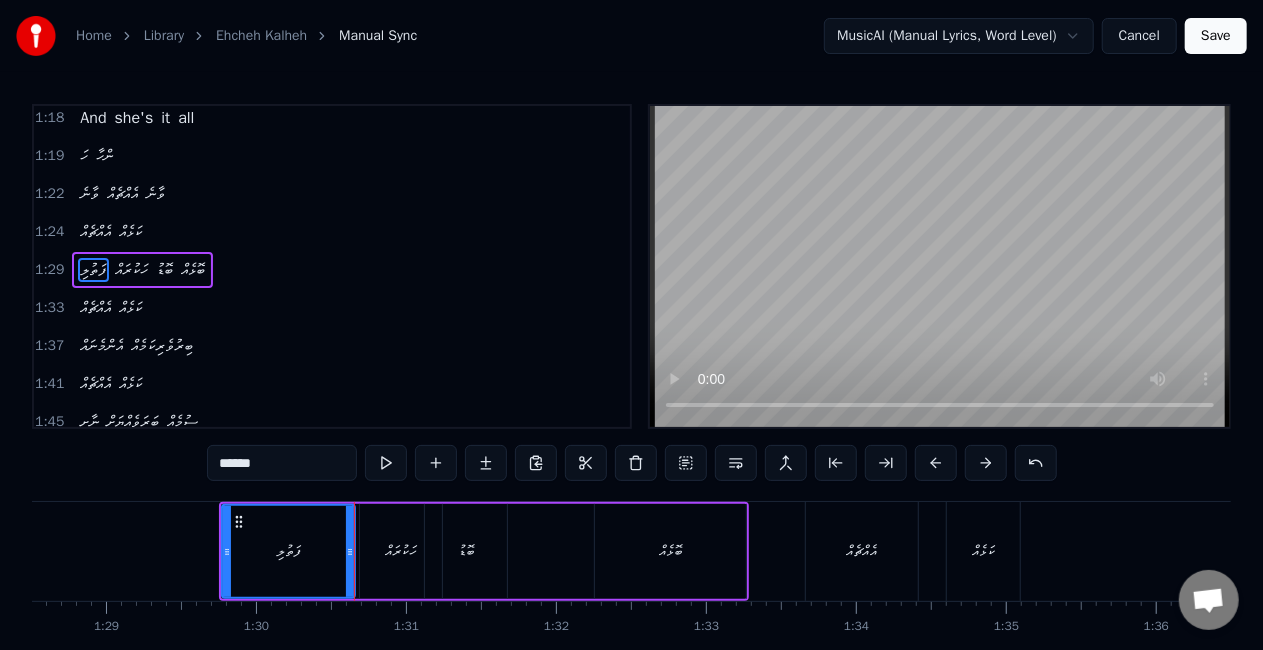 click on "ހަކުރައް" at bounding box center (401, 551) 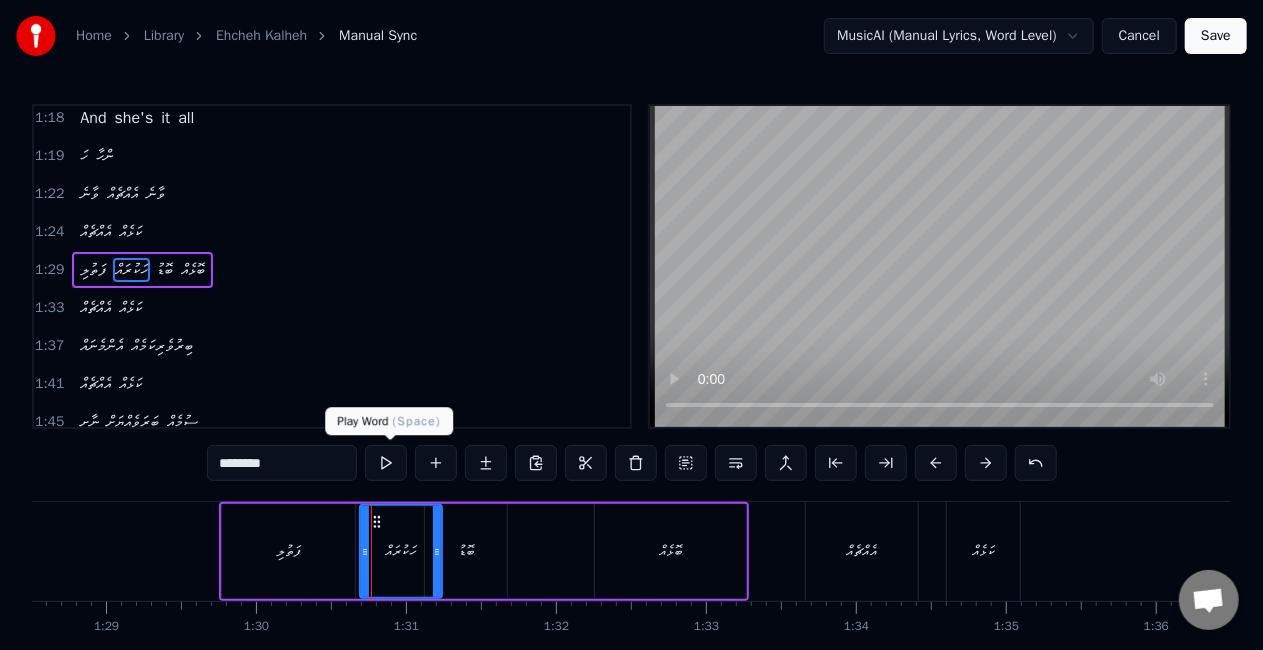 click at bounding box center [386, 463] 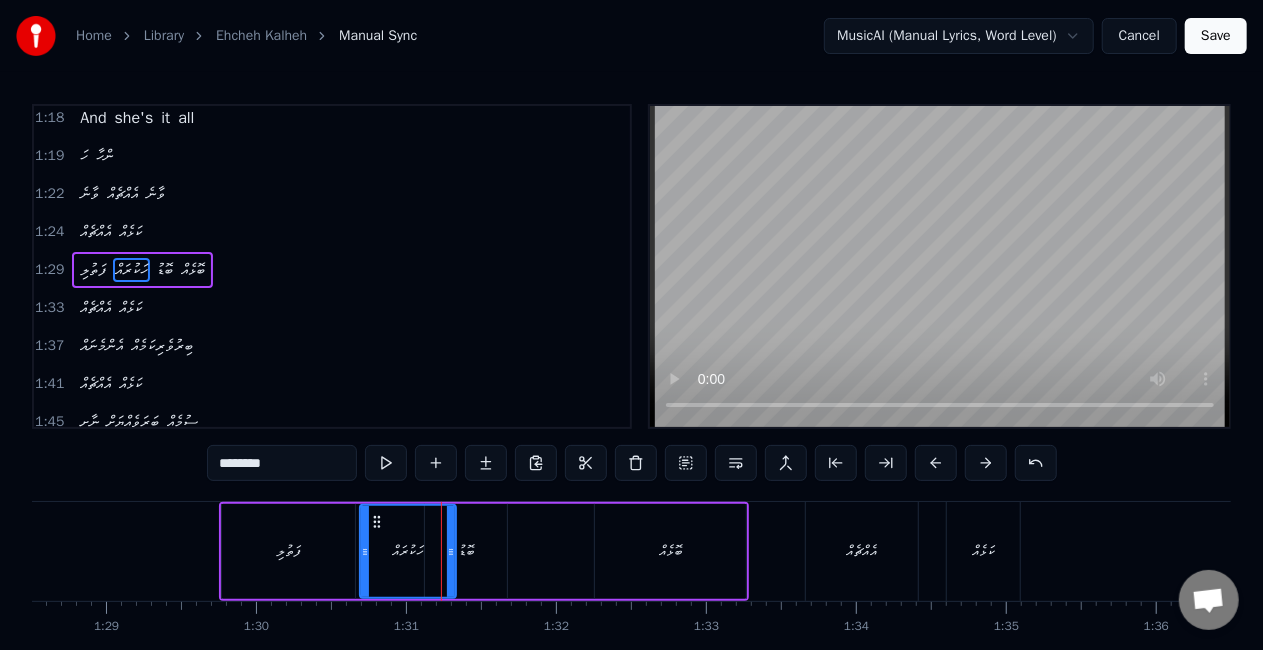 drag, startPoint x: 438, startPoint y: 553, endPoint x: 448, endPoint y: 554, distance: 10.049875 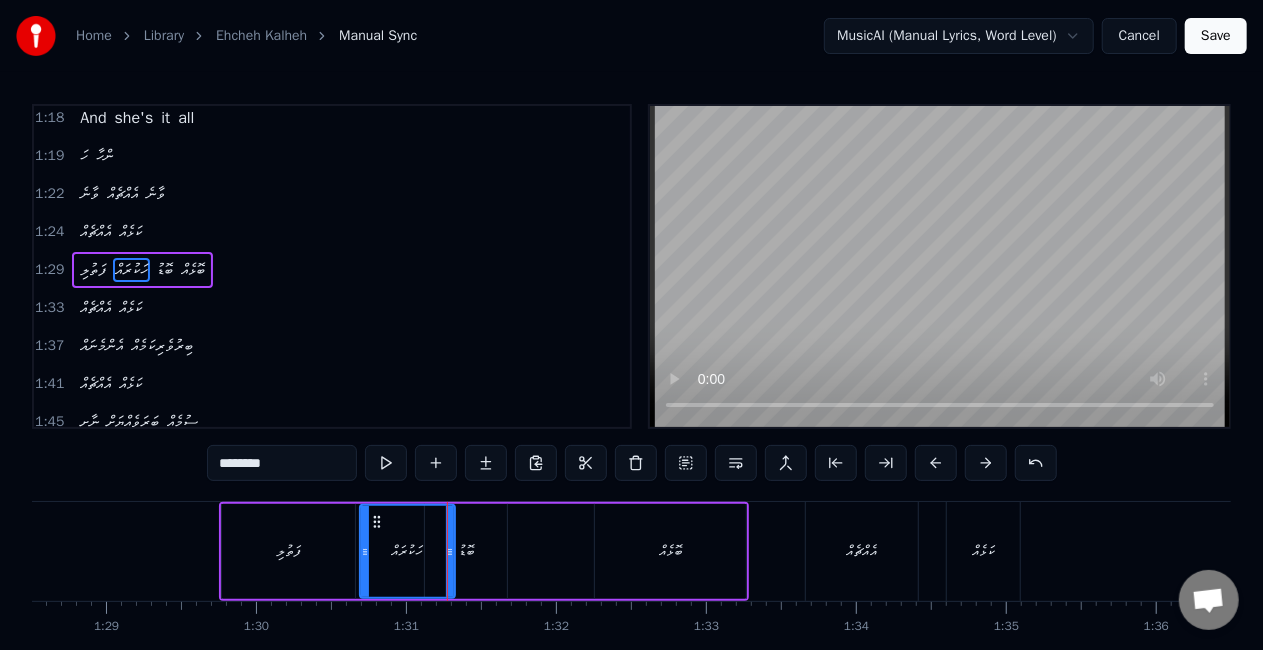 click on "ބޮޑު" at bounding box center (466, 551) 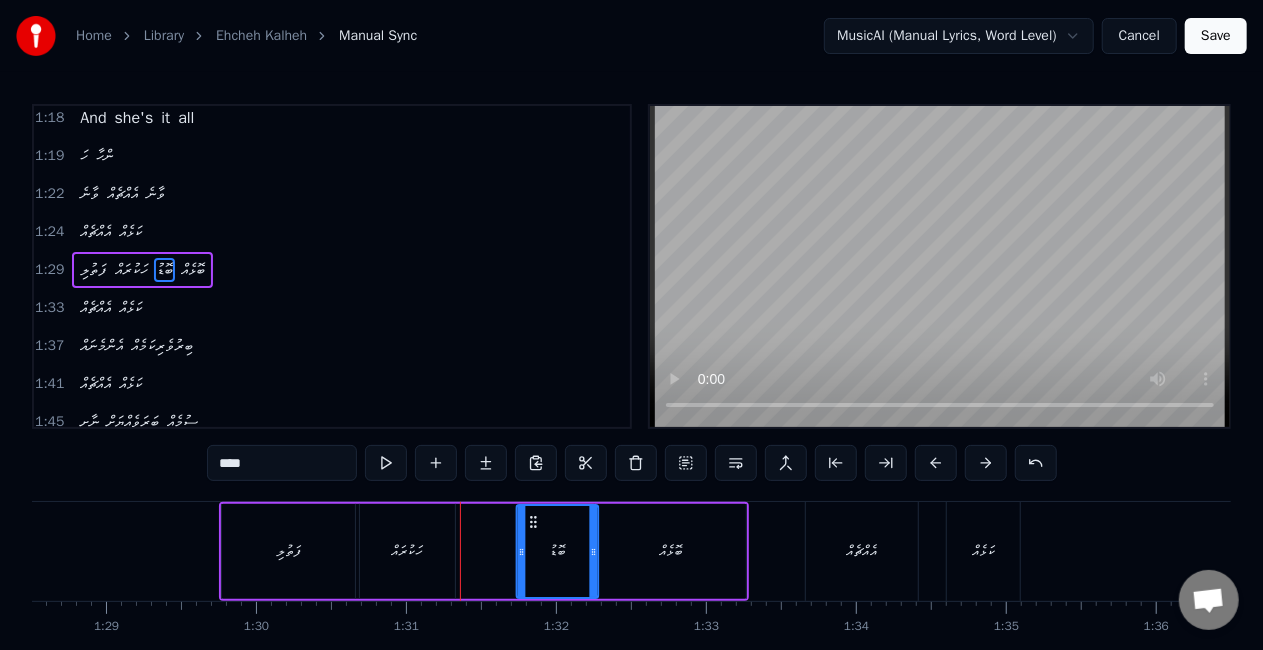 drag, startPoint x: 442, startPoint y: 522, endPoint x: 534, endPoint y: 518, distance: 92.086914 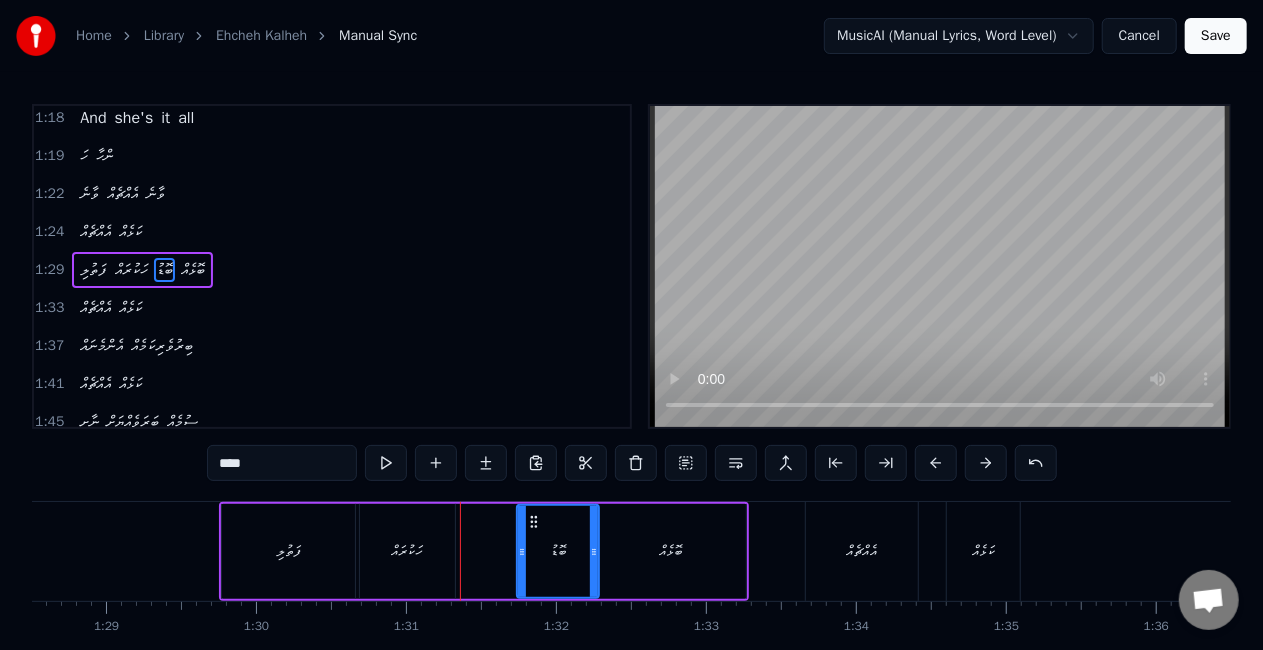 click on "ހަކުރައް" at bounding box center [407, 551] 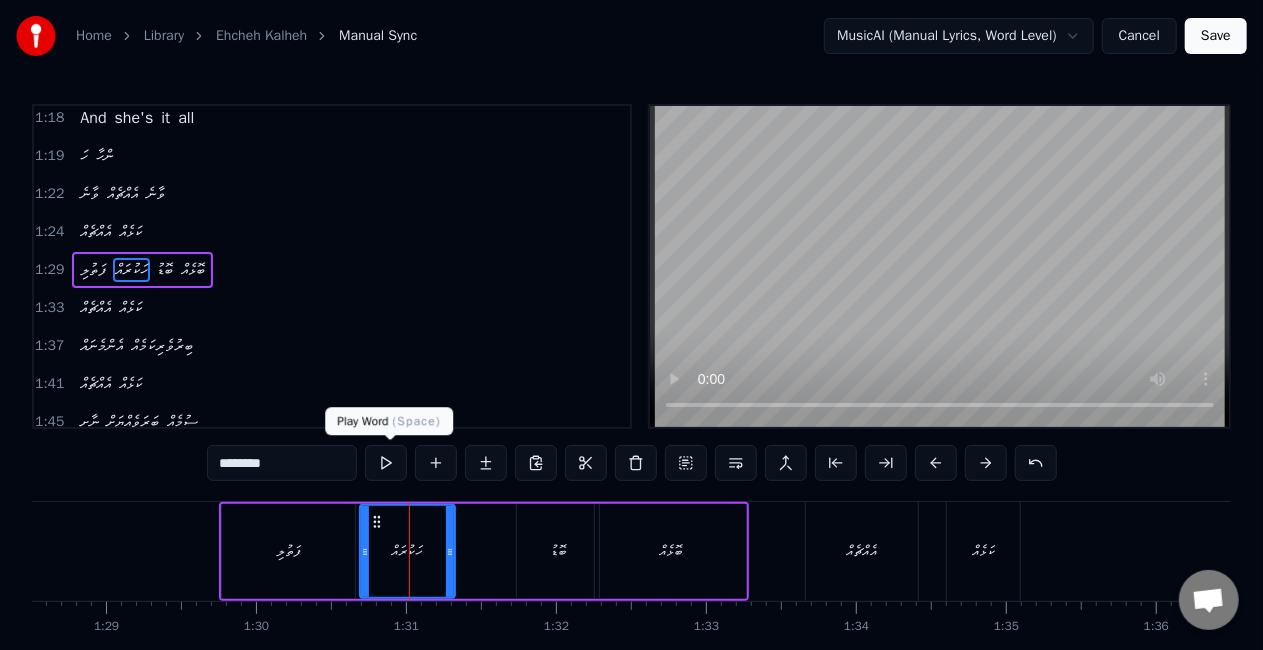 click at bounding box center (386, 463) 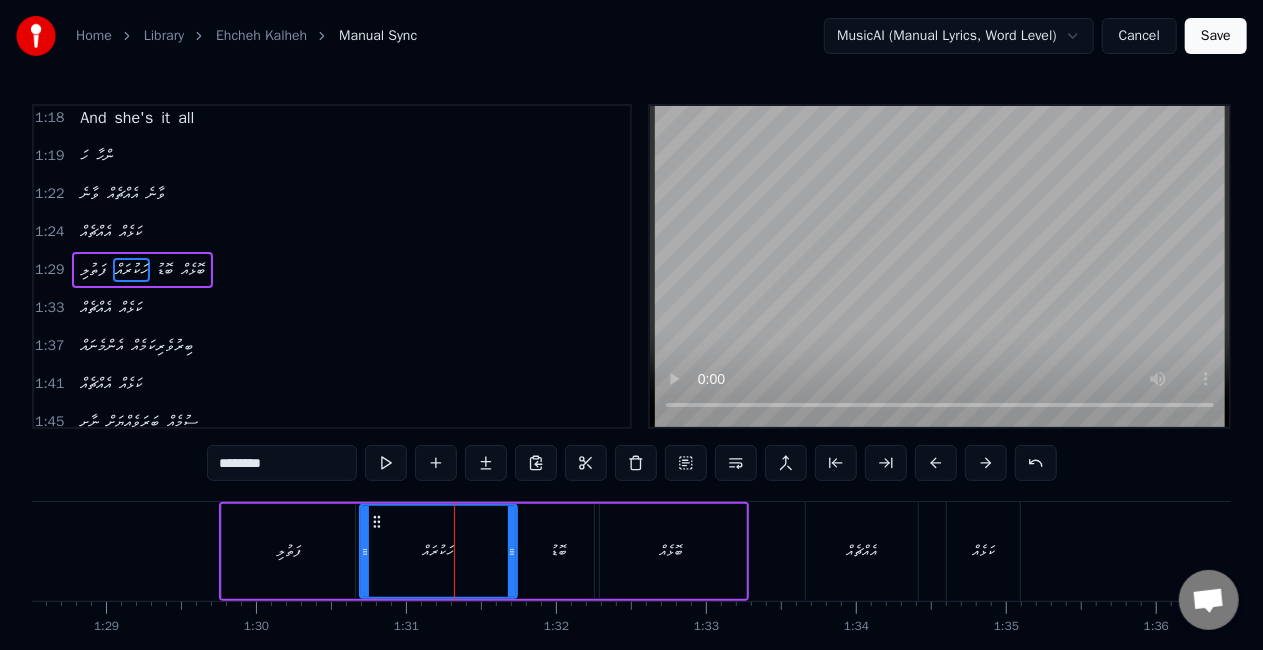 drag, startPoint x: 448, startPoint y: 550, endPoint x: 510, endPoint y: 550, distance: 62 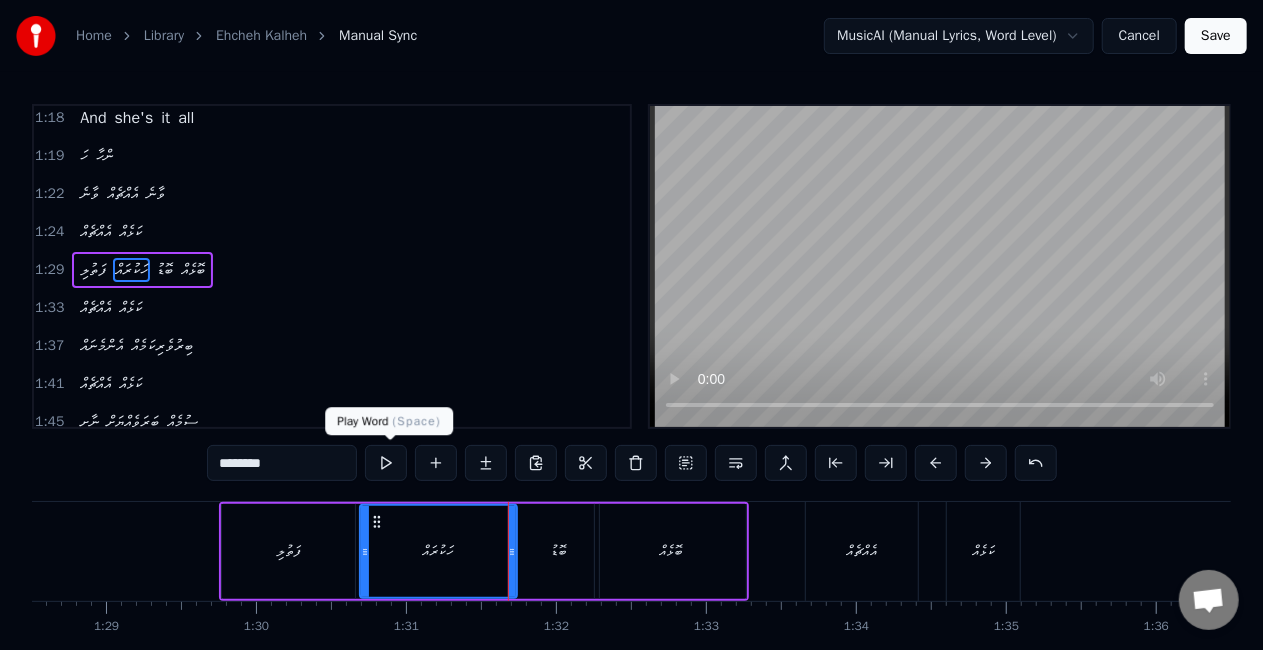 click at bounding box center (386, 463) 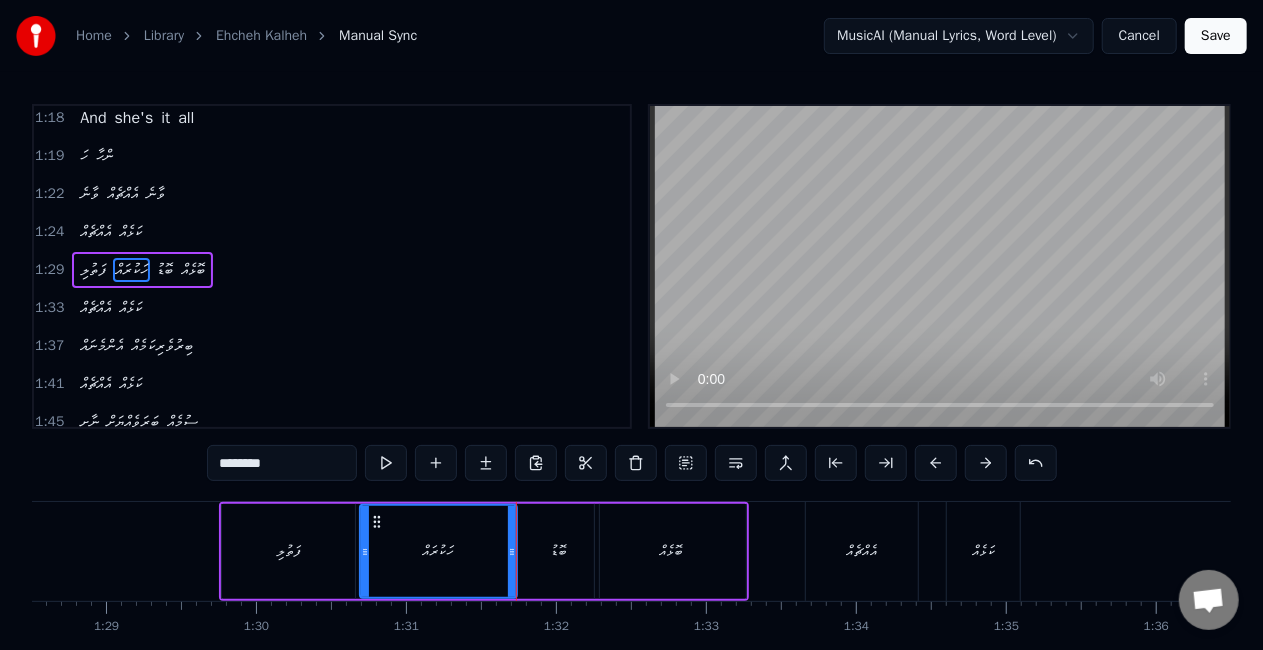 click on "ބޮޑު" at bounding box center [558, 551] 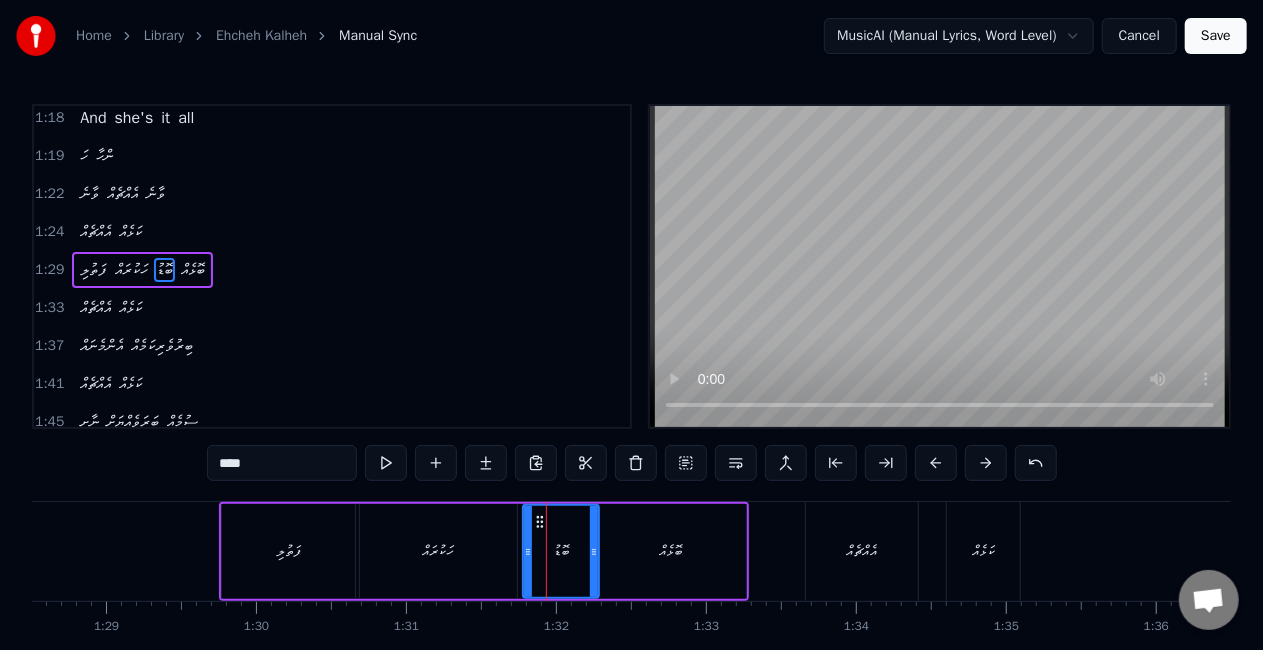 click 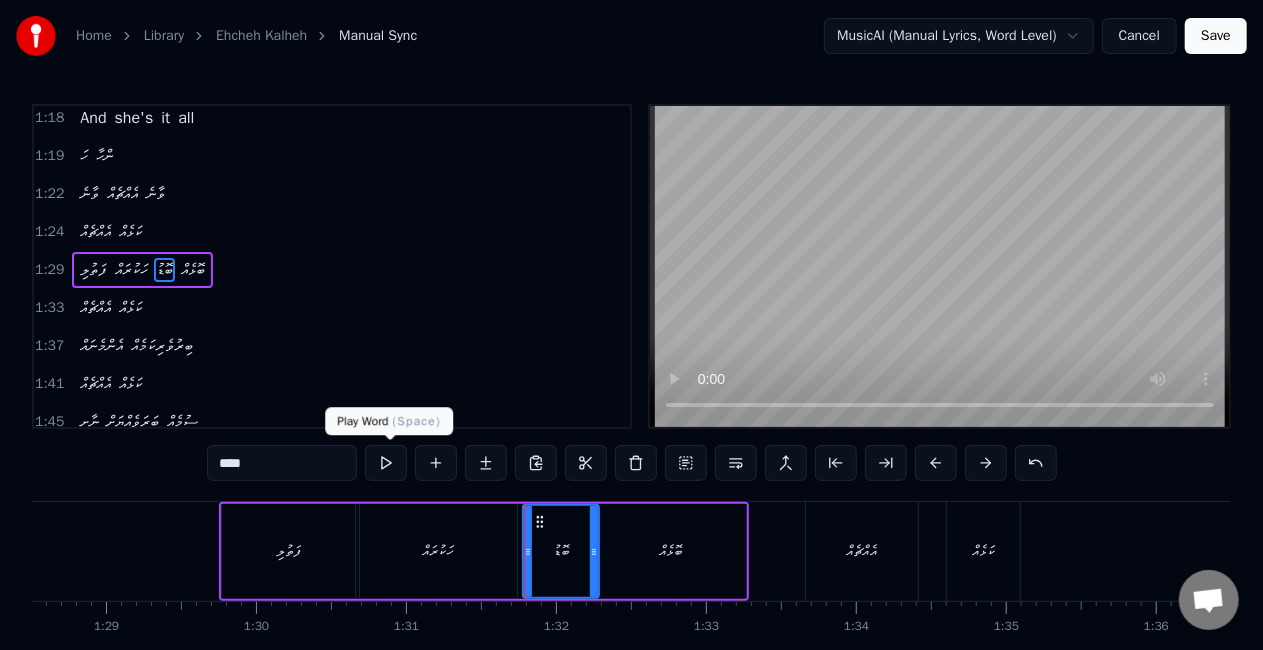 click at bounding box center (386, 463) 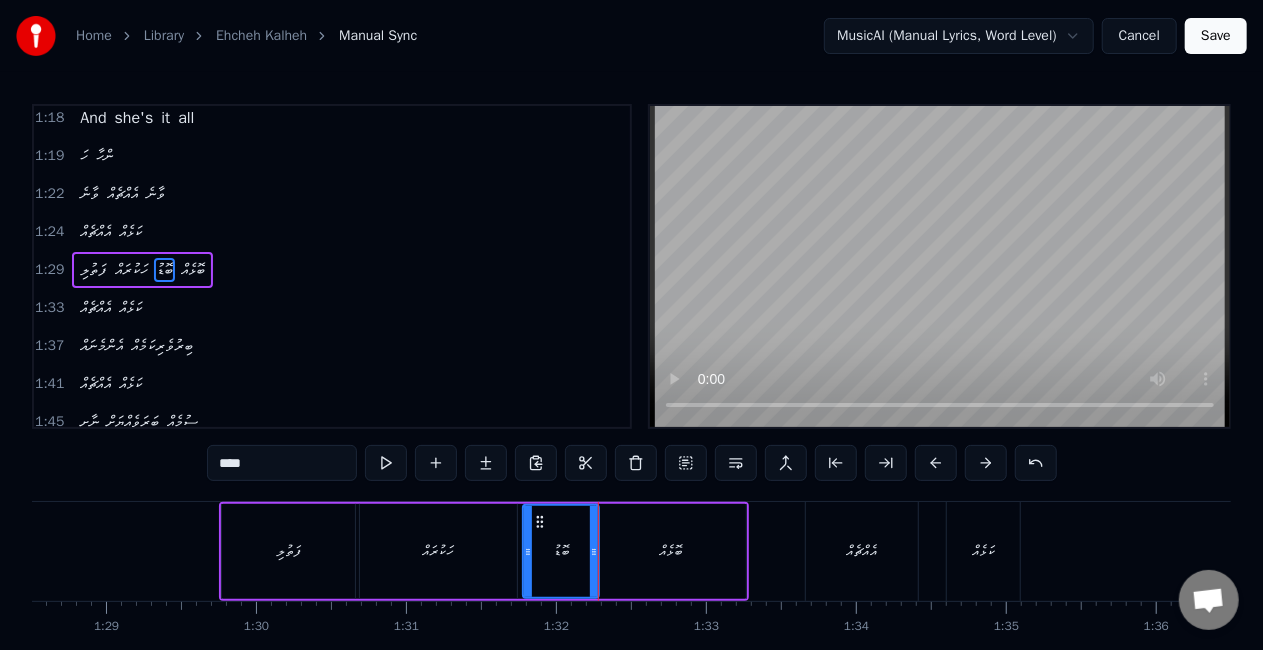 click on "ބޮޅެއް" at bounding box center (670, 551) 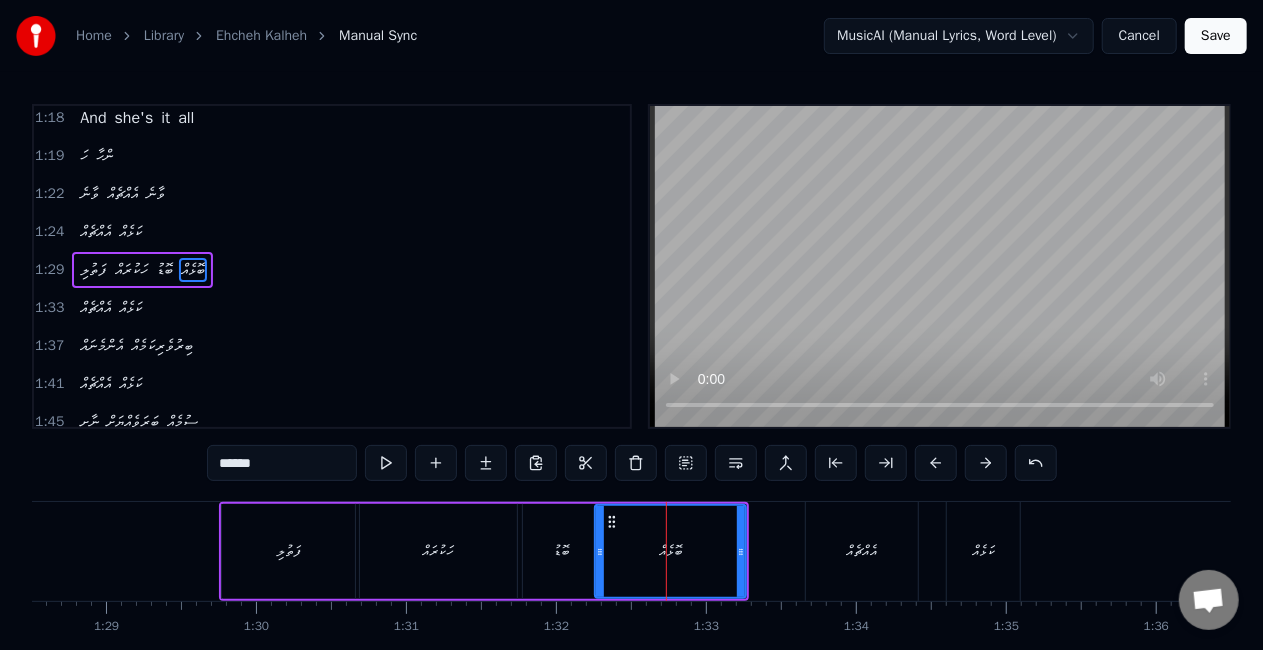 click on "ބޮޑު" at bounding box center [561, 551] 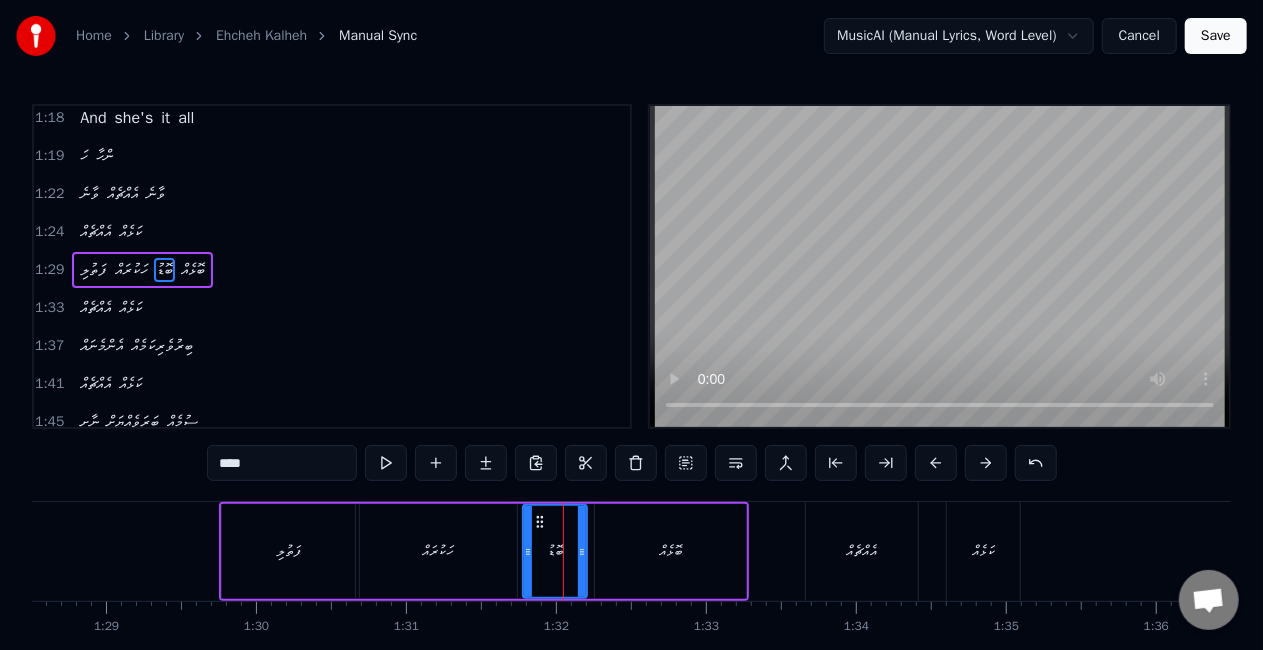 drag, startPoint x: 593, startPoint y: 561, endPoint x: 581, endPoint y: 562, distance: 12.0415945 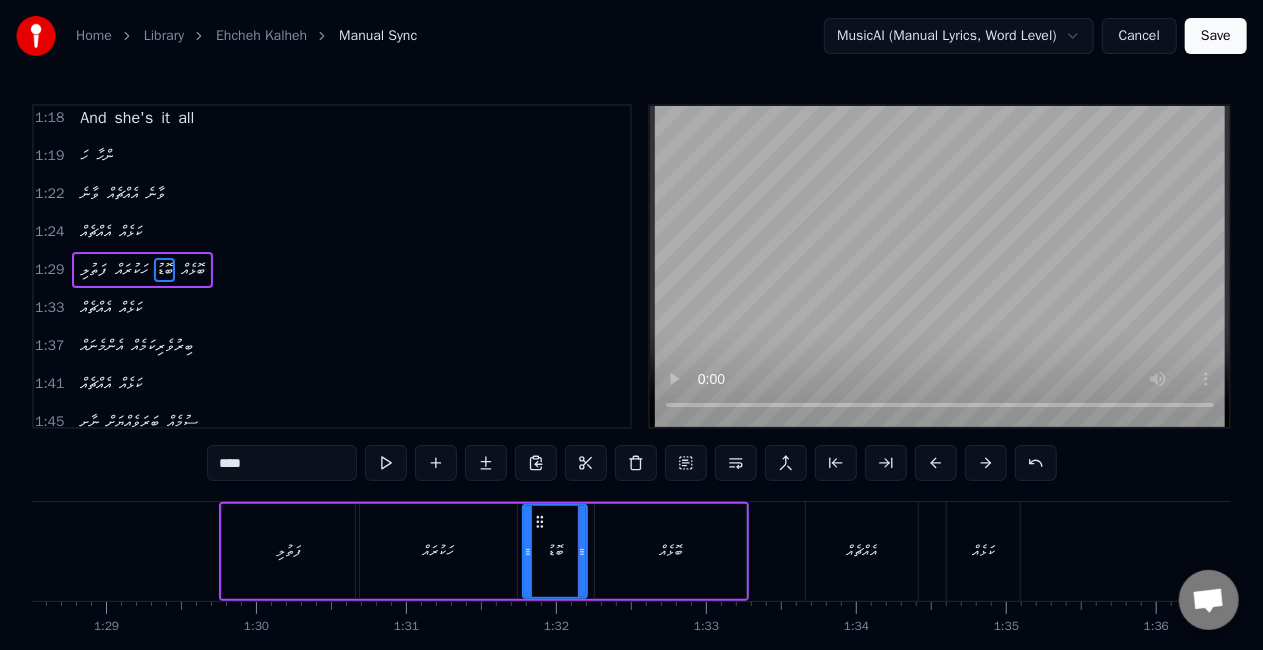 click on "ބޮޅެއް" at bounding box center [670, 551] 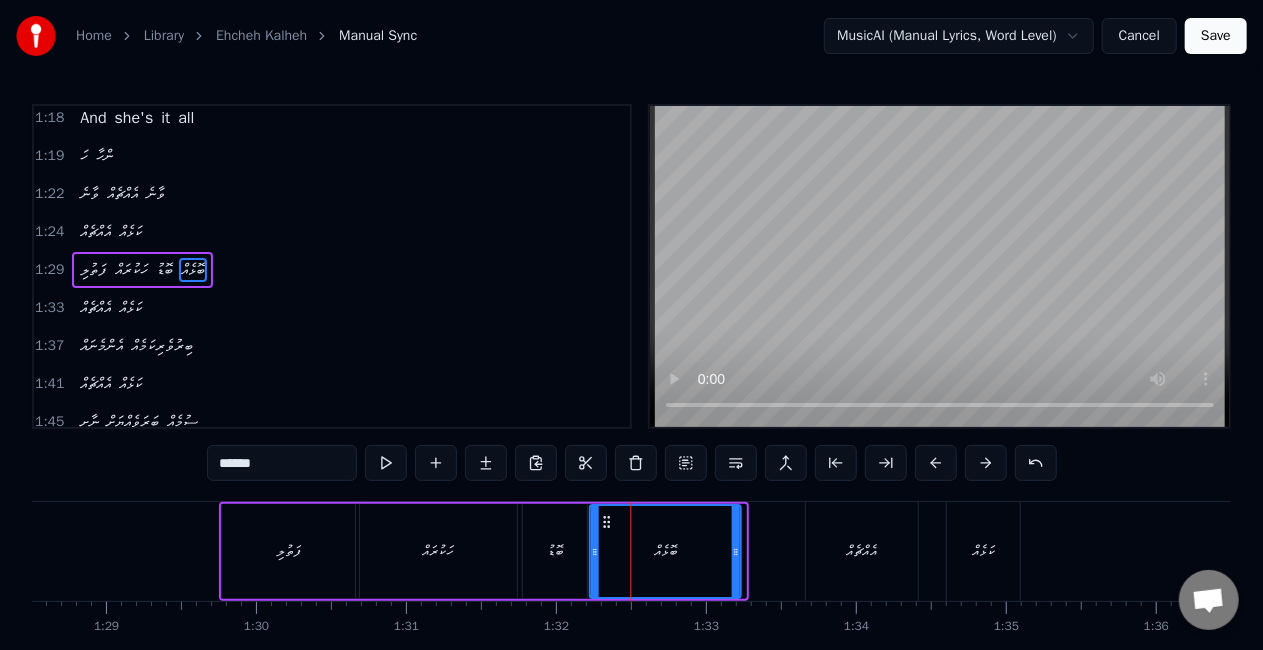 click 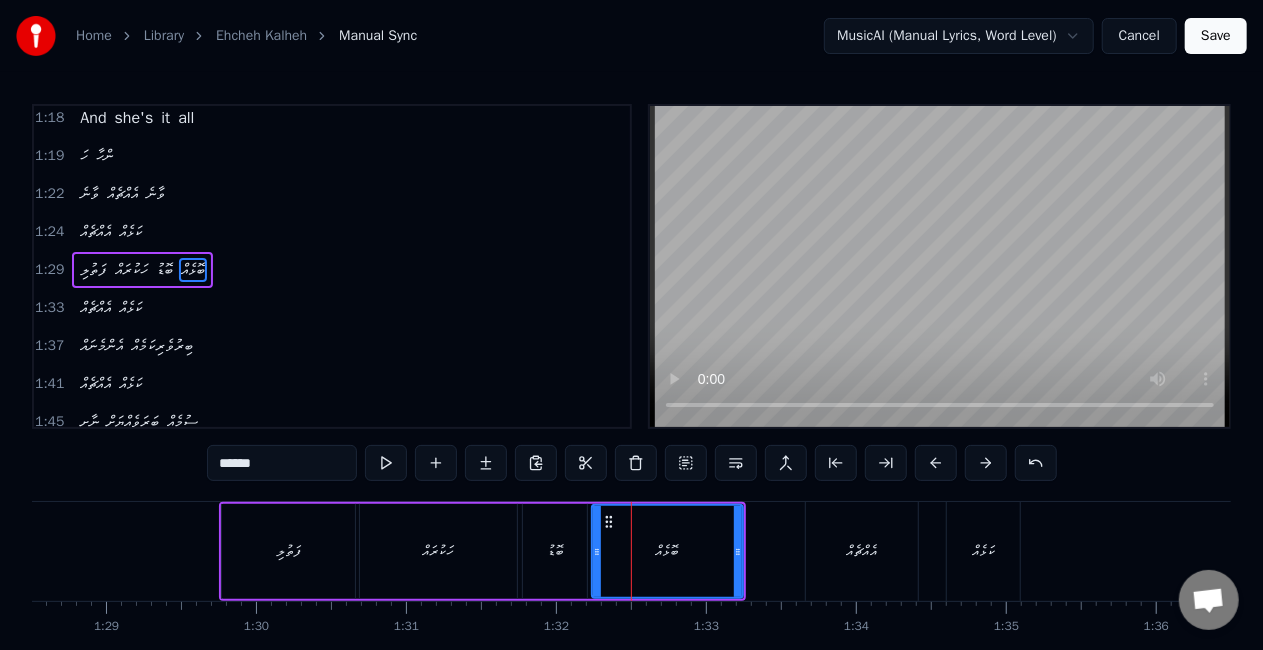 click on "ބޮޑު" at bounding box center [555, 551] 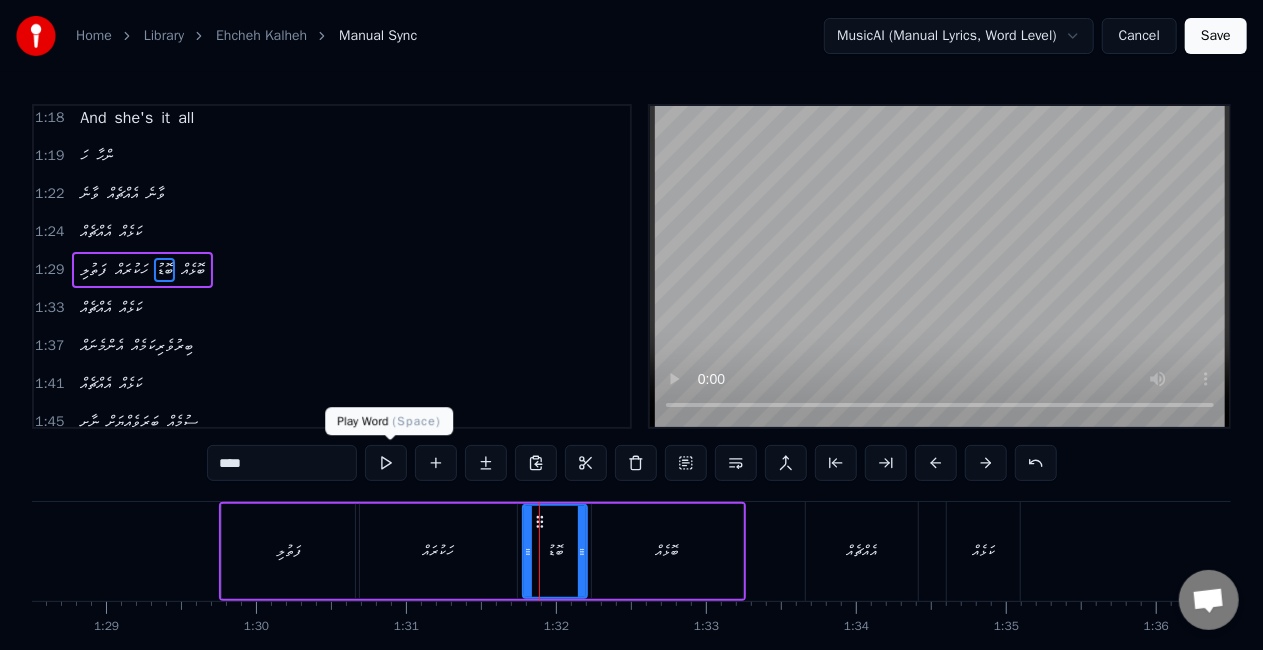 click at bounding box center [386, 463] 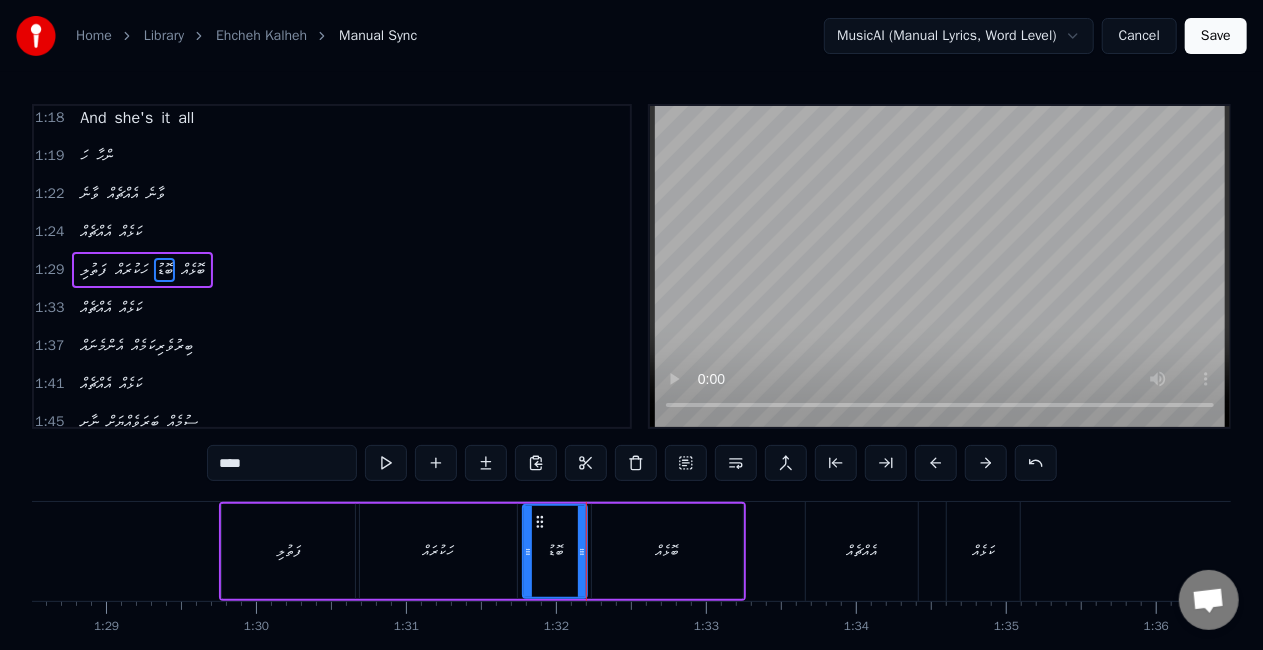click on "ބޮޅެއް" at bounding box center (667, 551) 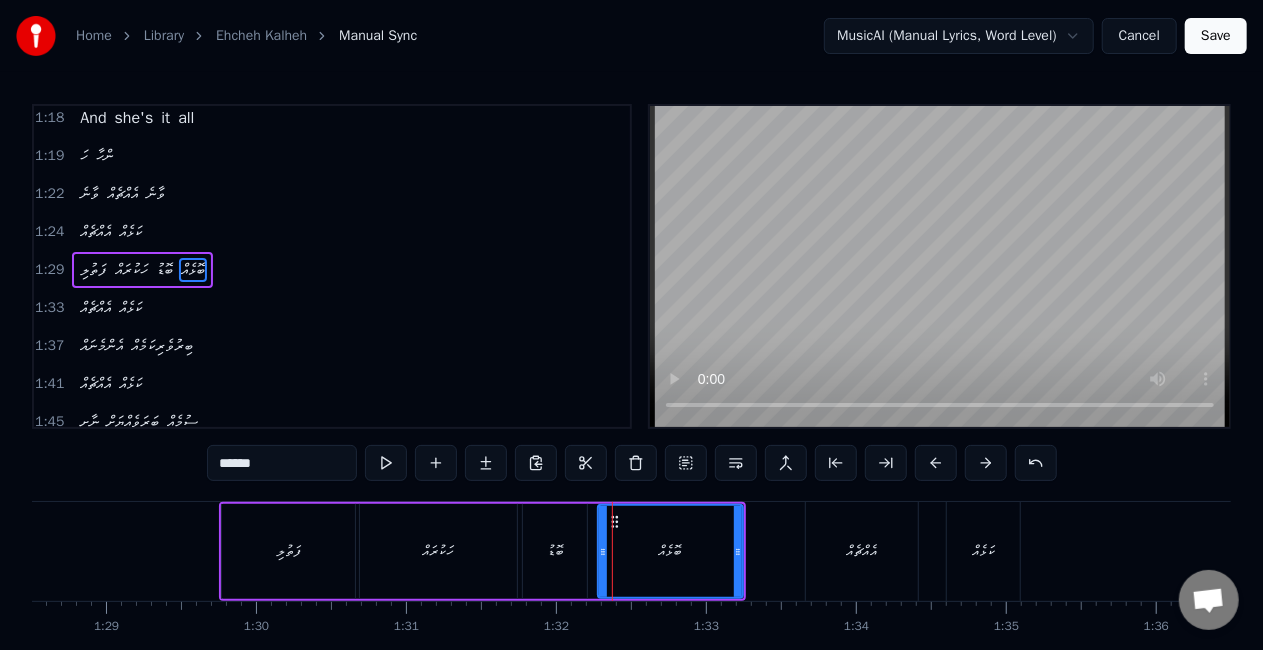 click 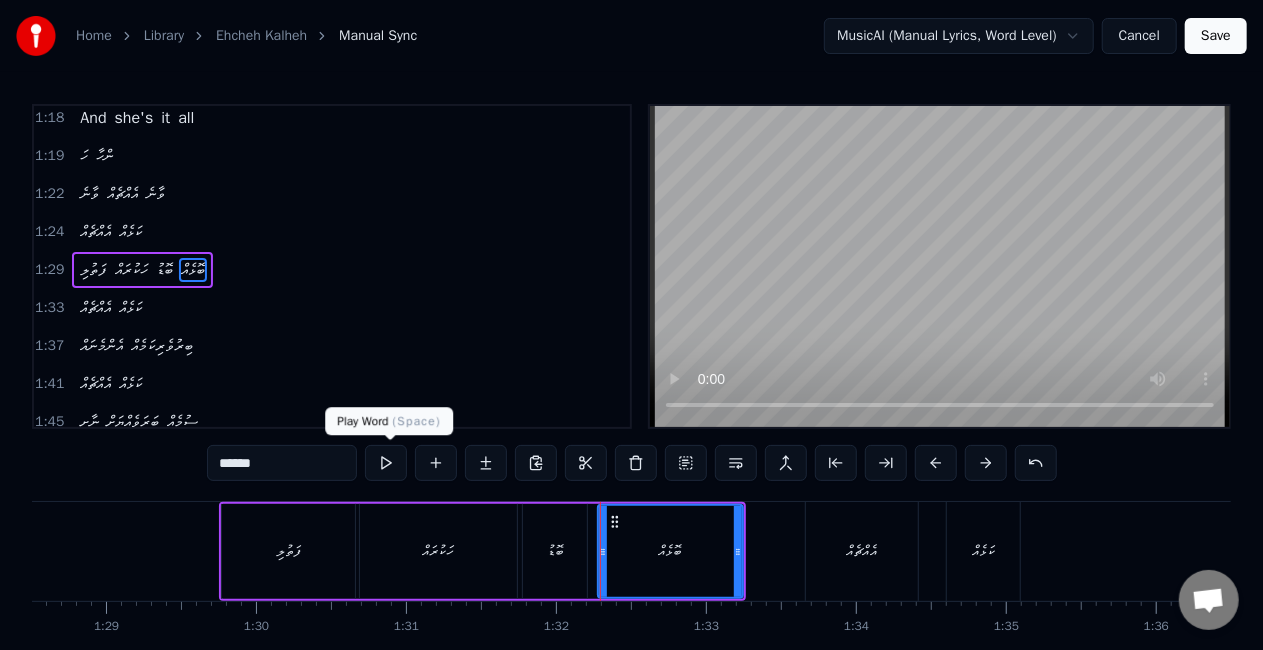 click at bounding box center (386, 463) 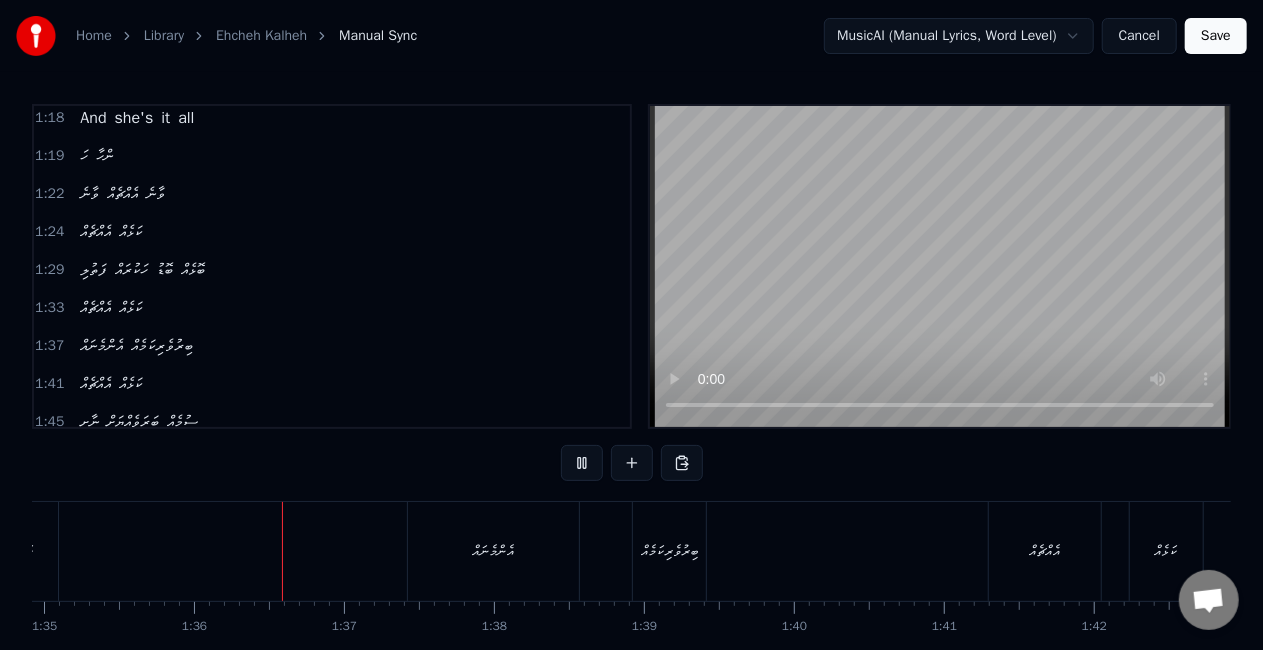 scroll, scrollTop: 0, scrollLeft: 14286, axis: horizontal 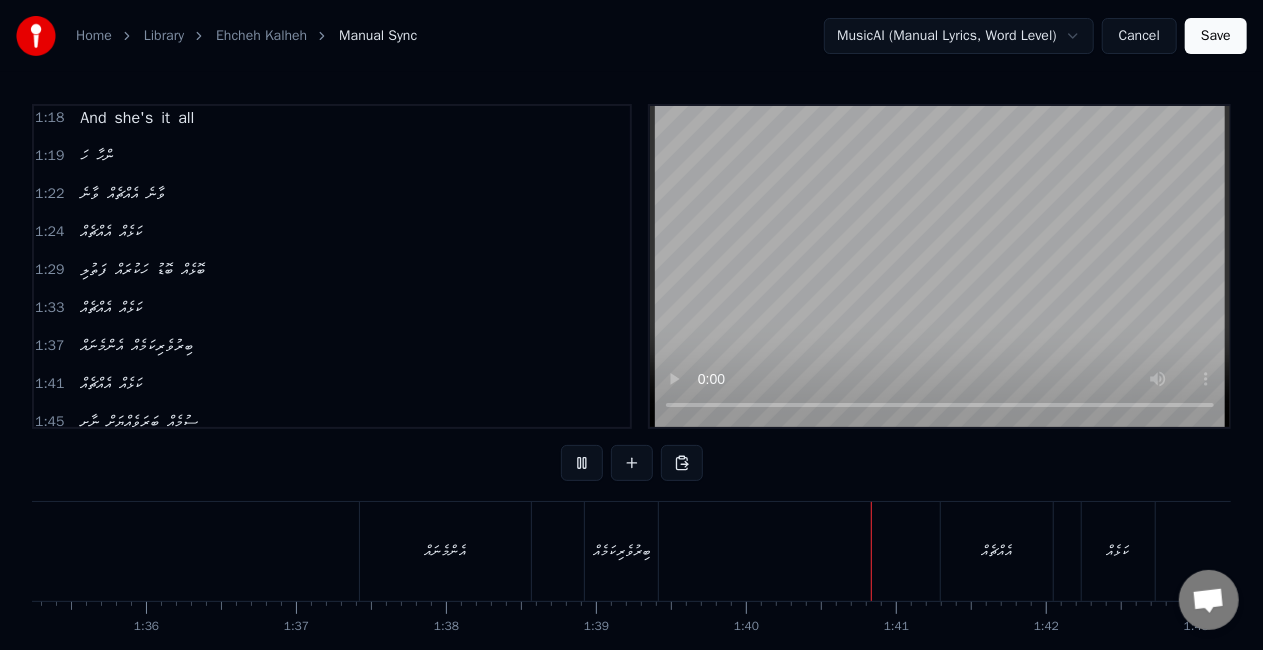 click on "ބިރުވެރިކަމެއް" at bounding box center (621, 551) 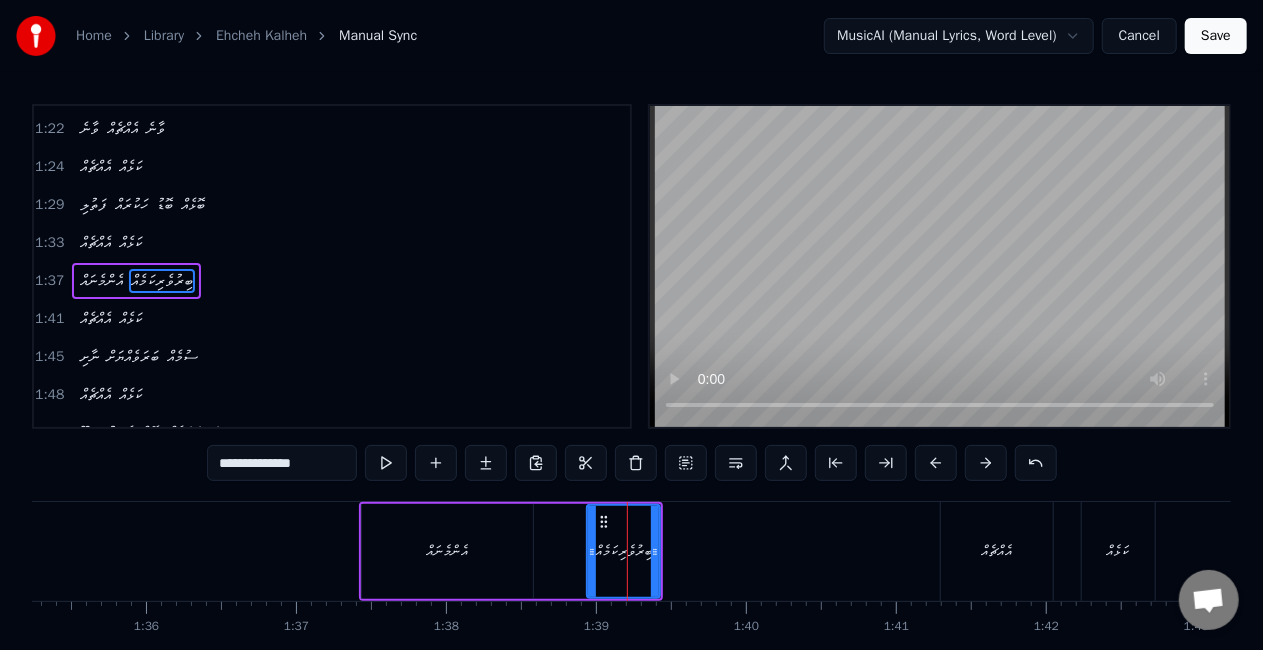 scroll, scrollTop: 576, scrollLeft: 0, axis: vertical 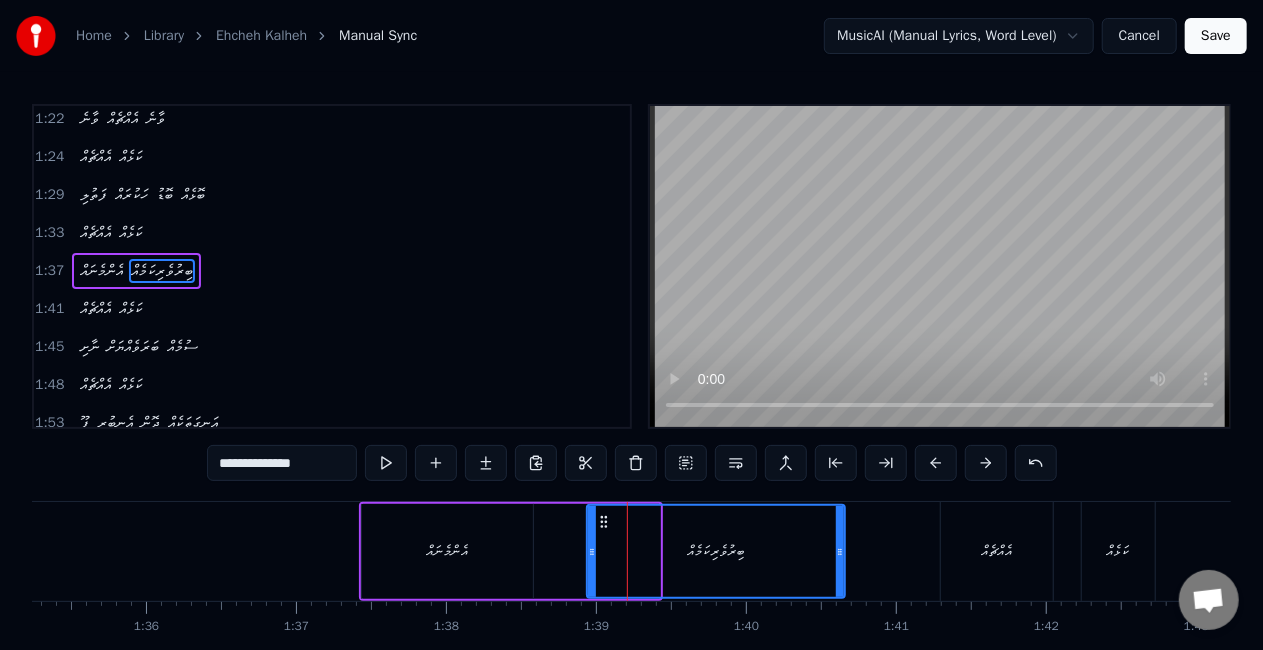 drag, startPoint x: 656, startPoint y: 556, endPoint x: 841, endPoint y: 534, distance: 186.30351 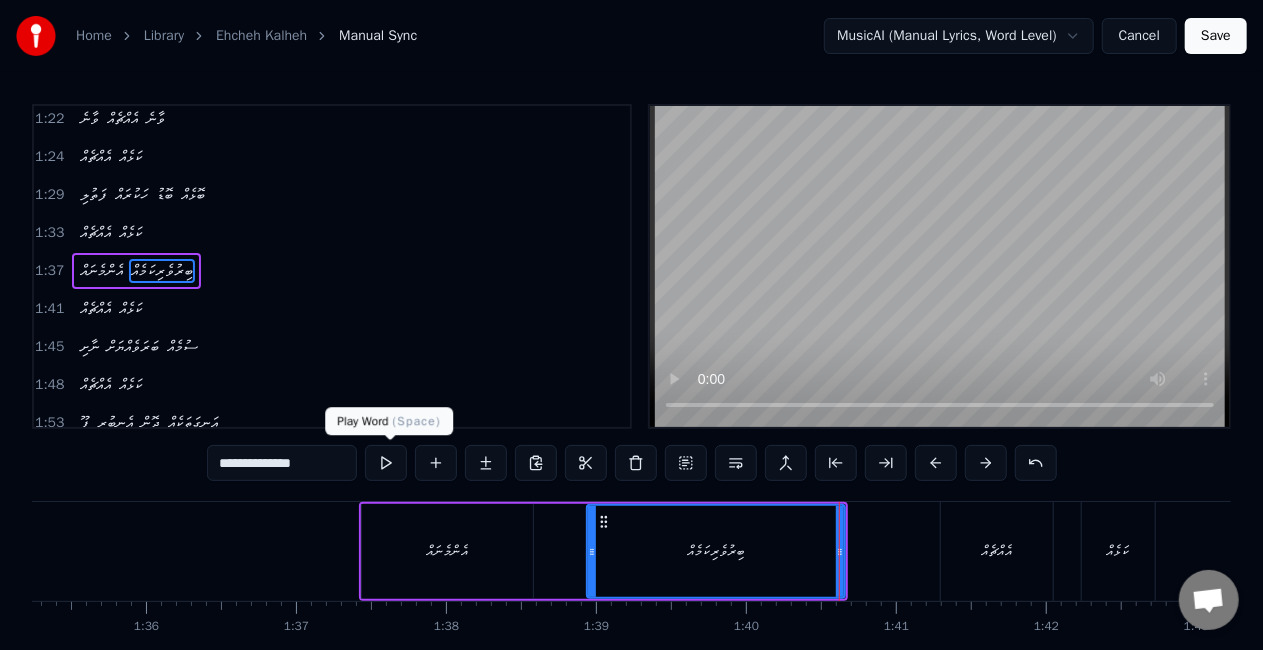 click at bounding box center [386, 463] 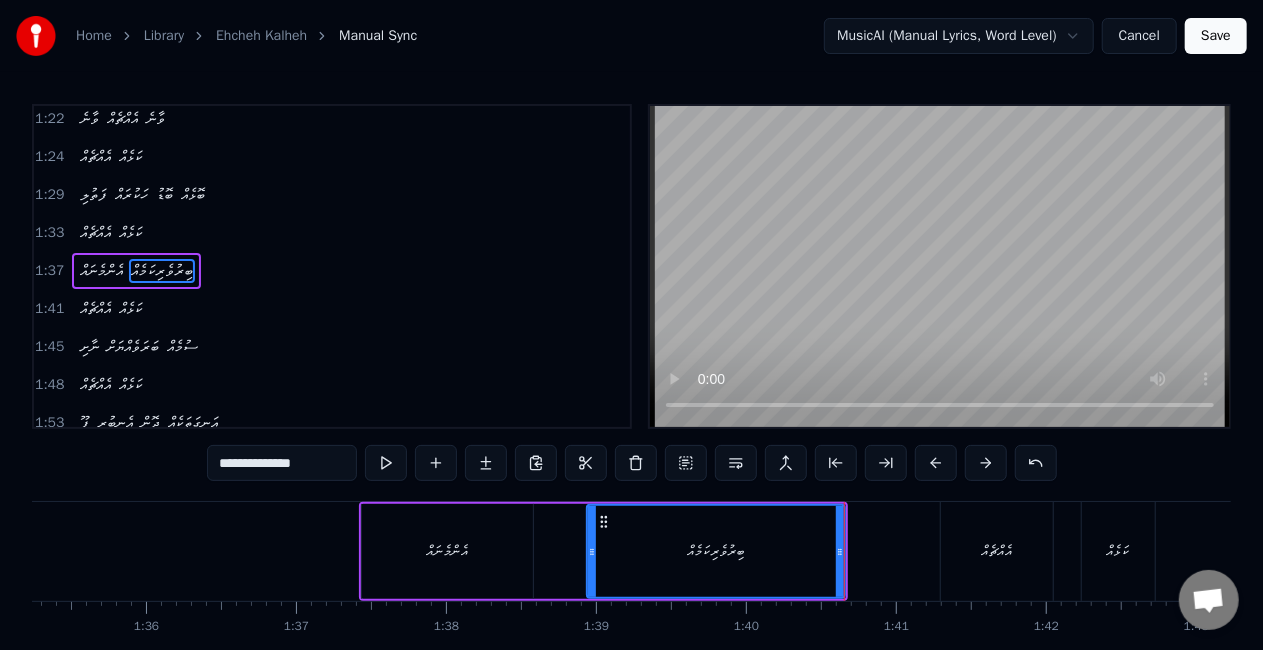 click on "އެއްޗެއް" at bounding box center (997, 551) 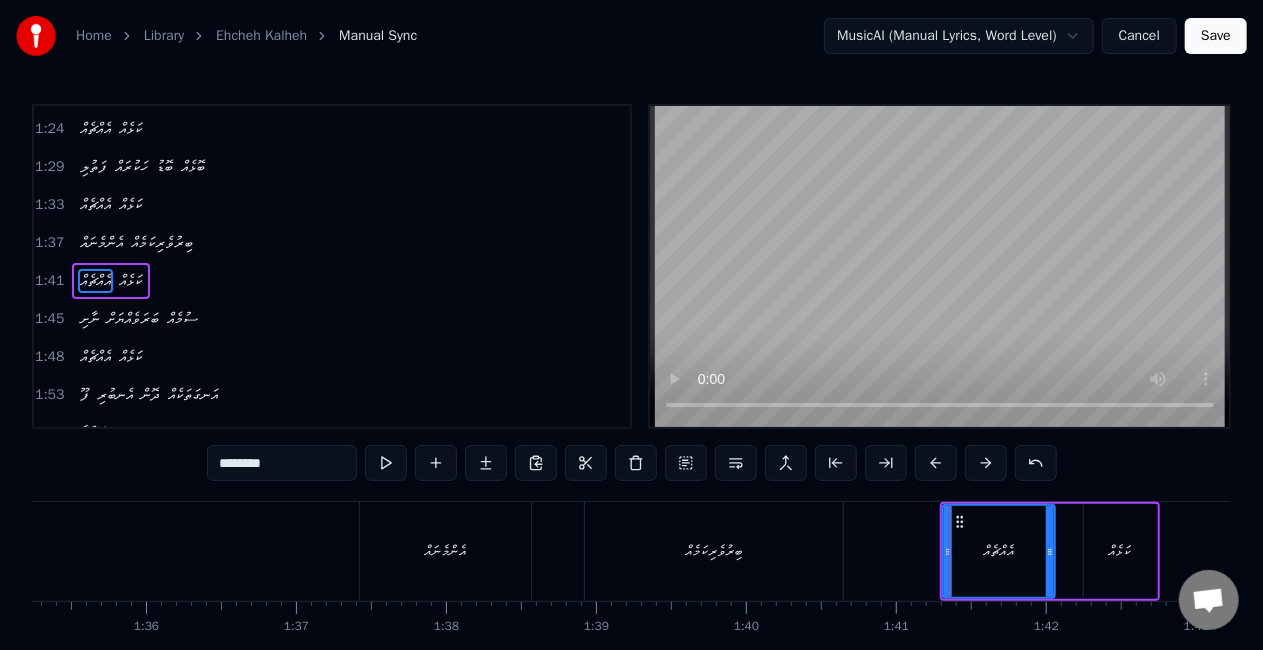 scroll, scrollTop: 613, scrollLeft: 0, axis: vertical 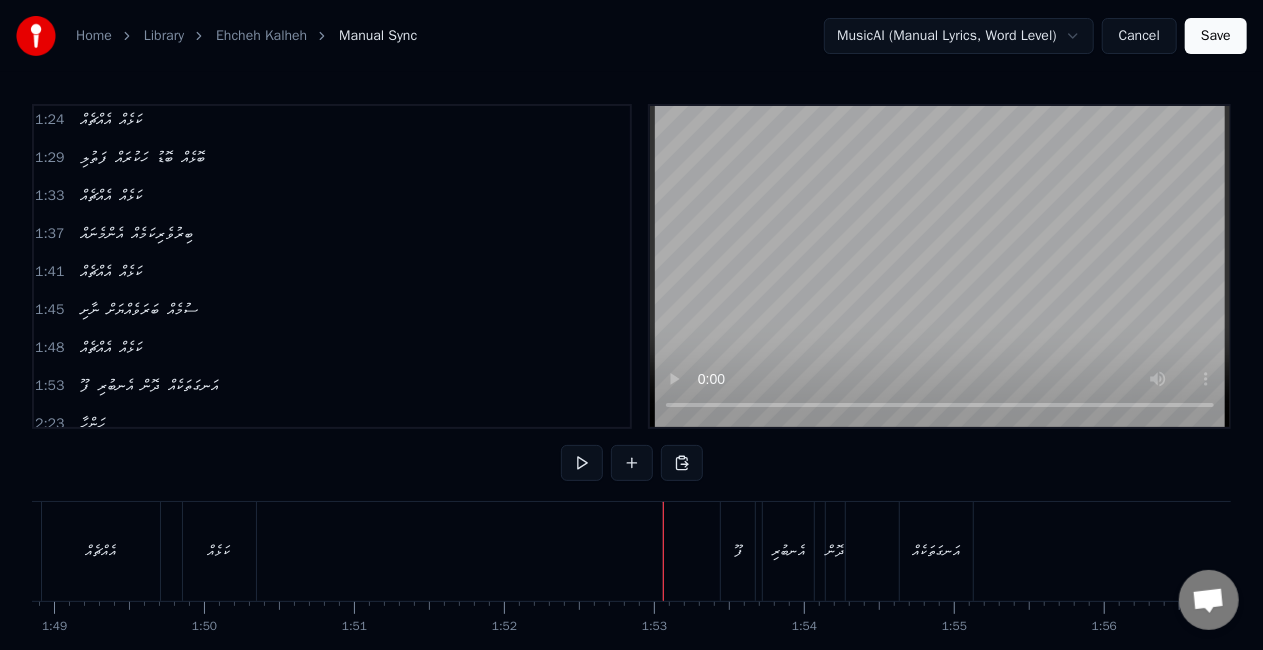 click on "ފޫ" at bounding box center [738, 551] 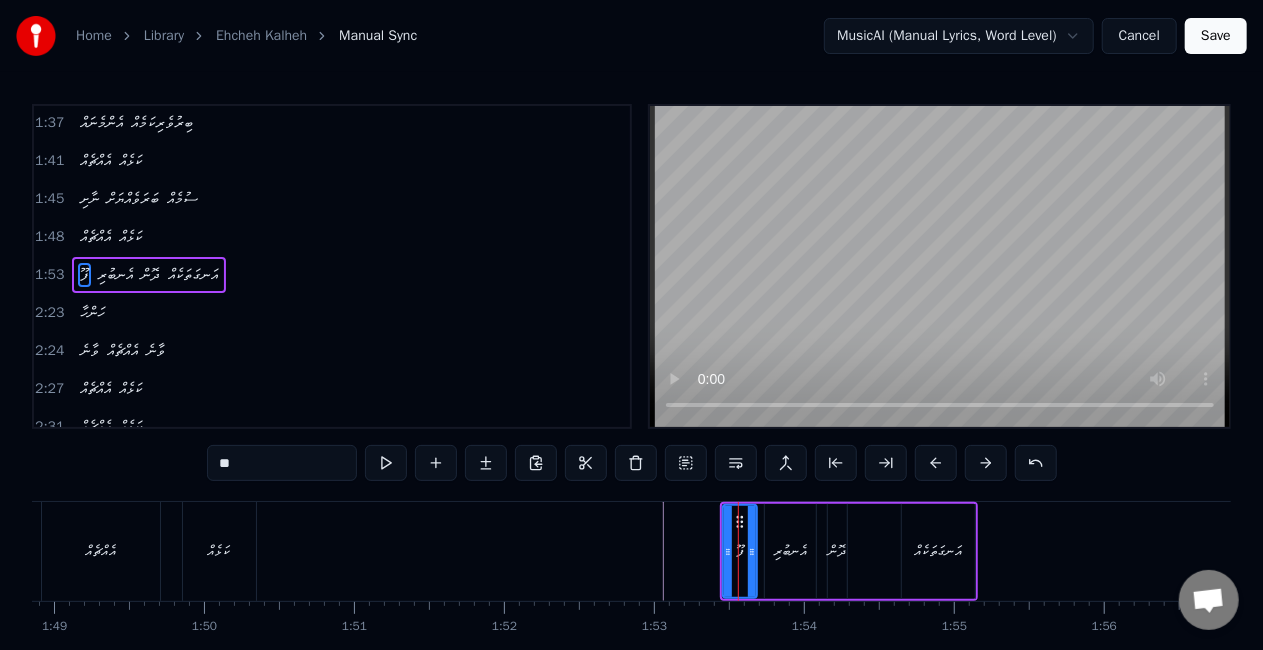 scroll, scrollTop: 725, scrollLeft: 0, axis: vertical 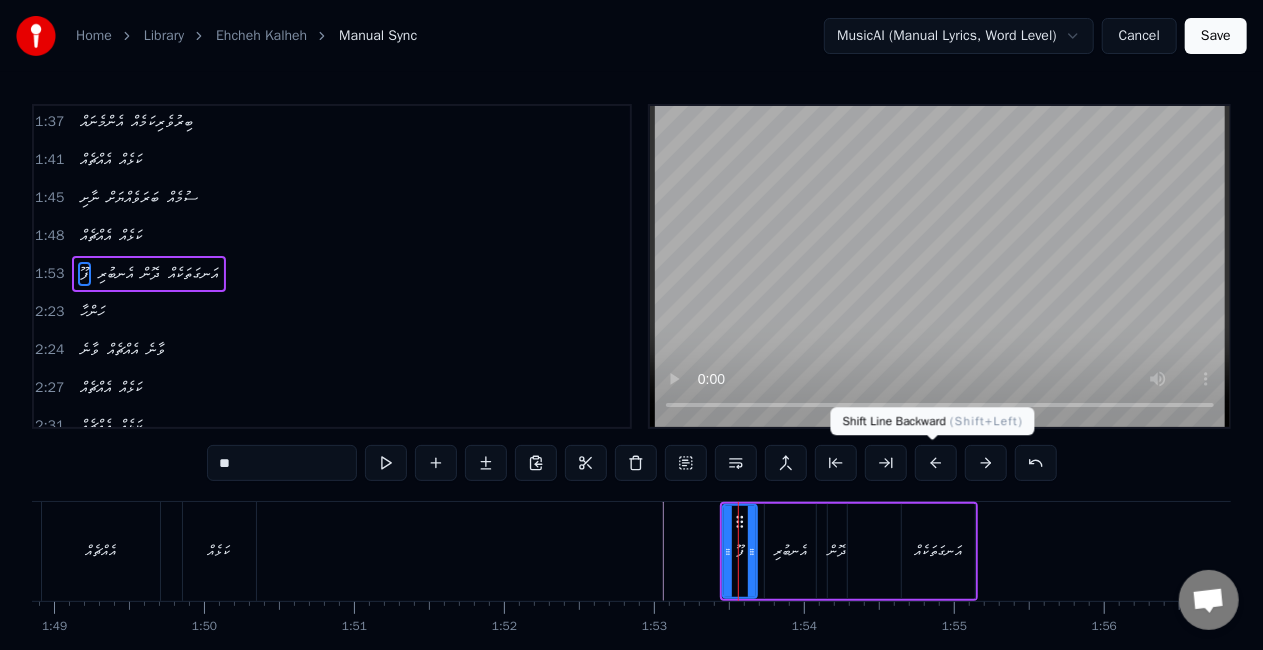 click at bounding box center (936, 463) 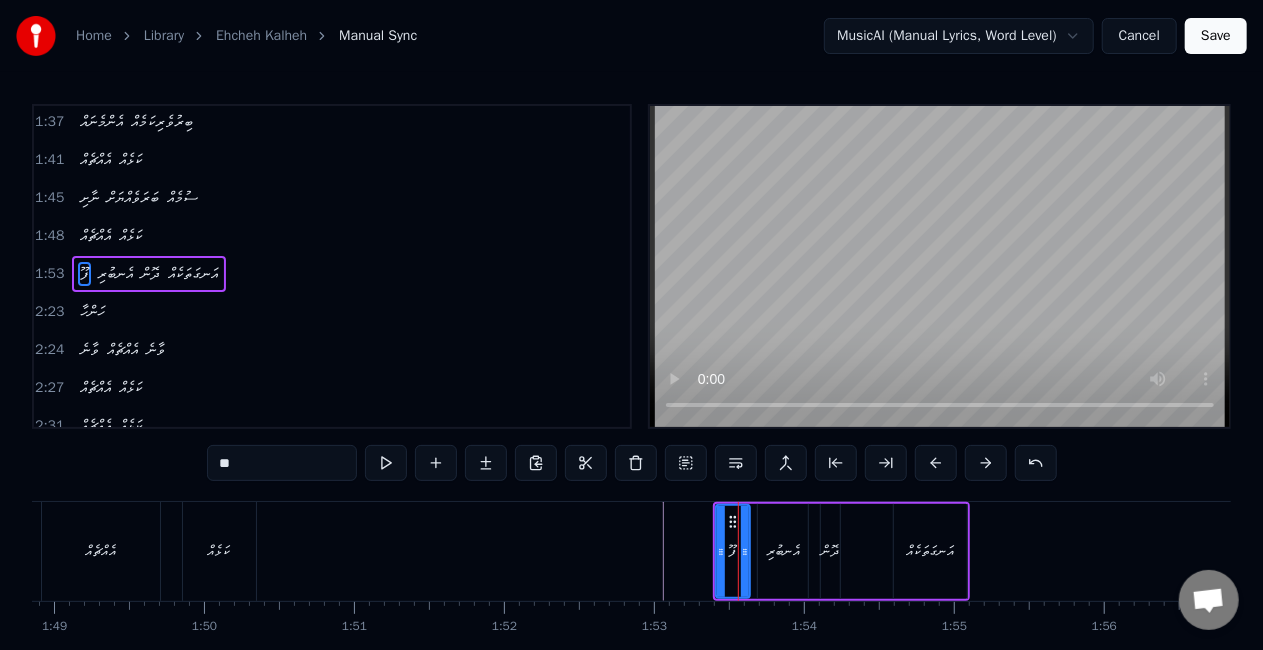click at bounding box center (936, 463) 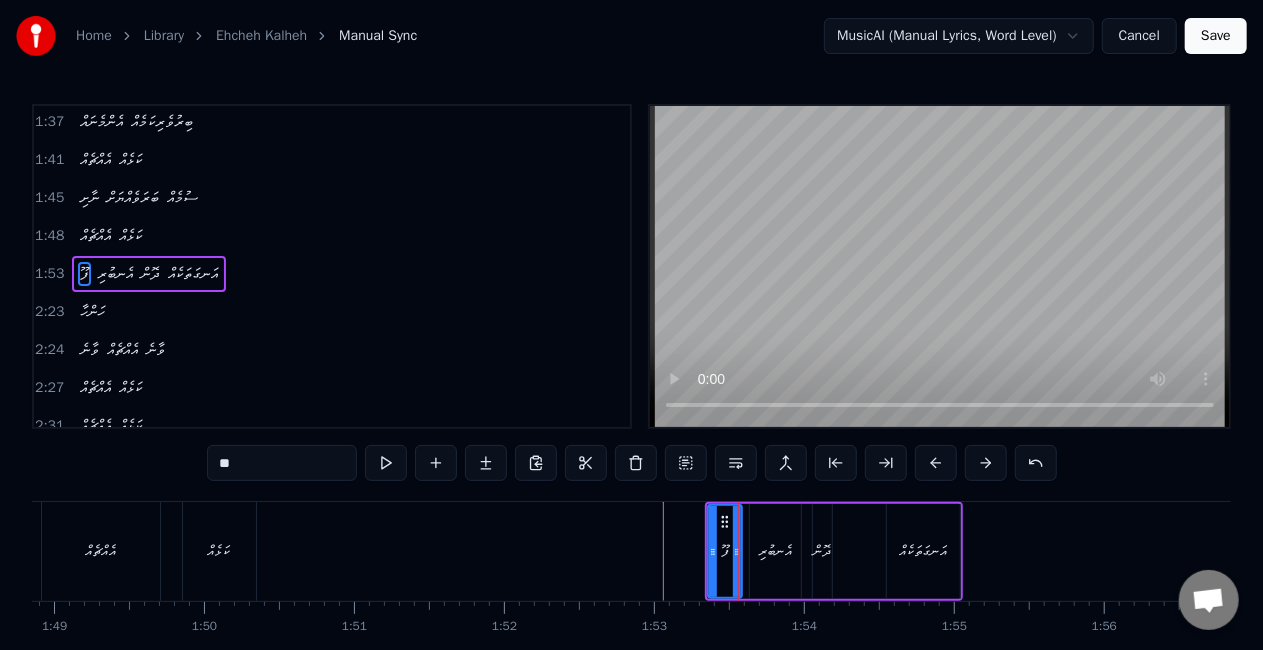 click at bounding box center (936, 463) 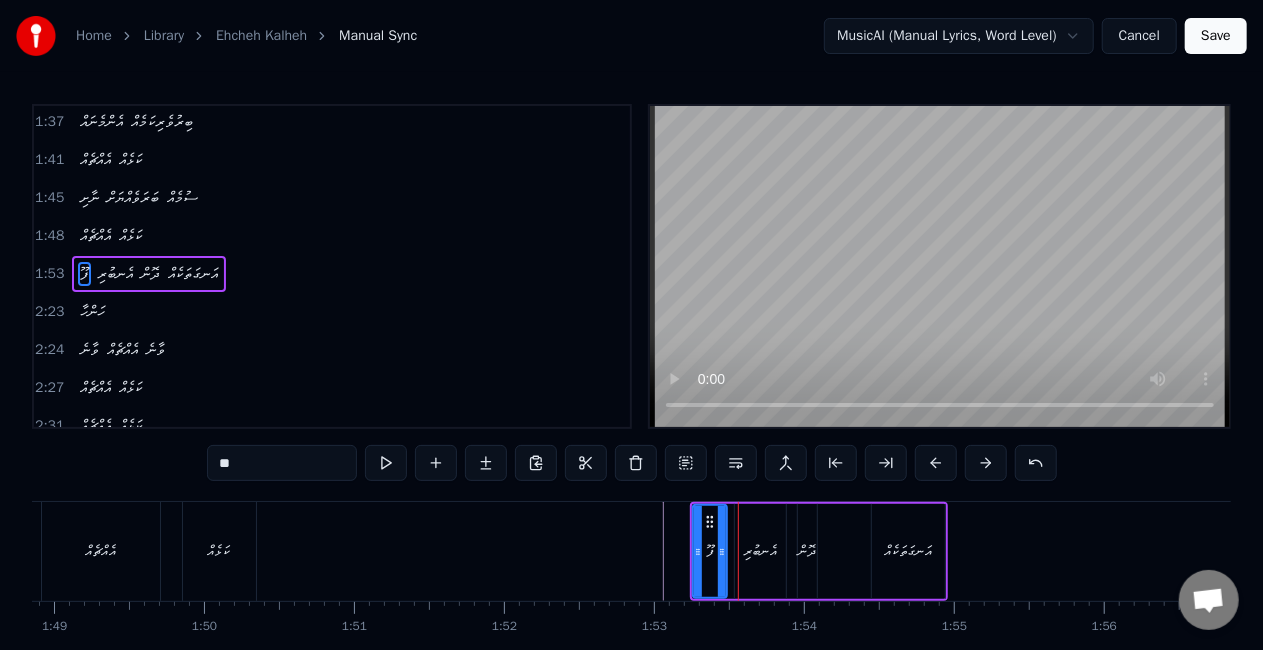 click at bounding box center (936, 463) 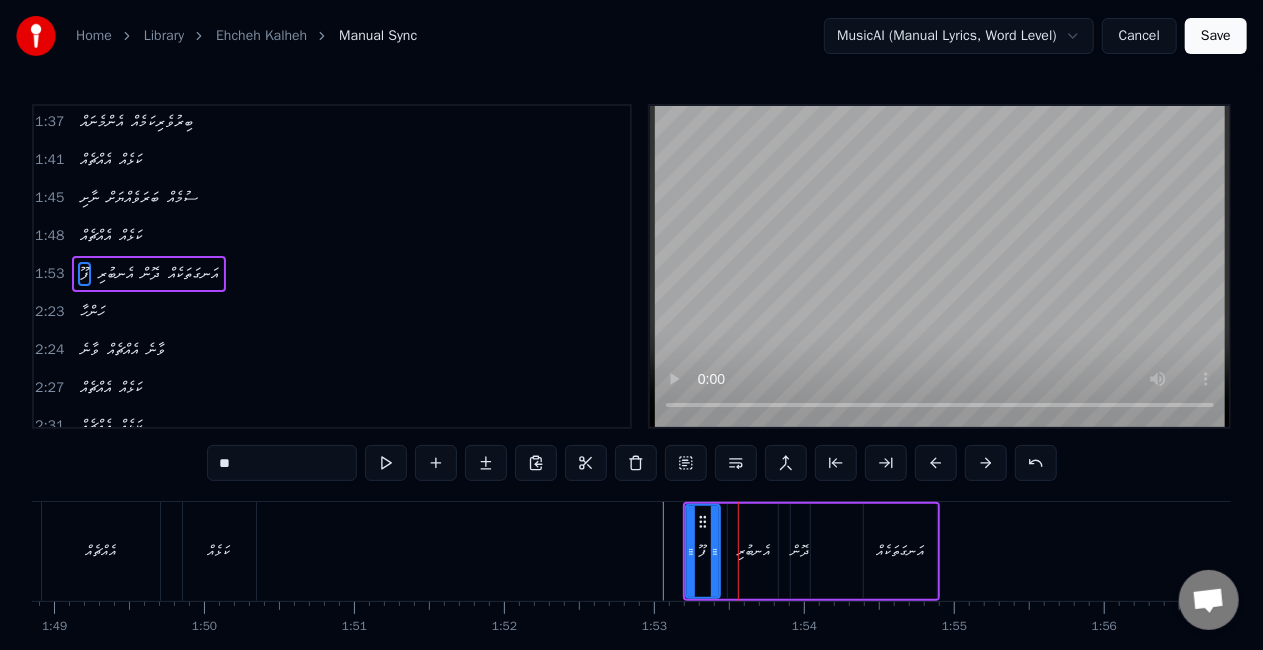 click at bounding box center (936, 463) 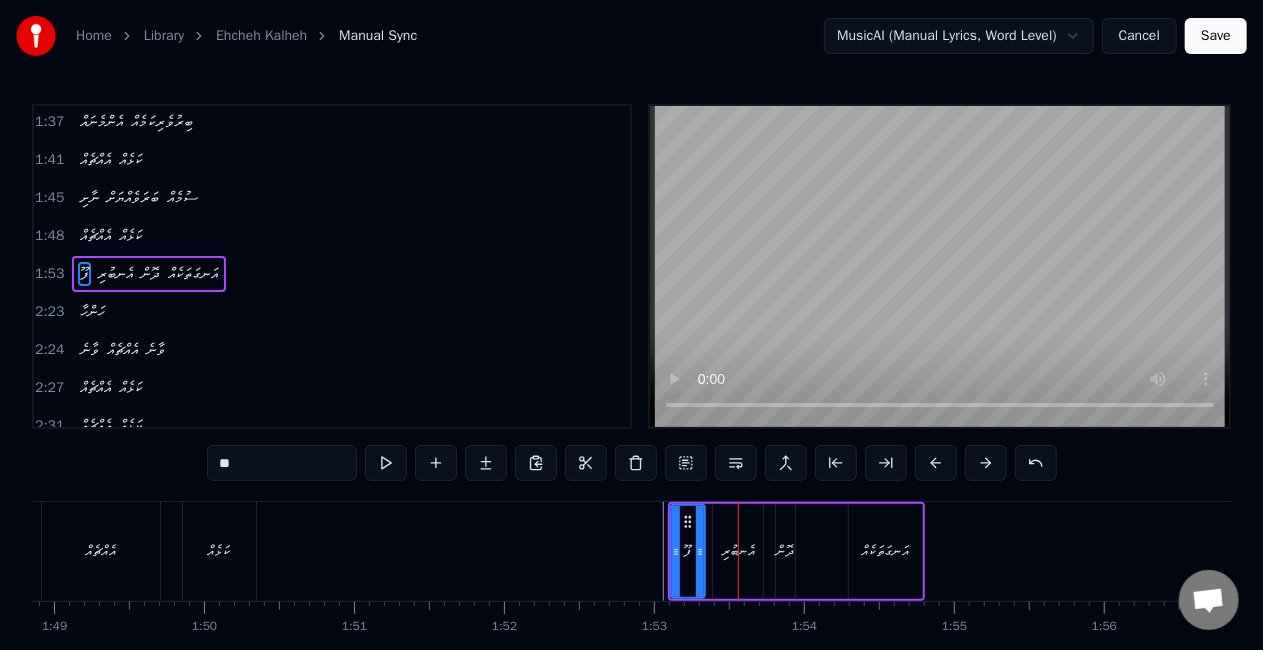 click at bounding box center (936, 463) 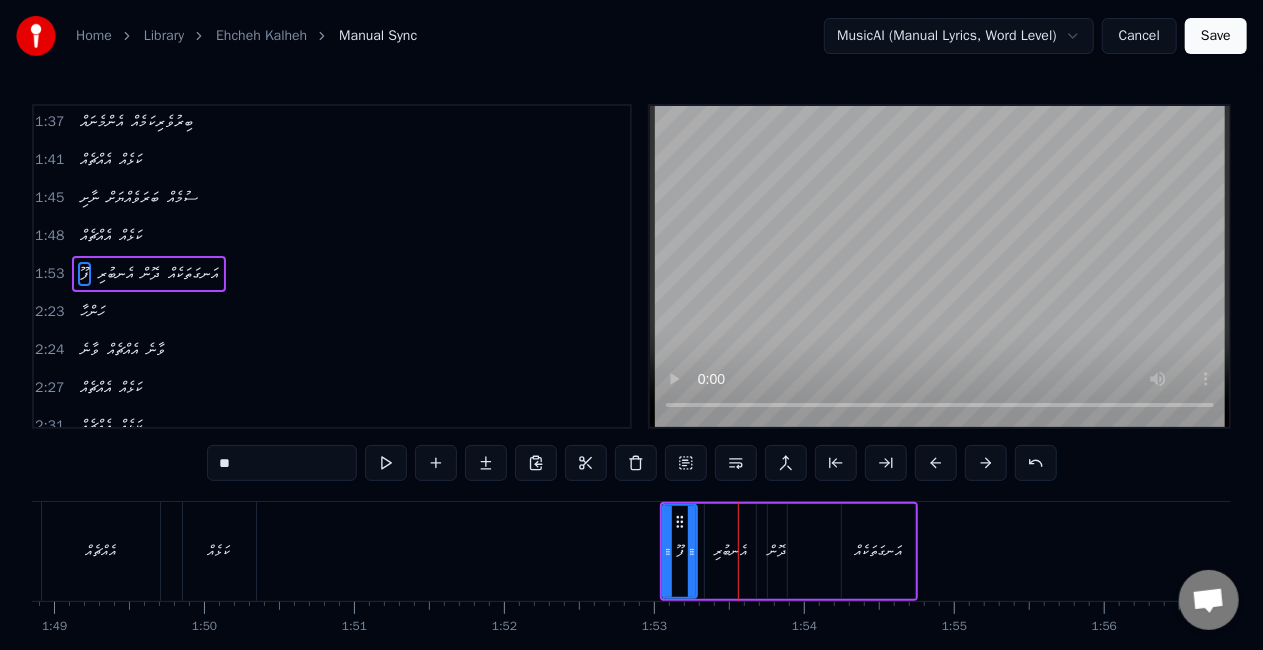 click at bounding box center [936, 463] 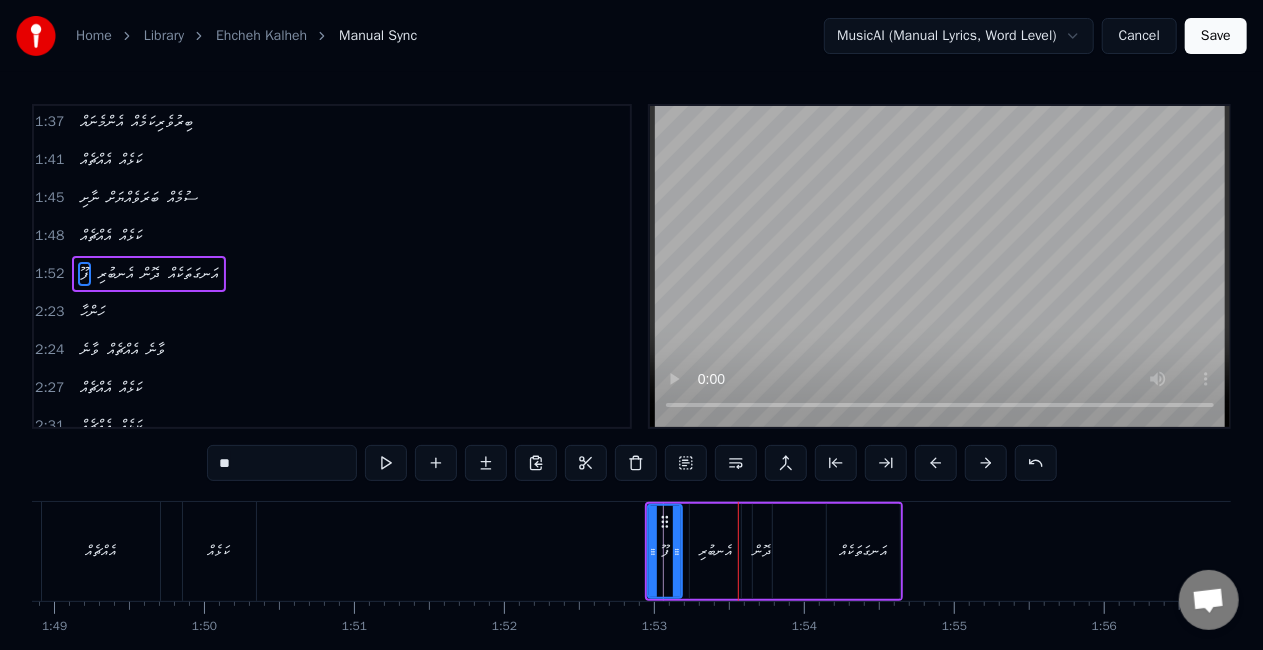 click at bounding box center [936, 463] 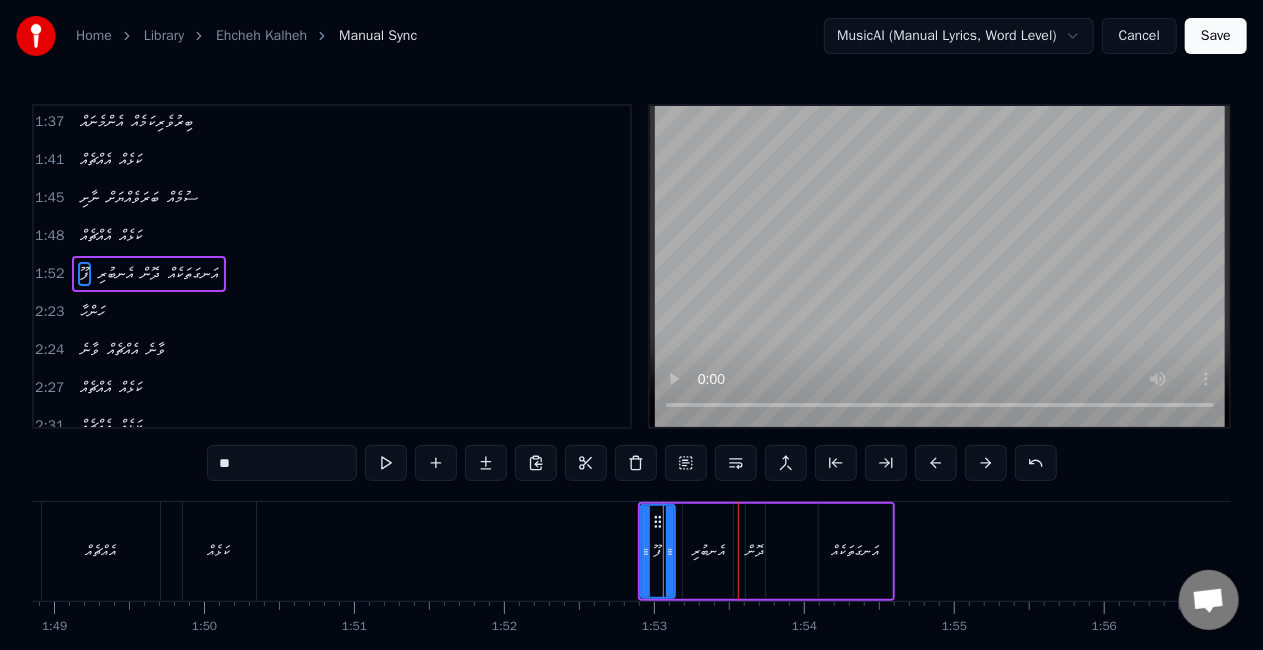 click at bounding box center (936, 463) 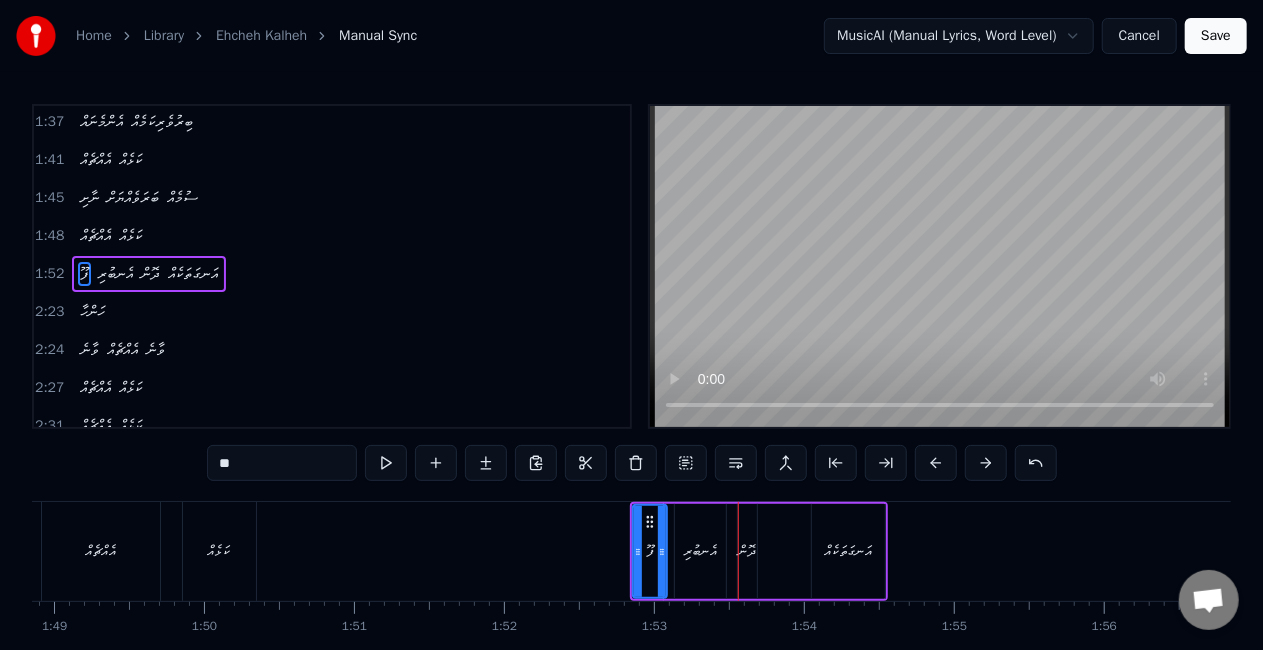 click at bounding box center (936, 463) 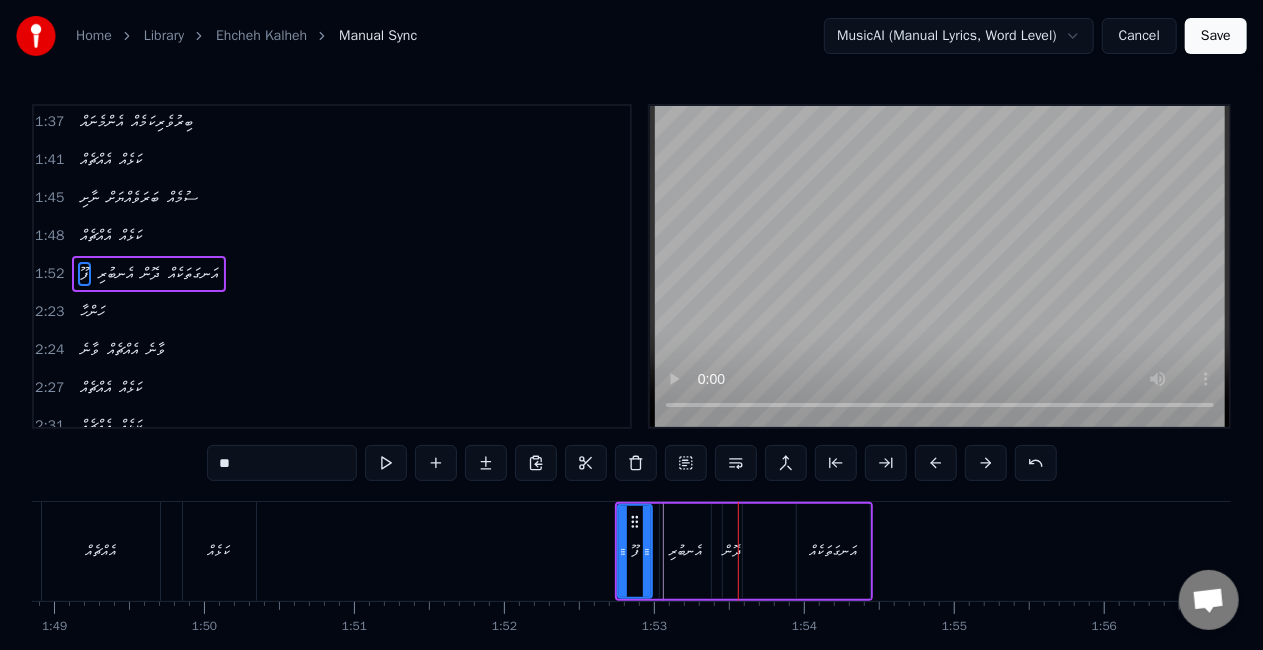 click at bounding box center (936, 463) 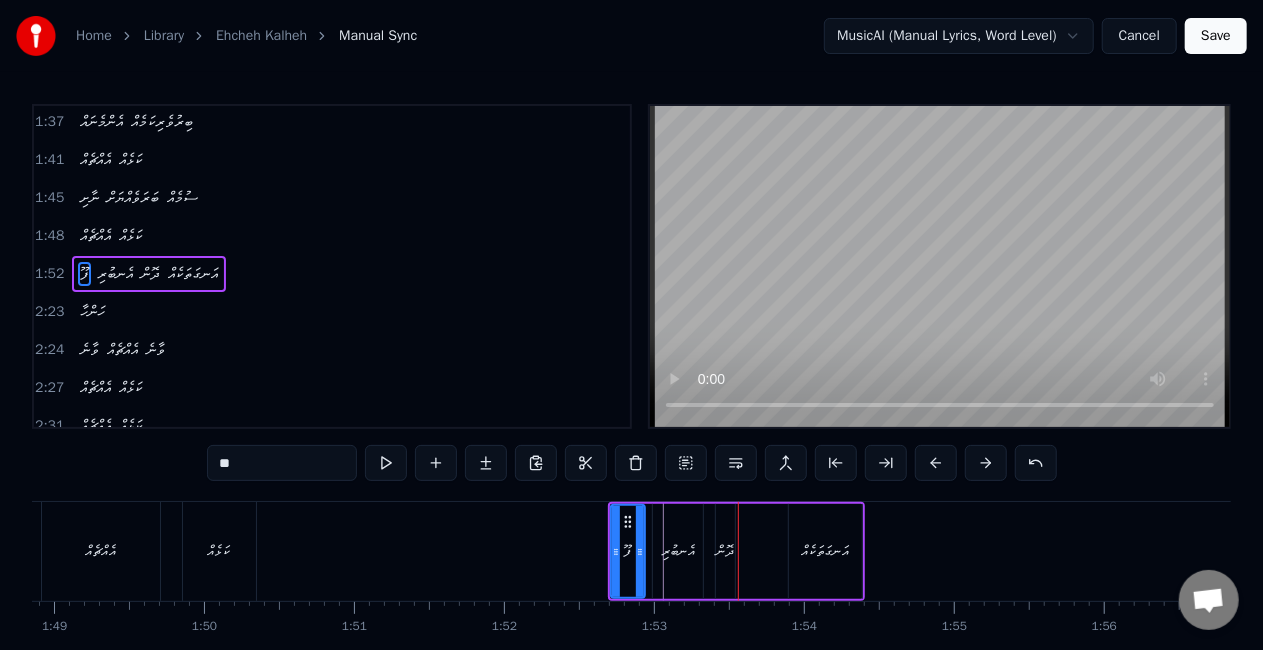 click at bounding box center (936, 463) 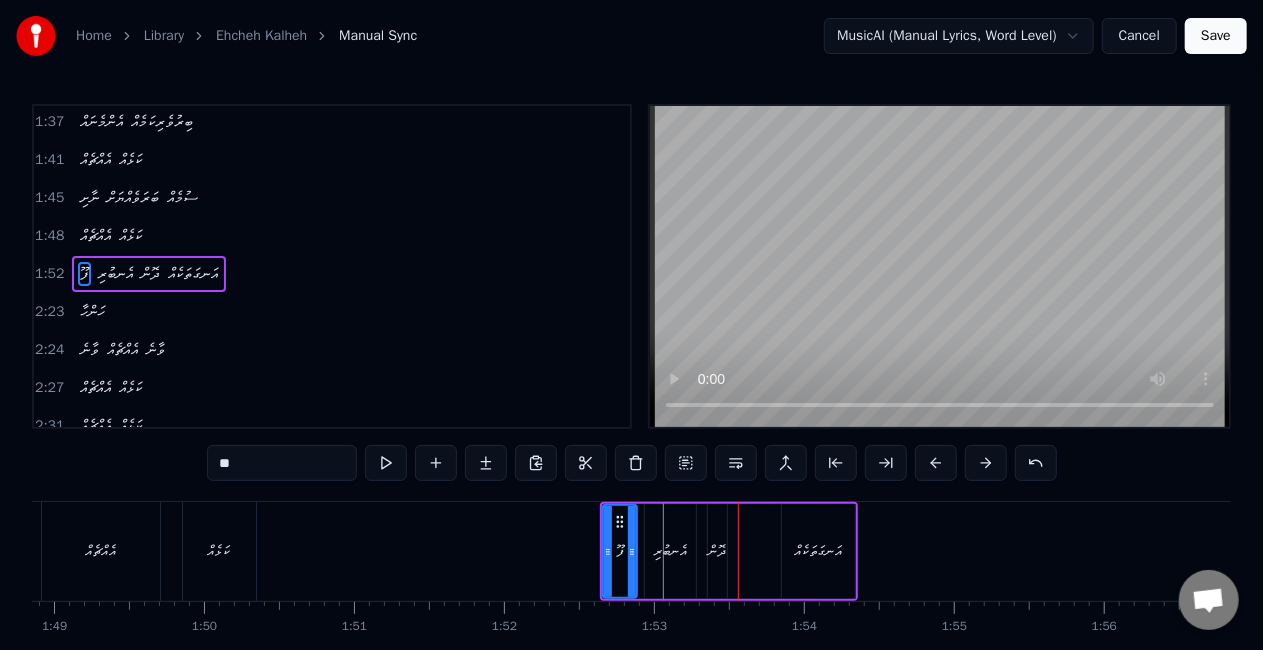 click at bounding box center (936, 463) 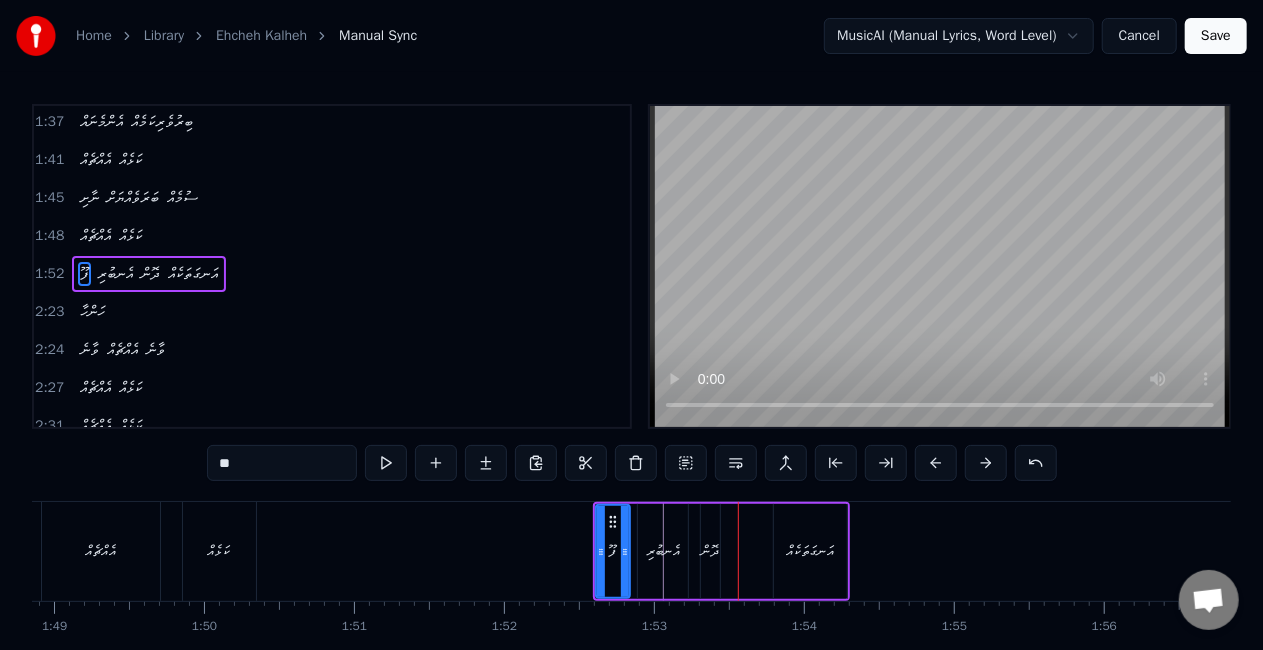 click at bounding box center [936, 463] 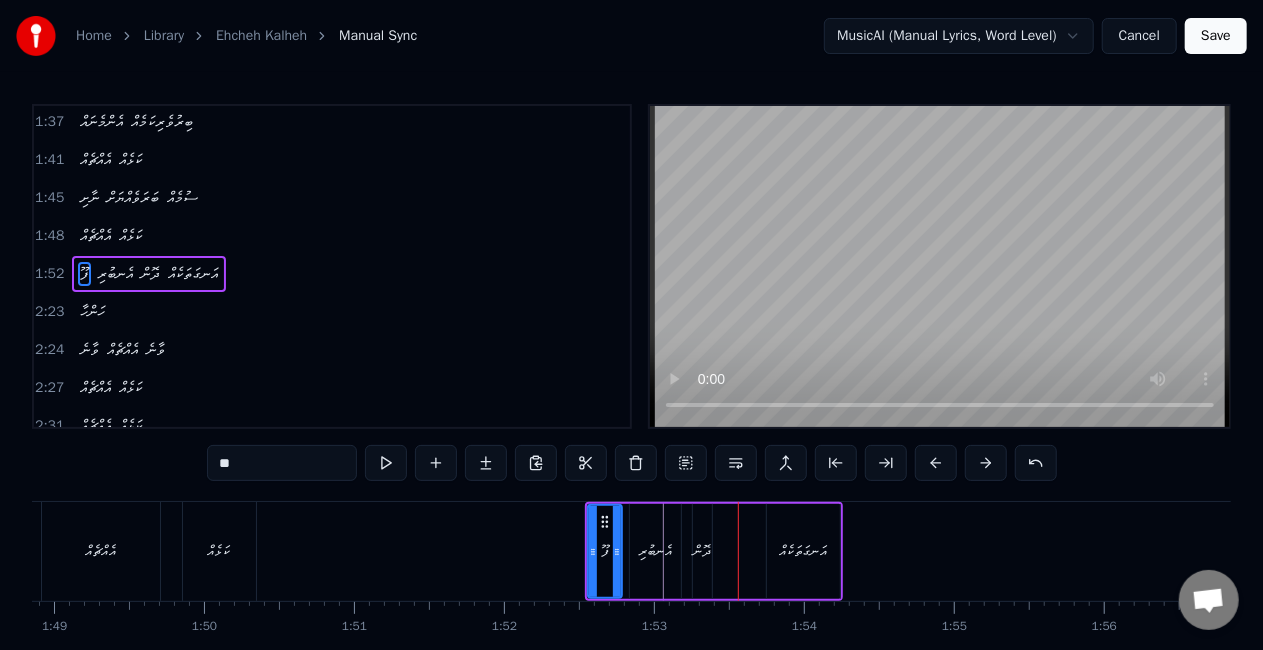 click on "އަނގަތަކެއް" at bounding box center (803, 551) 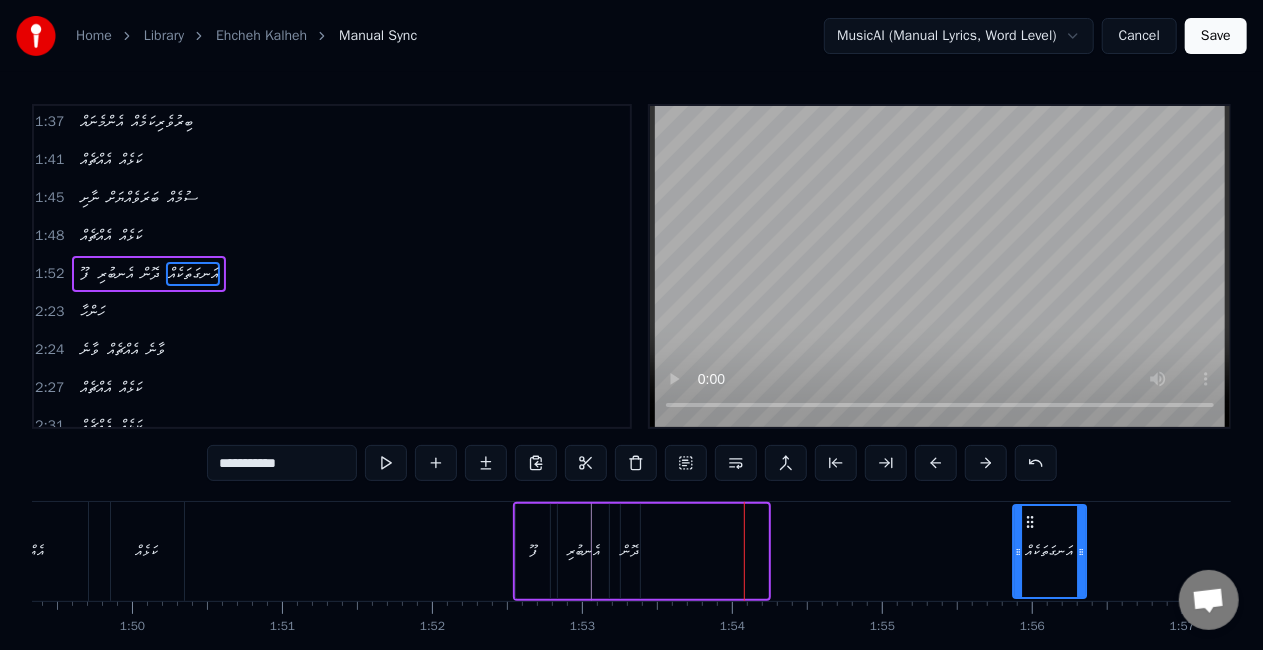 scroll, scrollTop: 0, scrollLeft: 16411, axis: horizontal 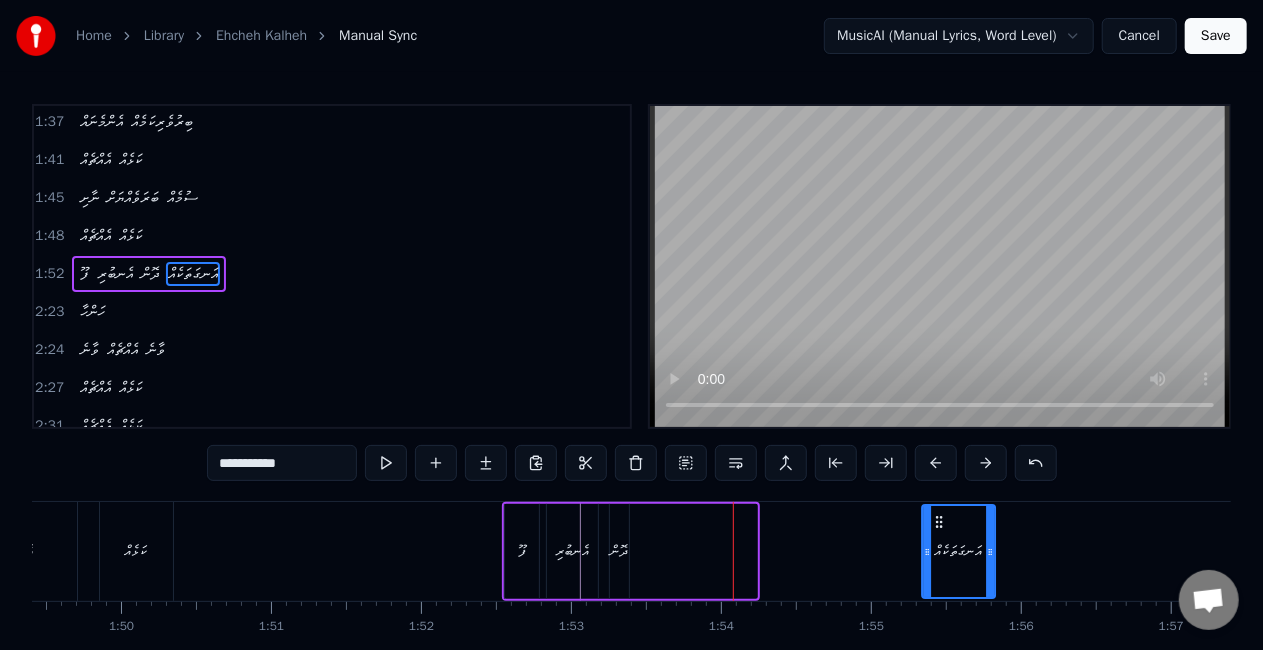 drag, startPoint x: 784, startPoint y: 522, endPoint x: 940, endPoint y: 508, distance: 156.62694 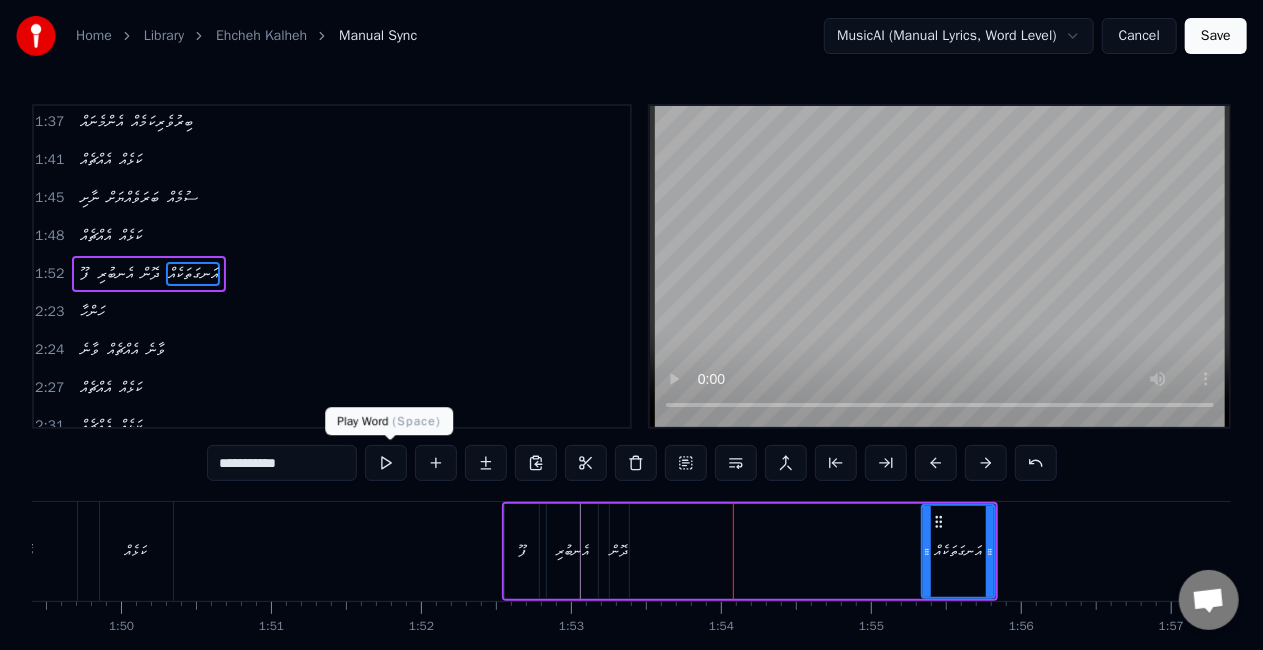click at bounding box center (386, 463) 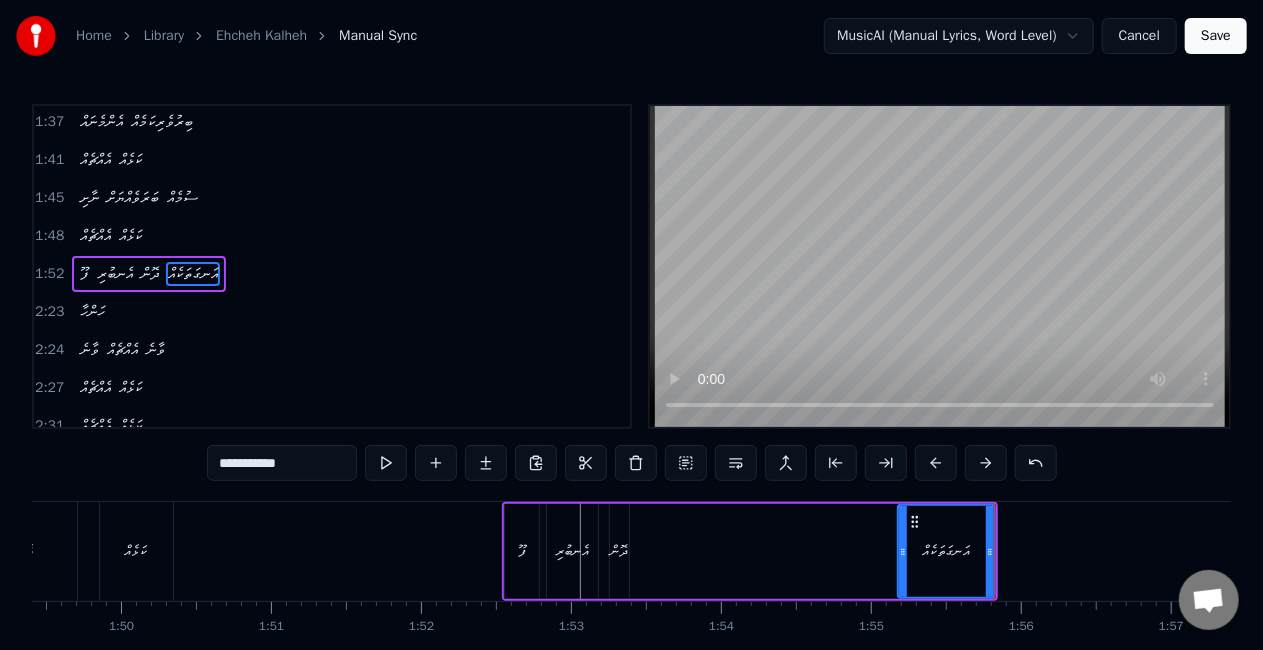 drag, startPoint x: 929, startPoint y: 556, endPoint x: 905, endPoint y: 555, distance: 24.020824 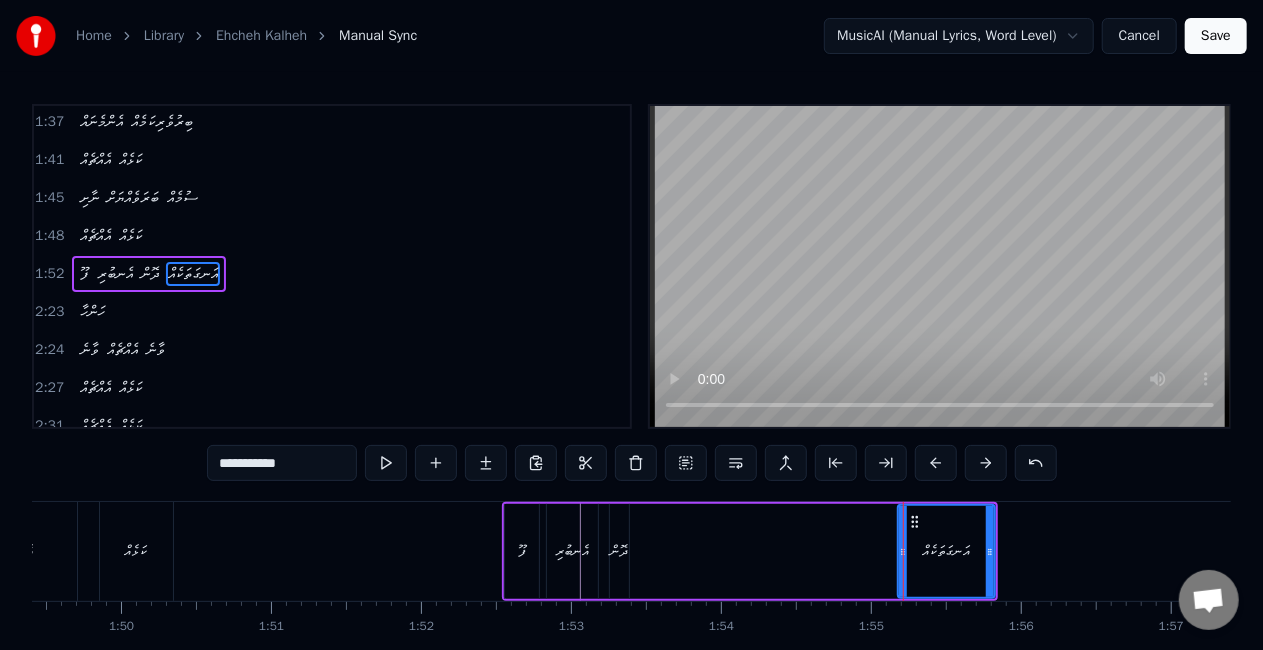 click on "ފޫ އެނބުރި ދޮން އަނގަތަކެއް" at bounding box center [750, 551] 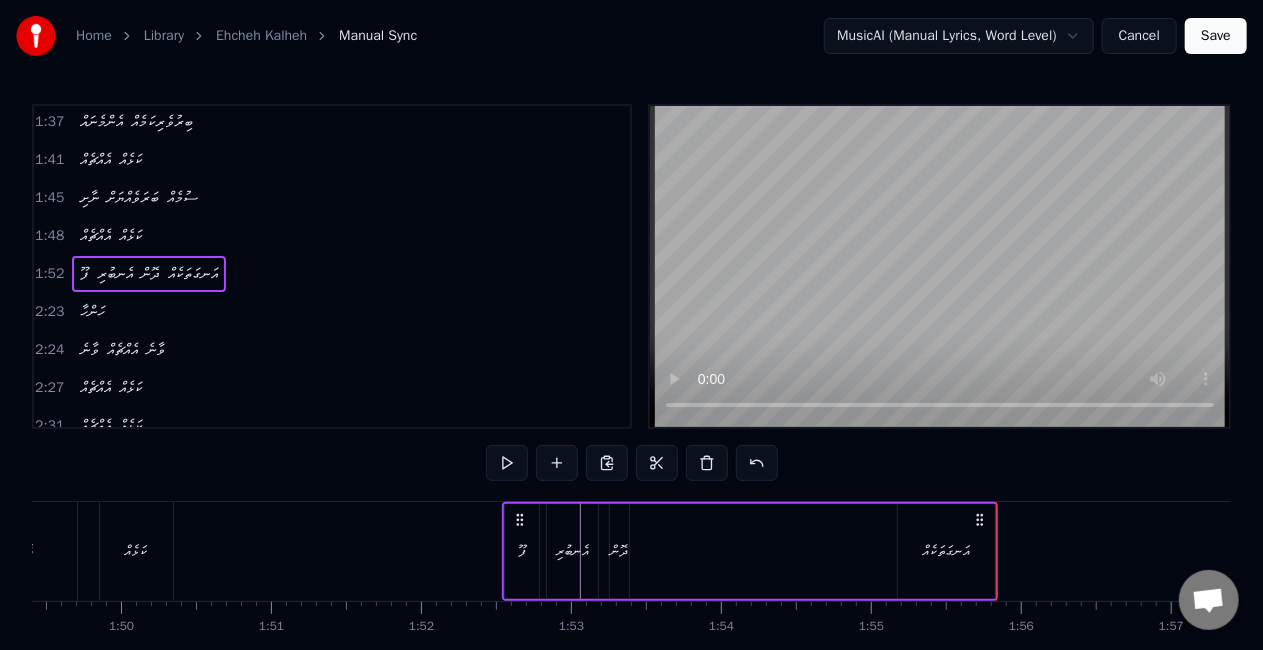 click on "އަނގަތަކެއް" at bounding box center (947, 551) 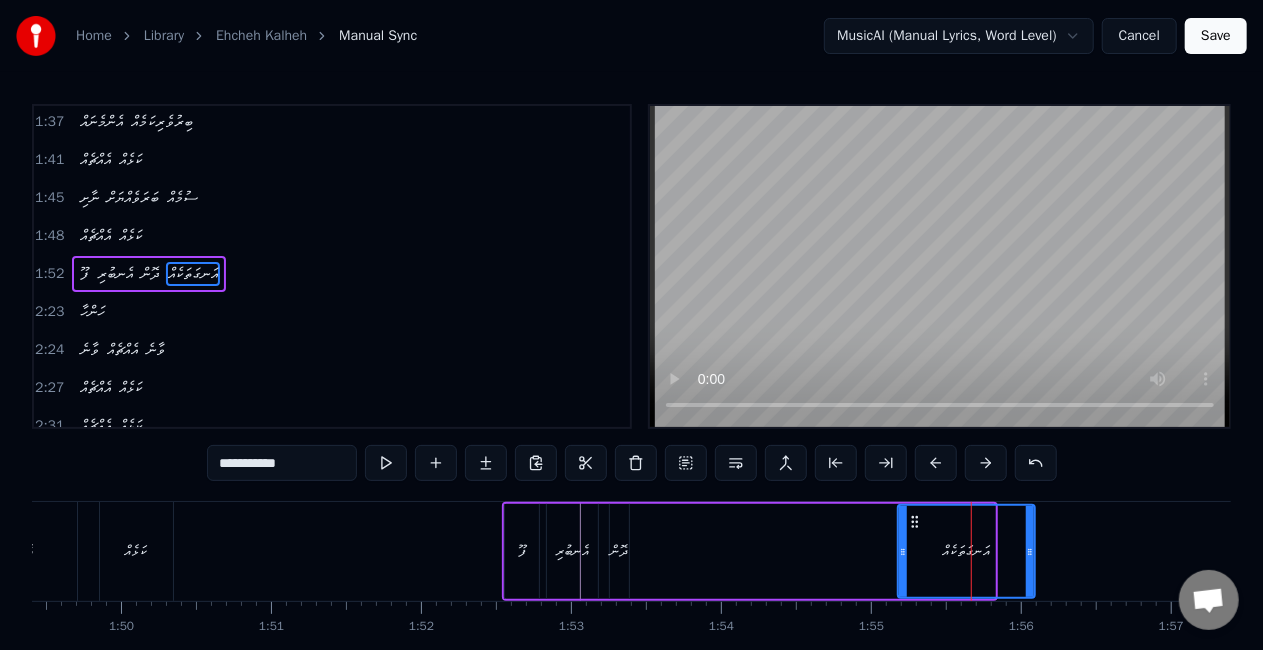 drag, startPoint x: 993, startPoint y: 554, endPoint x: 1033, endPoint y: 556, distance: 40.04997 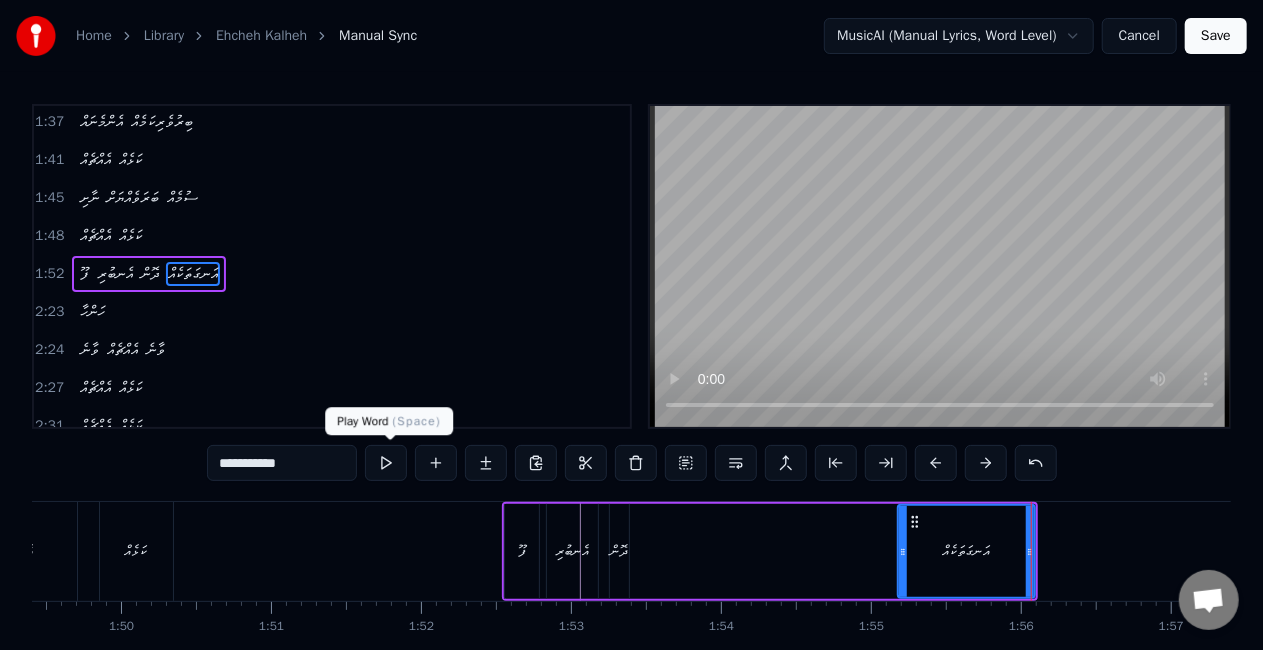 click at bounding box center [386, 463] 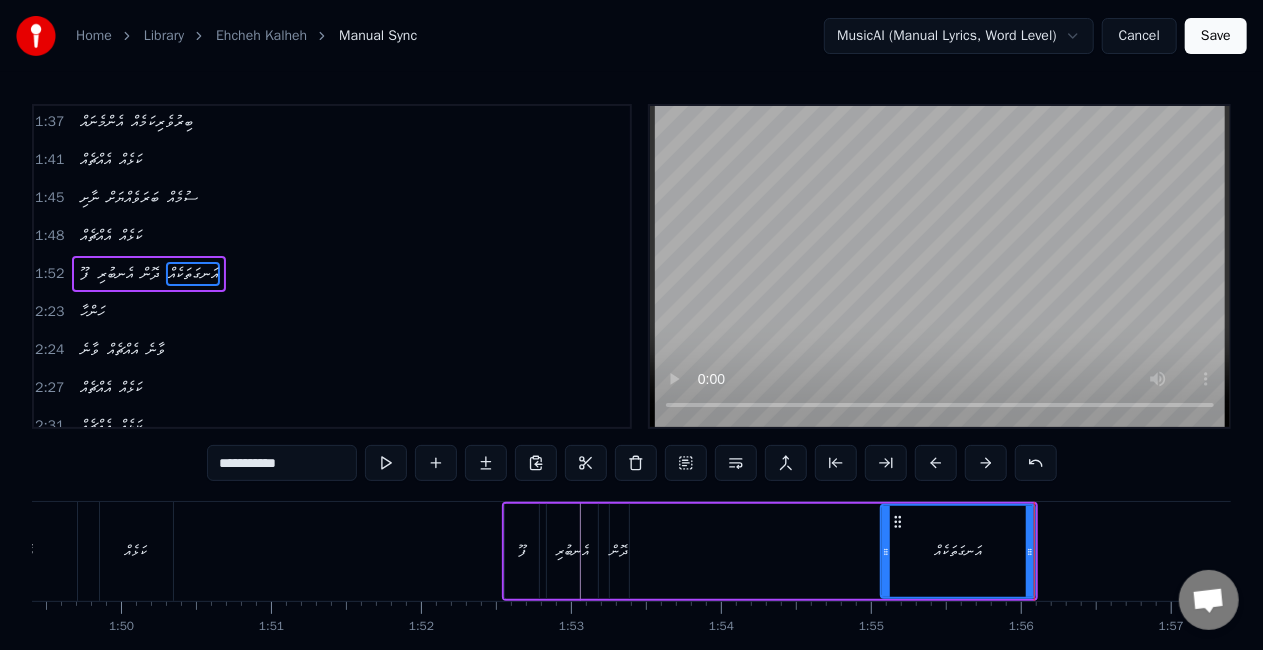 drag, startPoint x: 900, startPoint y: 548, endPoint x: 883, endPoint y: 542, distance: 18.027756 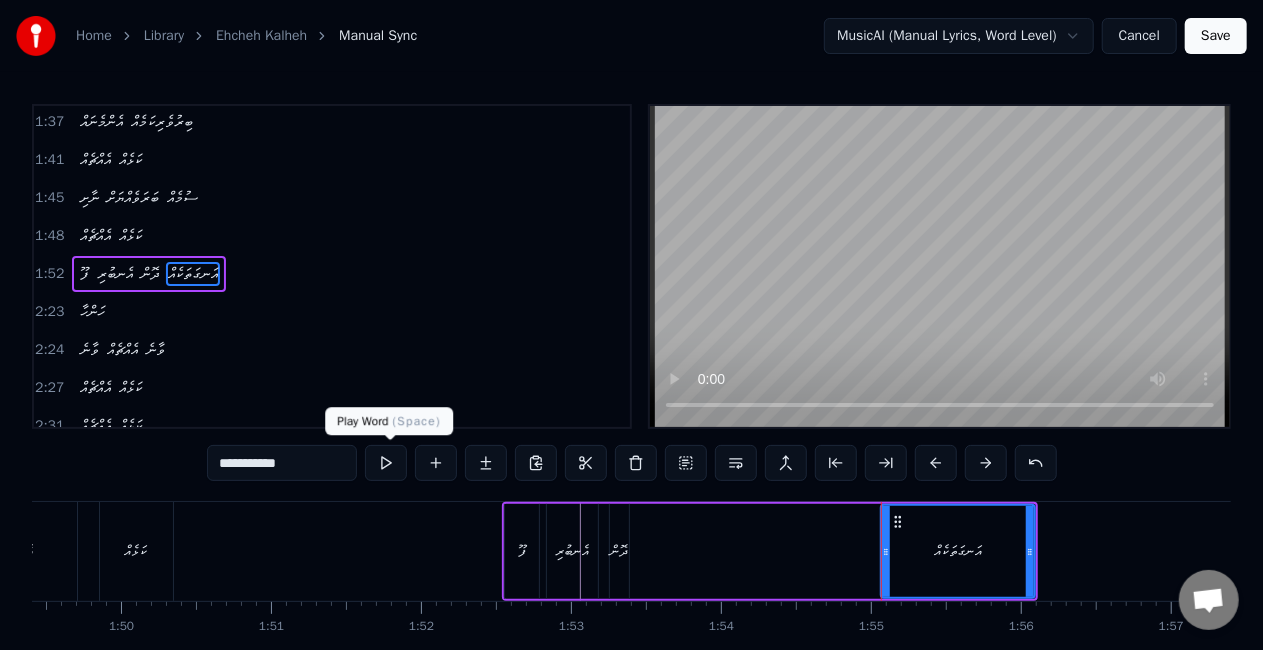 click at bounding box center (386, 463) 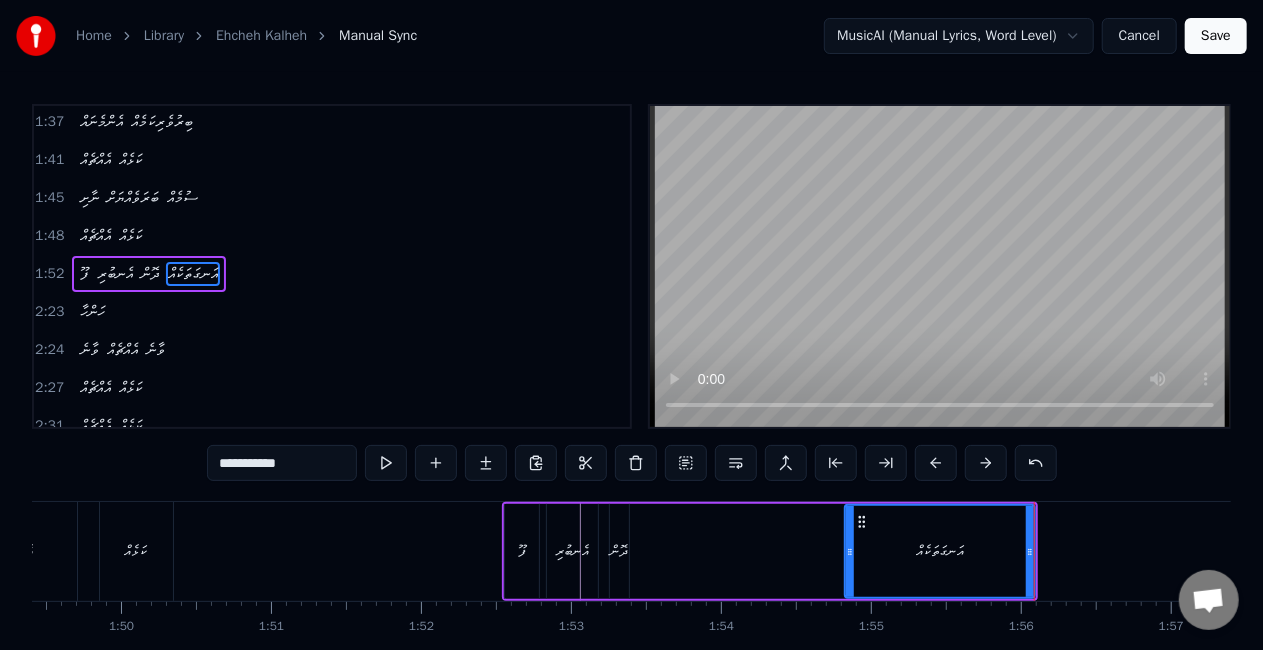 drag, startPoint x: 884, startPoint y: 546, endPoint x: 848, endPoint y: 548, distance: 36.05551 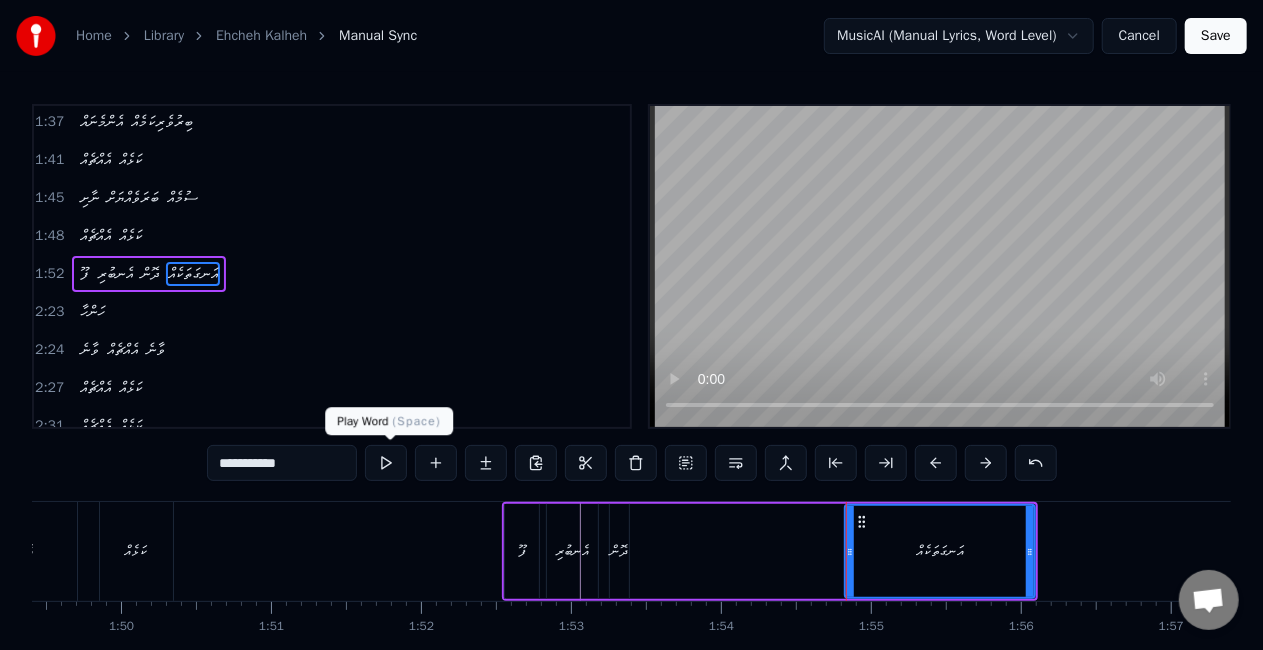 click at bounding box center (386, 463) 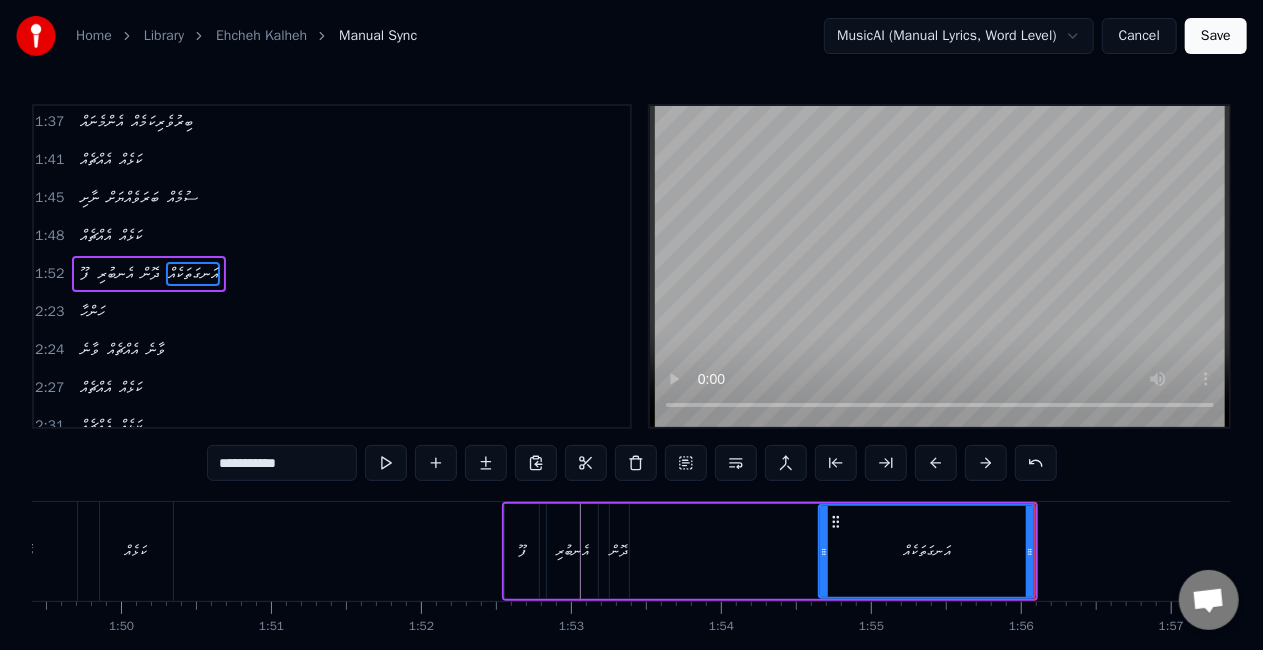 drag, startPoint x: 846, startPoint y: 555, endPoint x: 820, endPoint y: 547, distance: 27.202942 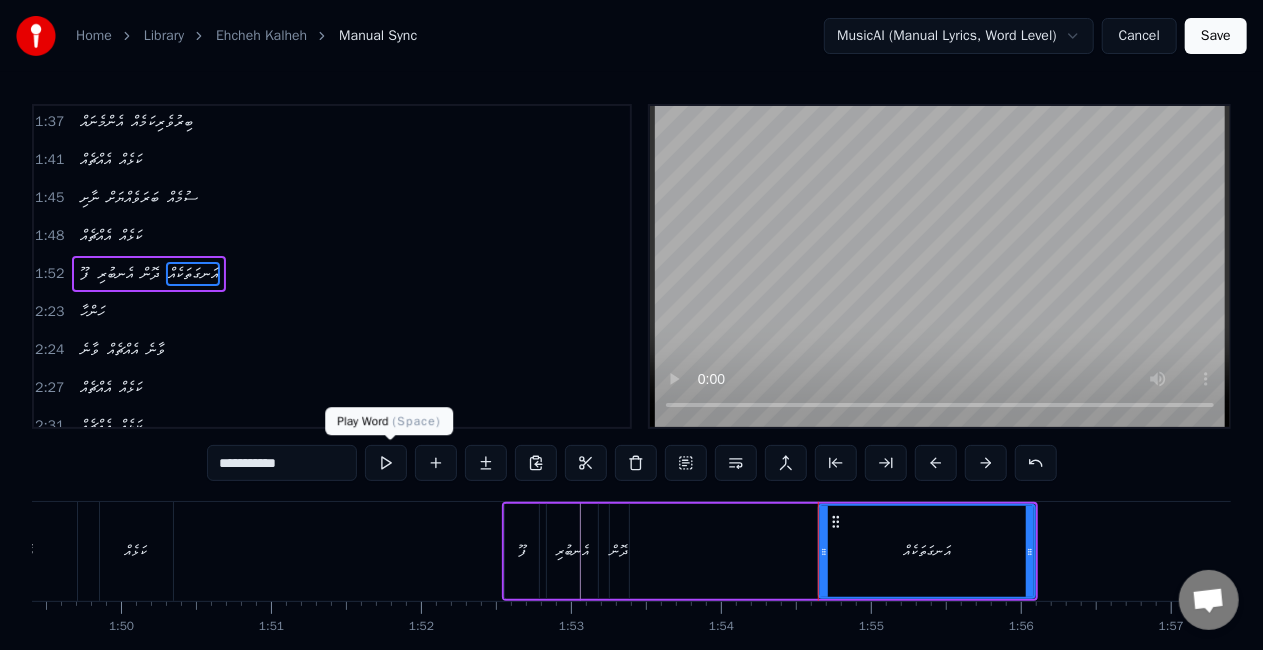 click at bounding box center (386, 463) 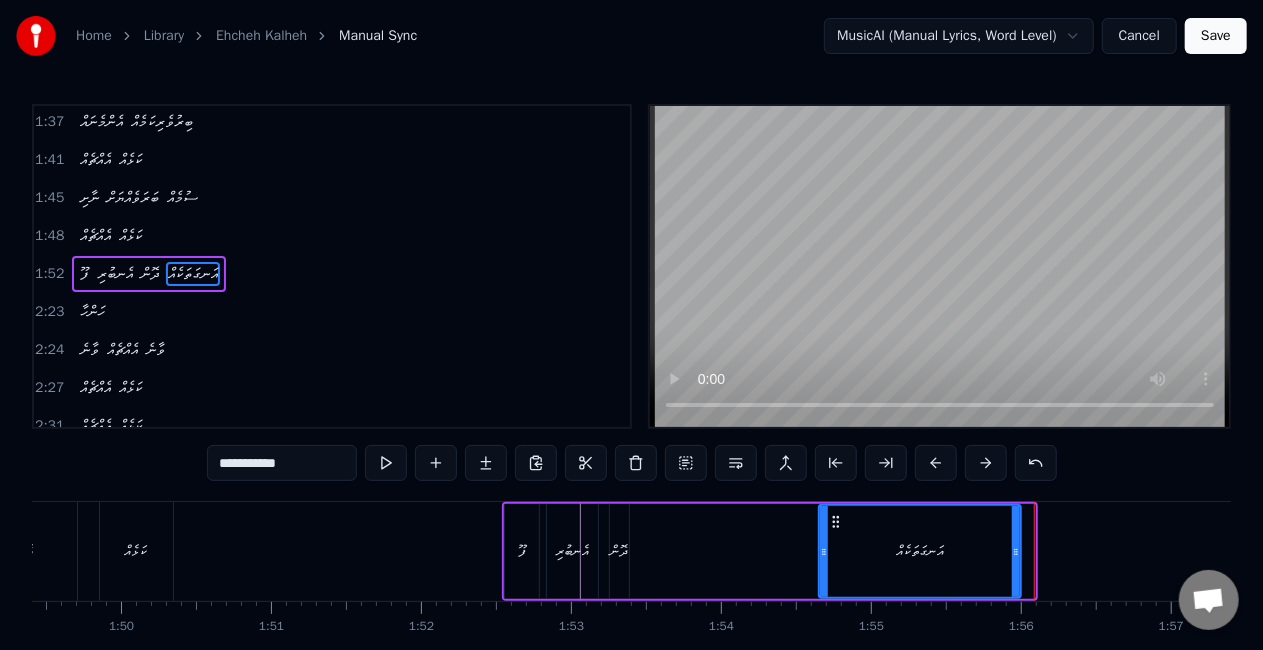 drag, startPoint x: 1028, startPoint y: 550, endPoint x: 1014, endPoint y: 545, distance: 14.866069 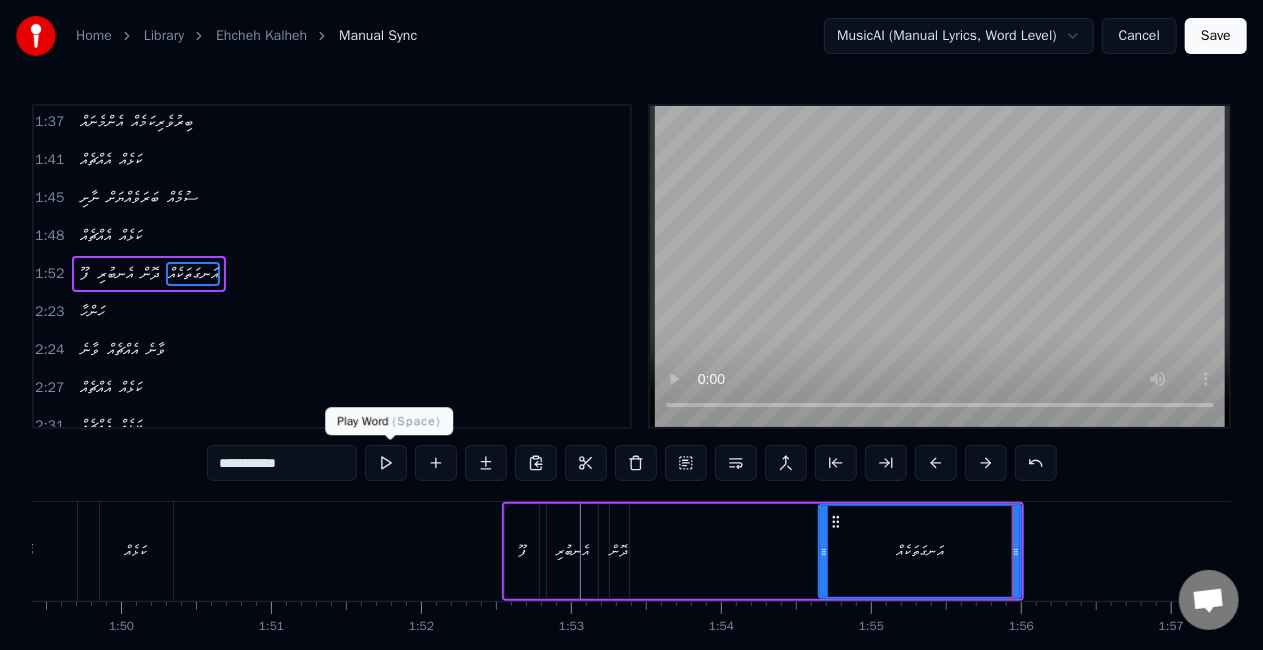 click at bounding box center (386, 463) 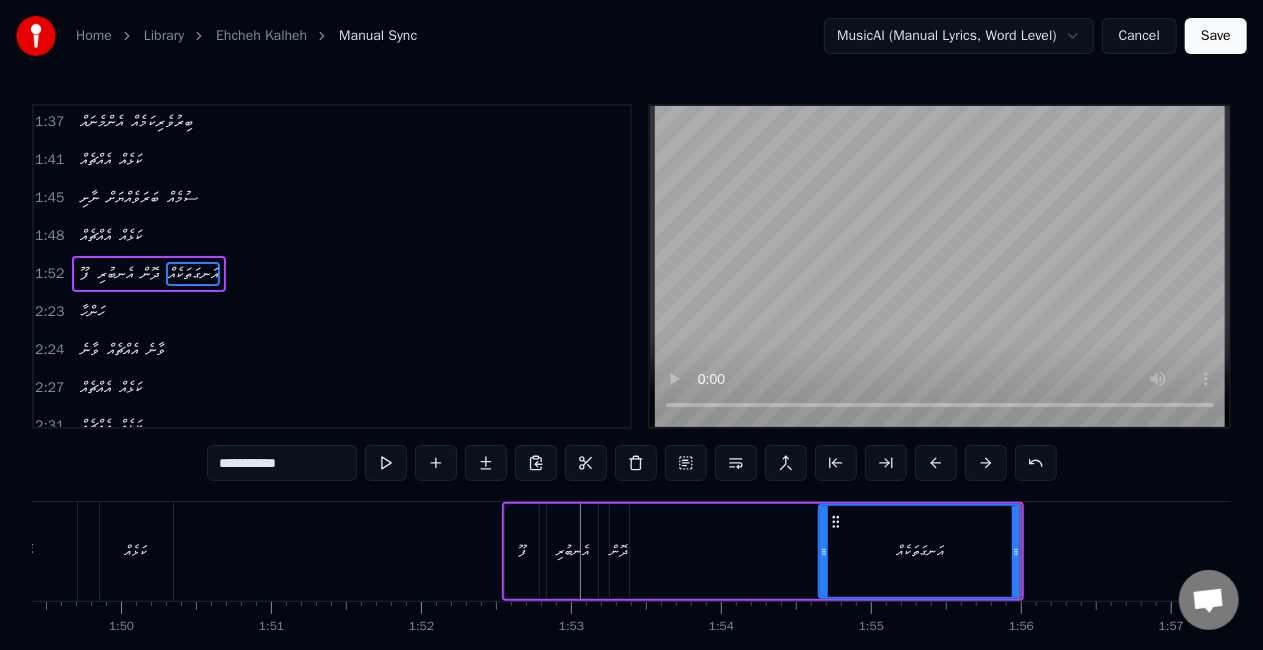 click on "ދޮން" at bounding box center [620, 551] 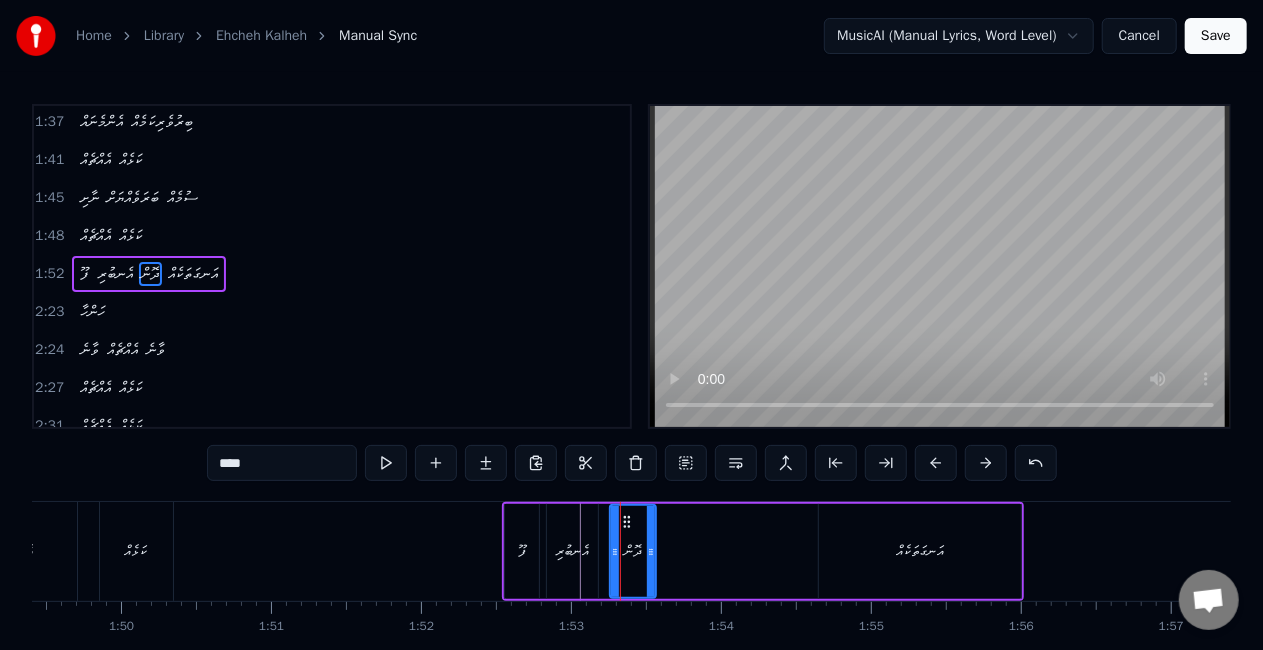 drag, startPoint x: 623, startPoint y: 553, endPoint x: 650, endPoint y: 550, distance: 27.166155 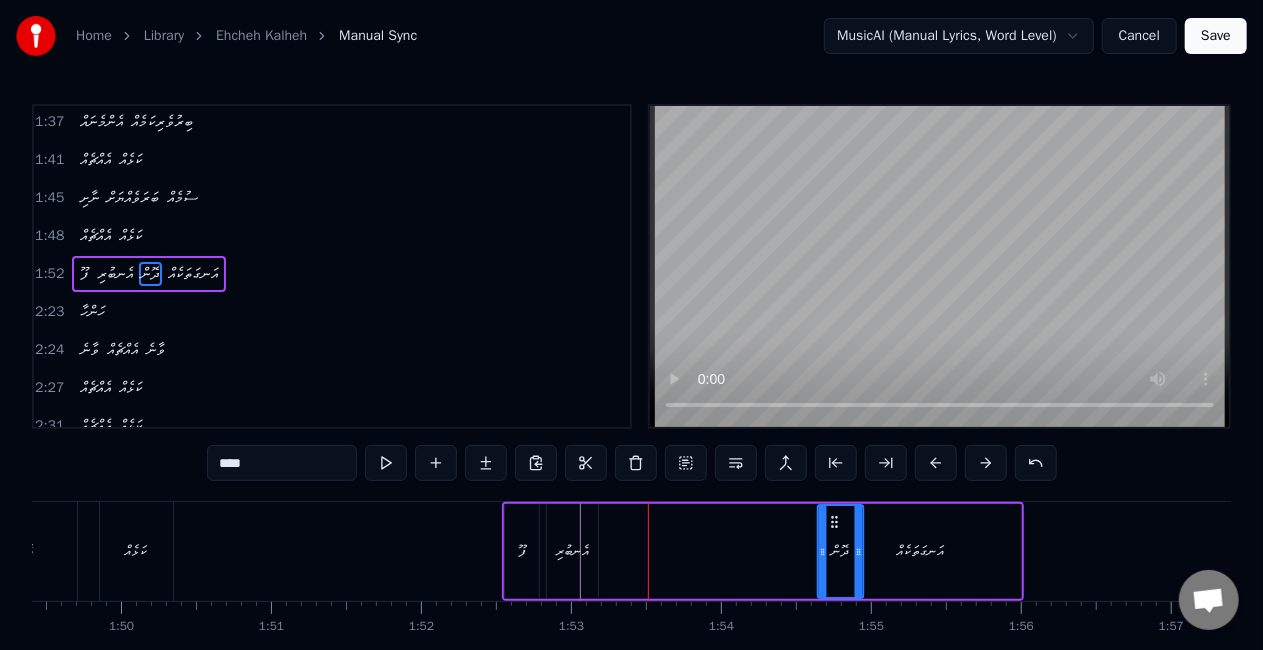 drag, startPoint x: 622, startPoint y: 517, endPoint x: 830, endPoint y: 518, distance: 208.00241 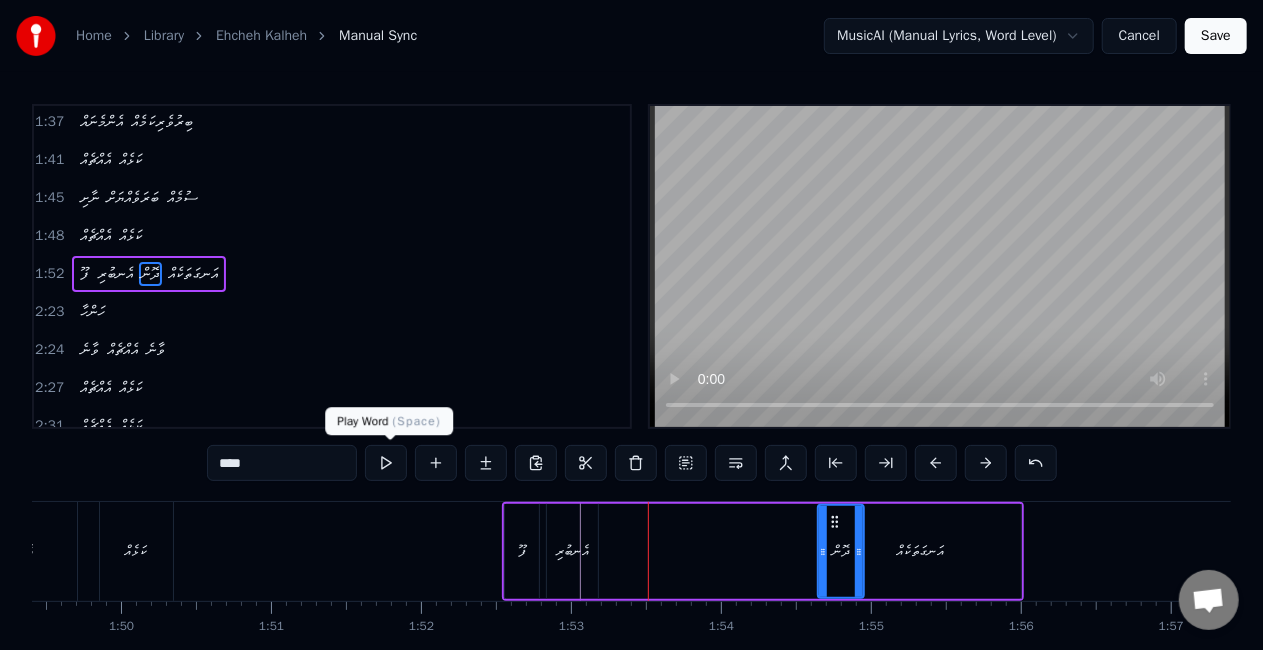 click at bounding box center (386, 463) 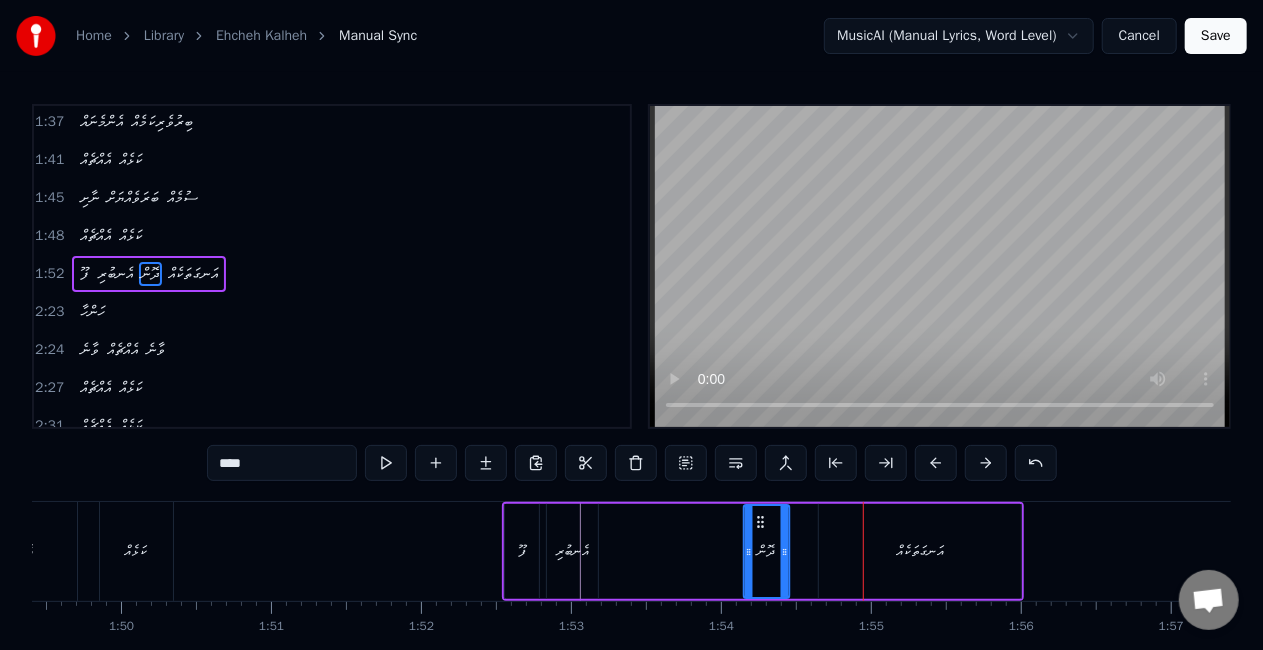 drag, startPoint x: 830, startPoint y: 516, endPoint x: 758, endPoint y: 514, distance: 72.02777 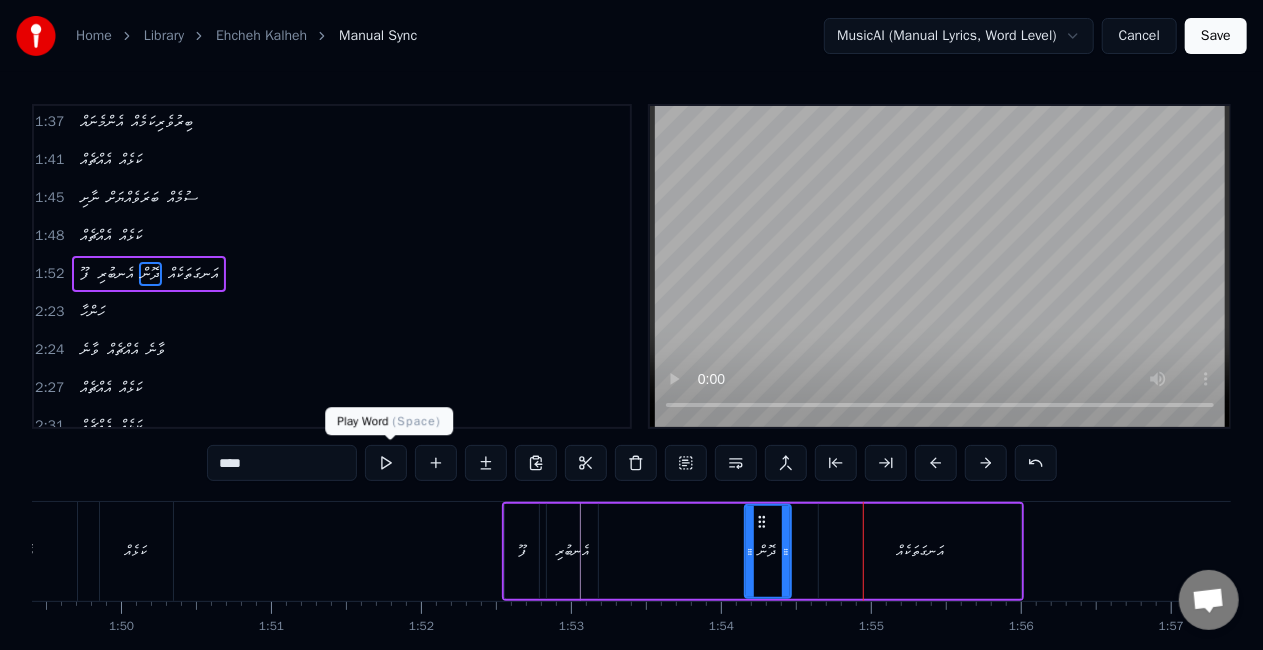 click at bounding box center [386, 463] 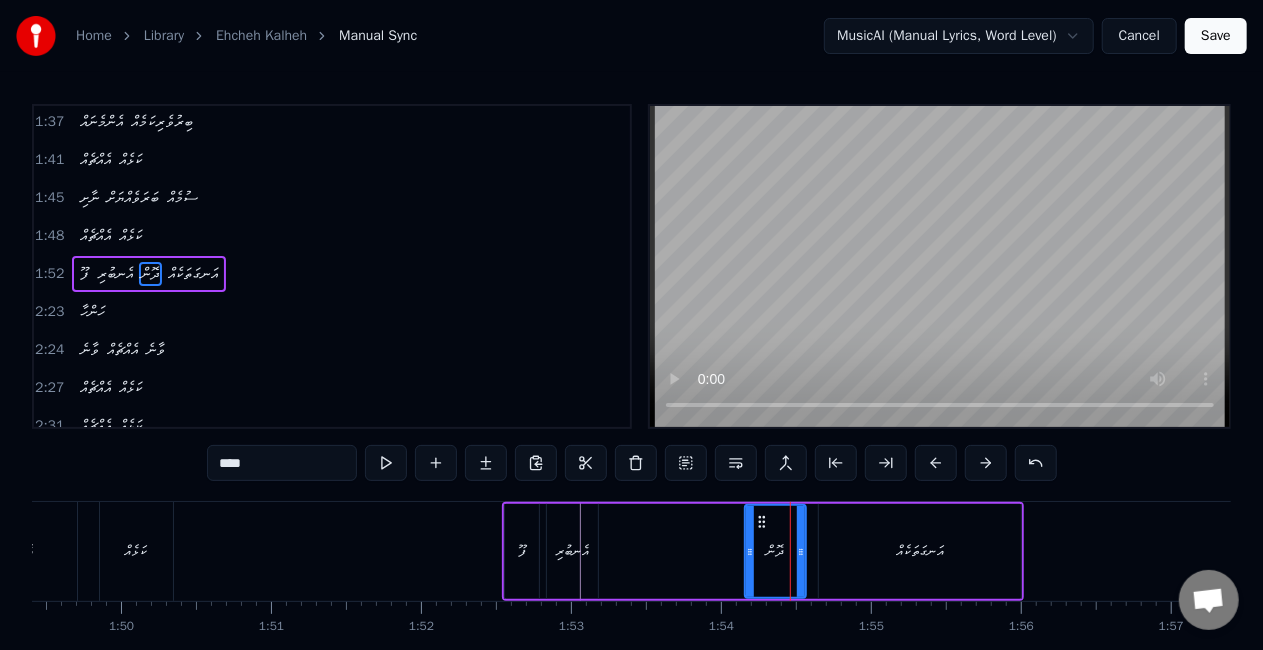 drag, startPoint x: 788, startPoint y: 548, endPoint x: 803, endPoint y: 548, distance: 15 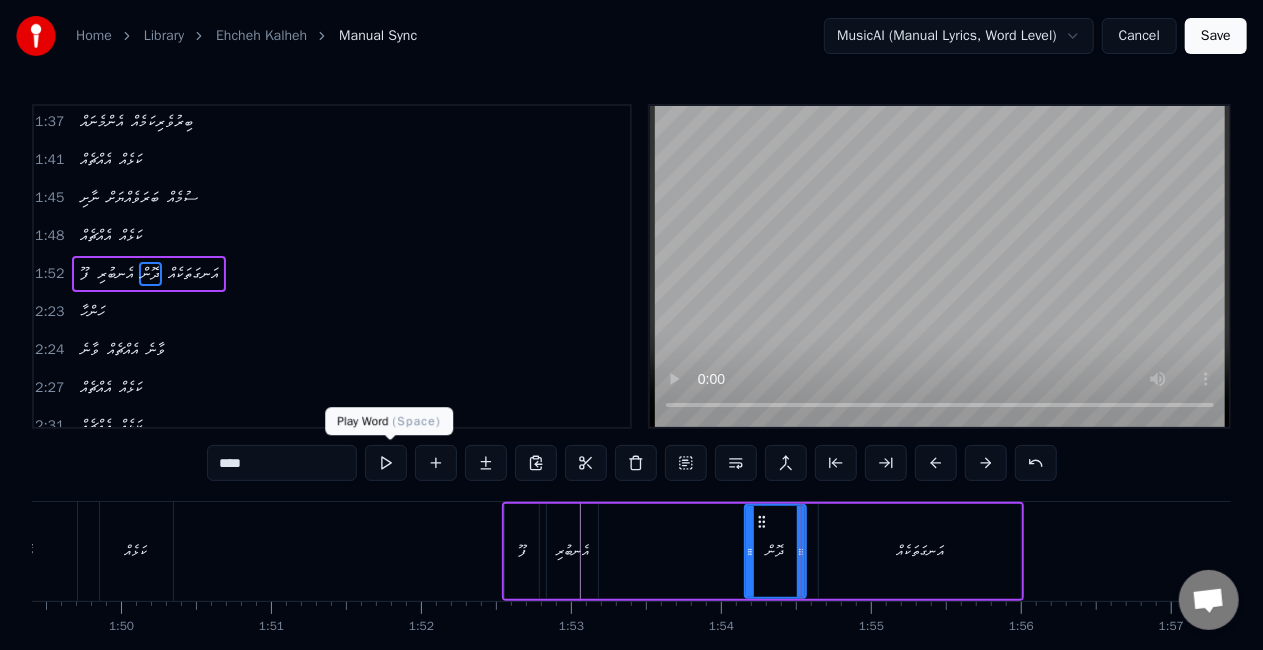 click at bounding box center [386, 463] 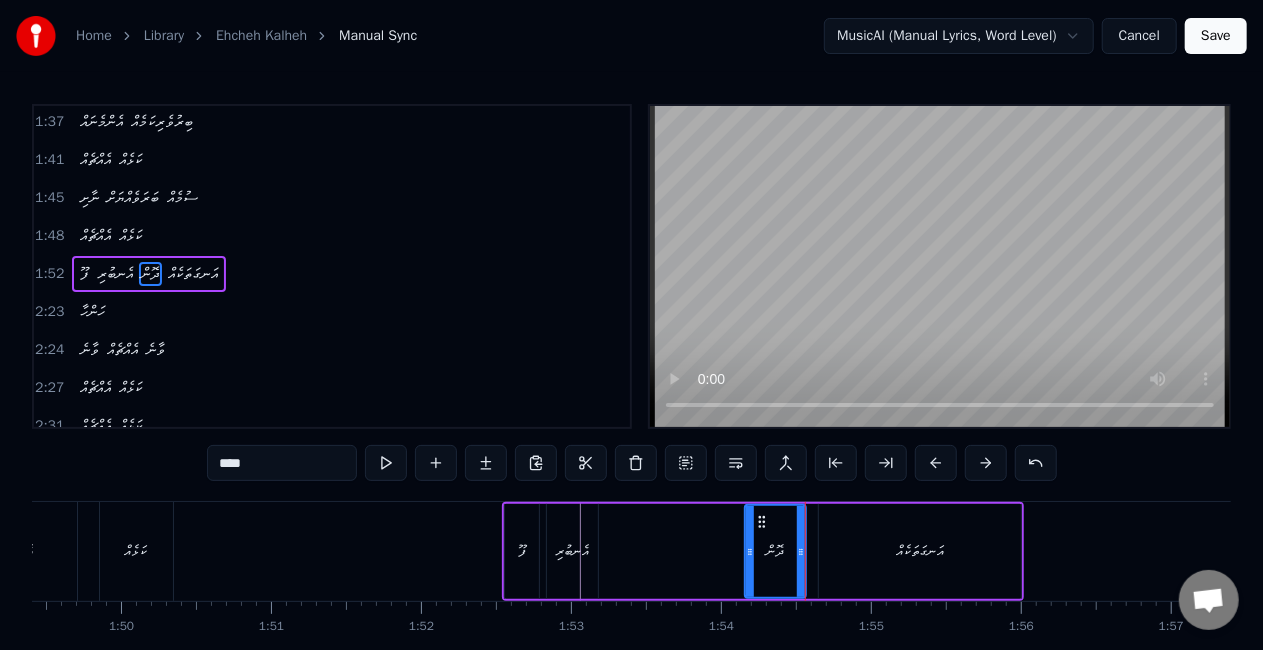 click on "އެނބުރި" at bounding box center (572, 551) 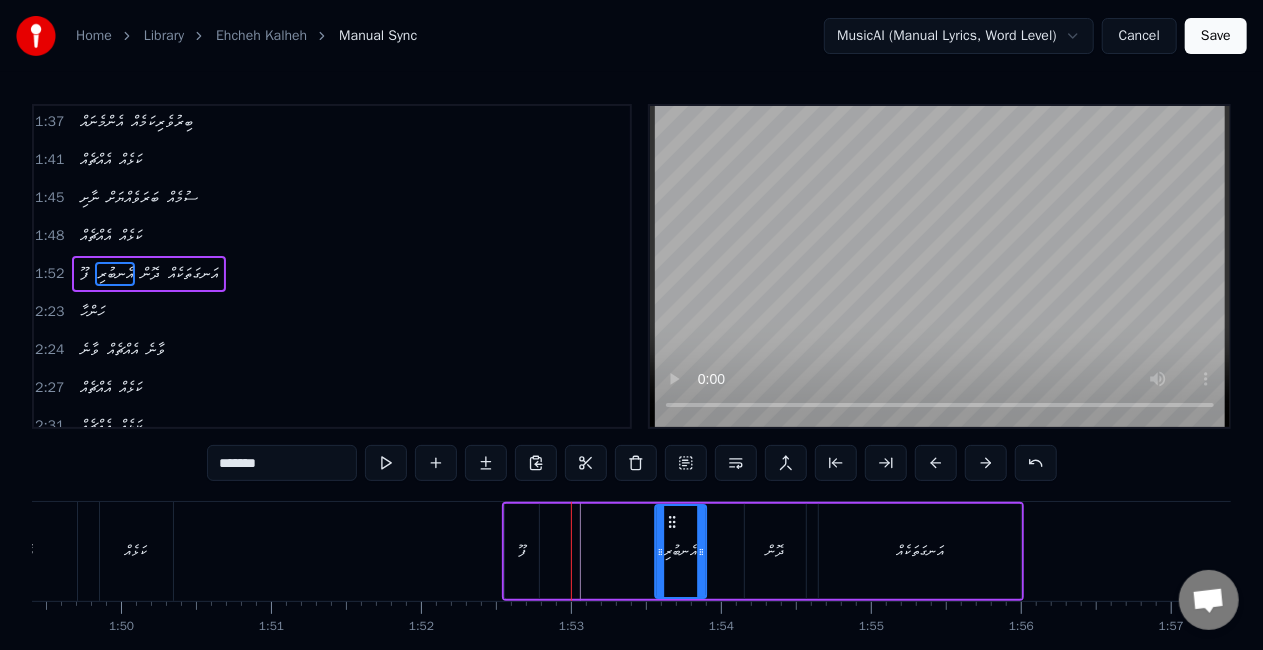 drag, startPoint x: 562, startPoint y: 518, endPoint x: 671, endPoint y: 510, distance: 109.29318 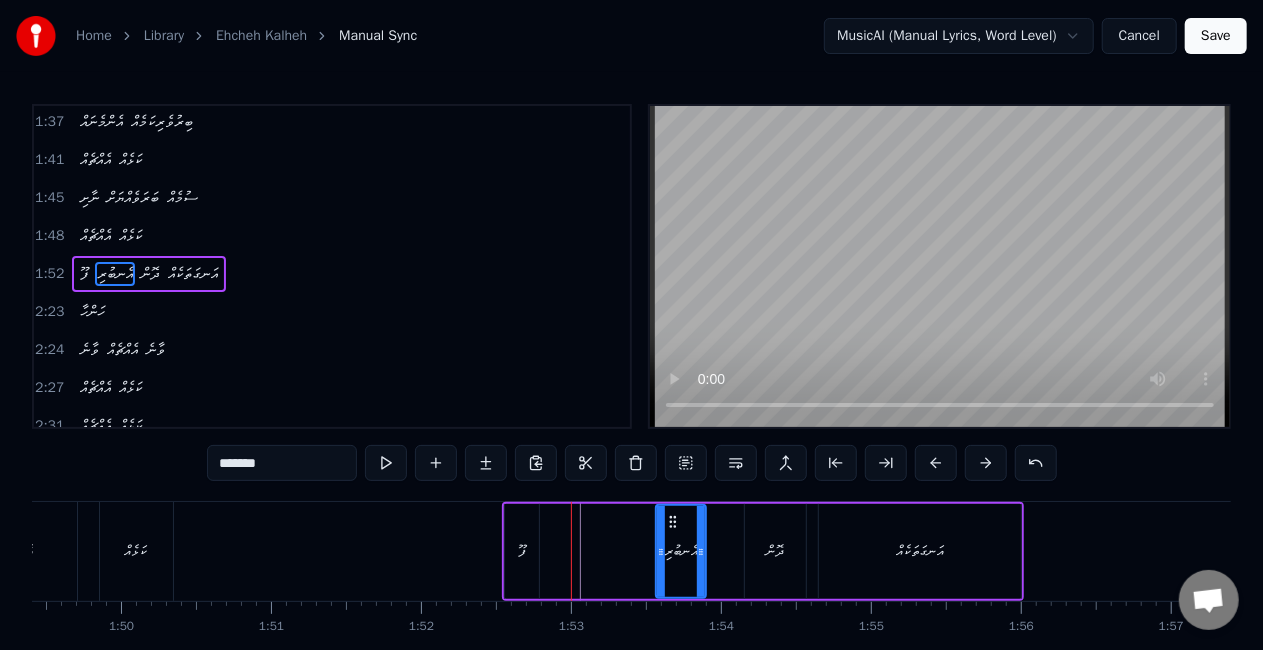click on "ފޫ" at bounding box center (522, 551) 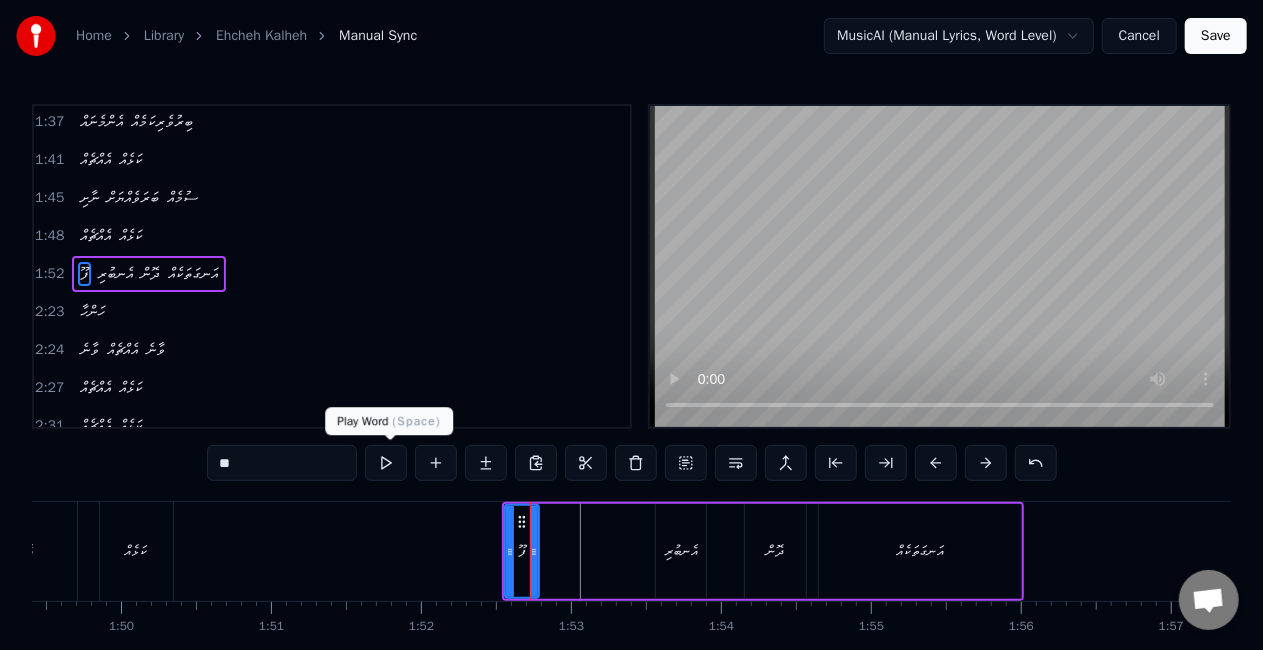 click at bounding box center (386, 463) 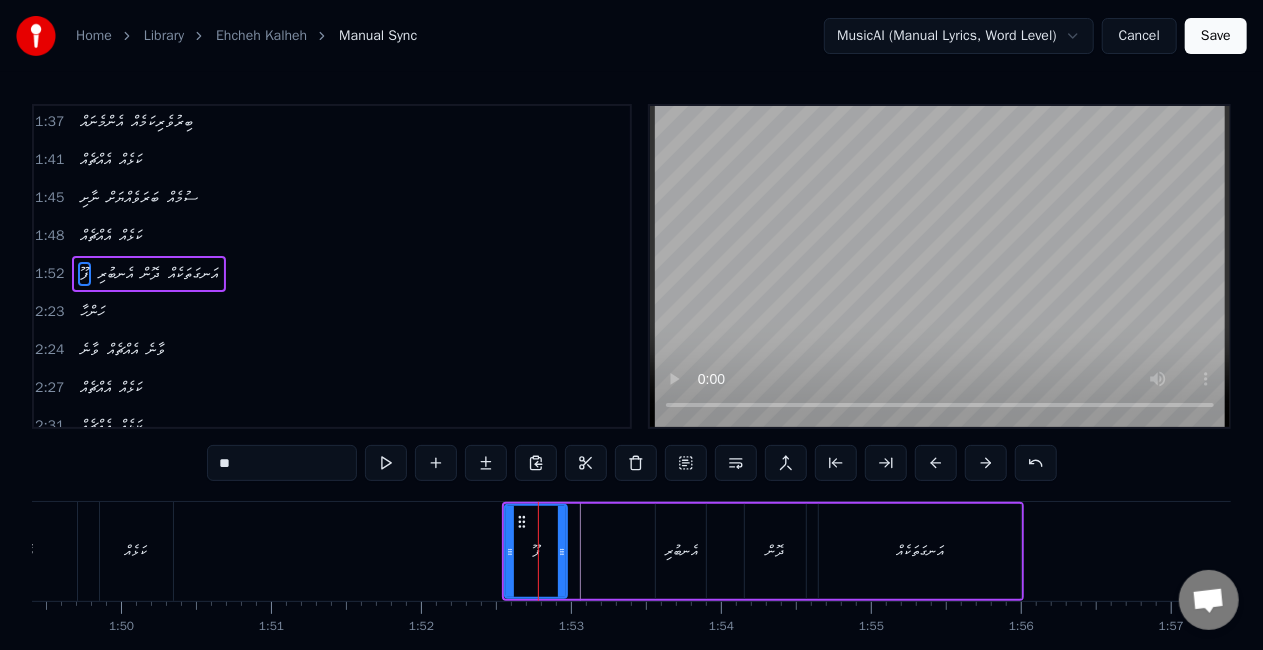 drag, startPoint x: 533, startPoint y: 560, endPoint x: 571, endPoint y: 562, distance: 38.052597 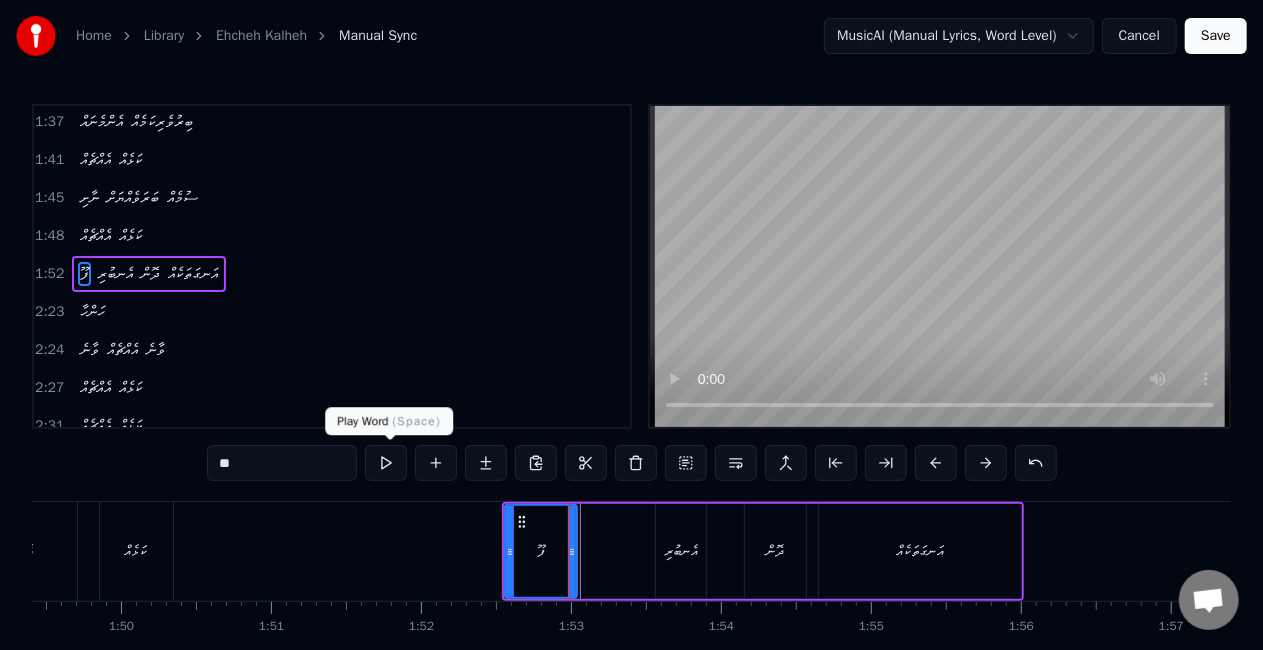 click at bounding box center [386, 463] 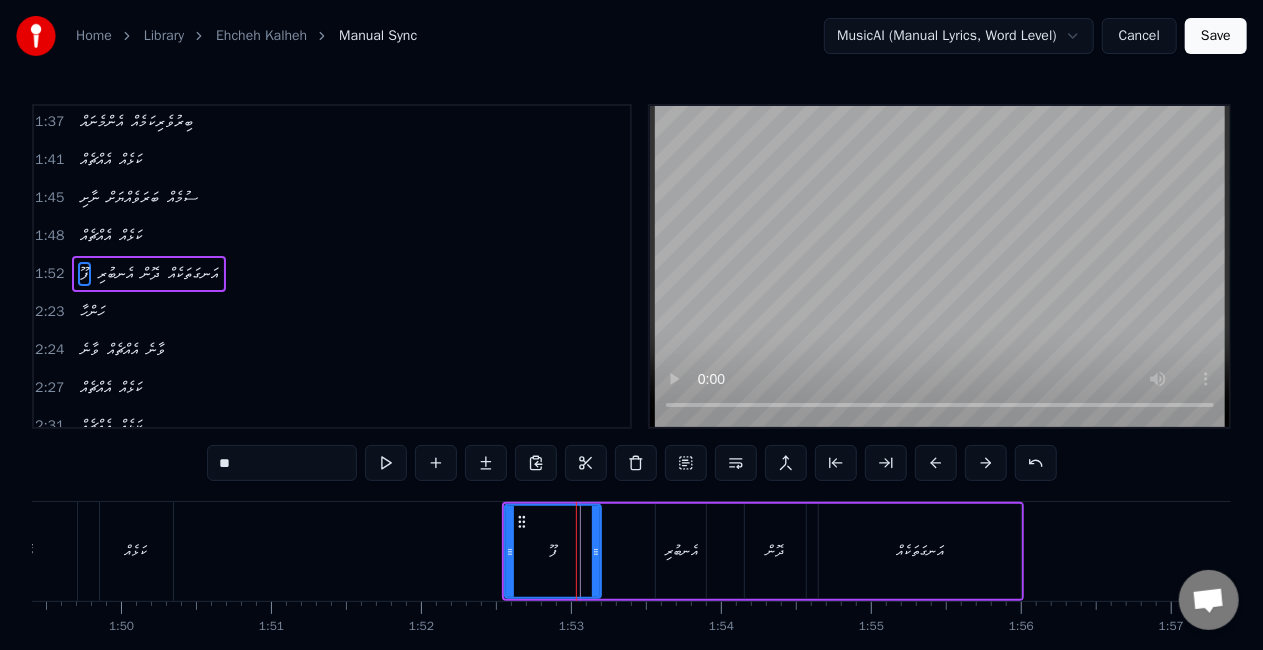 drag, startPoint x: 572, startPoint y: 557, endPoint x: 597, endPoint y: 562, distance: 25.495098 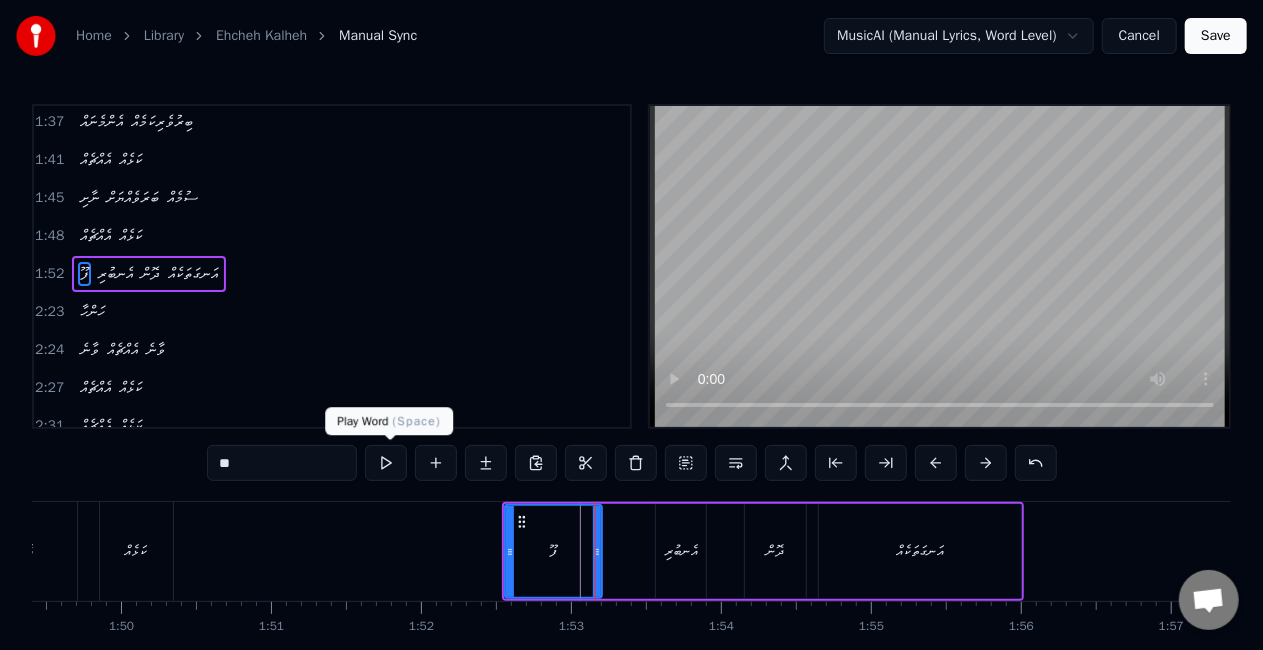 click at bounding box center (386, 463) 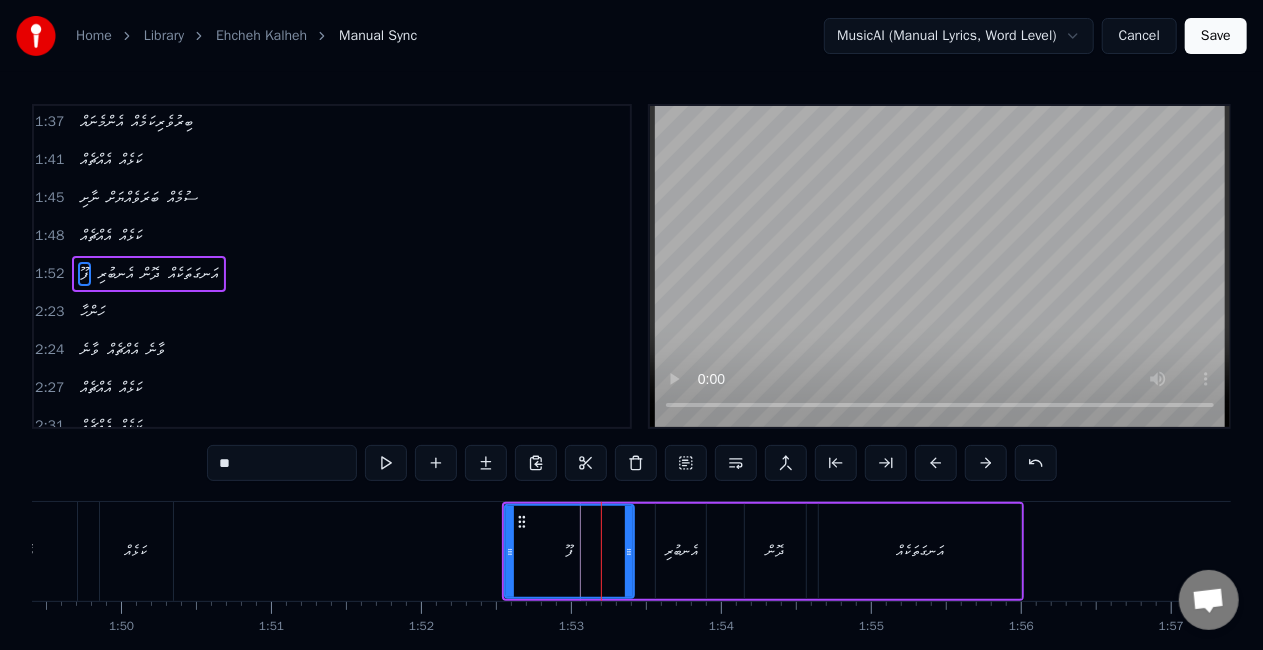 drag, startPoint x: 596, startPoint y: 553, endPoint x: 628, endPoint y: 553, distance: 32 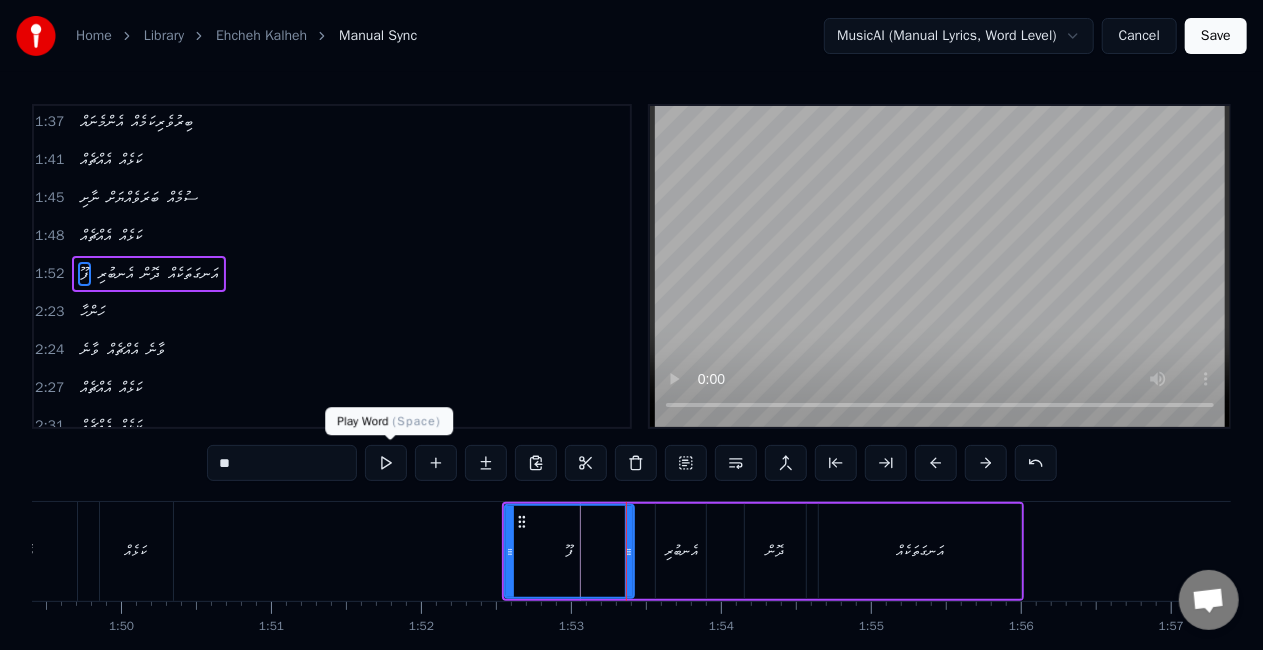 click at bounding box center (386, 463) 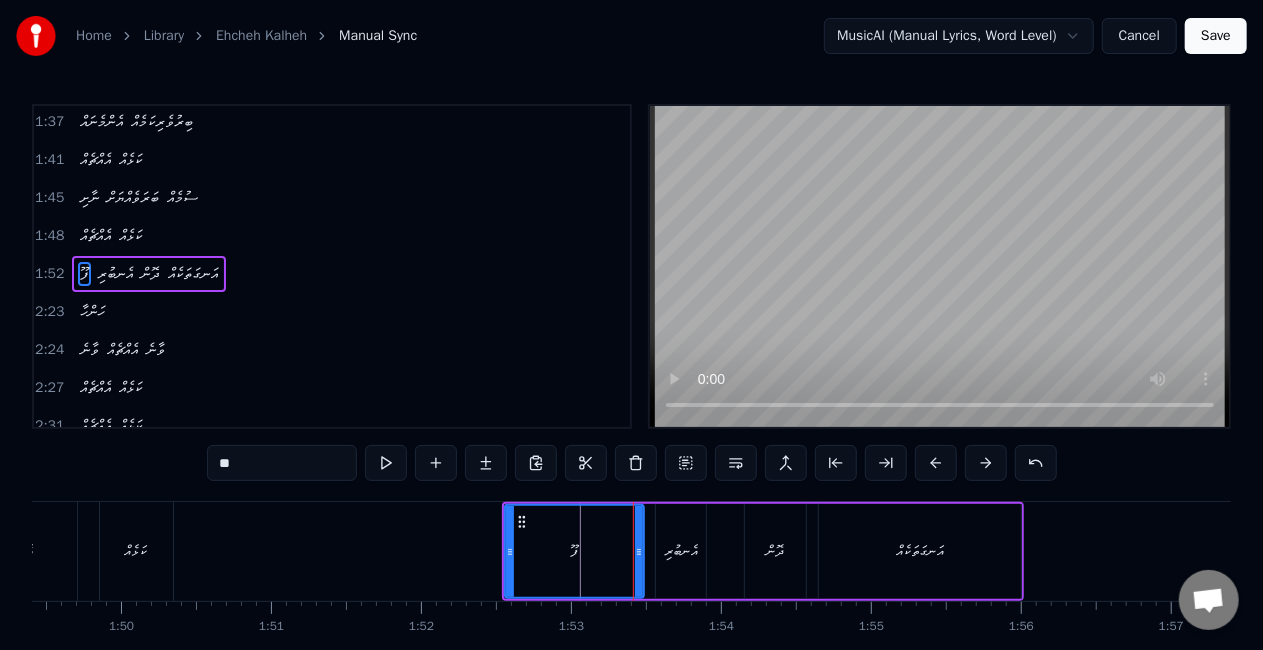 drag, startPoint x: 630, startPoint y: 548, endPoint x: 640, endPoint y: 551, distance: 10.440307 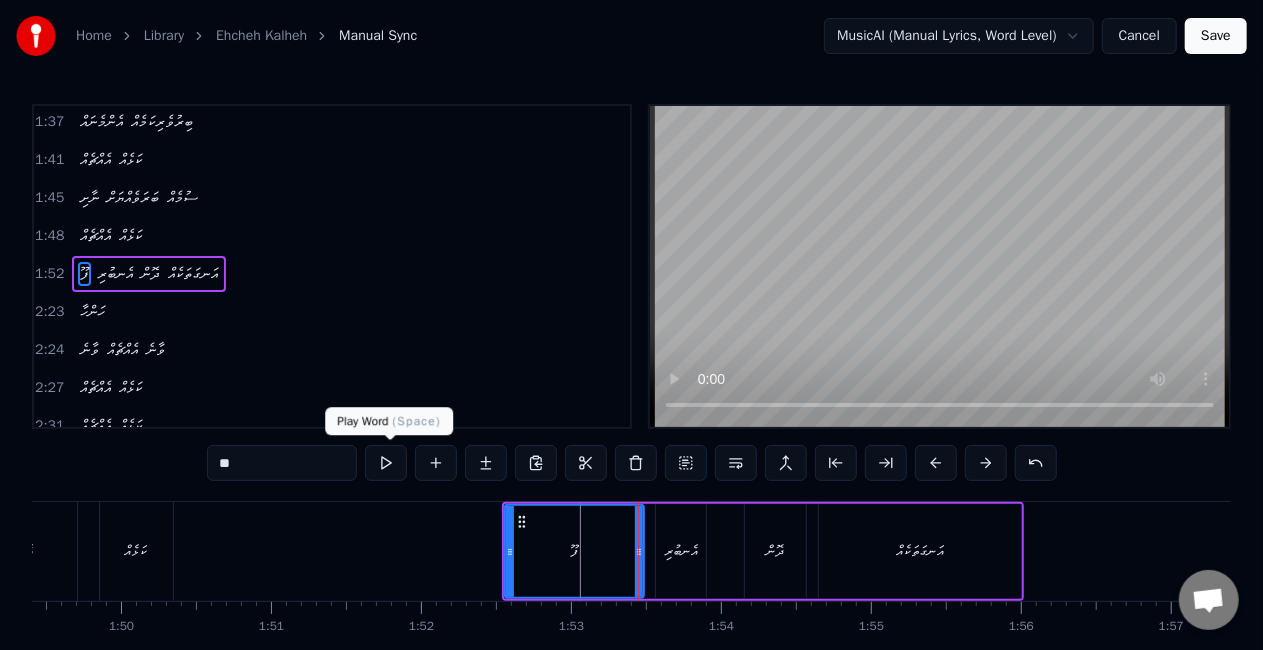 click at bounding box center (386, 463) 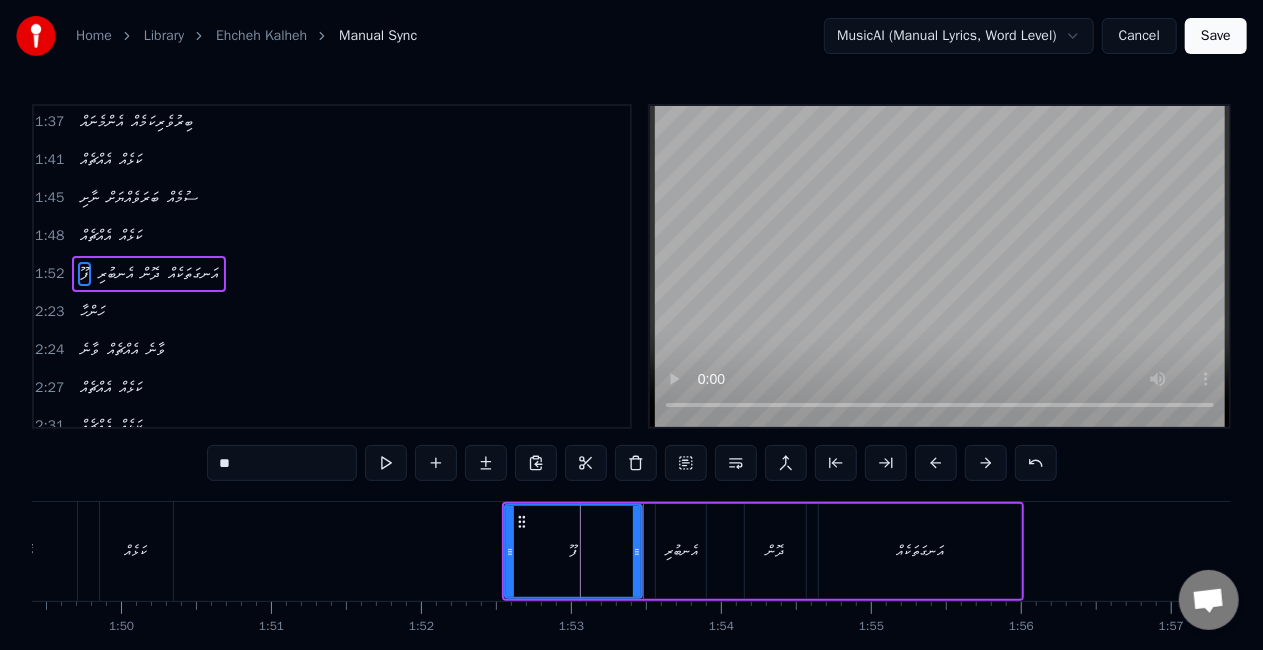 click 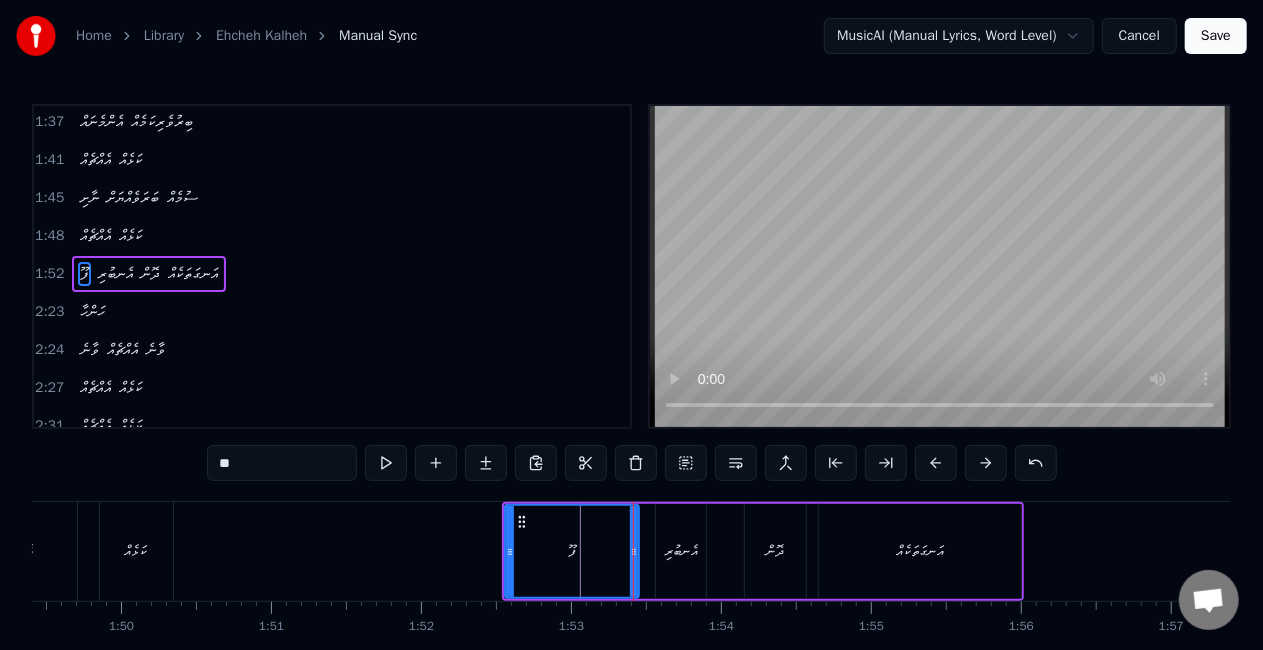 click on "އެނބުރި" at bounding box center (681, 551) 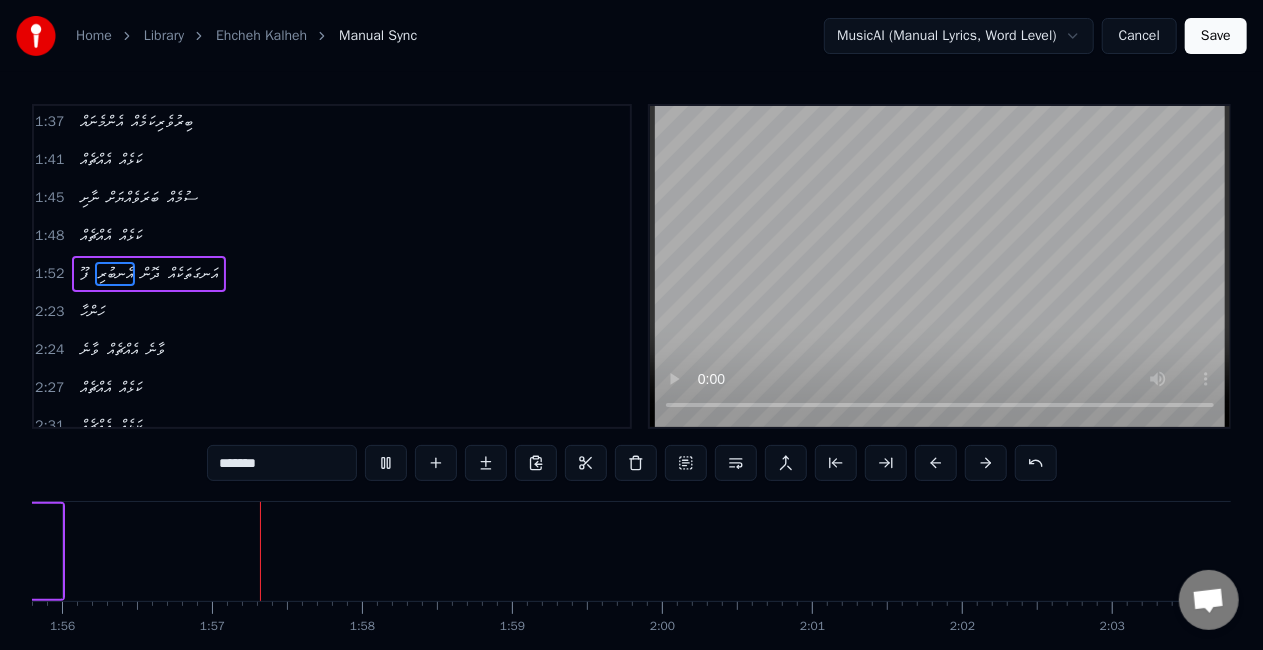 scroll, scrollTop: 0, scrollLeft: 17416, axis: horizontal 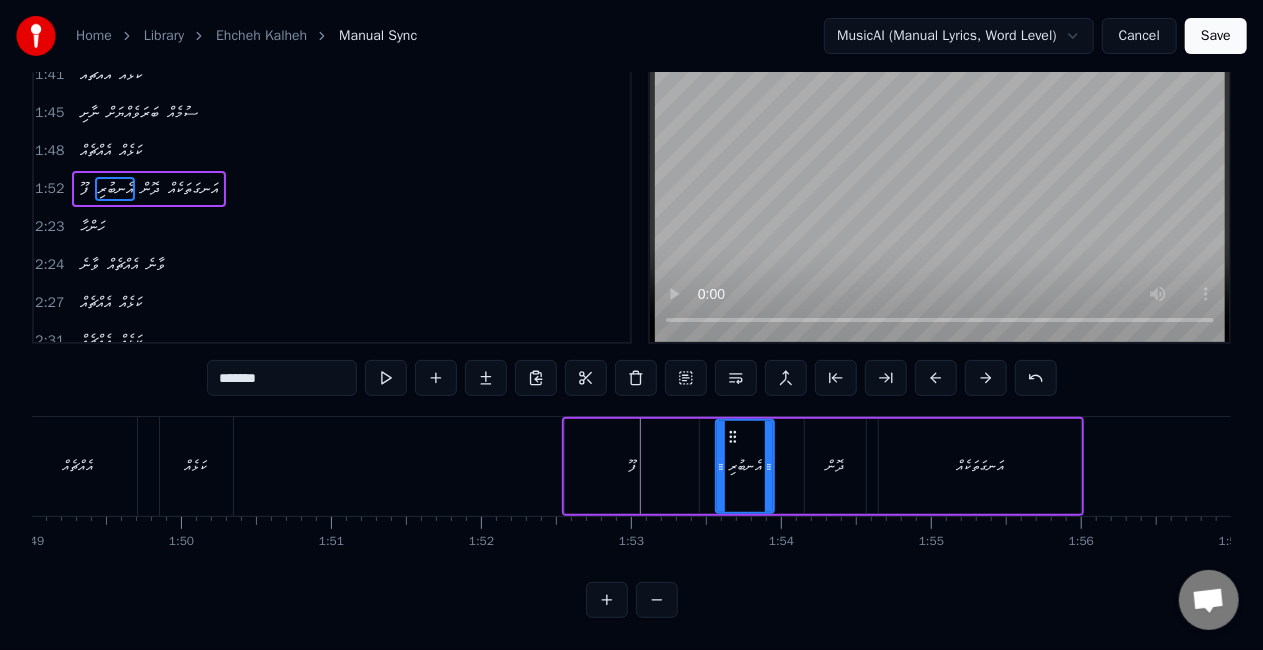 click at bounding box center [769, 466] 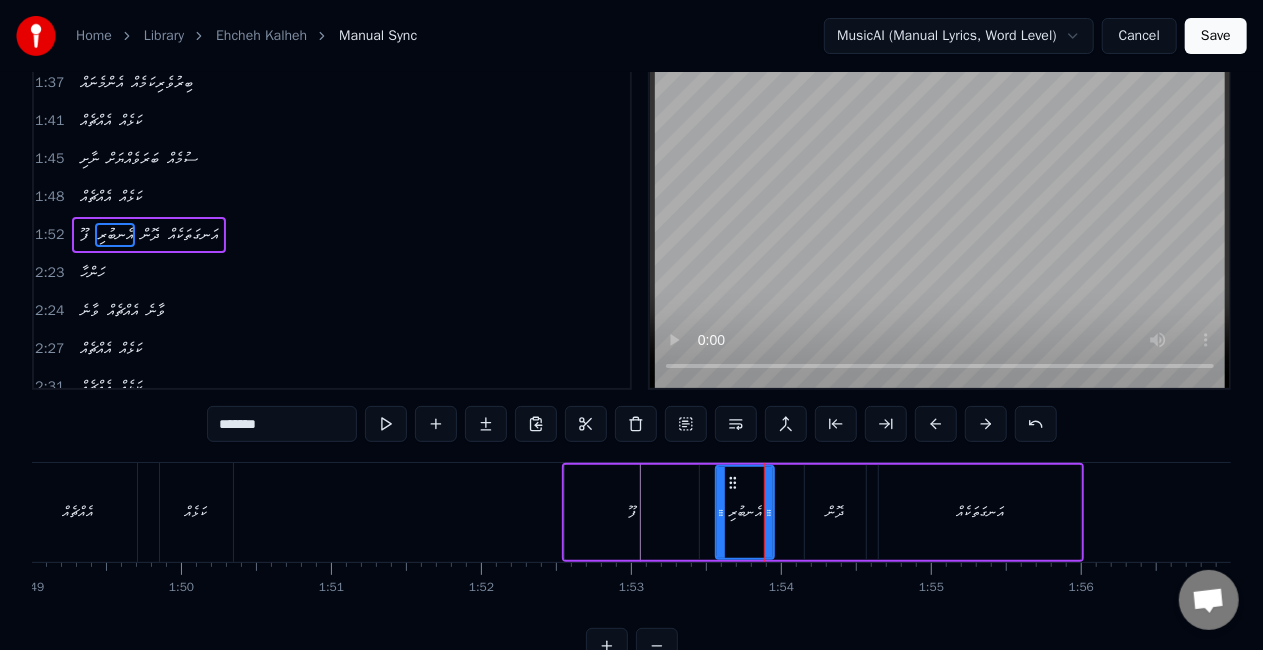scroll, scrollTop: 0, scrollLeft: 0, axis: both 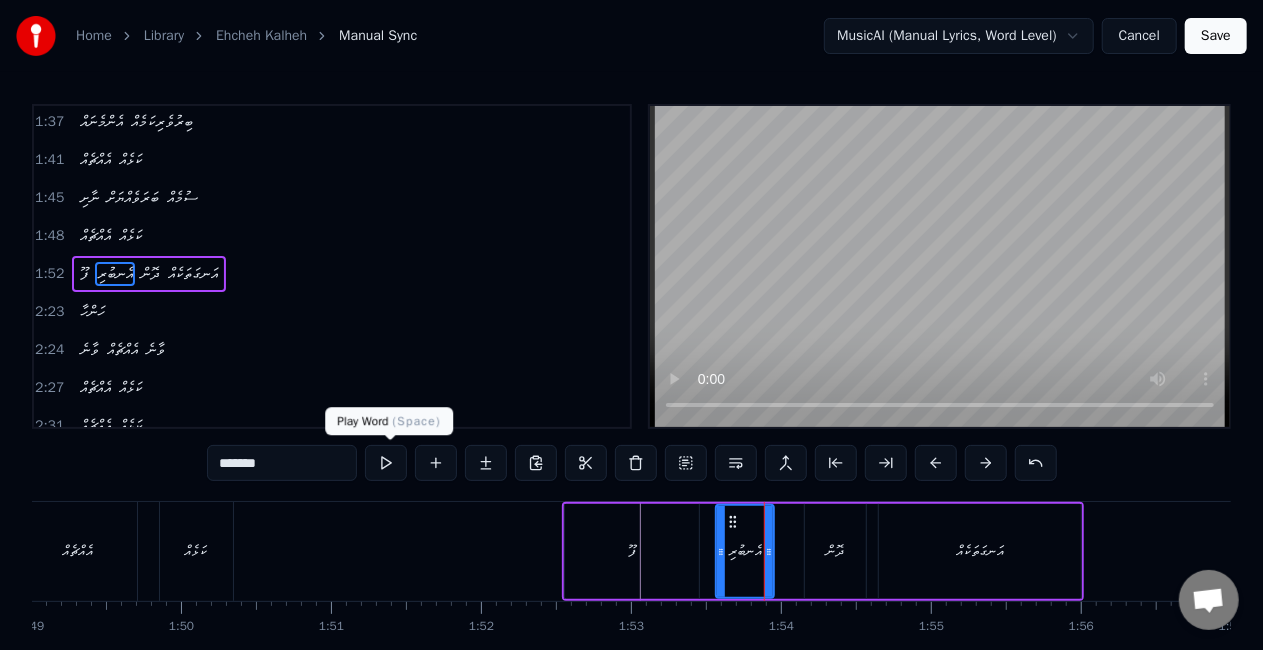 click at bounding box center (386, 463) 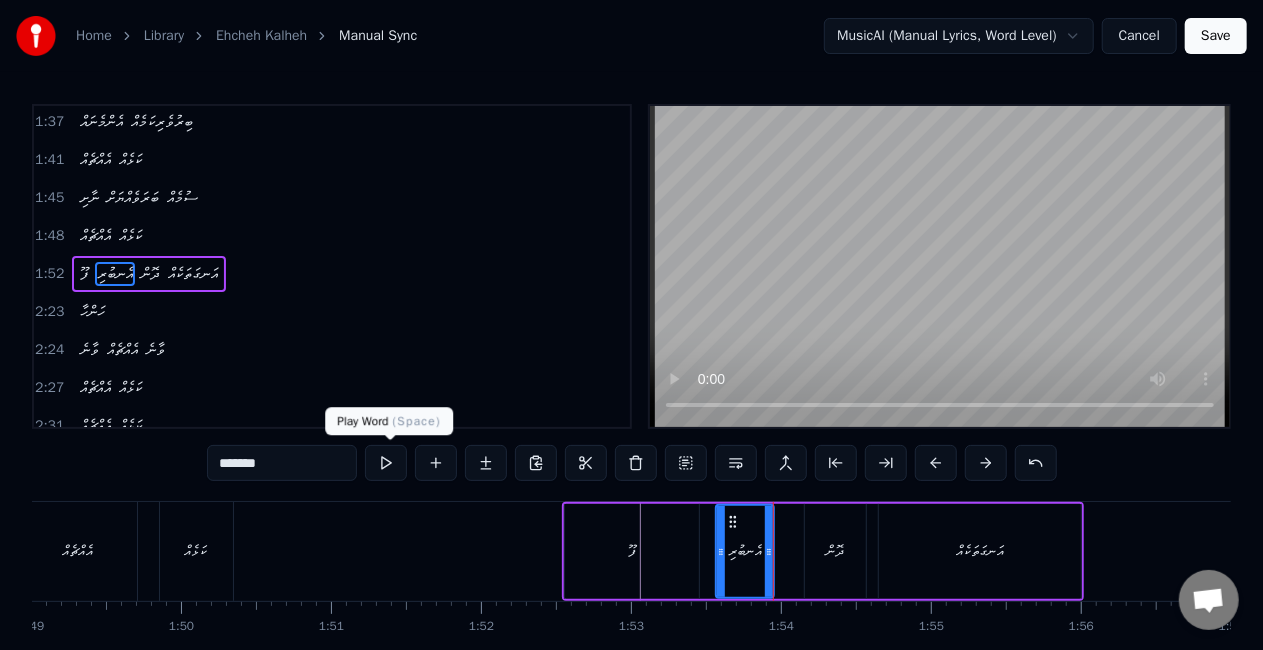 click at bounding box center [386, 463] 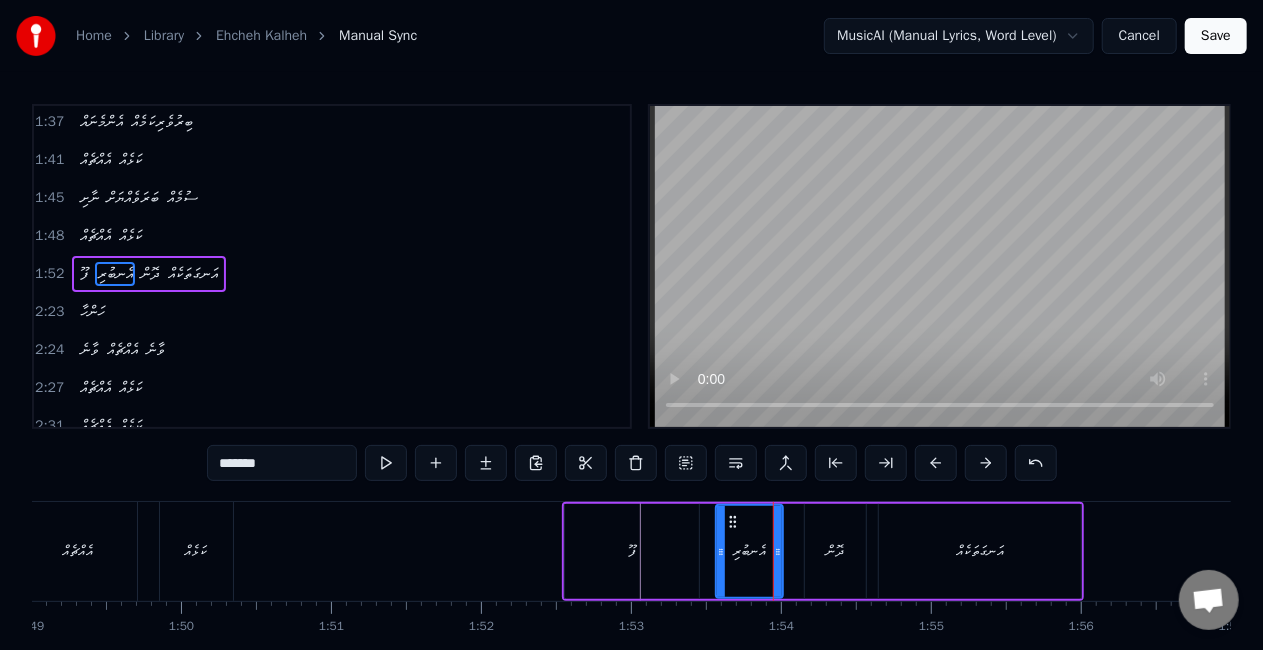 drag, startPoint x: 771, startPoint y: 547, endPoint x: 782, endPoint y: 548, distance: 11.045361 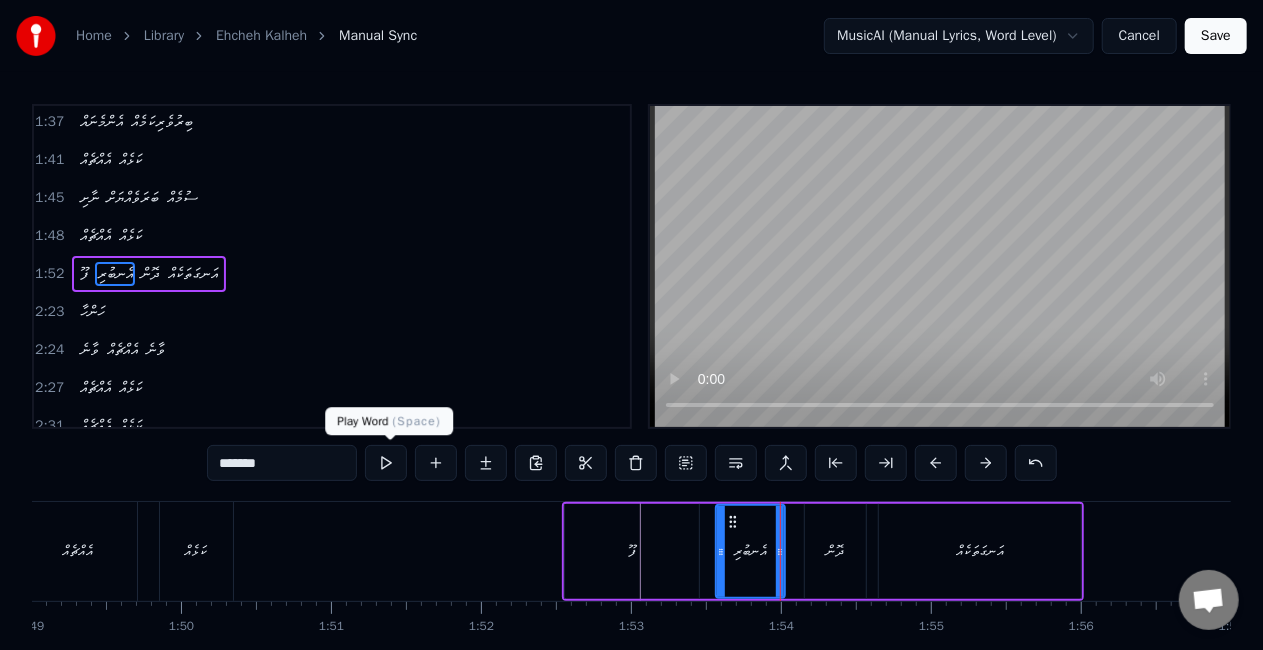 click at bounding box center [386, 463] 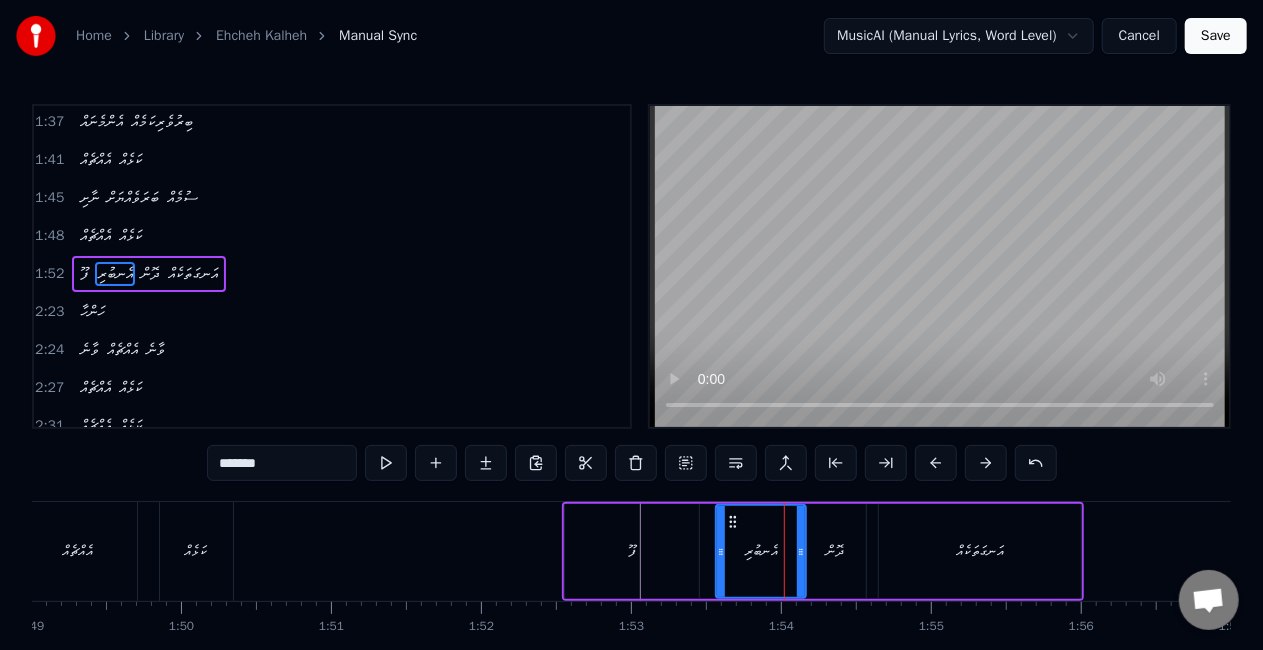 drag, startPoint x: 779, startPoint y: 554, endPoint x: 800, endPoint y: 558, distance: 21.377558 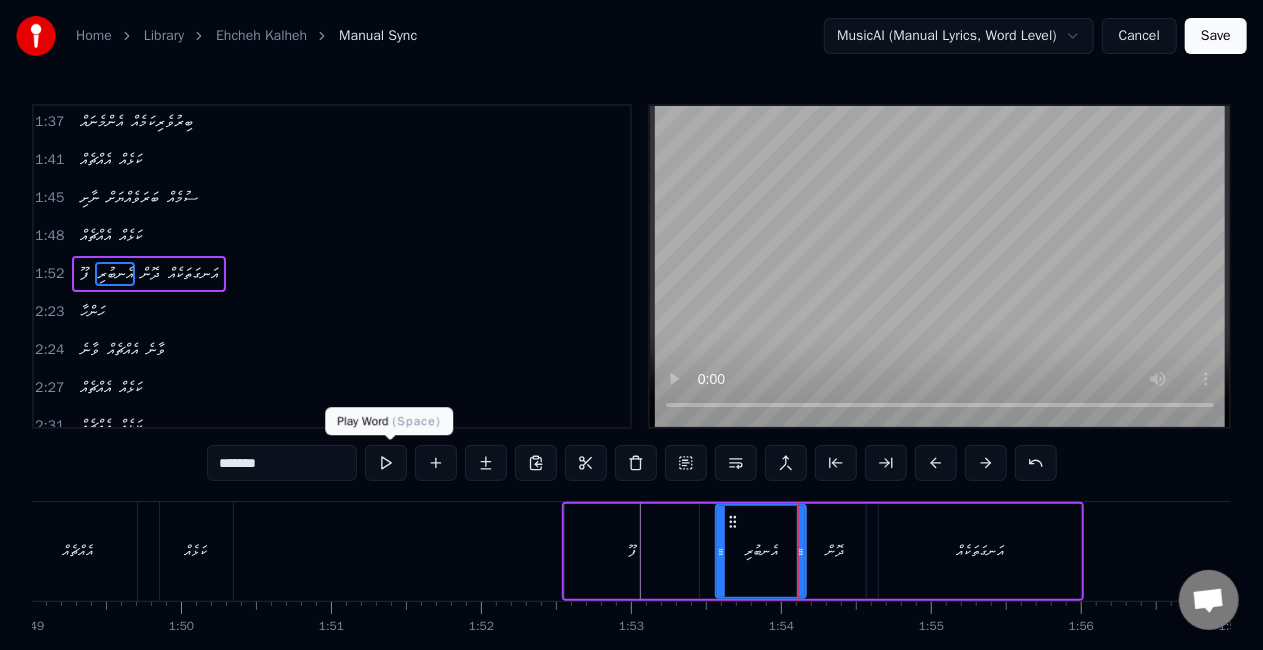 click at bounding box center [386, 463] 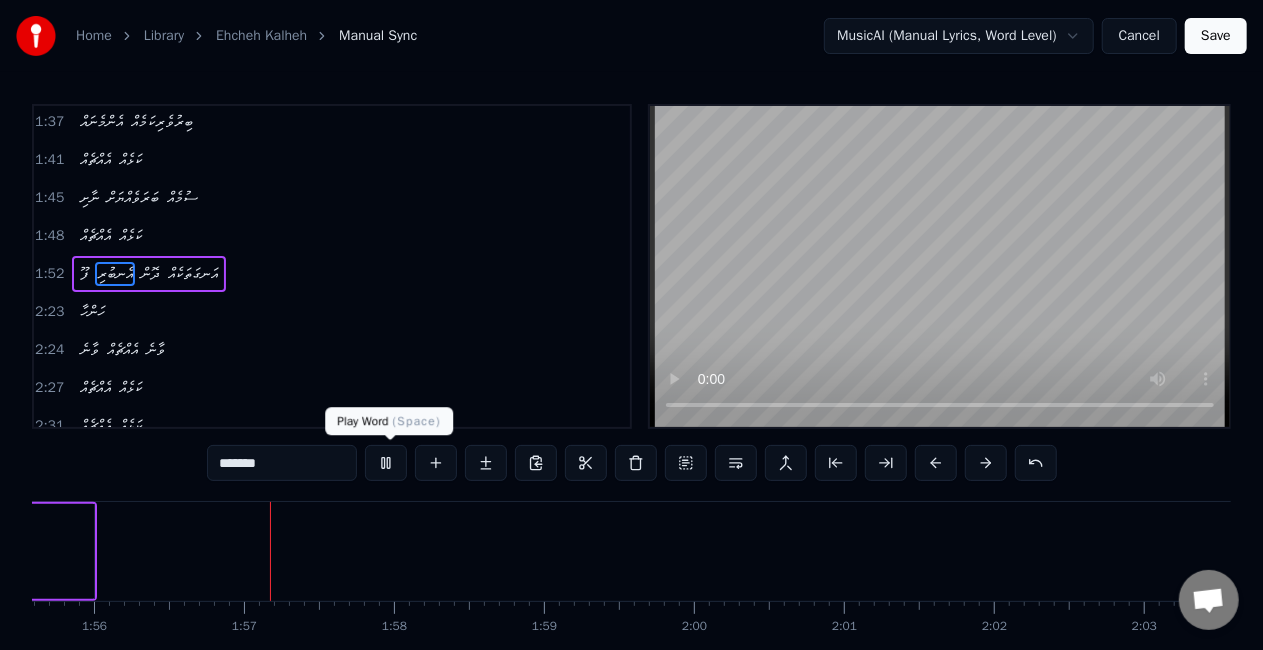 scroll, scrollTop: 0, scrollLeft: 17374, axis: horizontal 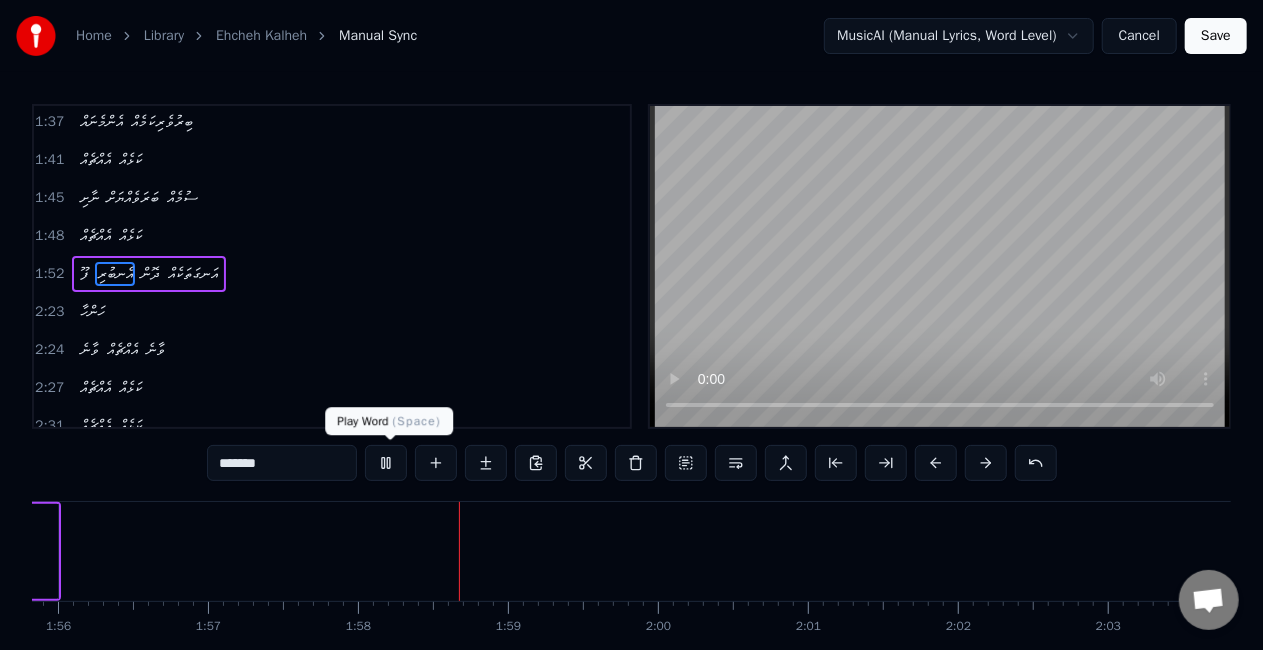 click at bounding box center (386, 463) 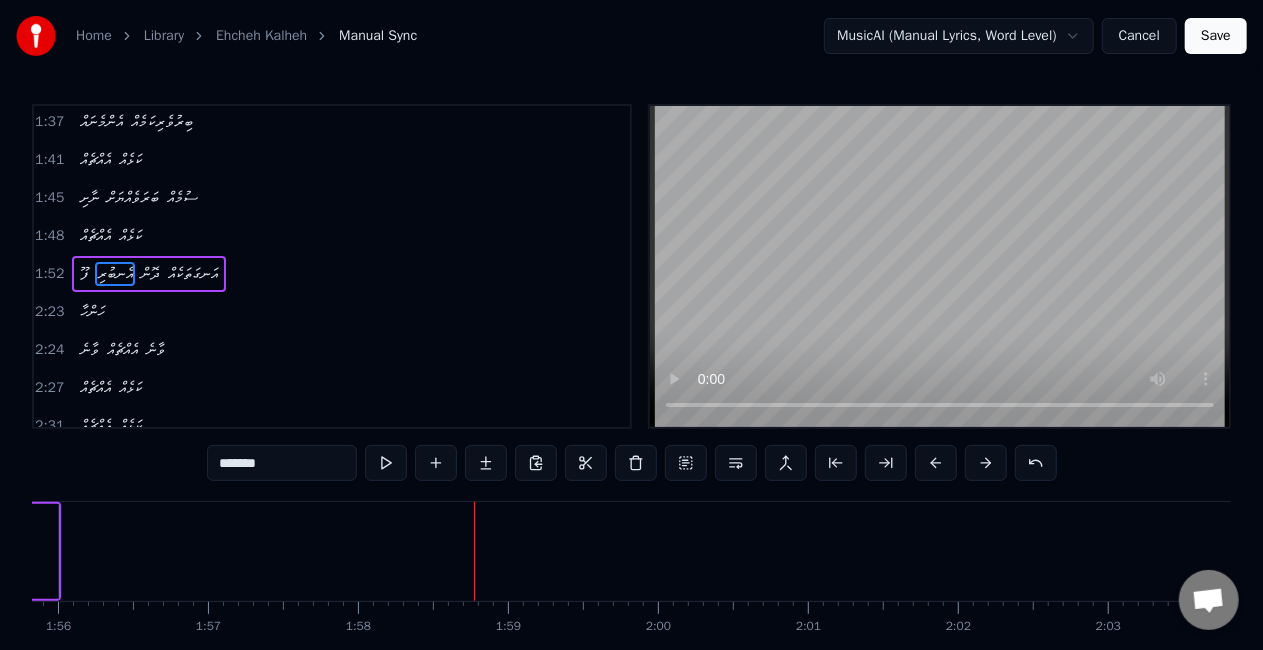 click on "އަނގަތަކެއް" at bounding box center (-43, 551) 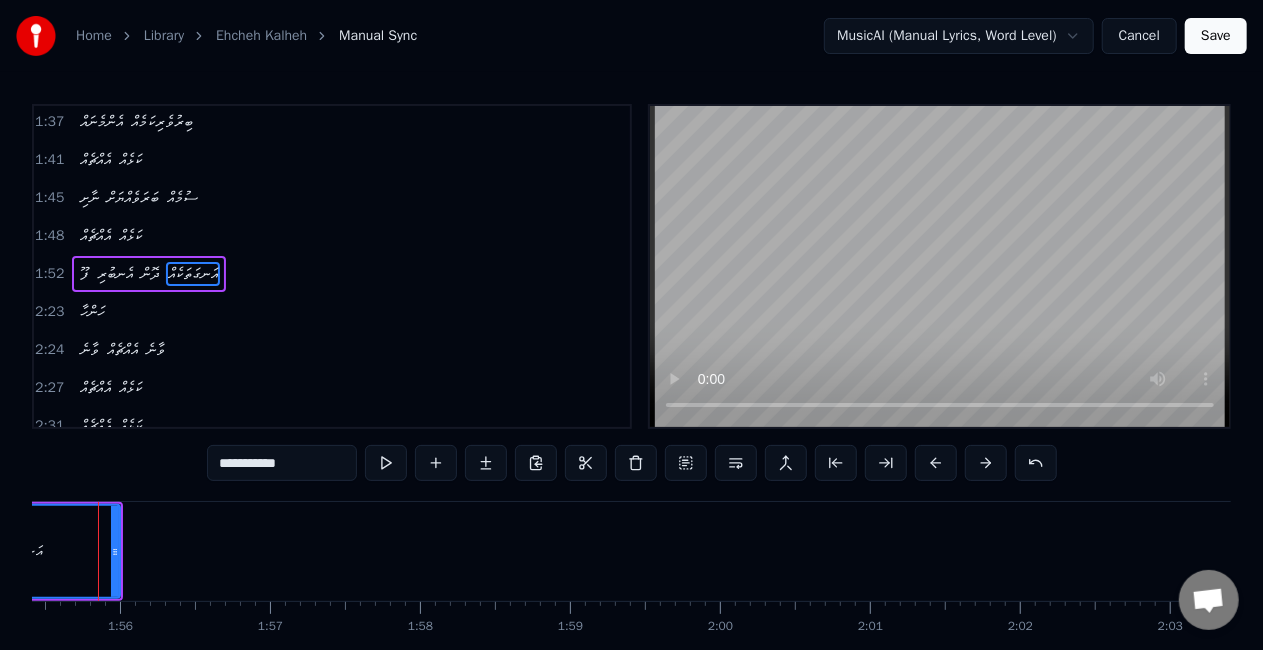 scroll, scrollTop: 0, scrollLeft: 17278, axis: horizontal 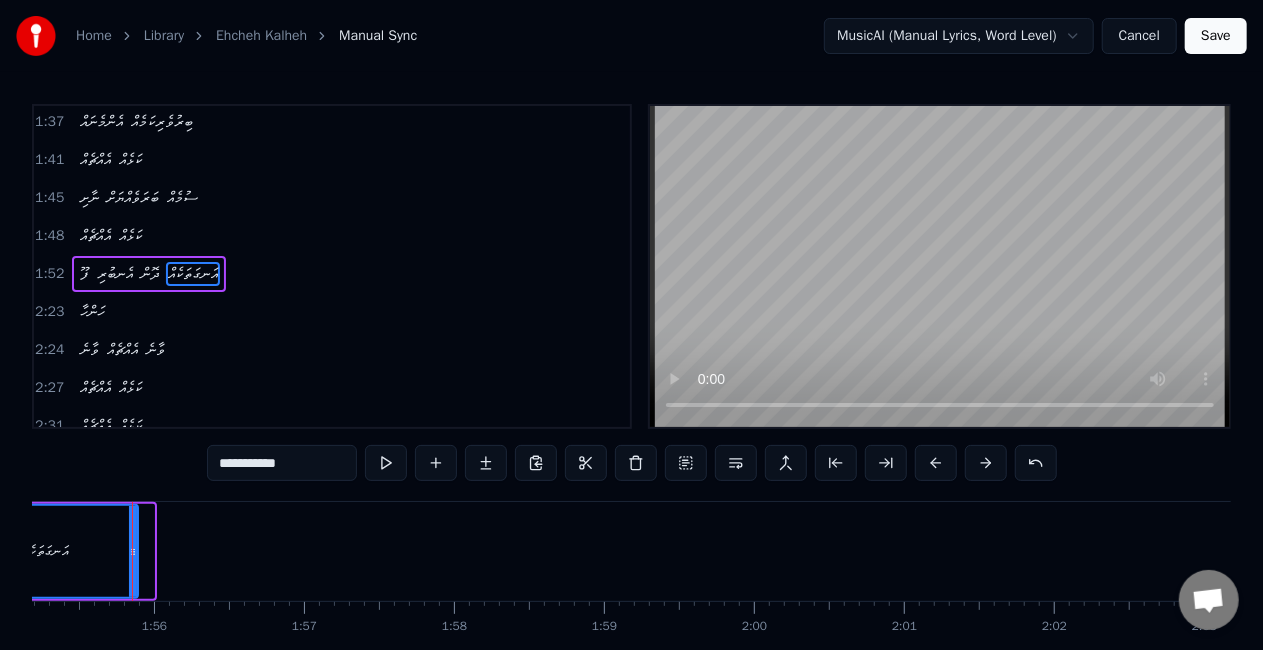 drag, startPoint x: 148, startPoint y: 560, endPoint x: 134, endPoint y: 556, distance: 14.56022 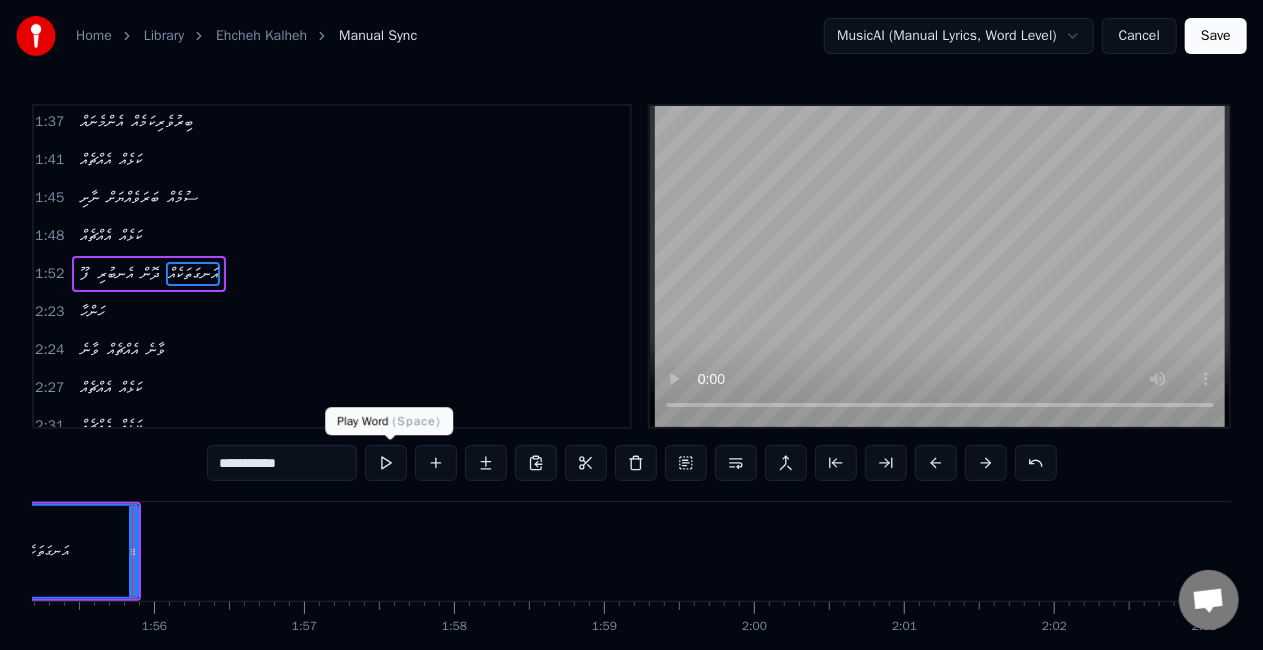 click at bounding box center (386, 463) 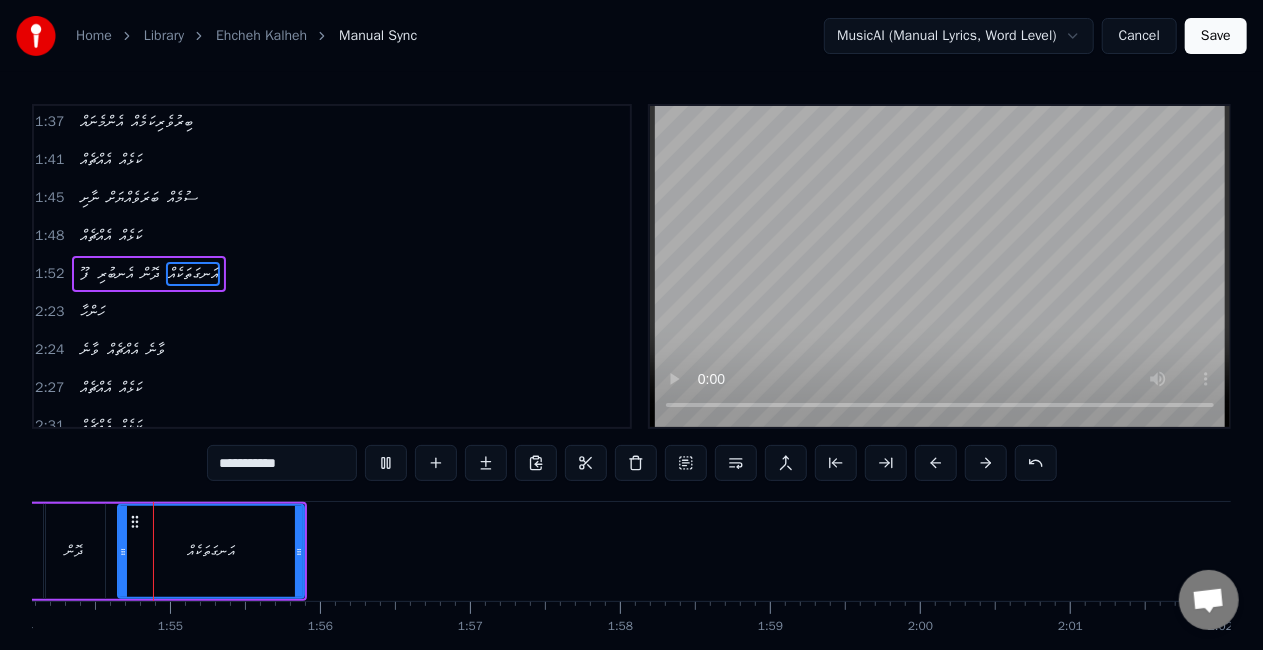 scroll, scrollTop: 0, scrollLeft: 17095, axis: horizontal 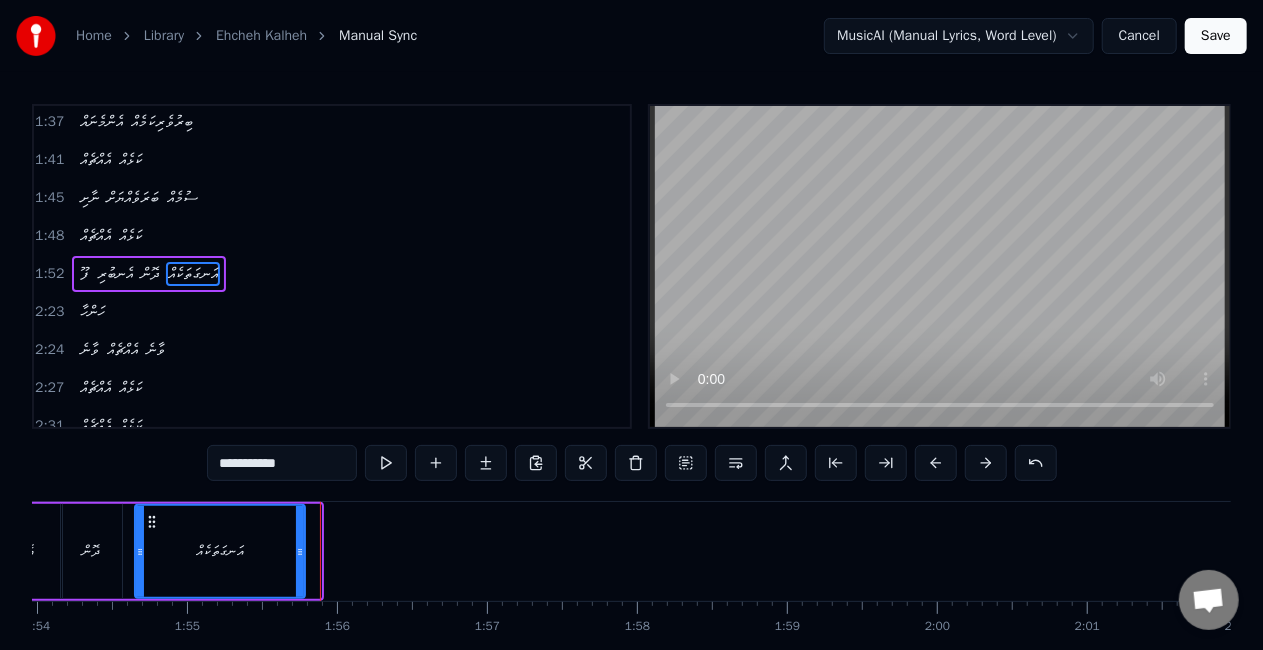 drag, startPoint x: 316, startPoint y: 561, endPoint x: 300, endPoint y: 550, distance: 19.416489 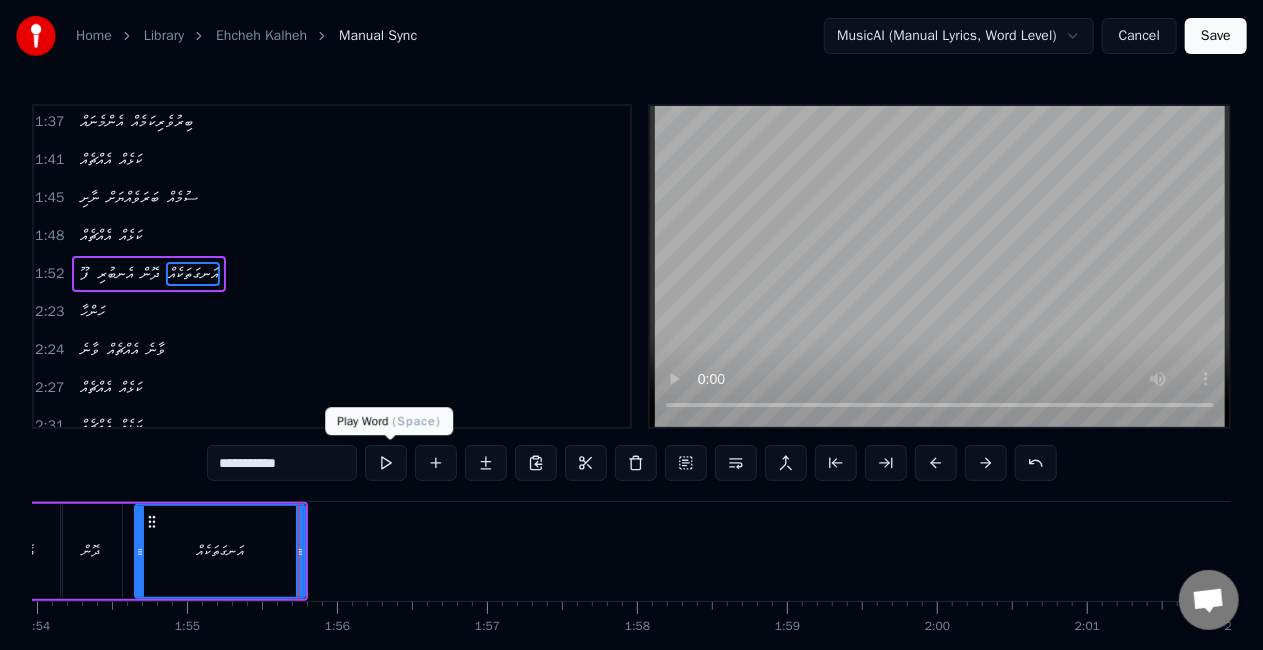click at bounding box center (386, 463) 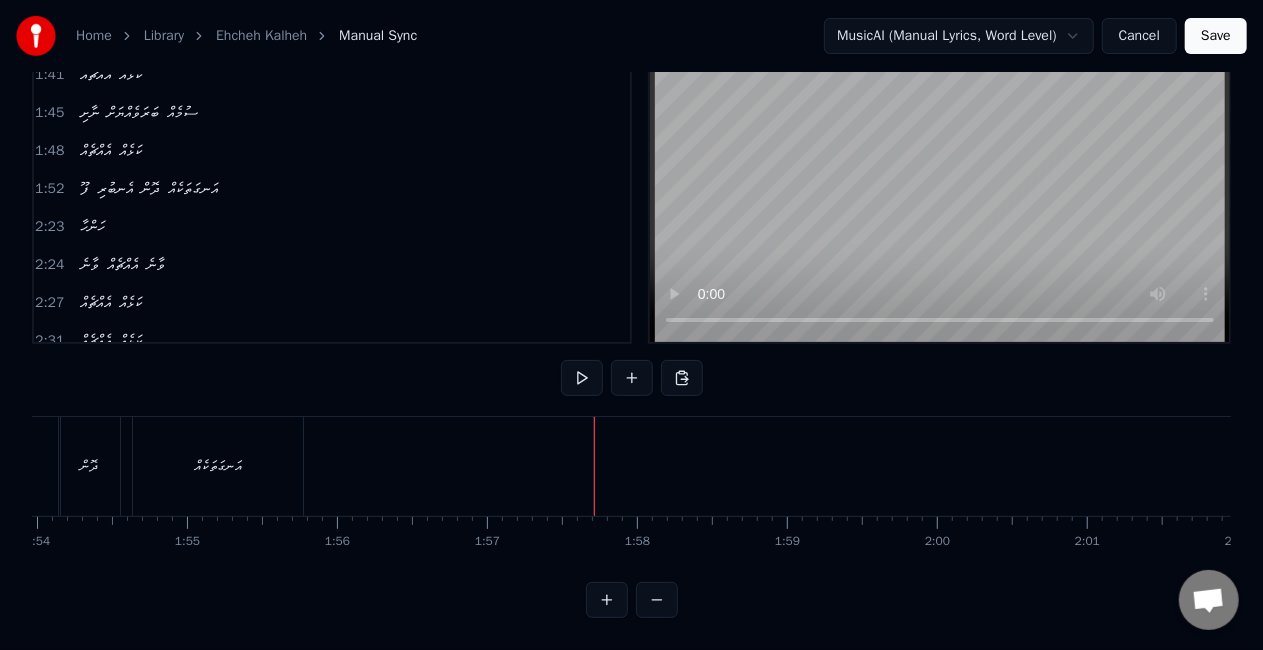 scroll, scrollTop: 102, scrollLeft: 0, axis: vertical 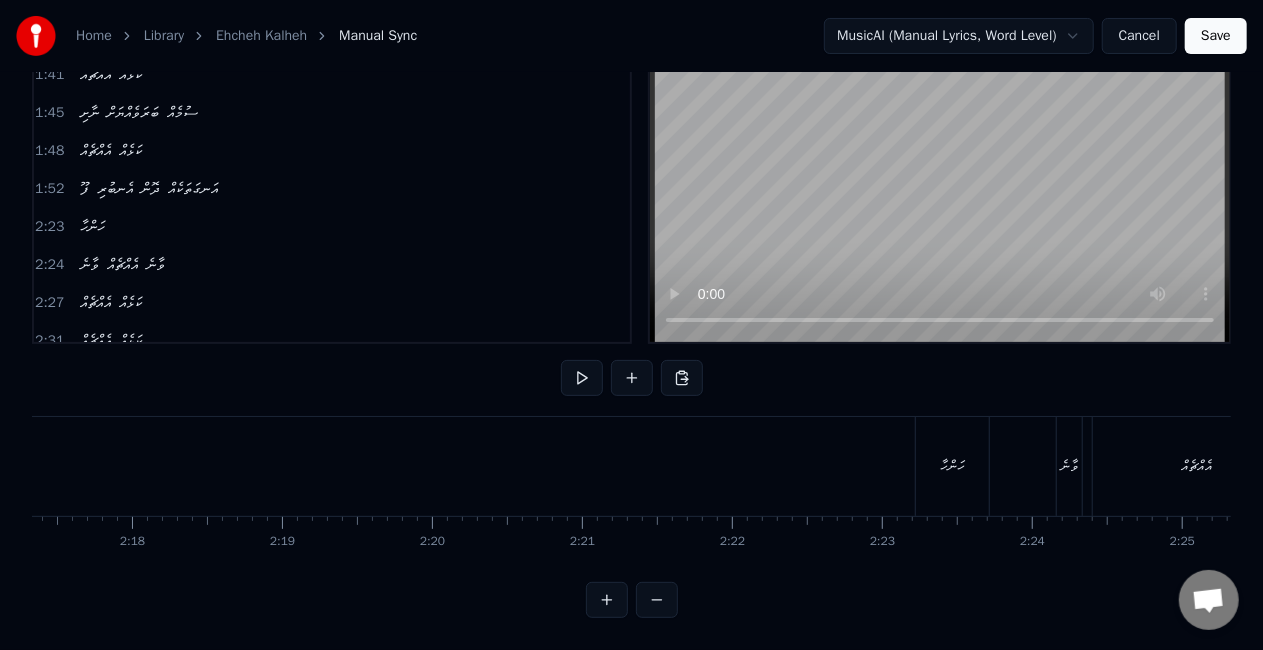 click on "ހަންހާ" at bounding box center [952, 466] 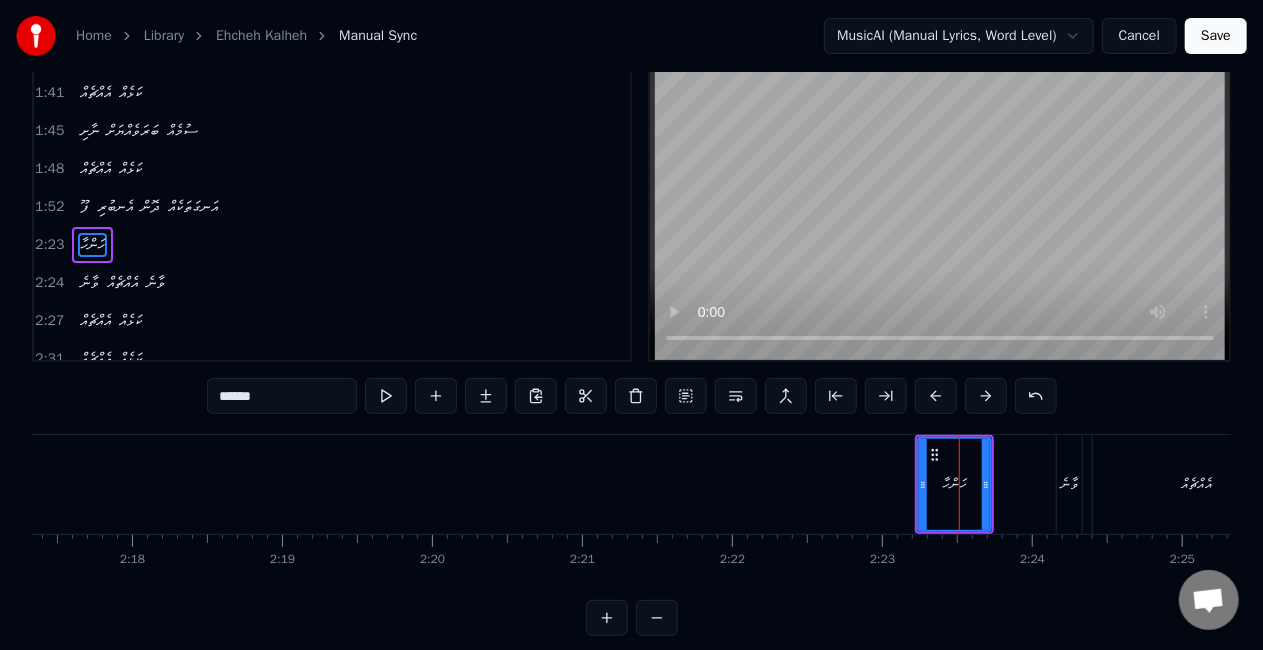 scroll, scrollTop: 0, scrollLeft: 0, axis: both 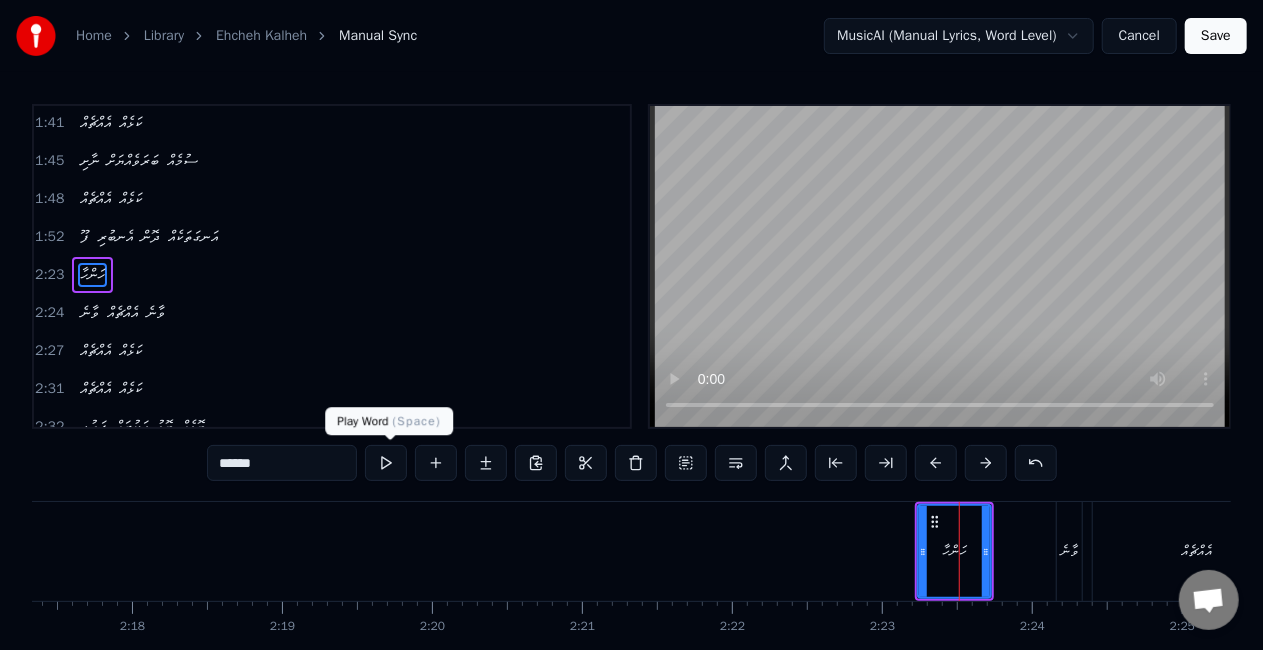 click at bounding box center (386, 463) 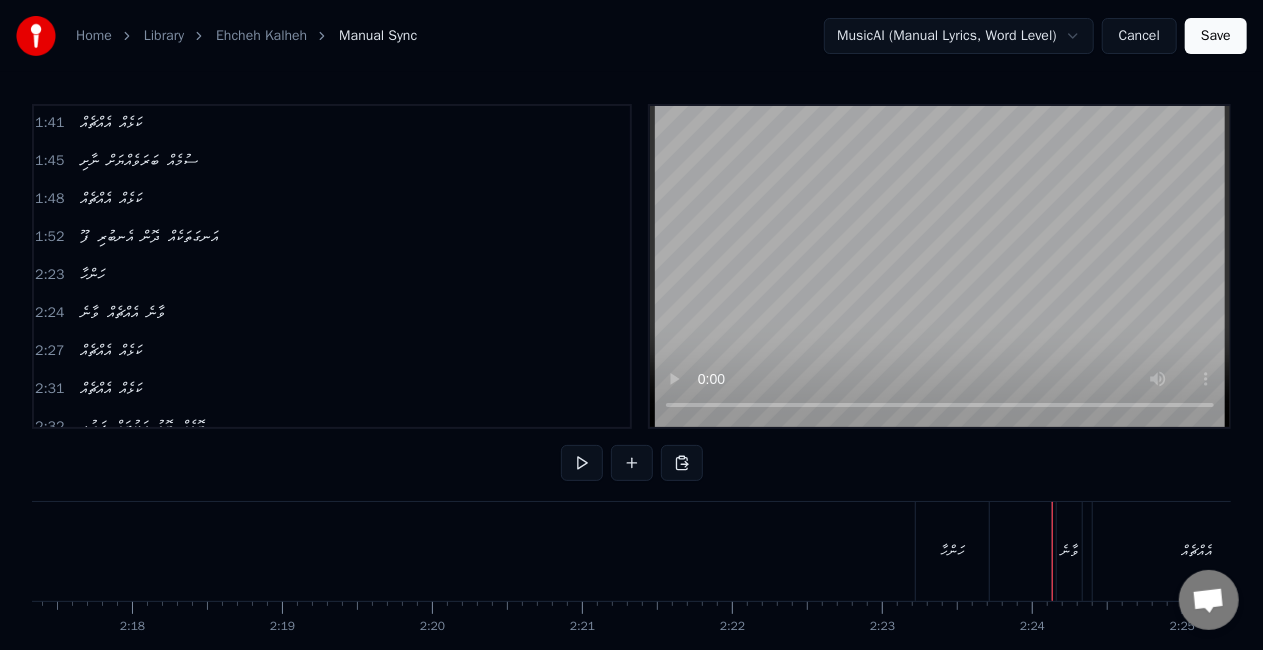 click on "ހަންހާ" at bounding box center [952, 551] 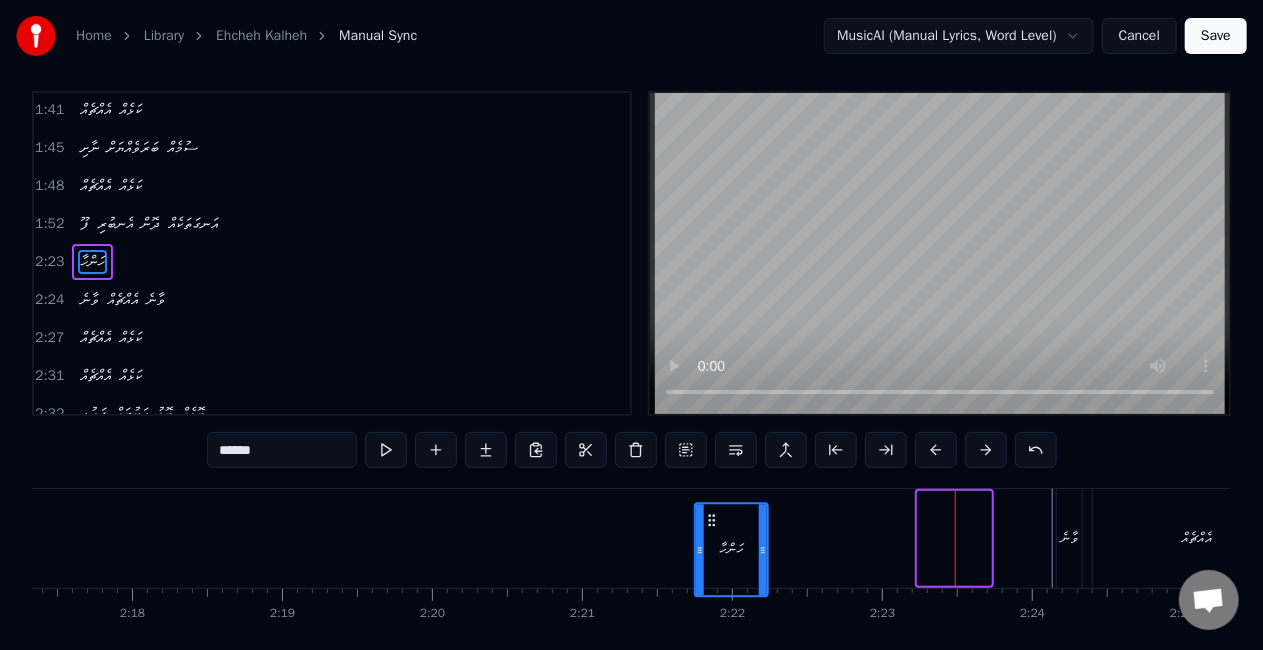 scroll, scrollTop: 36, scrollLeft: 0, axis: vertical 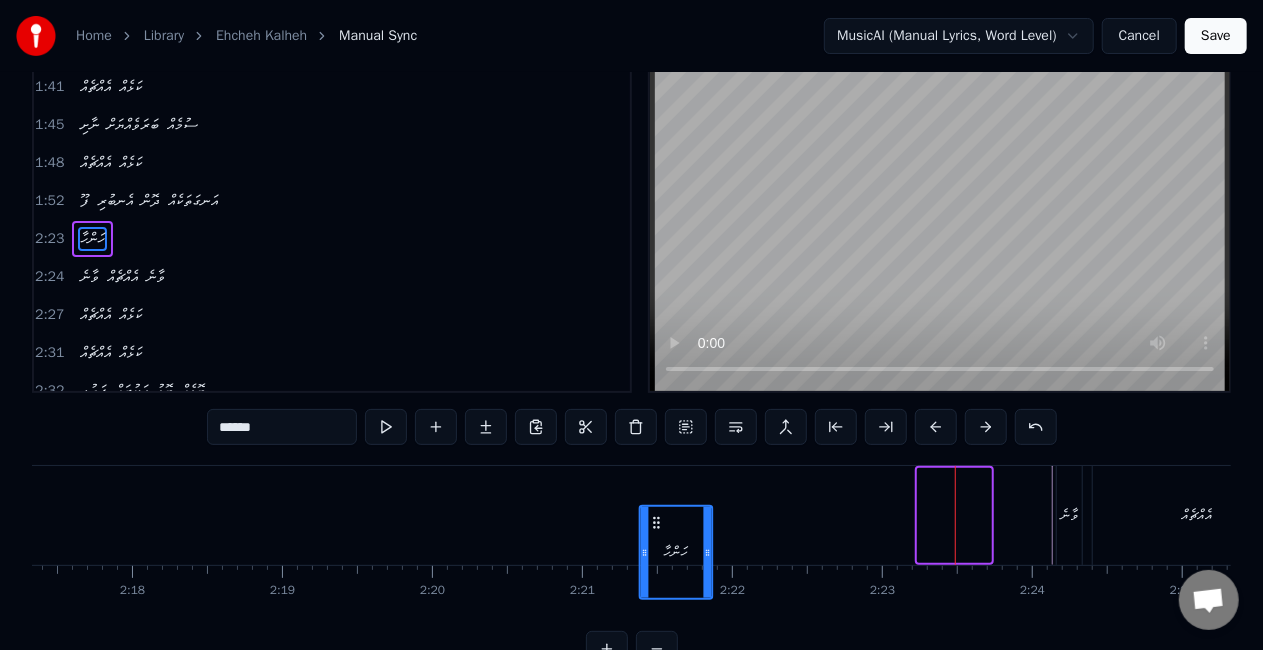 drag, startPoint x: 938, startPoint y: 522, endPoint x: 659, endPoint y: 465, distance: 284.76306 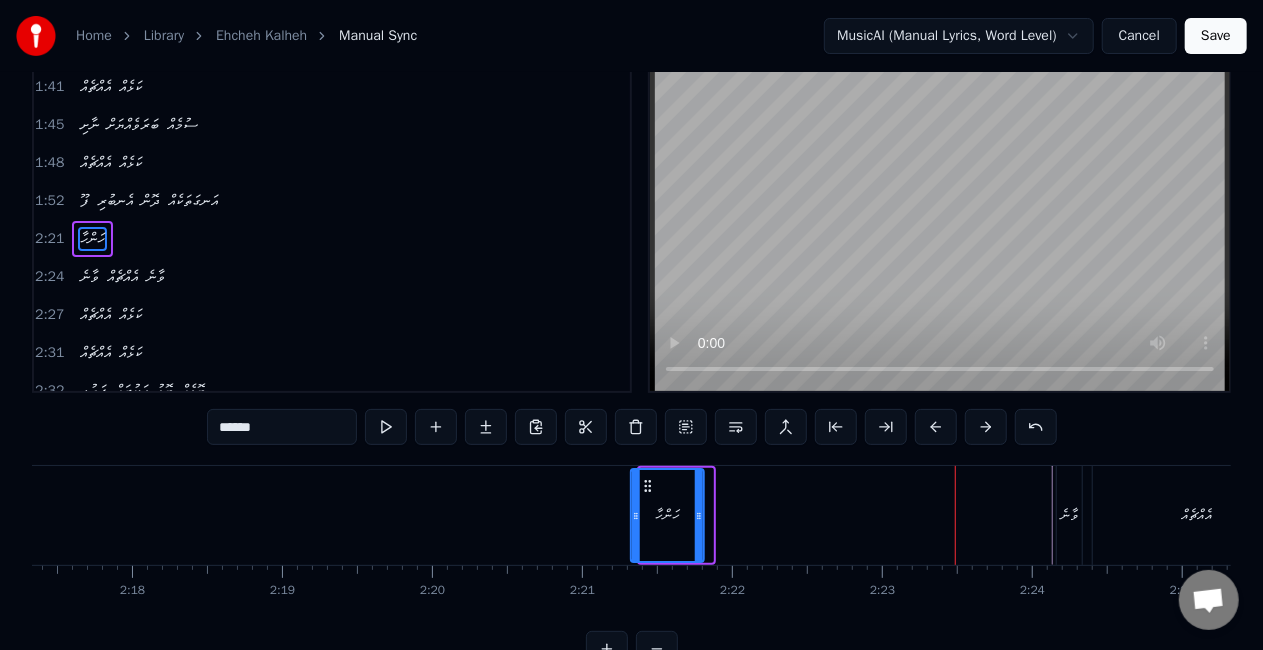 click 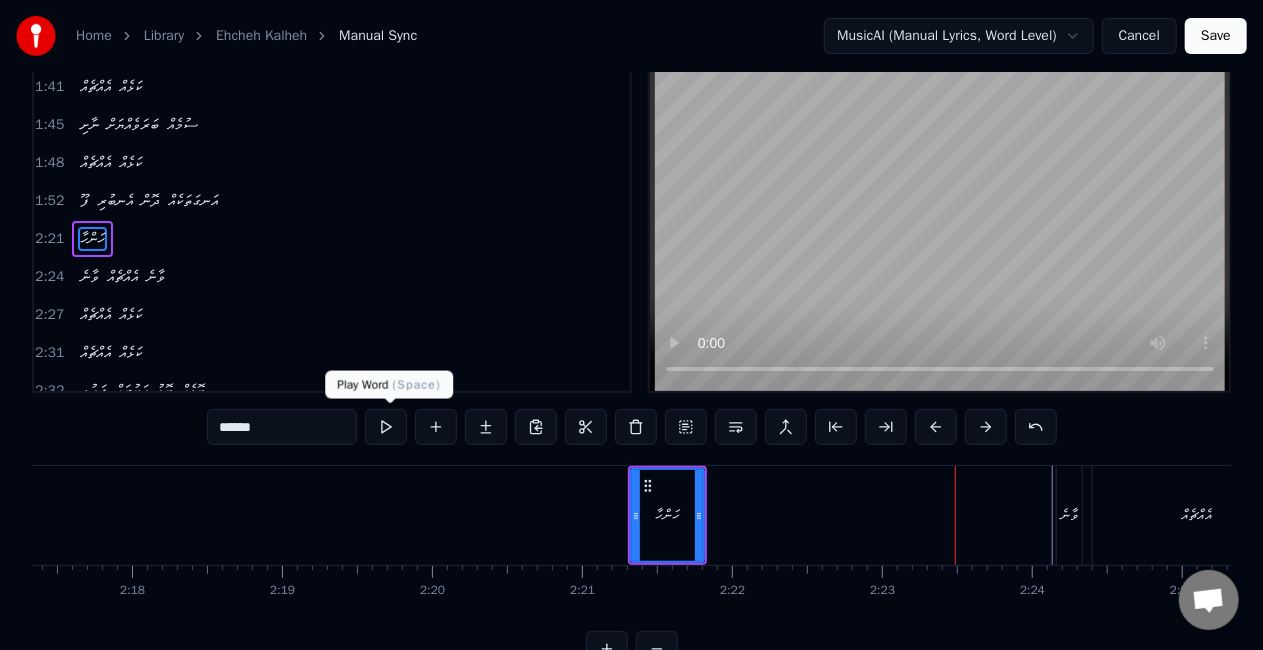 click at bounding box center (386, 427) 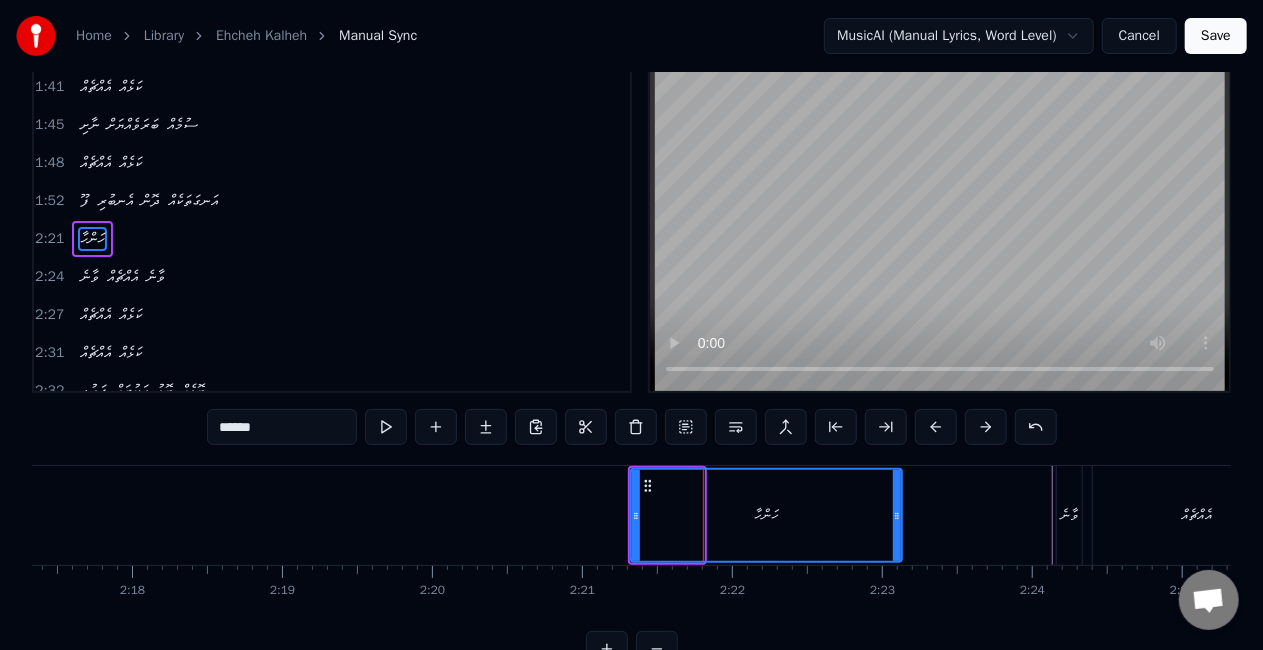 drag, startPoint x: 702, startPoint y: 515, endPoint x: 900, endPoint y: 498, distance: 198.72845 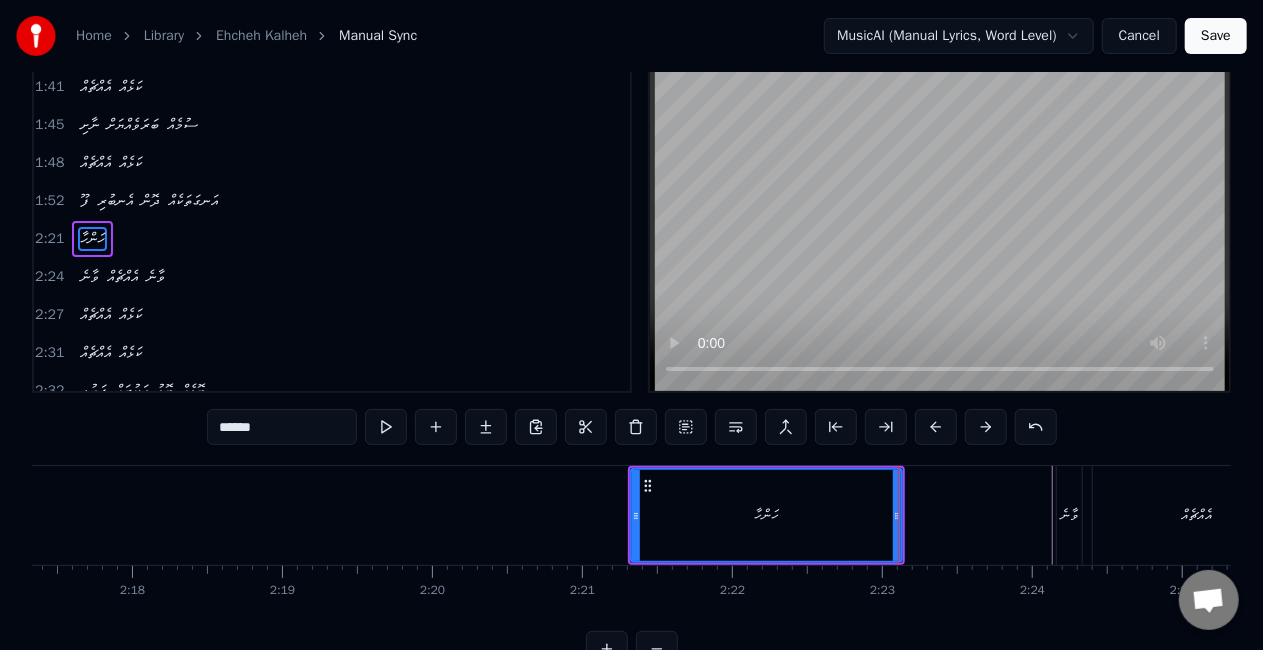 scroll, scrollTop: 0, scrollLeft: 0, axis: both 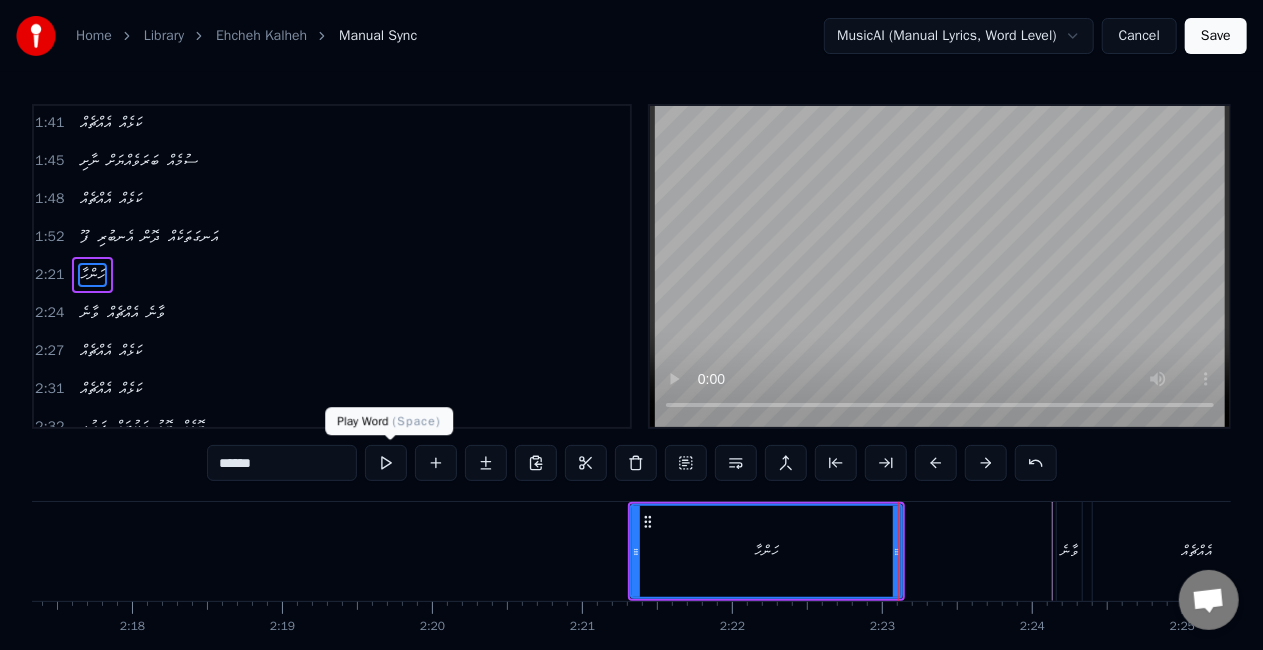 click at bounding box center (386, 463) 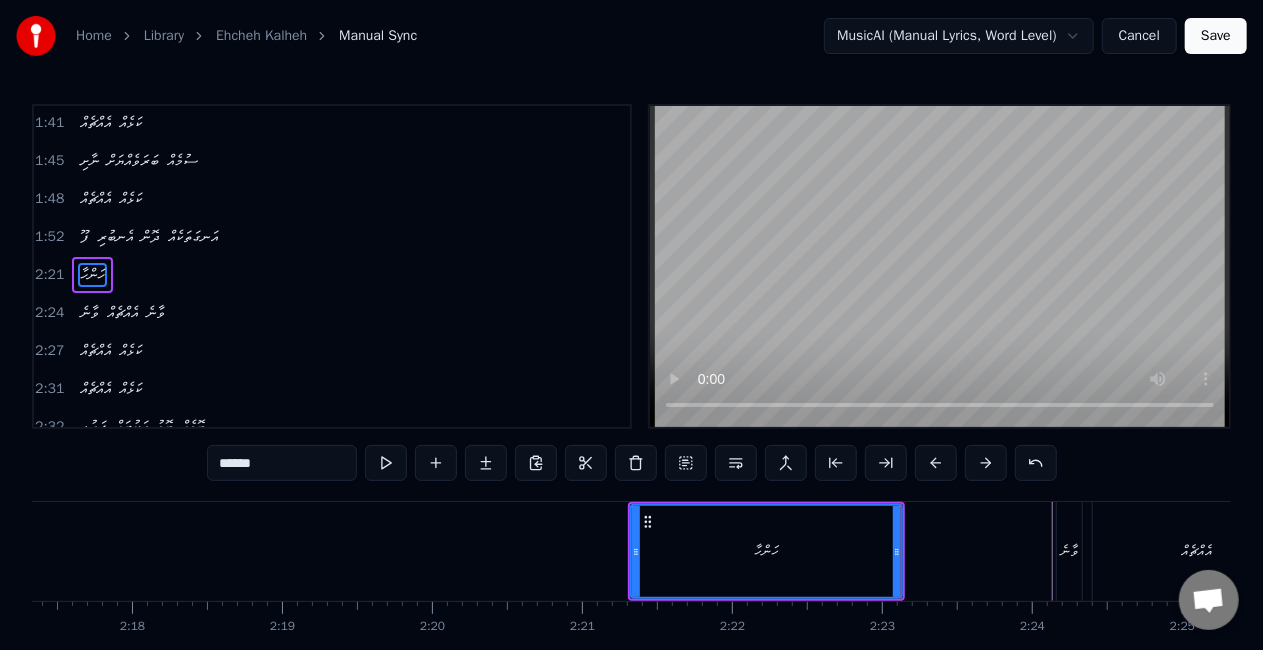 click on "ވާނެ" at bounding box center (1070, 551) 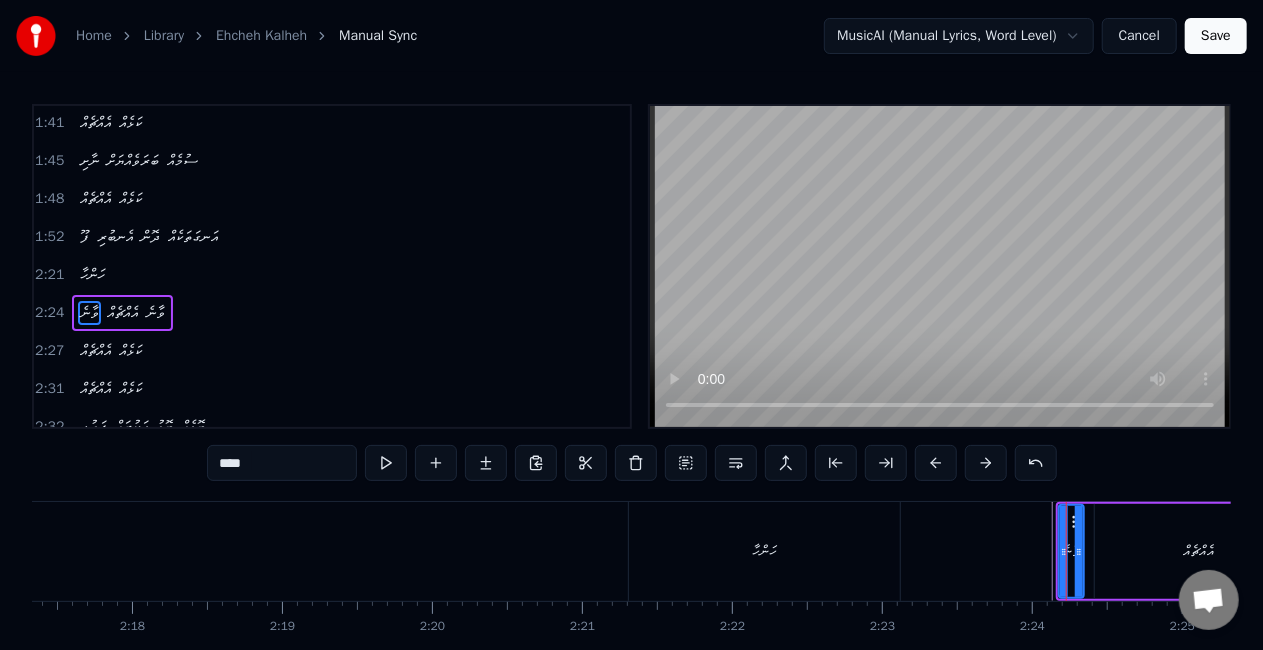 scroll, scrollTop: 800, scrollLeft: 0, axis: vertical 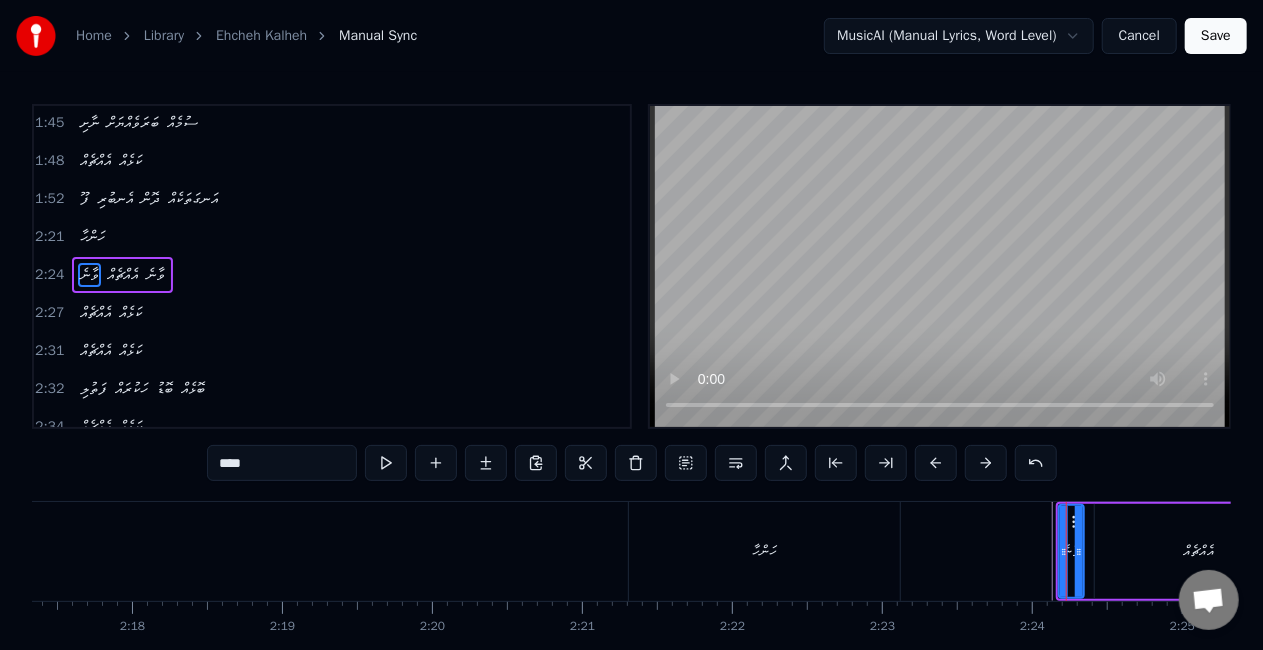 click on "ވާނެ" at bounding box center (1071, 551) 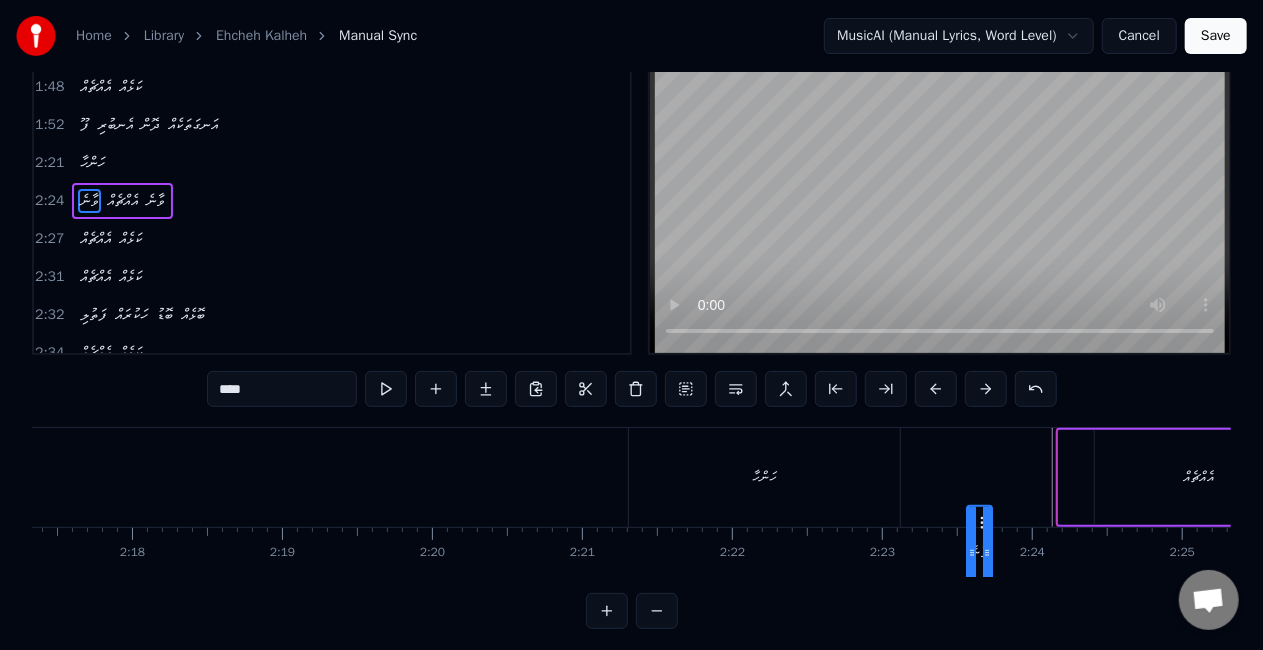 scroll, scrollTop: 74, scrollLeft: 0, axis: vertical 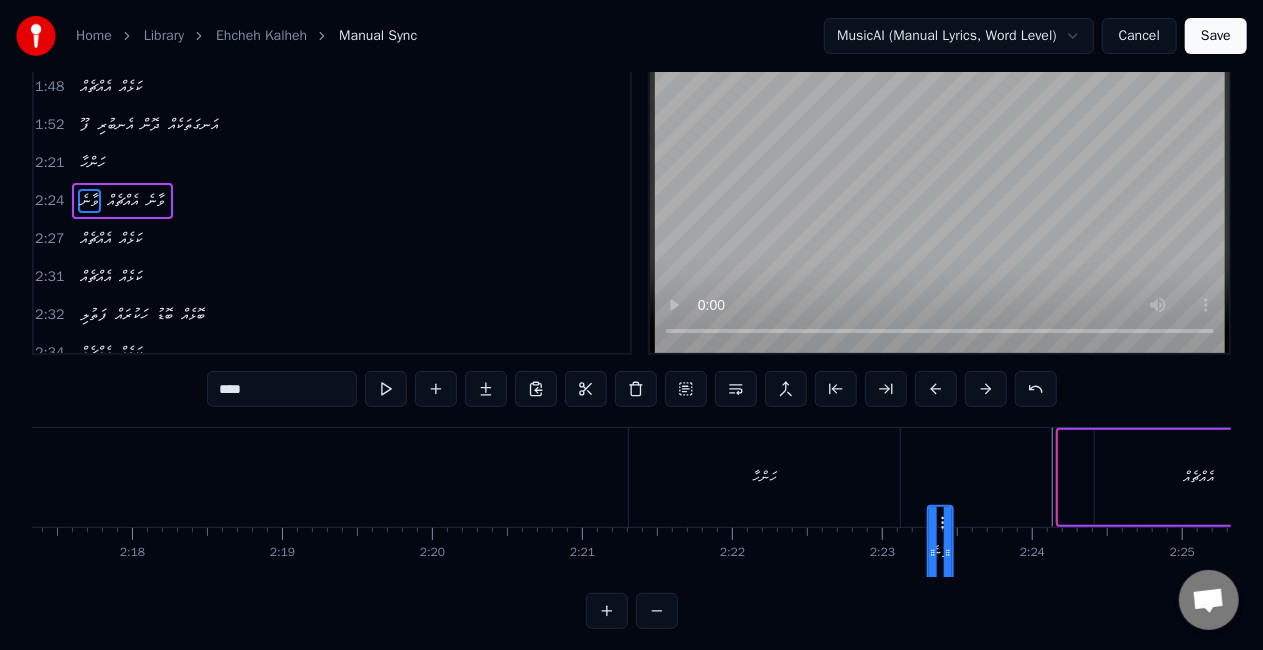 drag, startPoint x: 1072, startPoint y: 526, endPoint x: 934, endPoint y: 445, distance: 160.01562 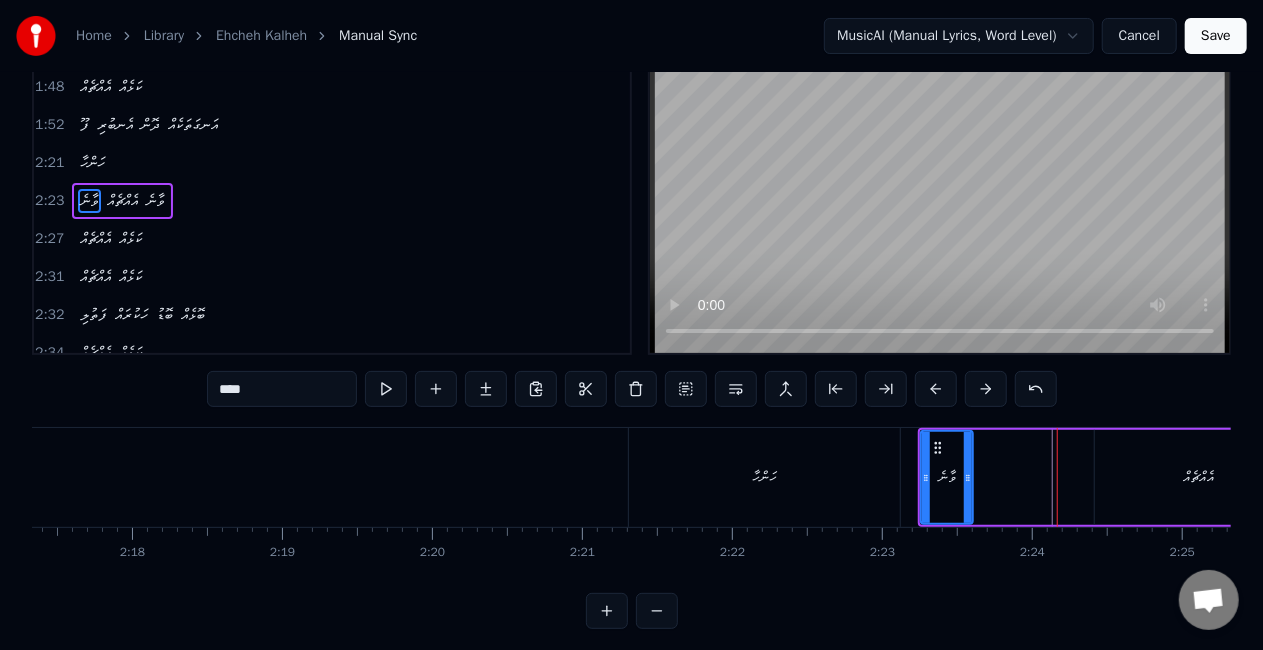 drag, startPoint x: 943, startPoint y: 467, endPoint x: 970, endPoint y: 469, distance: 27.073973 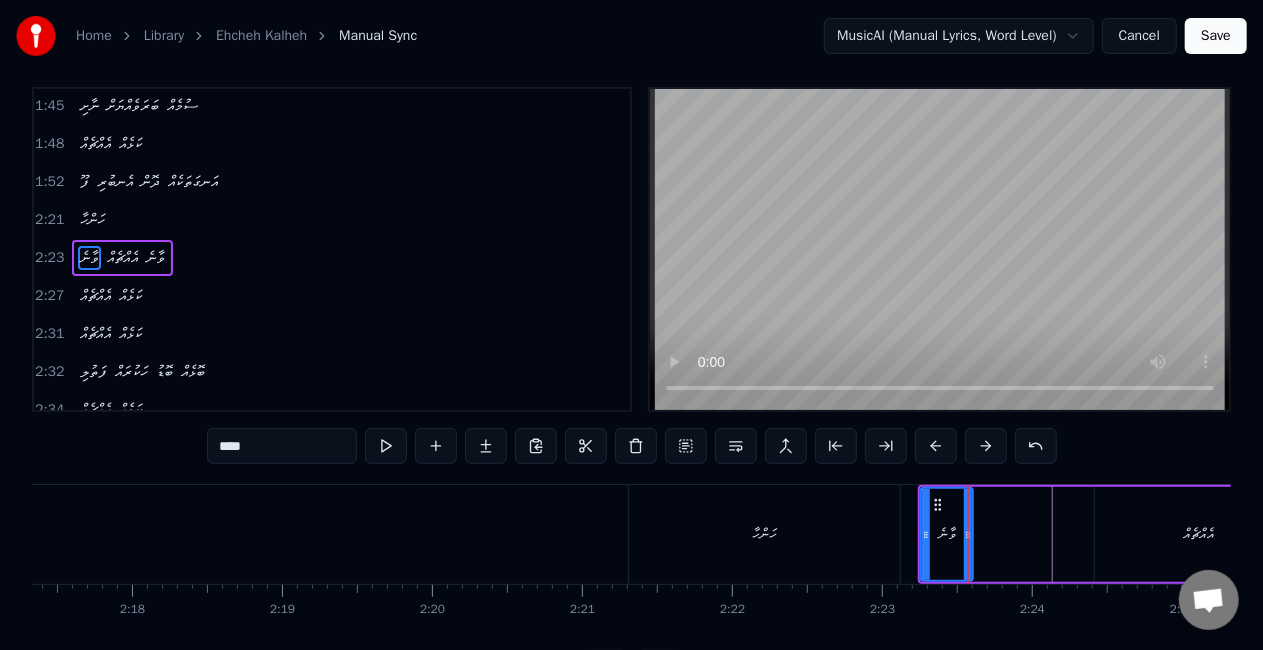 scroll, scrollTop: 0, scrollLeft: 0, axis: both 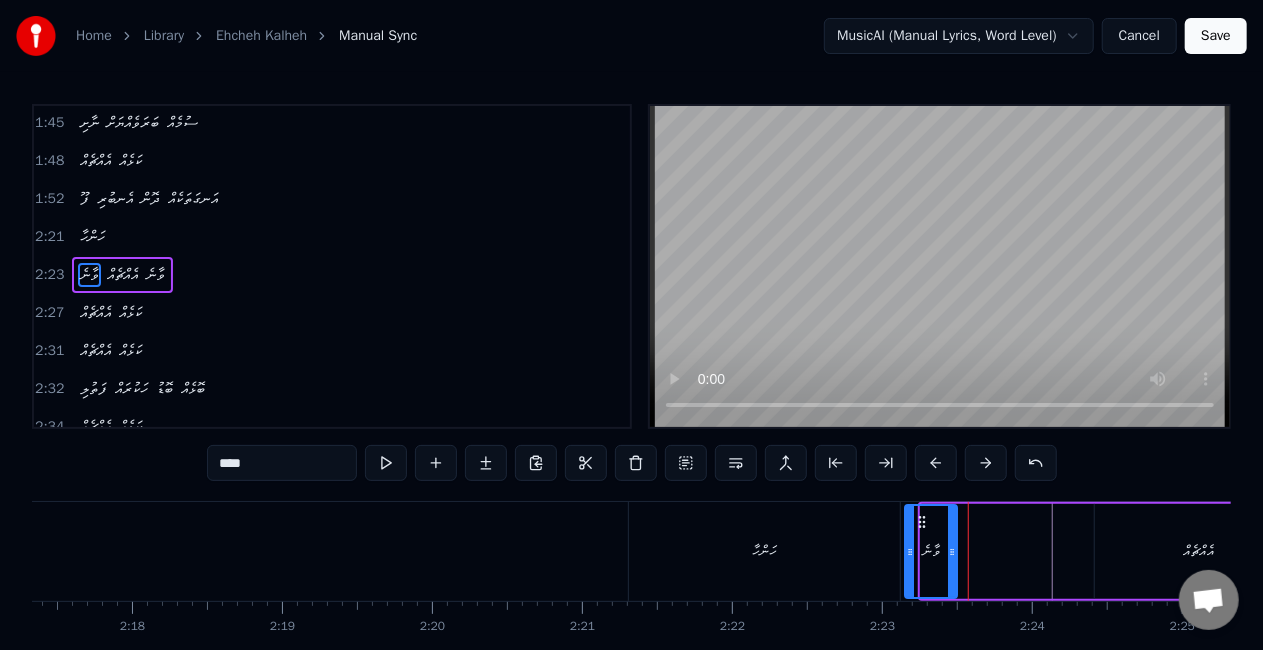 drag, startPoint x: 935, startPoint y: 522, endPoint x: 920, endPoint y: 521, distance: 15.033297 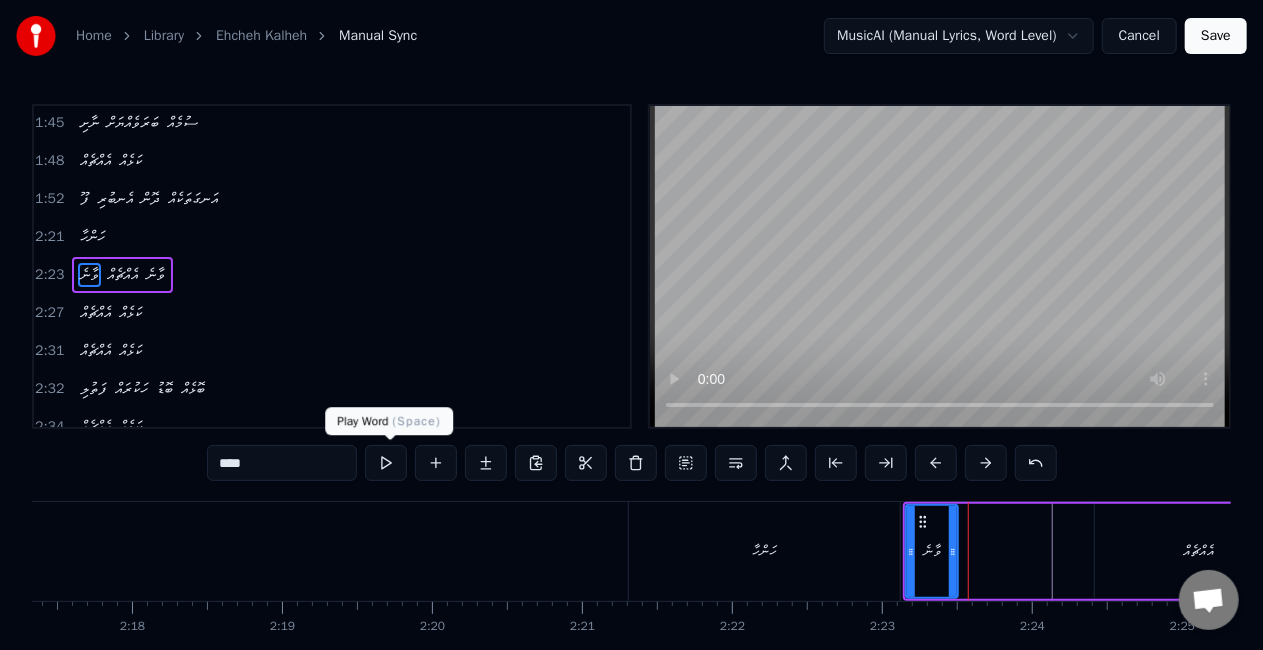 click at bounding box center (386, 463) 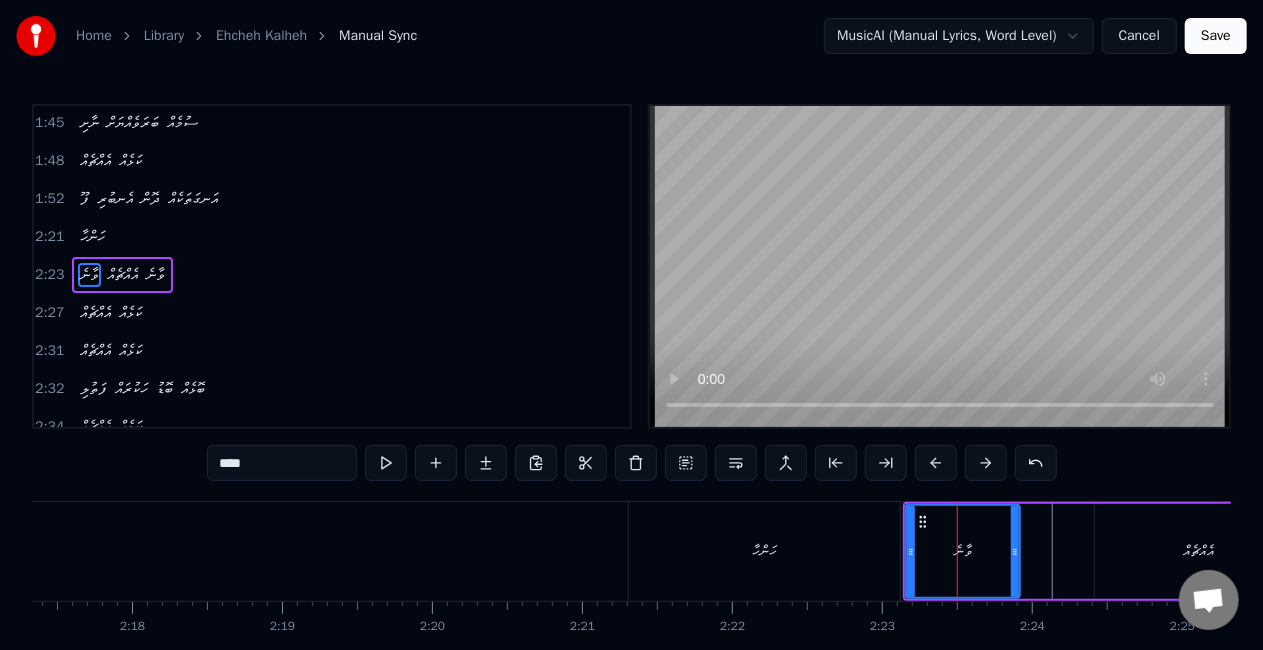 drag, startPoint x: 954, startPoint y: 554, endPoint x: 1016, endPoint y: 554, distance: 62 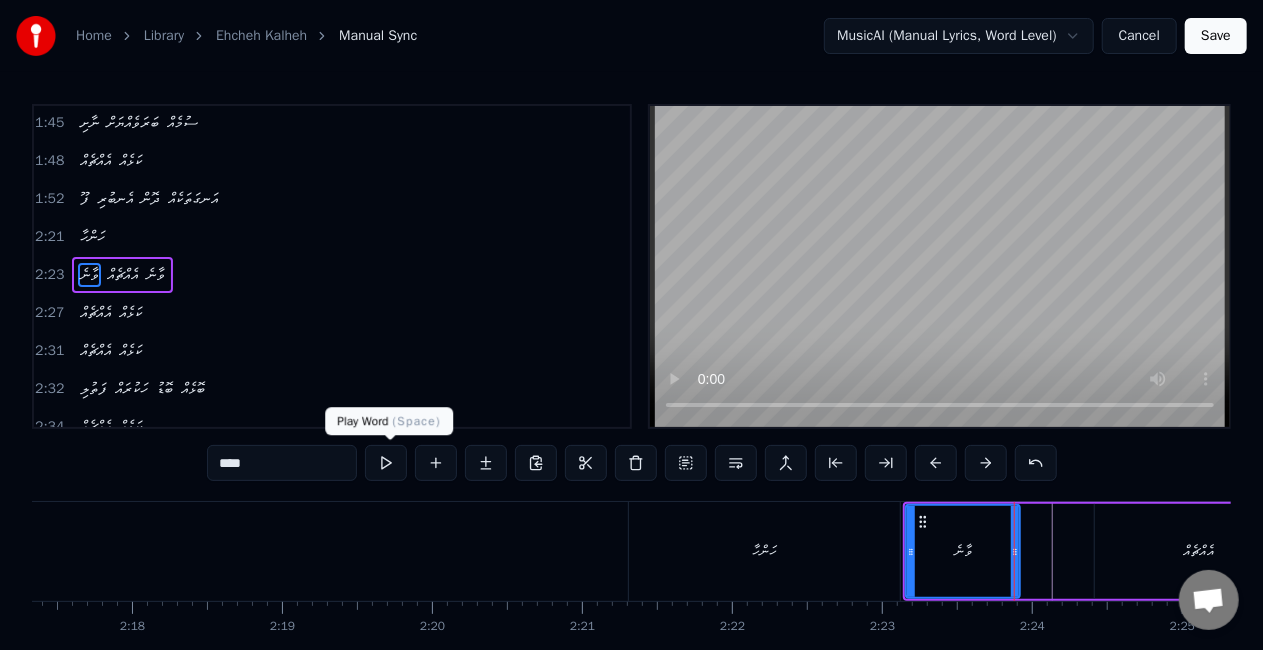 click at bounding box center [386, 463] 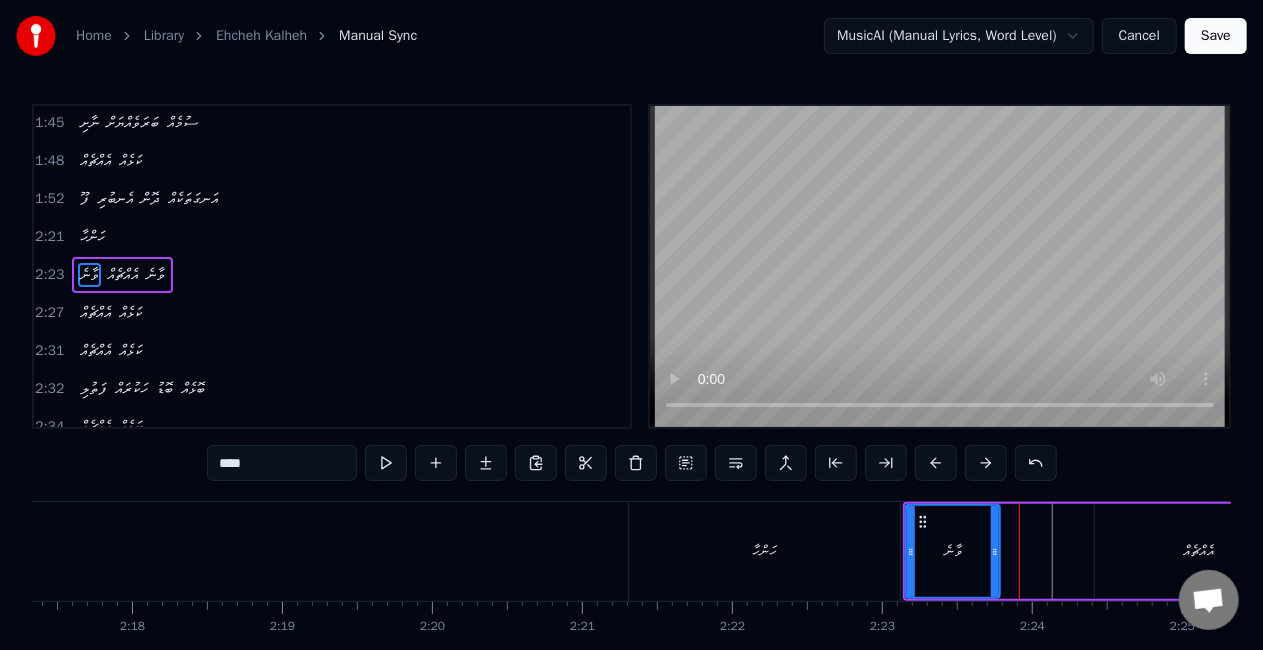 drag, startPoint x: 1013, startPoint y: 560, endPoint x: 993, endPoint y: 555, distance: 20.615528 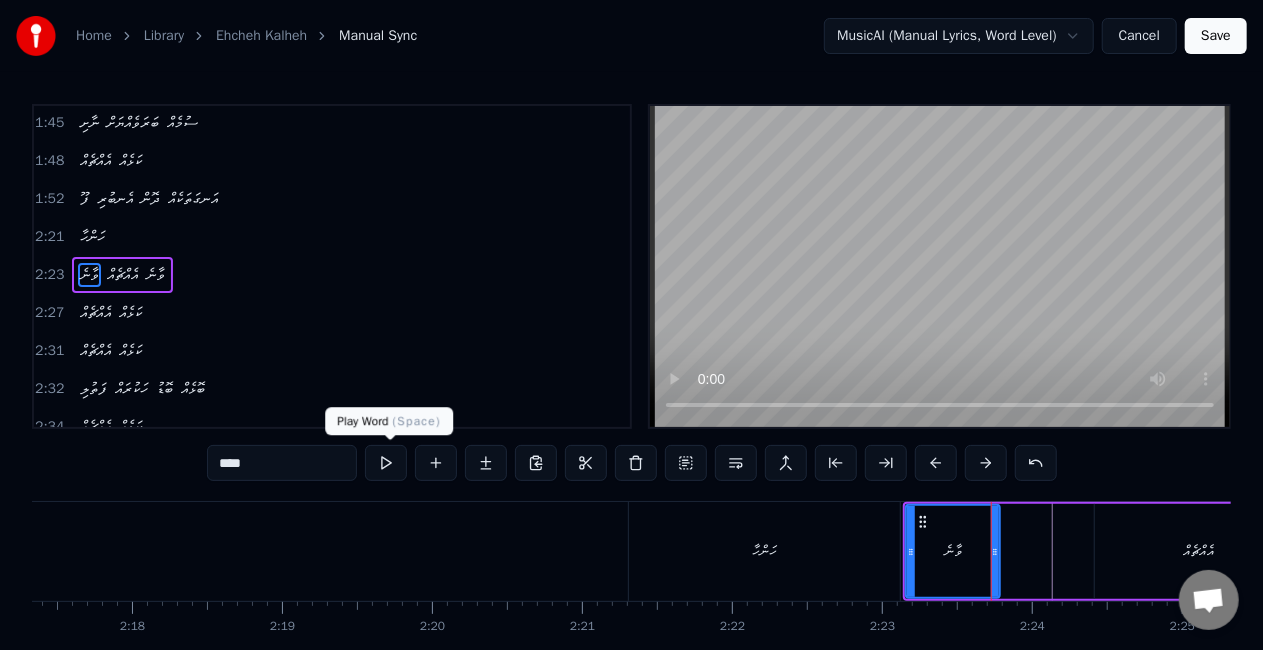 click at bounding box center (386, 463) 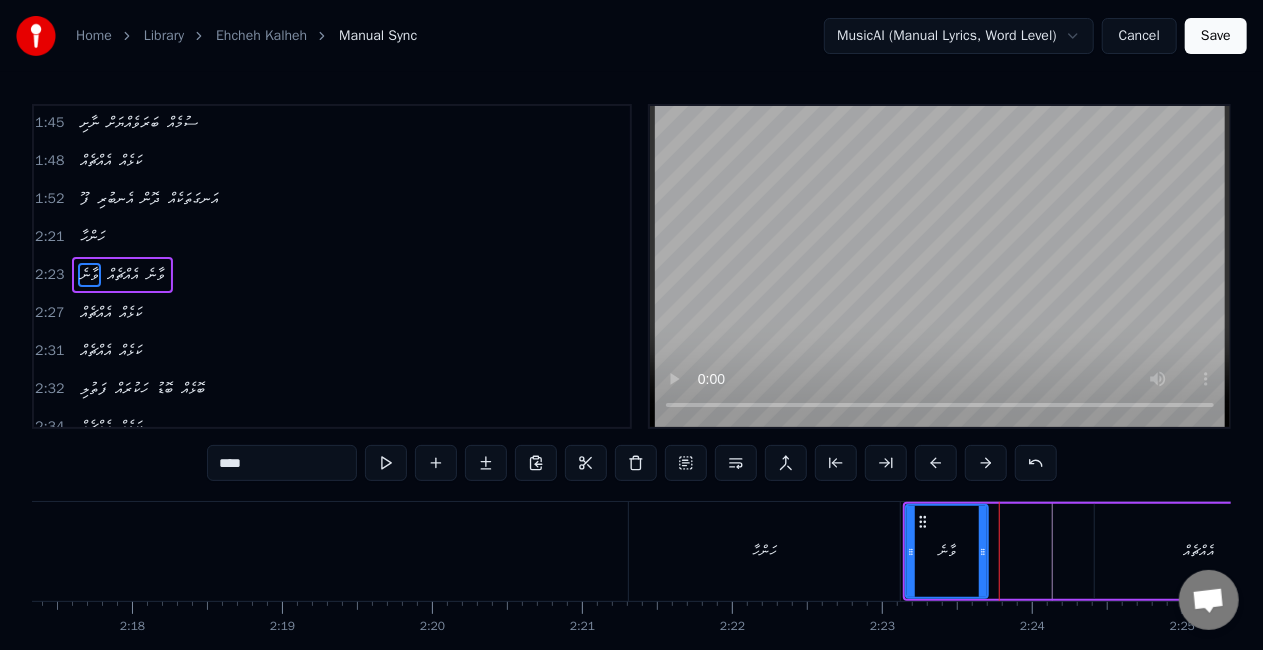 drag, startPoint x: 994, startPoint y: 558, endPoint x: 982, endPoint y: 552, distance: 13.416408 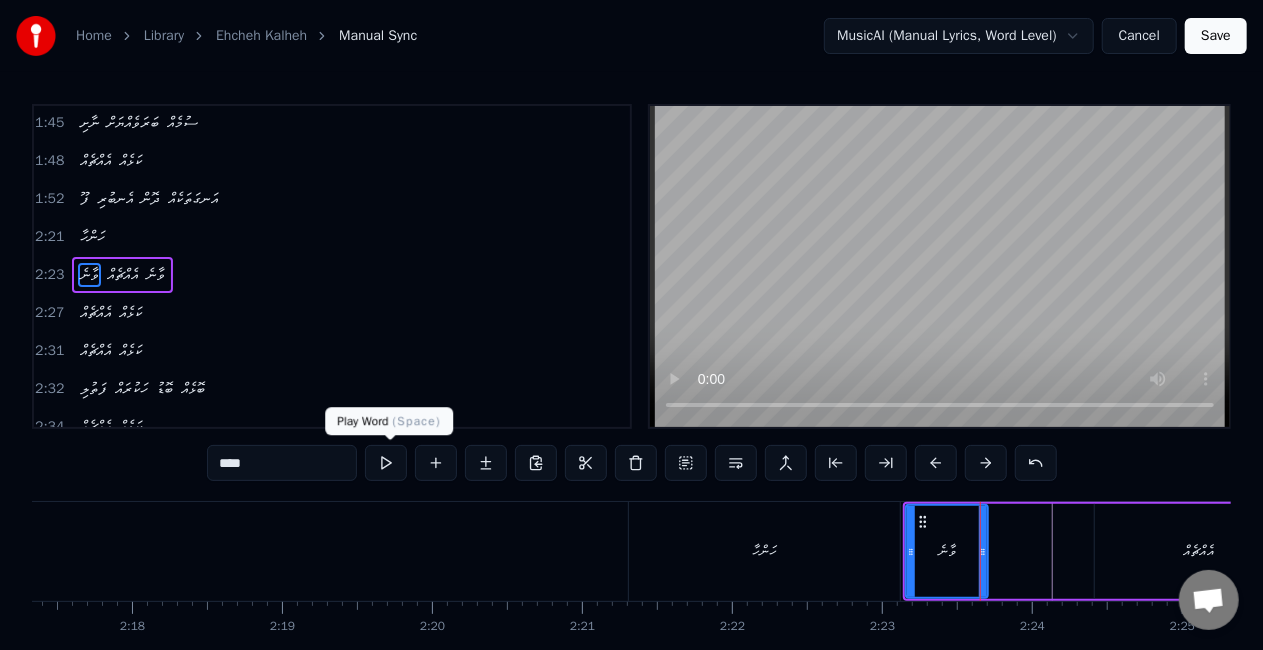 click at bounding box center [386, 463] 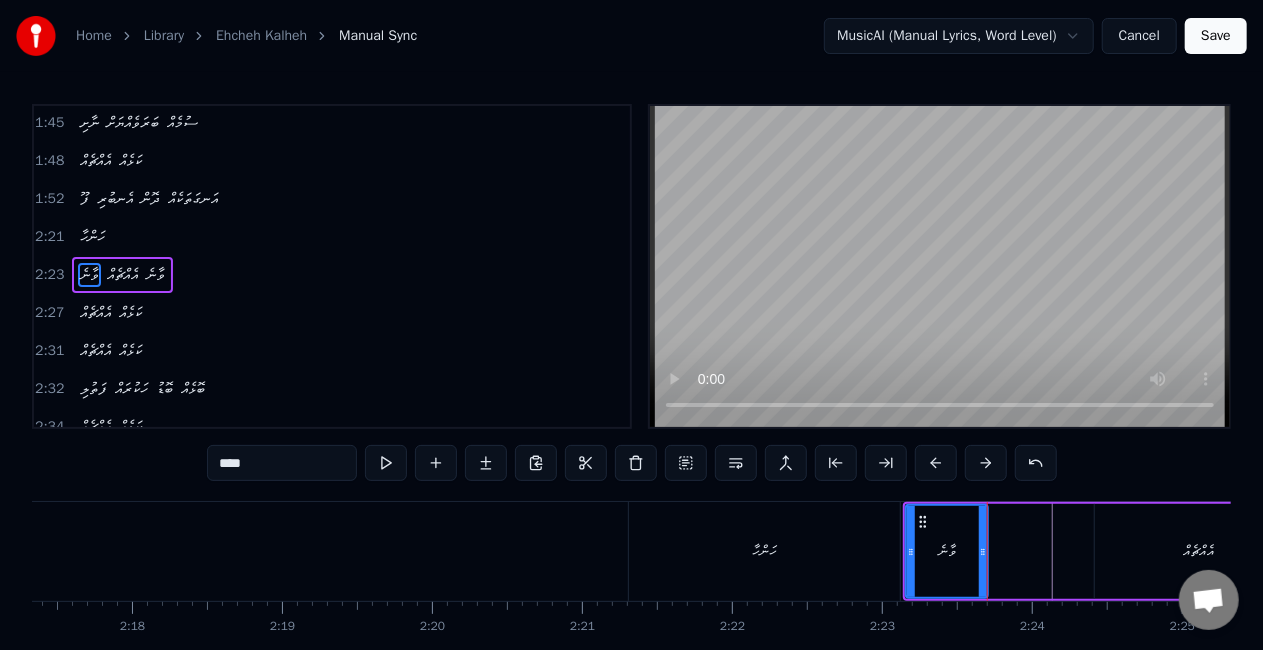 click on "އެއްޗެއް" at bounding box center (1199, 551) 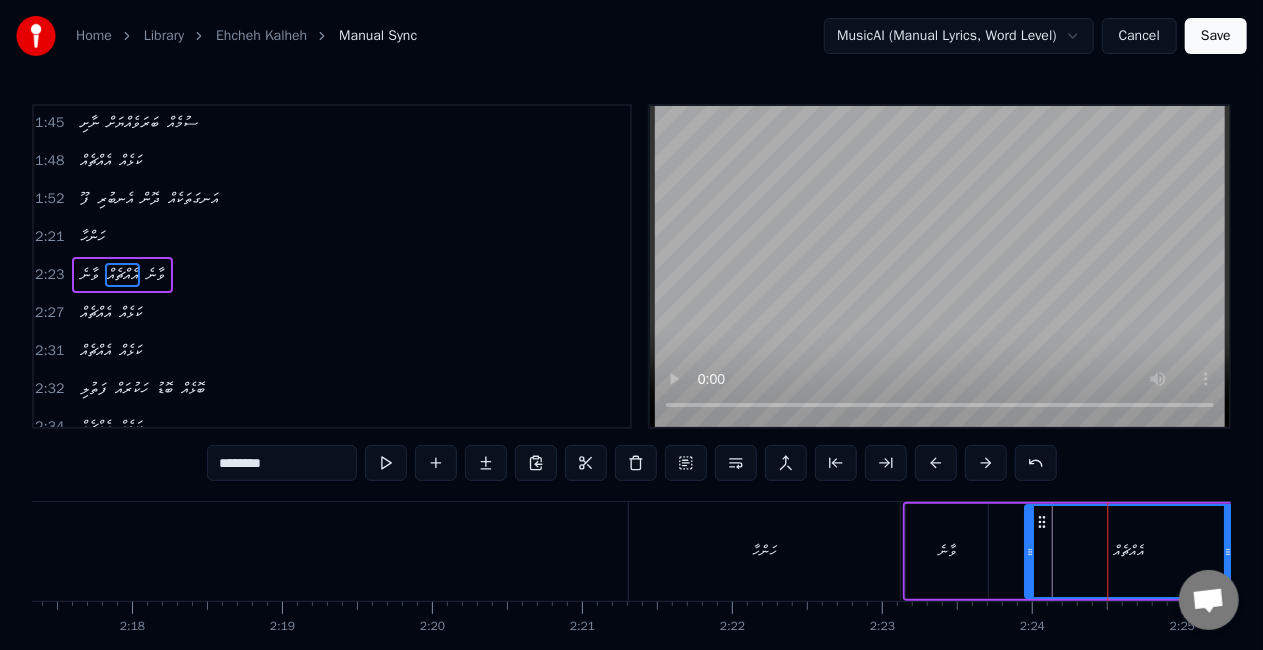 drag, startPoint x: 1109, startPoint y: 525, endPoint x: 1040, endPoint y: 524, distance: 69.00725 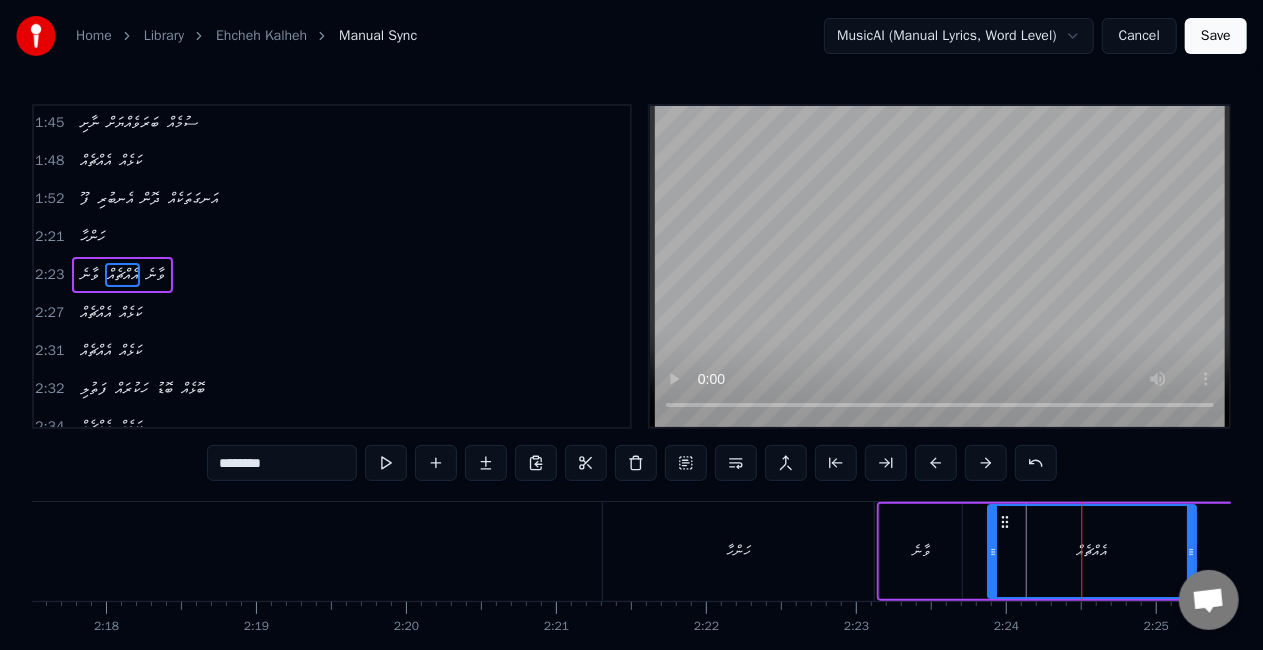 drag, startPoint x: 1042, startPoint y: 524, endPoint x: 1031, endPoint y: 518, distance: 12.529964 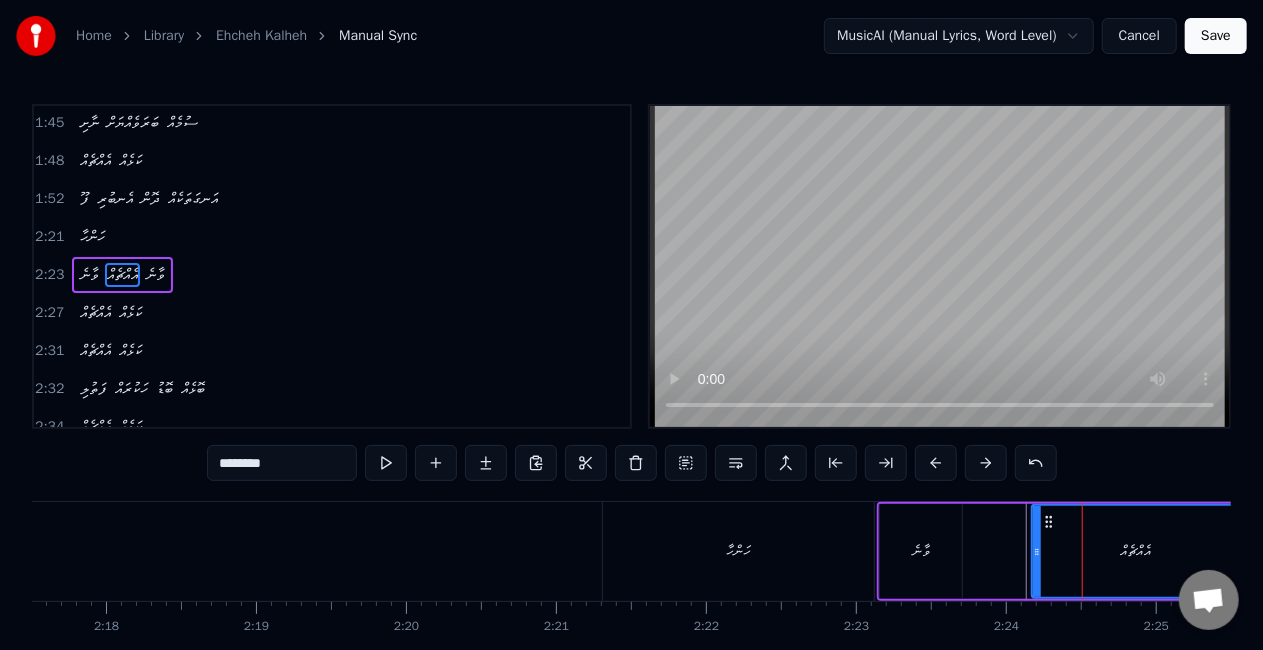 scroll, scrollTop: 0, scrollLeft: 20645, axis: horizontal 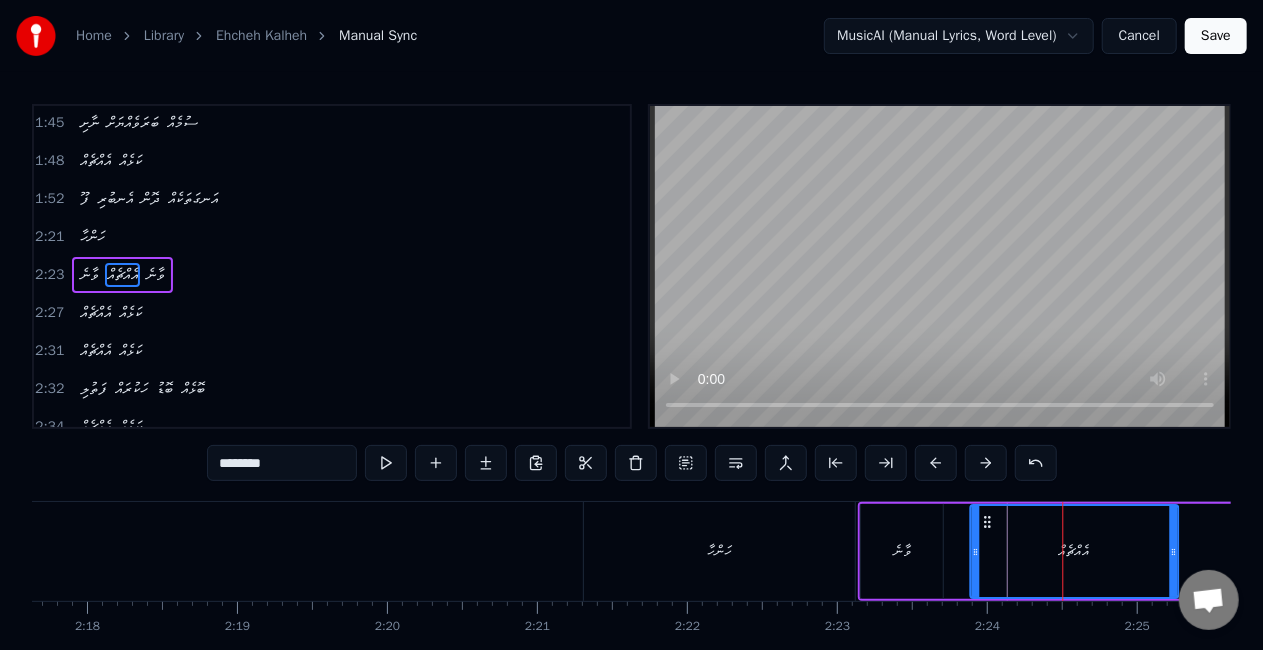 drag, startPoint x: 1030, startPoint y: 518, endPoint x: 988, endPoint y: 512, distance: 42.426407 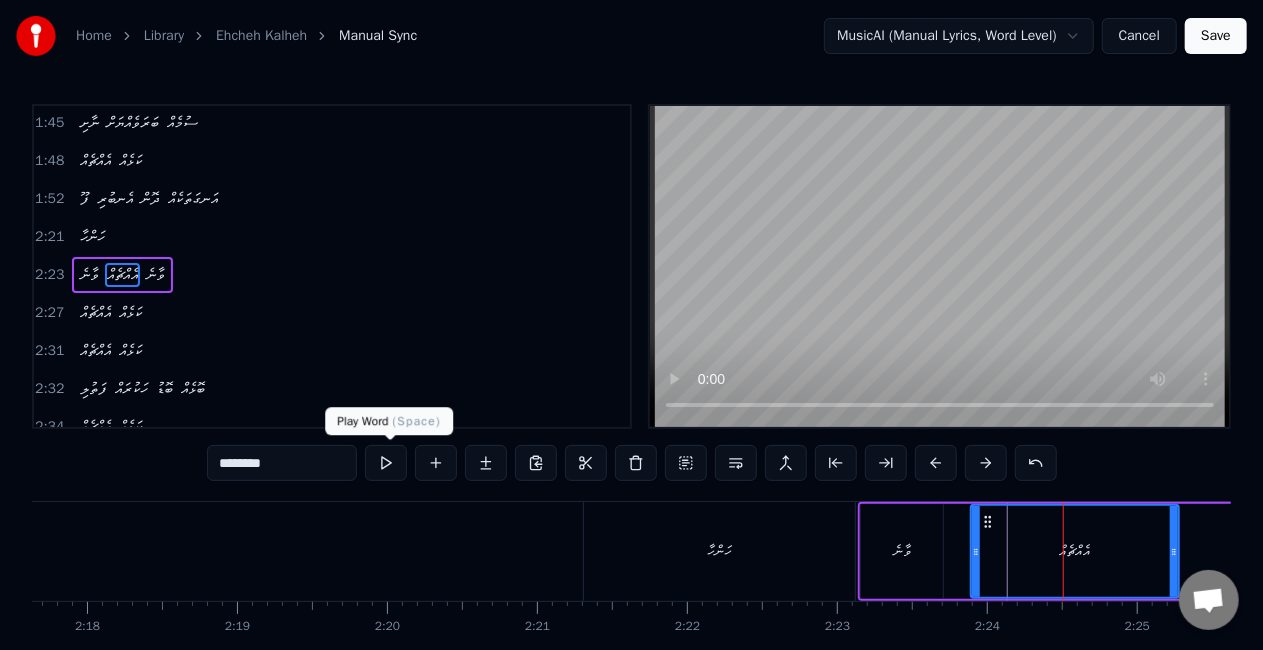 click at bounding box center [386, 463] 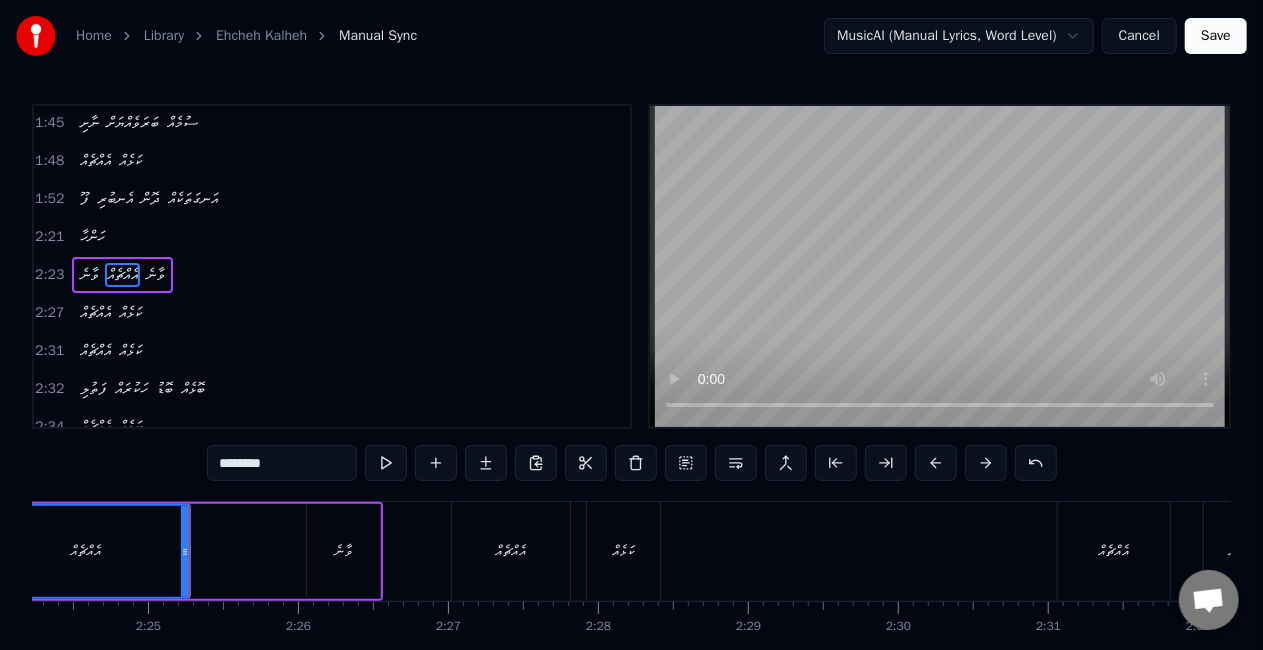 scroll, scrollTop: 0, scrollLeft: 21671, axis: horizontal 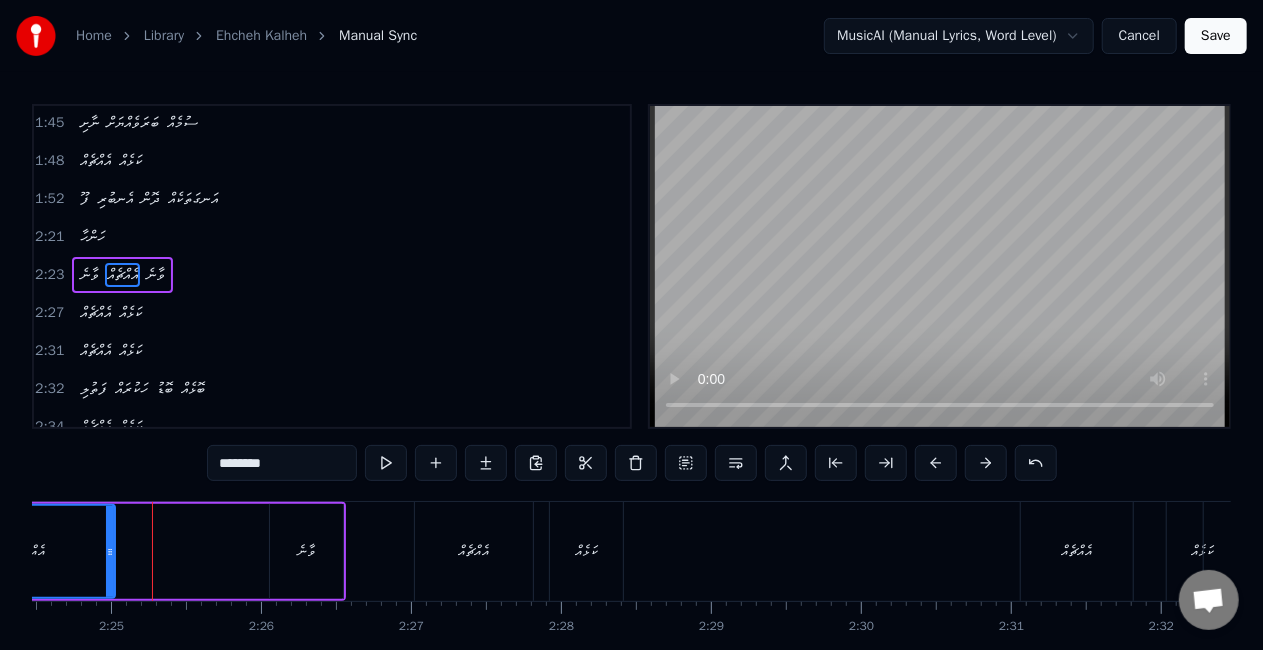 drag, startPoint x: 146, startPoint y: 563, endPoint x: 108, endPoint y: 552, distance: 39.56008 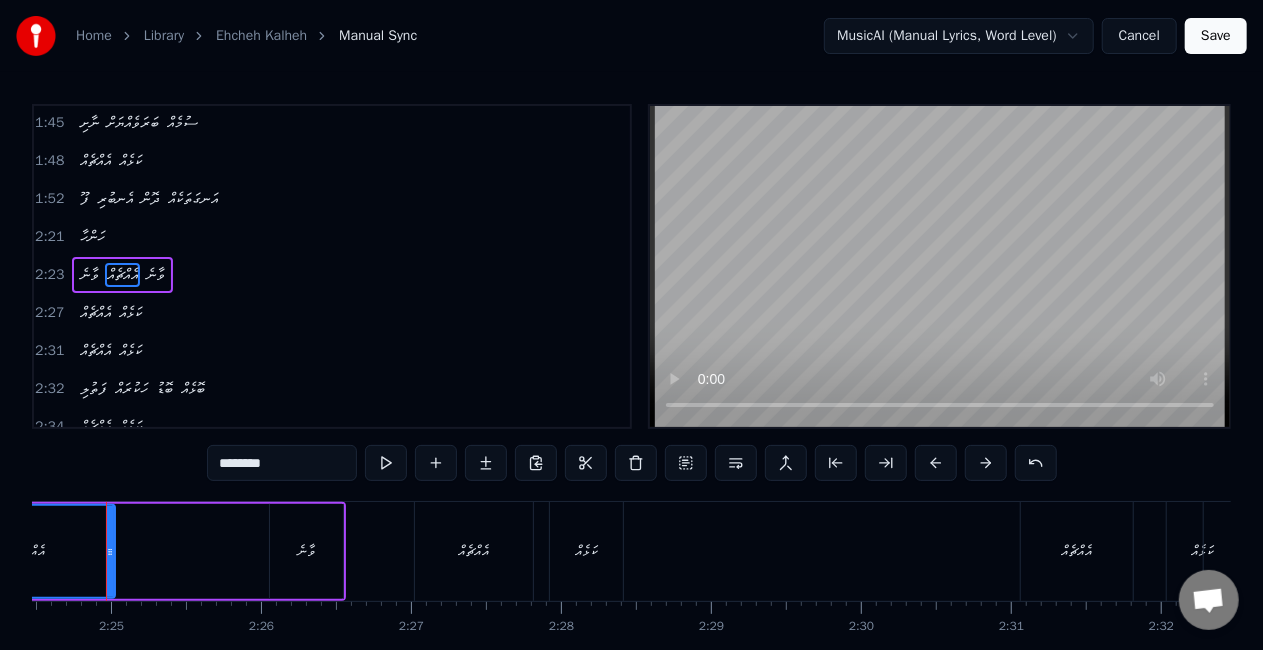 scroll, scrollTop: 0, scrollLeft: 21645, axis: horizontal 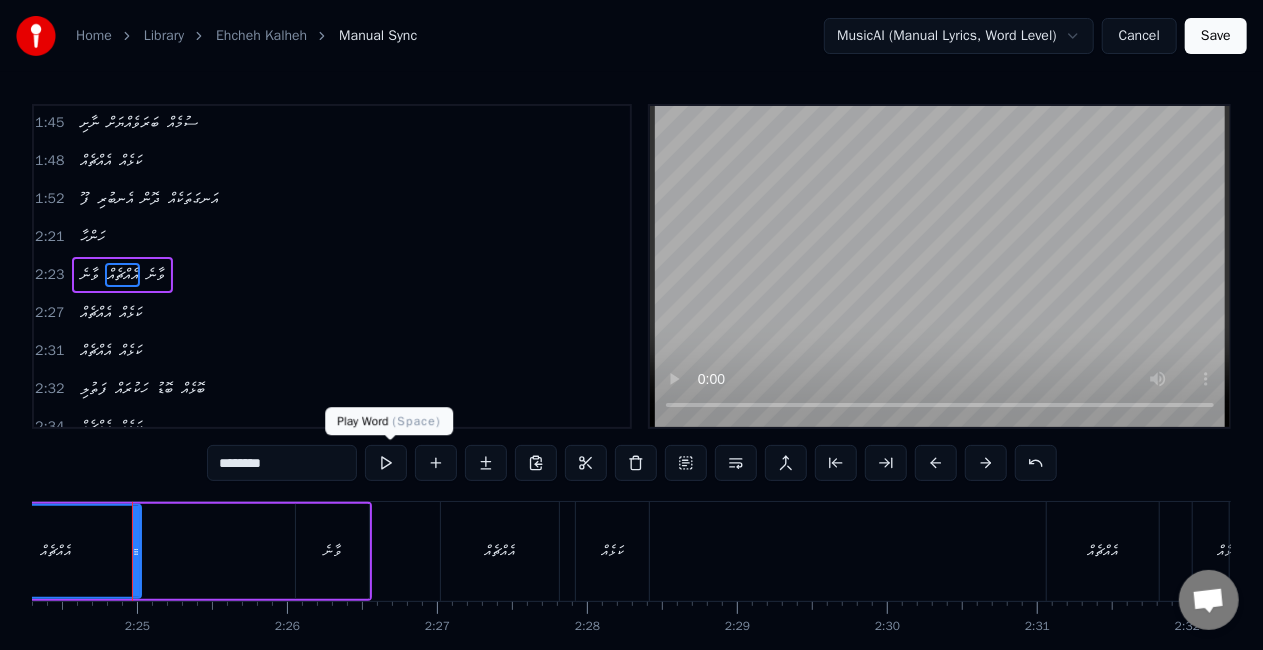 click at bounding box center (386, 463) 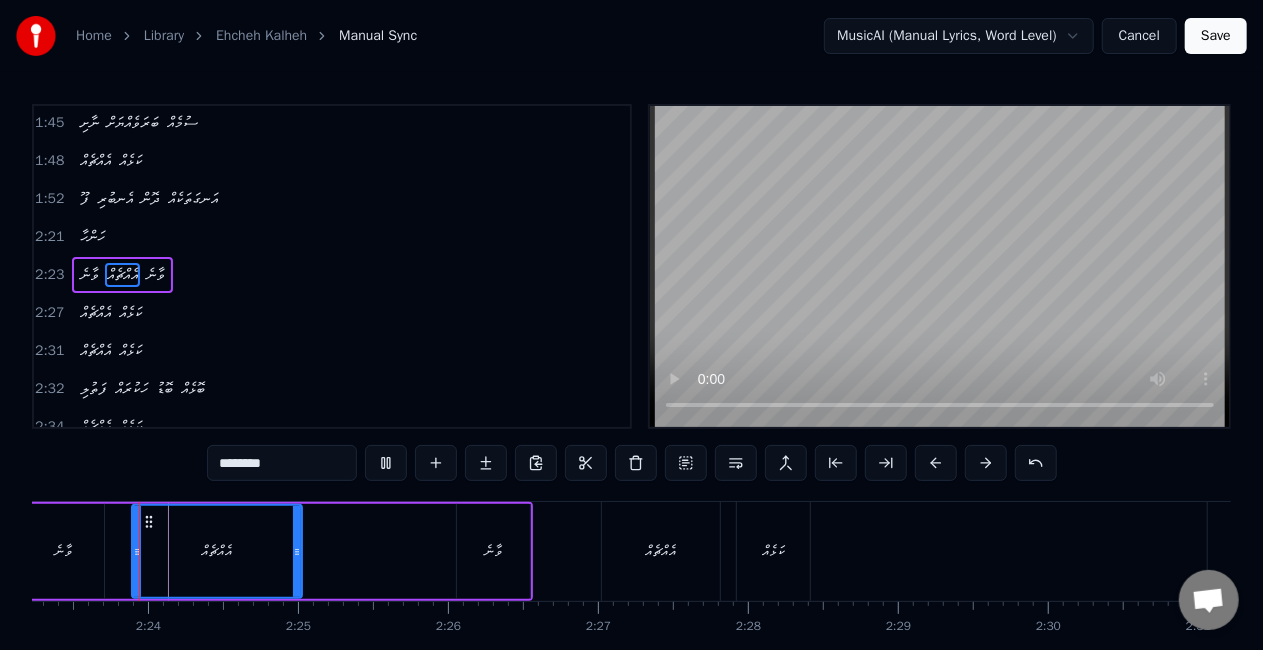 scroll, scrollTop: 0, scrollLeft: 21480, axis: horizontal 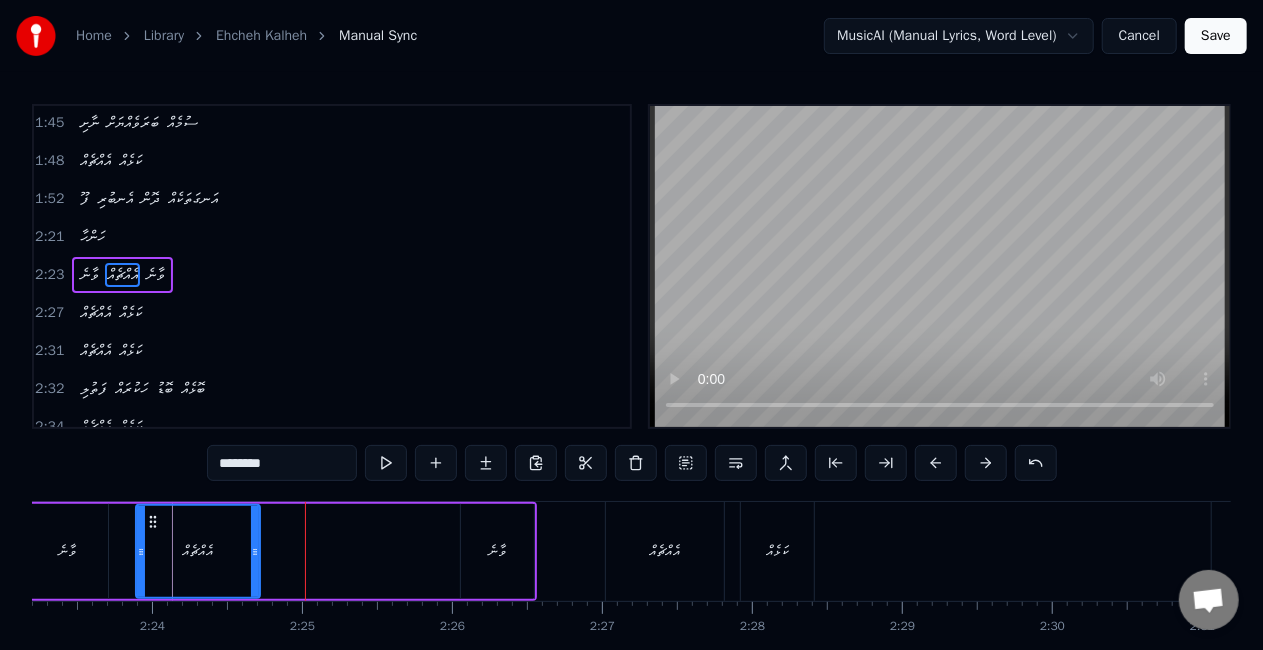 drag, startPoint x: 296, startPoint y: 548, endPoint x: 250, endPoint y: 545, distance: 46.09772 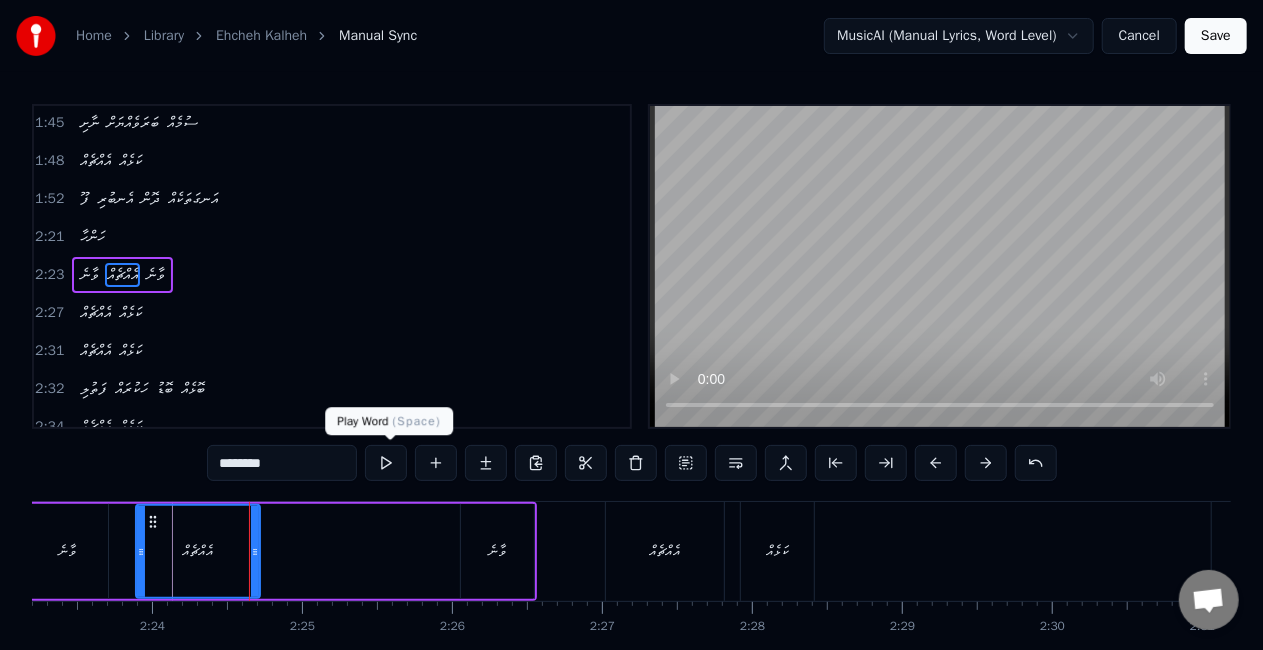 click at bounding box center (386, 463) 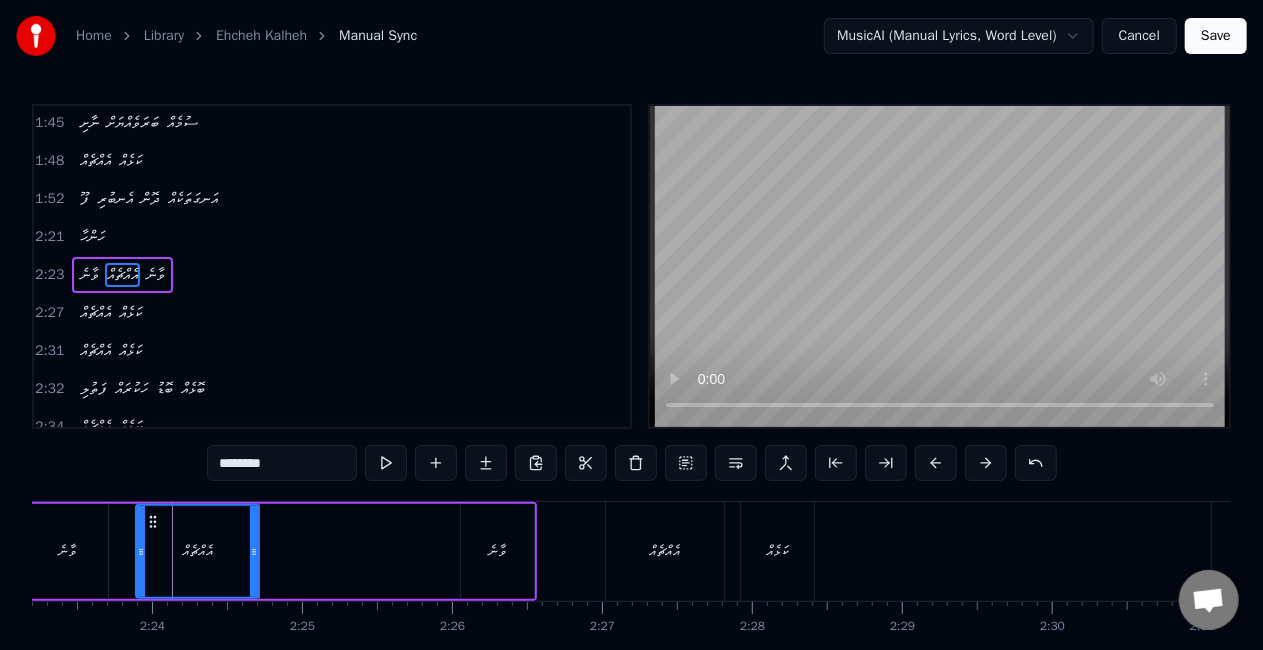 click 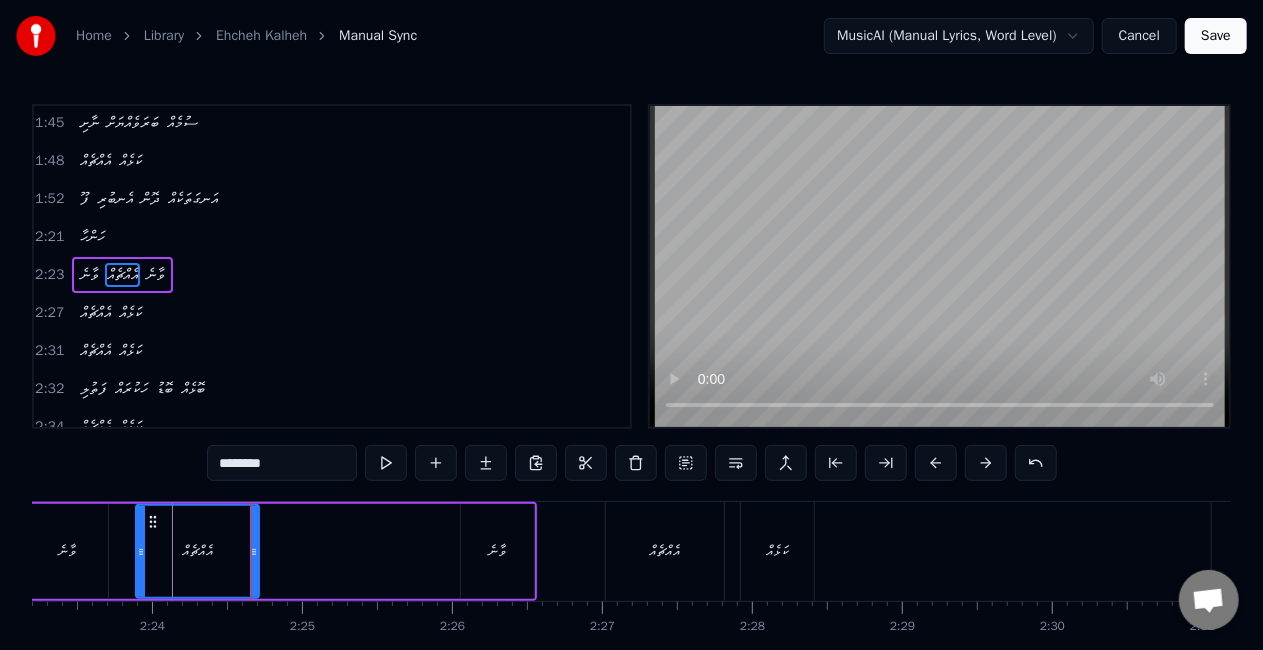 click on "އެއްޗެއް" at bounding box center (197, 551) 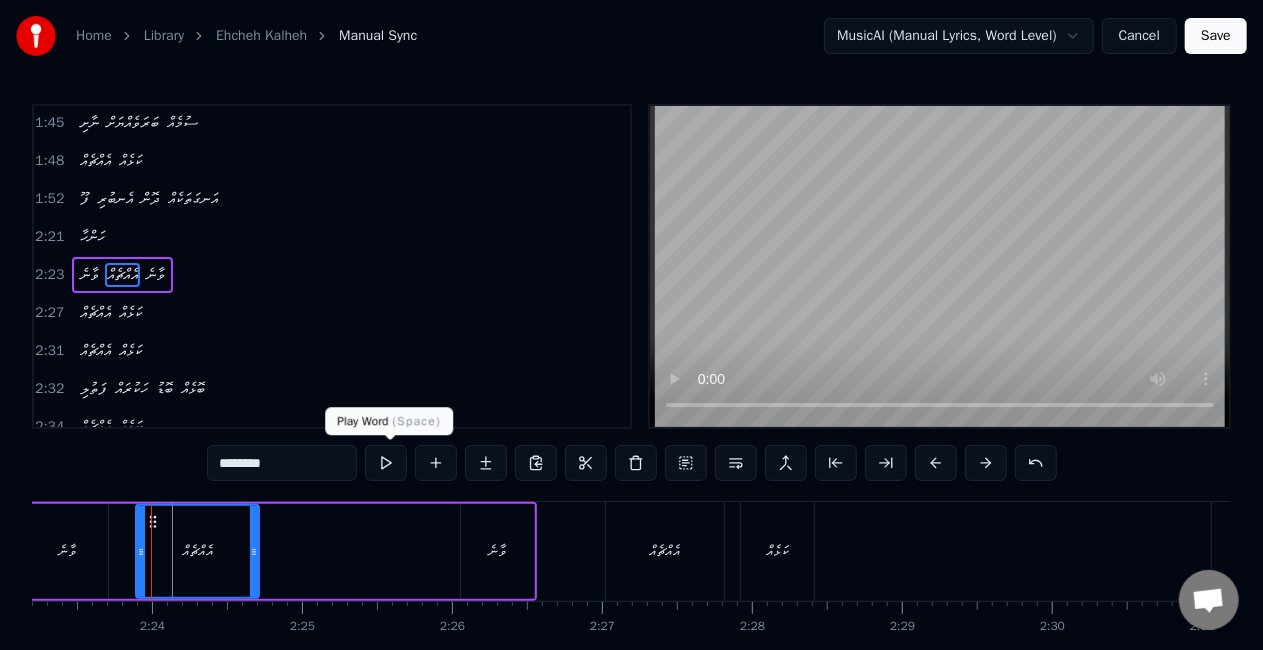 click at bounding box center (386, 463) 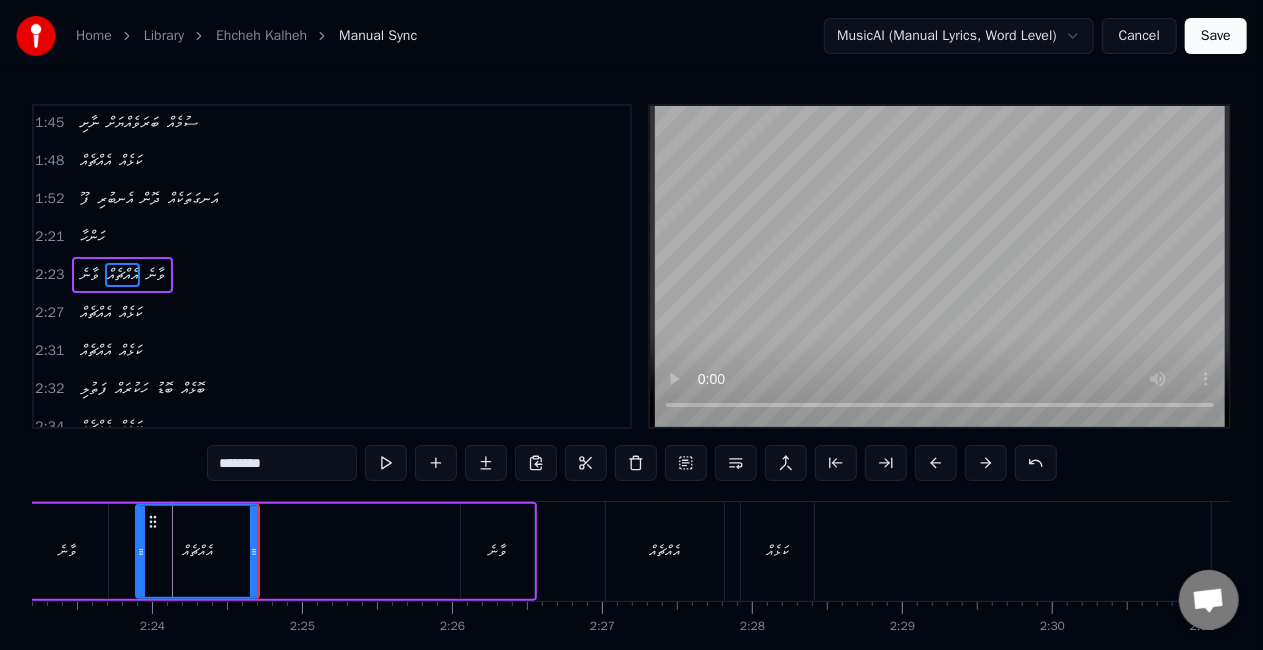 click on "ވާނެ" at bounding box center (67, 551) 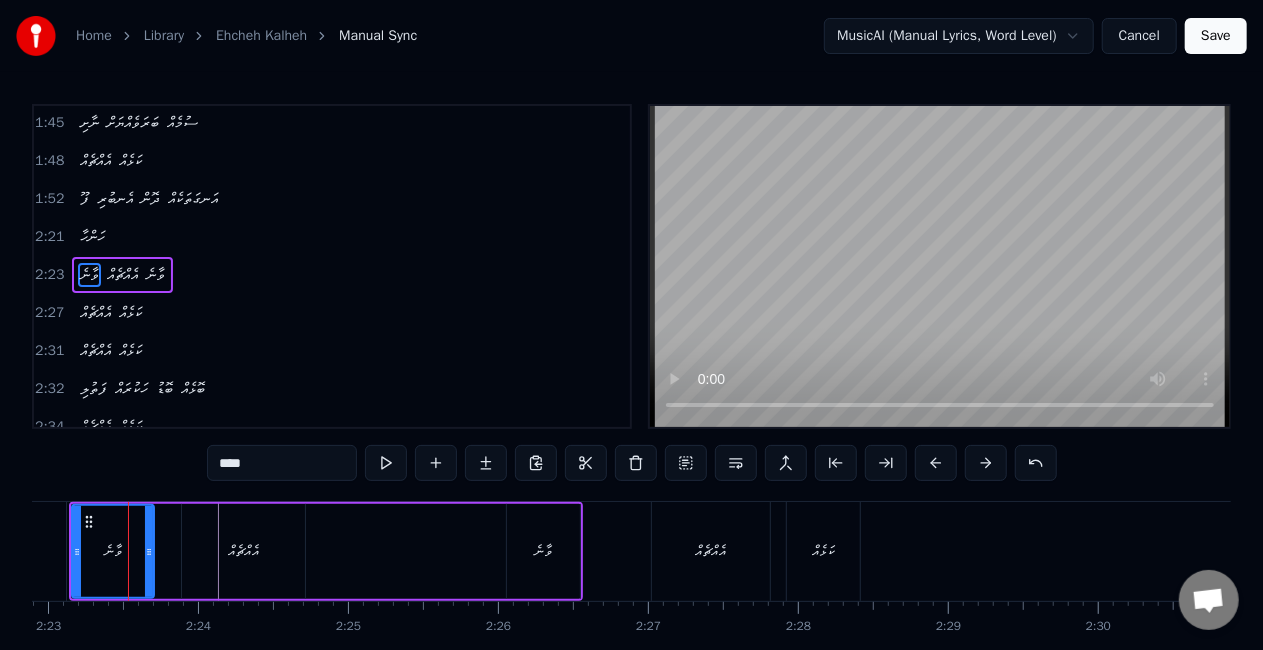 scroll, scrollTop: 0, scrollLeft: 21430, axis: horizontal 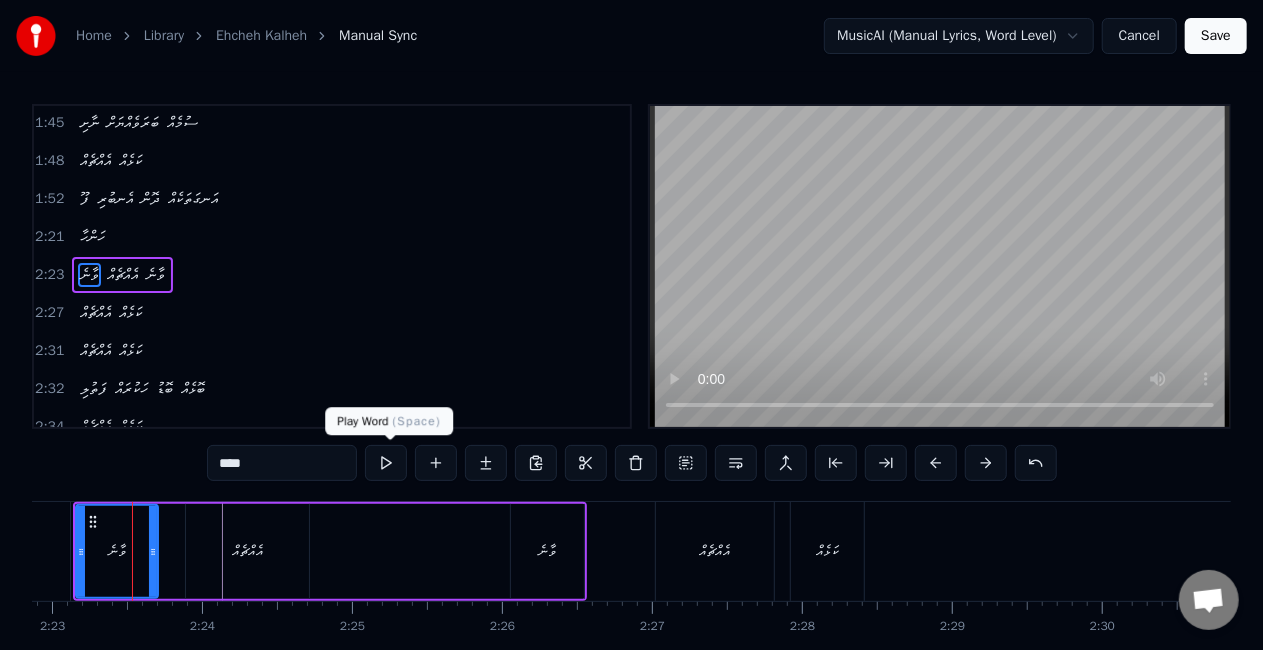 click at bounding box center [386, 463] 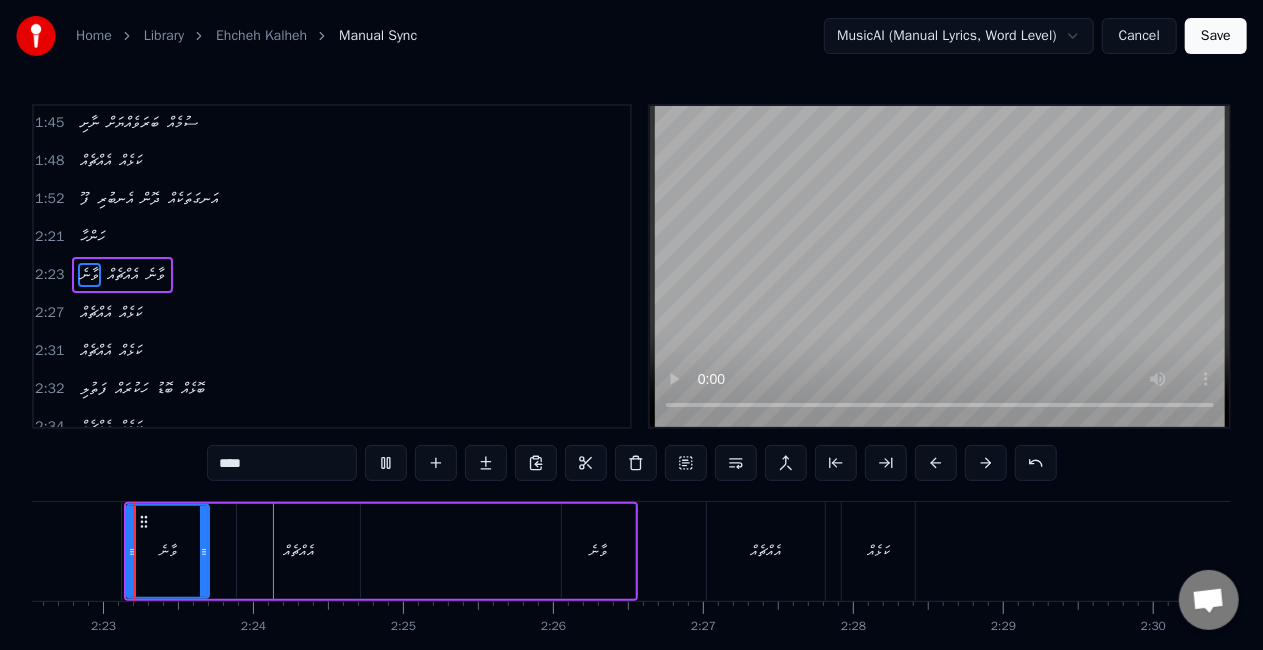 scroll, scrollTop: 0, scrollLeft: 21371, axis: horizontal 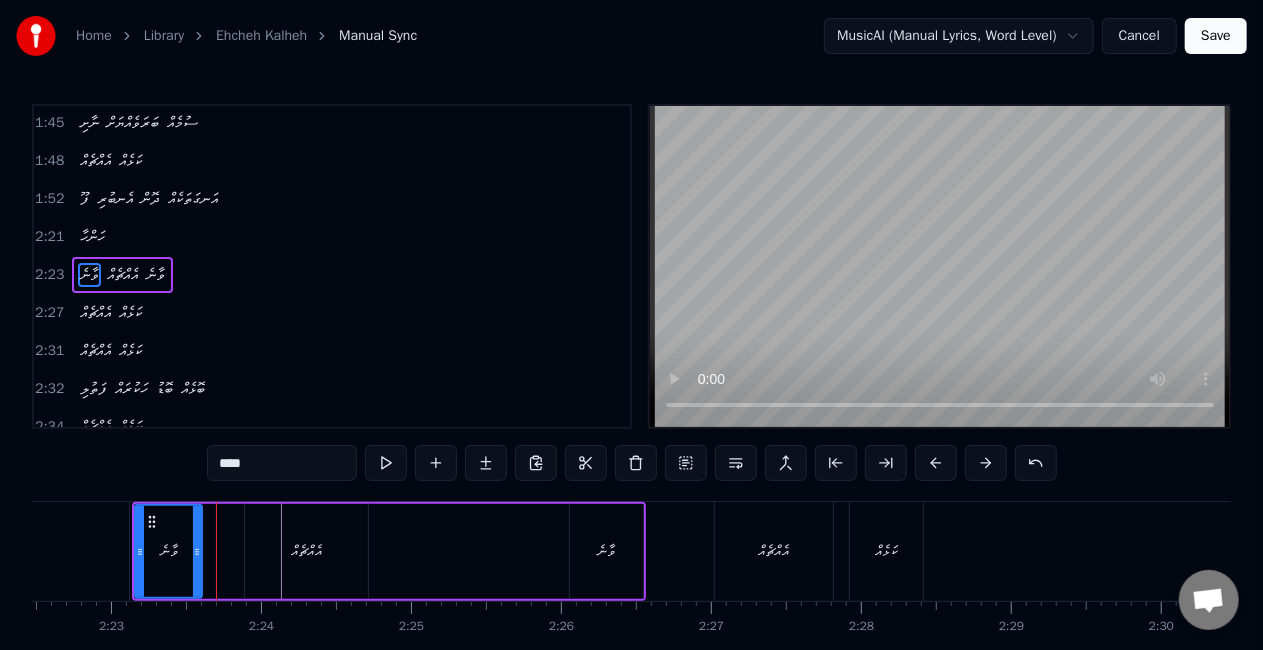 drag, startPoint x: 213, startPoint y: 544, endPoint x: 194, endPoint y: 542, distance: 19.104973 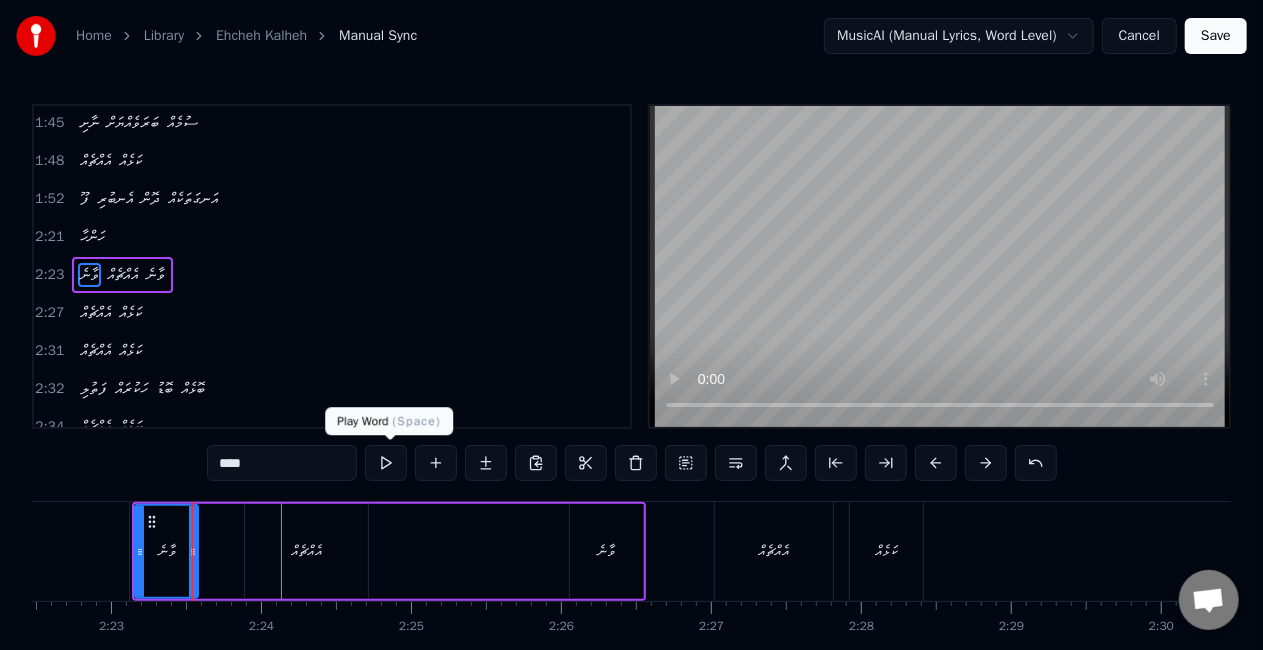 click at bounding box center [386, 463] 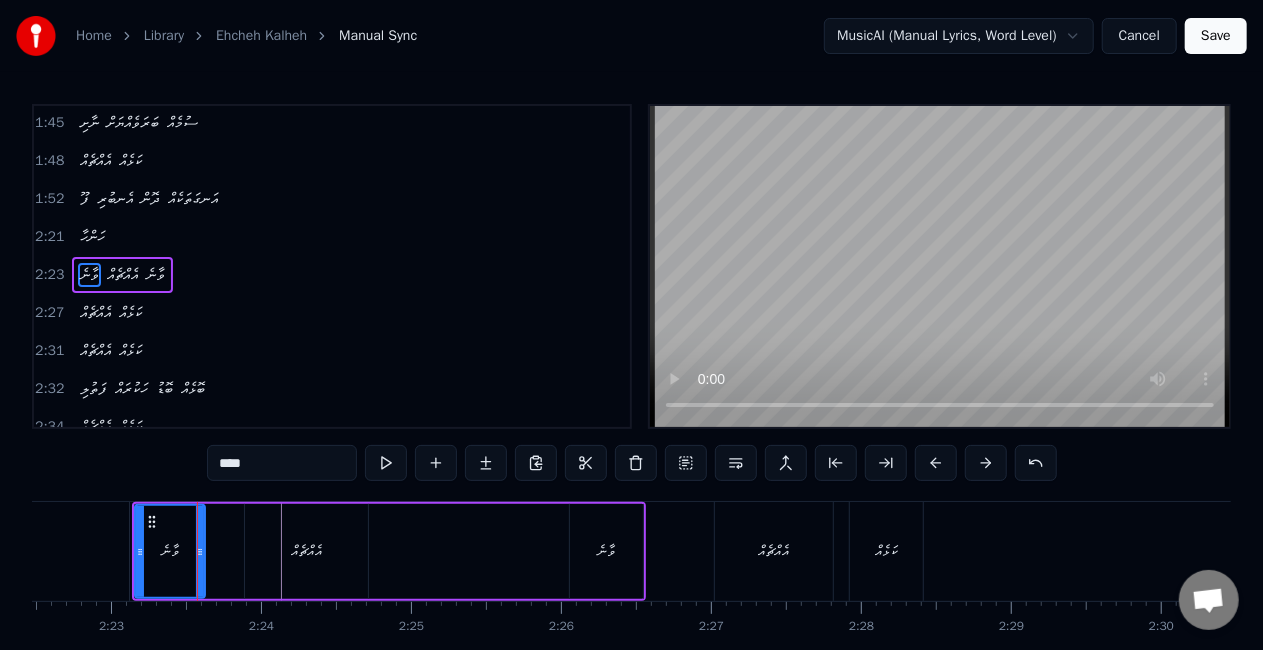 click on "އެއްޗެއް ކަޅެއް އެންމެނައް ރަހަ ފޮނި ކަޅެއް އެއްޗެއް ކަޅެއް ފަހުގެ ތަރިއައް ހަމަ ތެދެއް އެއްޗެއް ކަޅެއް ޖުމްލަ އެކު ހައްދިހަ ފަނހެއް އެއްޗެއް ކަޅެއް ދާދި  ކުޑަ ކުޑަ ކަންފުޅެއް What's up people? This woman is not just stuck together with everyone Living this world of monotony, she will act to me to run When she and I are truly known, to the top that we've been talking on So every time that we're together now, she walk right to this door and now She's cute, she's brave, she's cool, she's tall And she's it all ހަ ންހާ ވާނެ އެއްޗެއް ވާނެ އެއްޗެއް ކަޅެއް ފަތުލި ހަކުރައް ބޮޑު ބޮޅެއް އެއްޗެއް ކަޅެއް އެންމެނައް ބިރުވެރިކަމެއް އެއްޗެއް ކަޅެއް ނާށި ބަރަވެއްޔަށް ސުމެއް އެއްޗެއް ކަޅެއް ފޫ އެނބުރި ދޮން ހަންހާ" at bounding box center (-7839, 551) 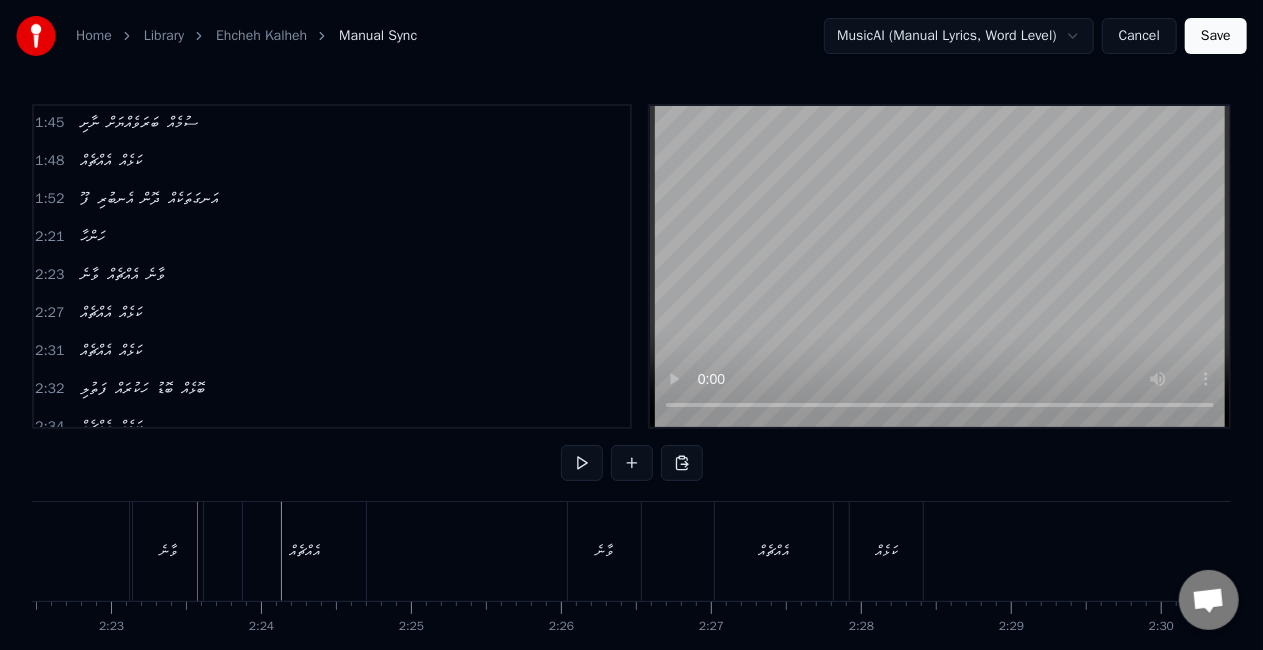 click on "އެއްޗެއް" at bounding box center (304, 551) 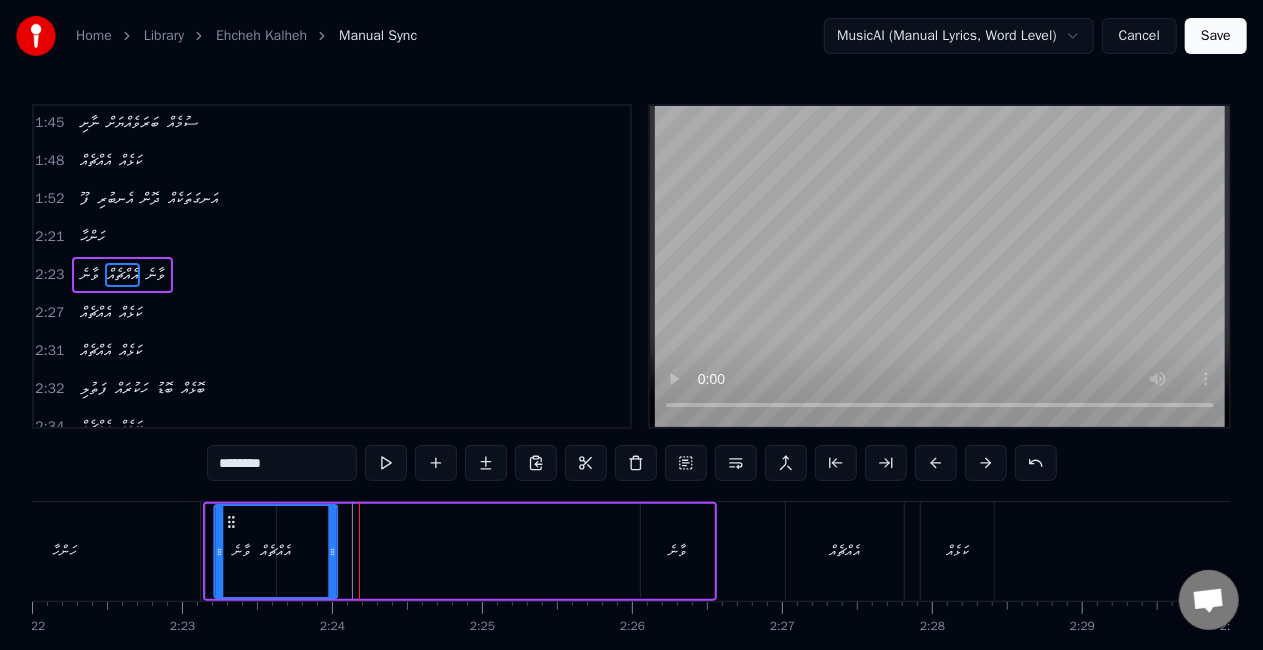 scroll, scrollTop: 0, scrollLeft: 21273, axis: horizontal 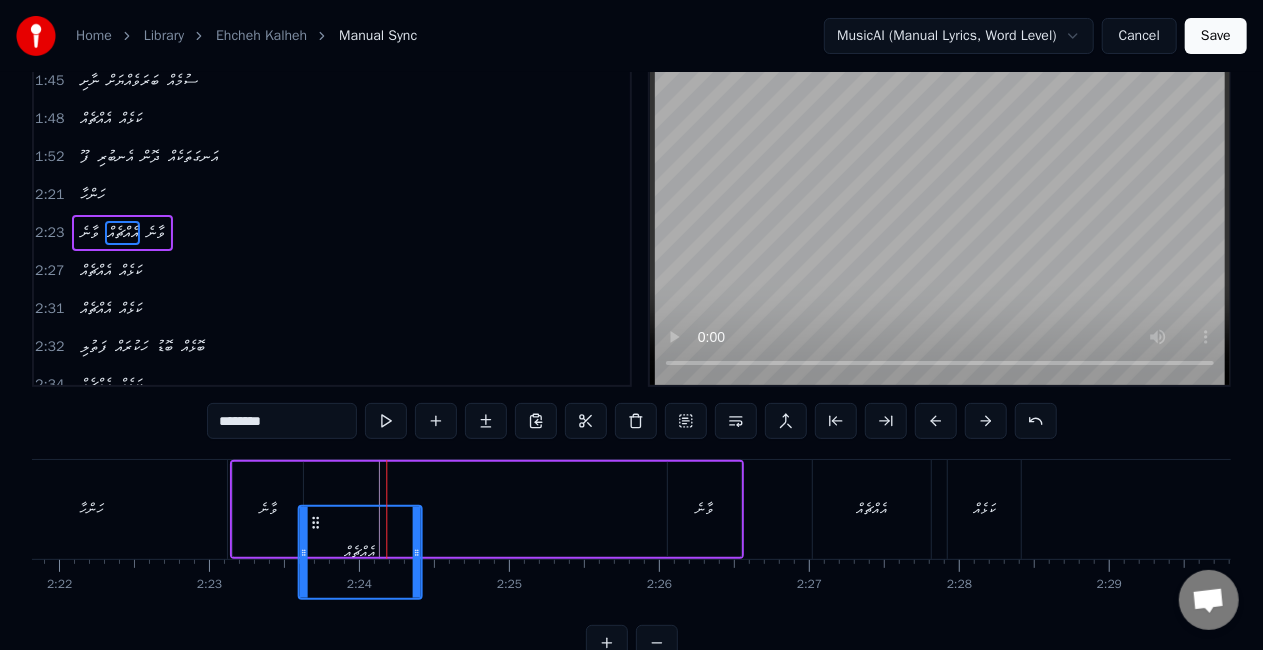drag, startPoint x: 260, startPoint y: 522, endPoint x: 314, endPoint y: 476, distance: 70.93659 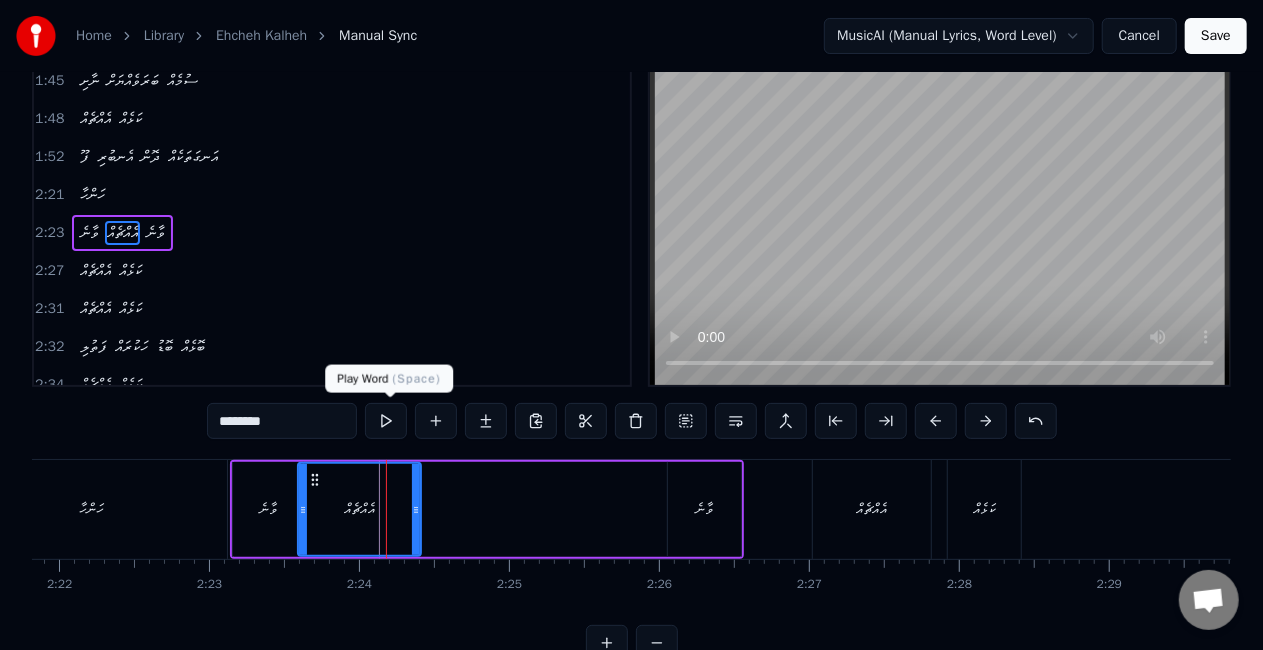 click at bounding box center (386, 421) 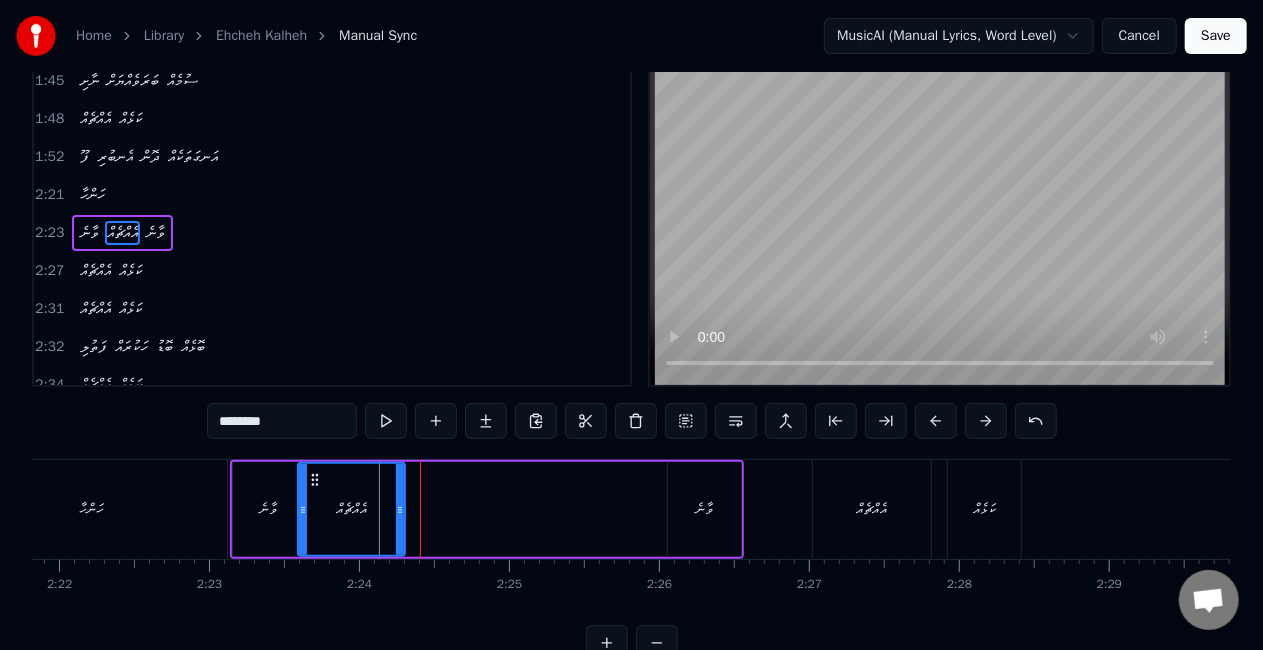 drag, startPoint x: 418, startPoint y: 504, endPoint x: 402, endPoint y: 499, distance: 16.763054 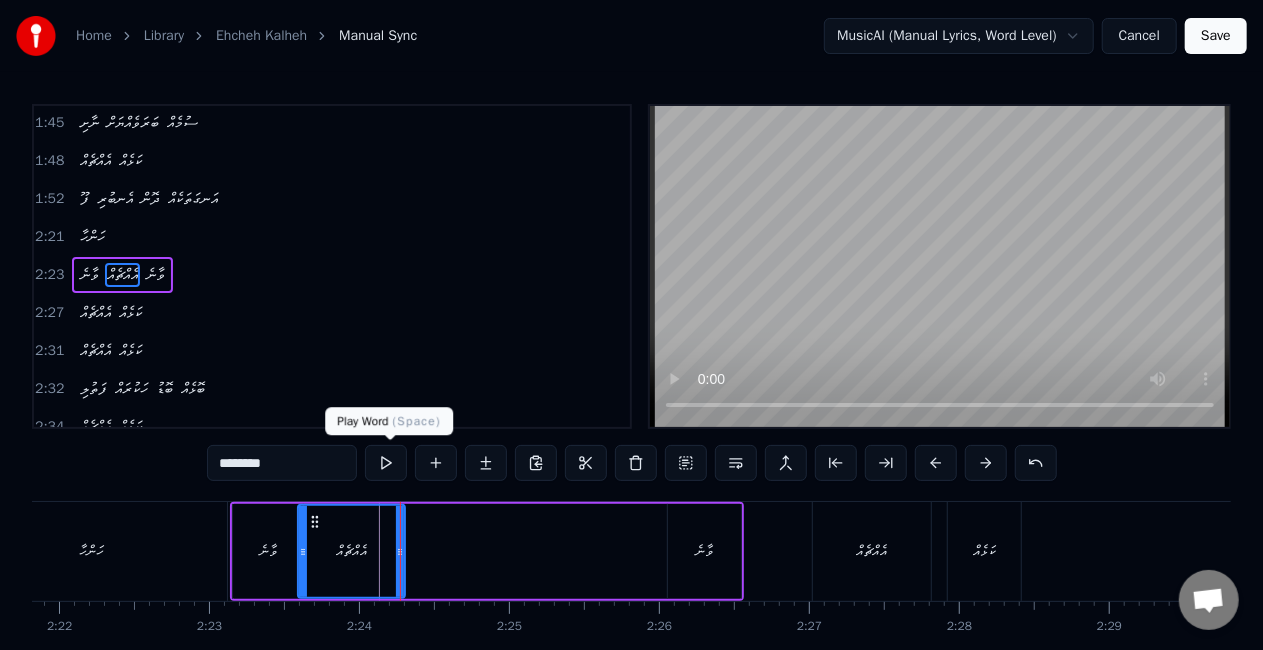 click at bounding box center [386, 463] 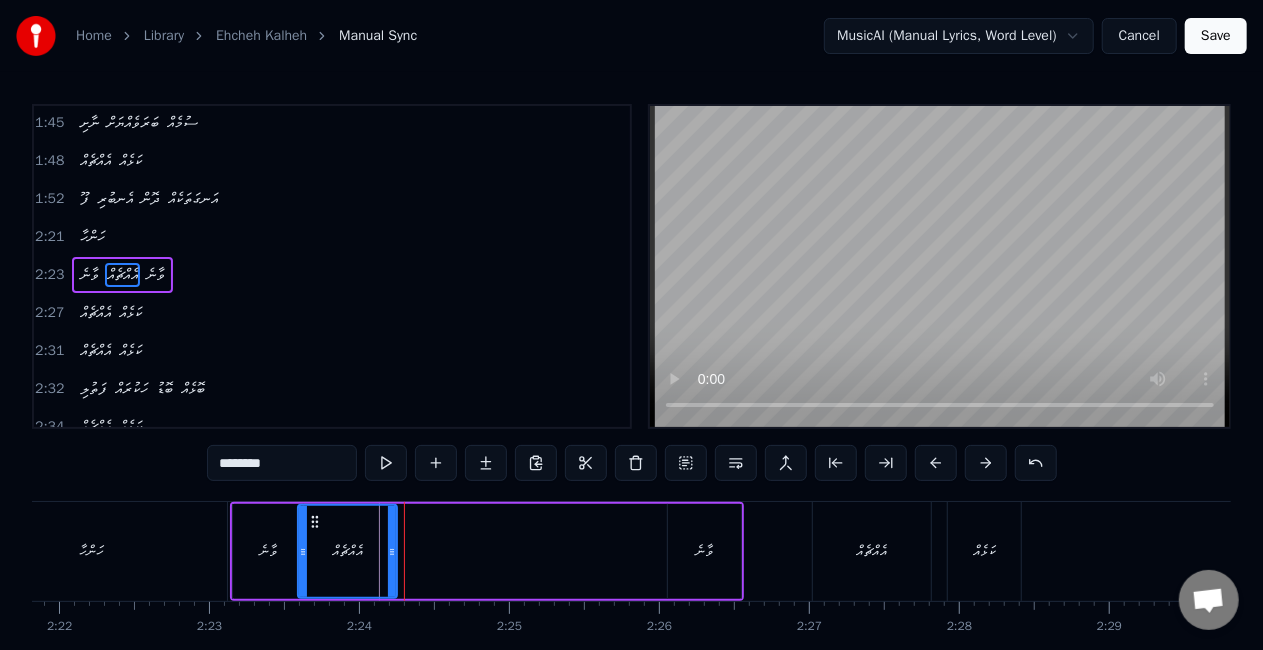 drag, startPoint x: 401, startPoint y: 532, endPoint x: 390, endPoint y: 528, distance: 11.7046995 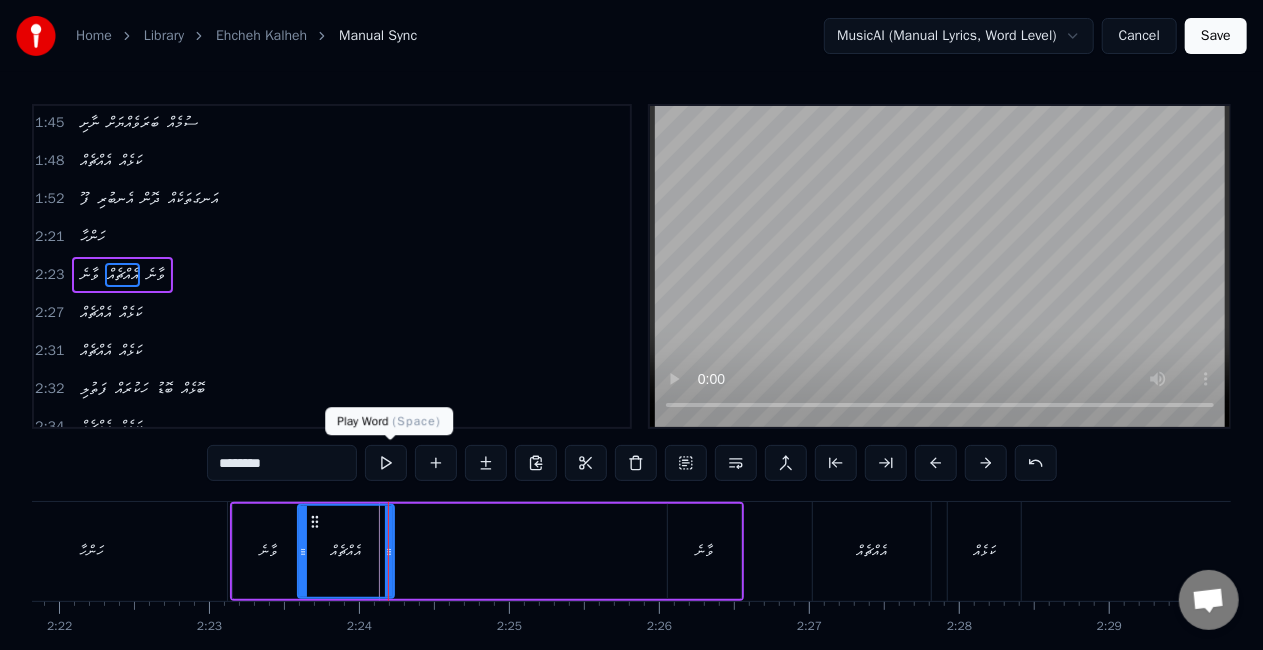 click at bounding box center [386, 463] 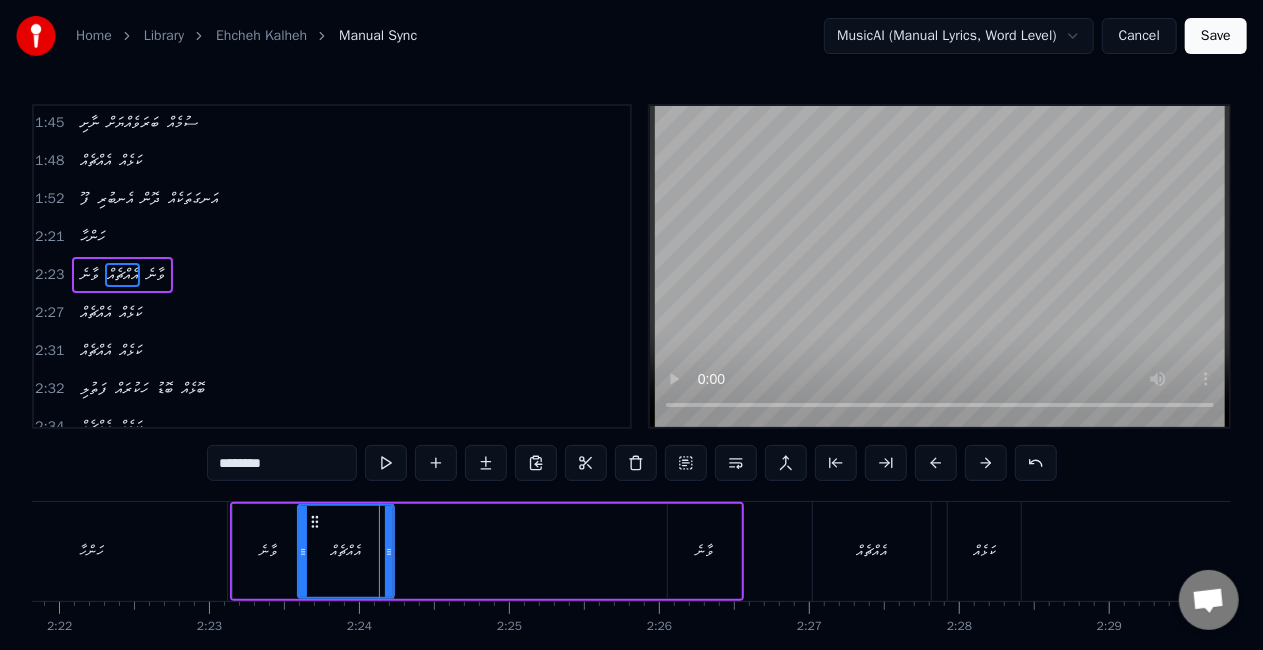 click on "ވާނެ" at bounding box center (268, 551) 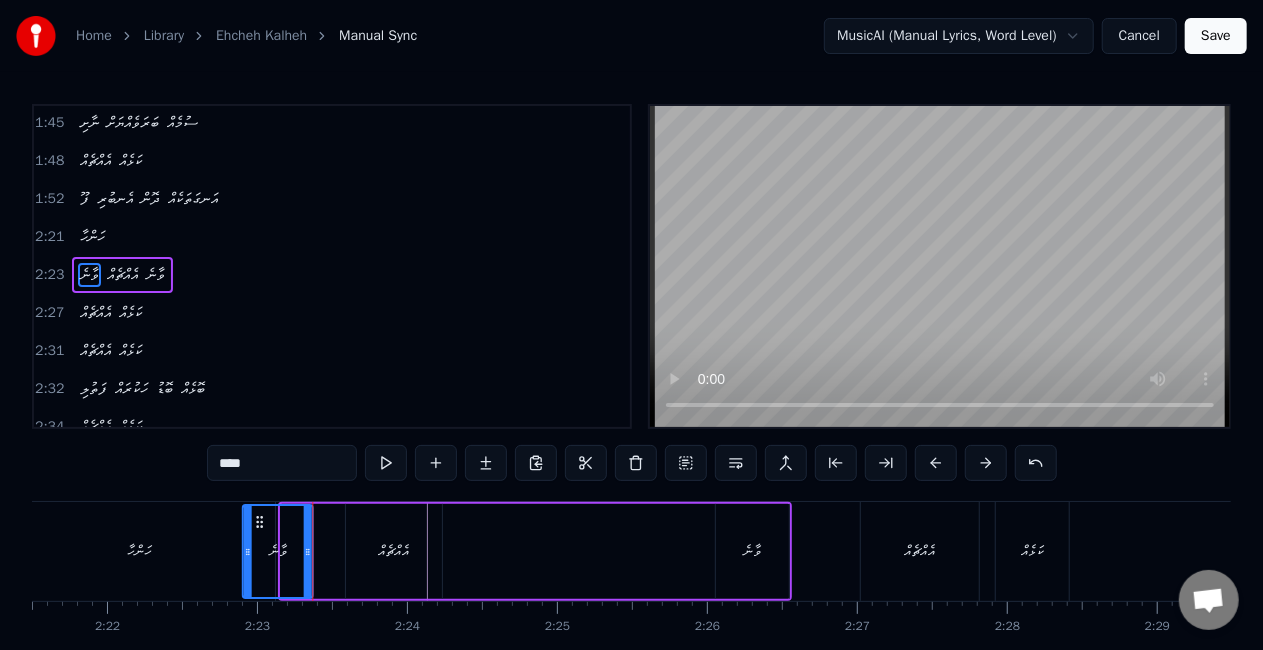 drag, startPoint x: 251, startPoint y: 520, endPoint x: 269, endPoint y: 522, distance: 18.110771 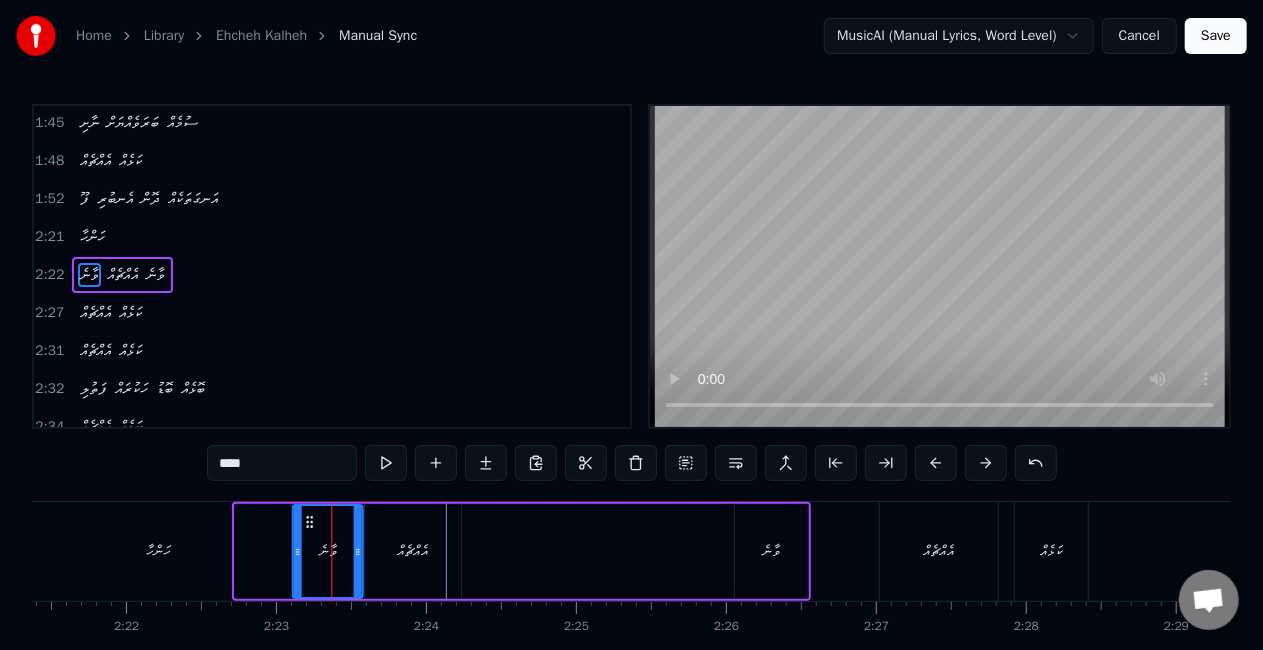 drag, startPoint x: 255, startPoint y: 520, endPoint x: 314, endPoint y: 527, distance: 59.413803 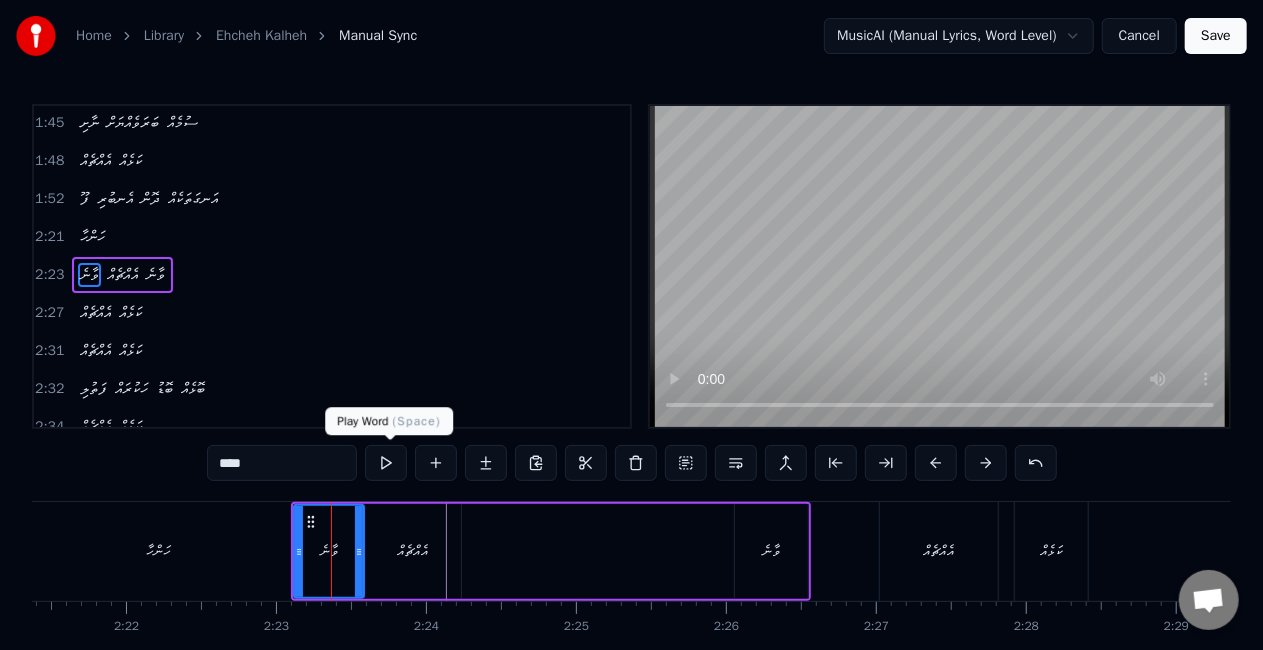 click at bounding box center (386, 463) 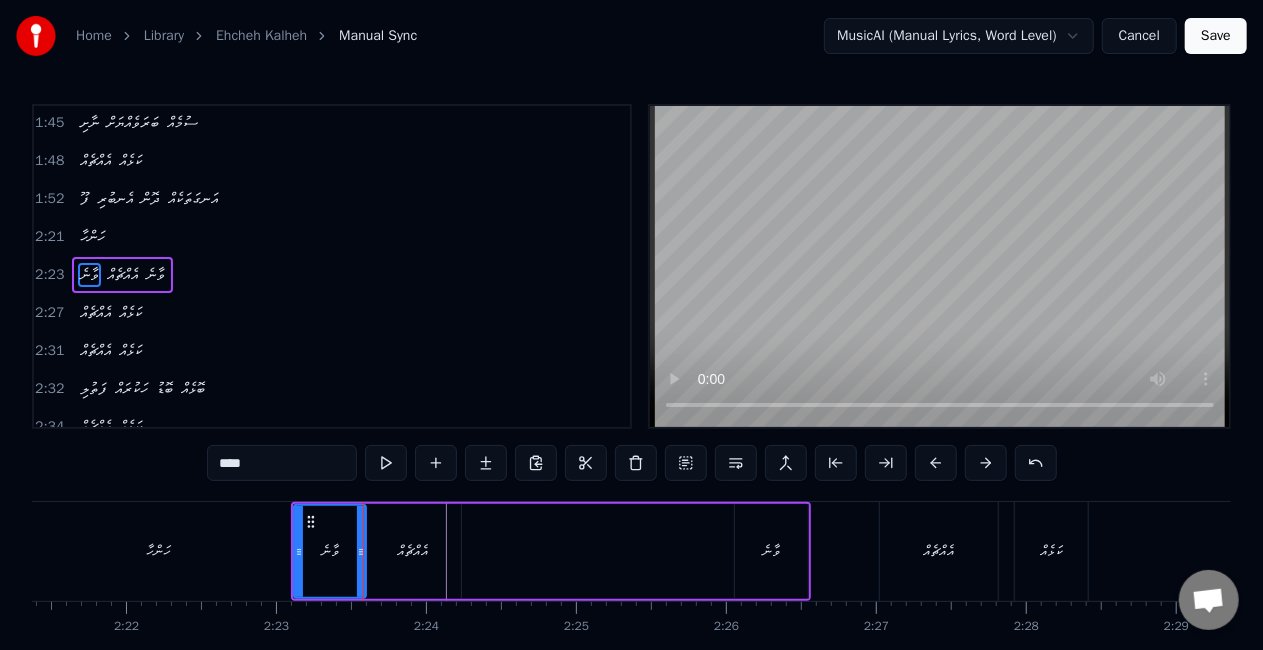 click on "އެއްޗެއް ކަޅެއް އެންމެނައް ރަހަ ފޮނި ކަޅެއް އެއްޗެއް ކަޅެއް ފަހުގެ ތަރިއައް ހަމަ ތެދެއް އެއްޗެއް ކަޅެއް ޖުމްލަ އެކު ހައްދިހަ ފަނހެއް އެއްޗެއް ކަޅެއް ދާދި  ކުޑަ ކުޑަ ކަންފުޅެއް What's up people? This woman is not just stuck together with everyone Living this world of monotony, she will act to me to run When she and I are truly known, to the top that we've been talking on So every time that we're together now, she walk right to this door and now She's cute, she's brave, she's cool, she's tall And she's it all ހަ ންހާ ވާނެ އެއްޗެއް ވާނެ އެއްޗެއް ކަޅެއް ފަތުލި ހަކުރައް ބޮޑު ބޮޅެއް އެއްޗެއް ކަޅެއް އެންމެނައް ބިރުވެރިކަމެއް އެއްޗެއް ކަޅެއް ނާށި ބަރަވެއްޔަށް ސުމެއް އެއްޗެއް ކަޅެއް ފޫ އެނބުރި ދޮން ހަންހާ" at bounding box center [-7674, 551] 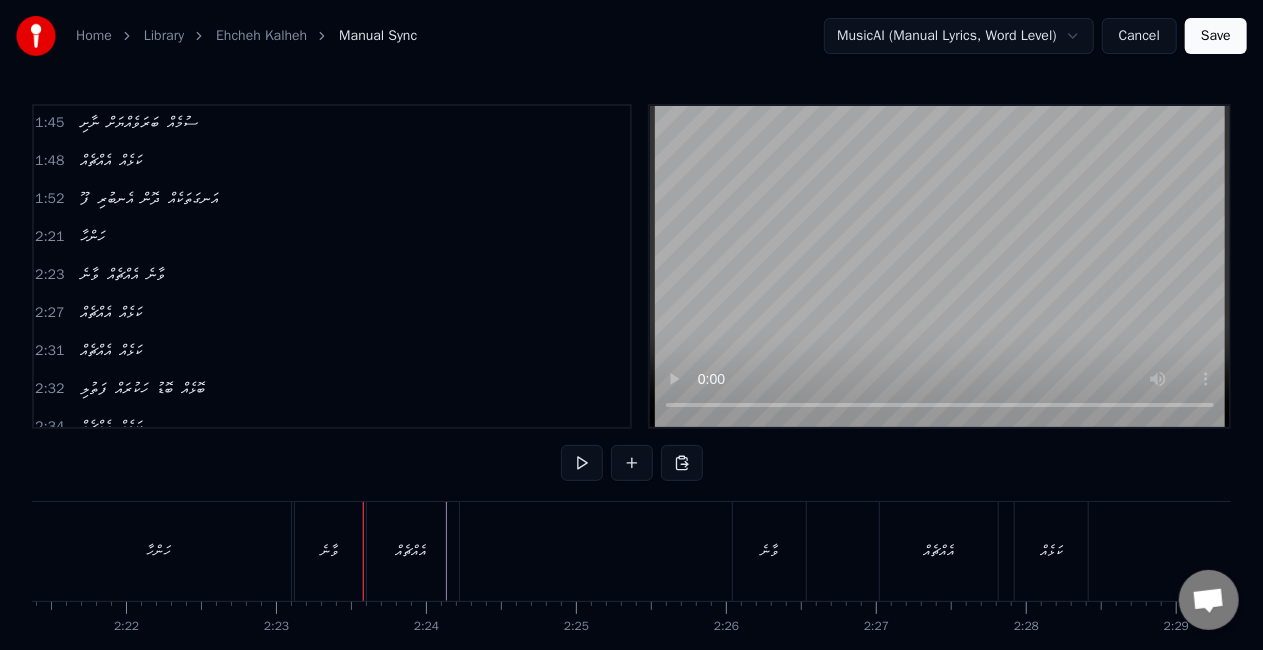 click on "އެއްޗެއް" at bounding box center [411, 551] 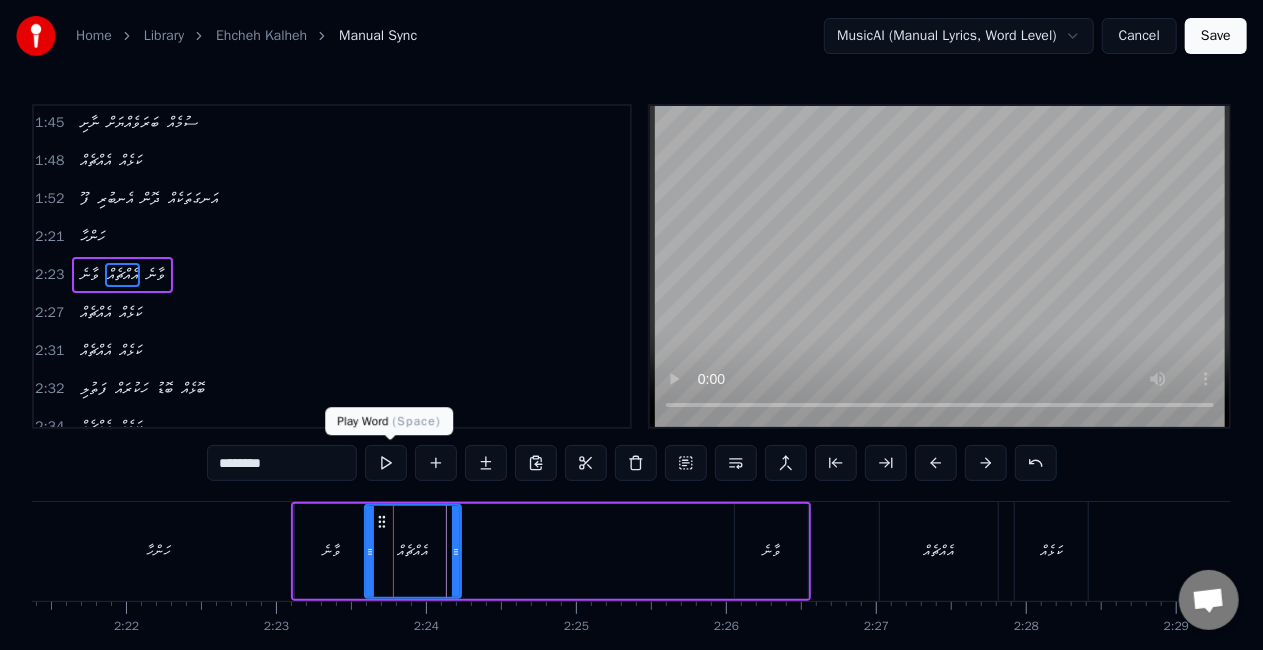 click at bounding box center [386, 463] 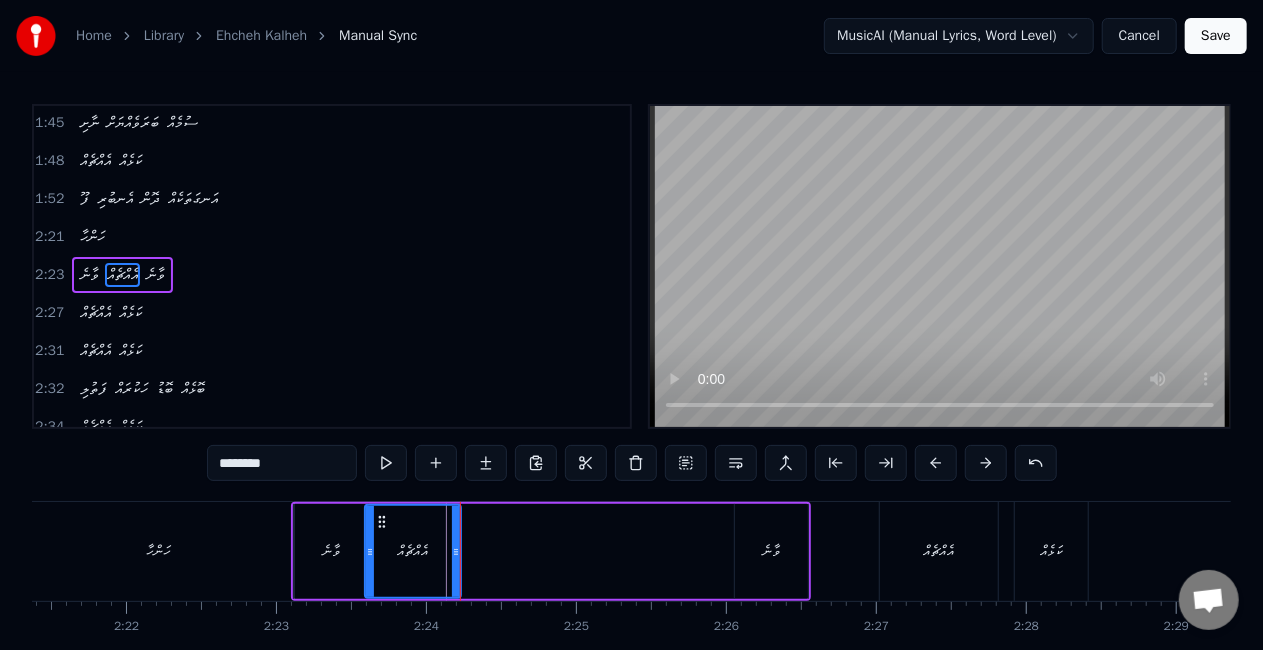 click on "ވާނެ" at bounding box center (331, 551) 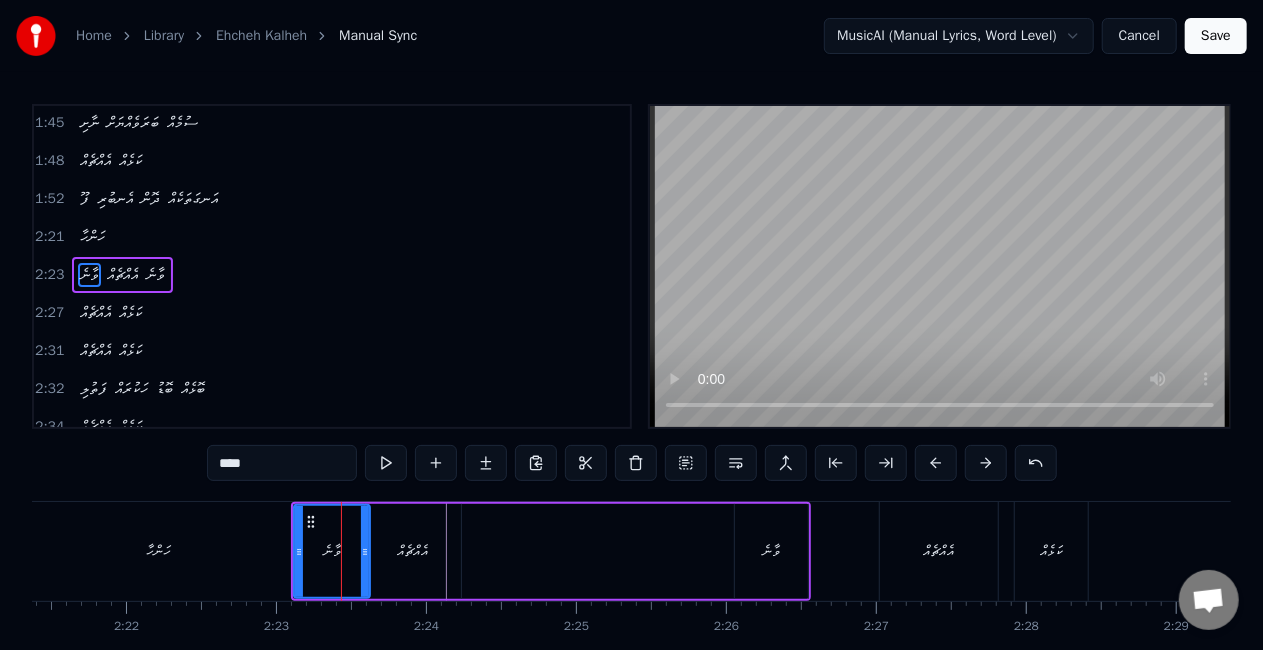 click 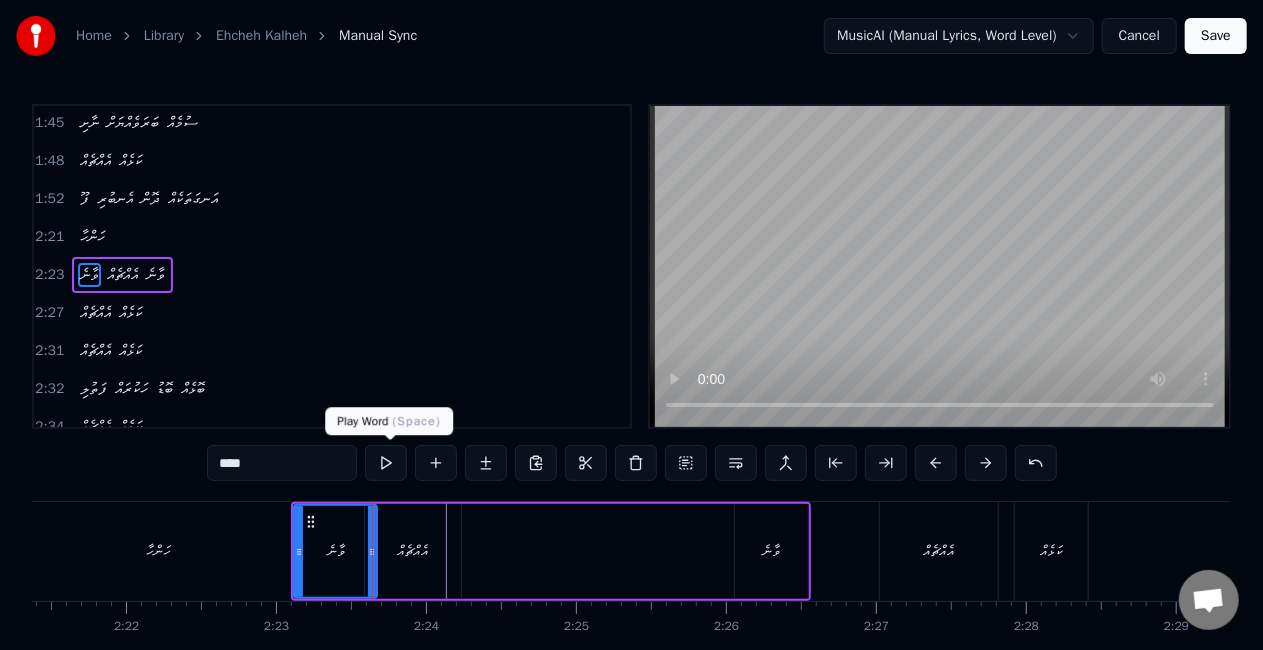 click at bounding box center [386, 463] 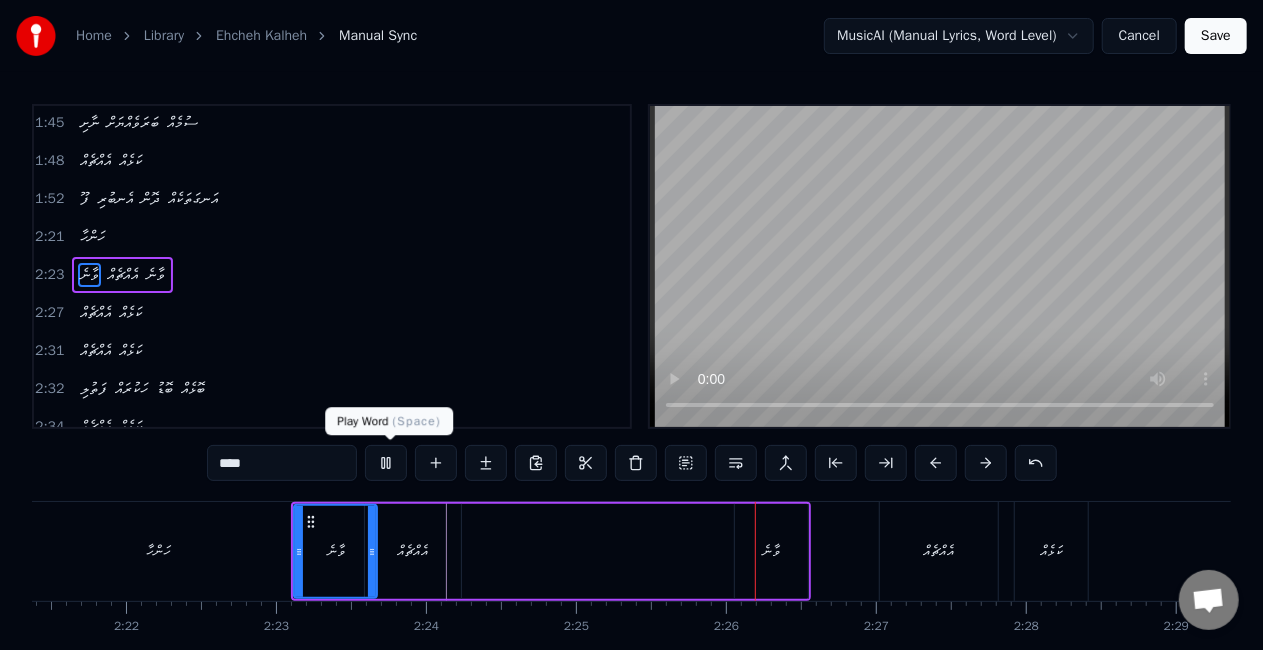 click at bounding box center (386, 463) 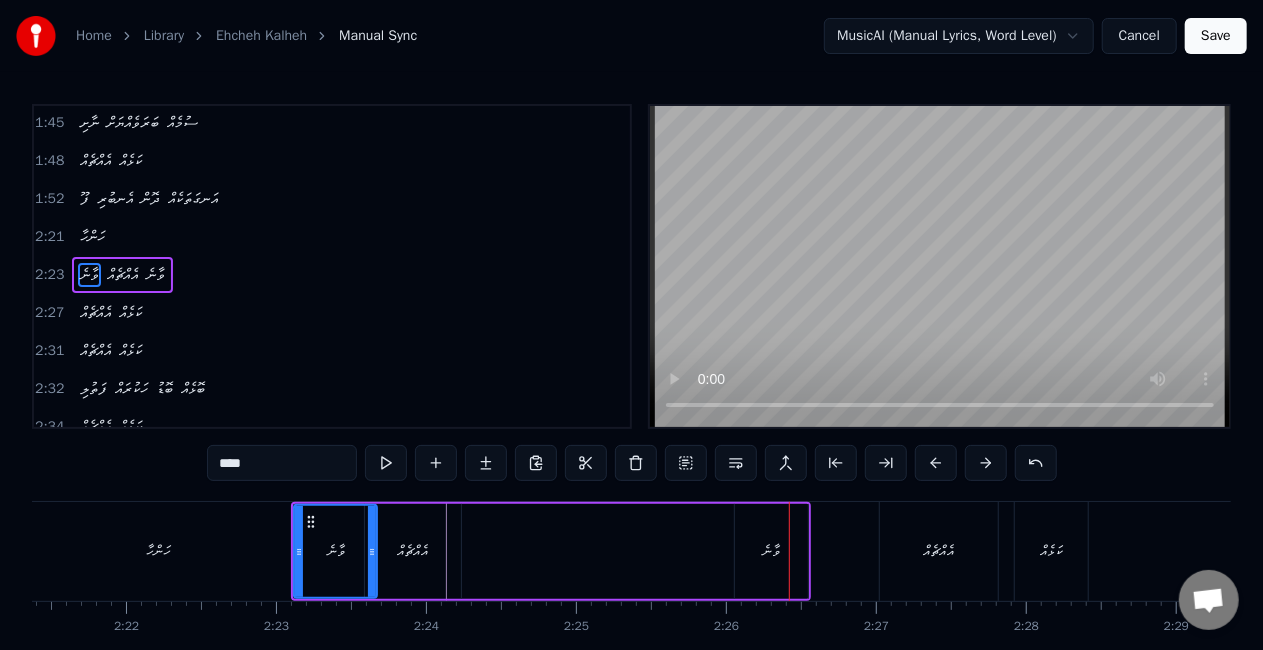 click on "ވާނެ" at bounding box center (771, 551) 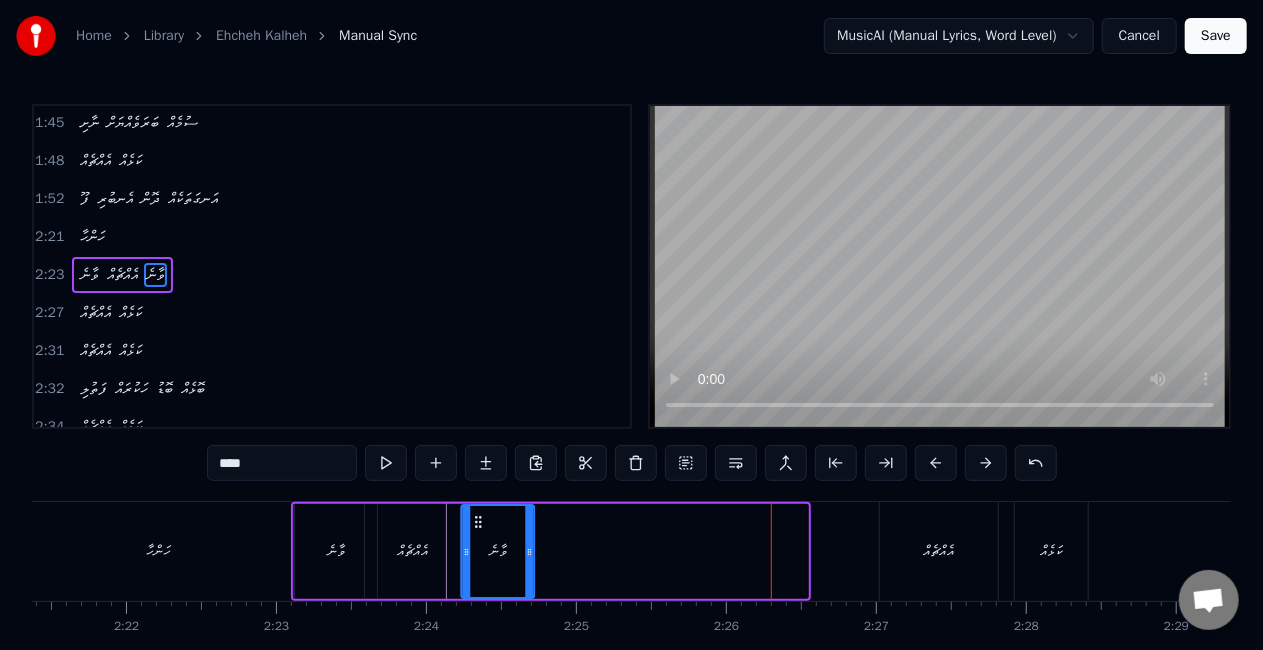 drag, startPoint x: 752, startPoint y: 521, endPoint x: 477, endPoint y: 509, distance: 275.2617 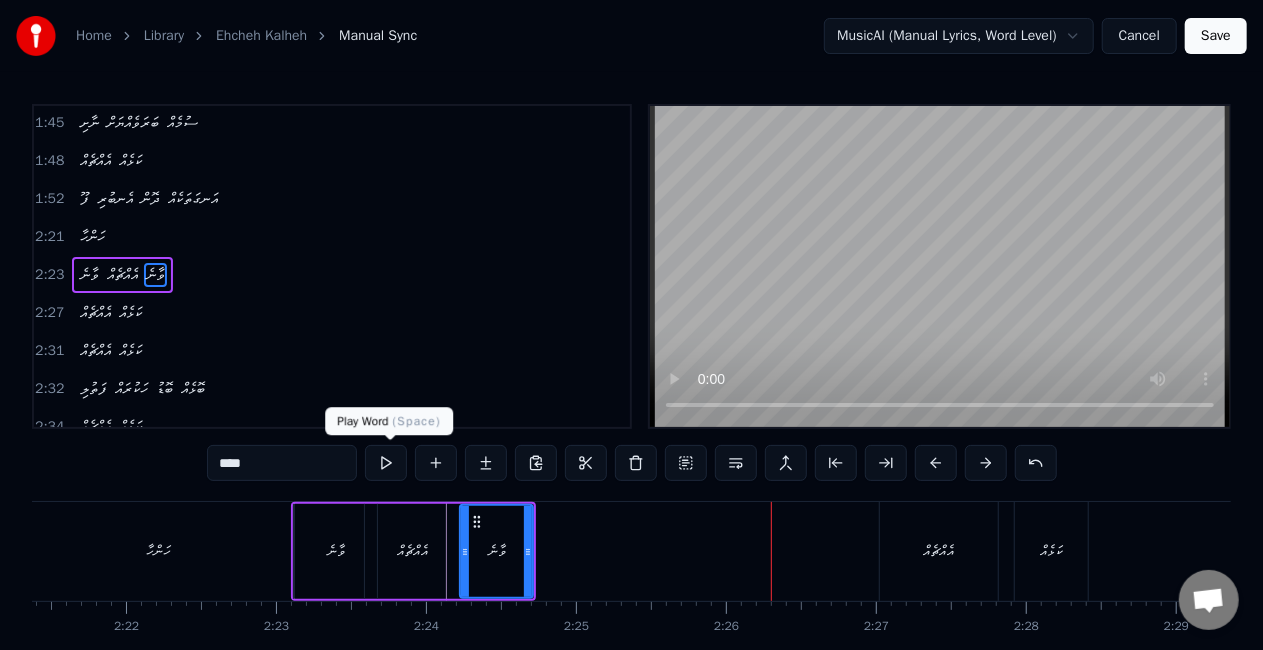 click at bounding box center (386, 463) 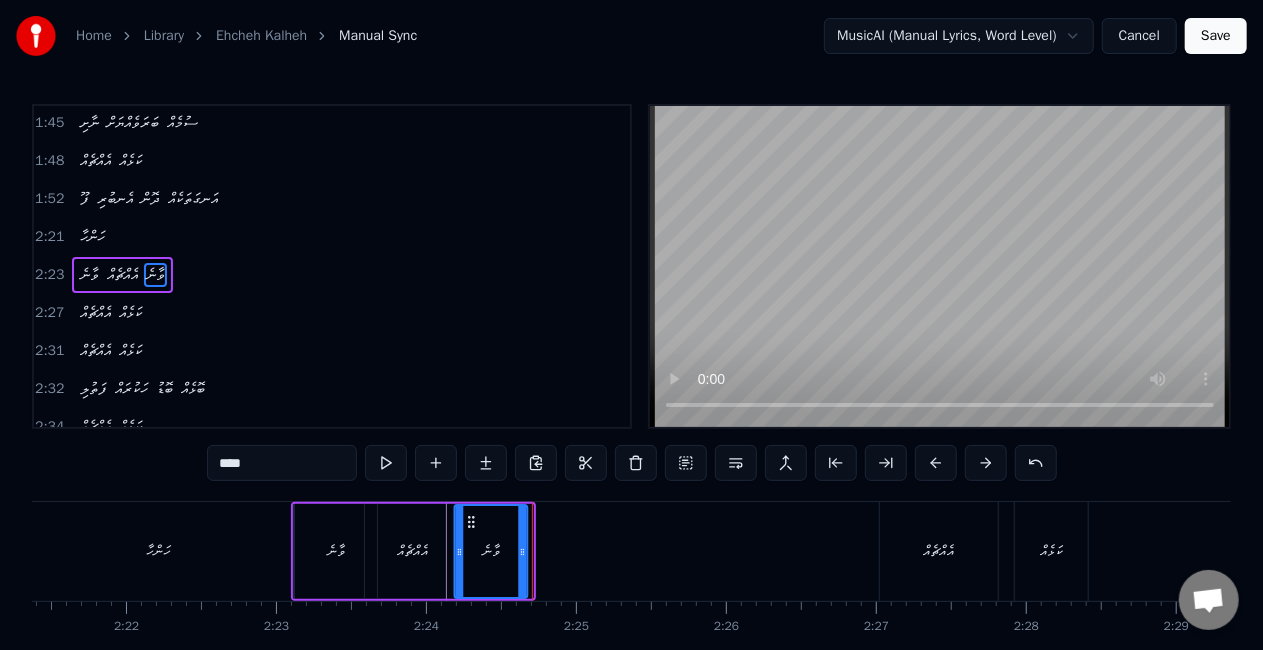 click 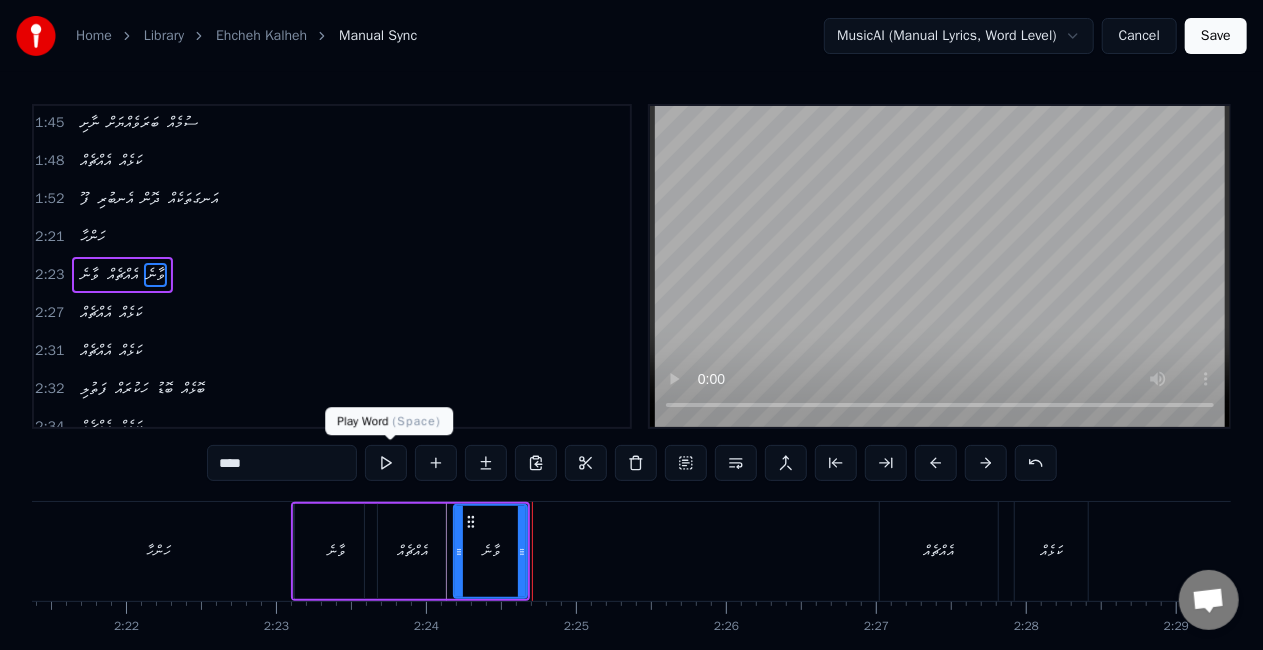 click at bounding box center (386, 463) 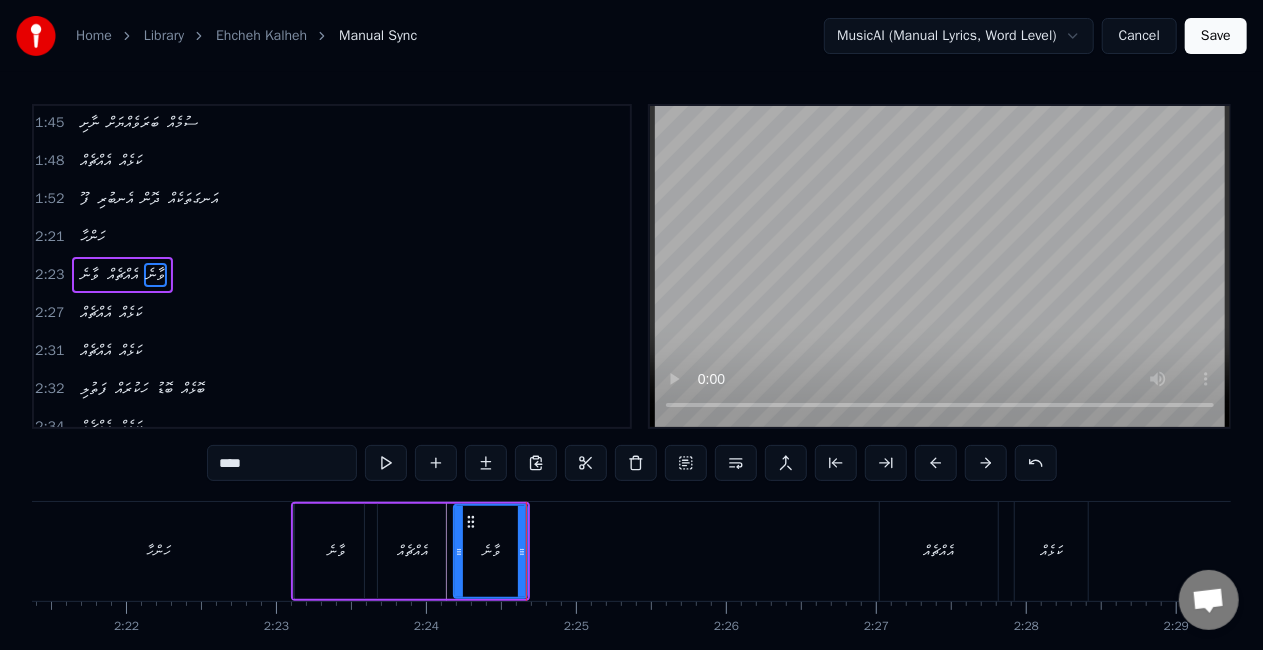 click 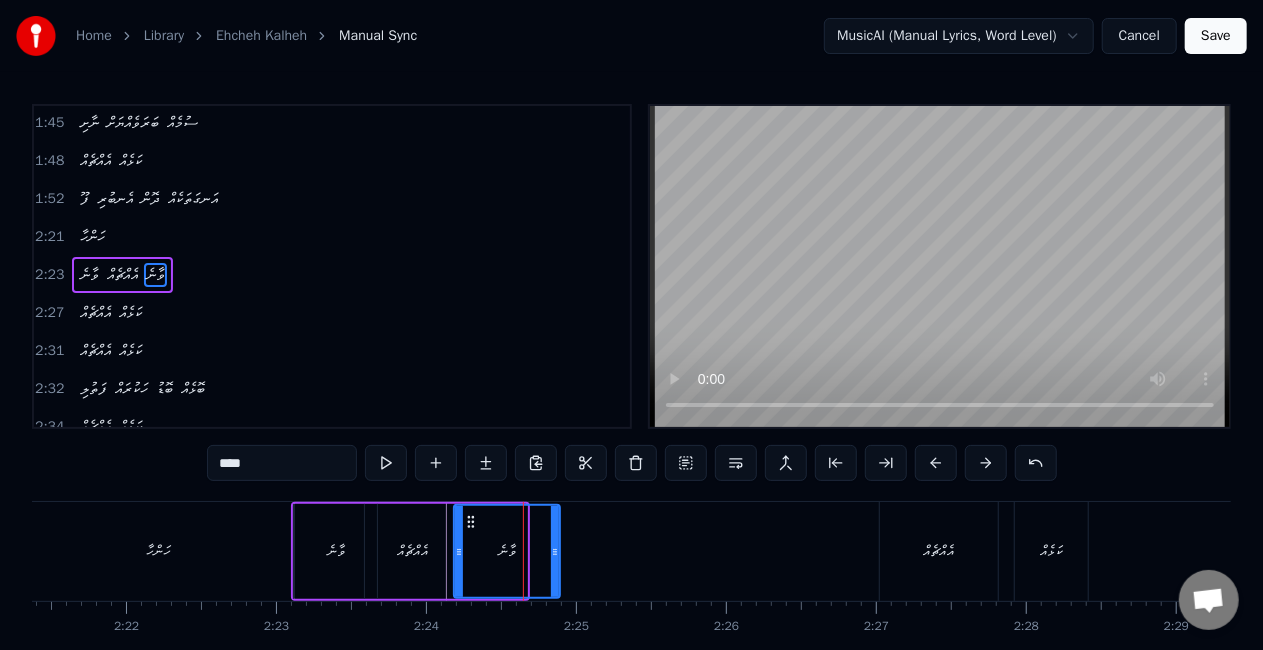 drag, startPoint x: 524, startPoint y: 548, endPoint x: 557, endPoint y: 548, distance: 33 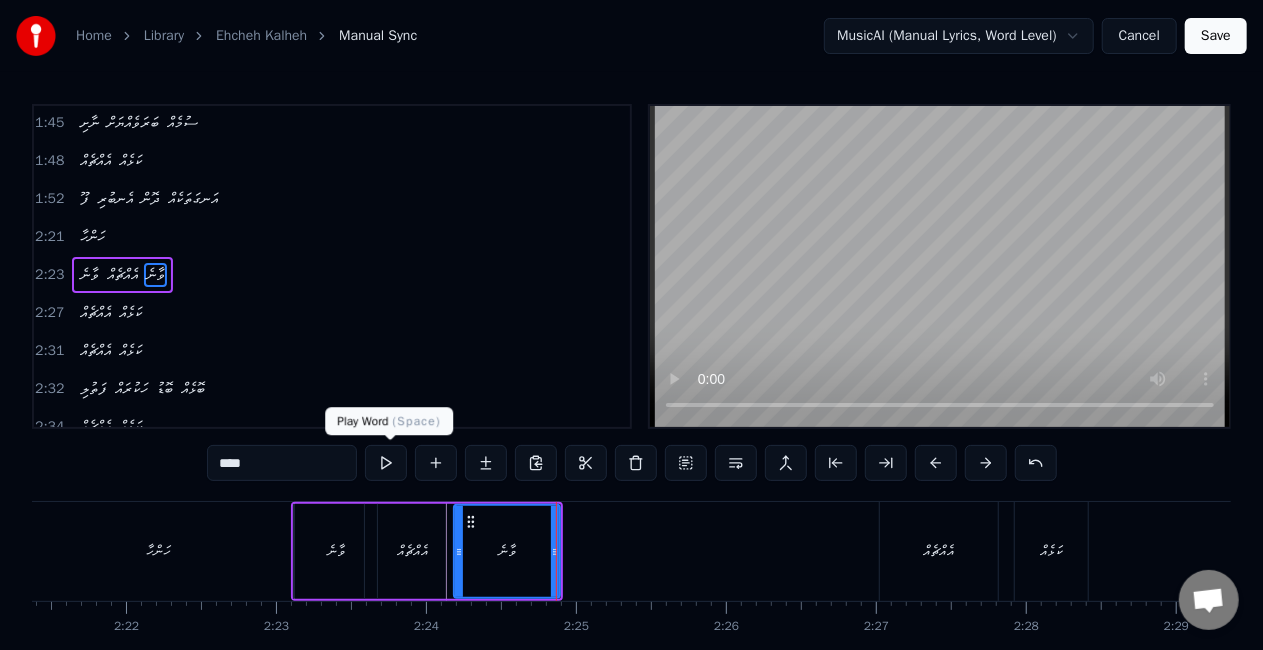 click at bounding box center [386, 463] 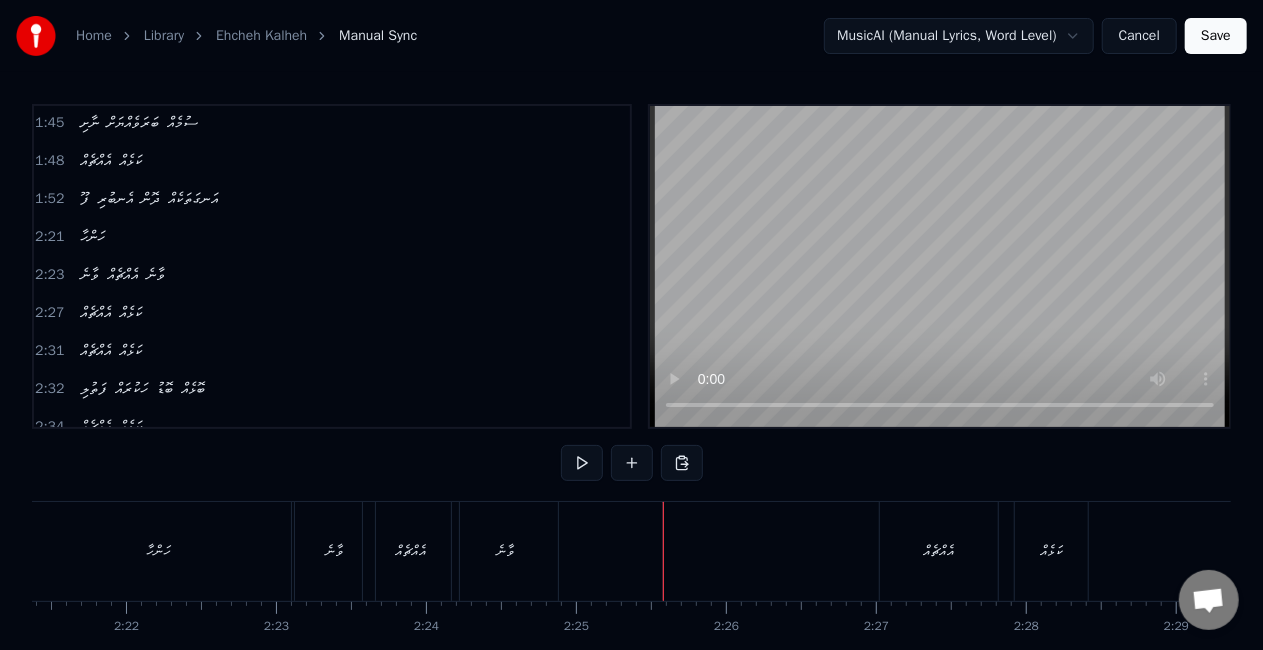 click on "ހަންހާ" at bounding box center [158, 551] 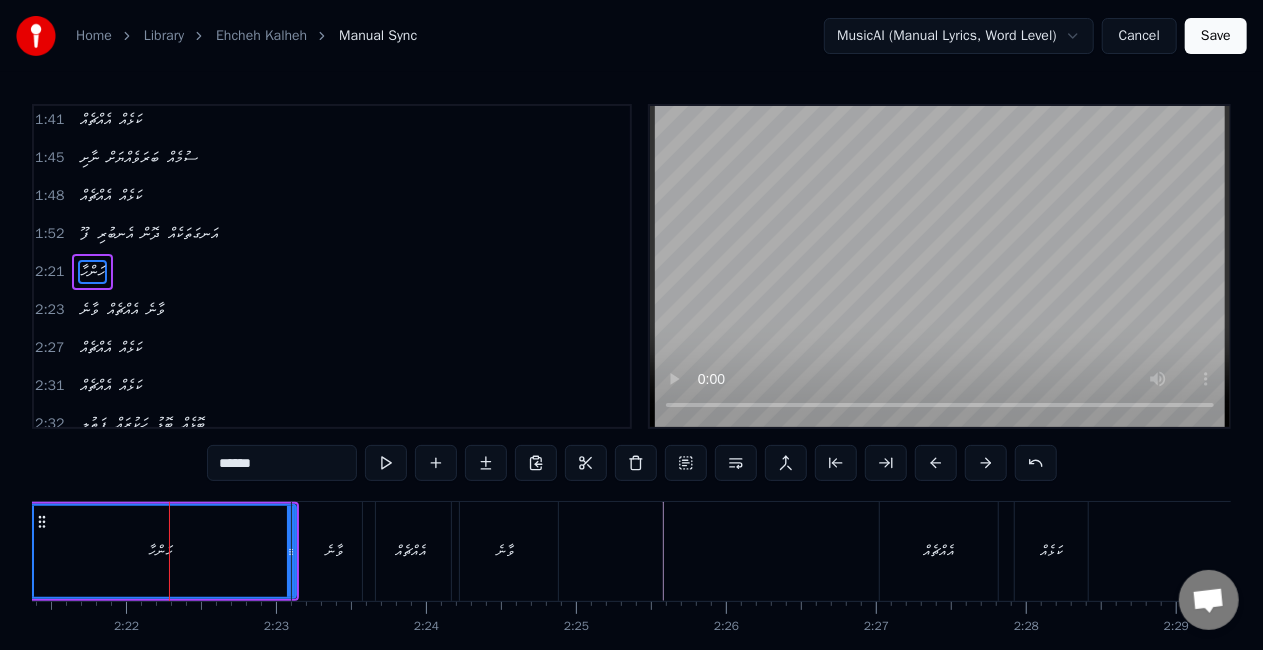 scroll, scrollTop: 762, scrollLeft: 0, axis: vertical 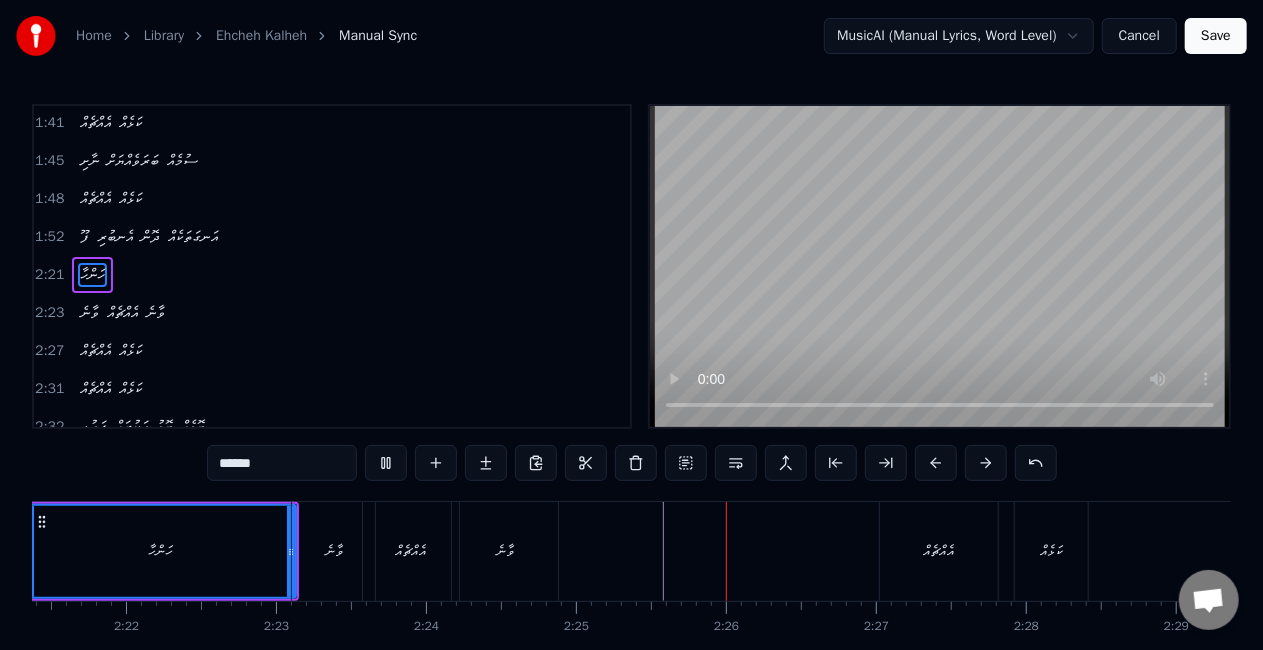 click on "ވާނެ" at bounding box center (505, 551) 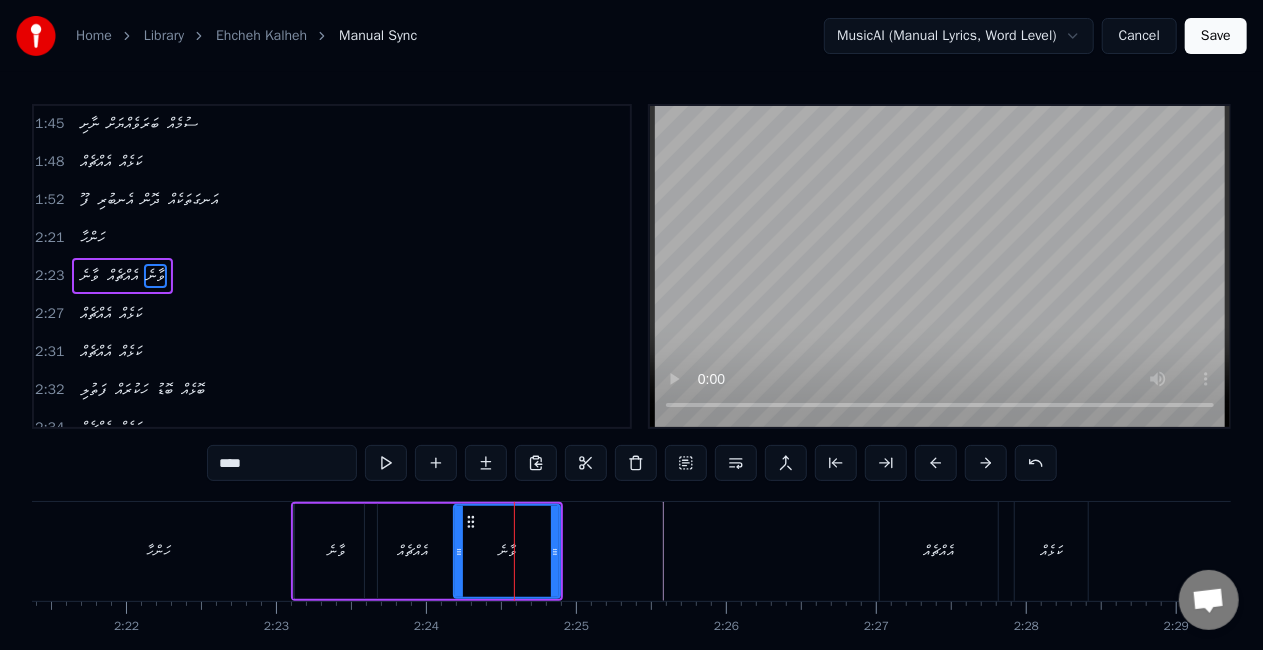 scroll, scrollTop: 800, scrollLeft: 0, axis: vertical 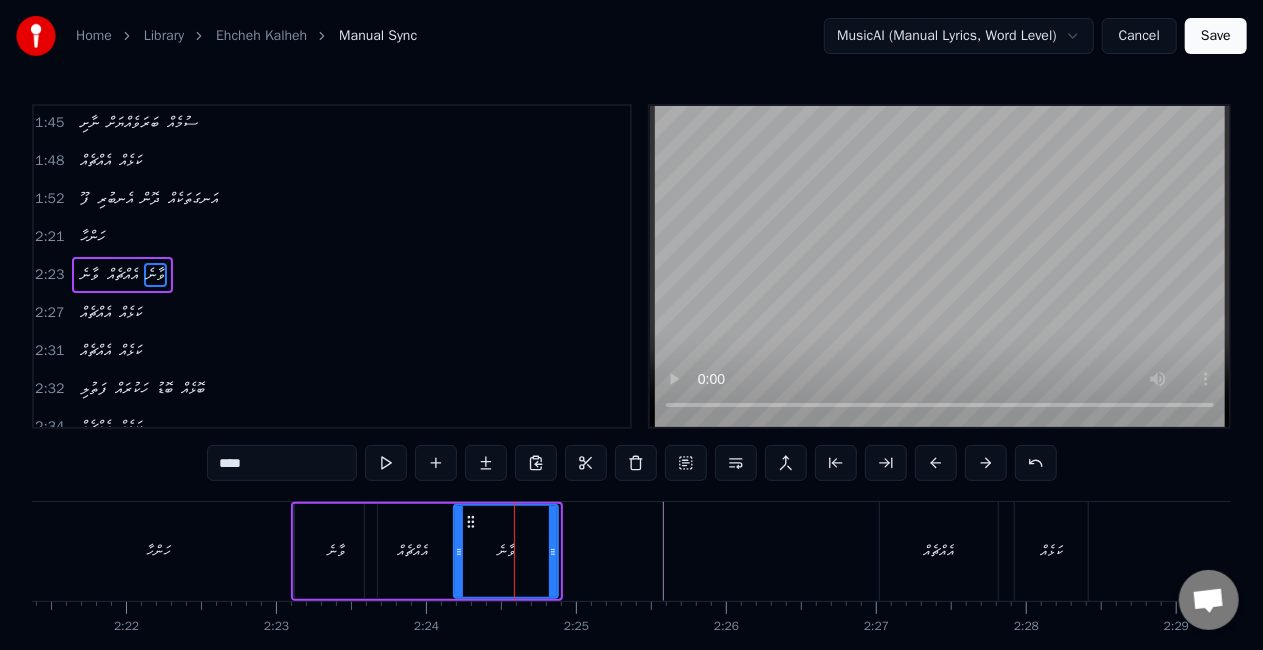 click 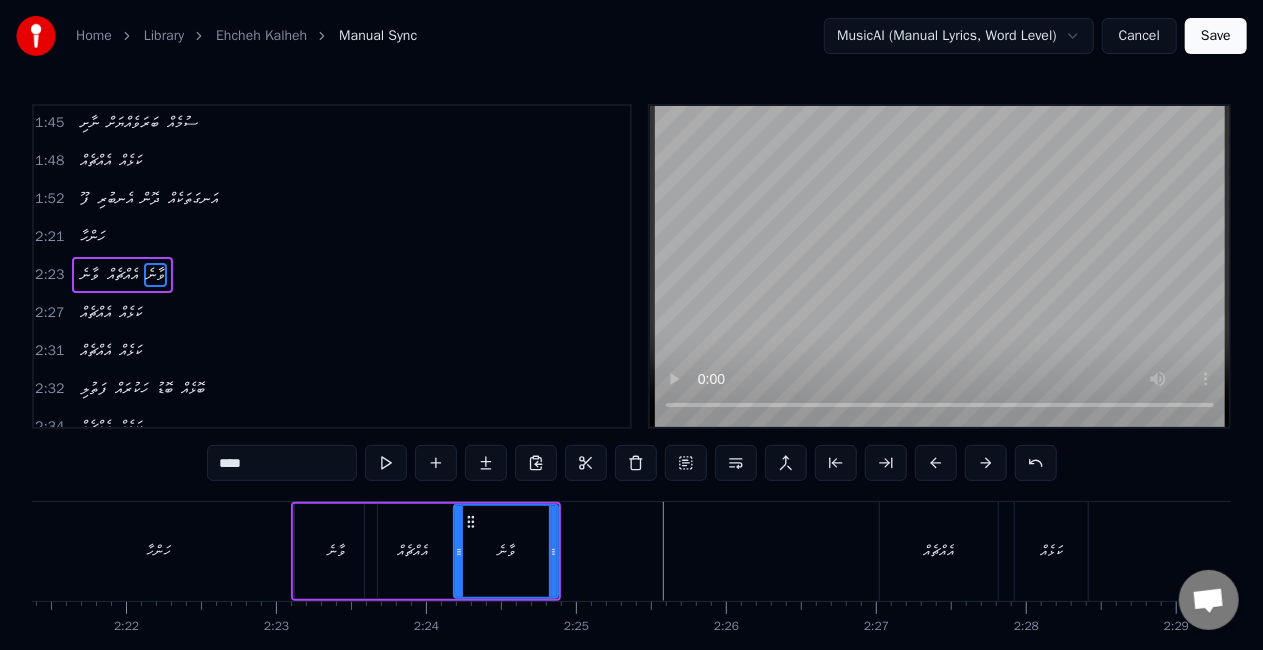 click on "އެއްޗެއް" at bounding box center (939, 551) 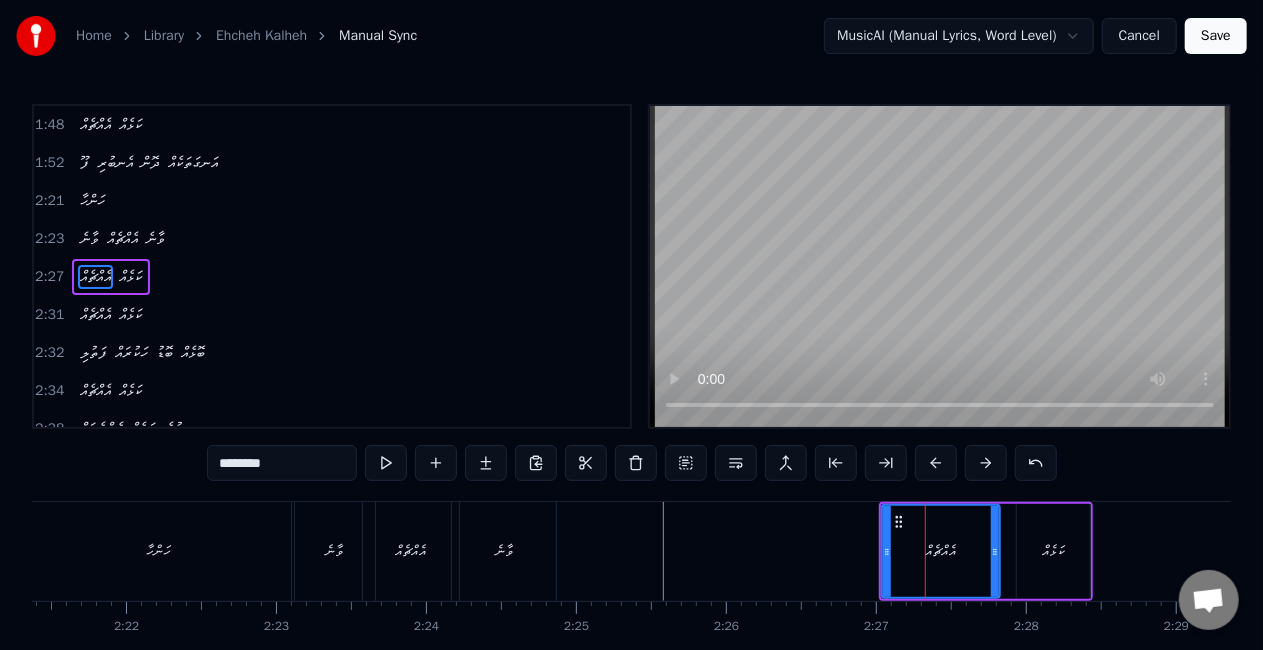 scroll, scrollTop: 837, scrollLeft: 0, axis: vertical 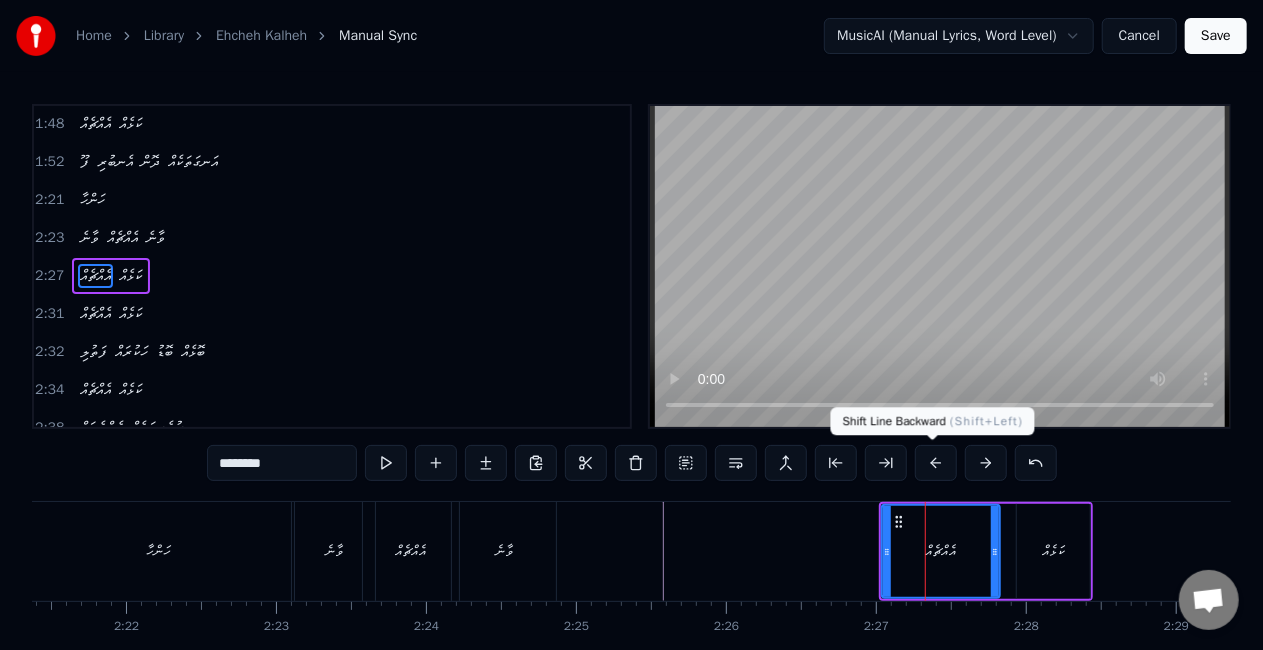 click at bounding box center [936, 463] 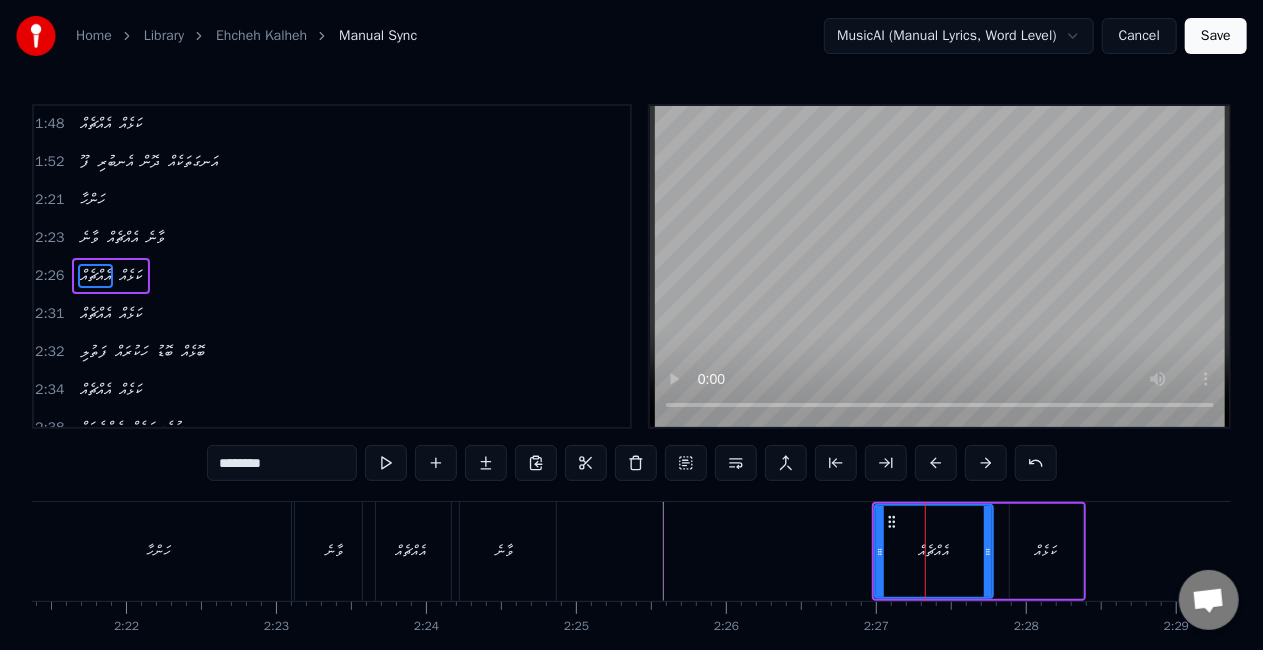 click at bounding box center (936, 463) 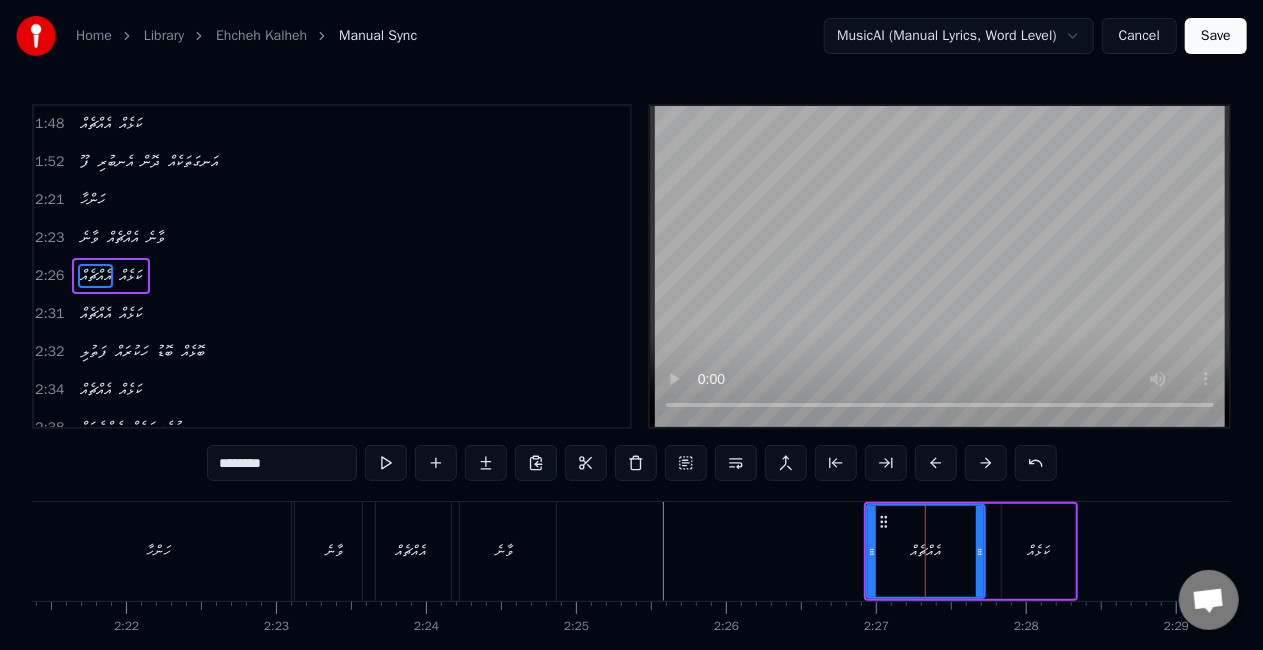 click at bounding box center [936, 463] 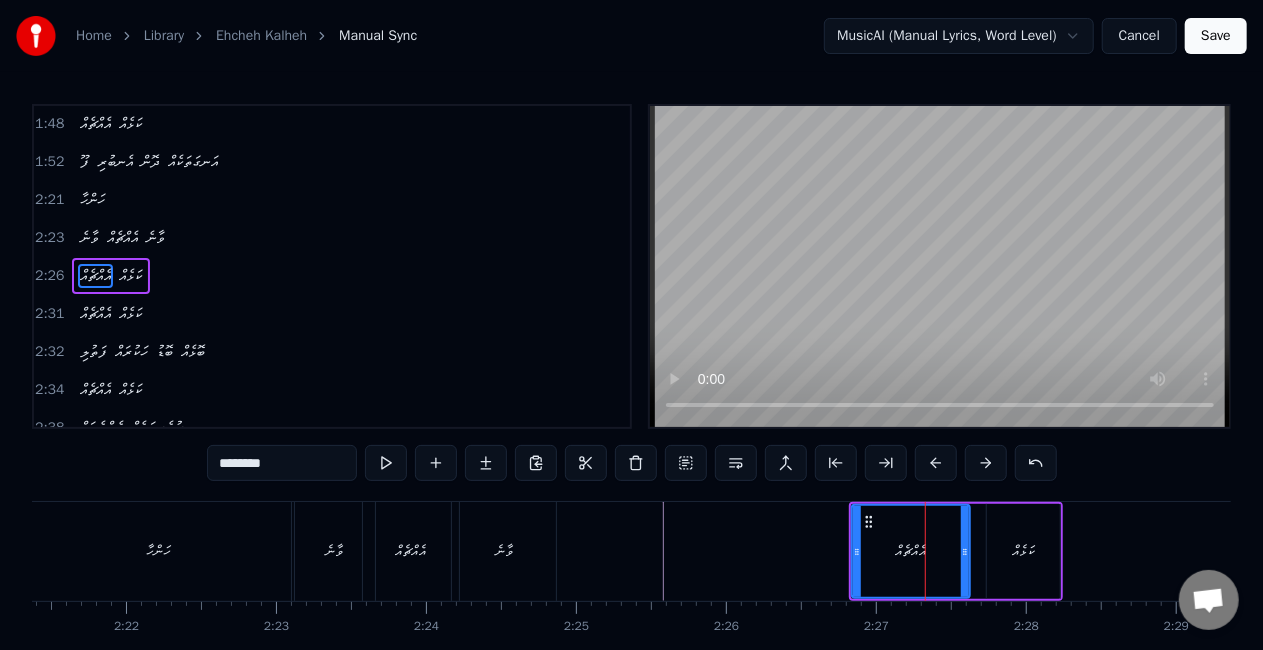 click at bounding box center (936, 463) 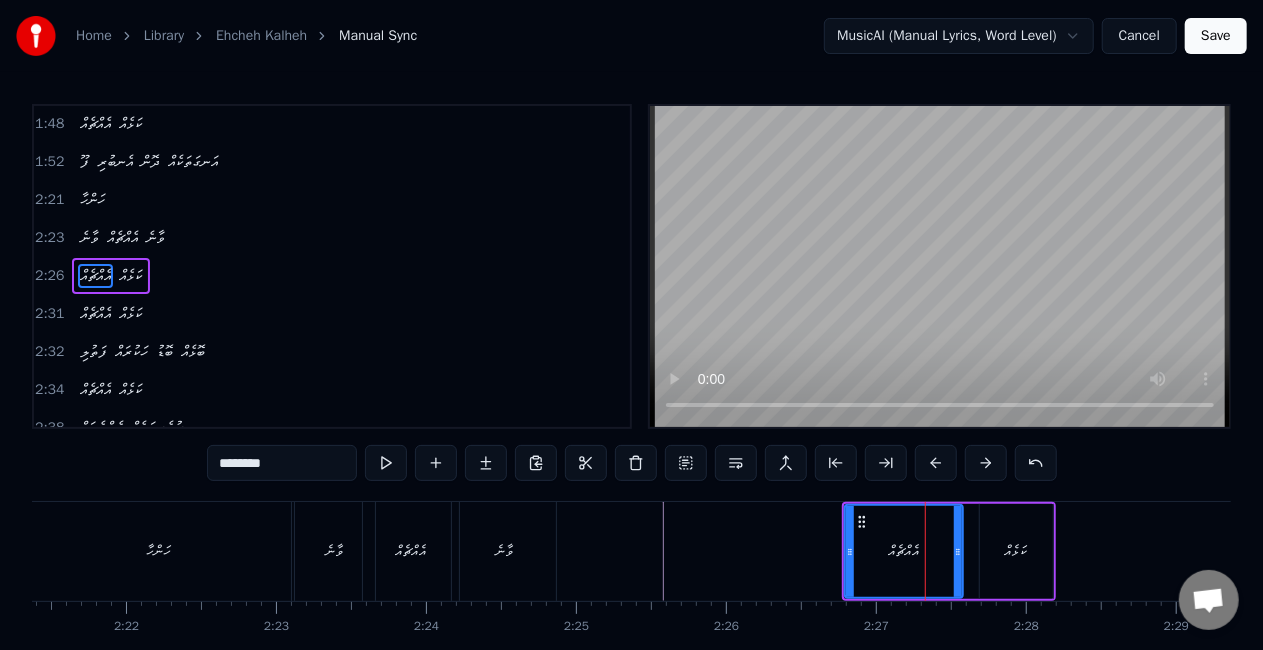 click at bounding box center (936, 463) 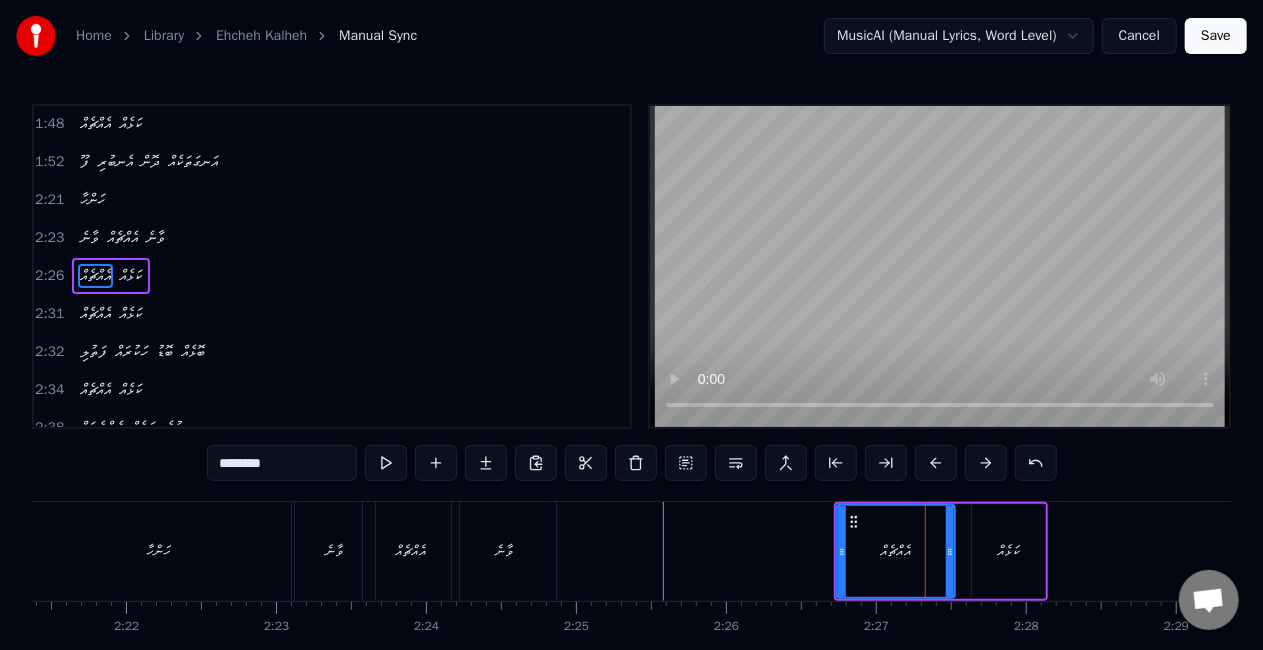 click at bounding box center [936, 463] 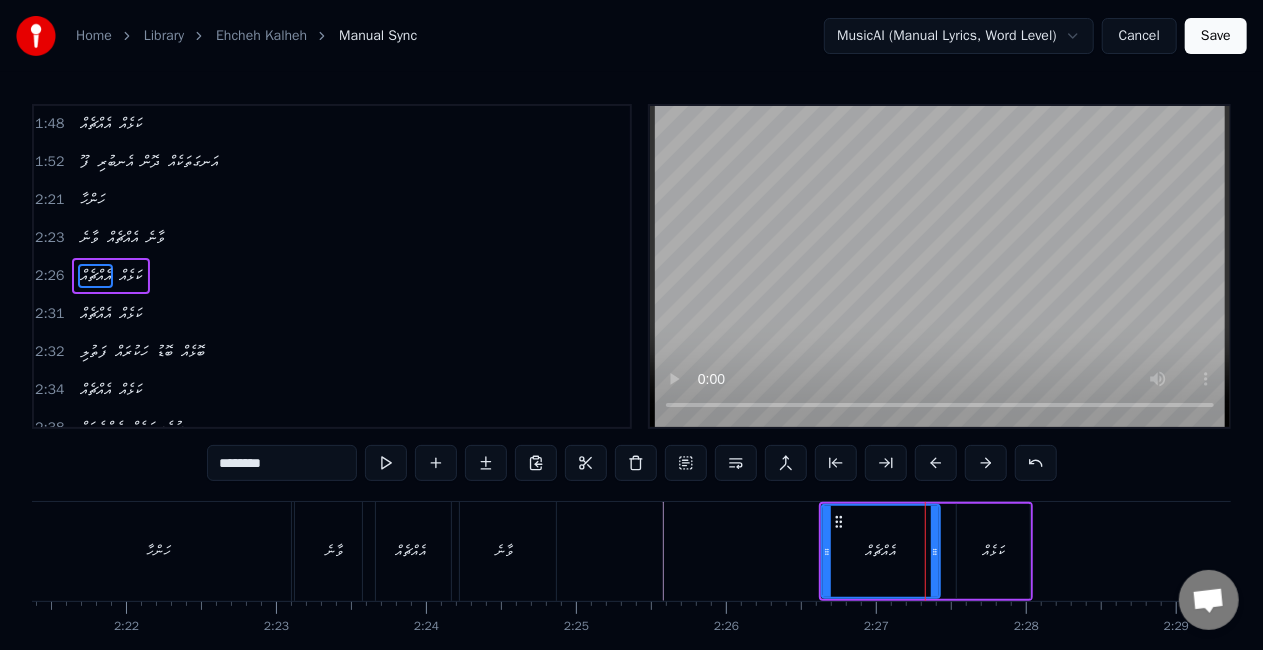 click at bounding box center [936, 463] 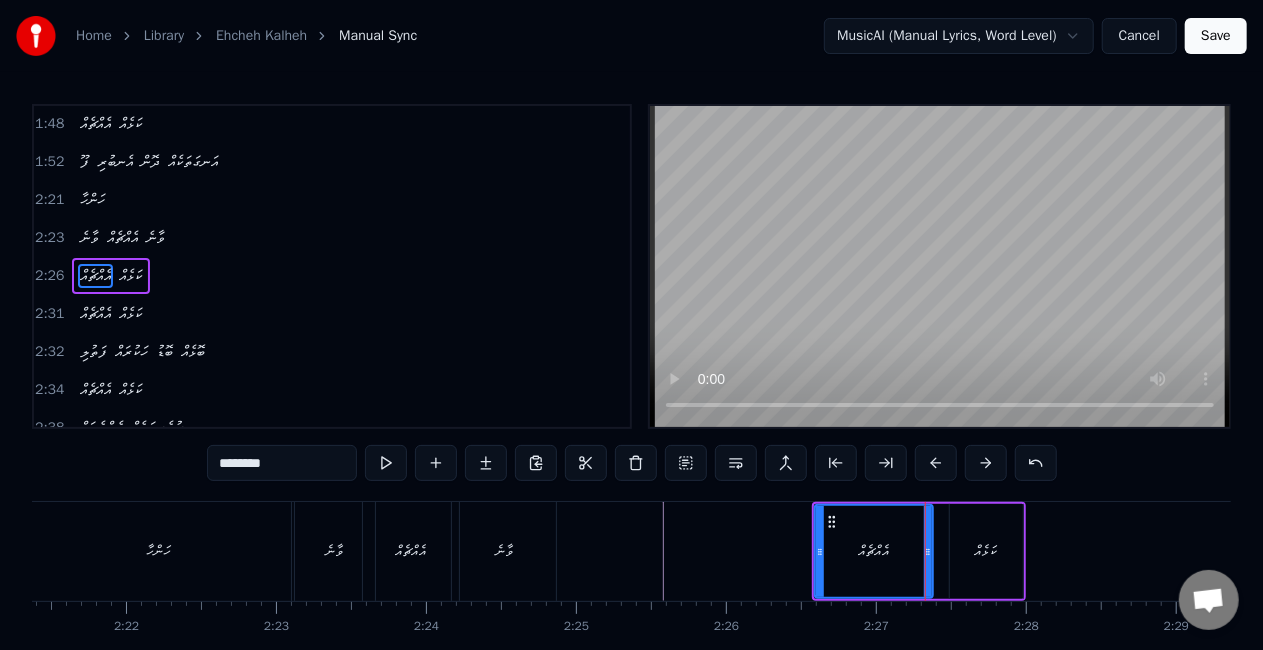 click at bounding box center (936, 463) 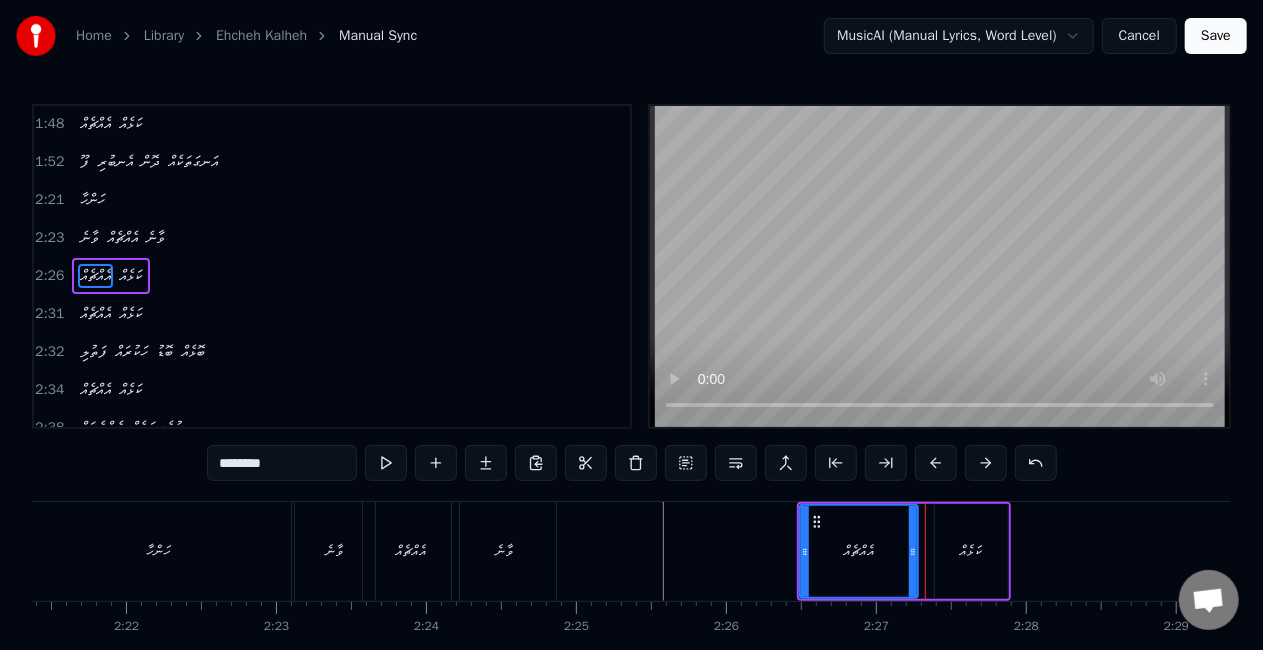 click at bounding box center (936, 463) 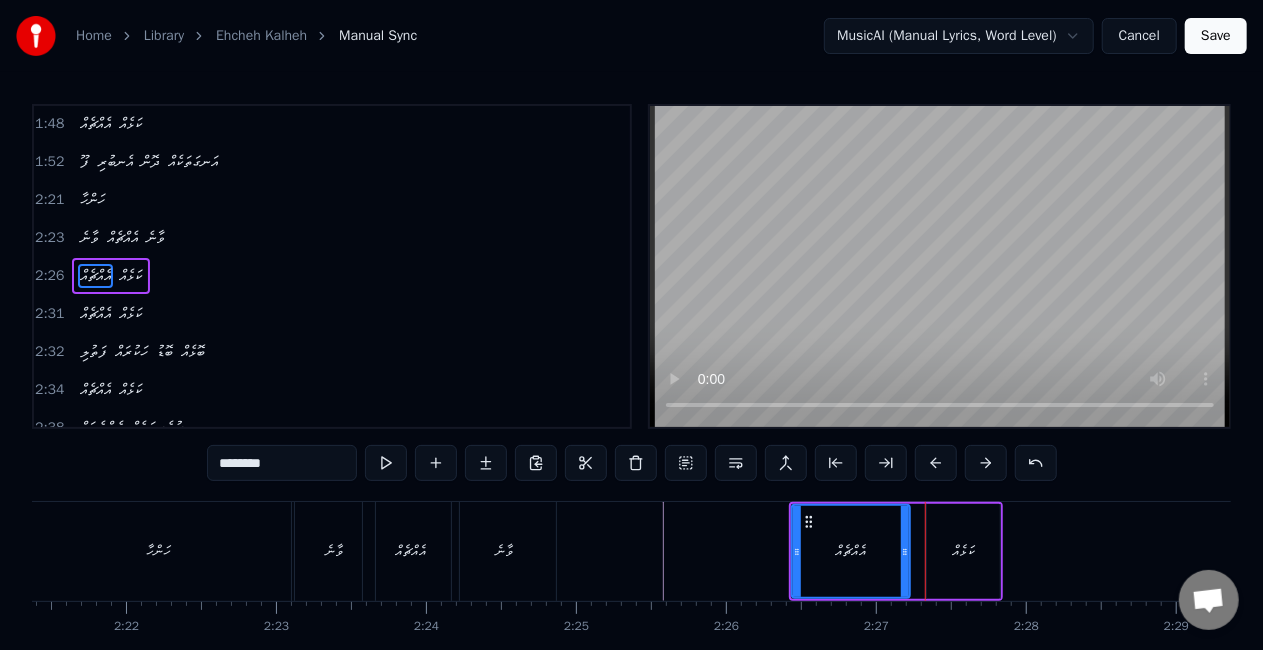 click at bounding box center (936, 463) 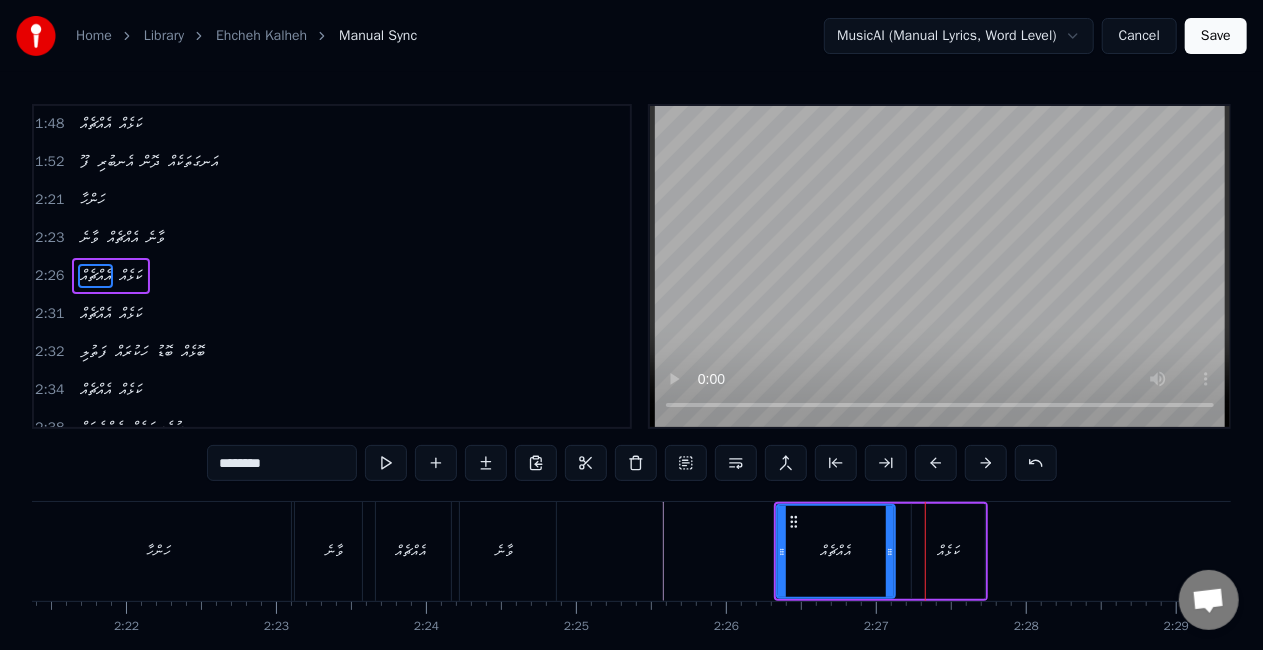 click at bounding box center (936, 463) 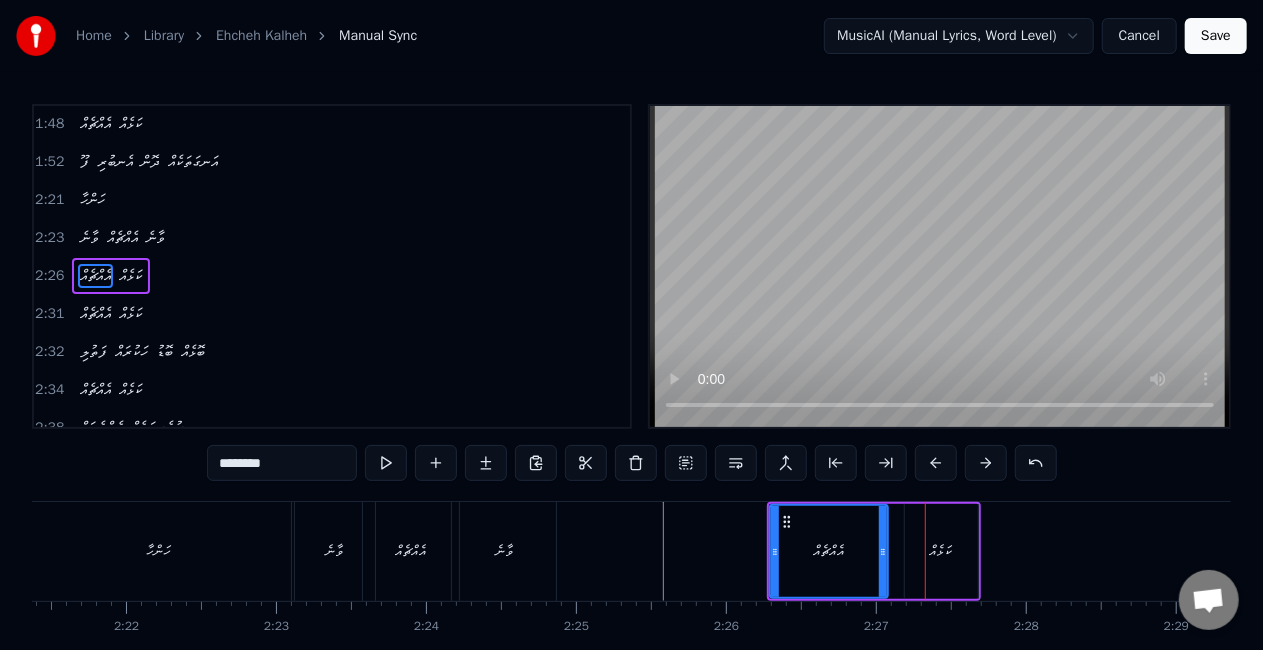 click at bounding box center (936, 463) 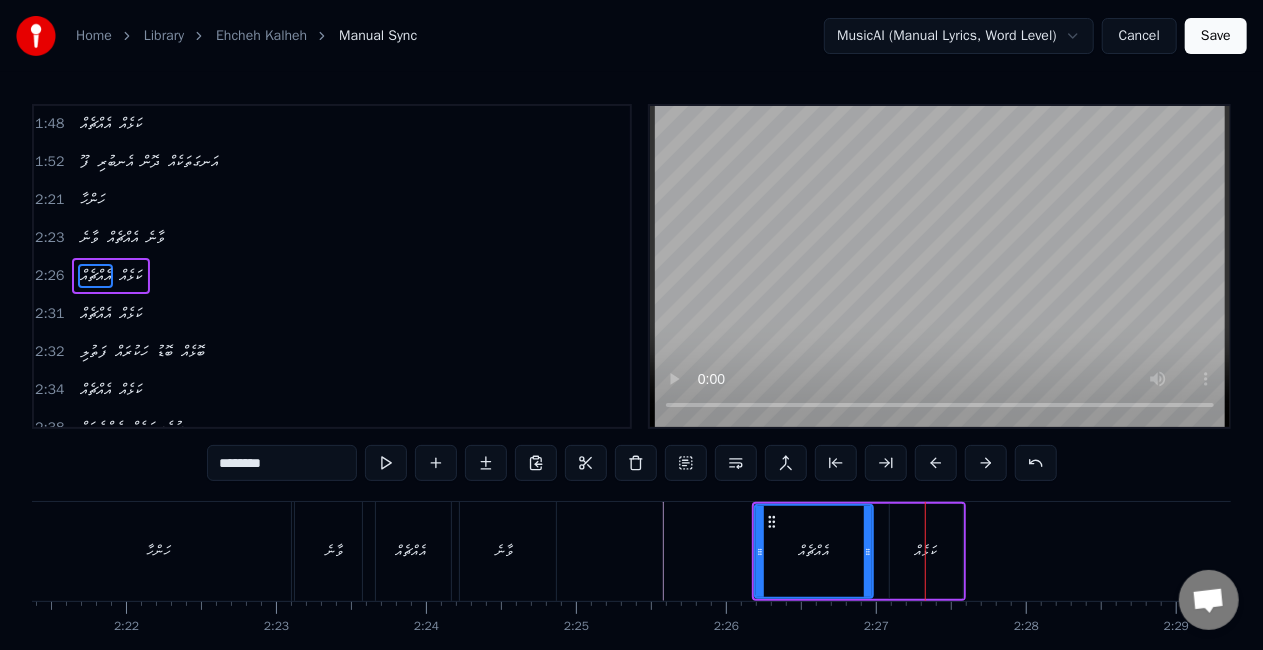 click at bounding box center (936, 463) 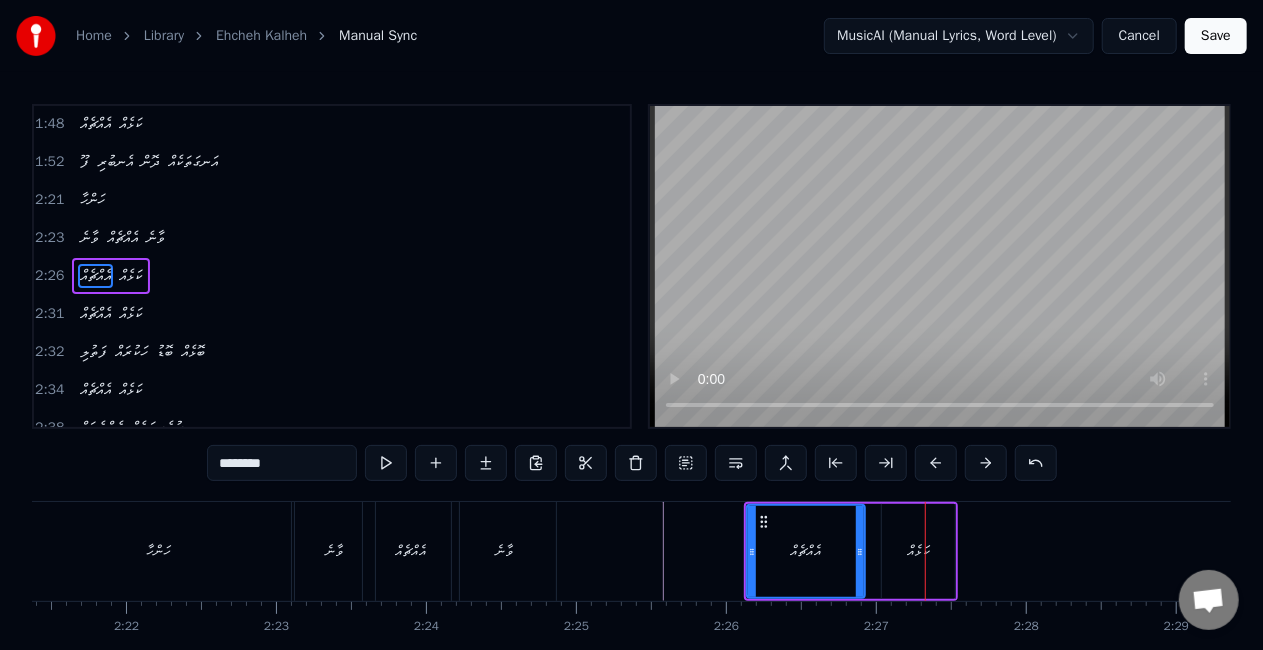 click at bounding box center [936, 463] 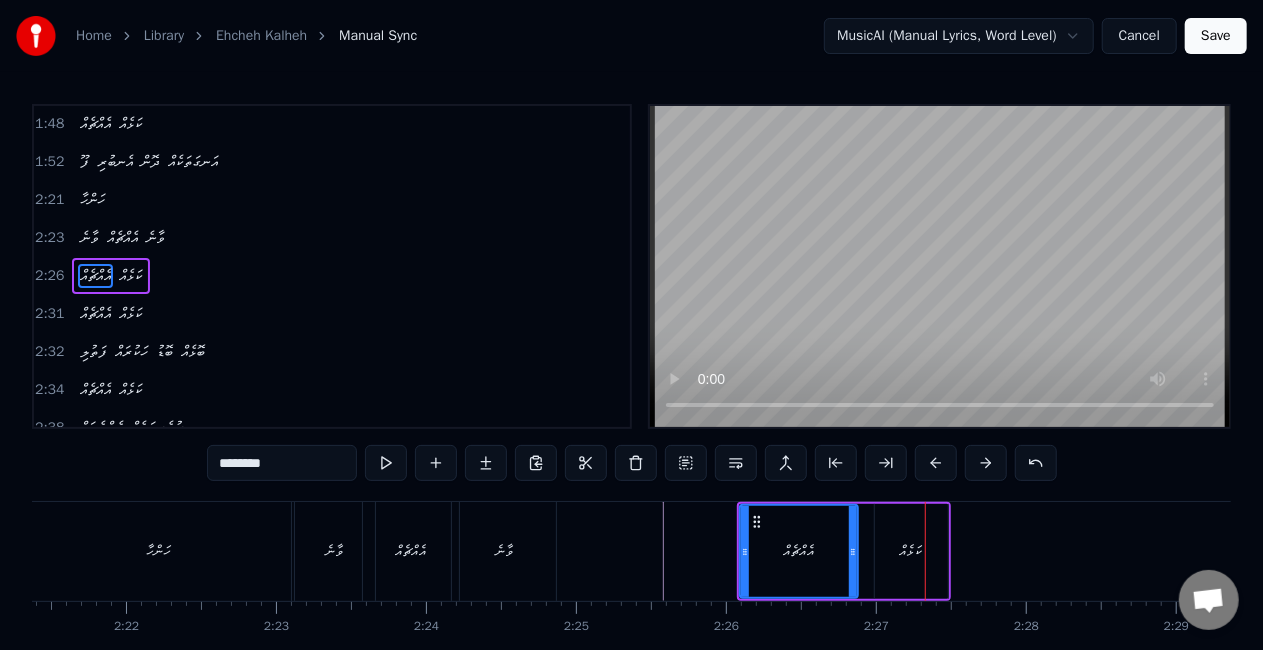 click at bounding box center [936, 463] 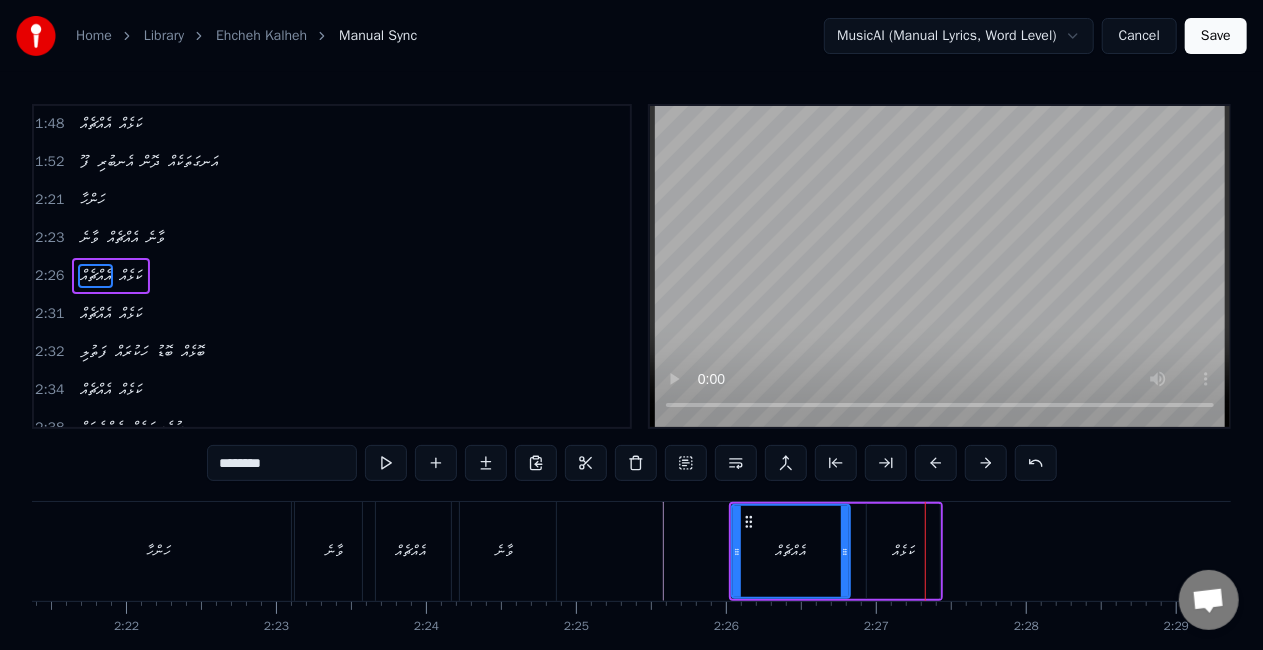 click at bounding box center (936, 463) 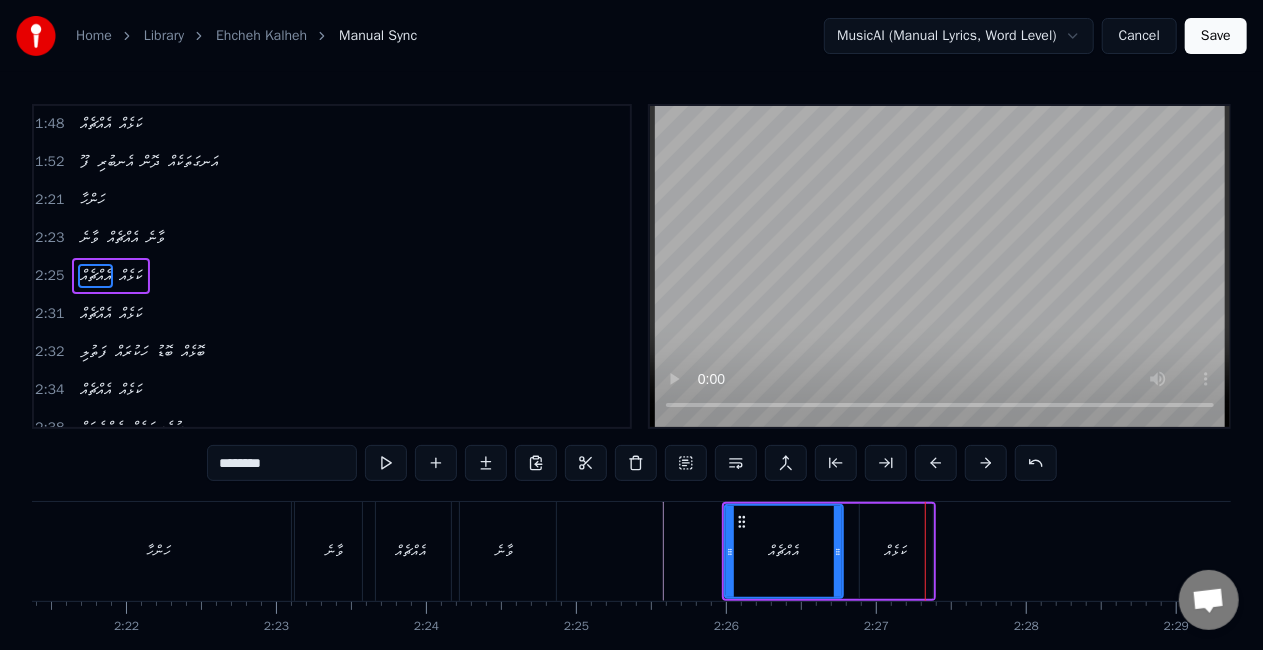 click at bounding box center (936, 463) 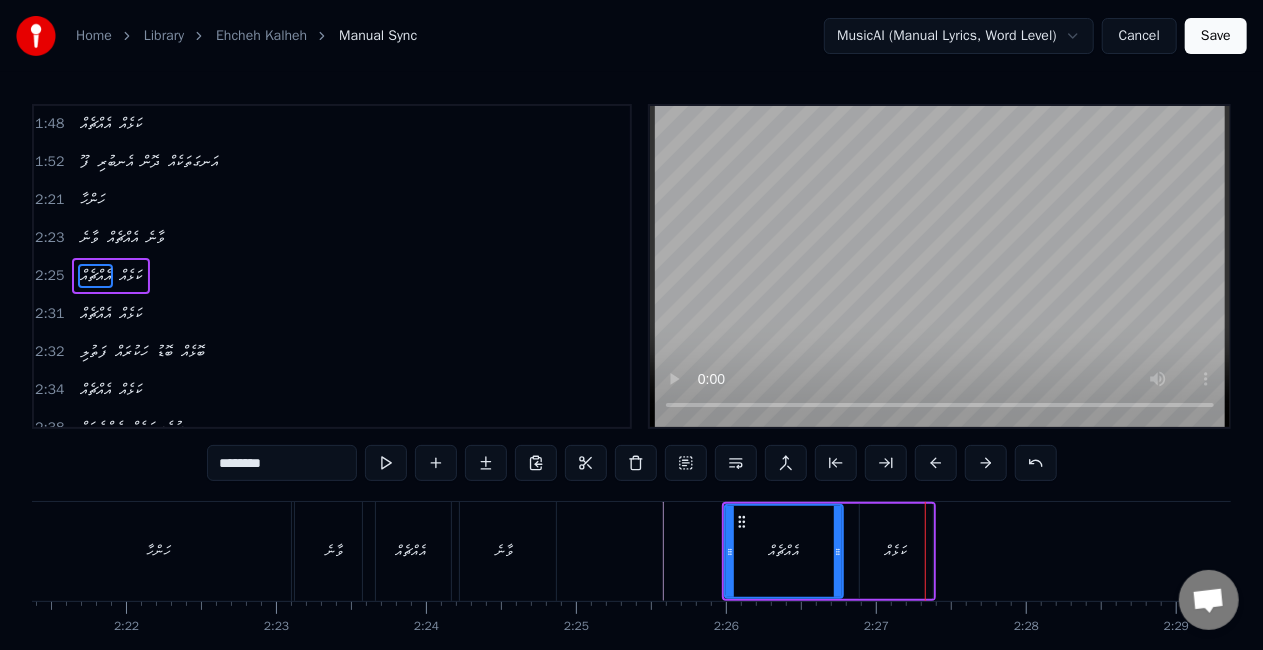 click at bounding box center [936, 463] 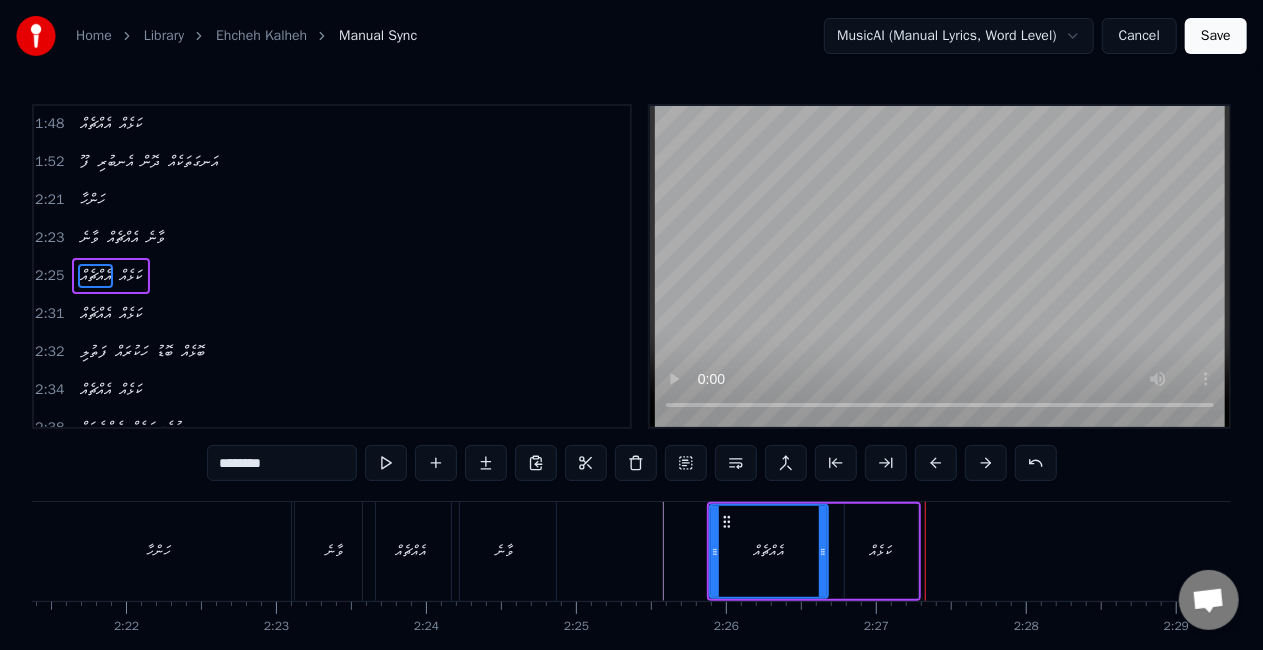 click at bounding box center [936, 463] 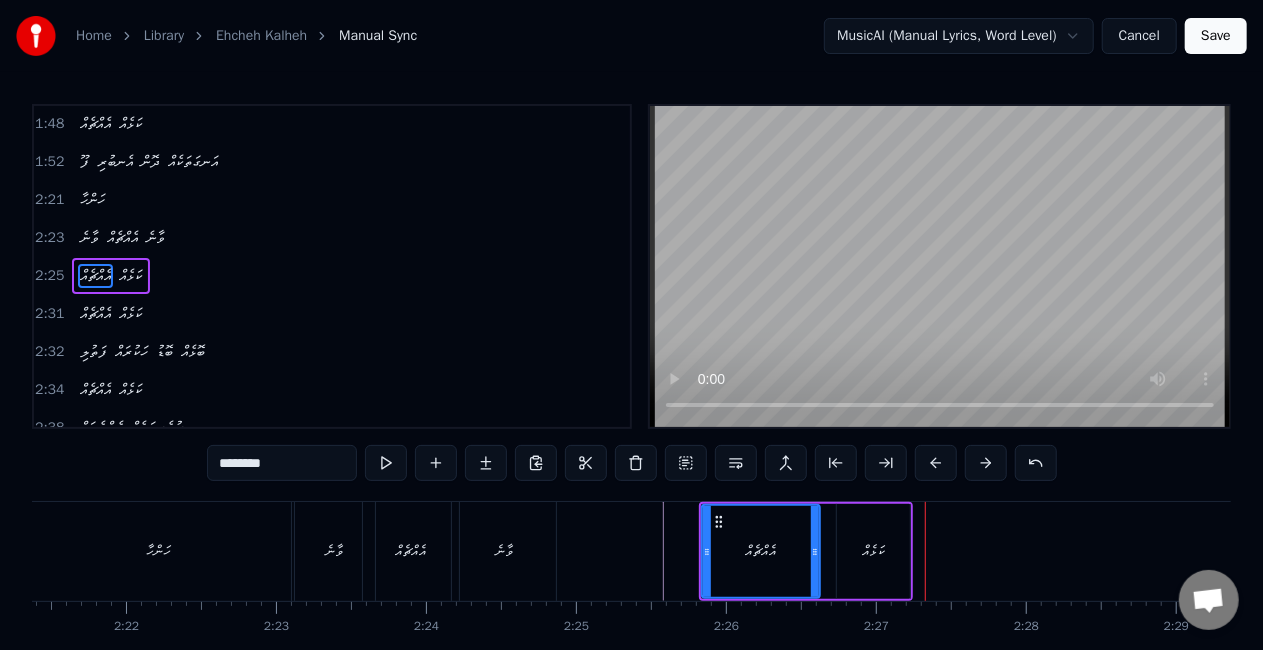 click at bounding box center (936, 463) 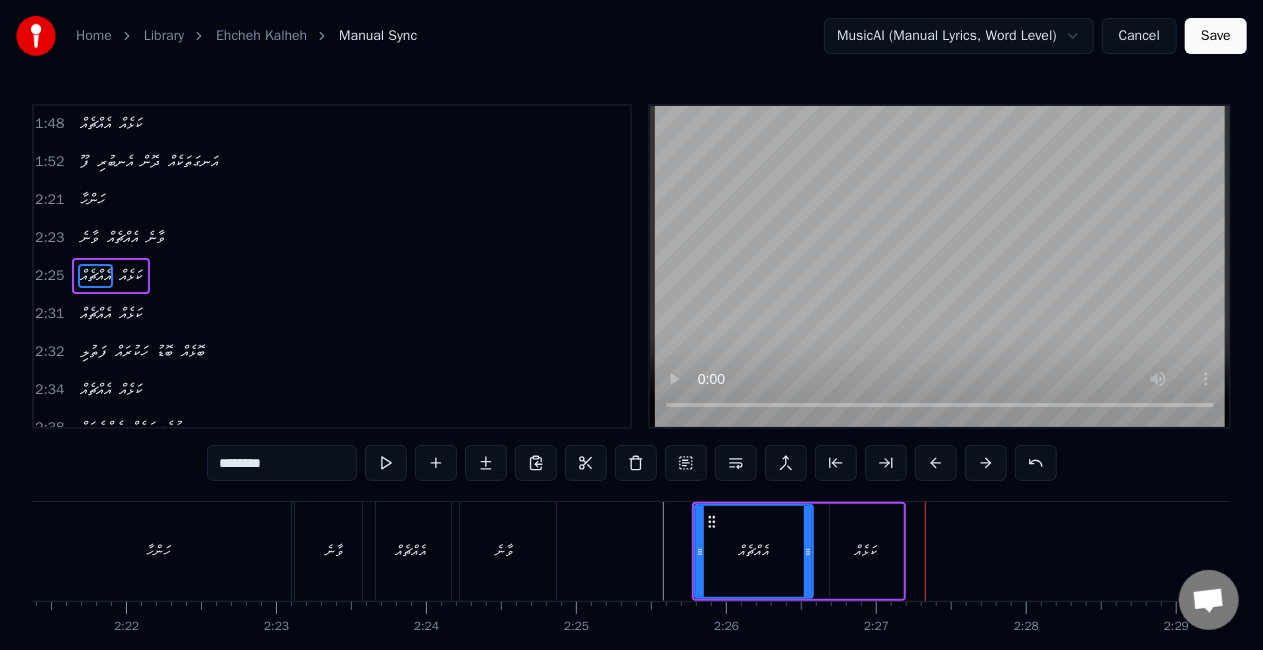 click at bounding box center [936, 463] 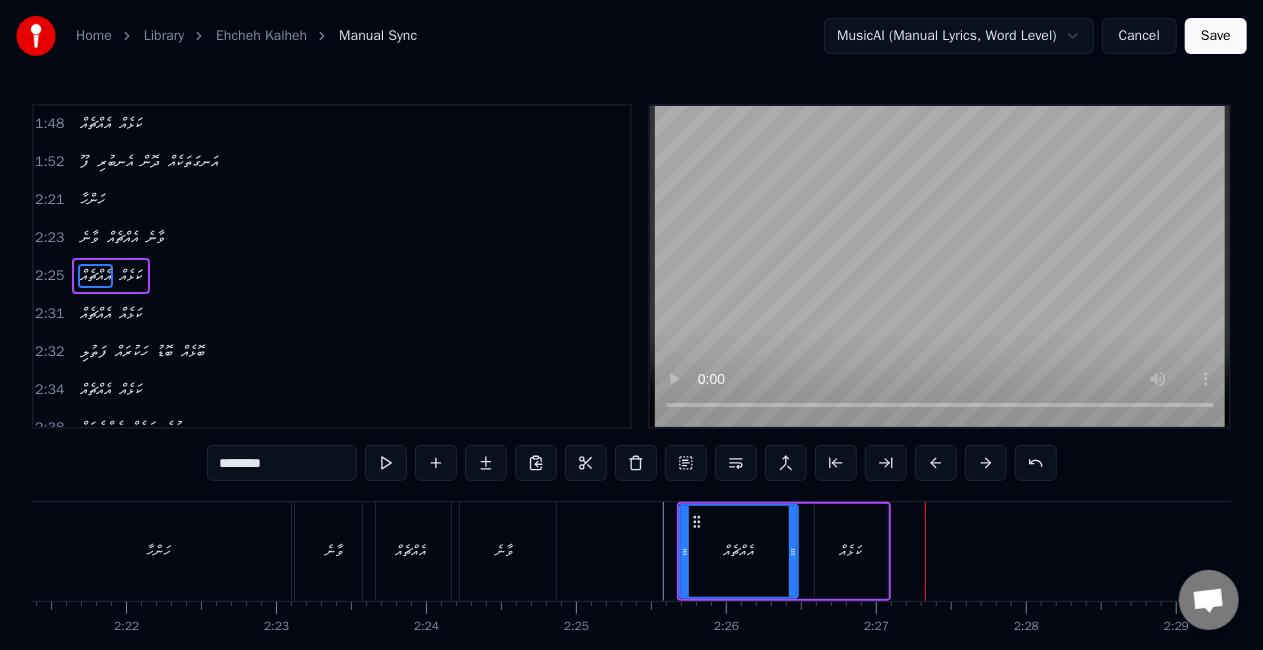click at bounding box center [936, 463] 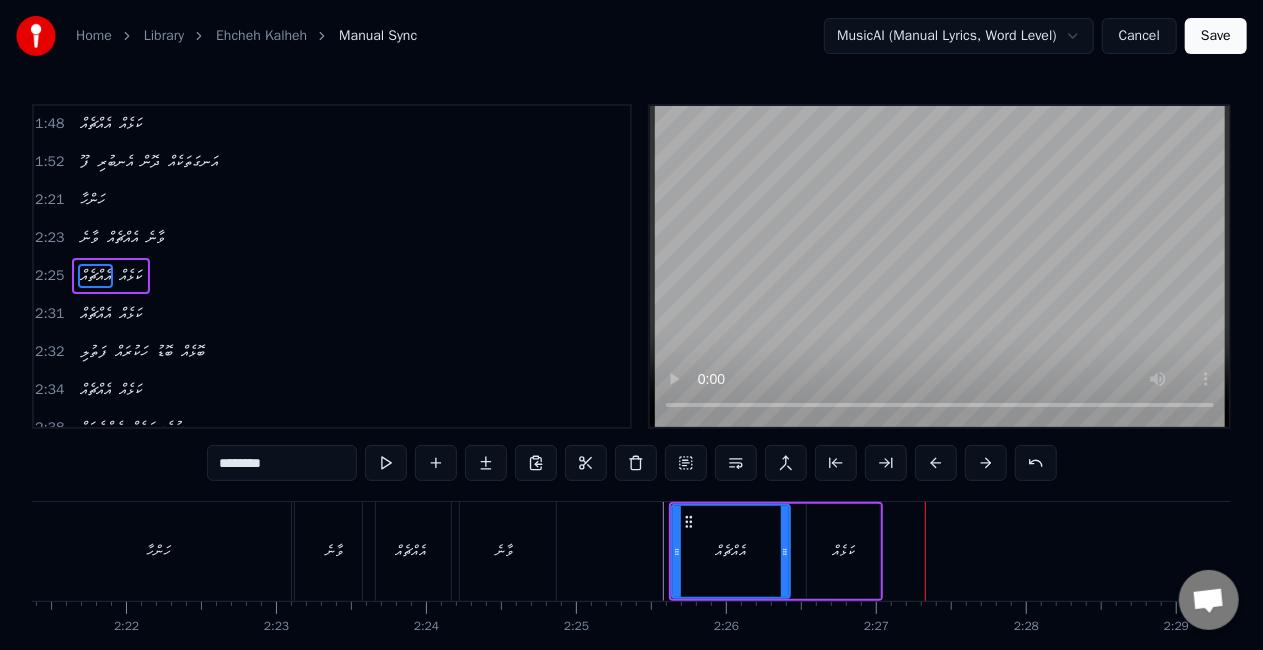click at bounding box center (936, 463) 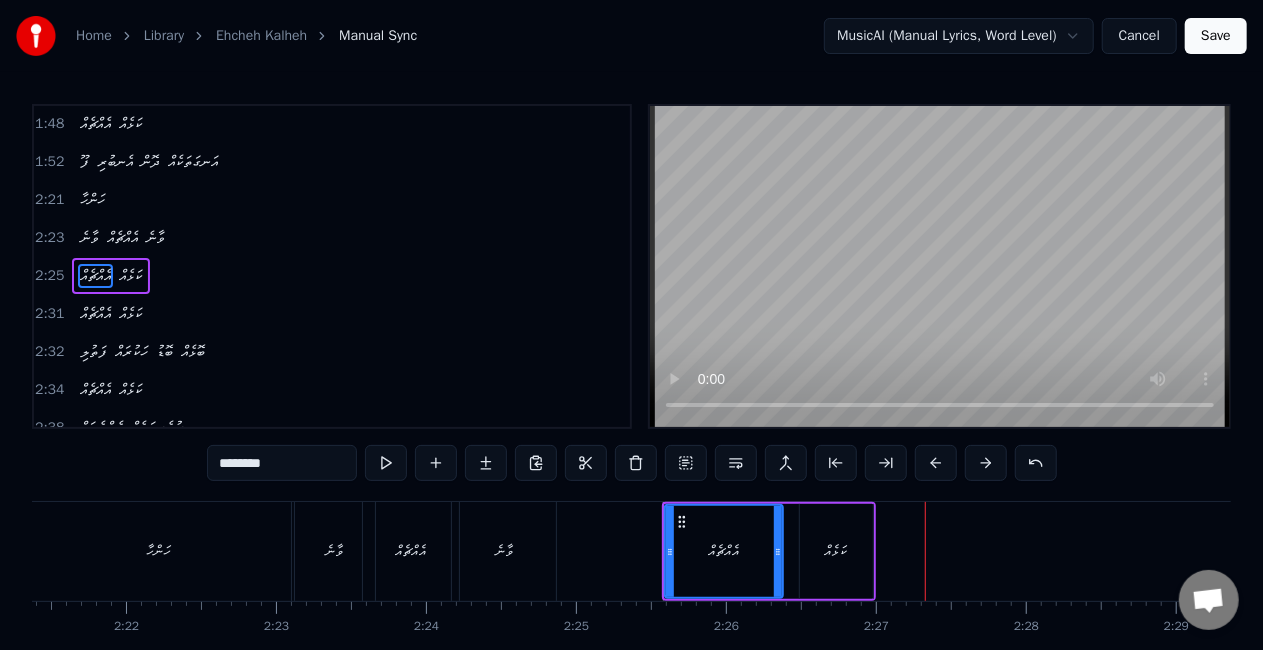 click at bounding box center [936, 463] 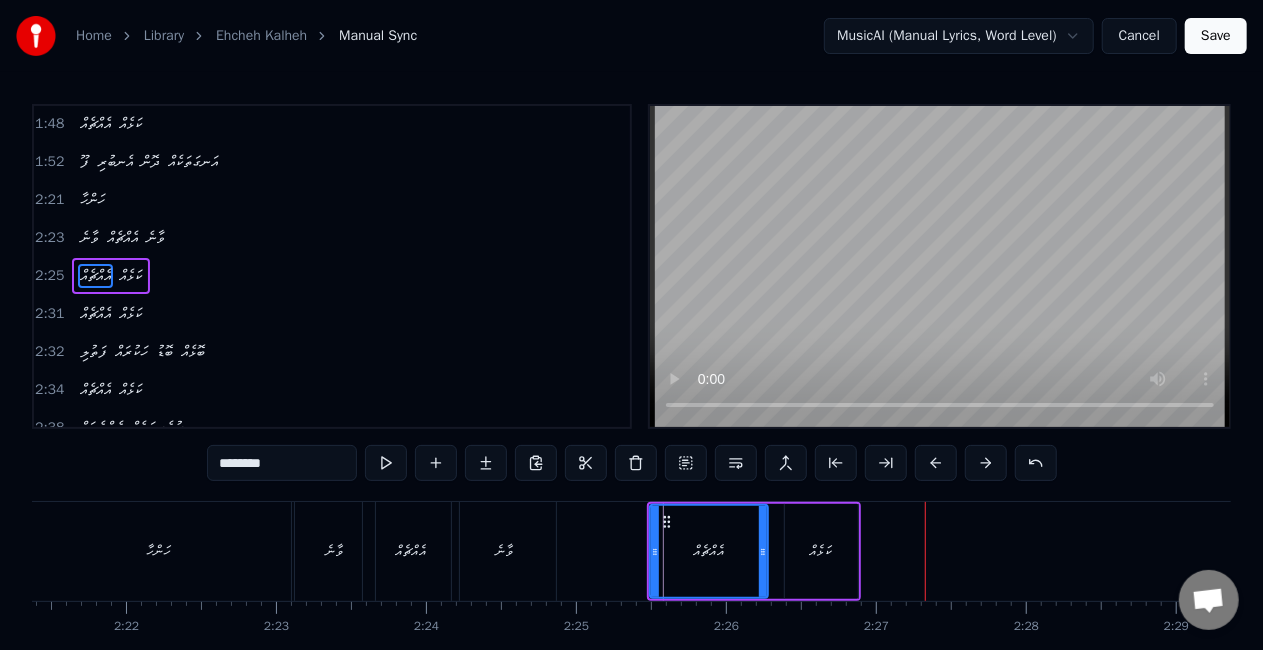 click at bounding box center (936, 463) 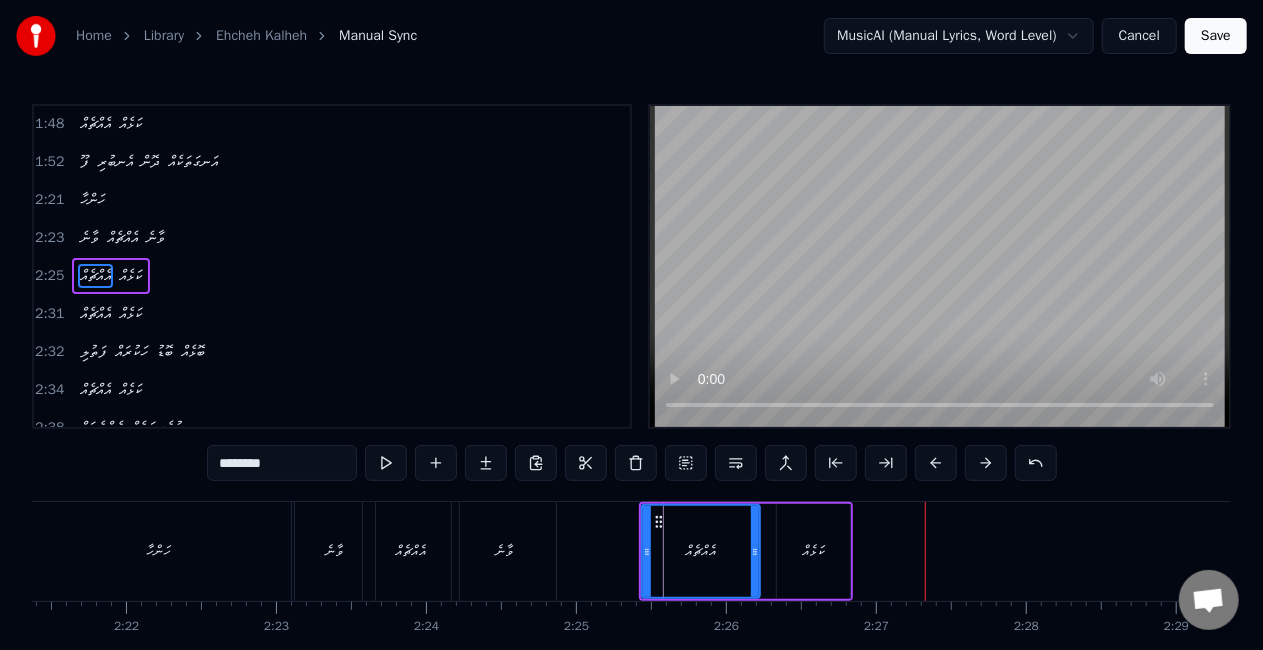 click at bounding box center (936, 463) 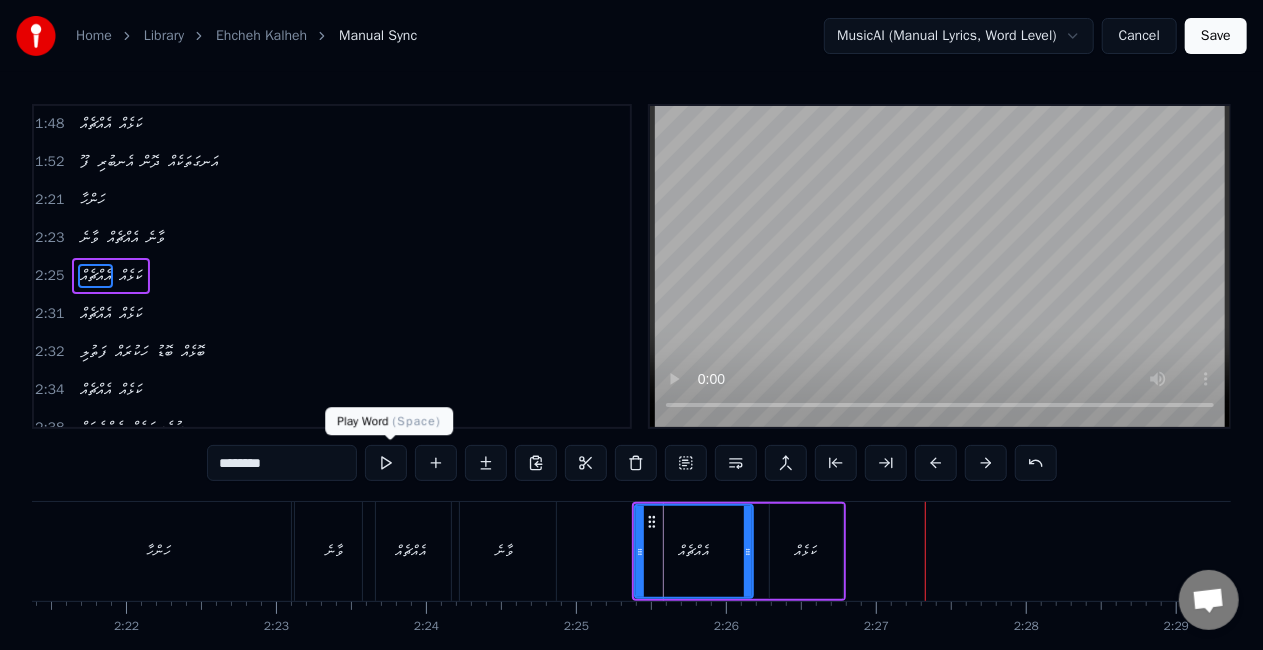 click at bounding box center [386, 463] 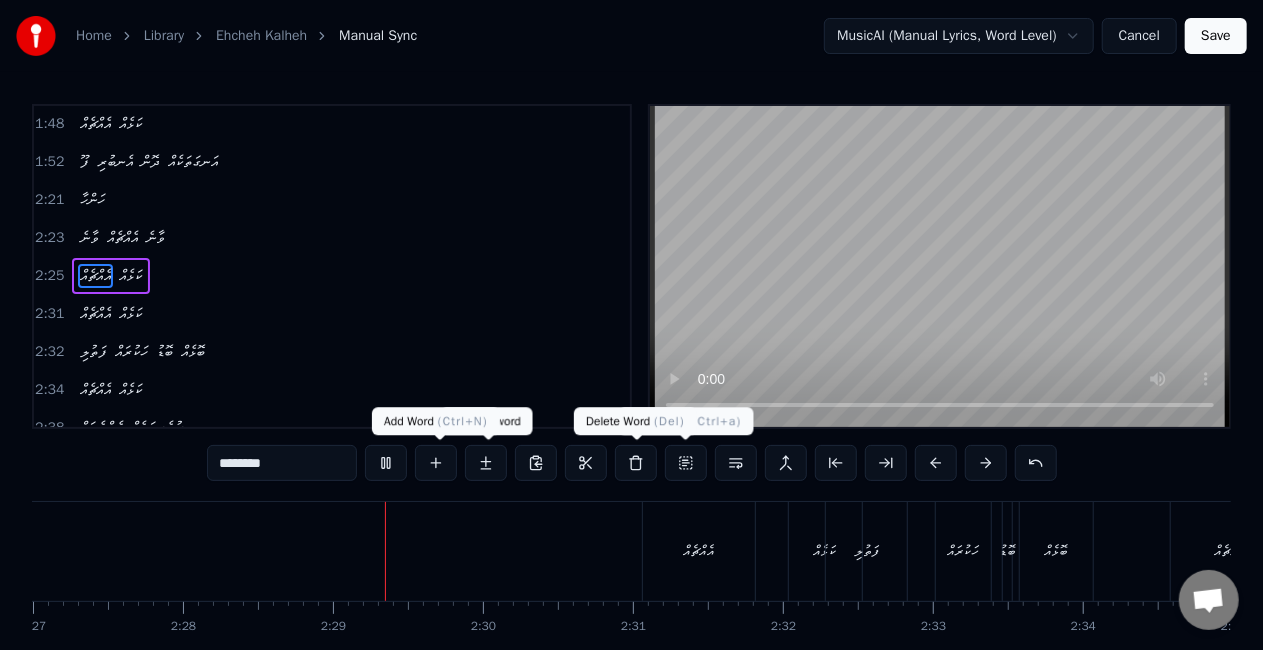 scroll, scrollTop: 0, scrollLeft: 22212, axis: horizontal 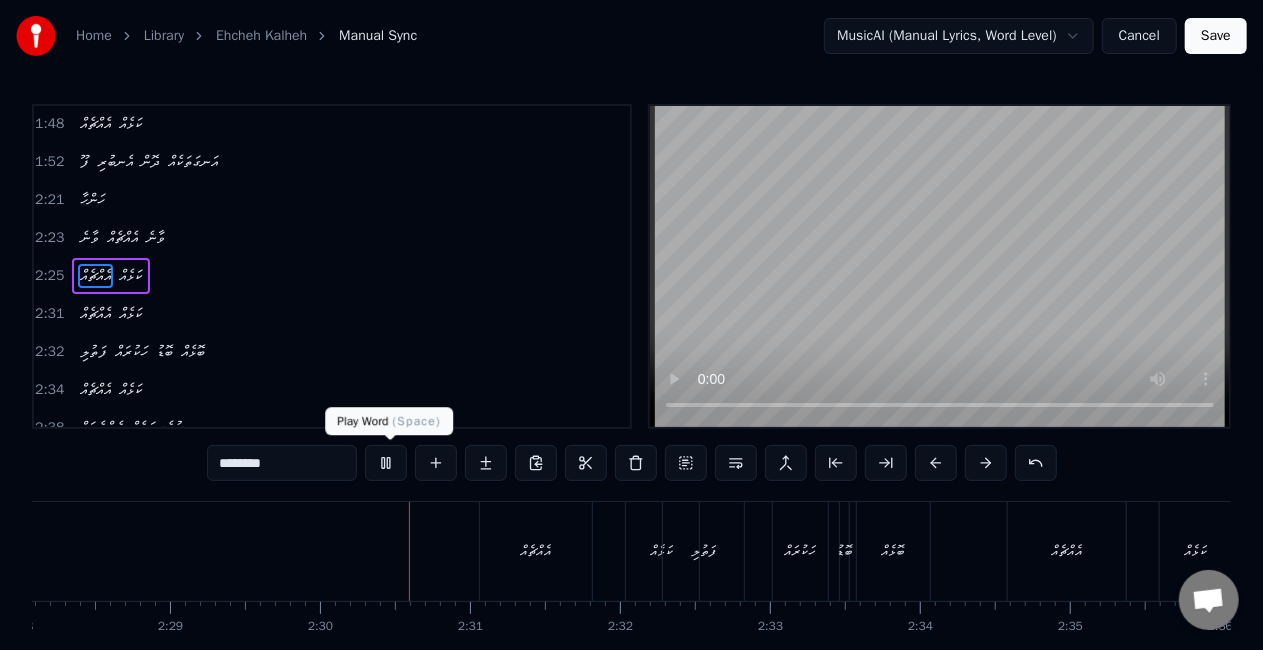 click at bounding box center (386, 463) 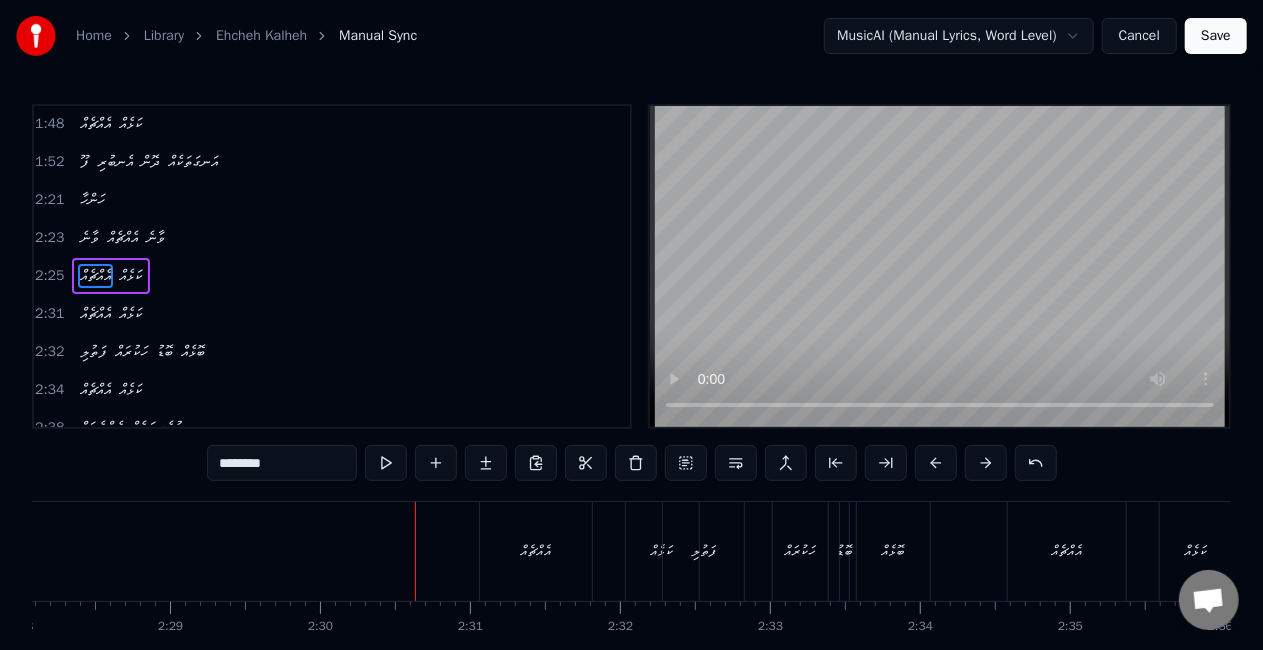 scroll, scrollTop: 100, scrollLeft: 0, axis: vertical 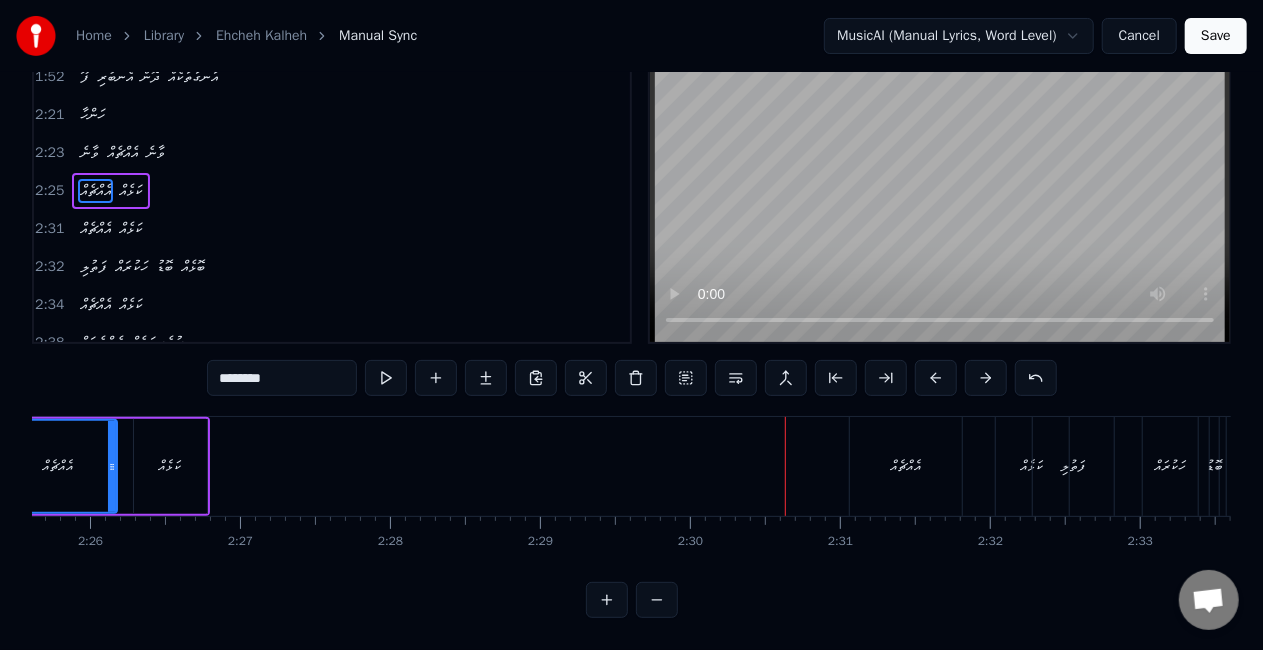click on "އެއްޗެއް" at bounding box center [906, 466] 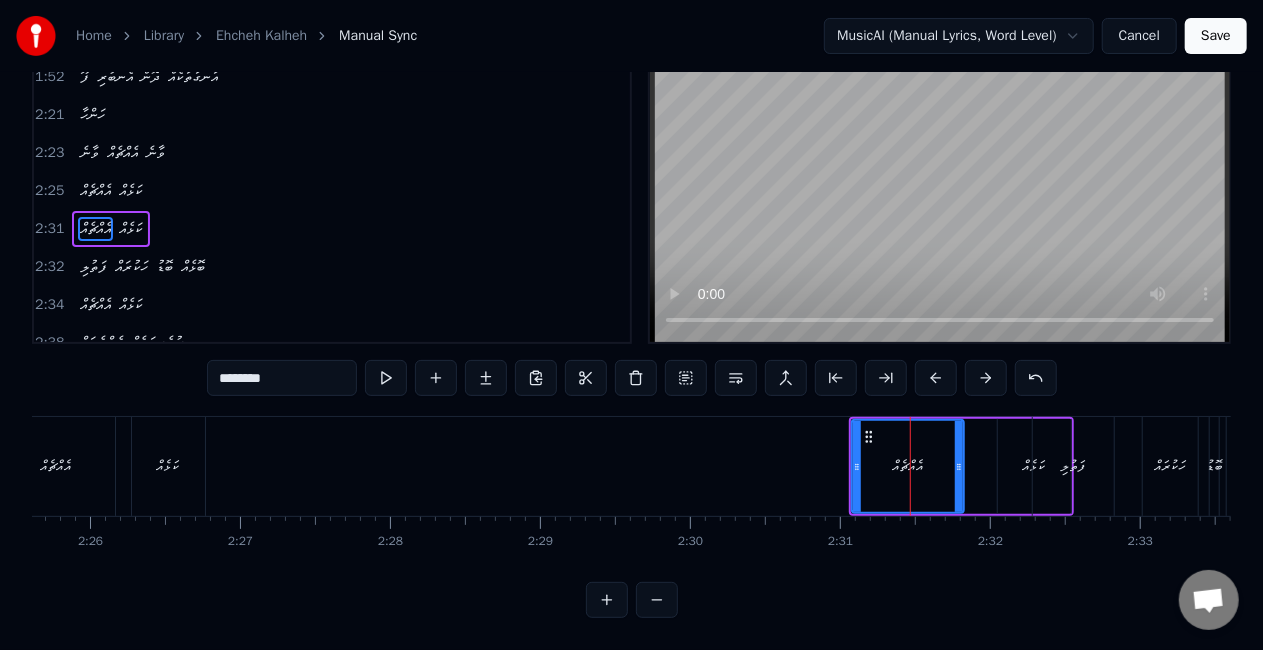scroll, scrollTop: 0, scrollLeft: 0, axis: both 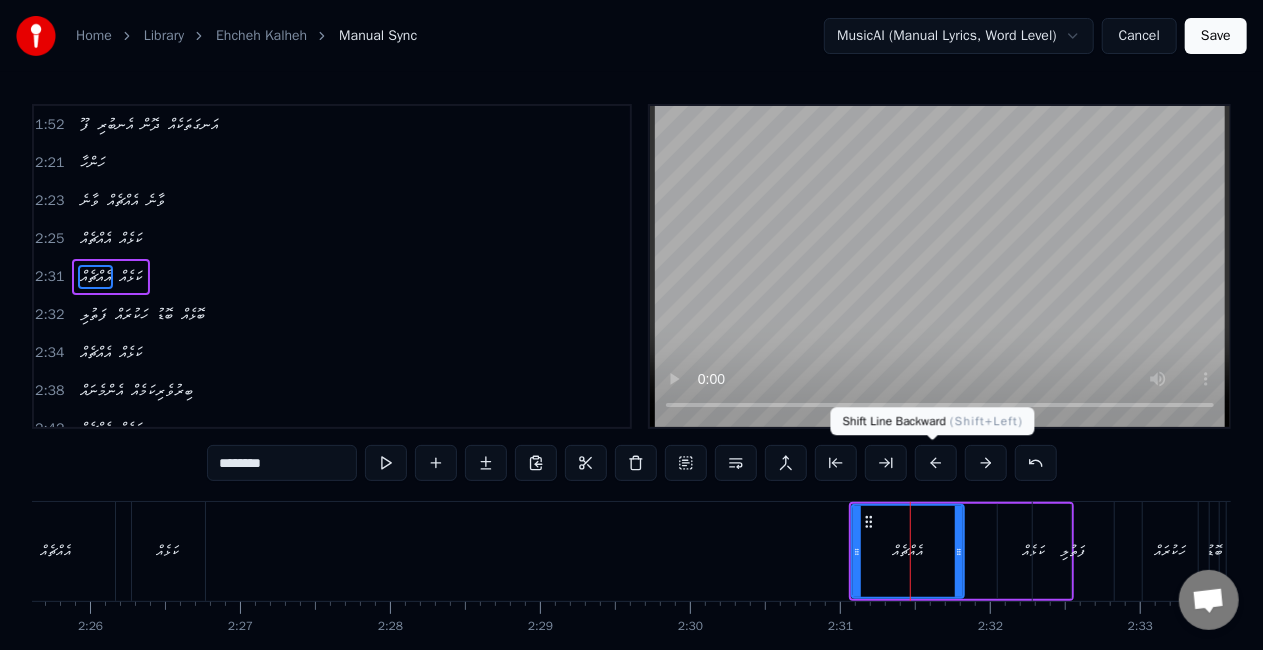 click at bounding box center [936, 463] 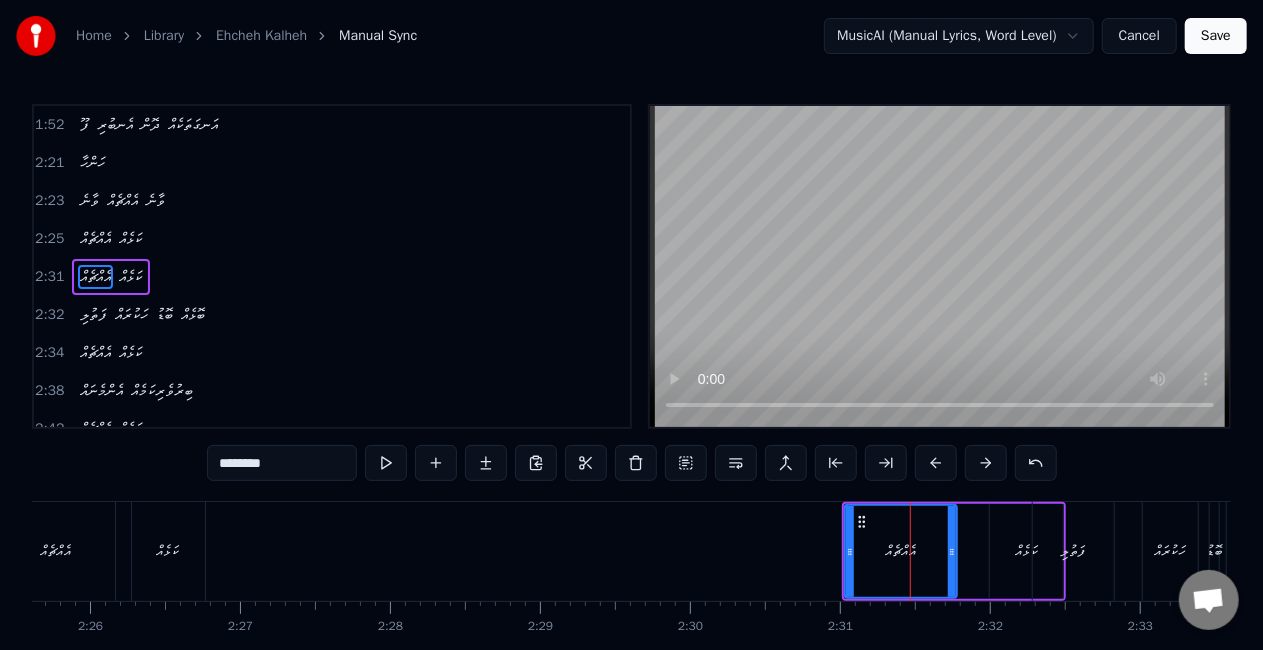 click at bounding box center [936, 463] 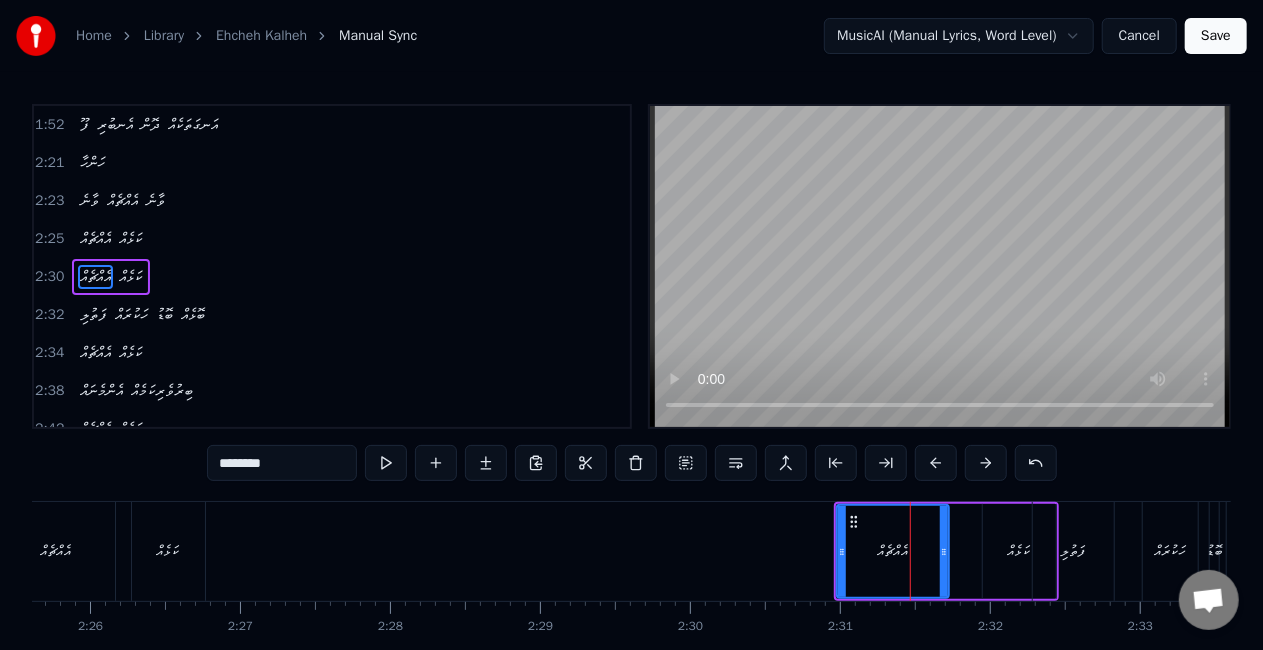 click at bounding box center (936, 463) 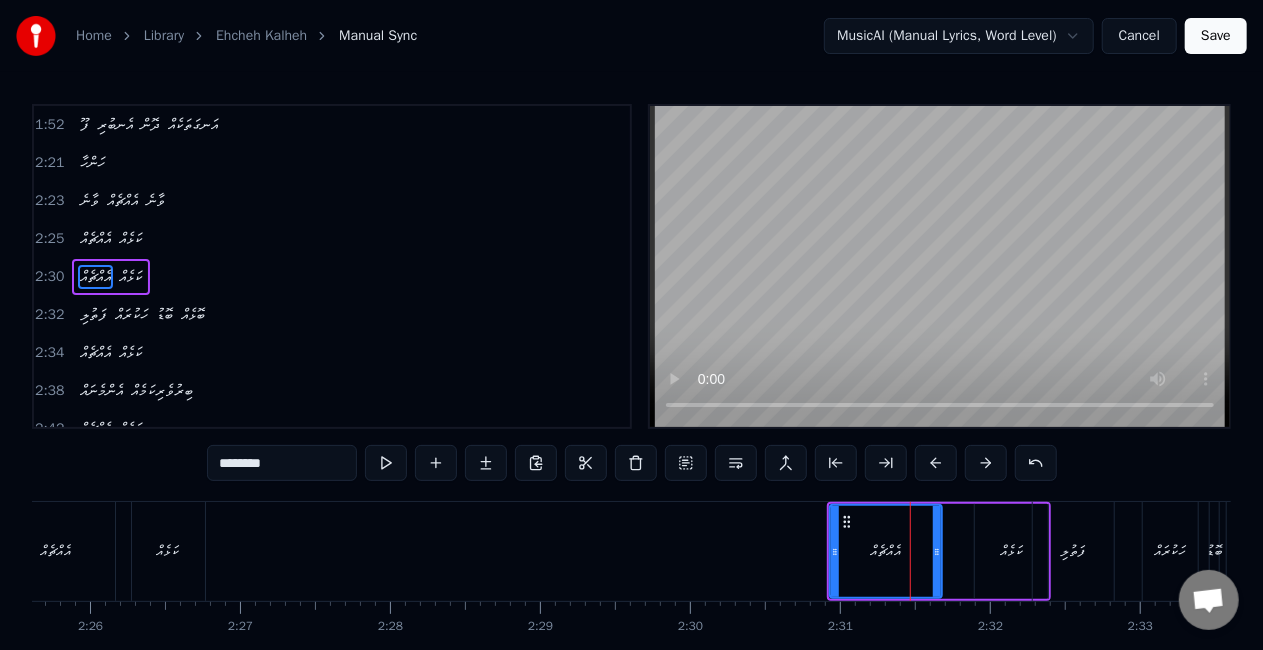 click at bounding box center (936, 463) 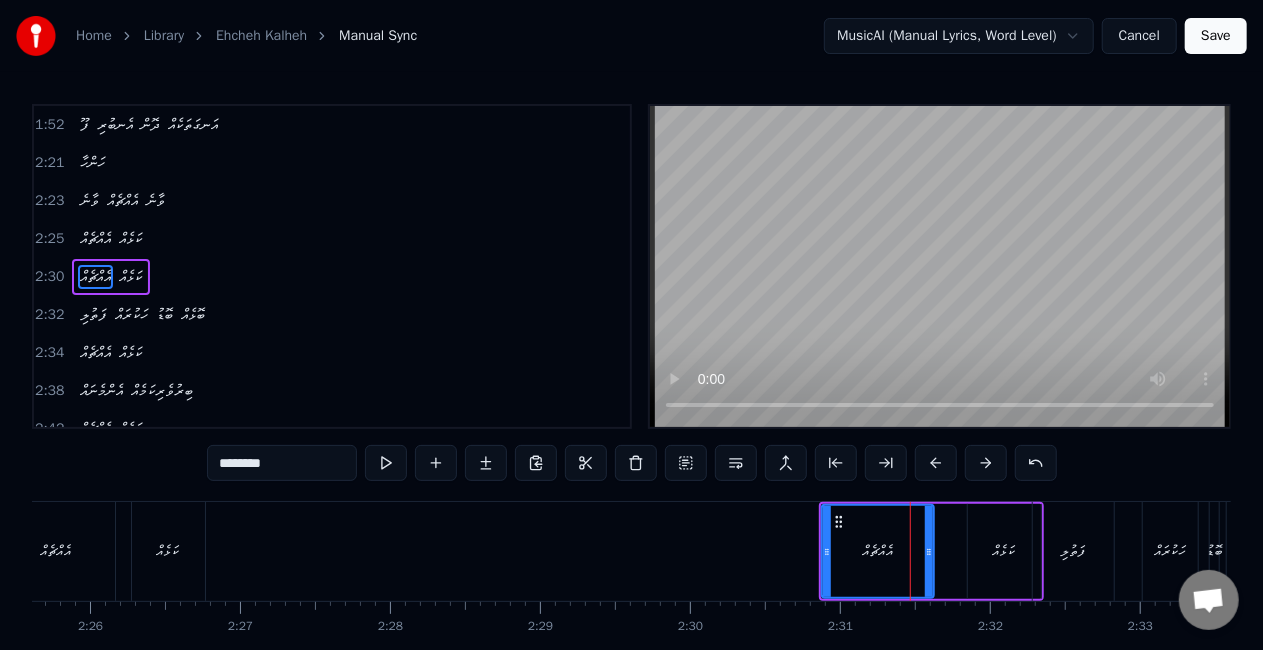 click at bounding box center [936, 463] 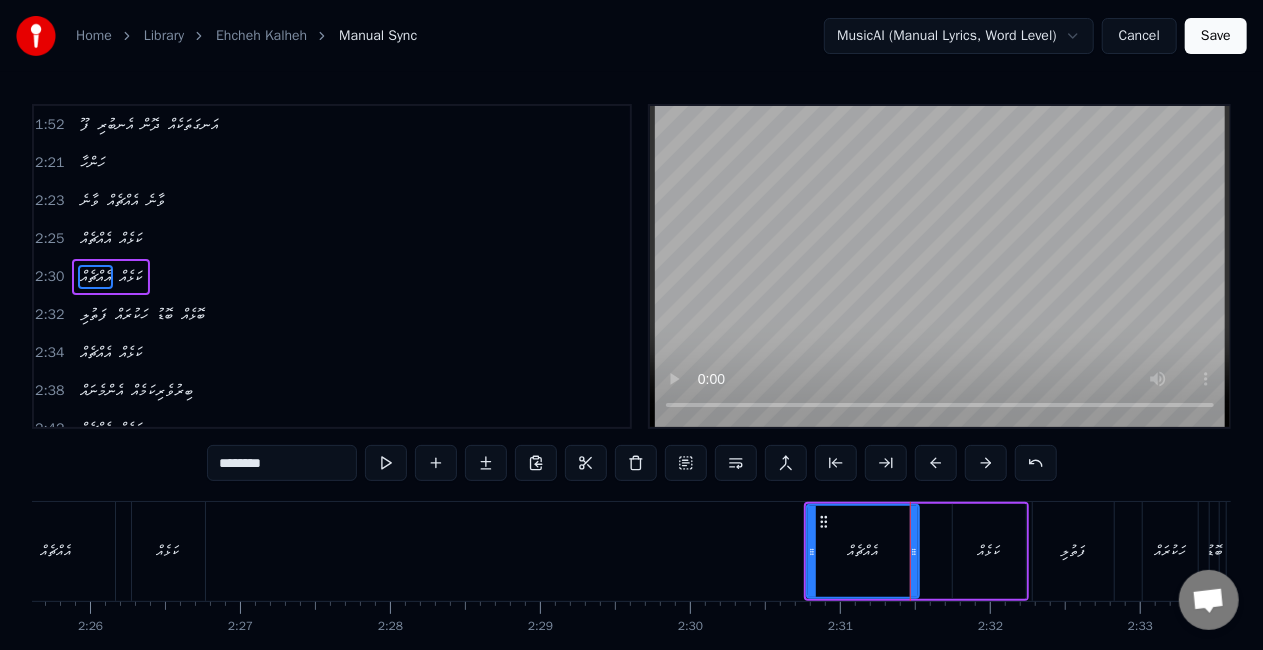 click at bounding box center (936, 463) 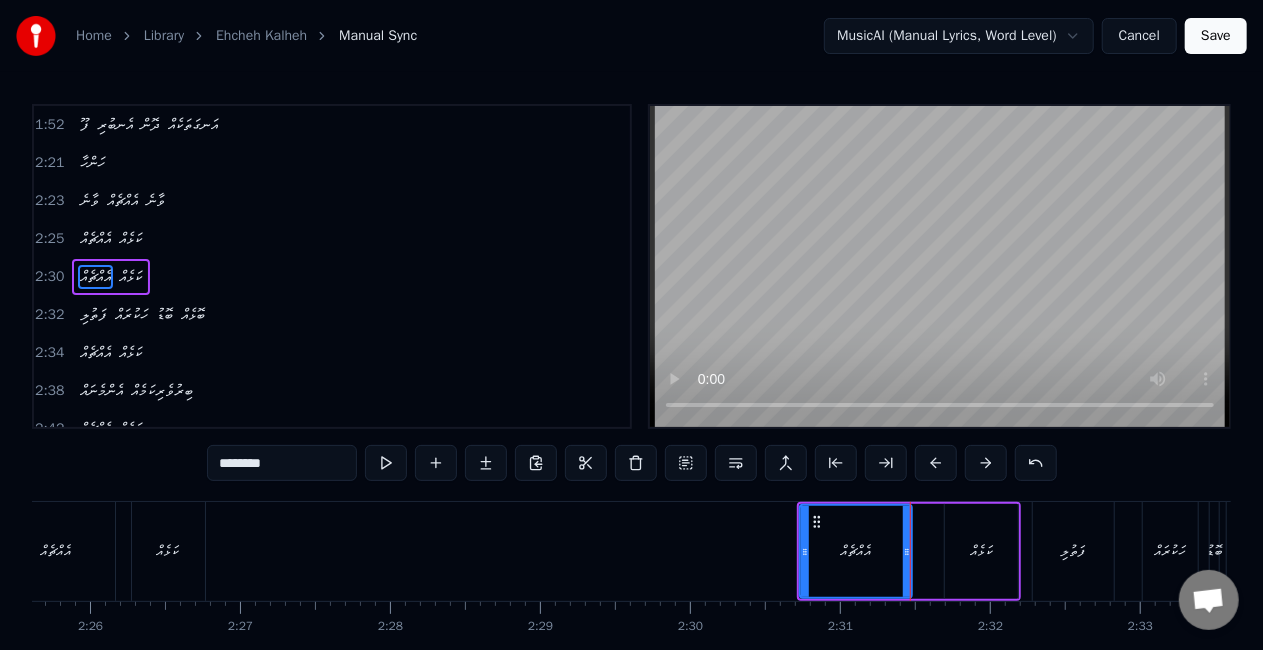 click at bounding box center [936, 463] 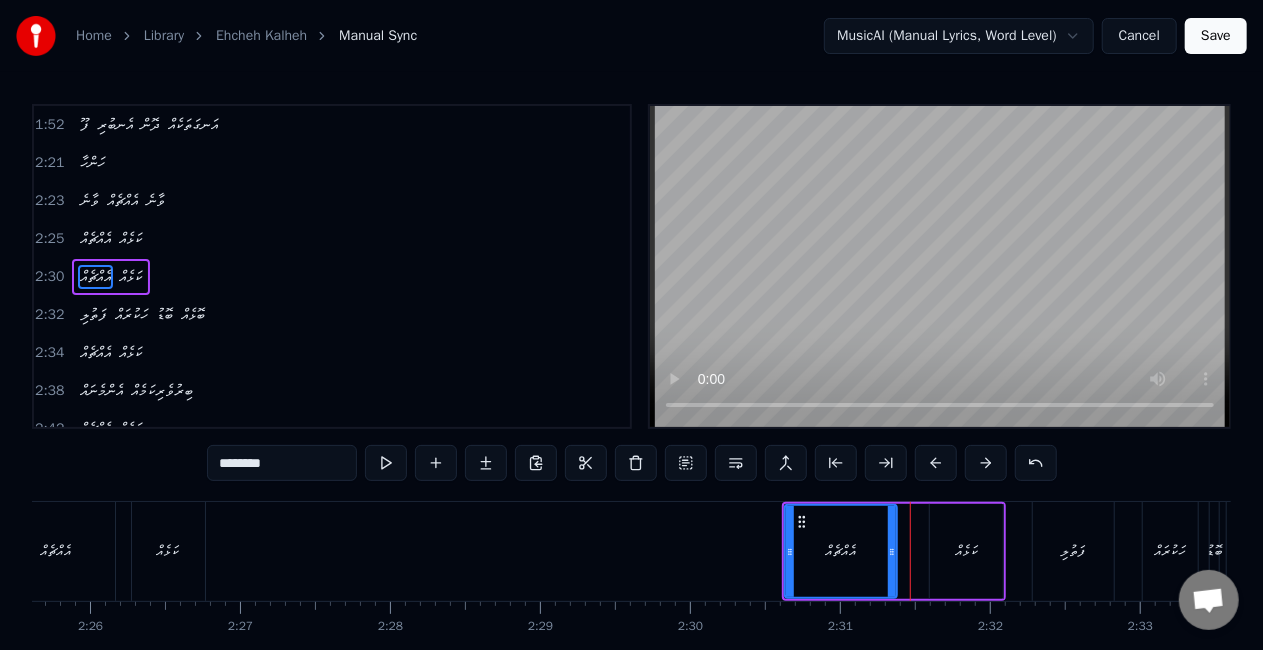 click at bounding box center (936, 463) 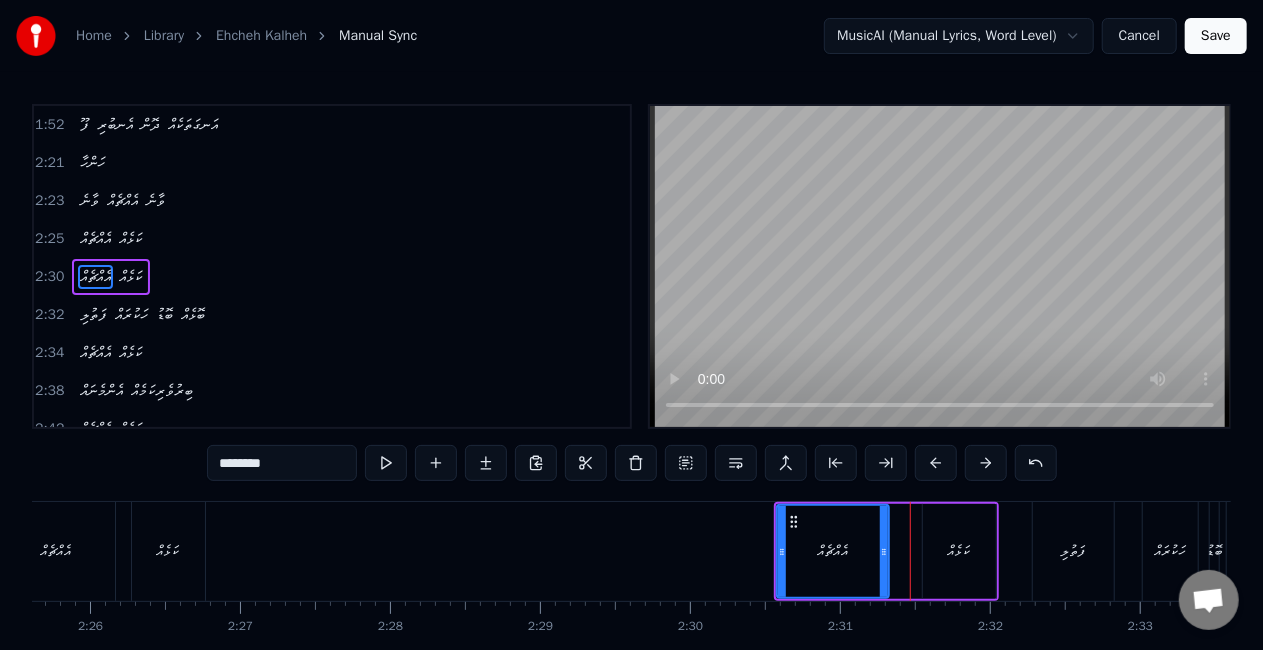 click at bounding box center [936, 463] 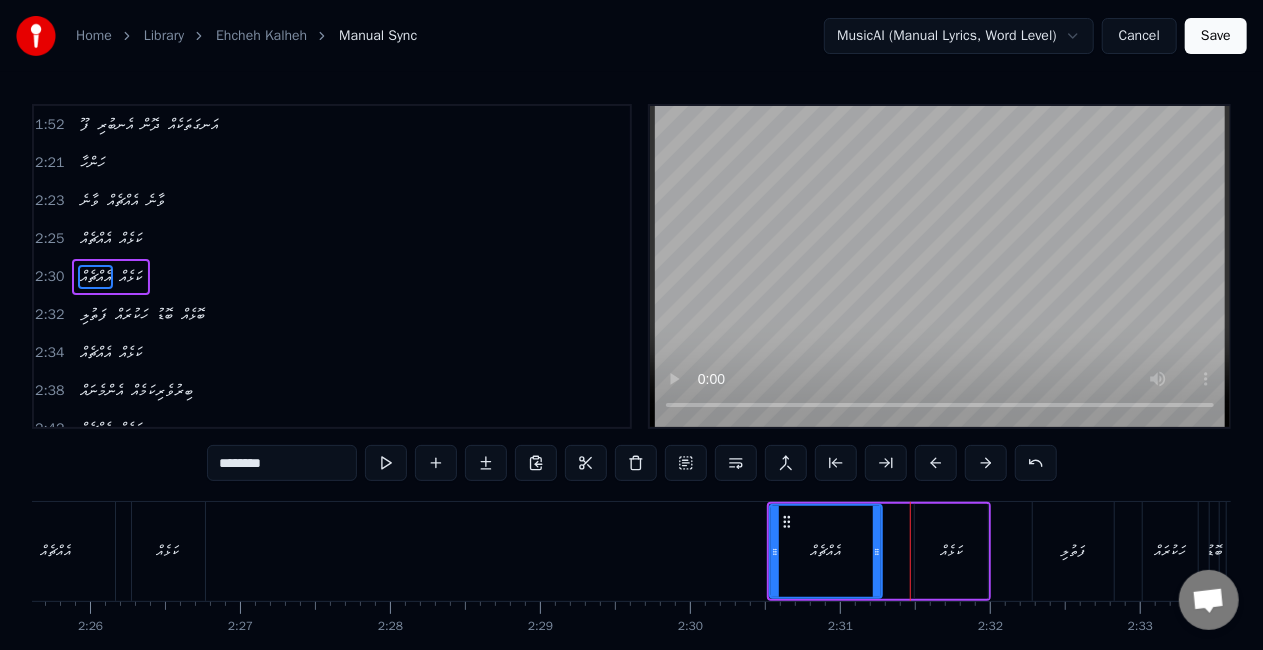 click at bounding box center (936, 463) 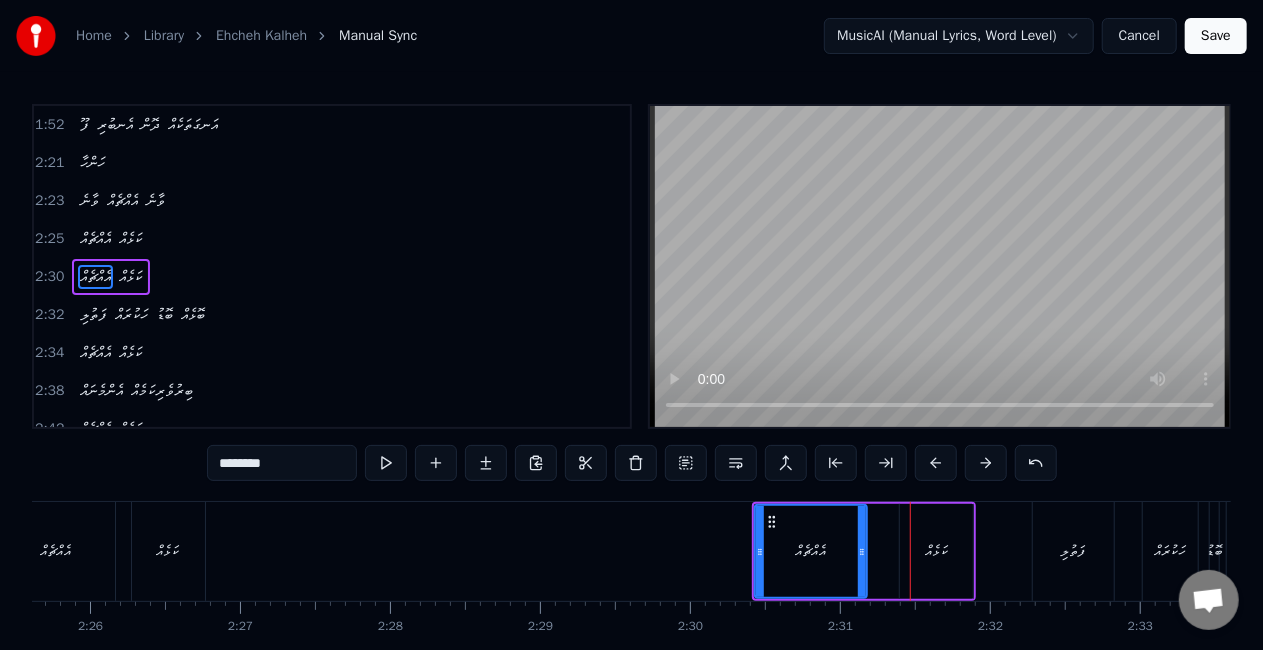 click at bounding box center (936, 463) 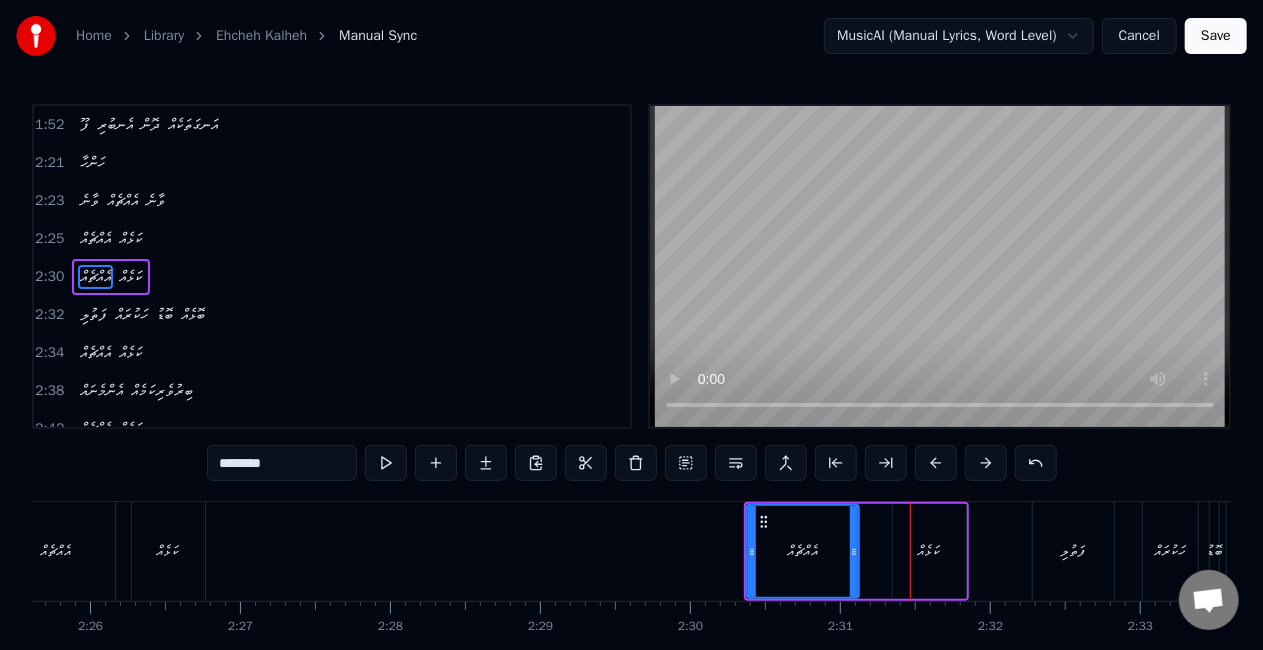 click at bounding box center [936, 463] 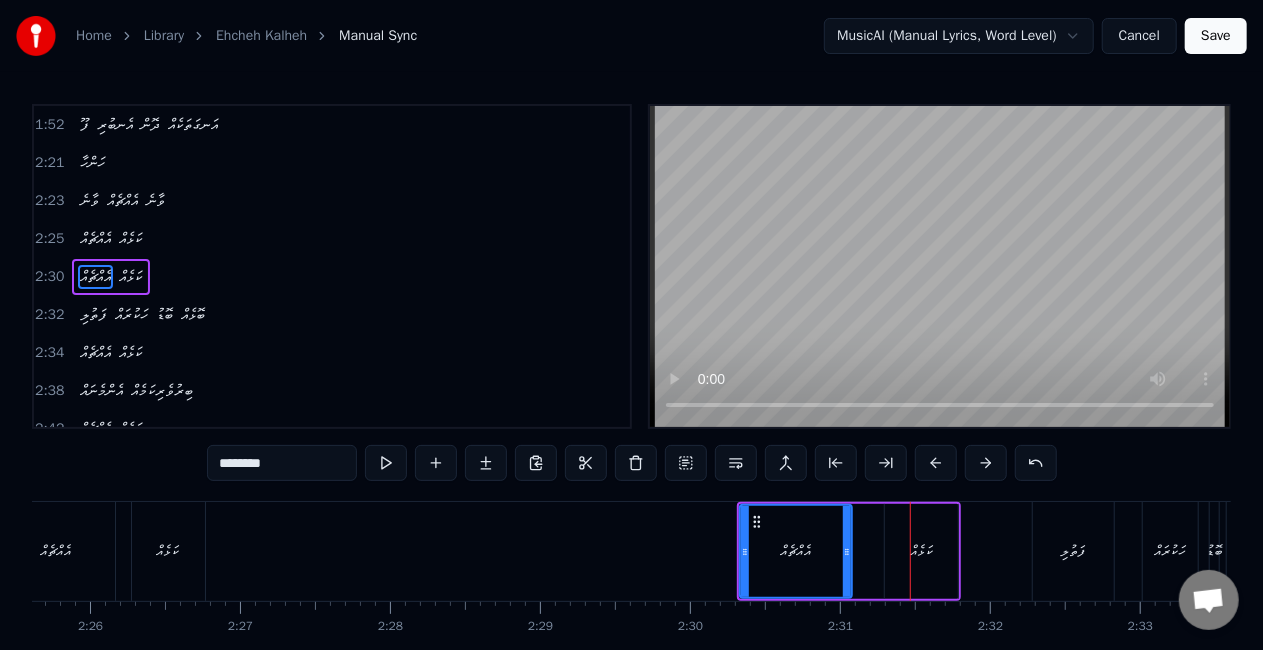 click at bounding box center (936, 463) 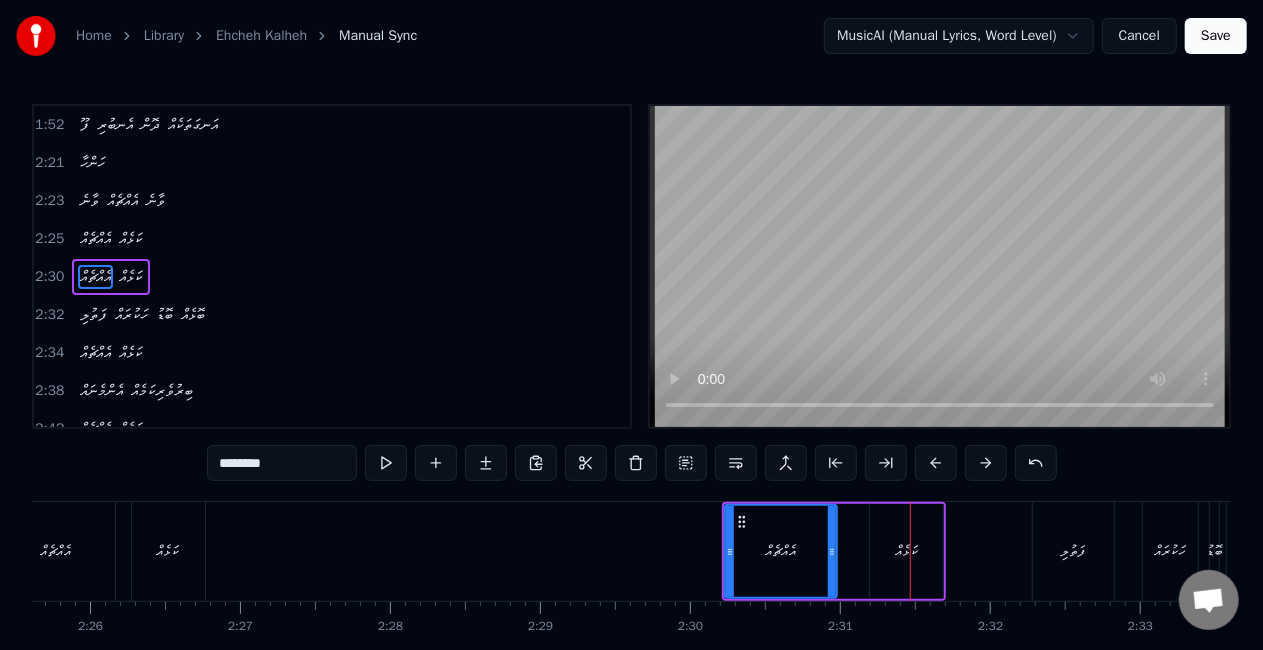 click at bounding box center (936, 463) 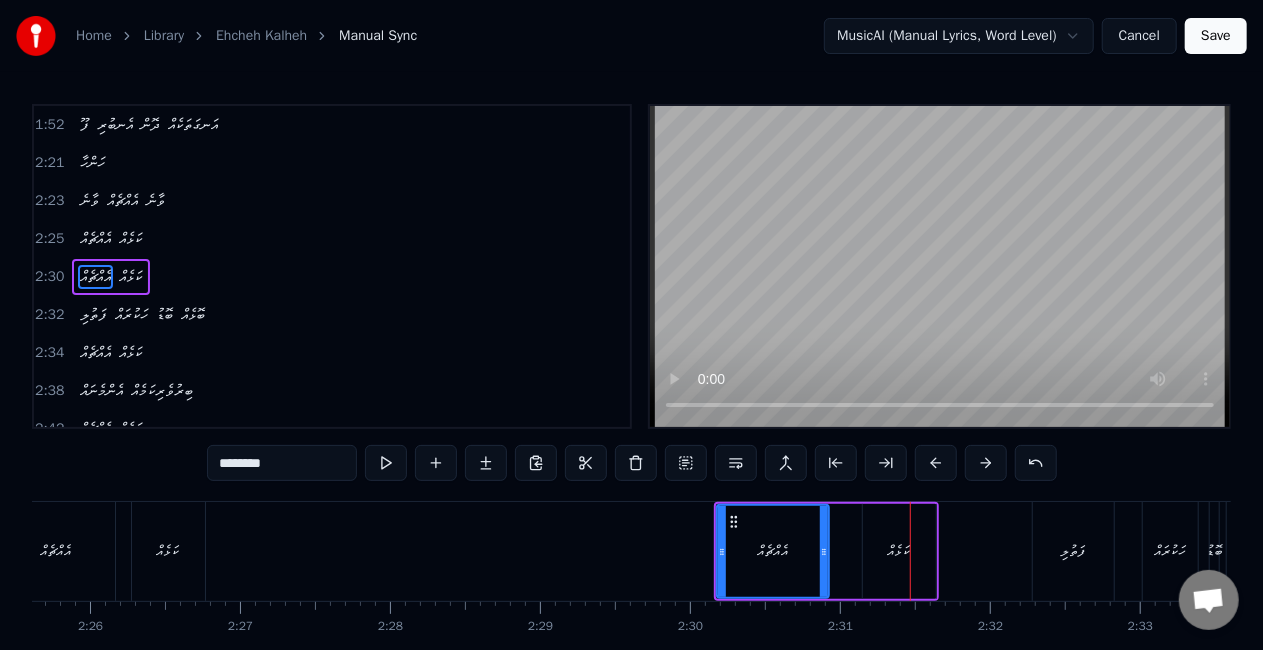 click at bounding box center (936, 463) 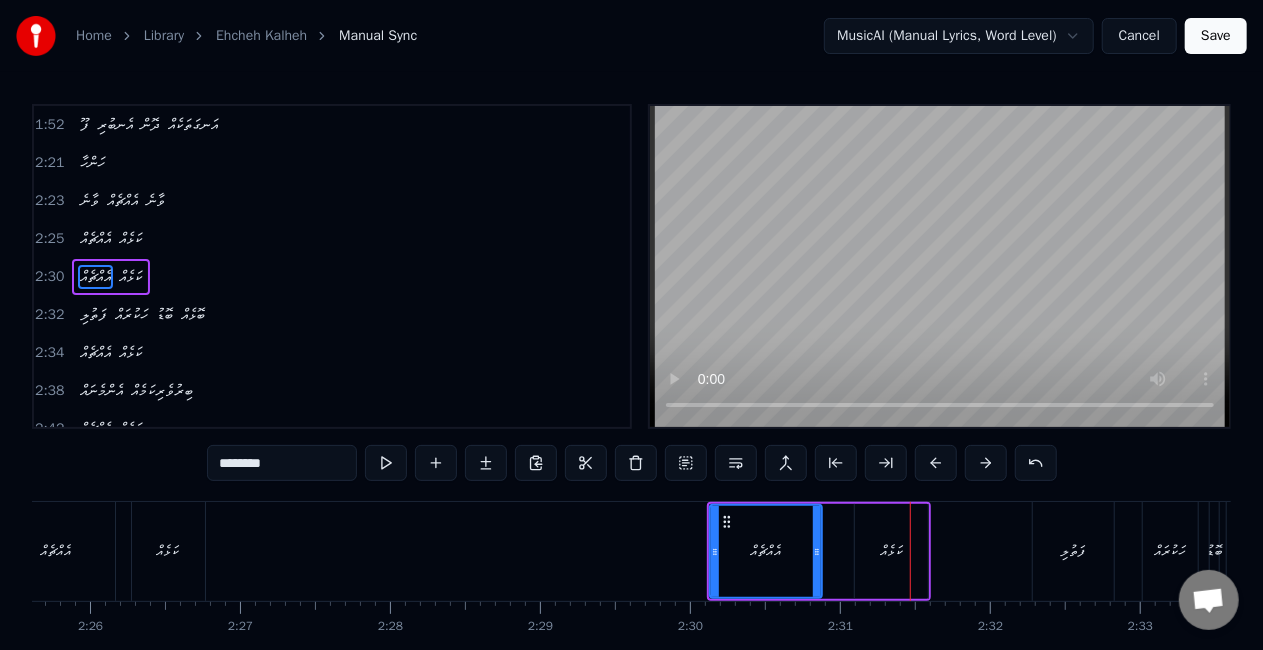 click at bounding box center (936, 463) 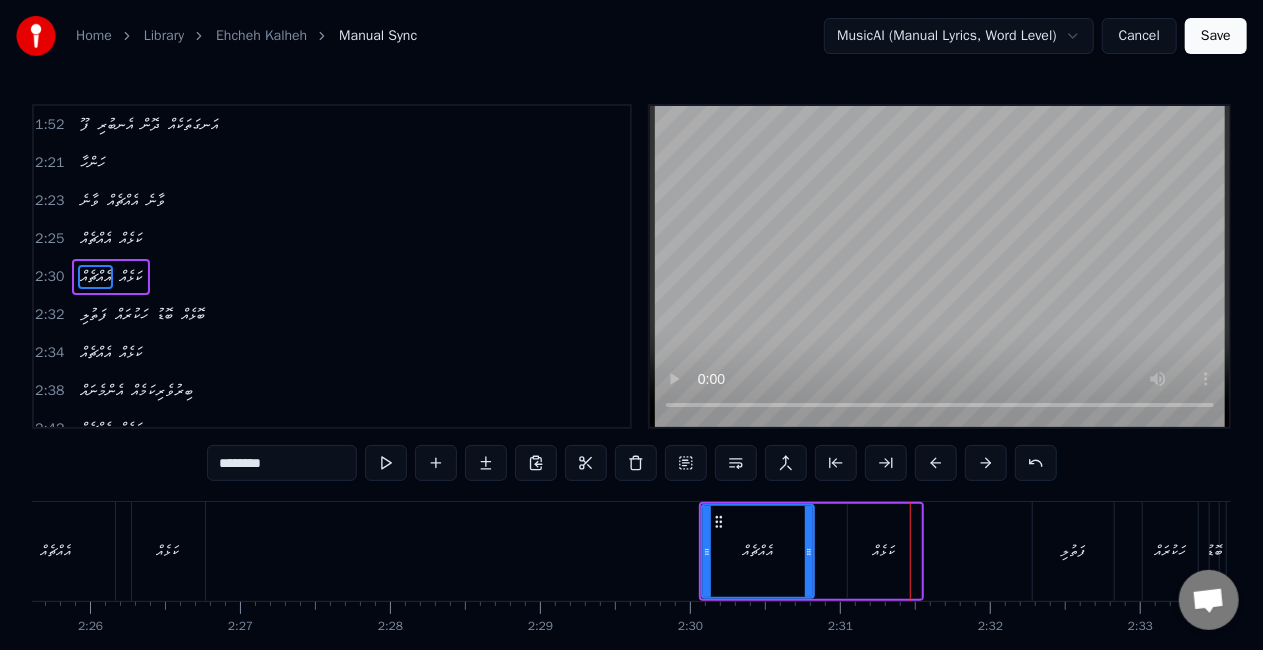 click at bounding box center [936, 463] 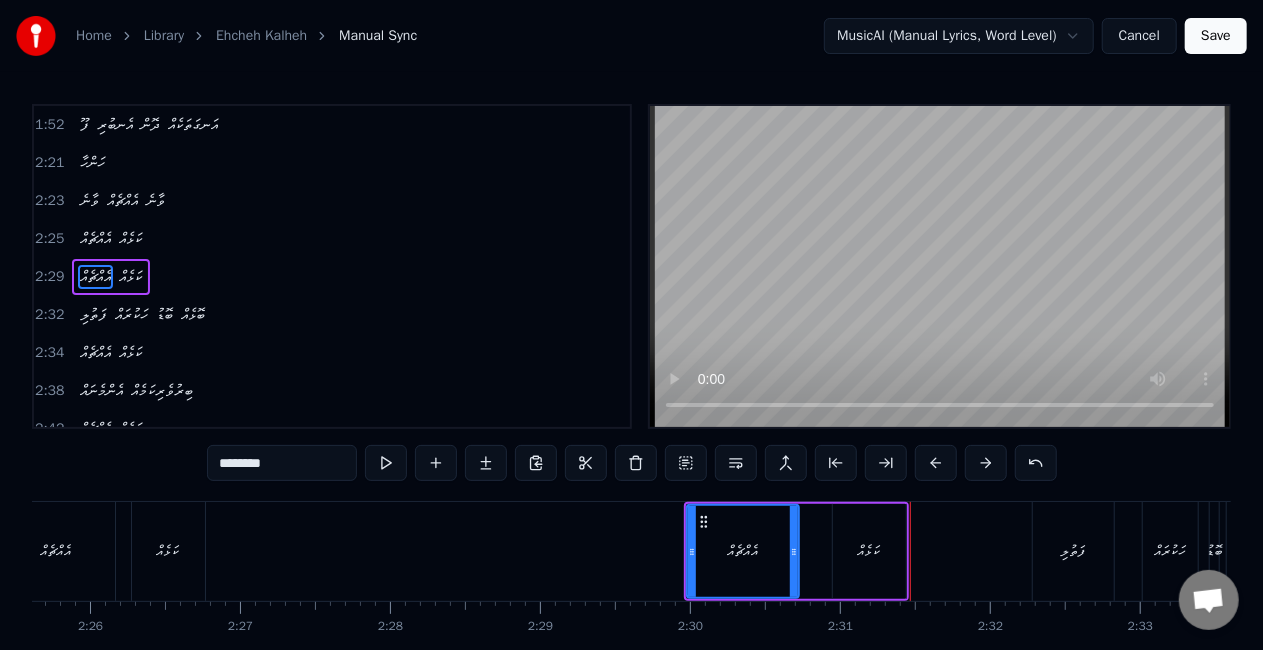 click at bounding box center (936, 463) 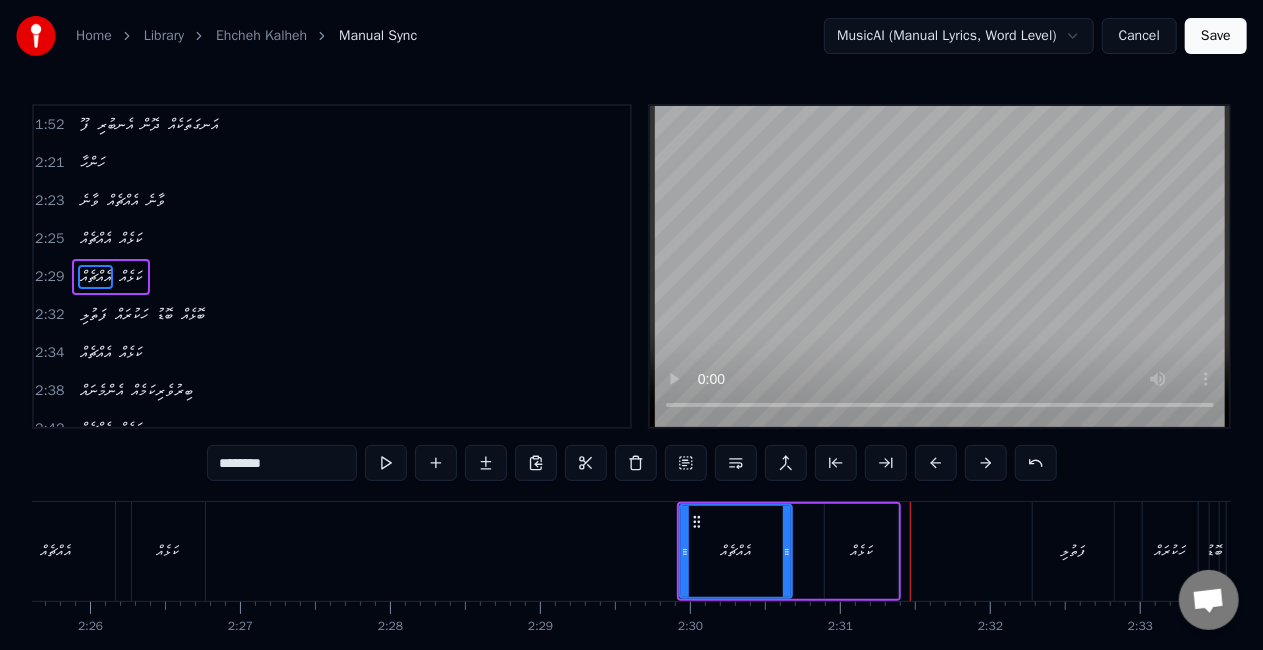 click at bounding box center (936, 463) 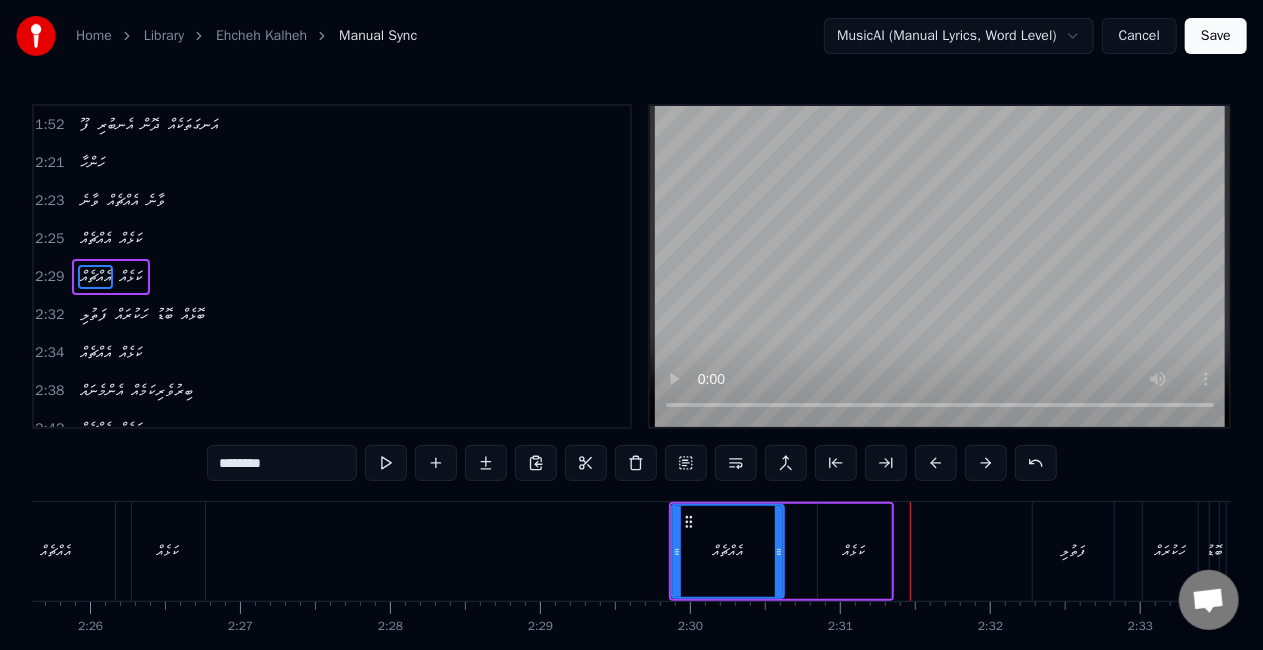 click at bounding box center (936, 463) 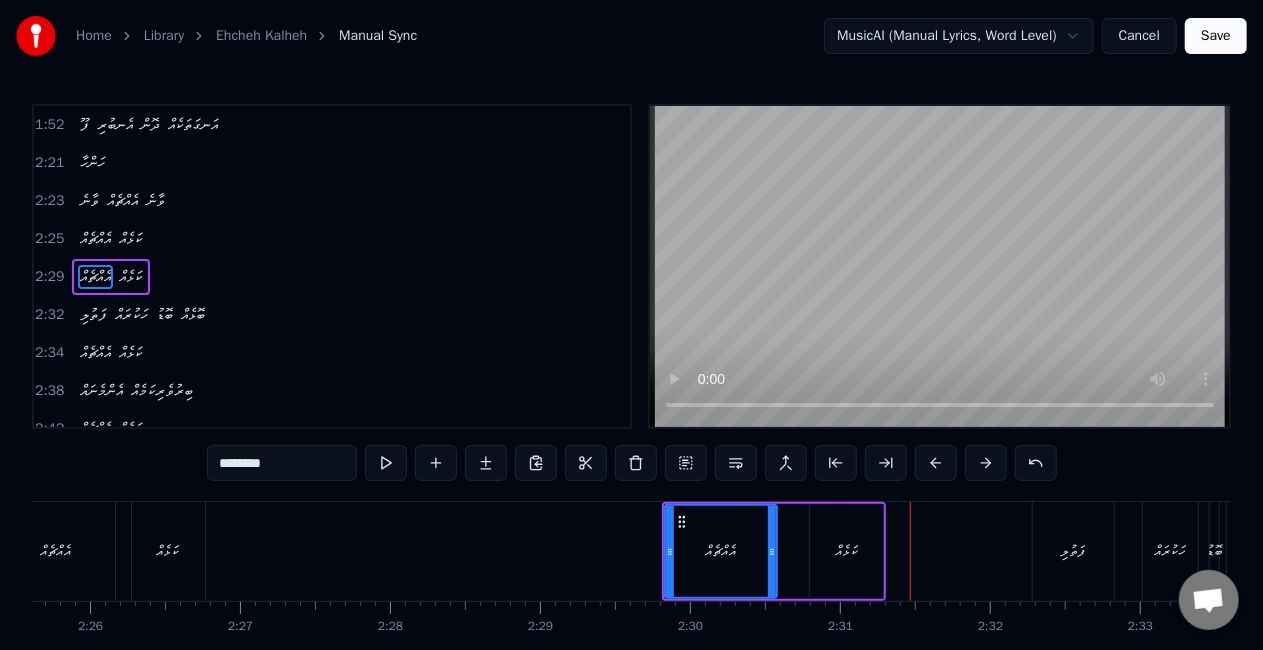 click at bounding box center (936, 463) 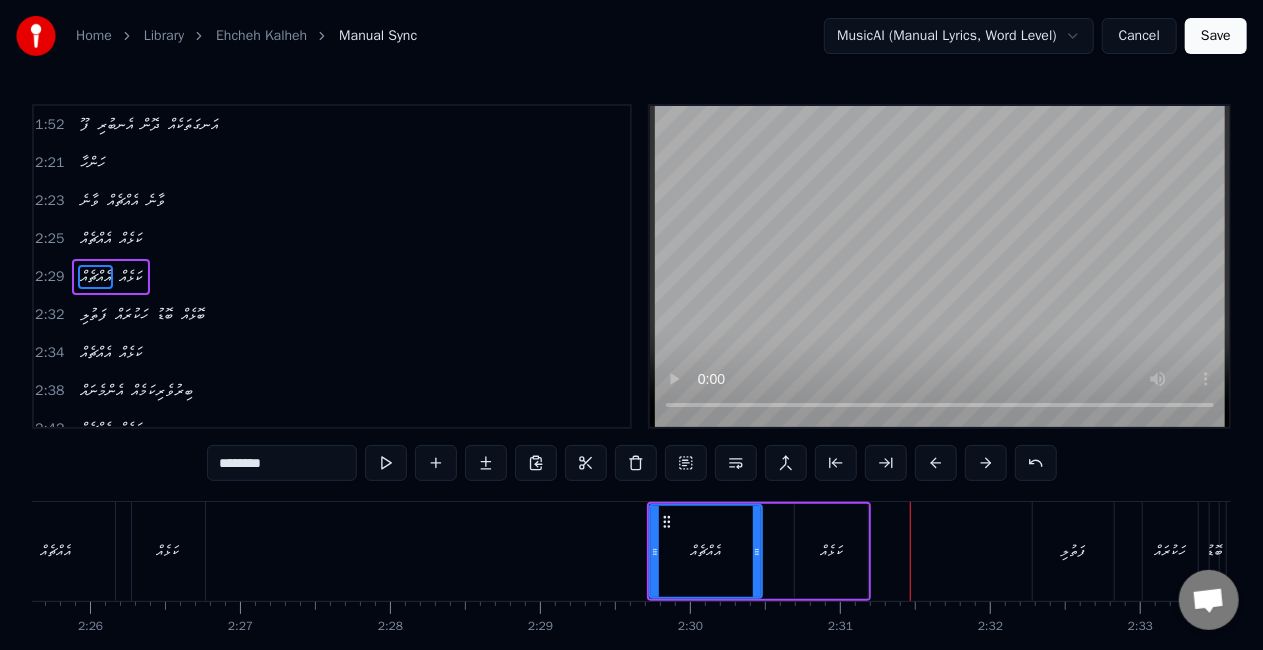 click at bounding box center (936, 463) 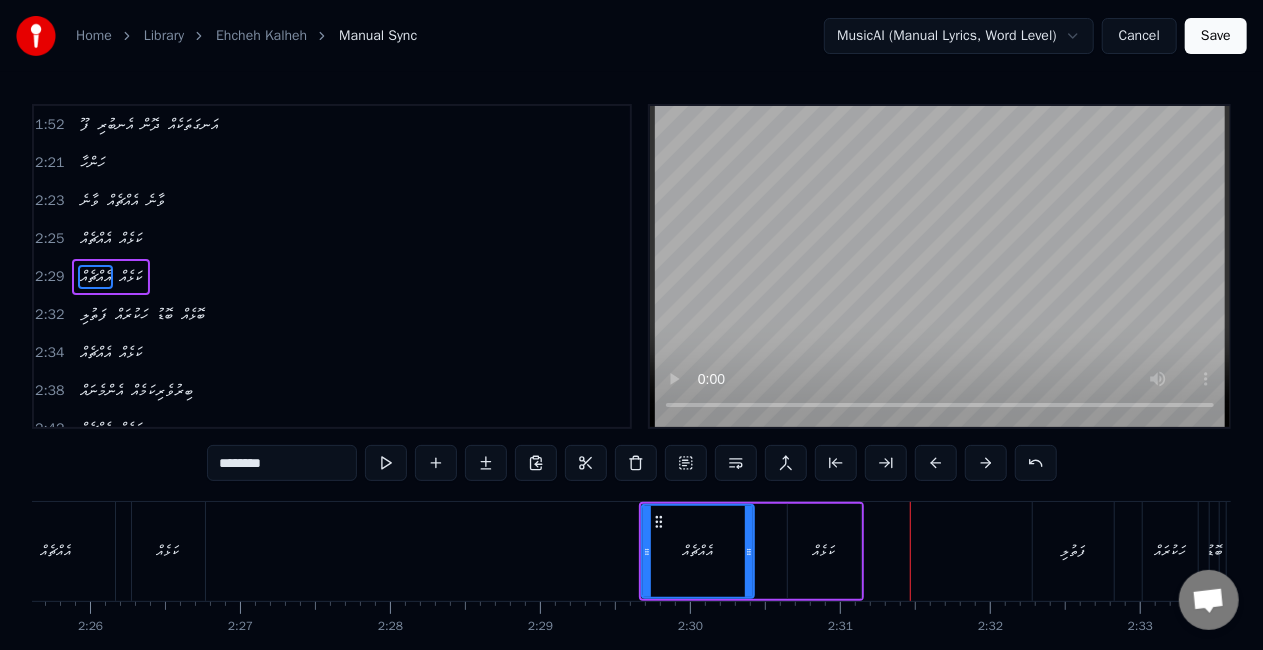 click at bounding box center [936, 463] 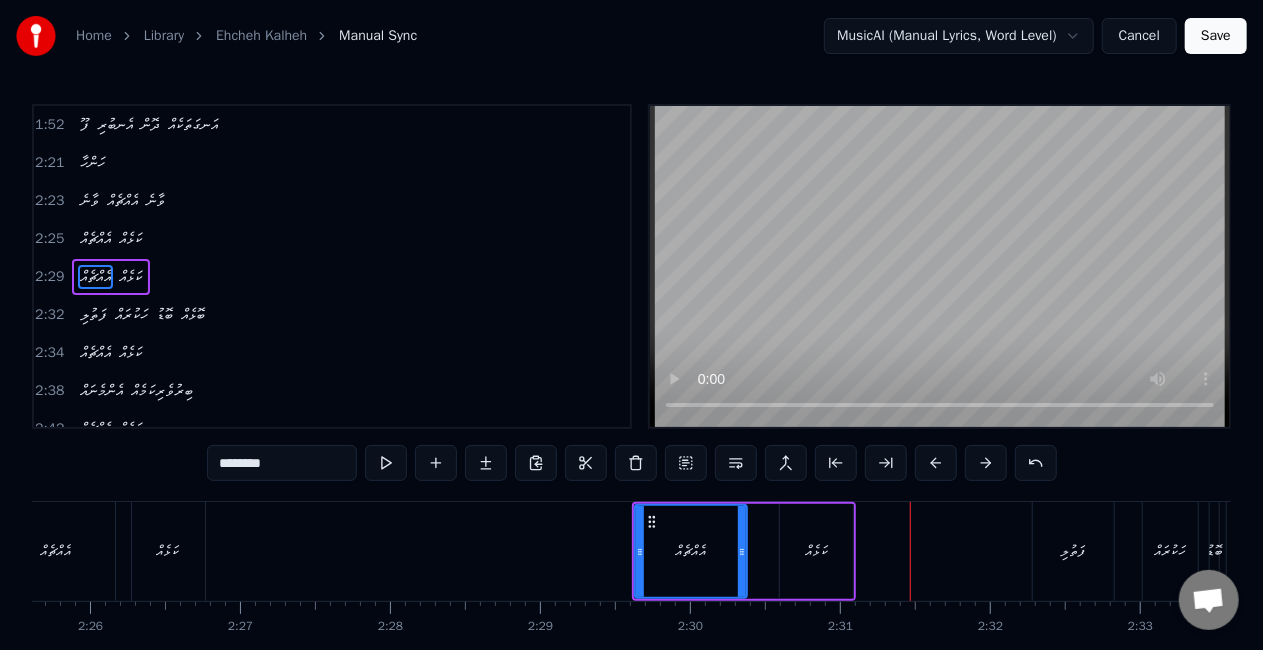 click at bounding box center (936, 463) 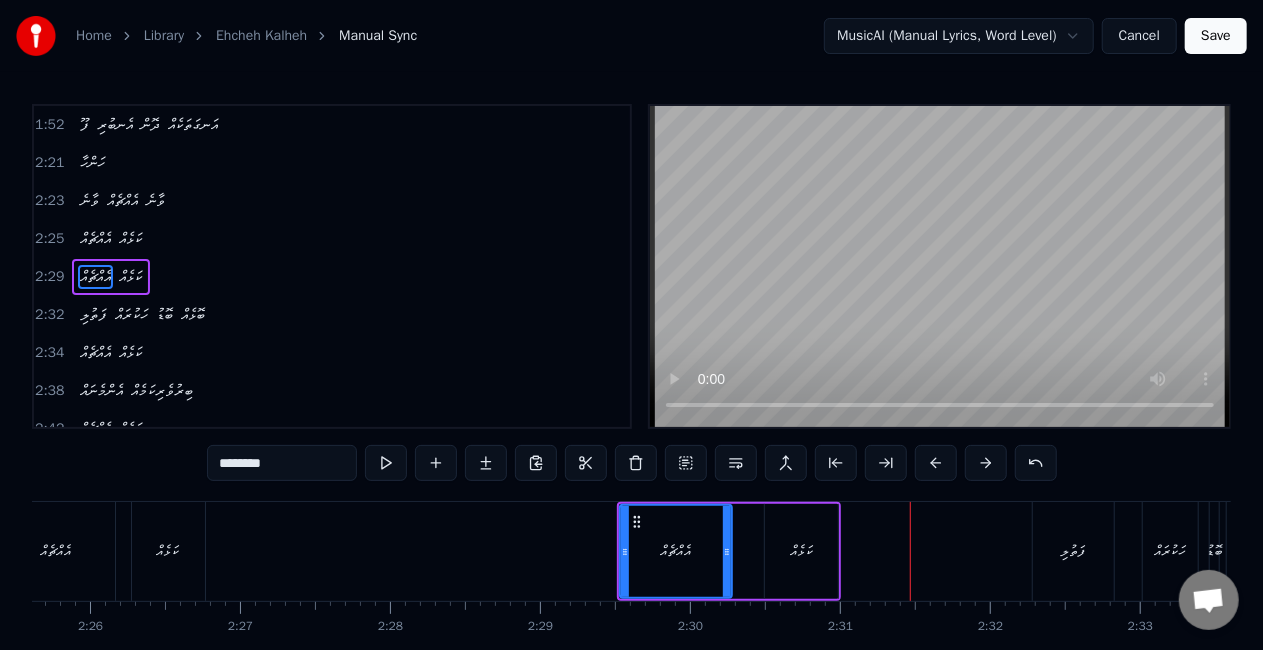 click at bounding box center [936, 463] 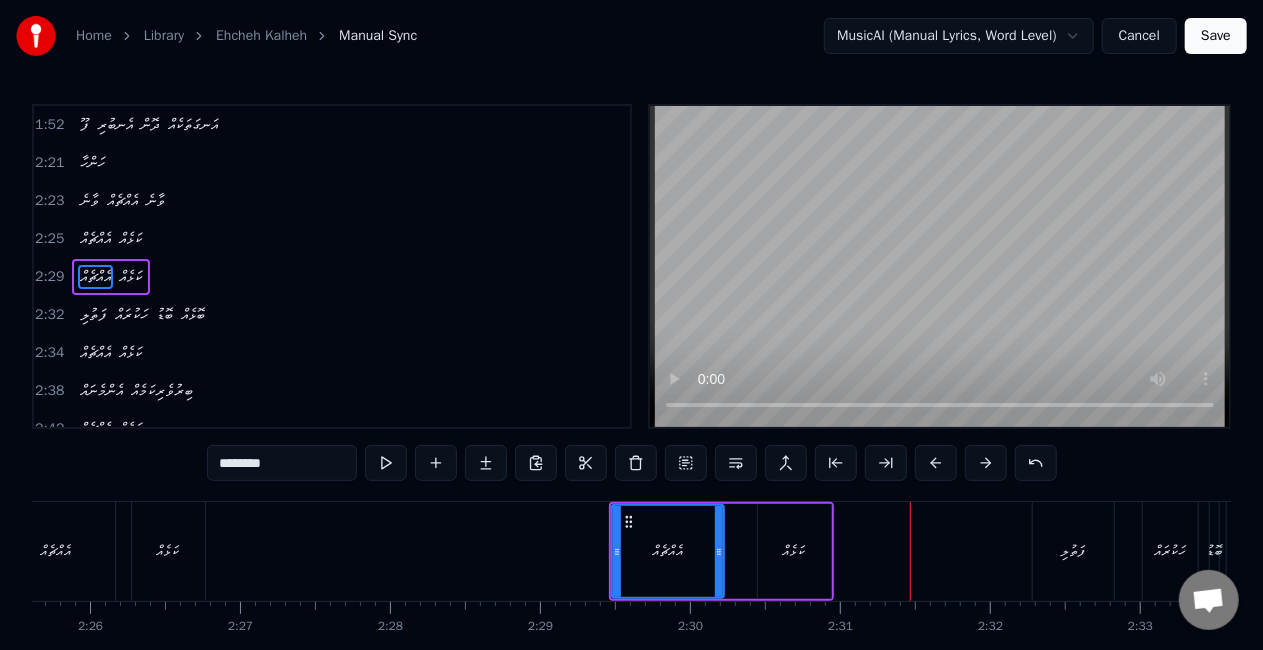 click at bounding box center (936, 463) 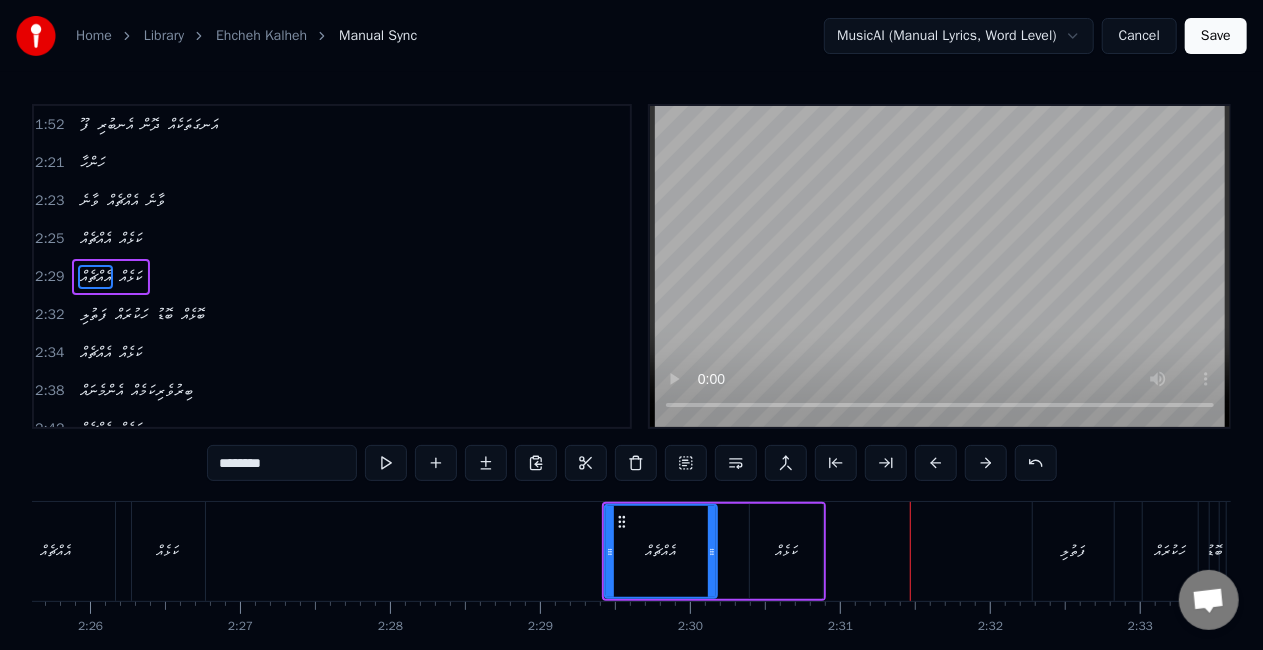 click at bounding box center [936, 463] 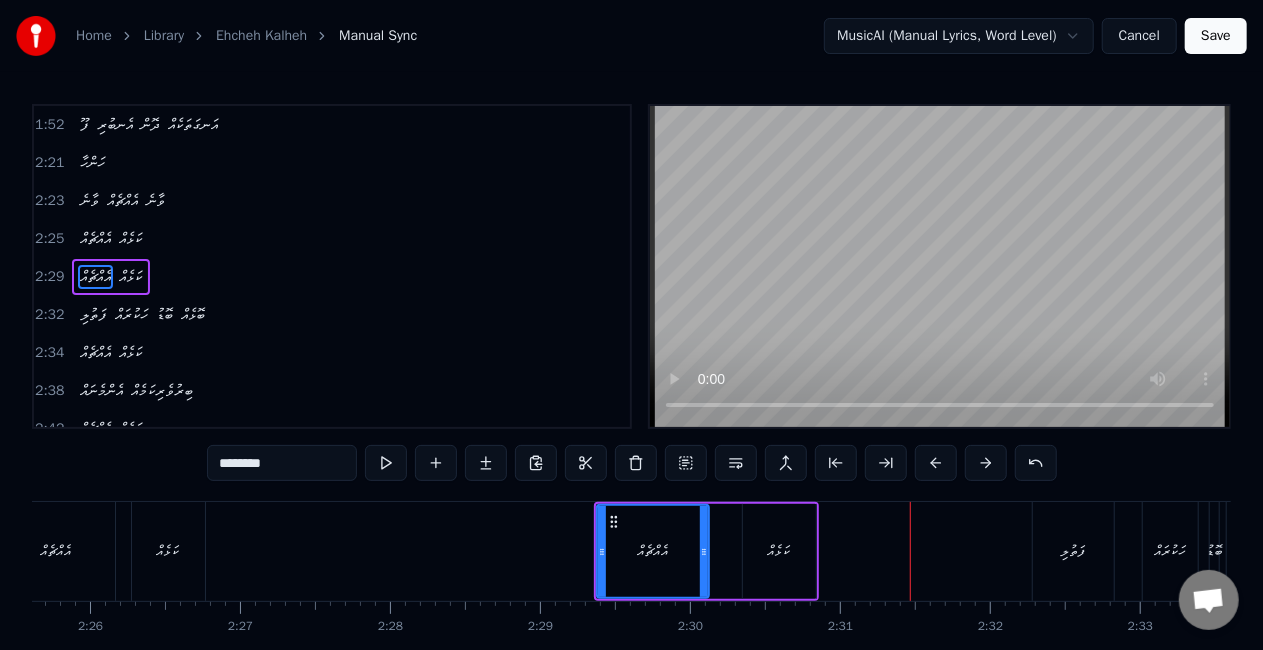 click at bounding box center (936, 463) 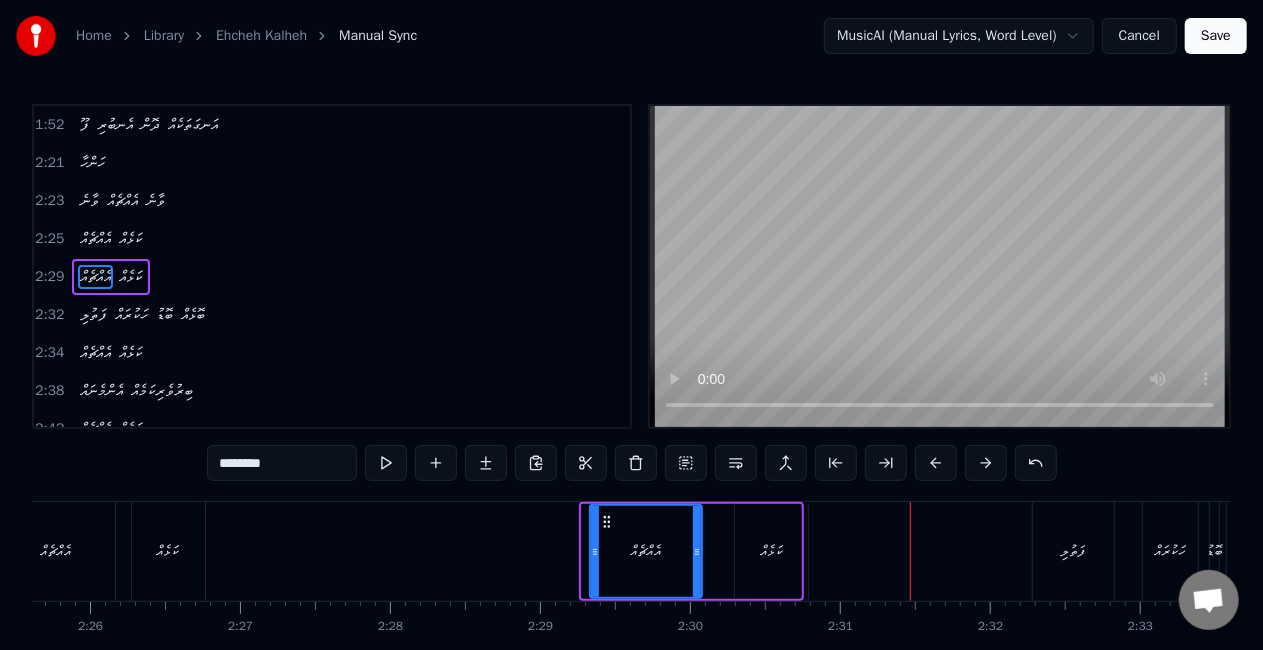 click at bounding box center [936, 463] 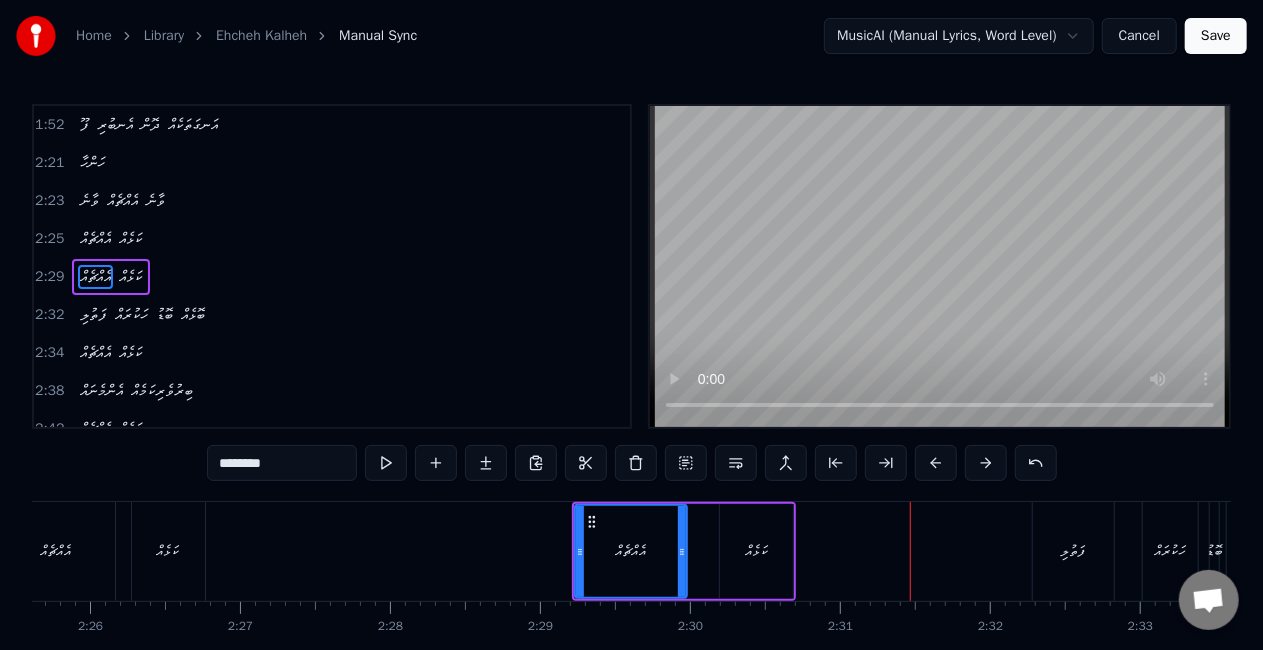 click at bounding box center (936, 463) 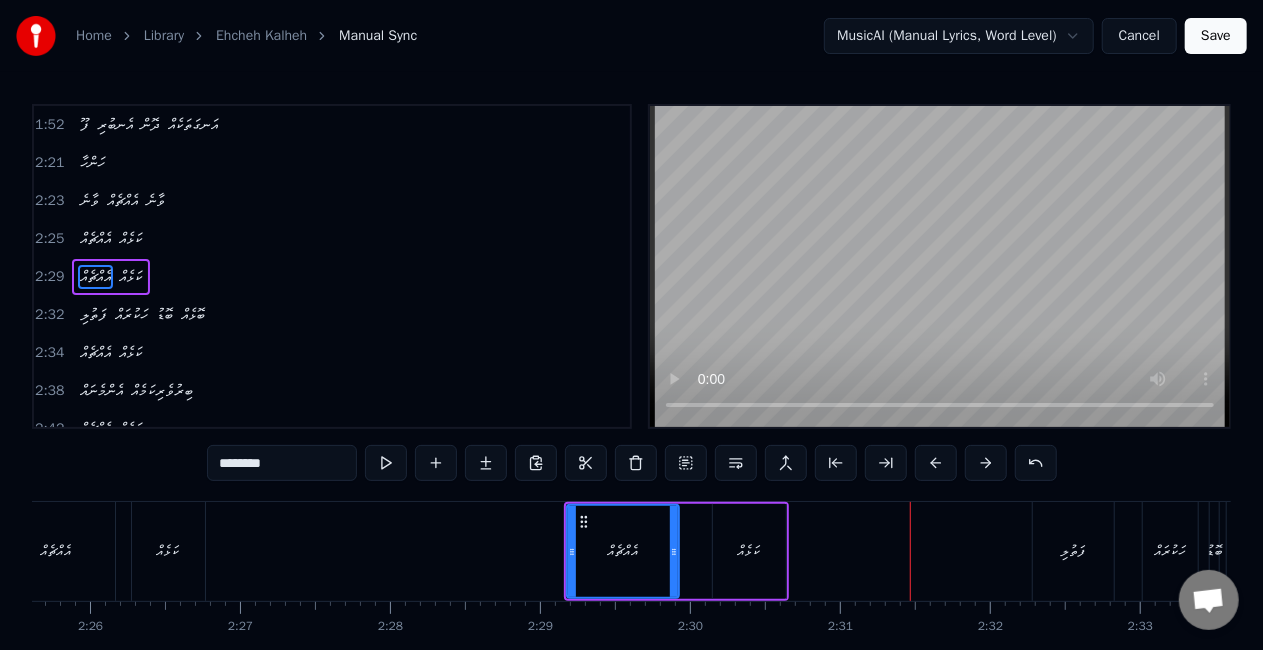 click at bounding box center (936, 463) 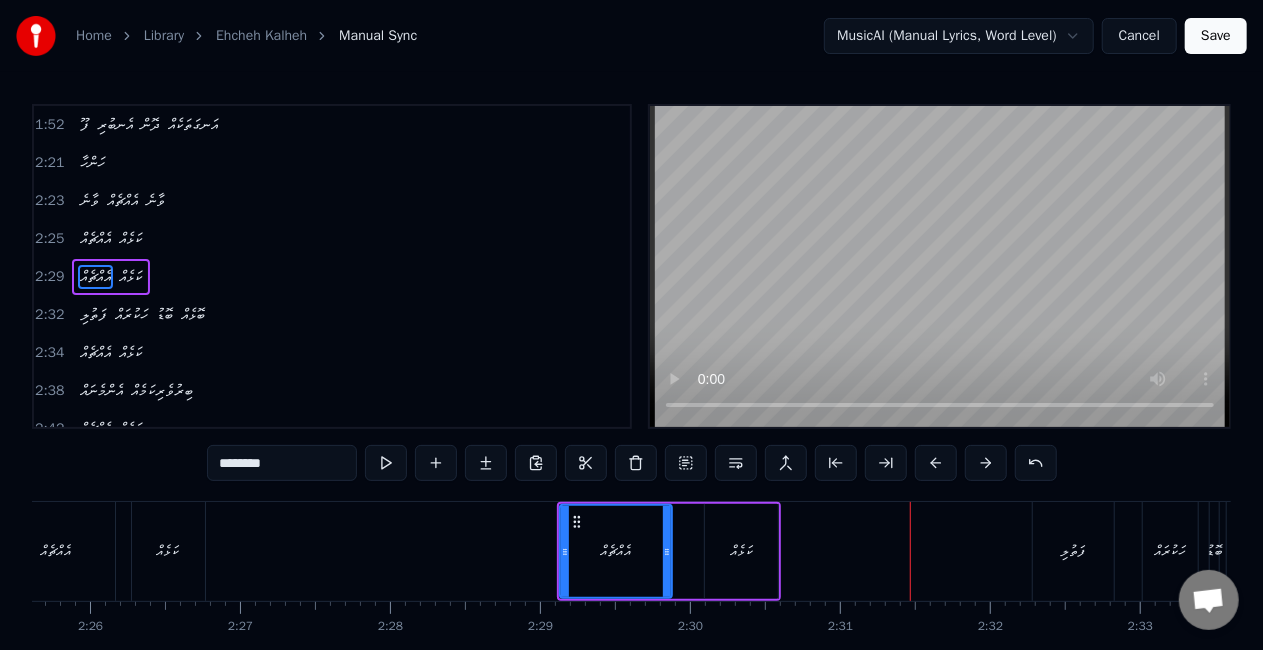 click at bounding box center [936, 463] 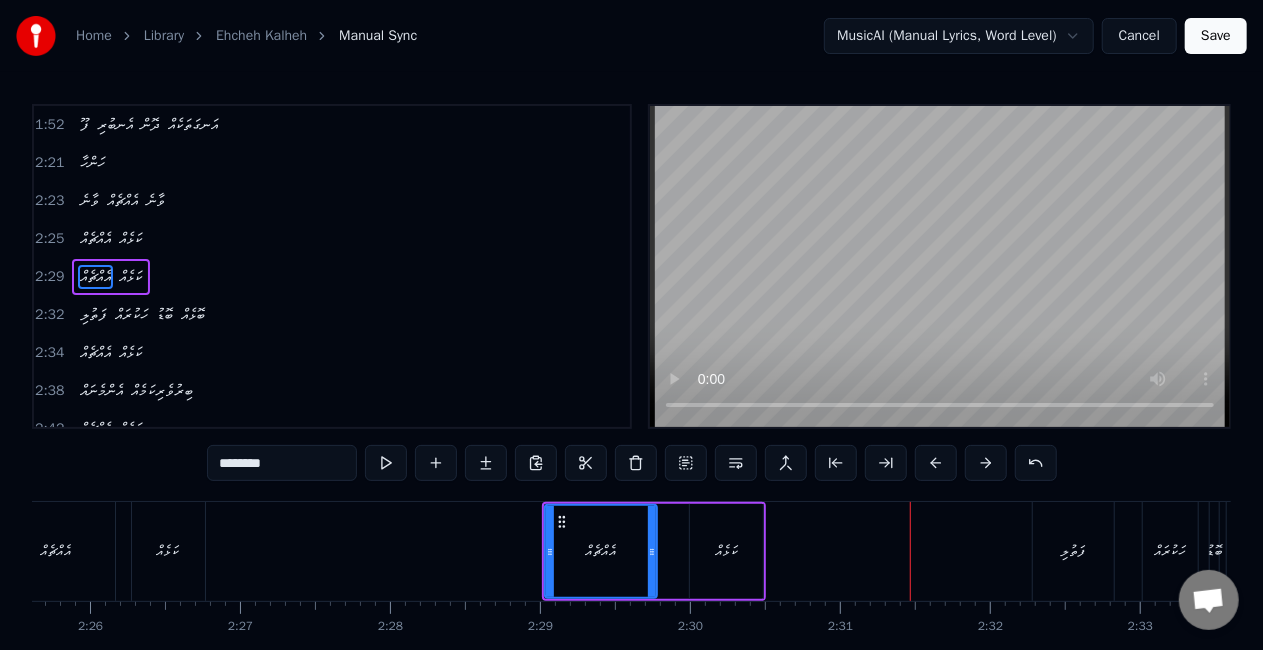 click at bounding box center (936, 463) 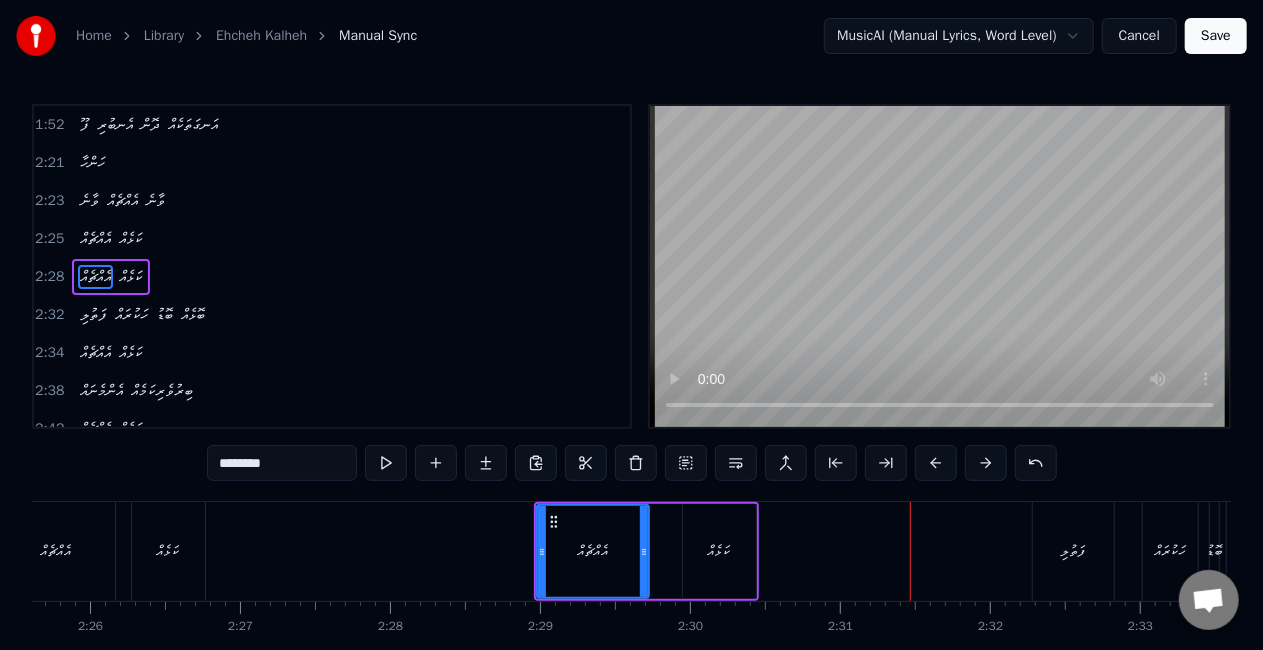 click at bounding box center (936, 463) 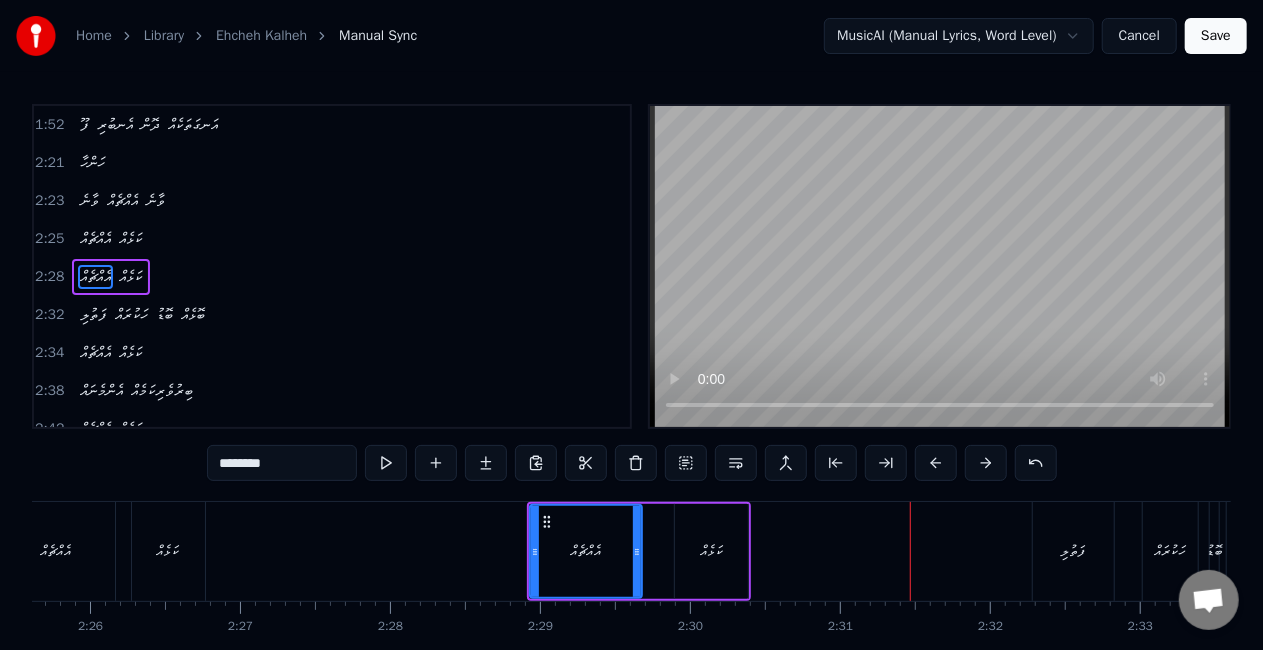 click at bounding box center (936, 463) 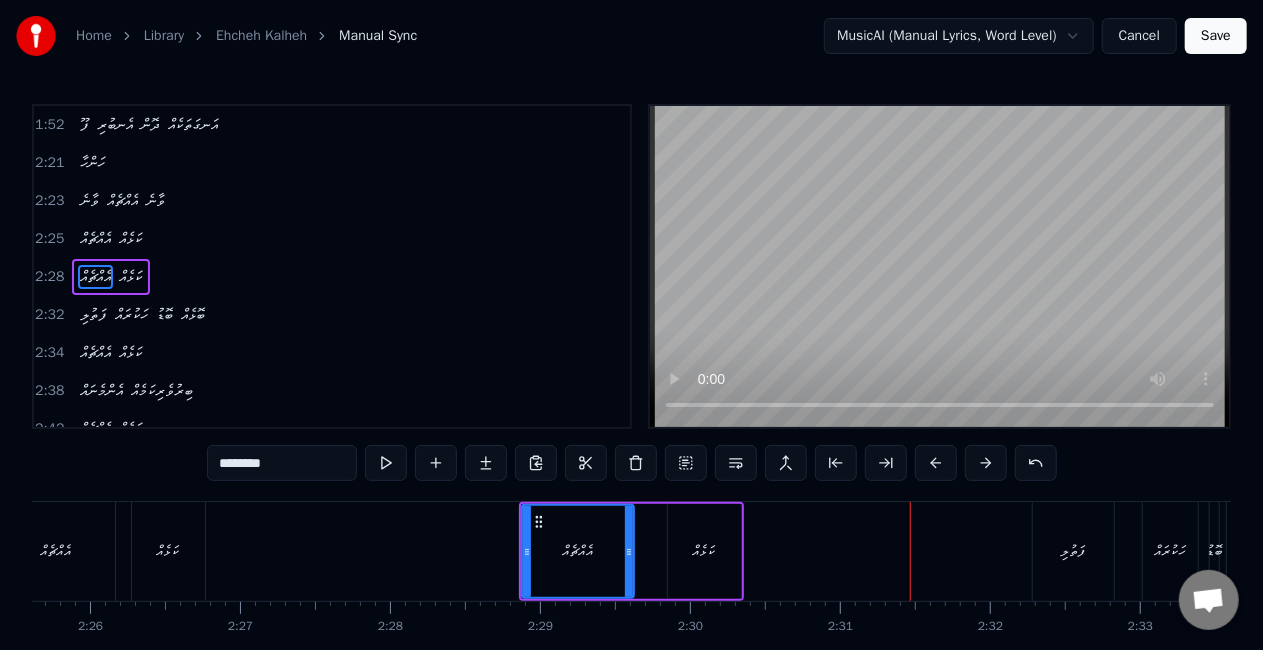 click at bounding box center (936, 463) 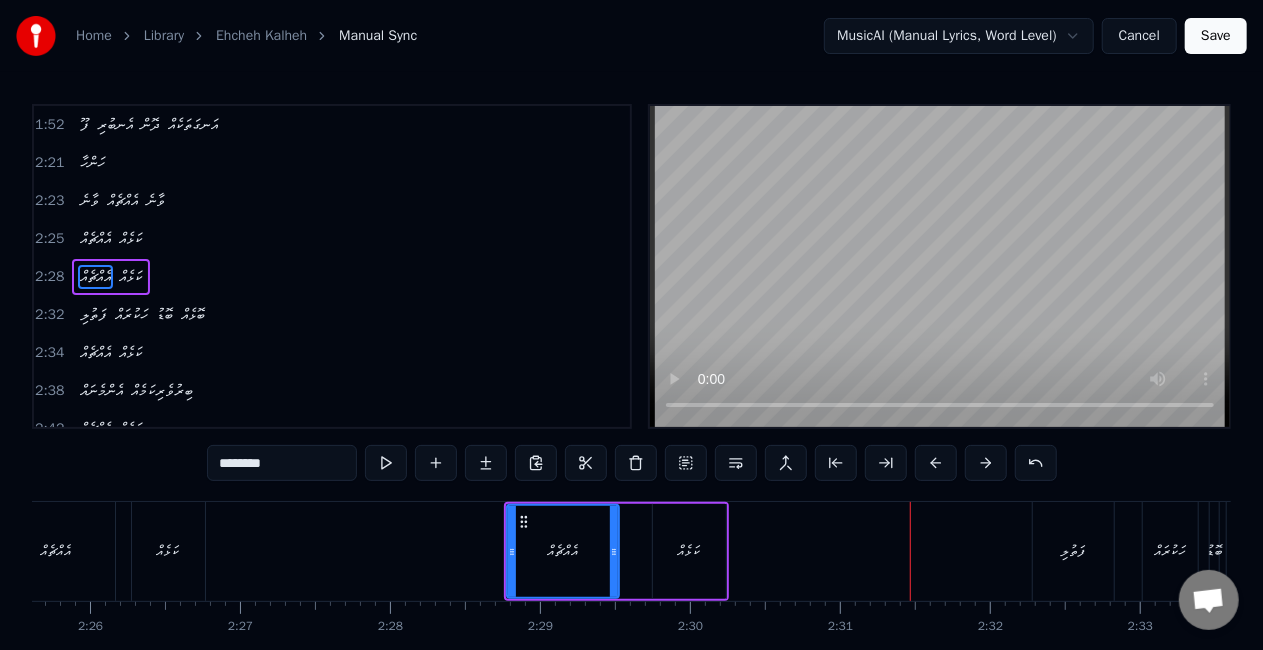 click at bounding box center [936, 463] 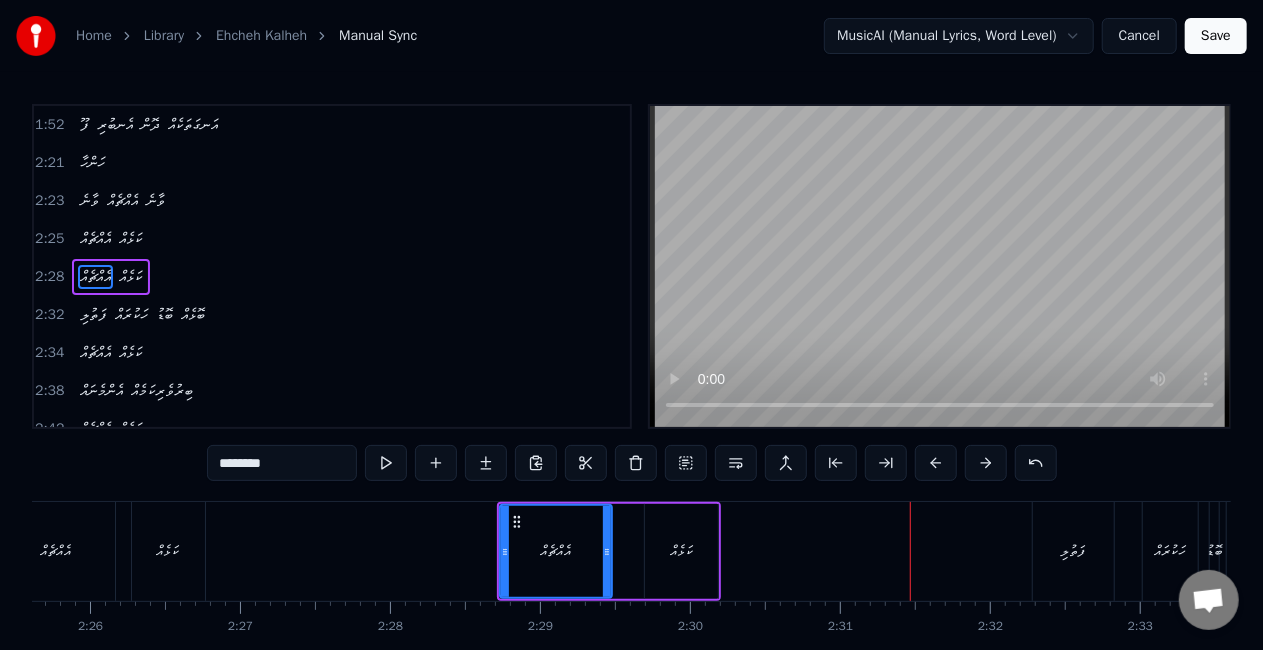 click at bounding box center (936, 463) 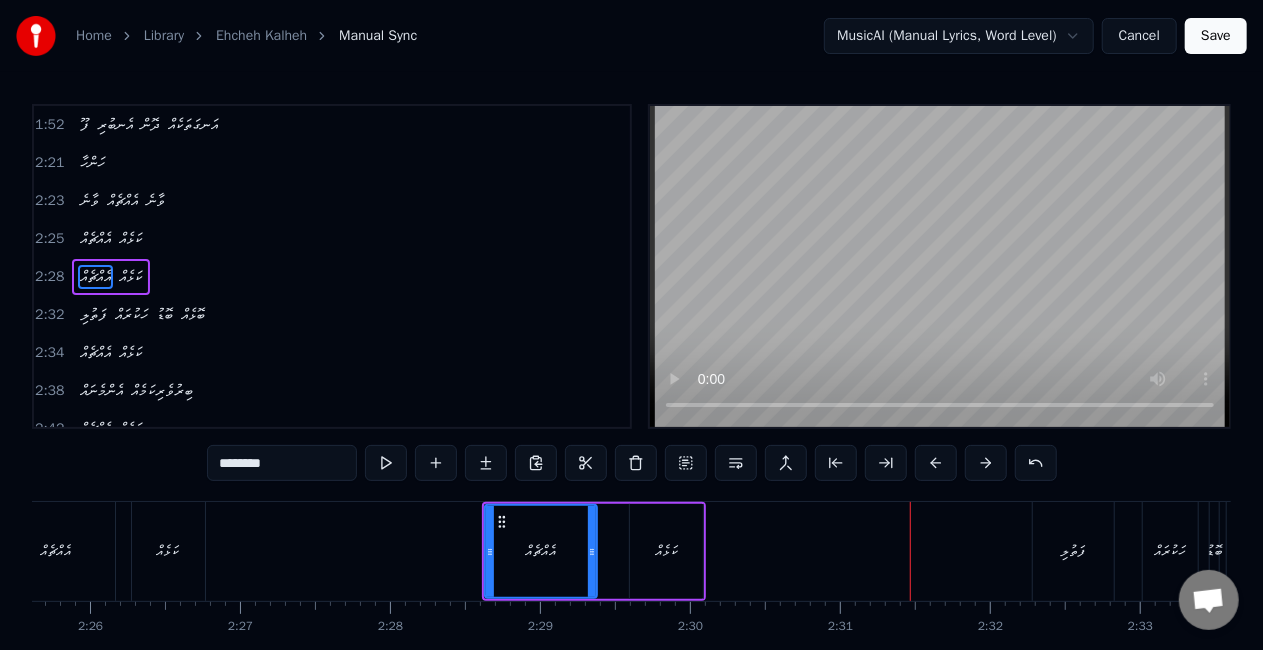 click at bounding box center (936, 463) 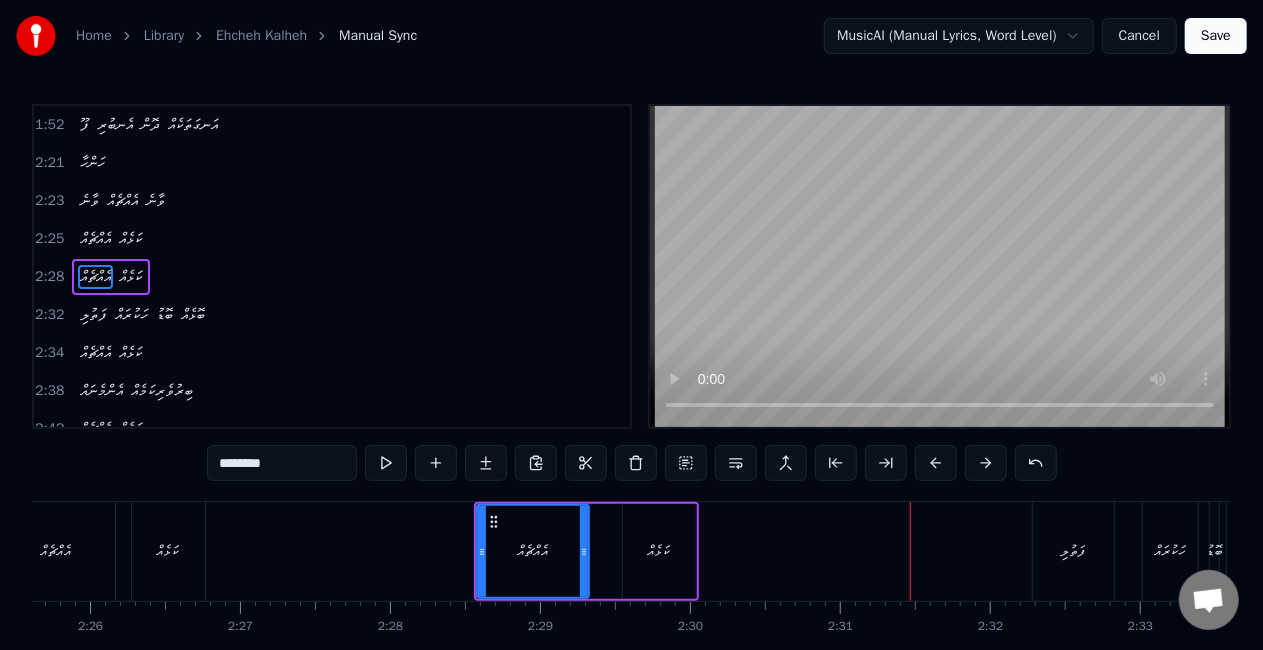 click at bounding box center [936, 463] 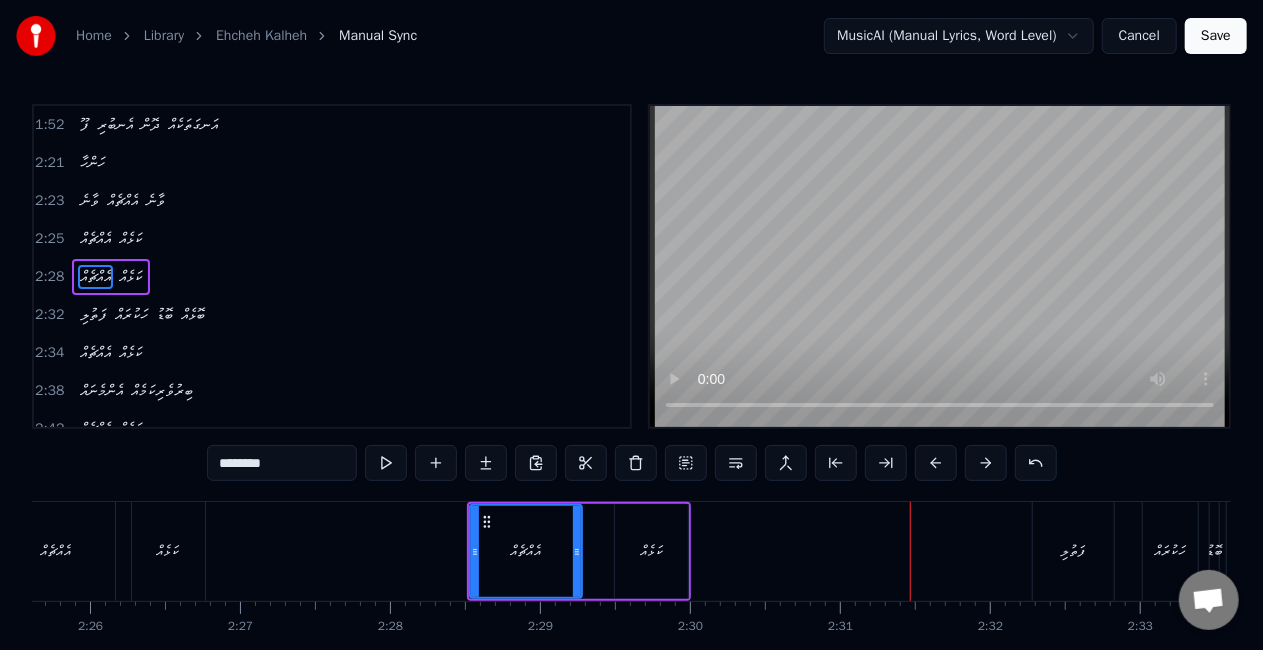 click at bounding box center (936, 463) 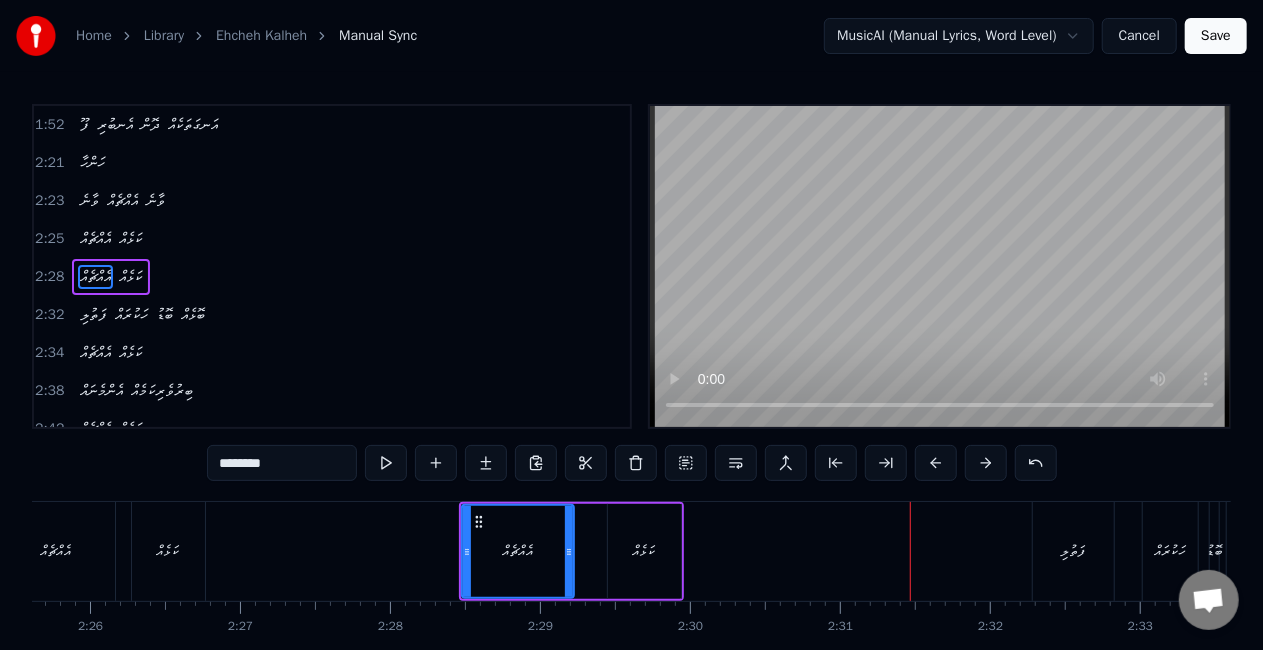 click at bounding box center (936, 463) 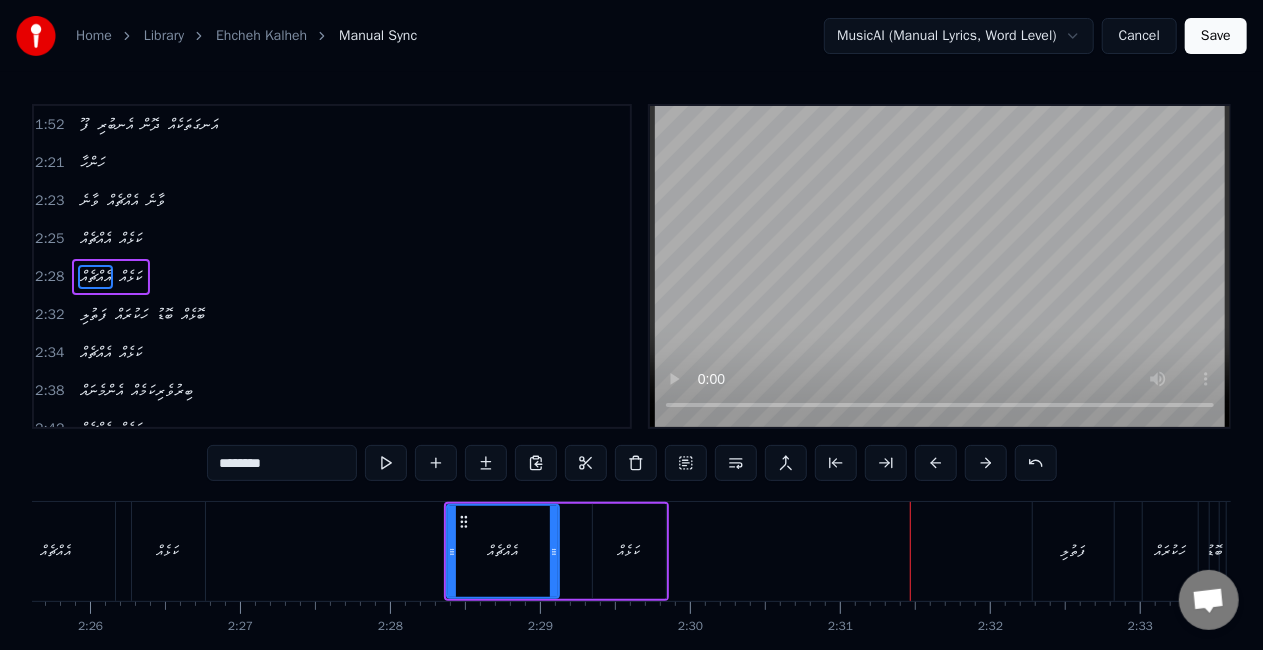 click at bounding box center [936, 463] 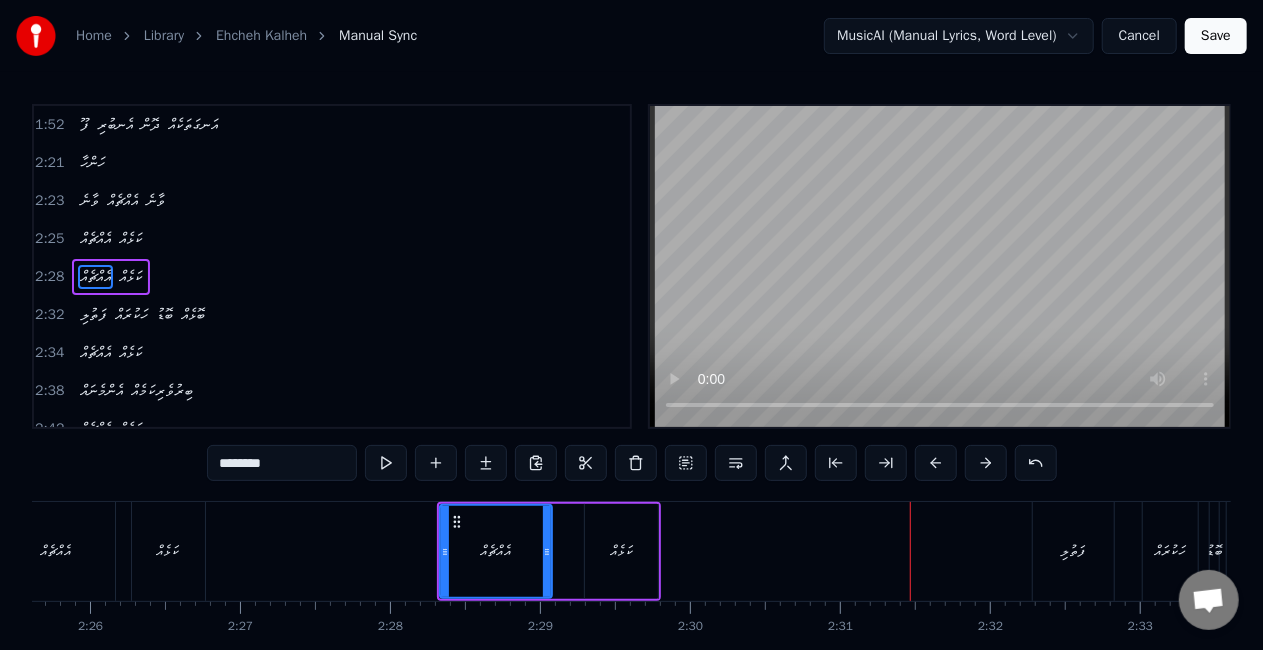 click at bounding box center [936, 463] 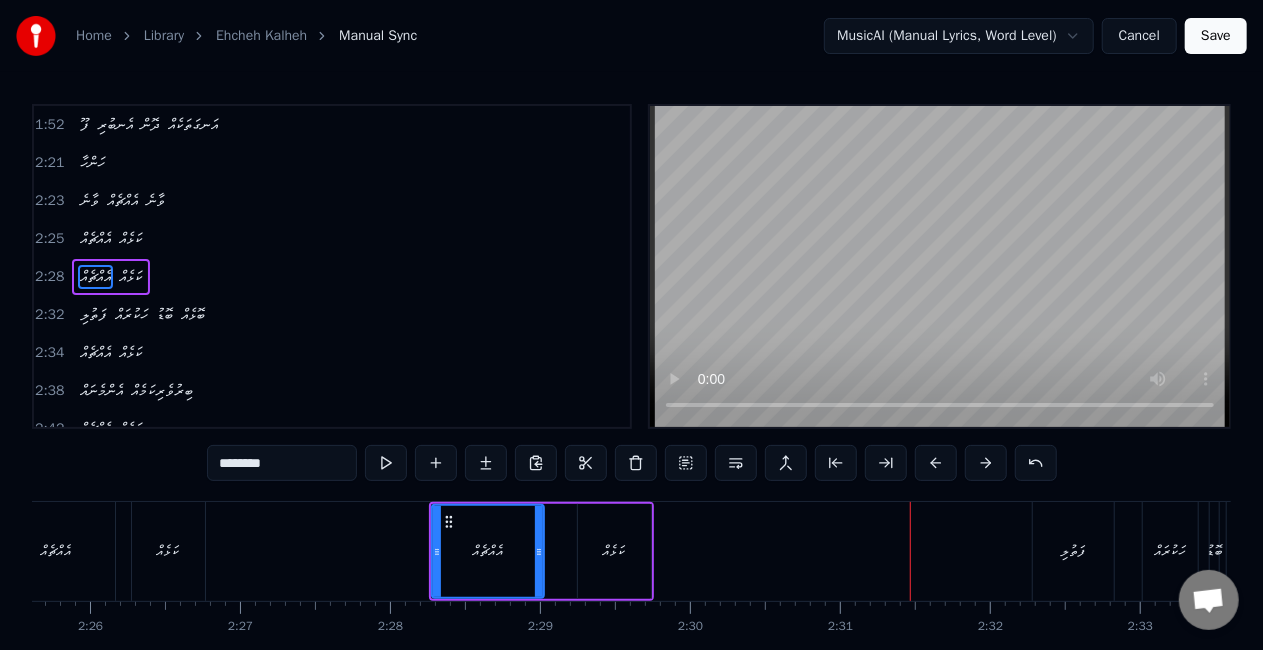 click at bounding box center (936, 463) 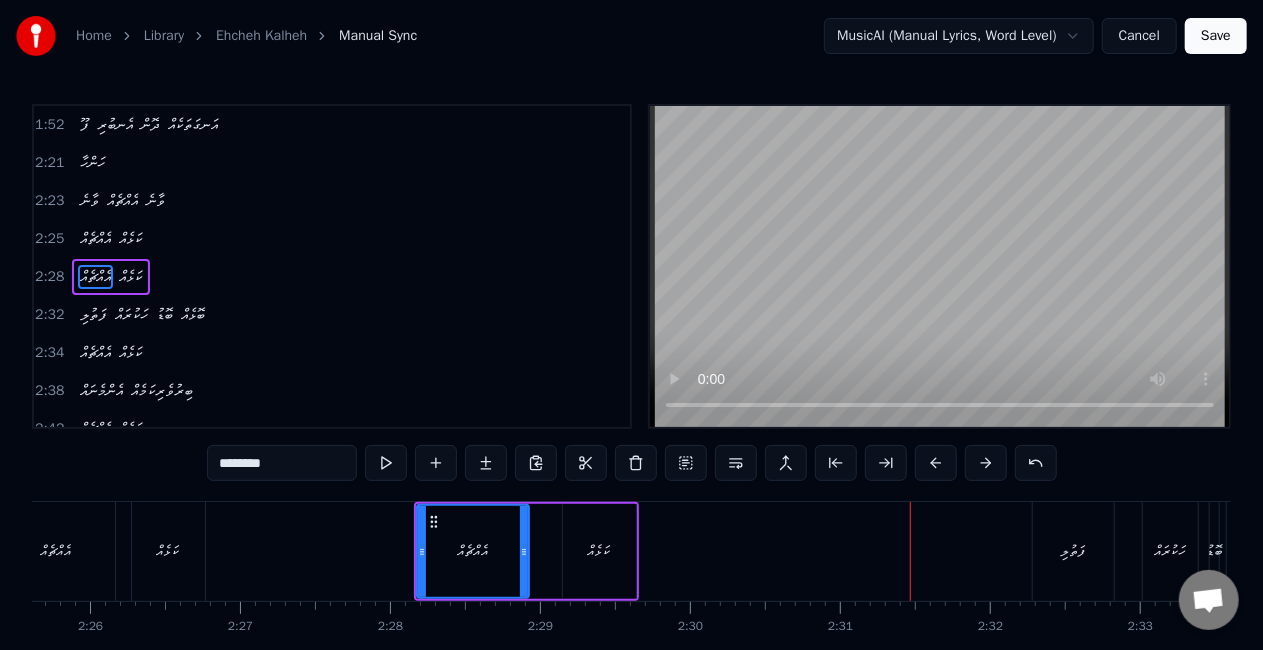 click at bounding box center [936, 463] 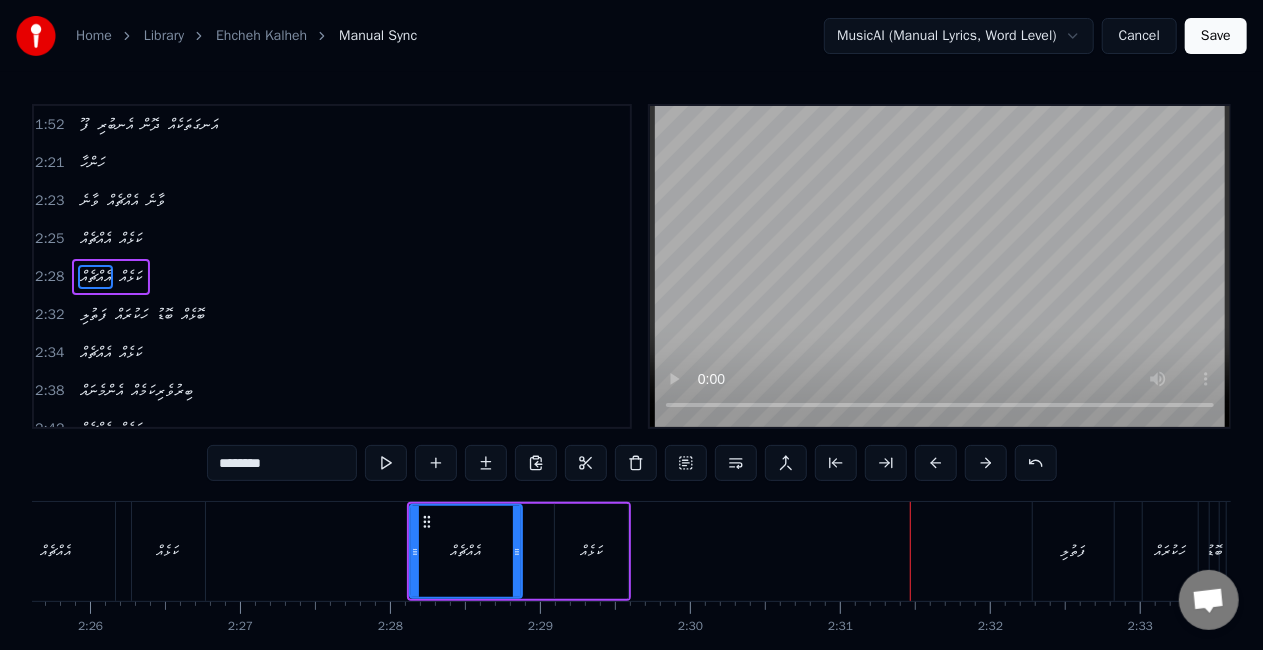 click at bounding box center [936, 463] 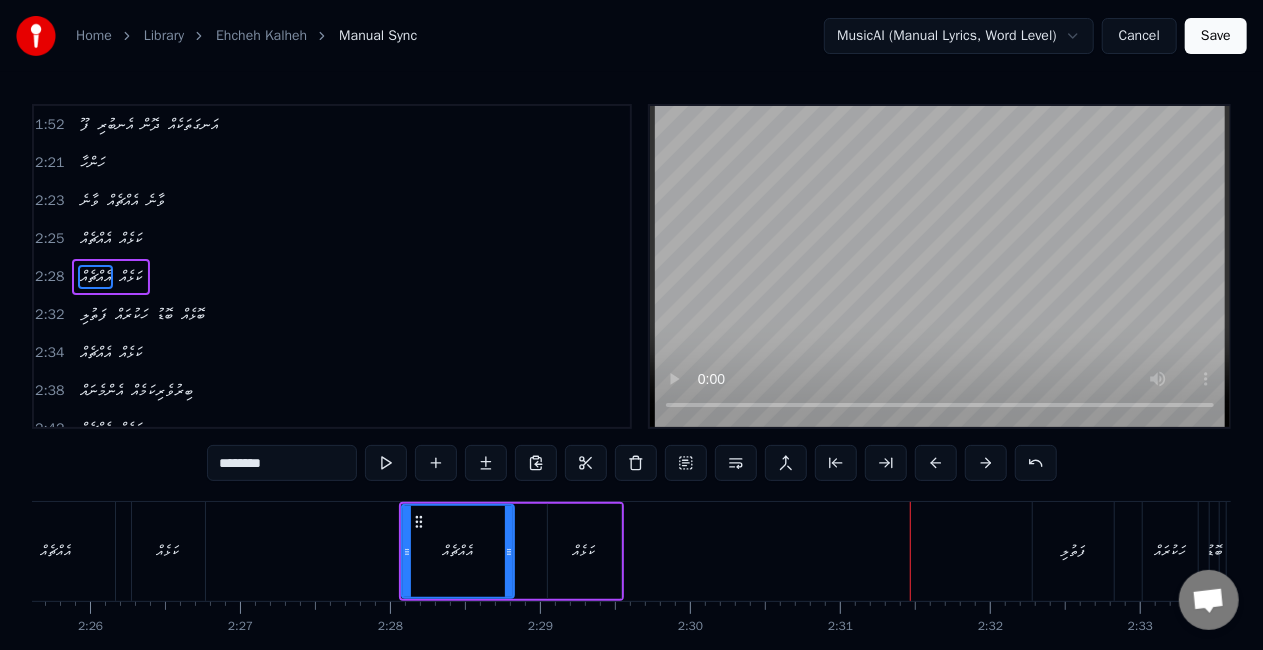 click at bounding box center (936, 463) 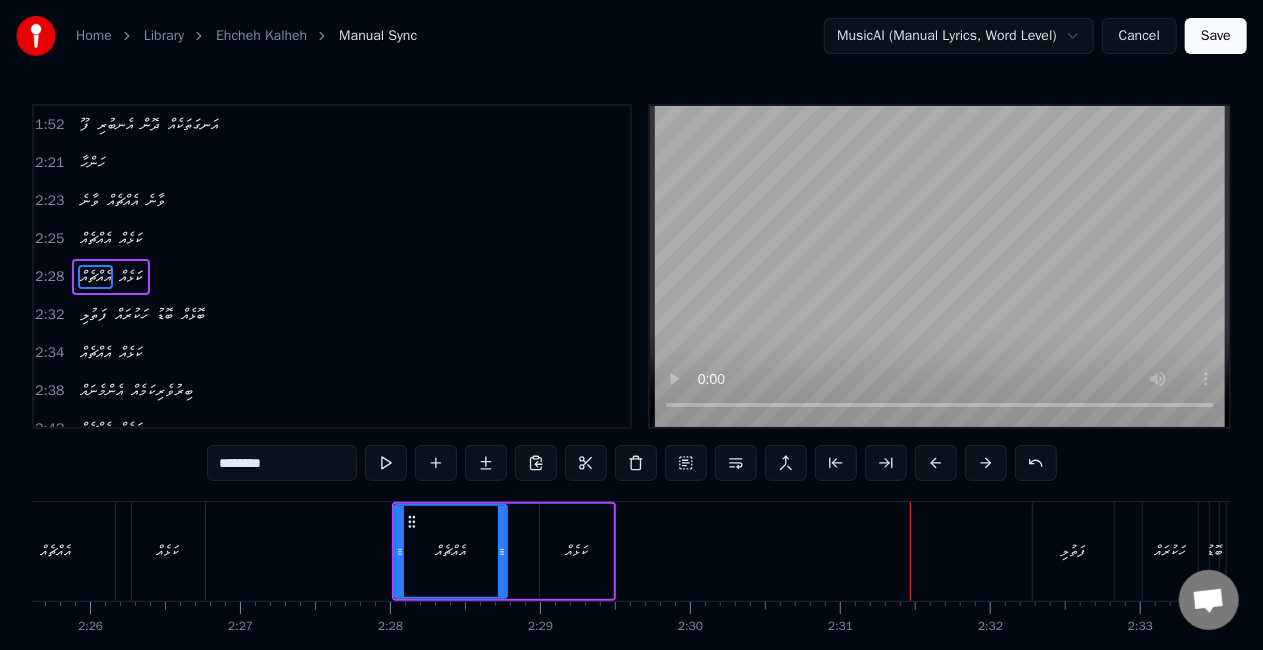 click at bounding box center [936, 463] 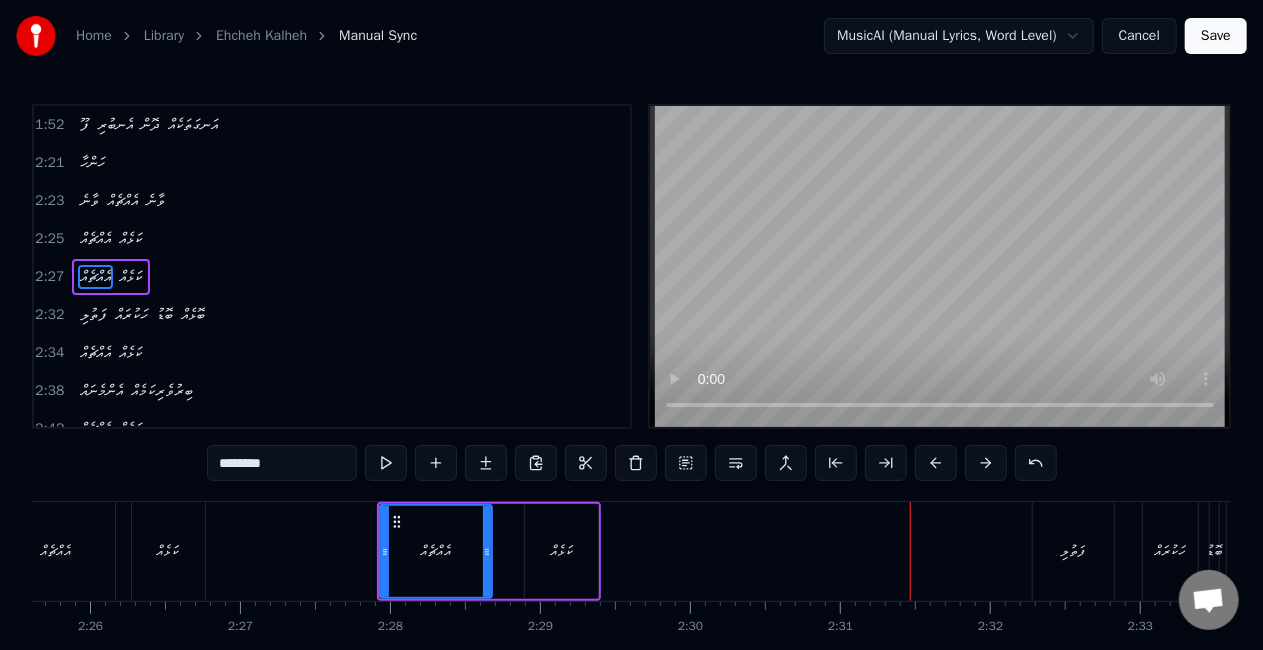 click at bounding box center (936, 463) 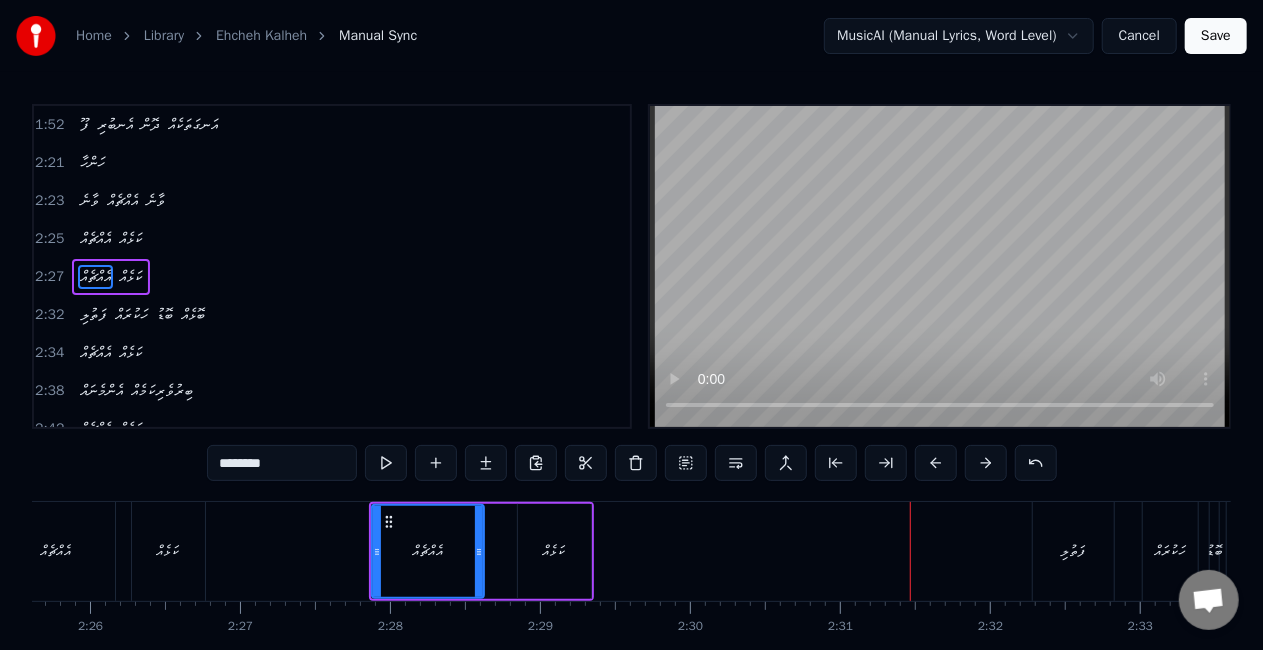 click at bounding box center [936, 463] 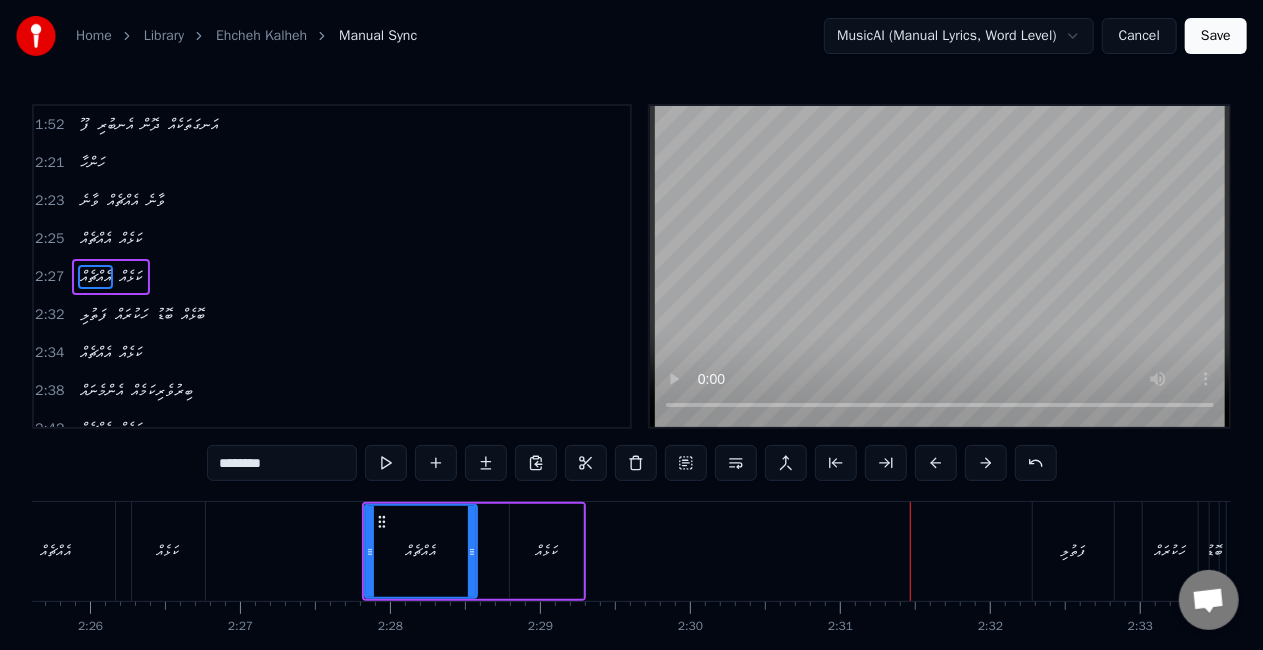 click at bounding box center (936, 463) 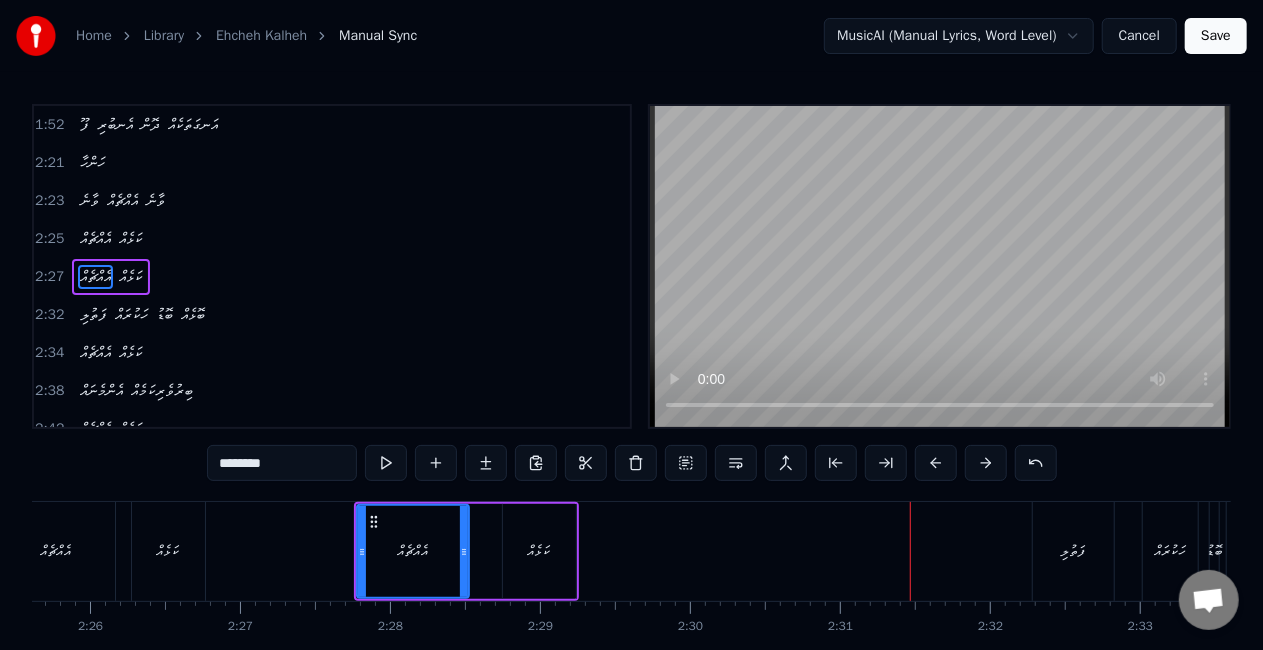 click at bounding box center [936, 463] 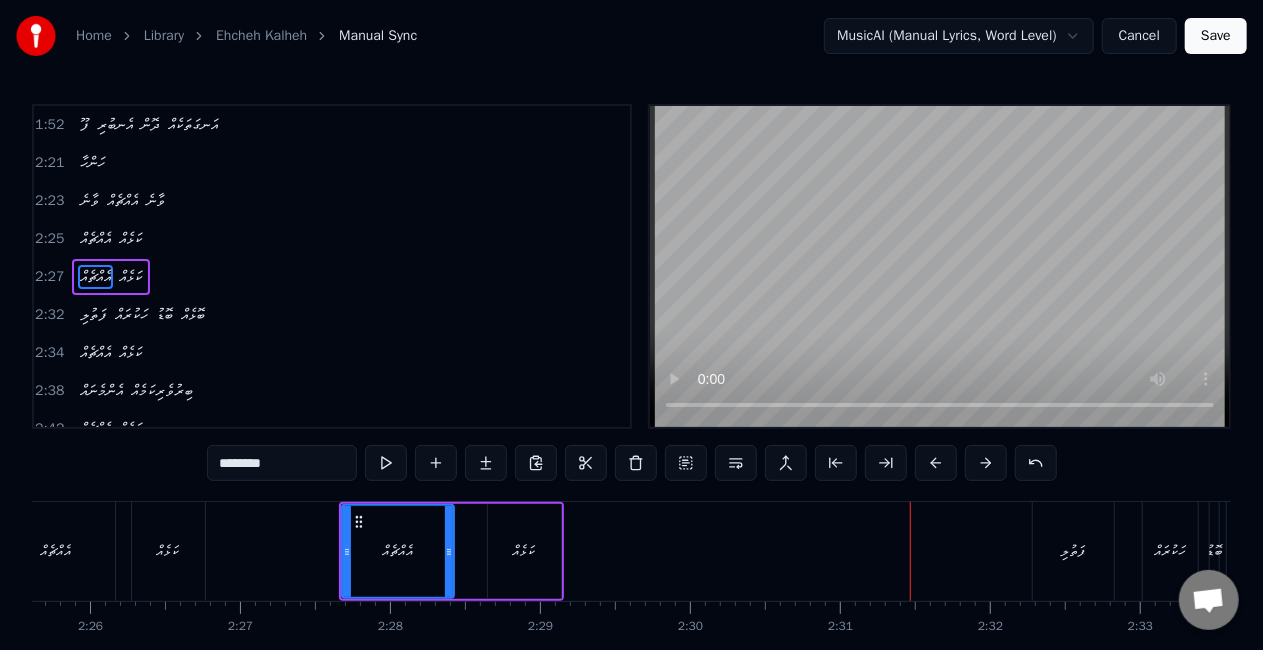 click at bounding box center (936, 463) 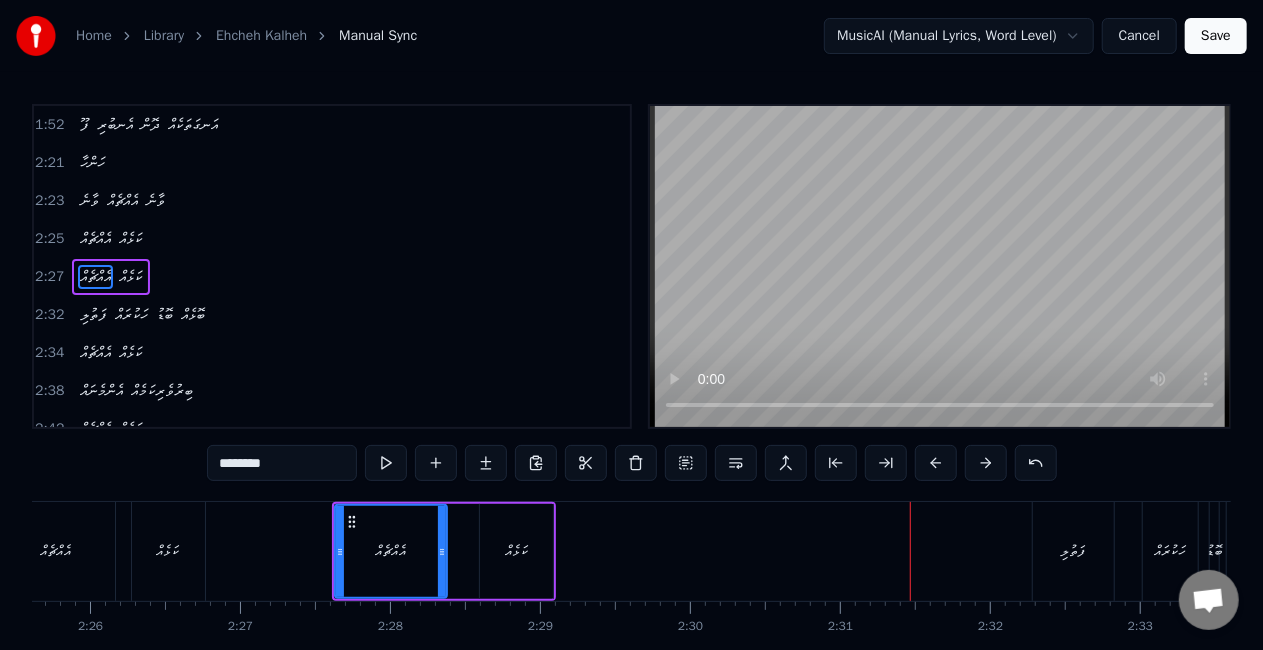 click at bounding box center [936, 463] 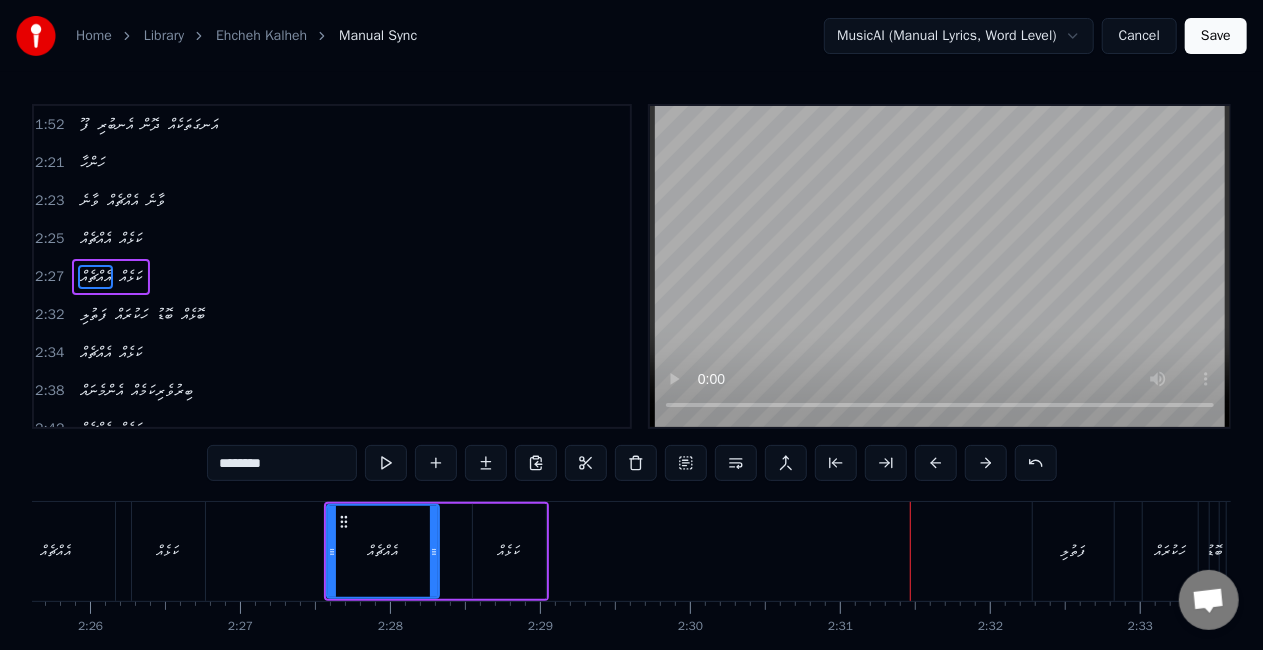 click at bounding box center (936, 463) 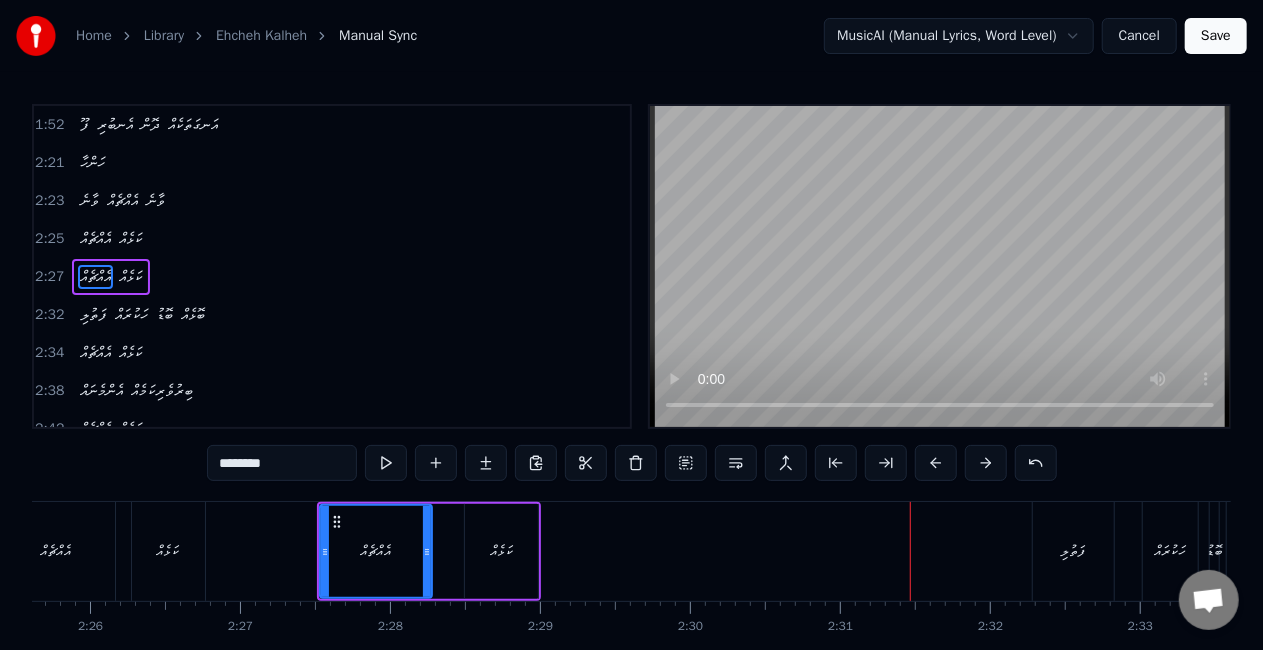 click at bounding box center (936, 463) 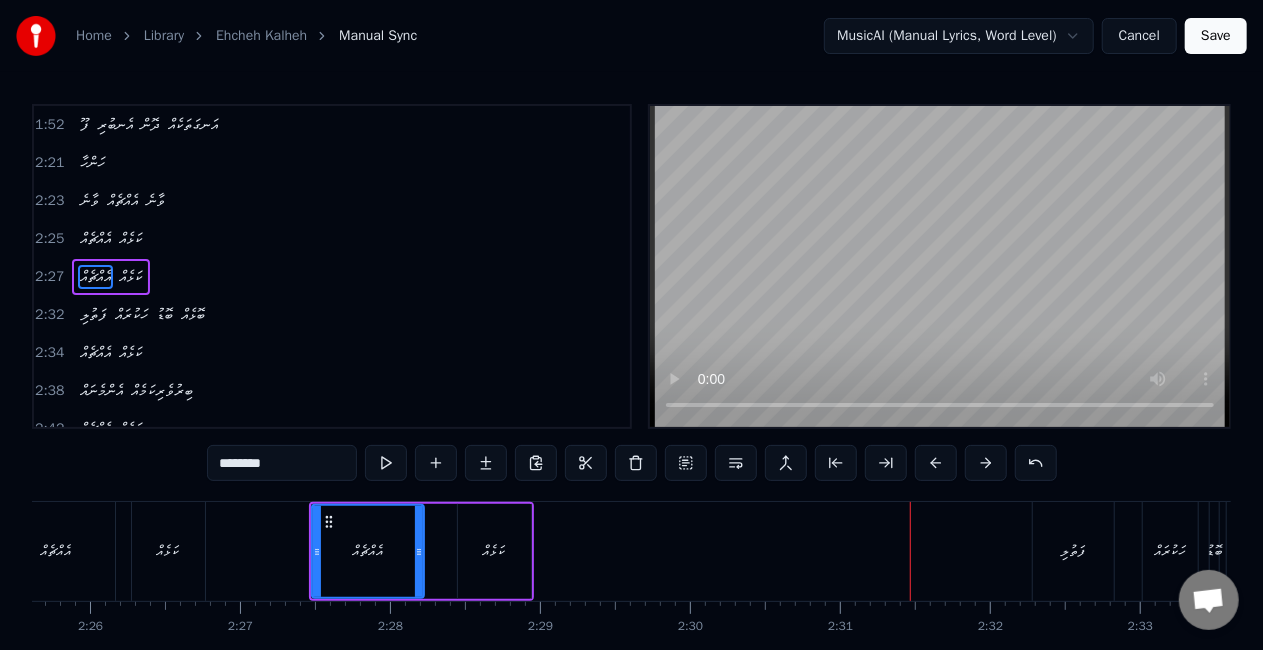 click at bounding box center [936, 463] 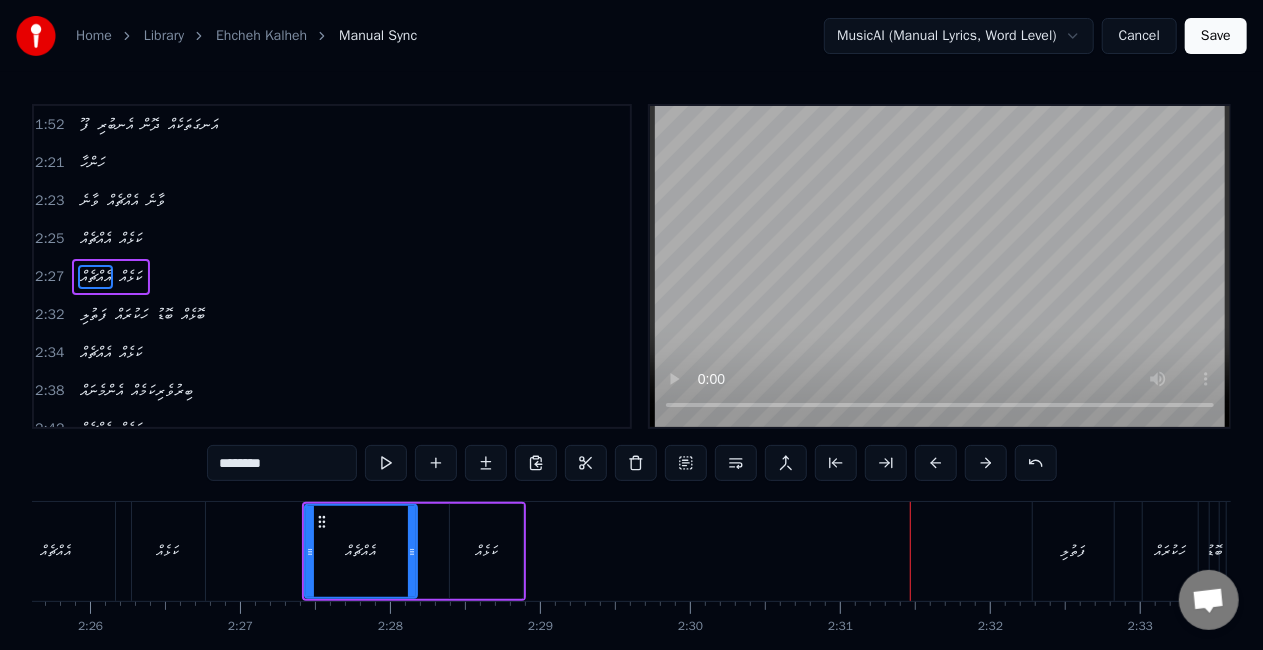 click at bounding box center [936, 463] 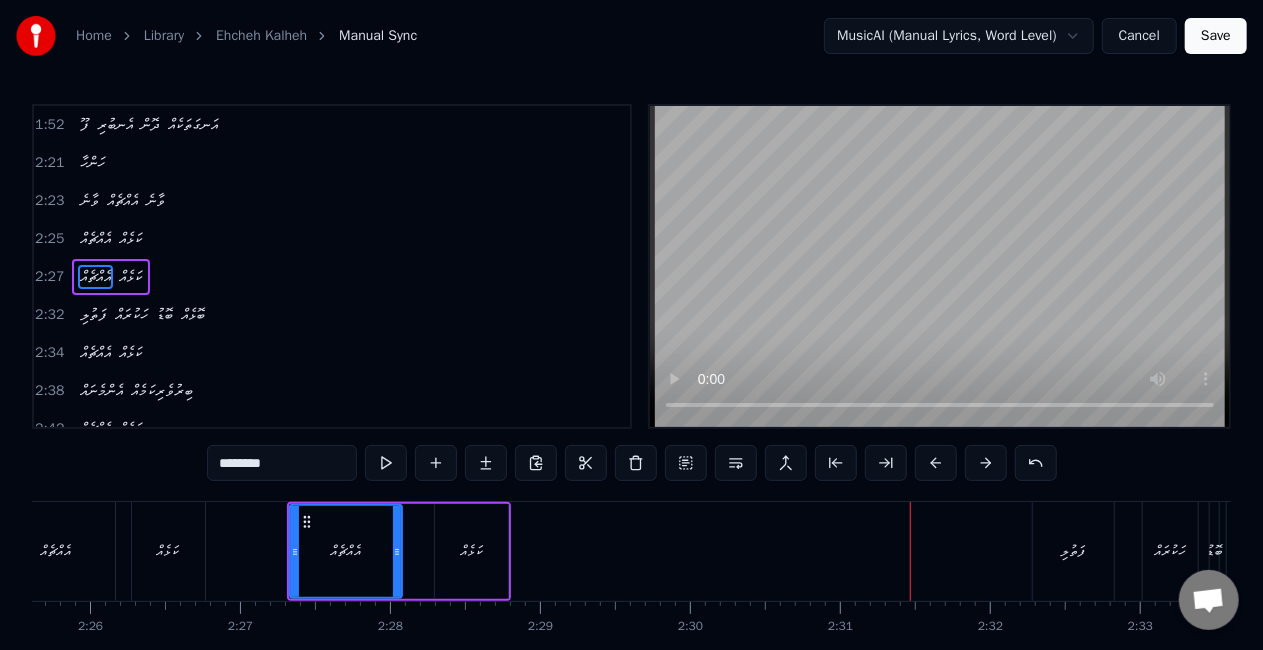 click at bounding box center (936, 463) 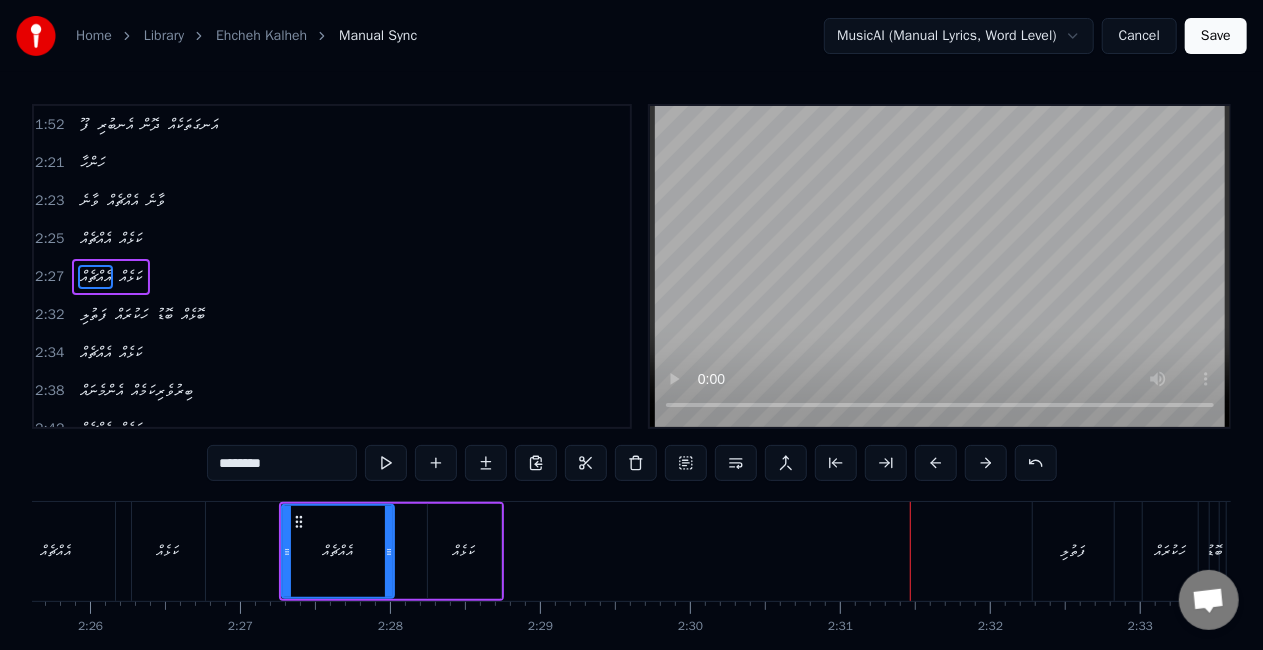 click at bounding box center [936, 463] 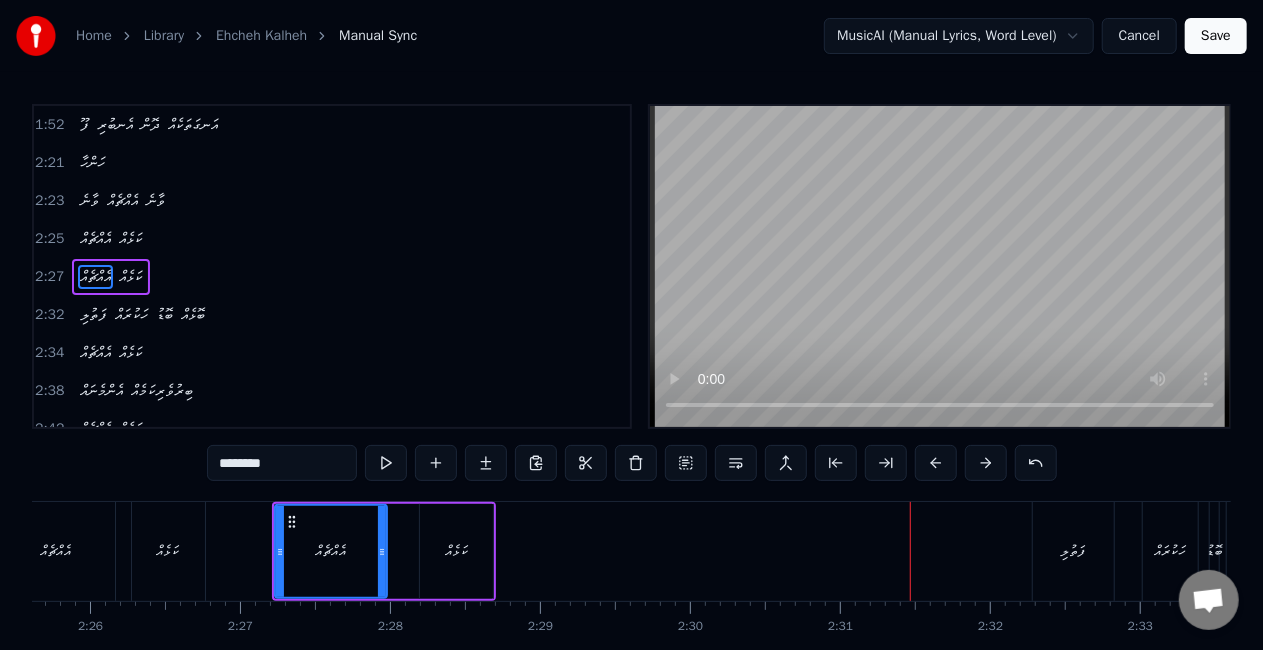 click at bounding box center [936, 463] 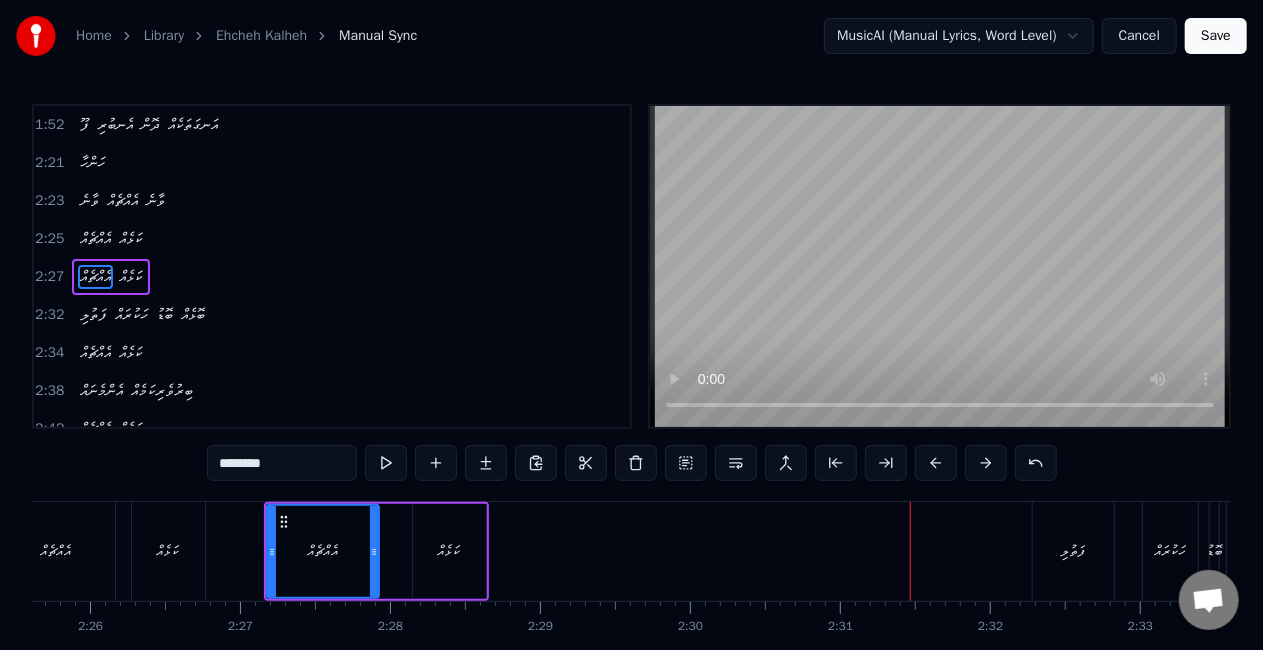 click at bounding box center [936, 463] 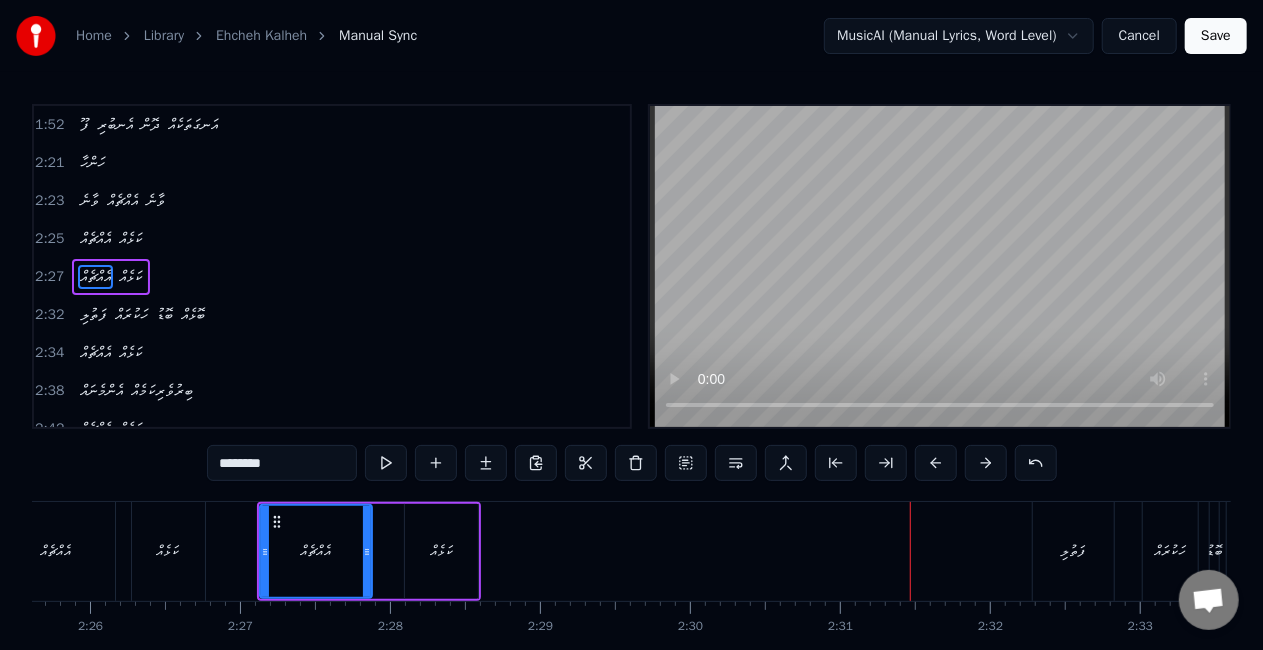 click at bounding box center (936, 463) 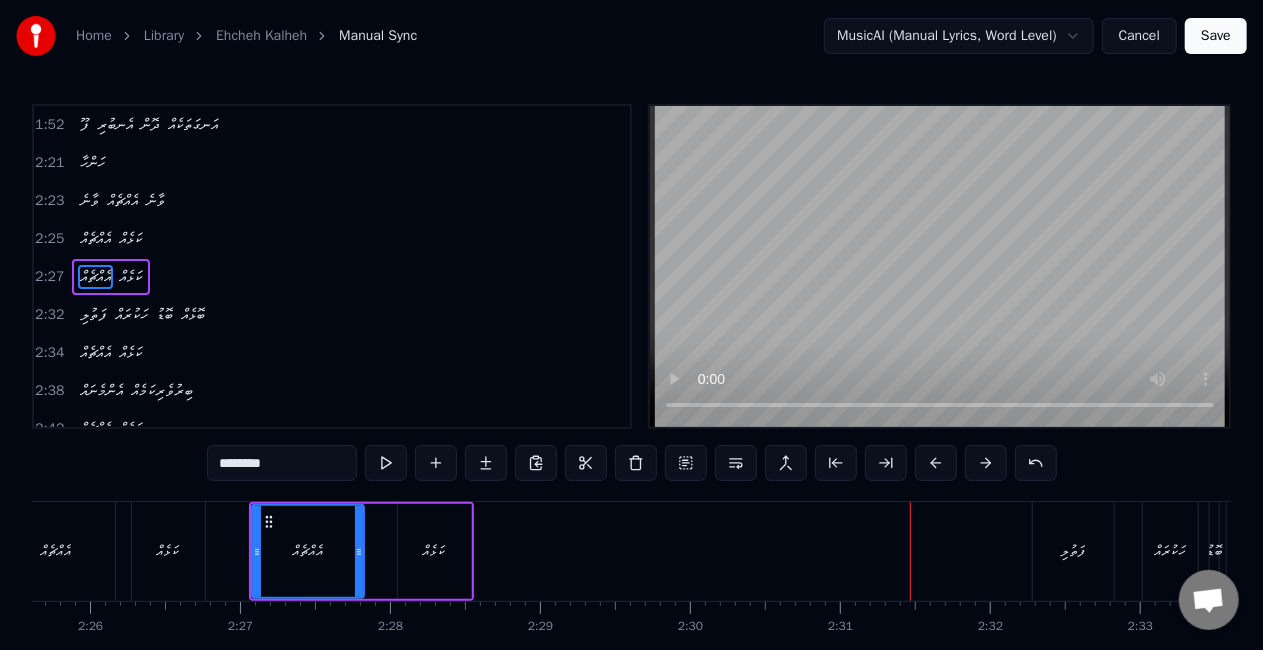 click at bounding box center [936, 463] 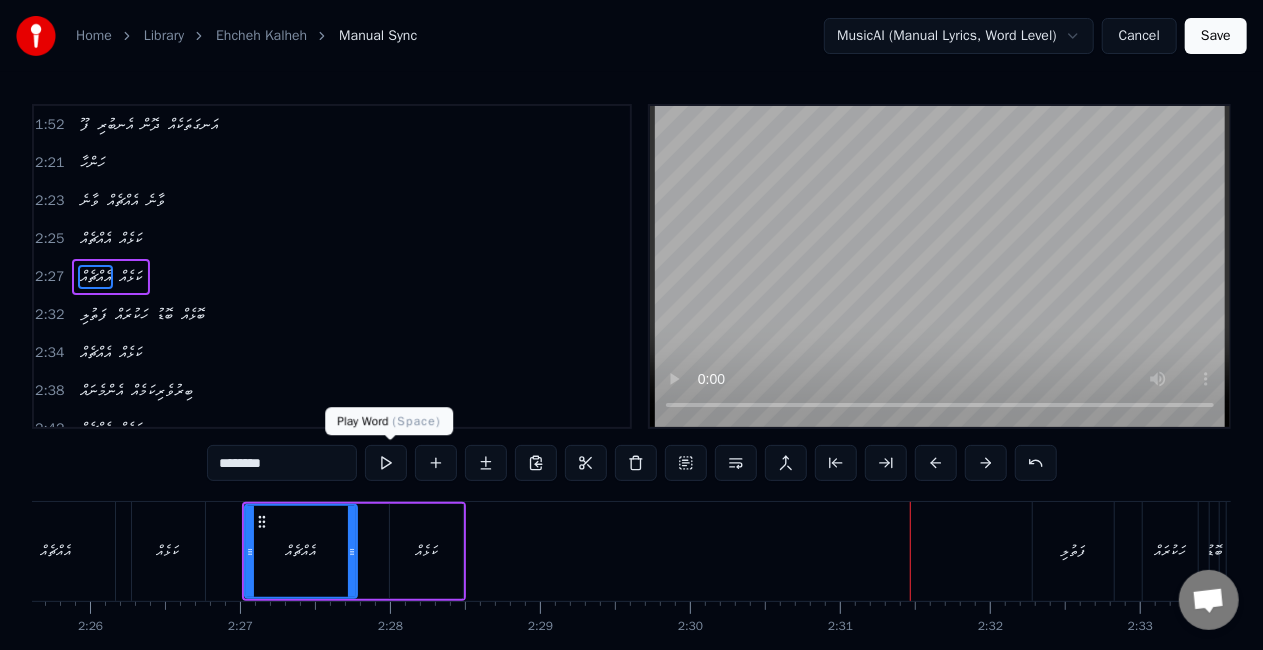 click at bounding box center [386, 463] 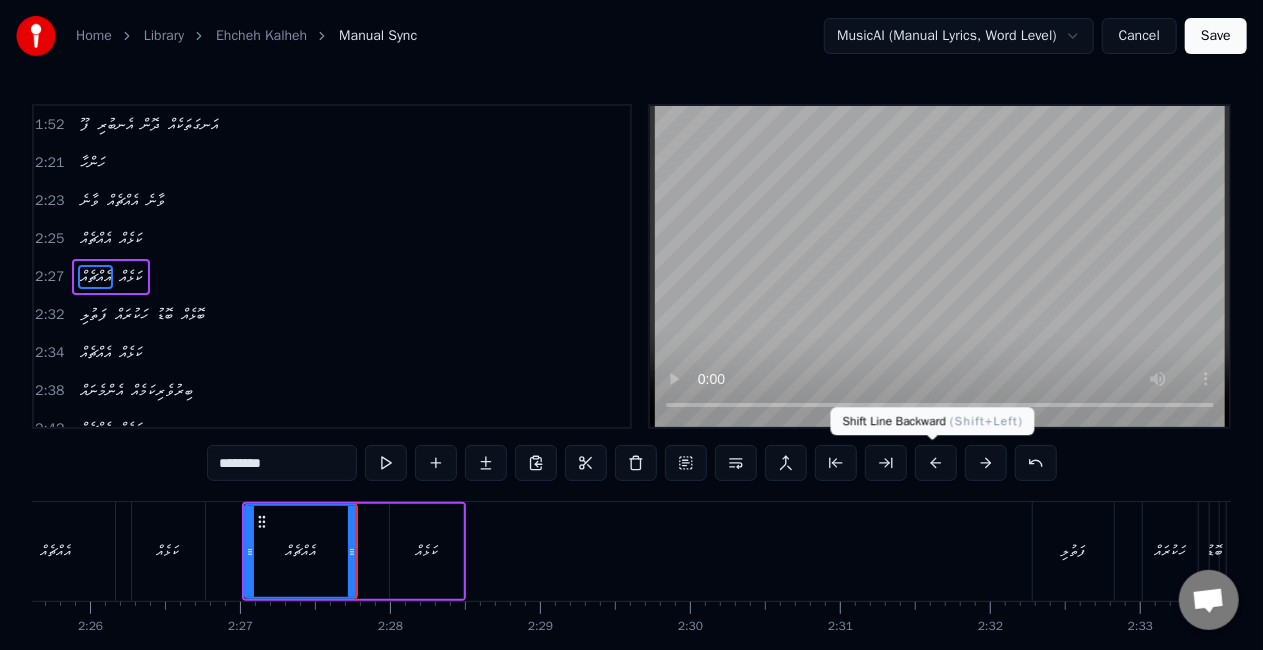 click at bounding box center [936, 463] 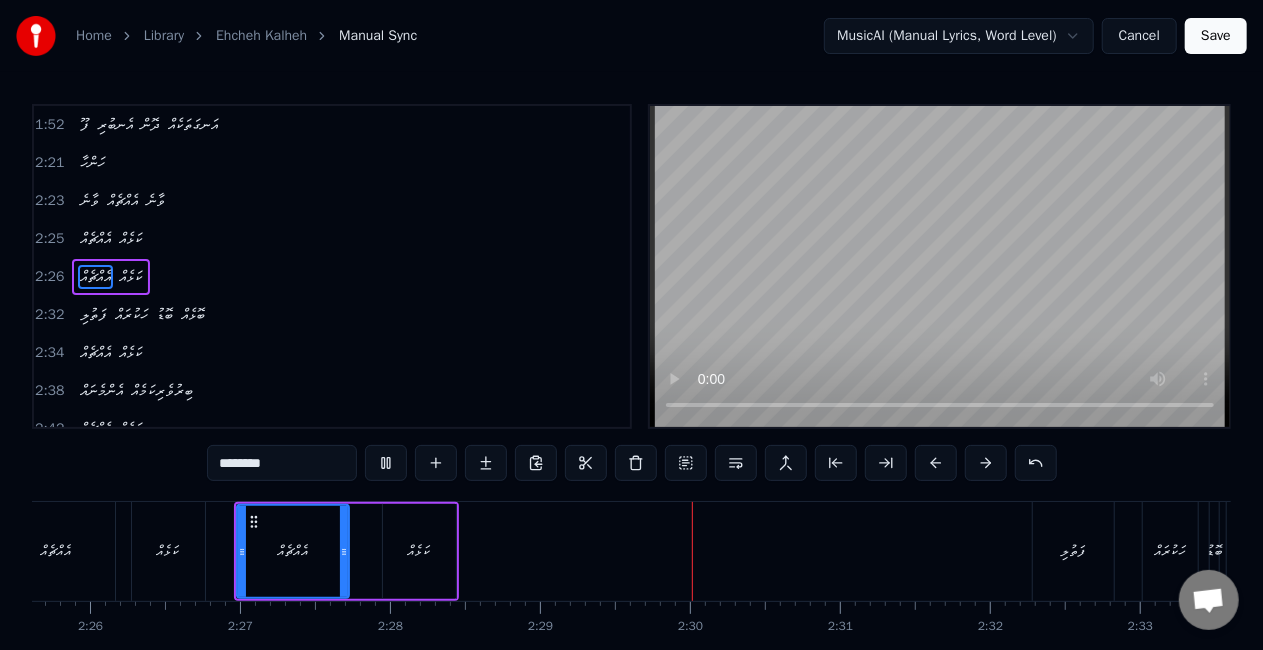 click on "އެއްޗެއް" at bounding box center [293, 551] 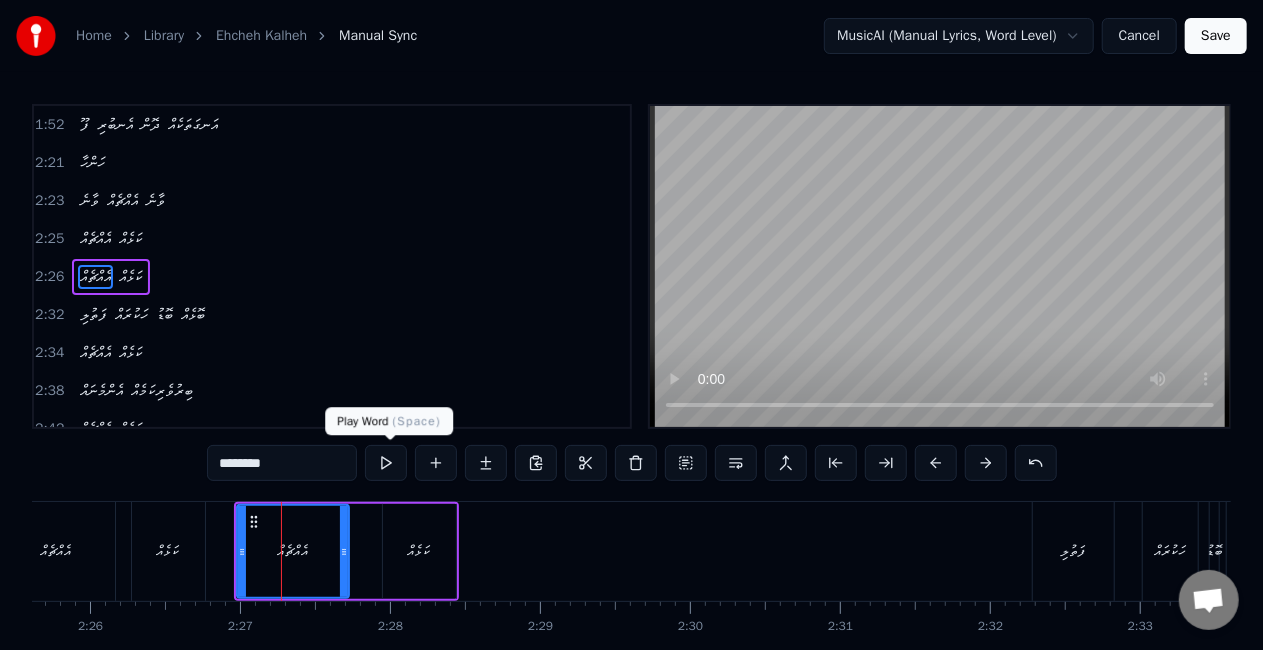 click at bounding box center [386, 463] 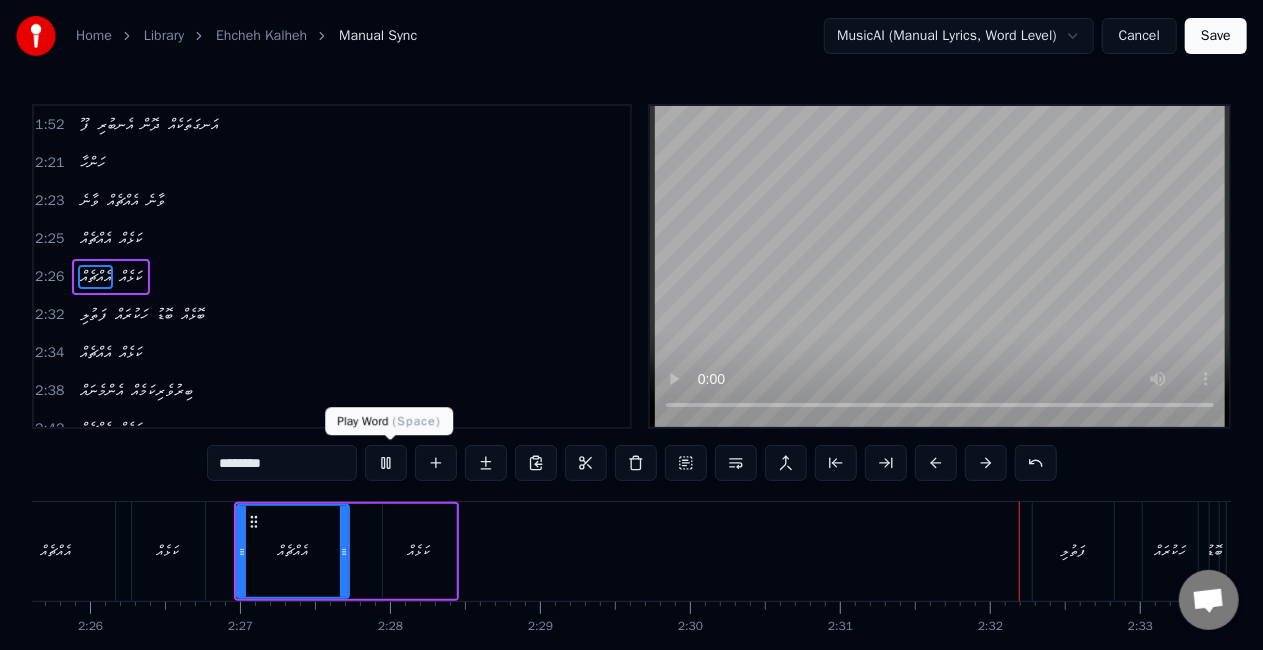 click at bounding box center (386, 463) 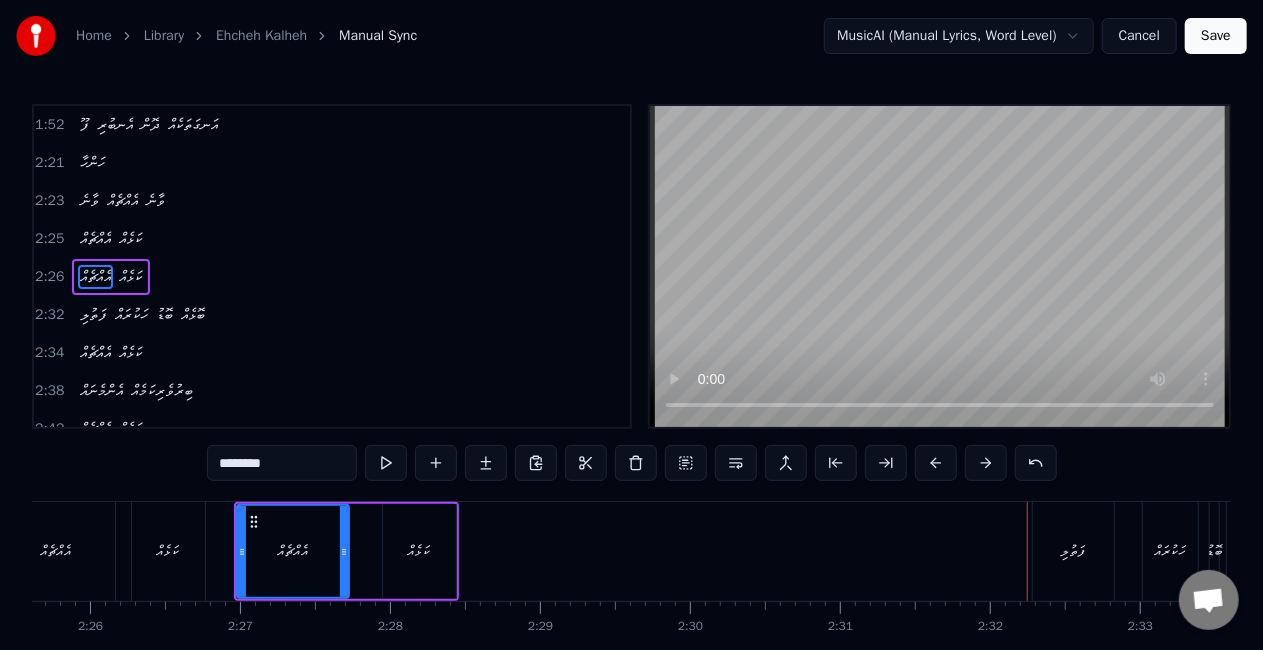 click on "ފަތުލި" at bounding box center (1073, 551) 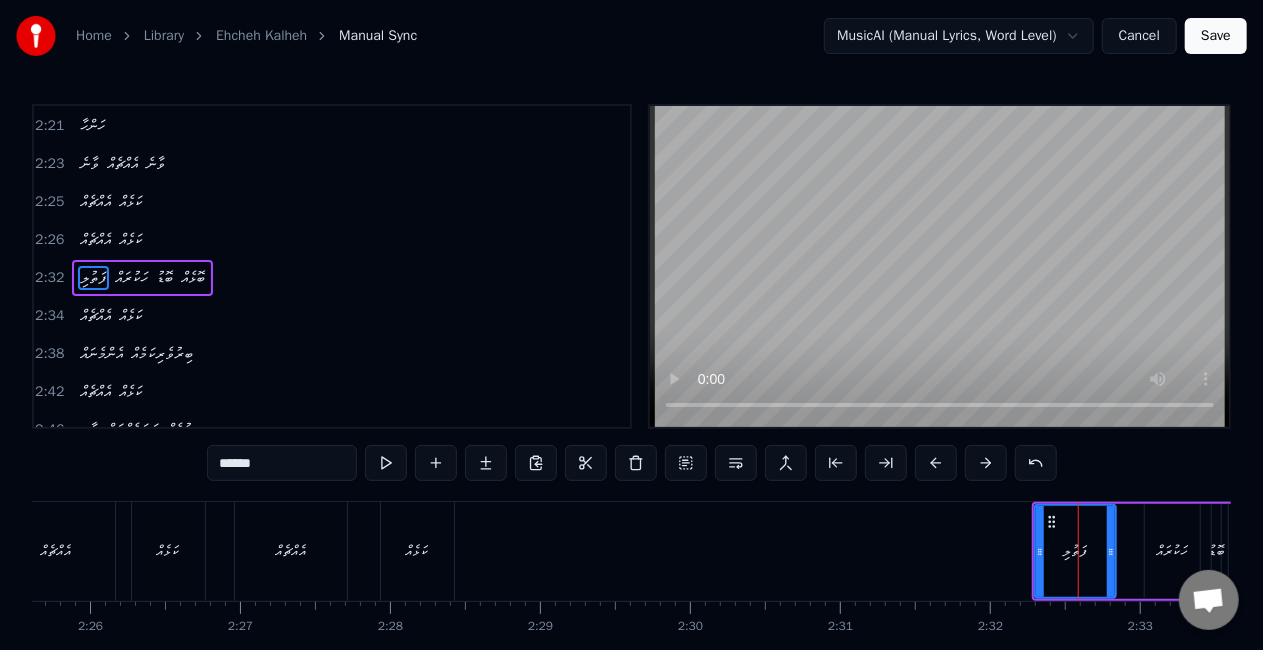 scroll, scrollTop: 912, scrollLeft: 0, axis: vertical 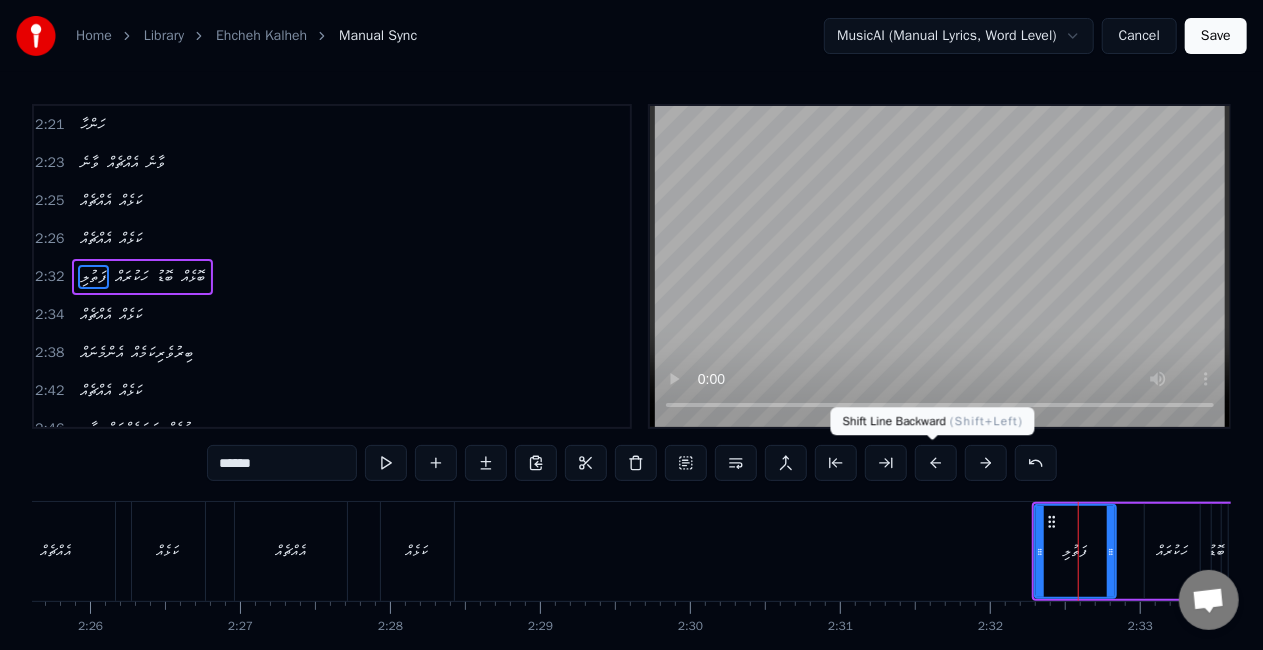 click at bounding box center [936, 463] 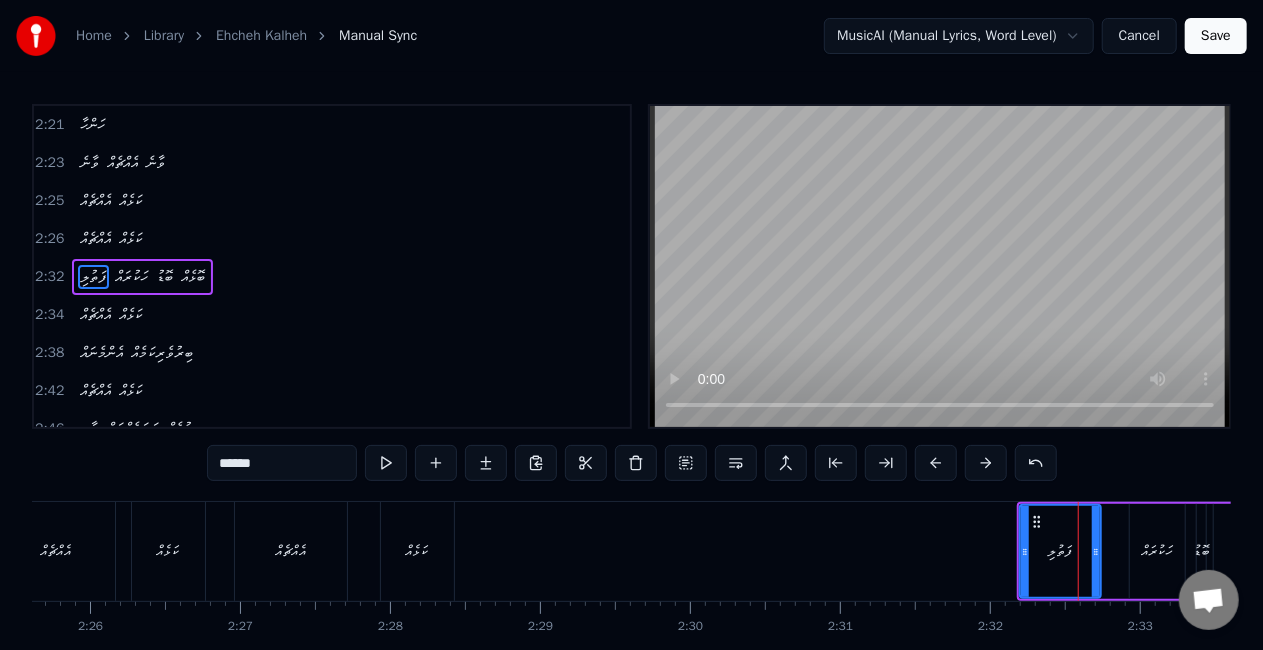 click at bounding box center (936, 463) 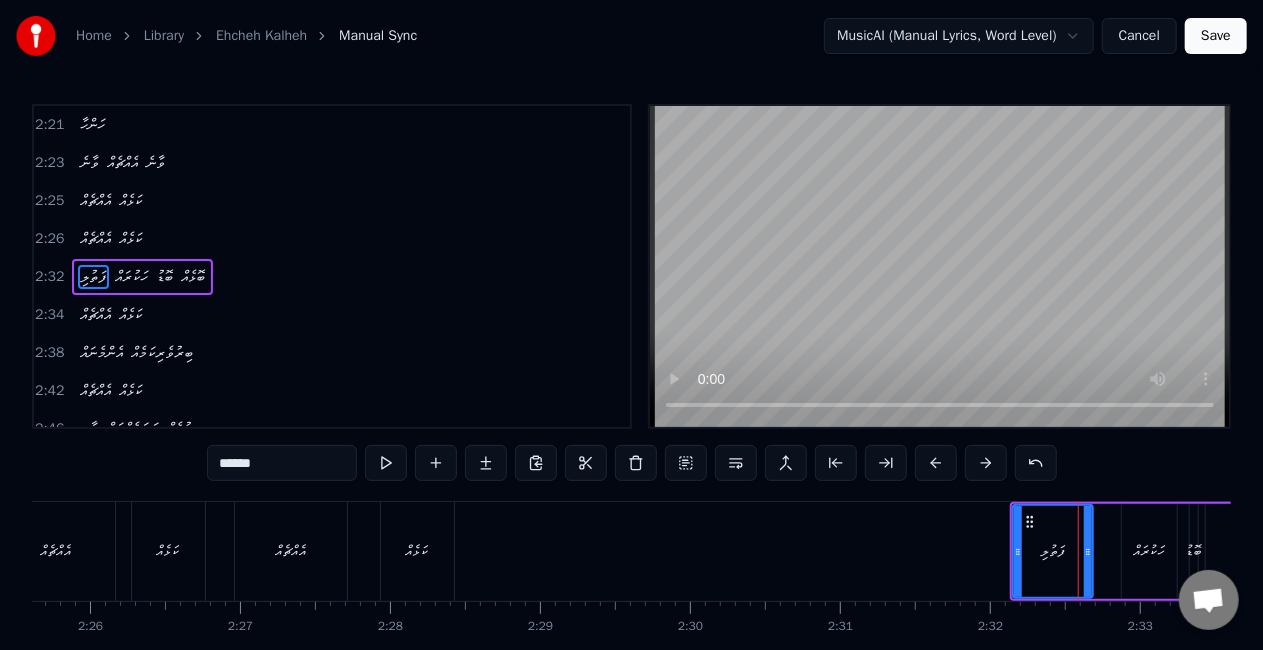 click at bounding box center (936, 463) 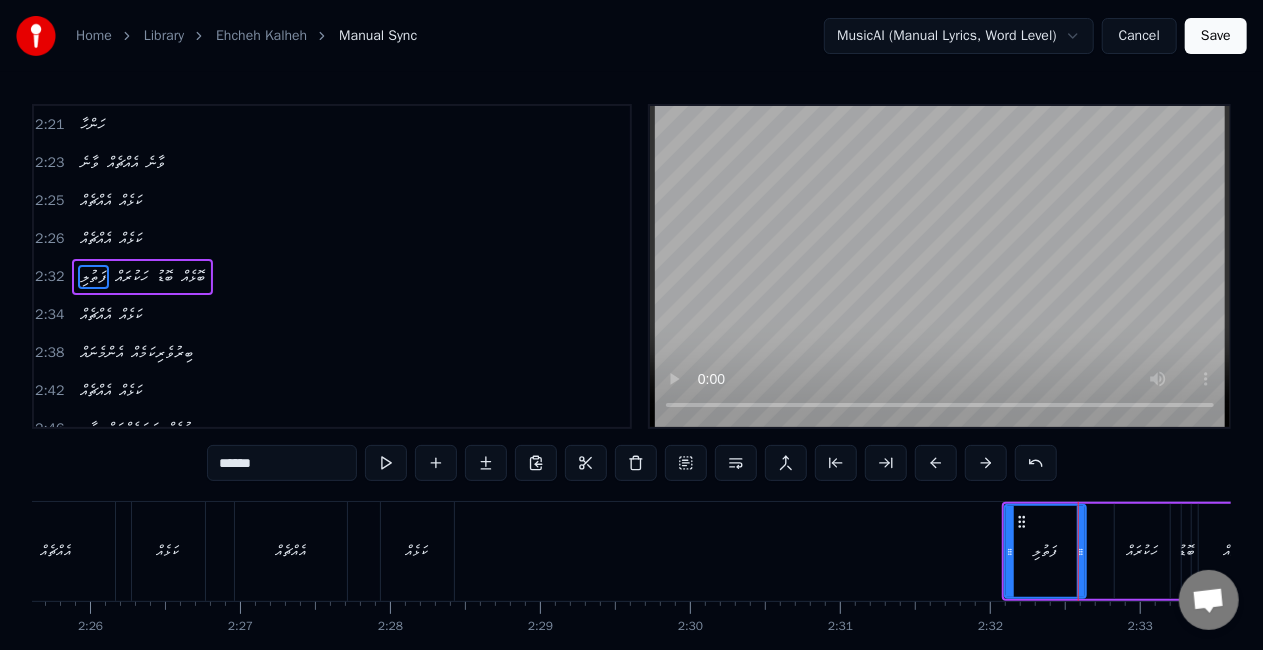 click at bounding box center [936, 463] 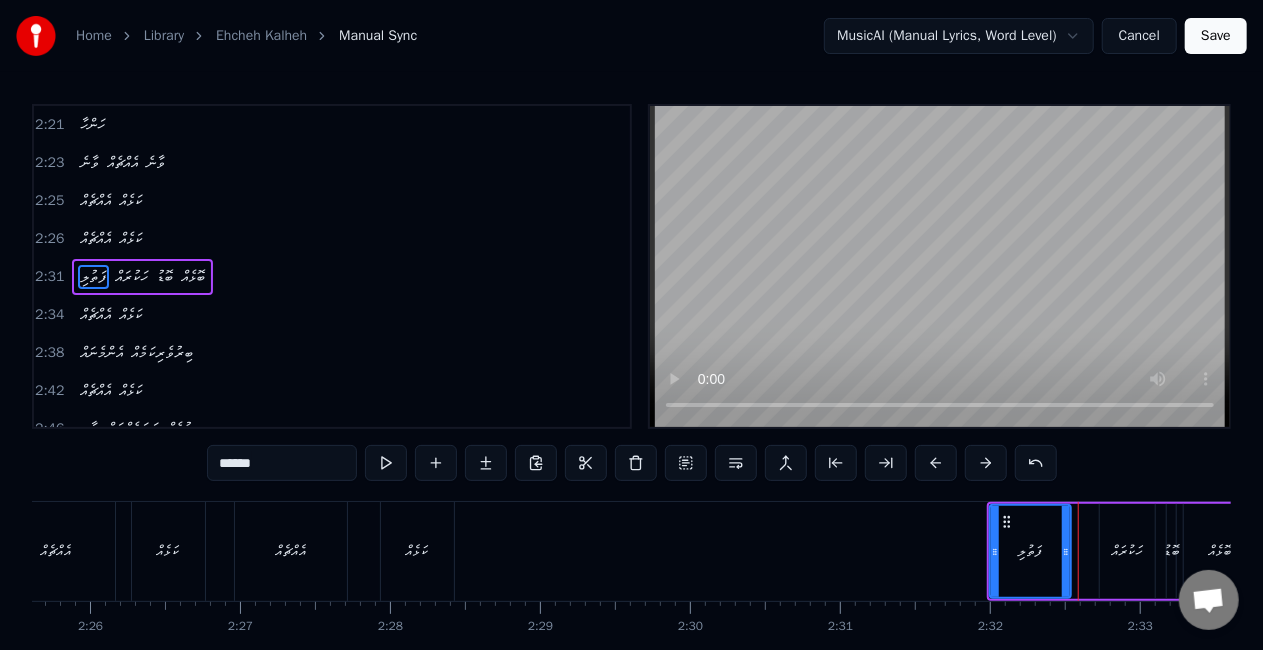 click at bounding box center (936, 463) 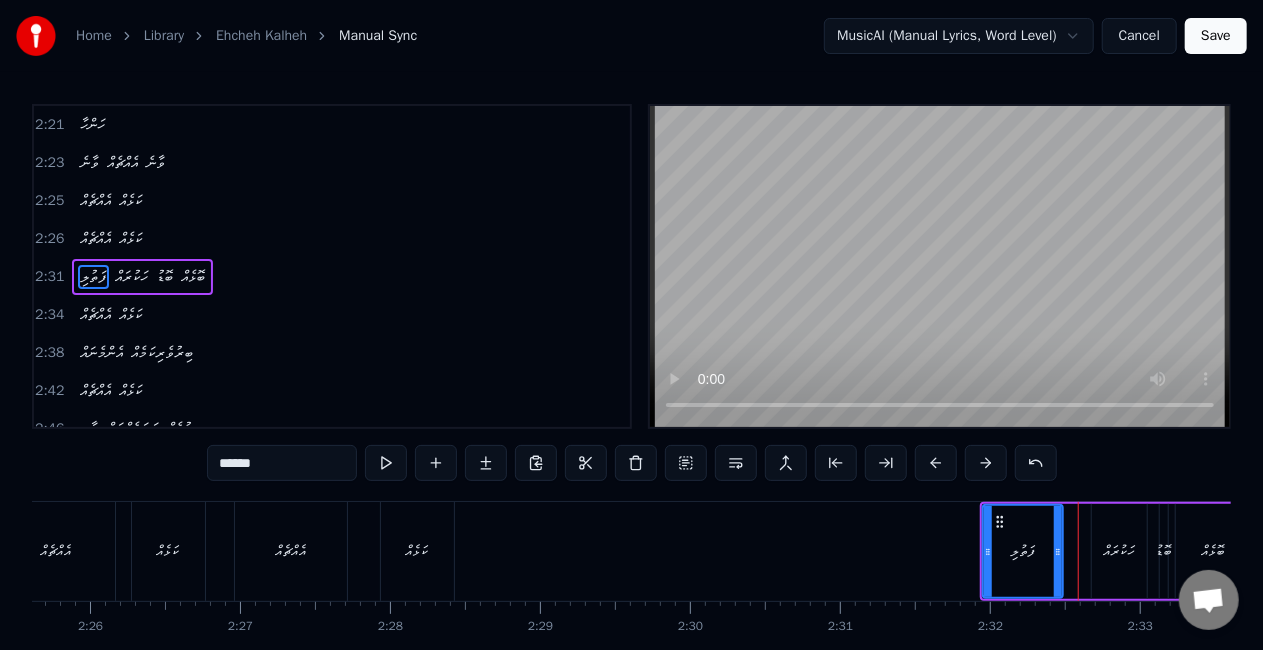 click at bounding box center (936, 463) 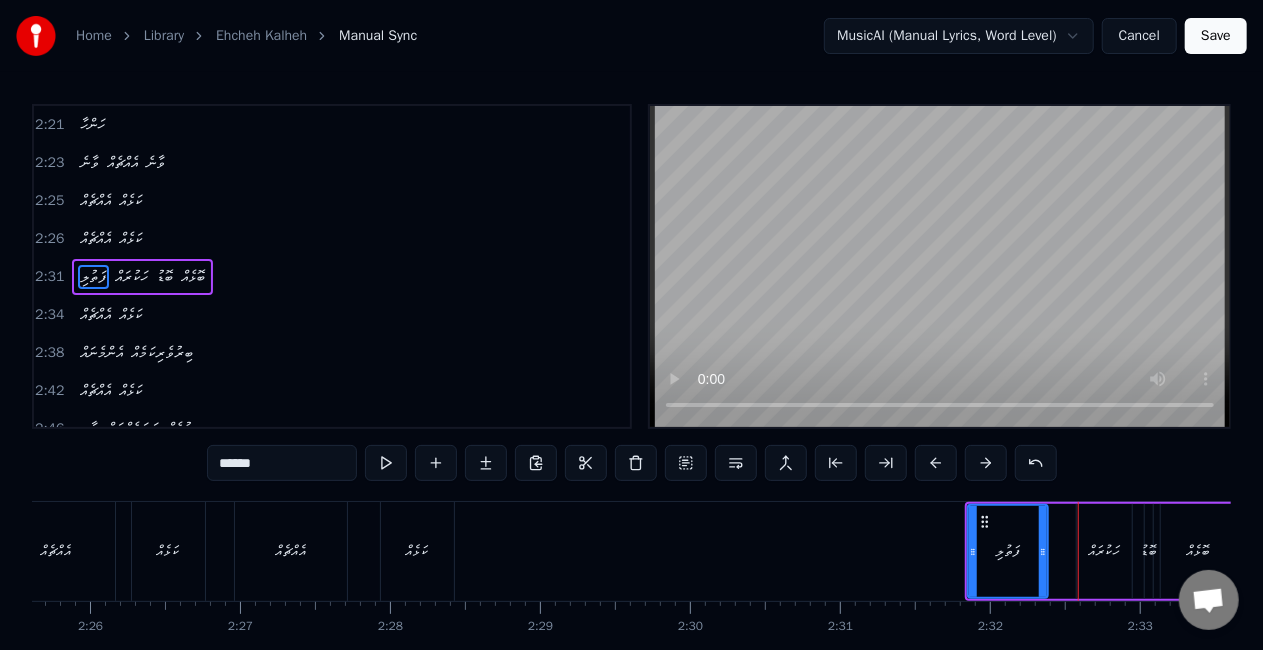 click at bounding box center [936, 463] 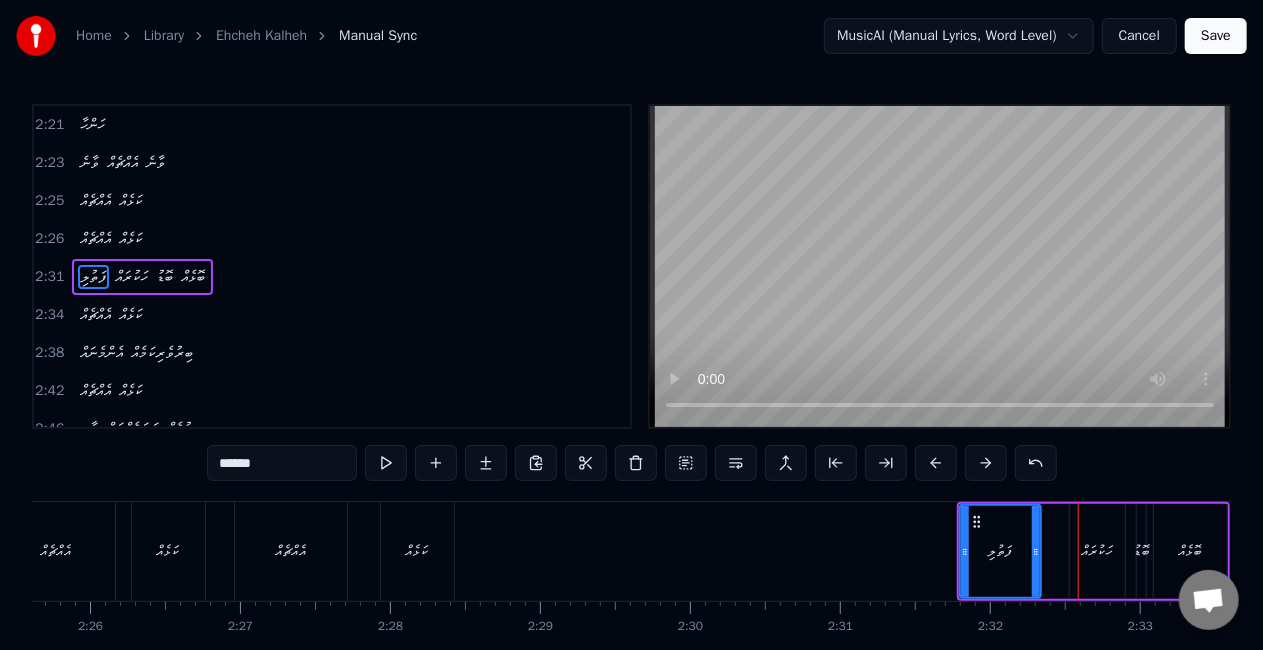 click at bounding box center [936, 463] 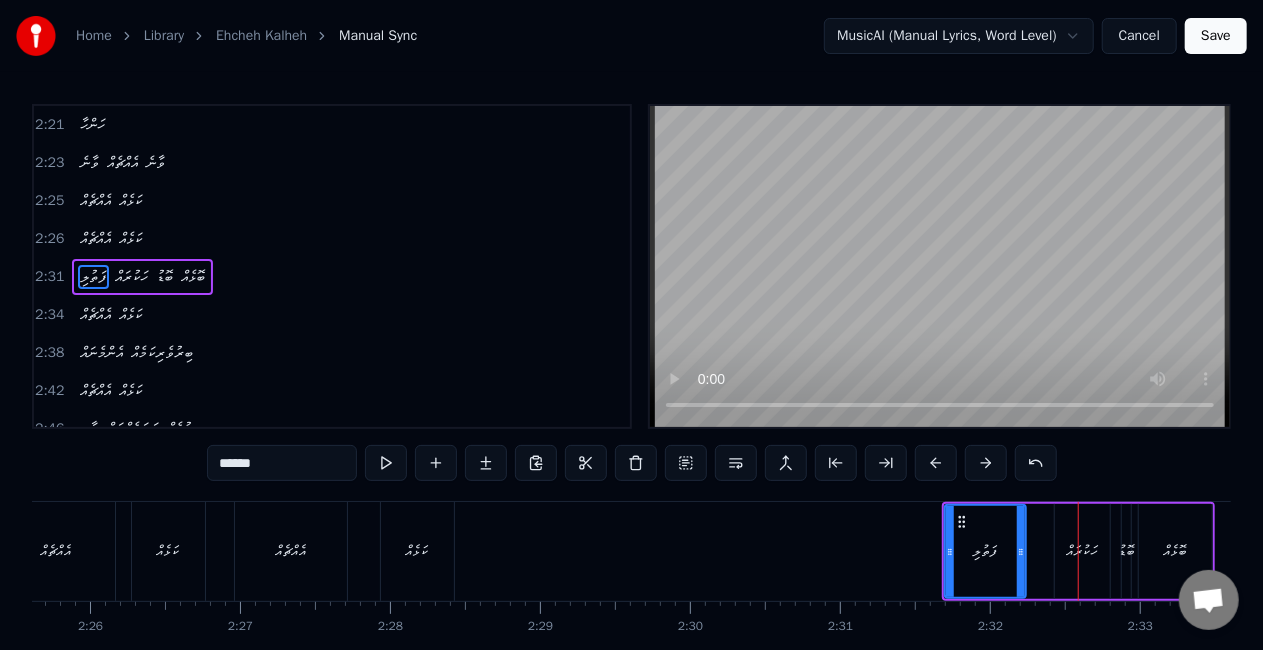 click at bounding box center [936, 463] 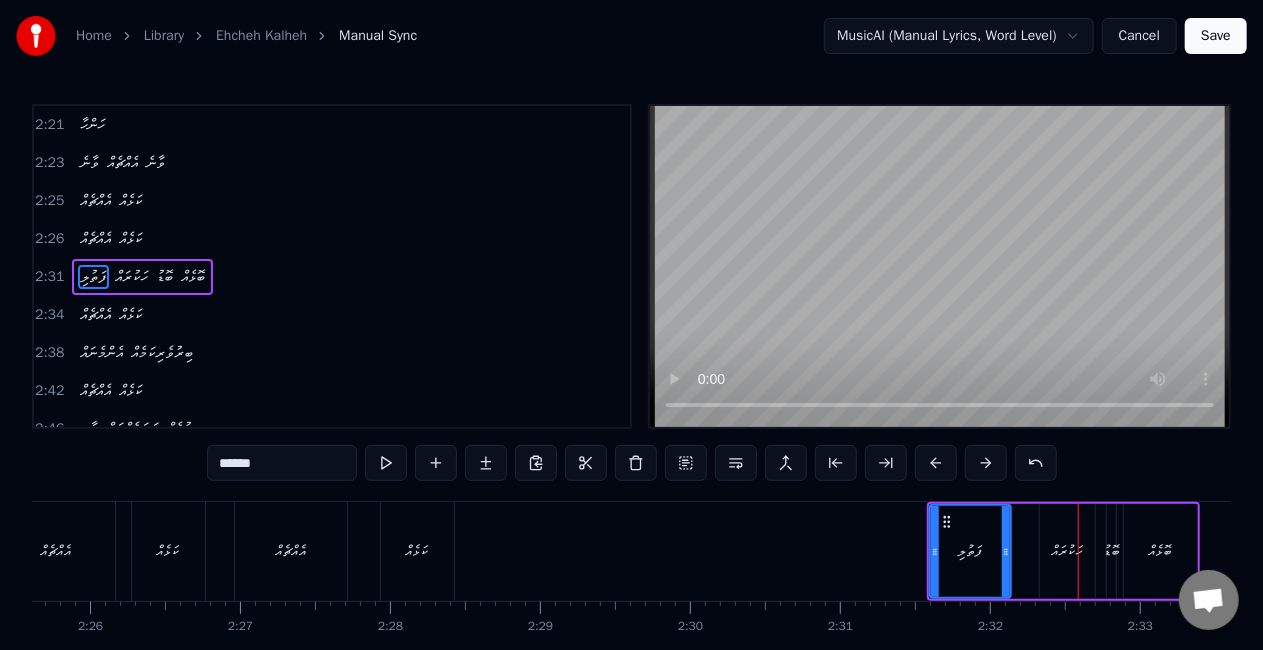 click at bounding box center [936, 463] 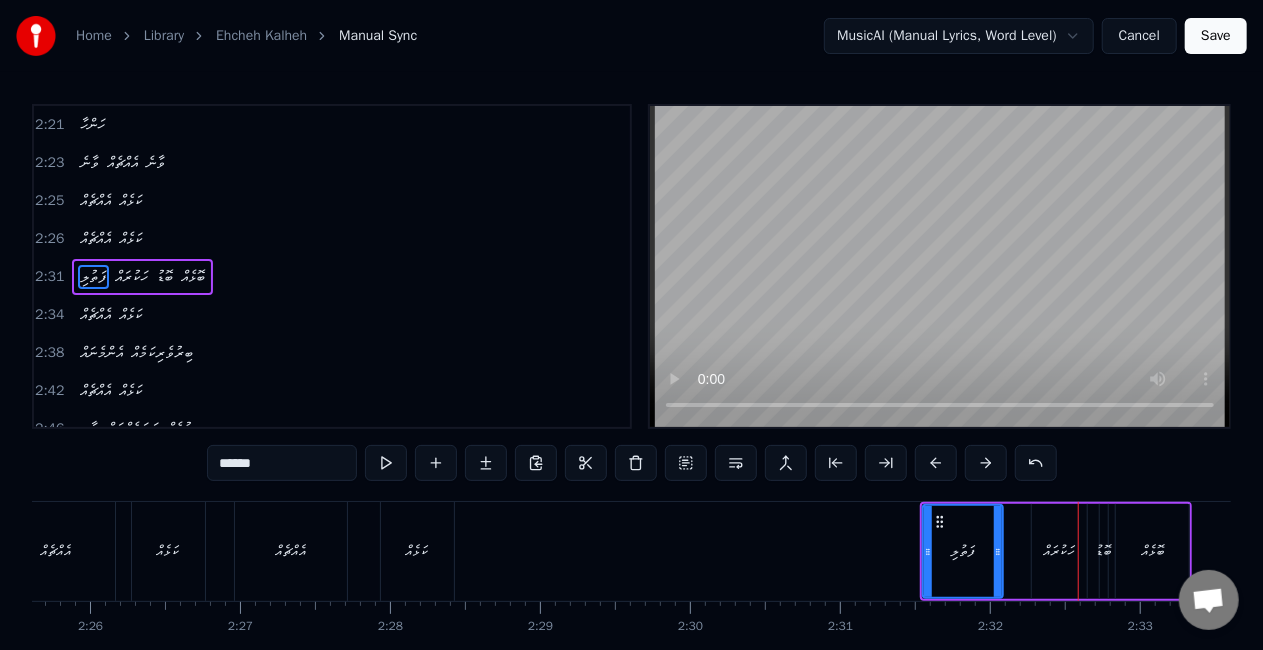 click at bounding box center [936, 463] 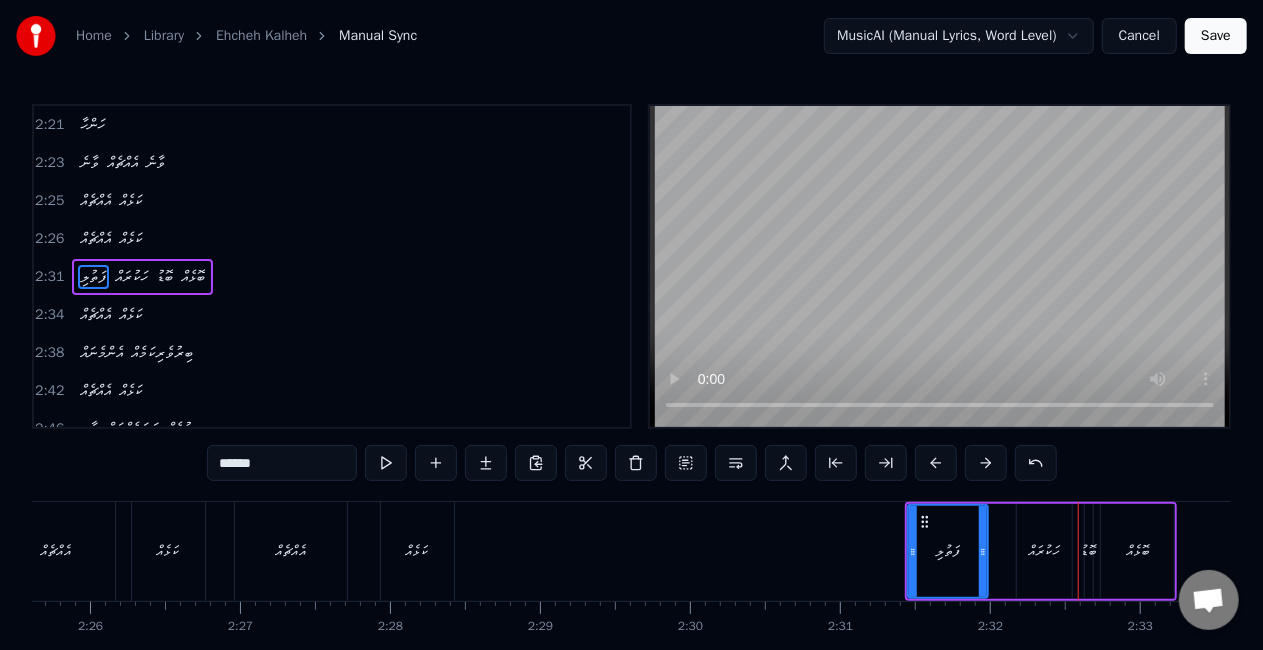 click at bounding box center [936, 463] 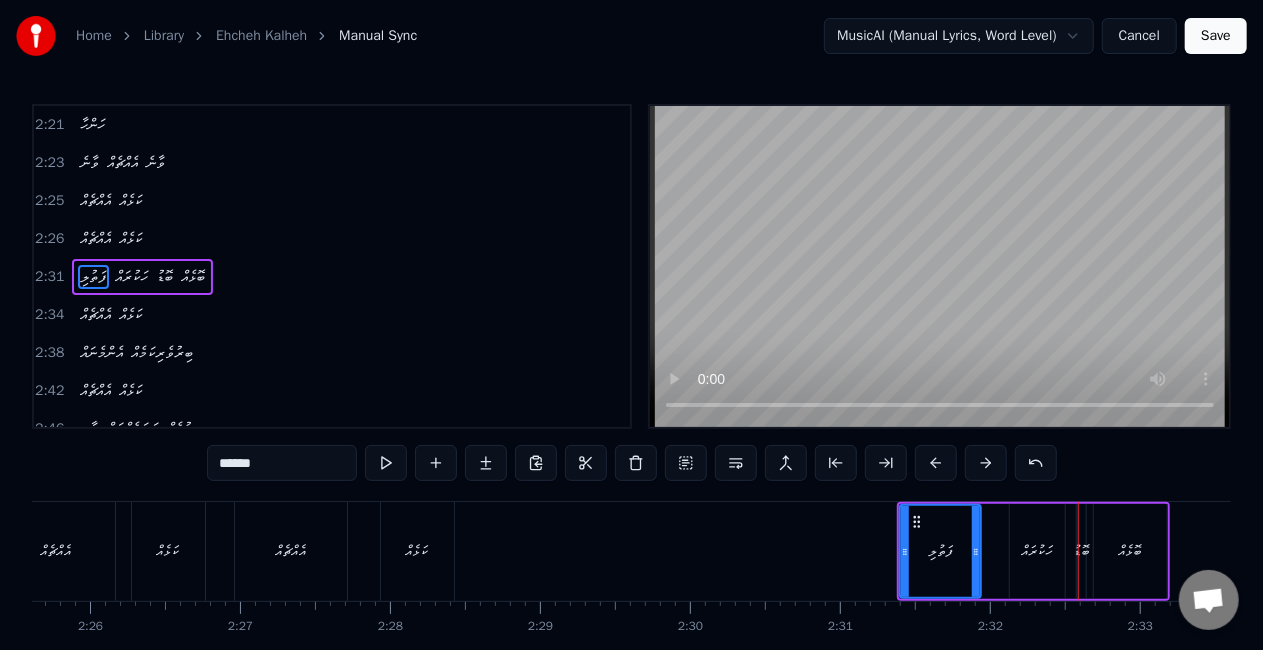 click at bounding box center (936, 463) 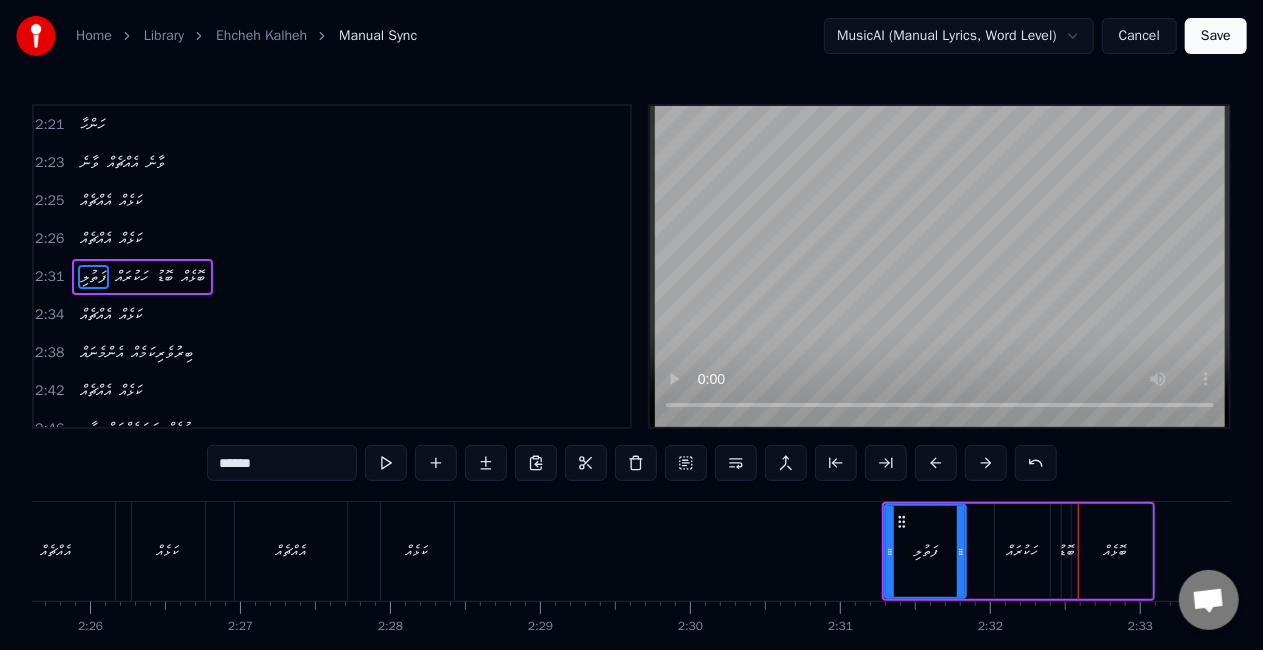 click at bounding box center (936, 463) 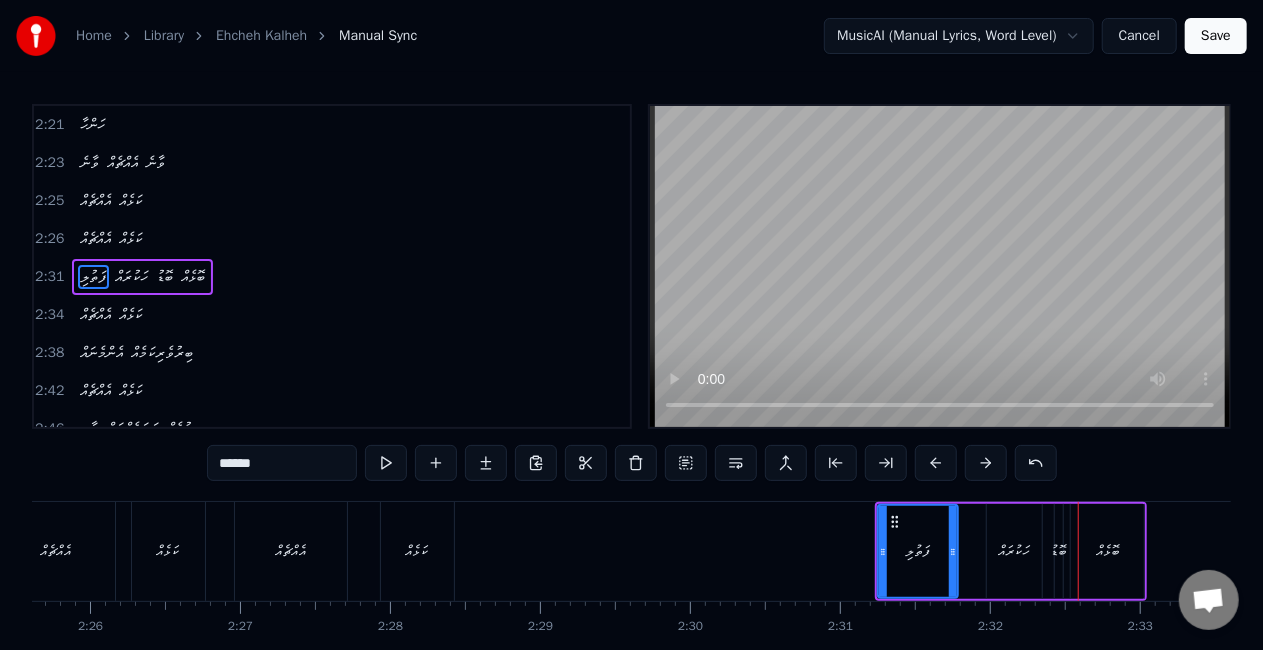 click at bounding box center (936, 463) 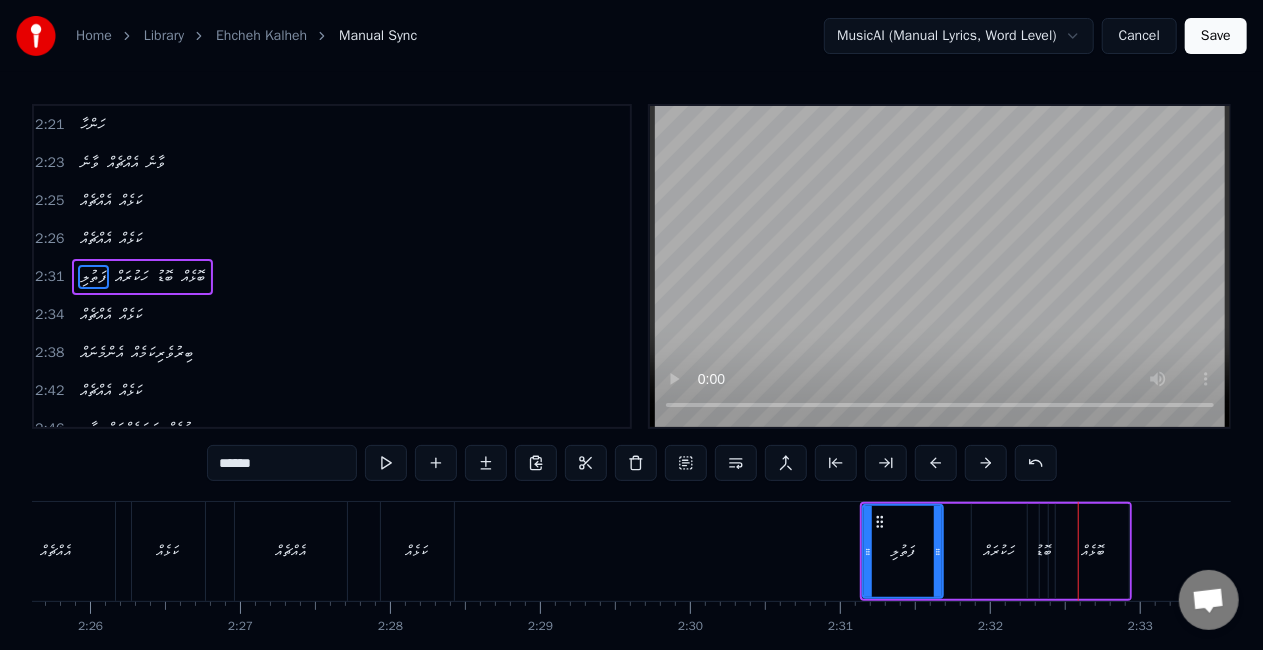 click at bounding box center [936, 463] 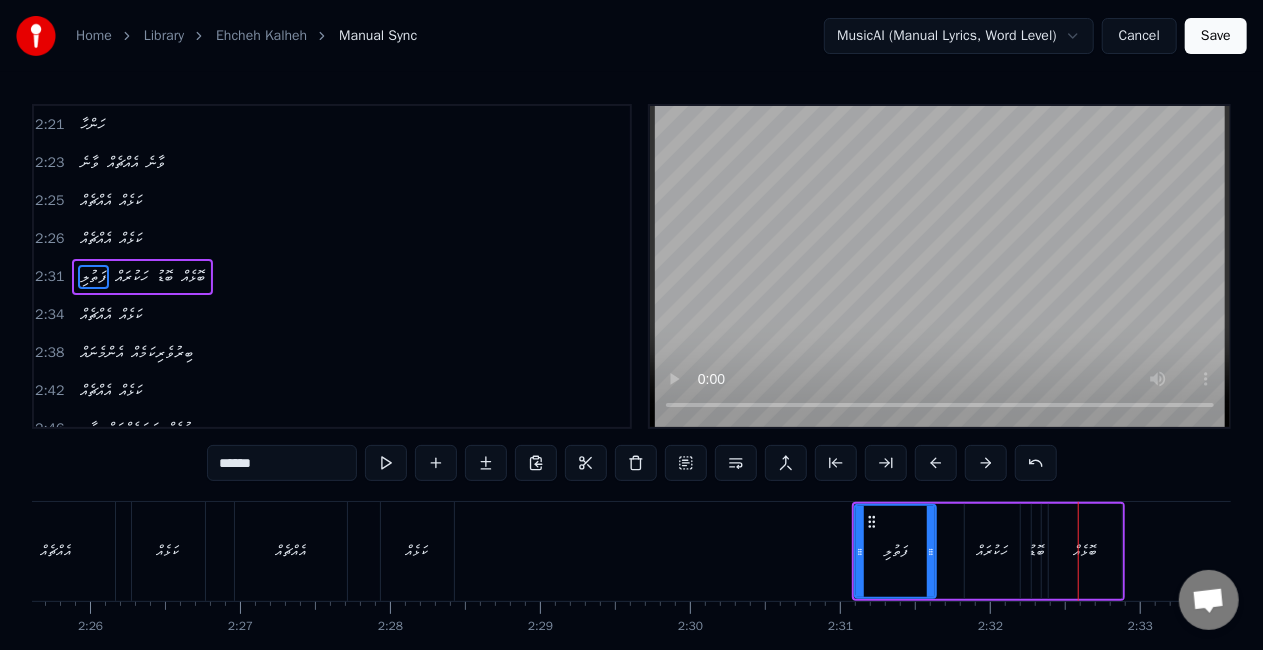 click at bounding box center (936, 463) 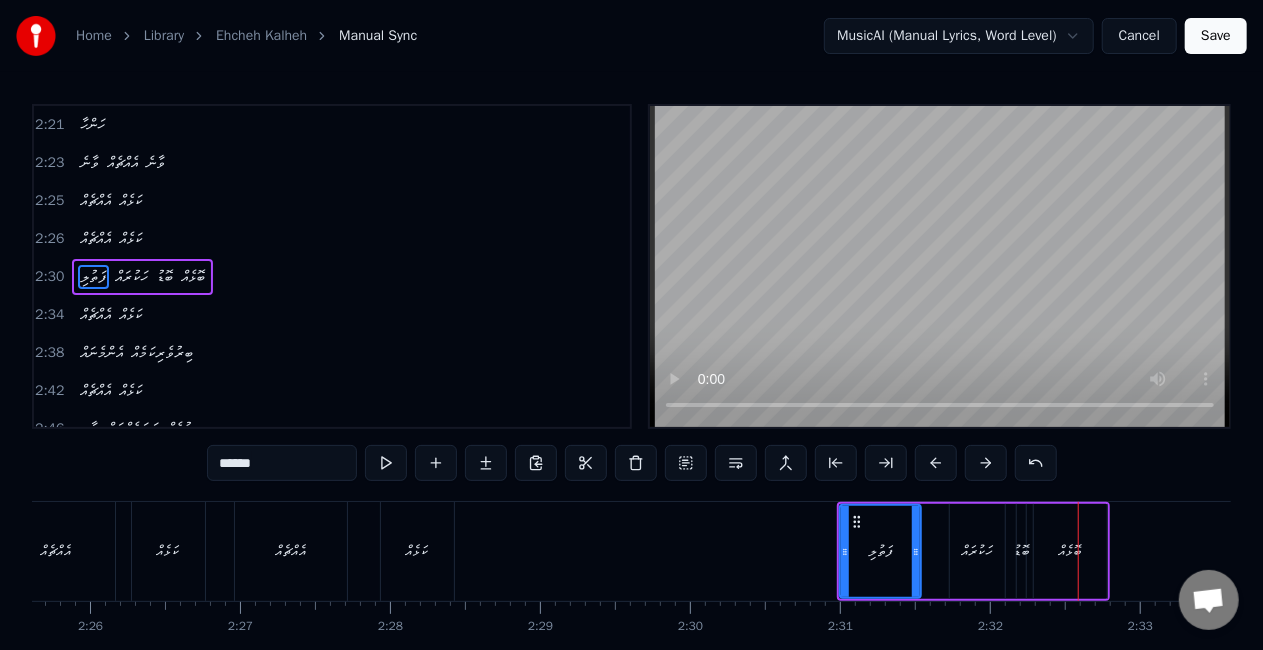 click at bounding box center (936, 463) 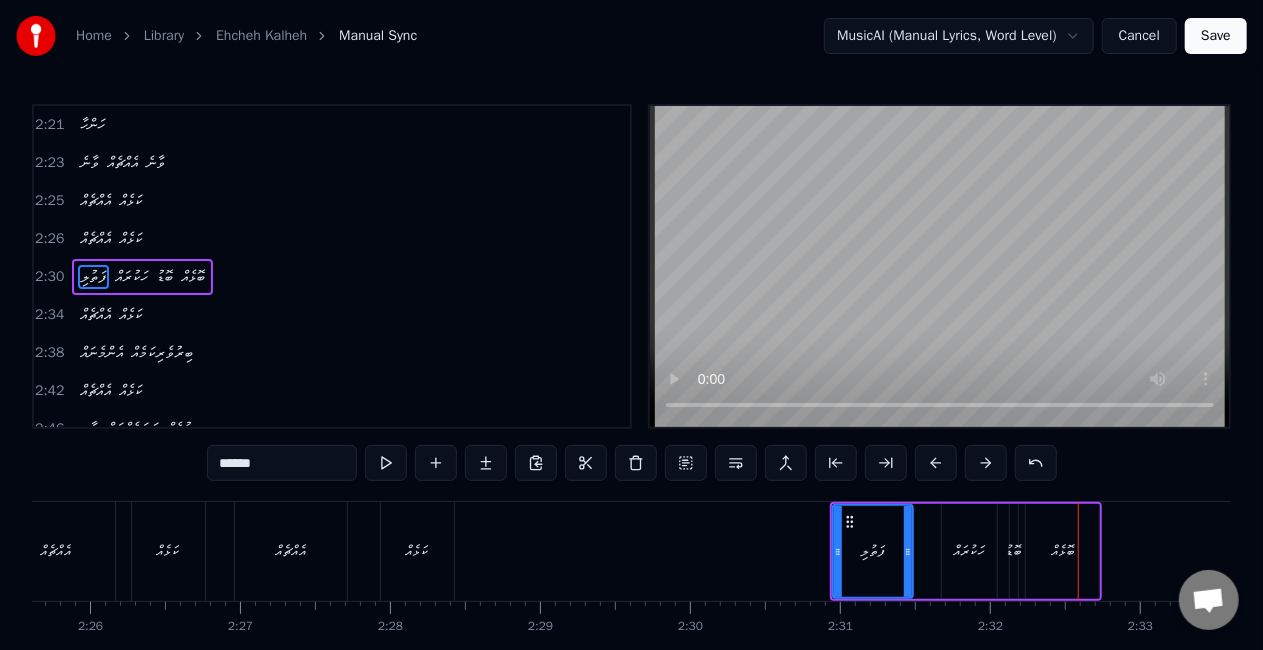 click at bounding box center [936, 463] 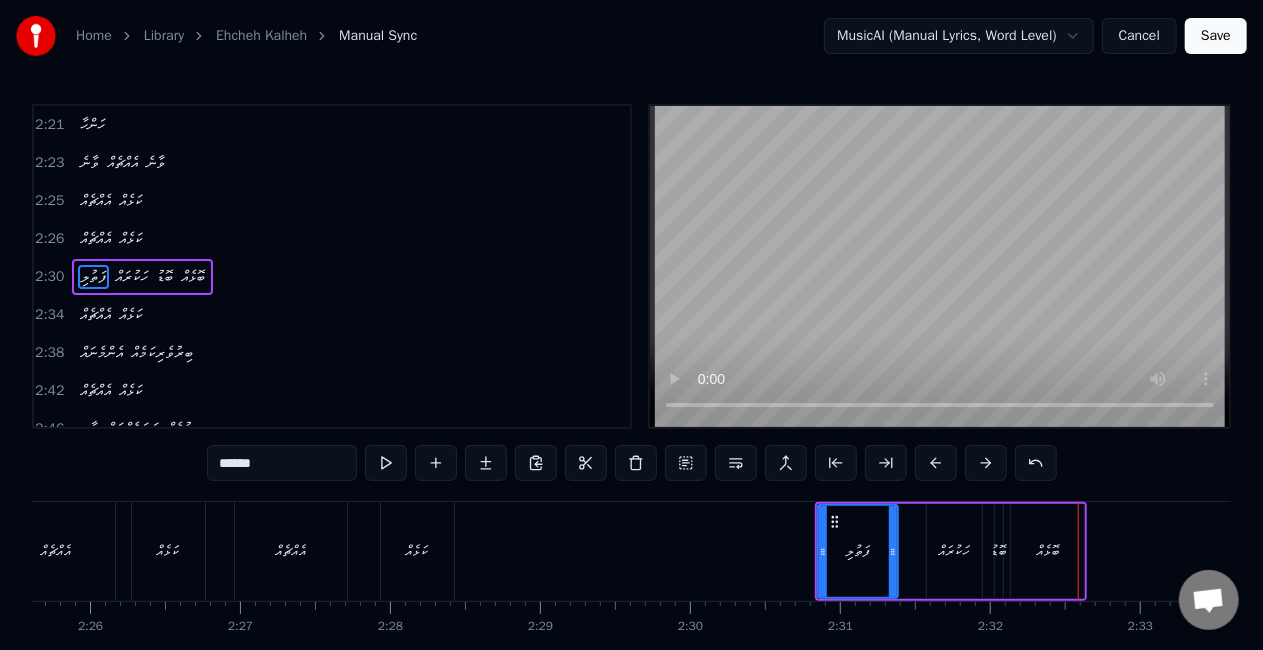 click at bounding box center (936, 463) 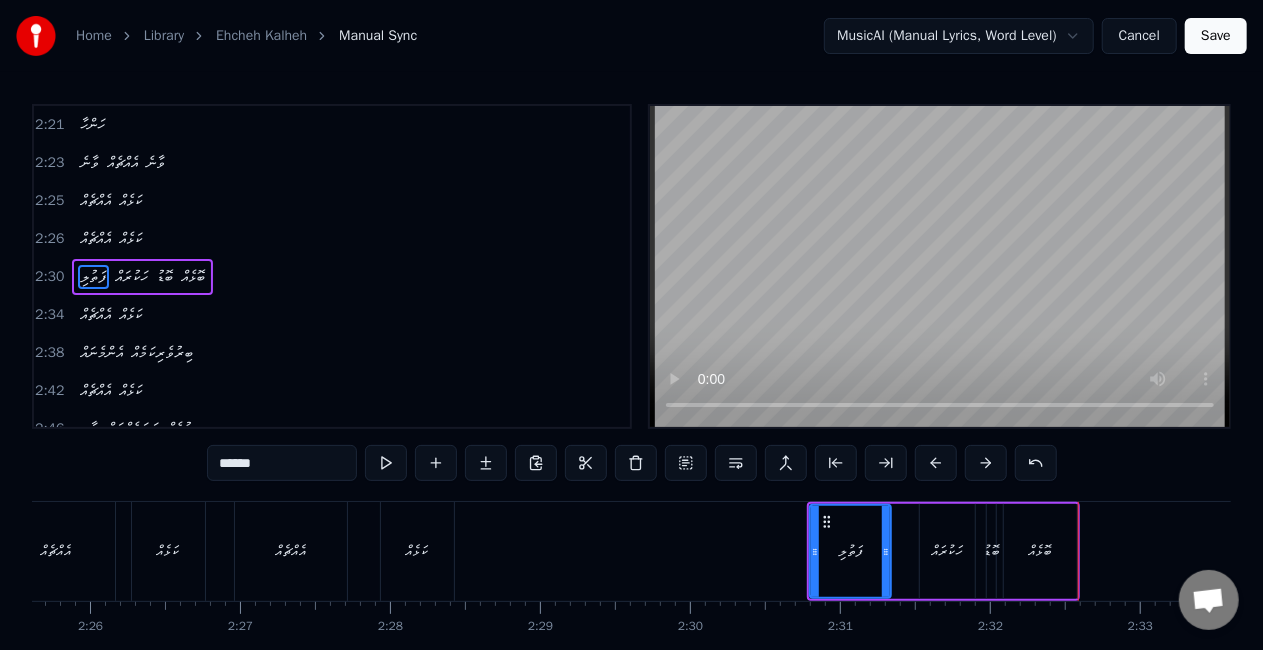 click at bounding box center [936, 463] 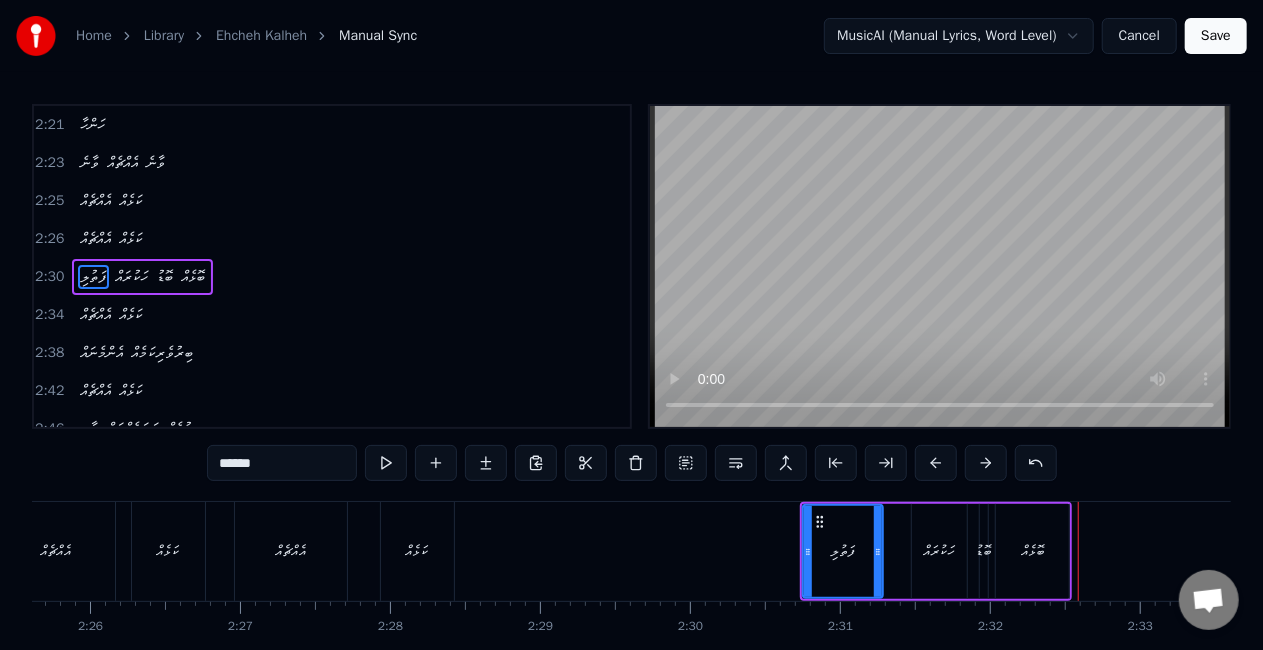 click at bounding box center [936, 463] 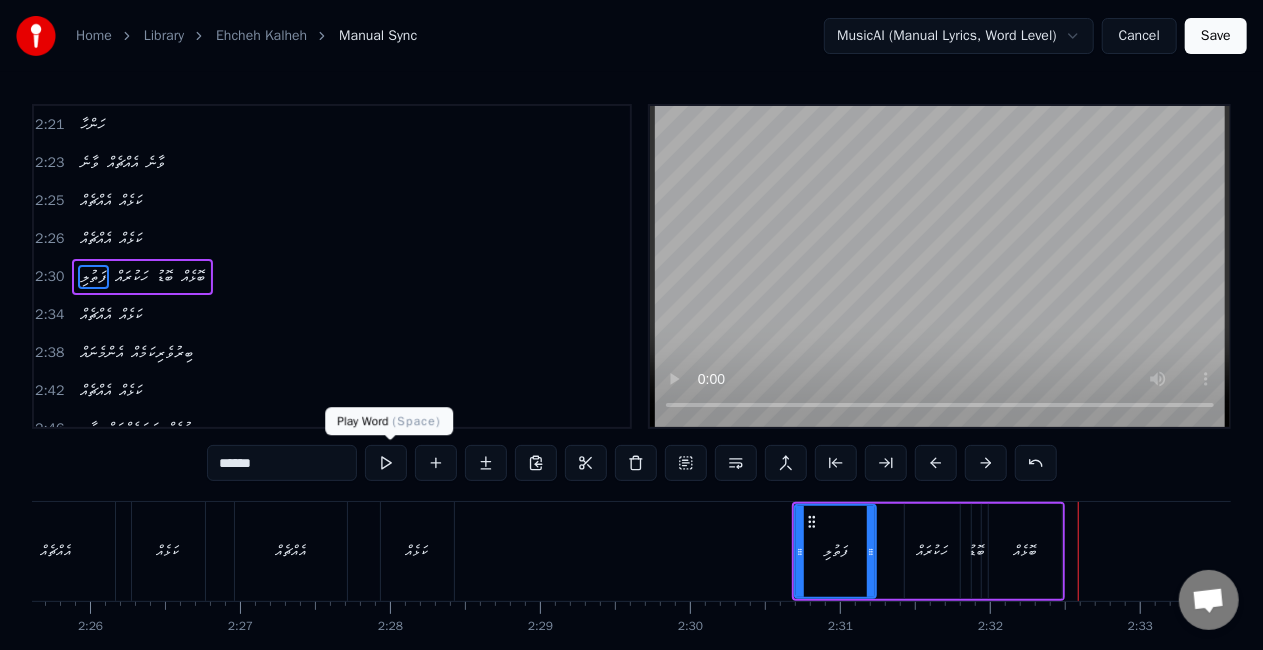 click at bounding box center (386, 463) 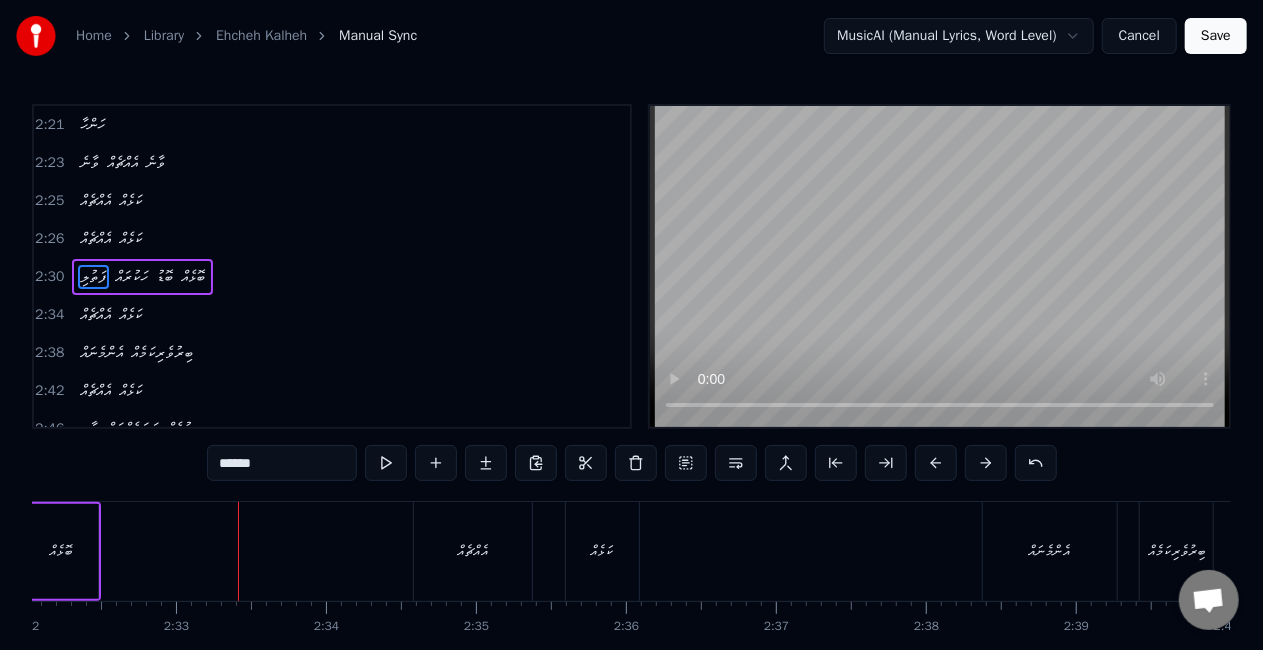 scroll, scrollTop: 0, scrollLeft: 22854, axis: horizontal 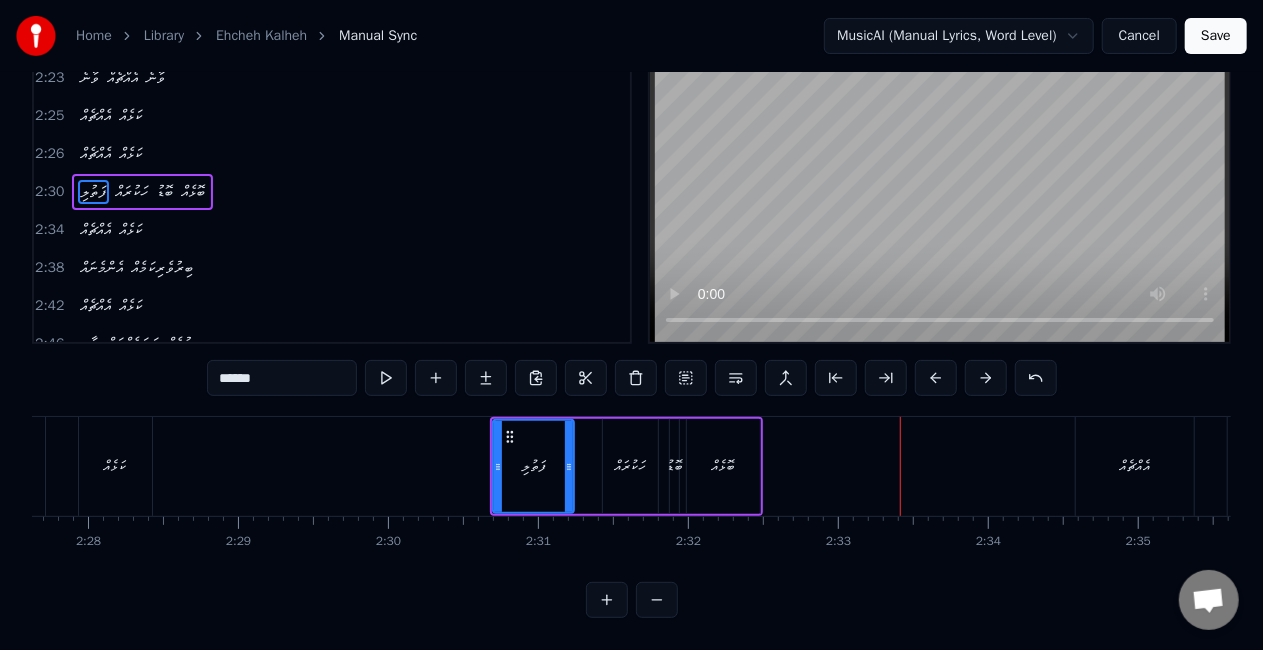 click on "ބޮޅެއް" at bounding box center (723, 466) 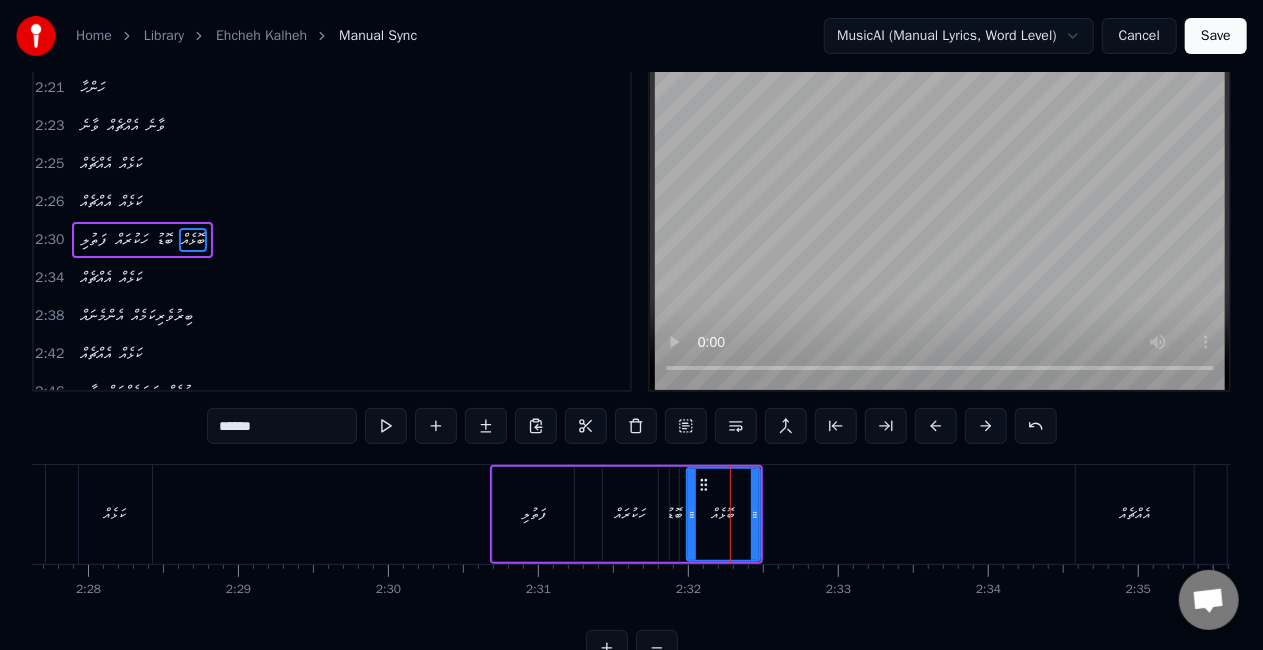 scroll, scrollTop: 0, scrollLeft: 0, axis: both 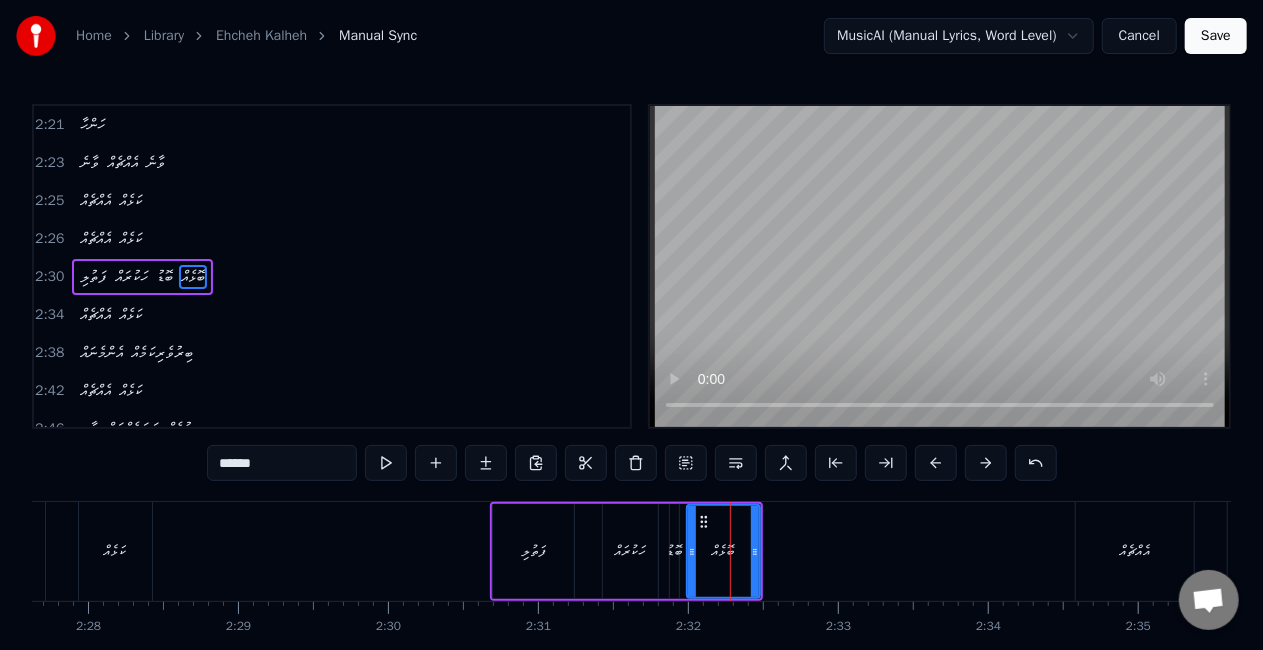 click on "ހަކުރައް" at bounding box center (630, 551) 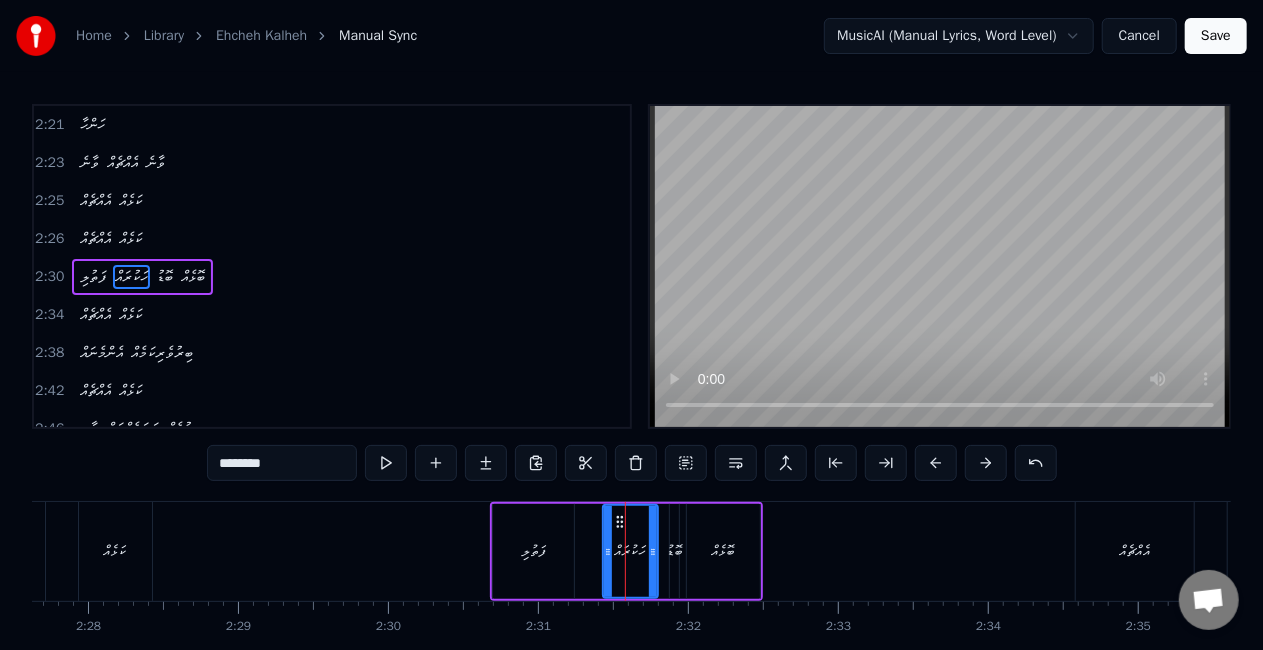 click on "ފަތުލި" at bounding box center [533, 551] 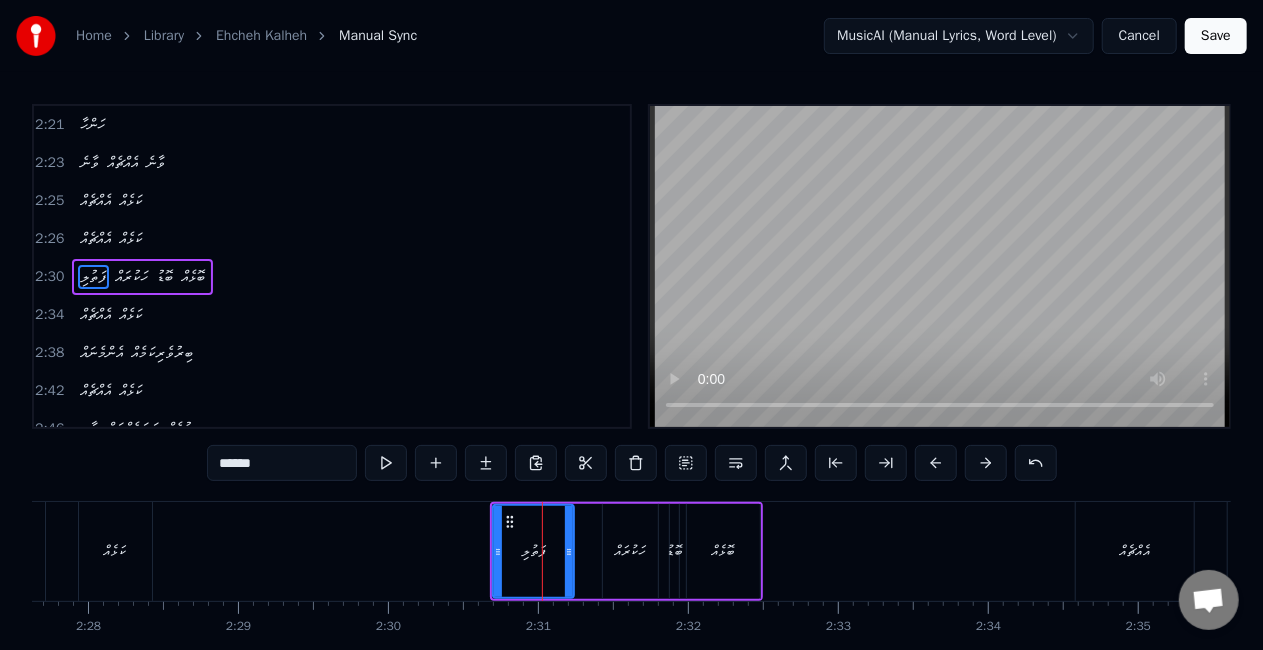 click on "ހަކުރައް" at bounding box center [630, 551] 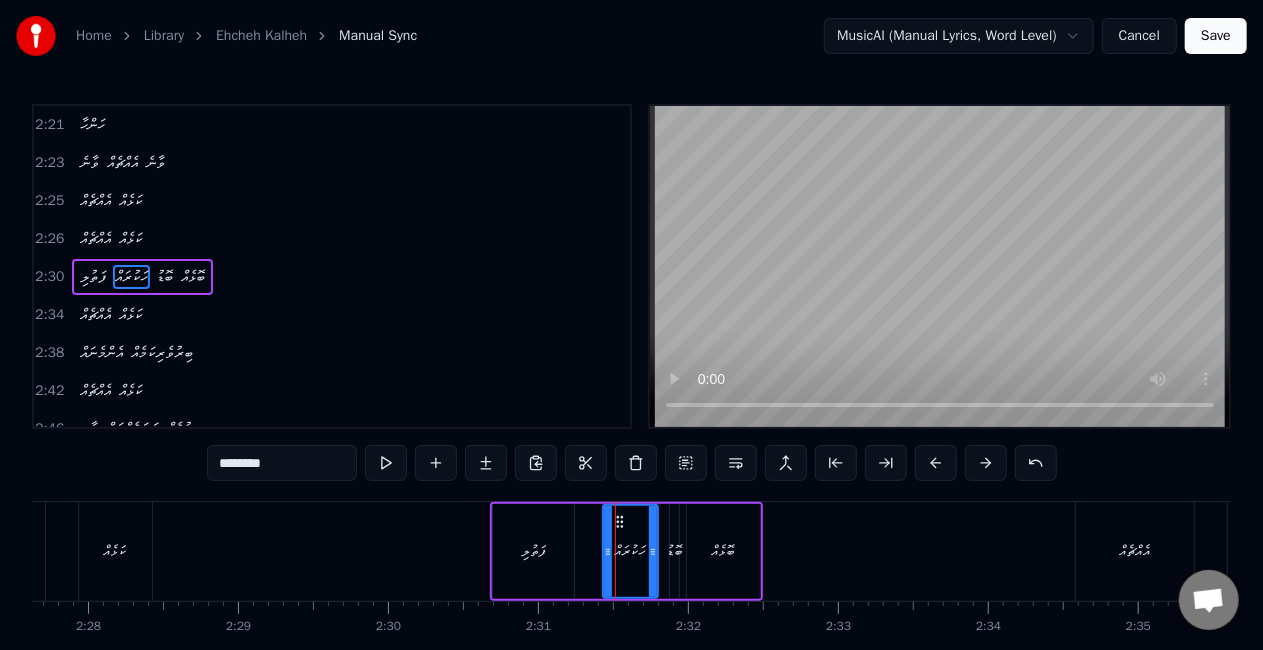click on "ފަތުލި" at bounding box center [533, 551] 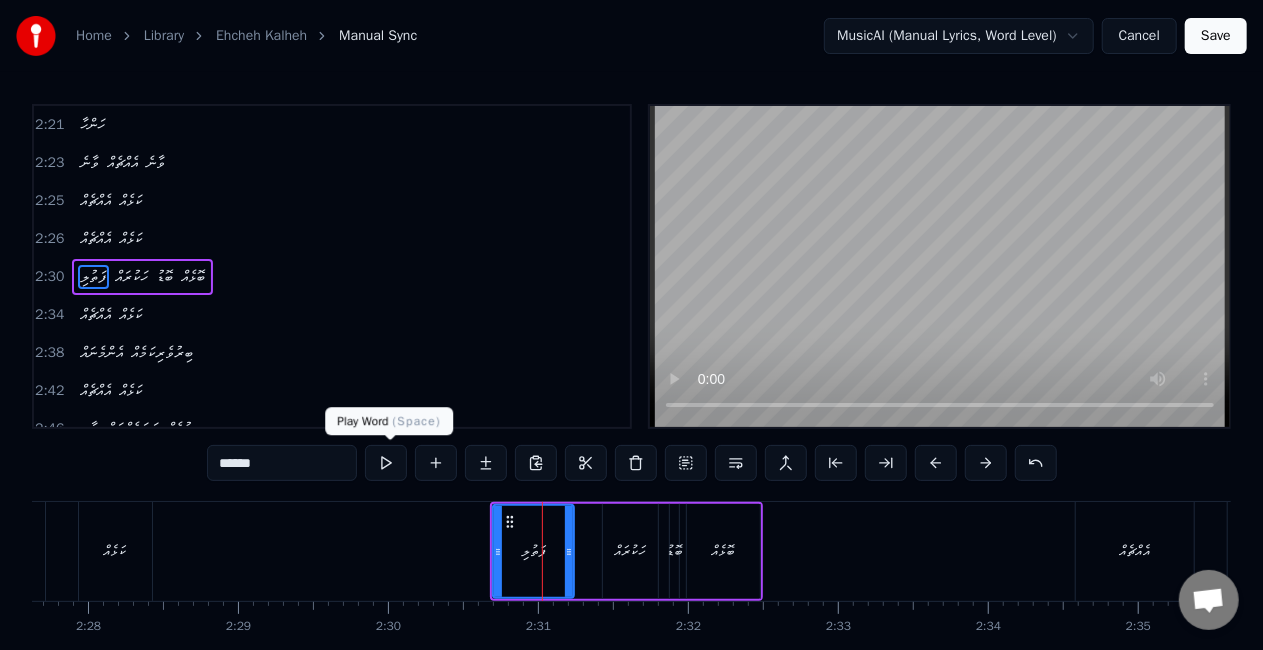 click at bounding box center [386, 463] 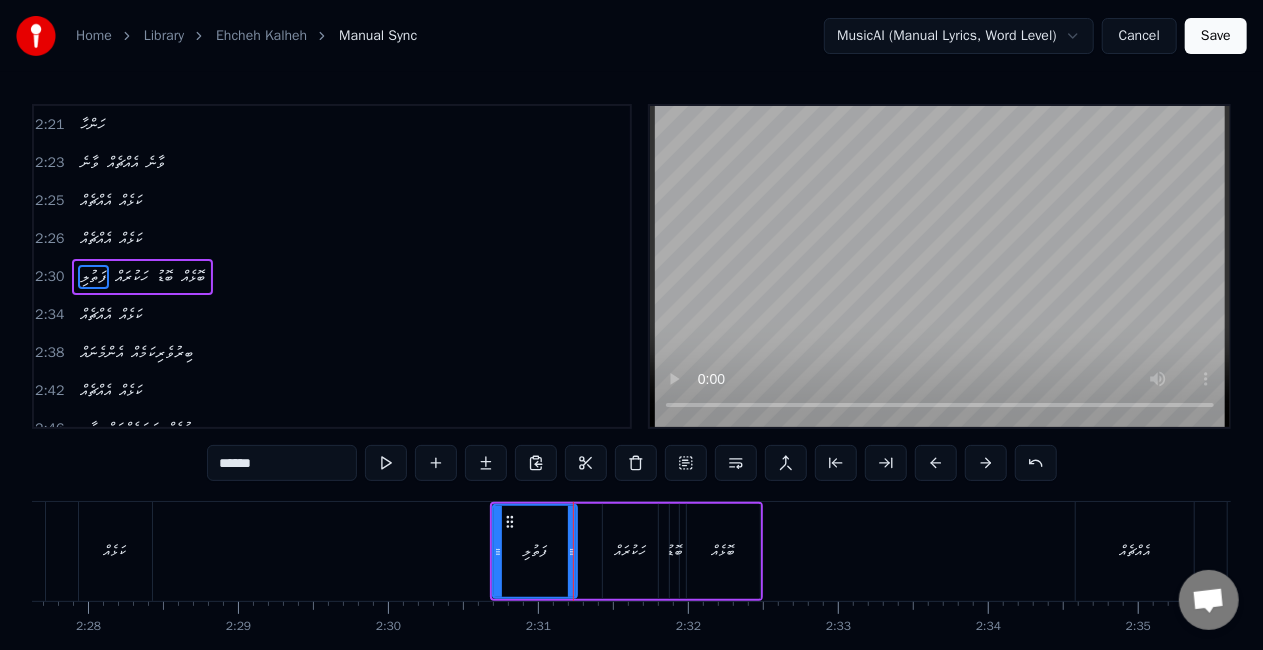 click on "އެއްޗެއް ކަޅެއް އެންމެނައް ރަހަ ފޮނި ކަޅެއް އެއްޗެއް ކަޅެއް ފަހުގެ ތަރިއައް ހަމަ ތެދެއް އެއްޗެއް ކަޅެއް ޖުމްލަ އެކު ހައްދިހަ ފަނހެއް އެއްޗެއް ކަޅެއް ދާދި  ކުޑަ ކުޑަ ކަންފުޅެއް What's up people? This woman is not just stuck together with everyone Living this world of monotony, she will act to me to run When she and I are truly known, to the top that we've been talking on So every time that we're together now, she walk right to this door and now She's cute, she's brave, she's cool, she's tall And she's it all ހަ ންހާ ވާނެ އެއްޗެއް ވާނެ އެއްޗެއް ކަޅެއް ފަތުލި ހަކުރައް ބޮޑު ބޮޅެއް އެއްޗެއް ކަޅެއް އެންމެނައް ބިރުވެރިކަމެއް އެއްޗެއް ކަޅެއް ނާށި ބަރަވެއްޔަށް ސުމެއް އެއްޗެއް ކަޅެއް ފޫ އެނބުރި ދޮން ހަންހާ" at bounding box center (-8612, 551) 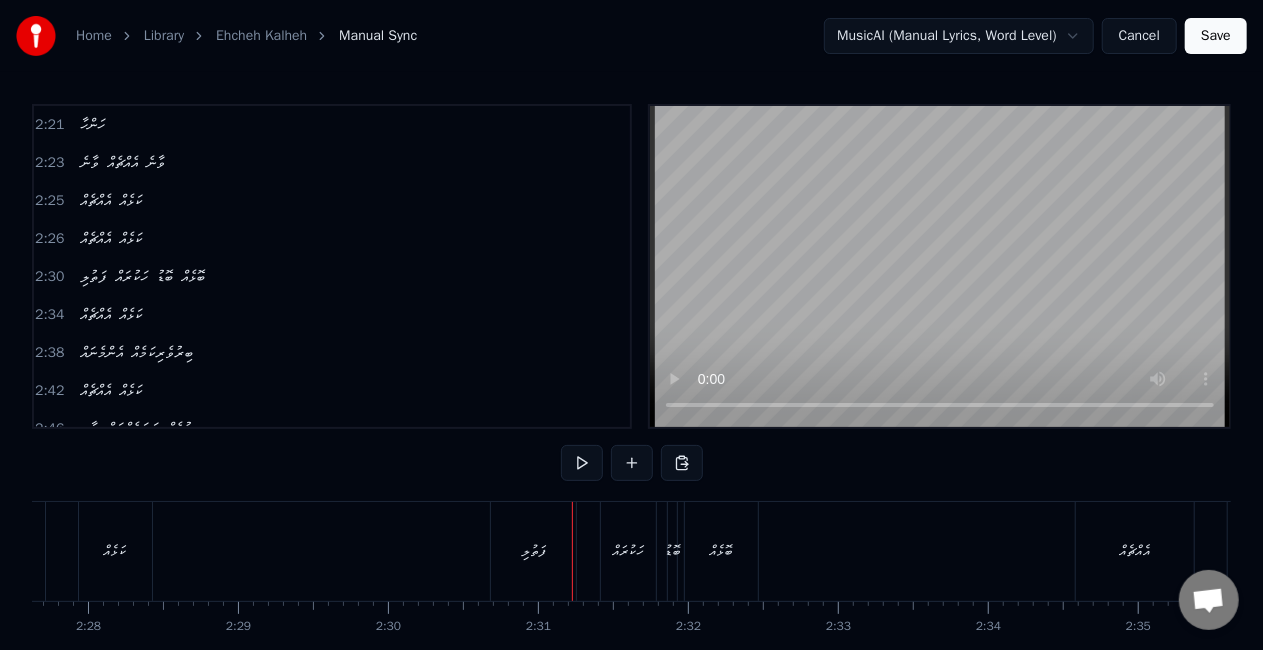 click on "ފަތުލި" at bounding box center (533, 551) 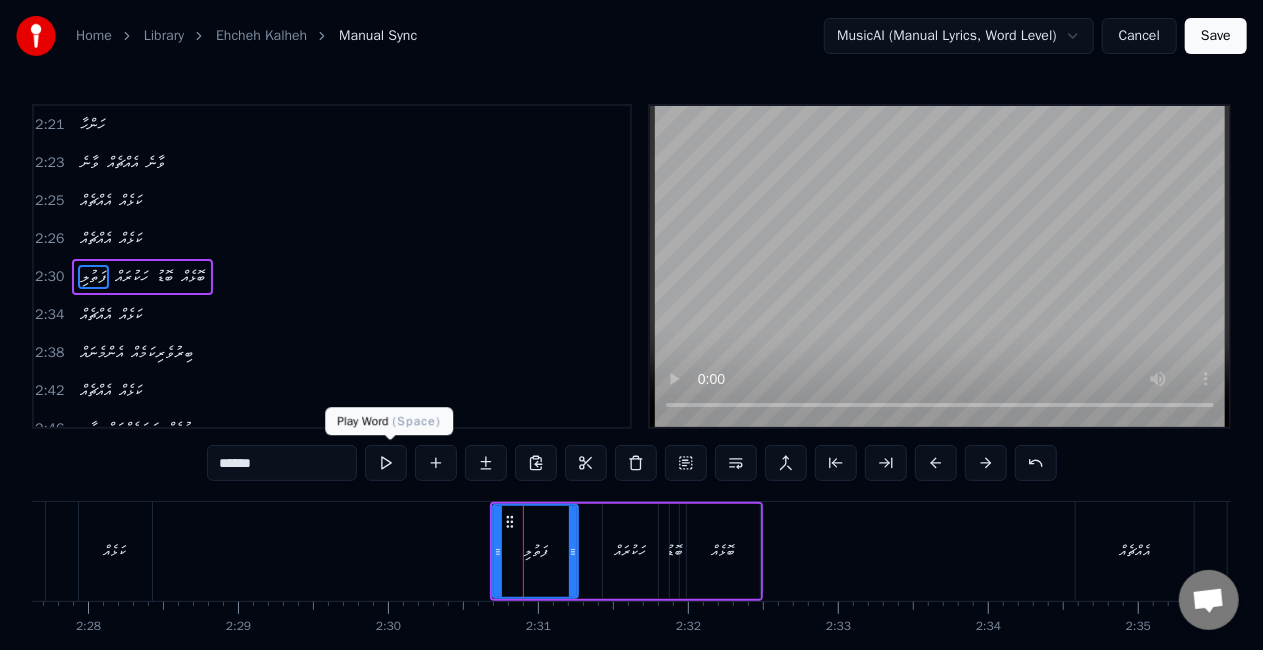 click at bounding box center (386, 463) 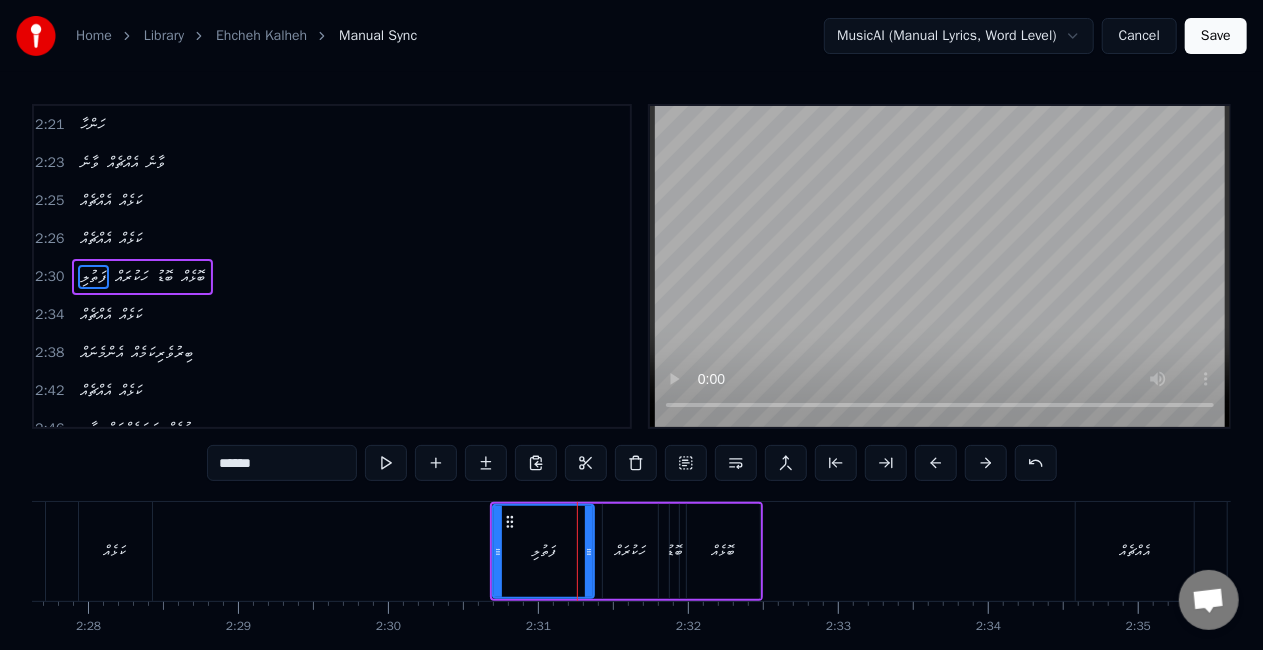 drag, startPoint x: 572, startPoint y: 552, endPoint x: 590, endPoint y: 559, distance: 19.313208 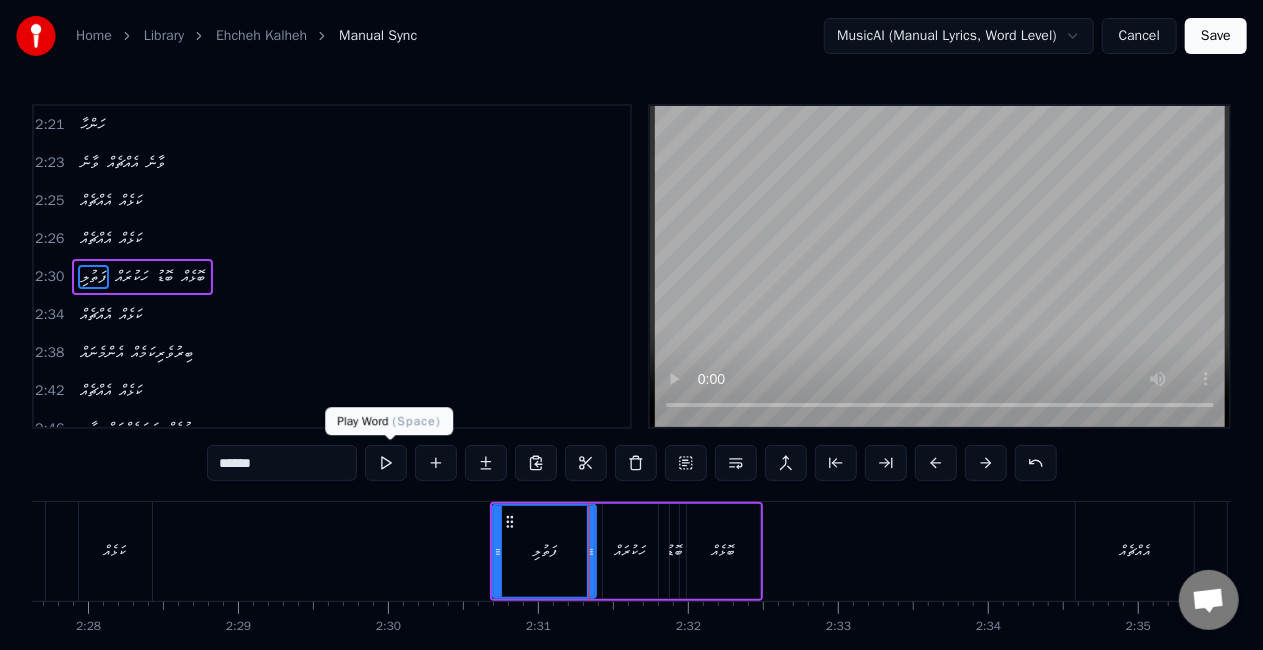 click at bounding box center [386, 463] 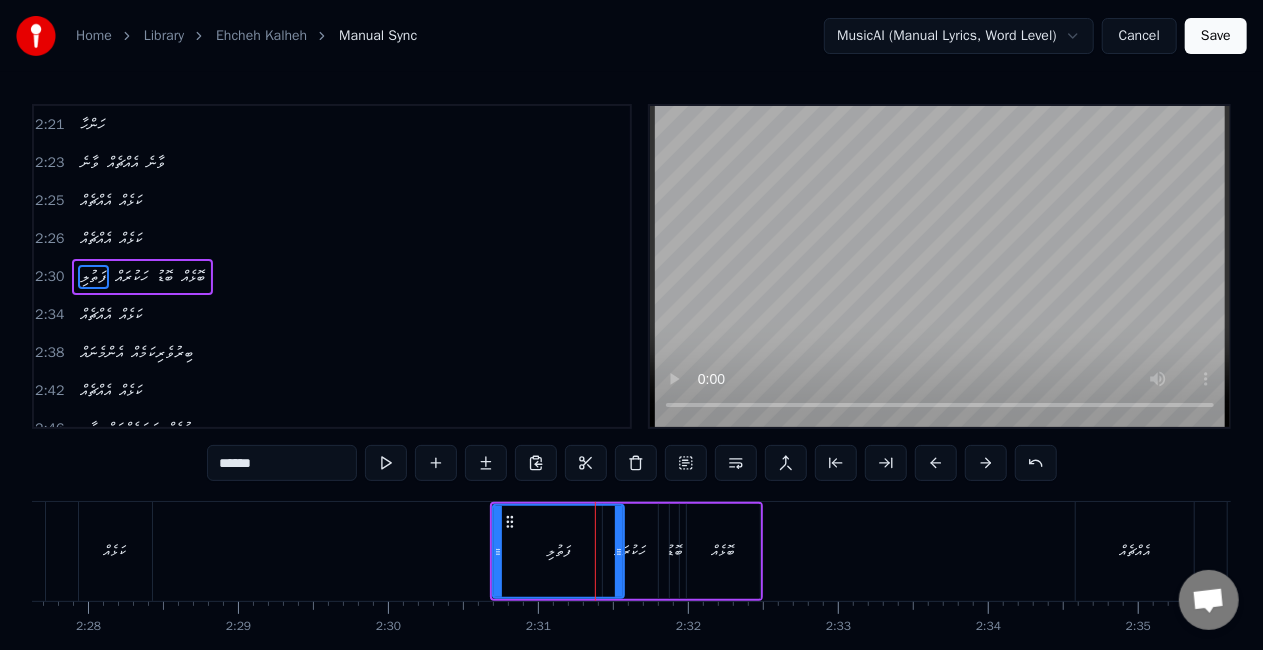 drag, startPoint x: 590, startPoint y: 563, endPoint x: 618, endPoint y: 576, distance: 30.870699 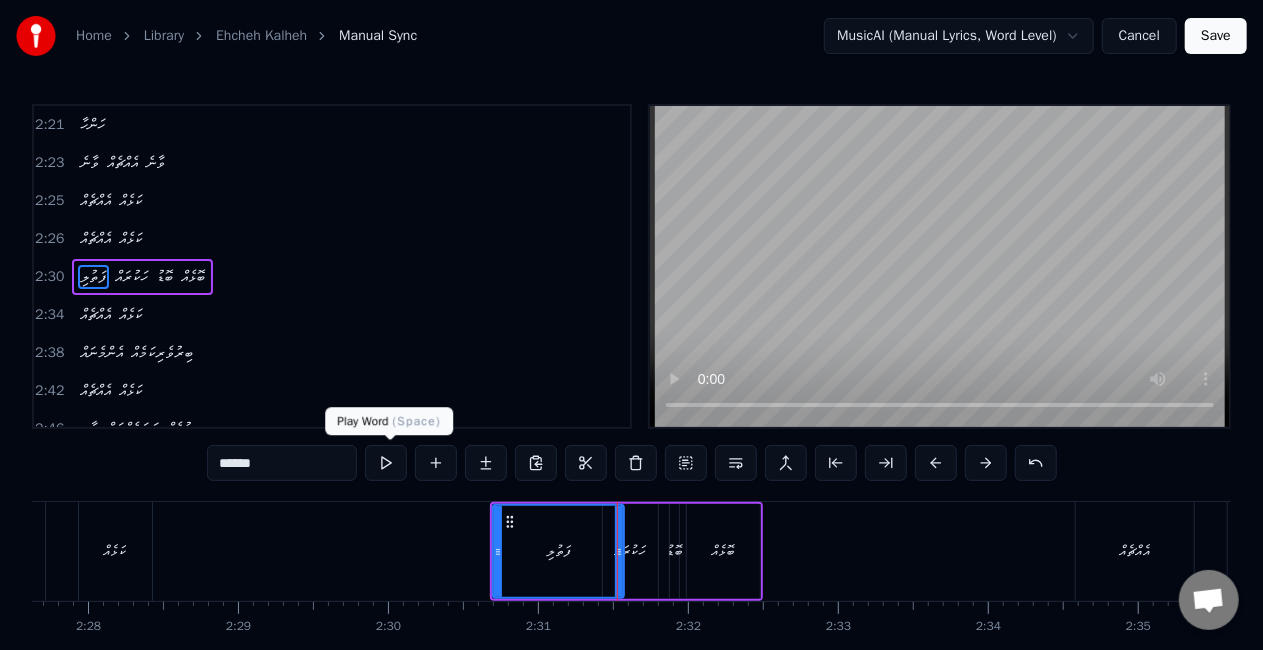 click at bounding box center [386, 463] 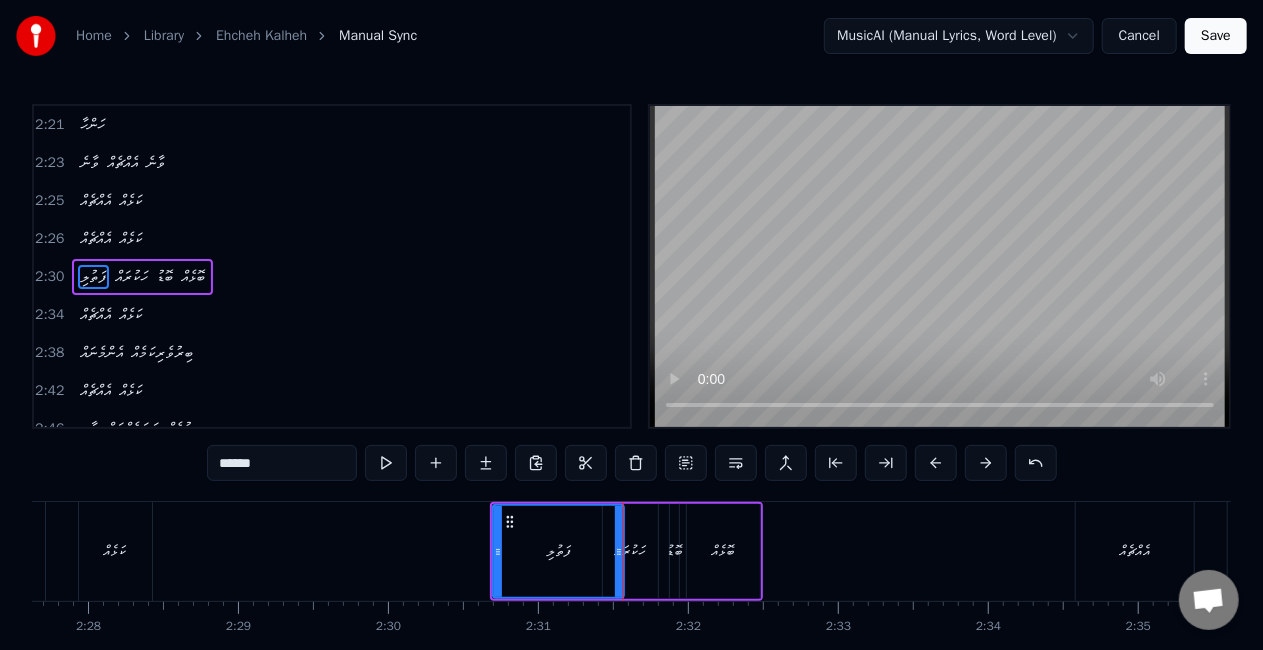 click on "ހަކުރައް" at bounding box center (630, 551) 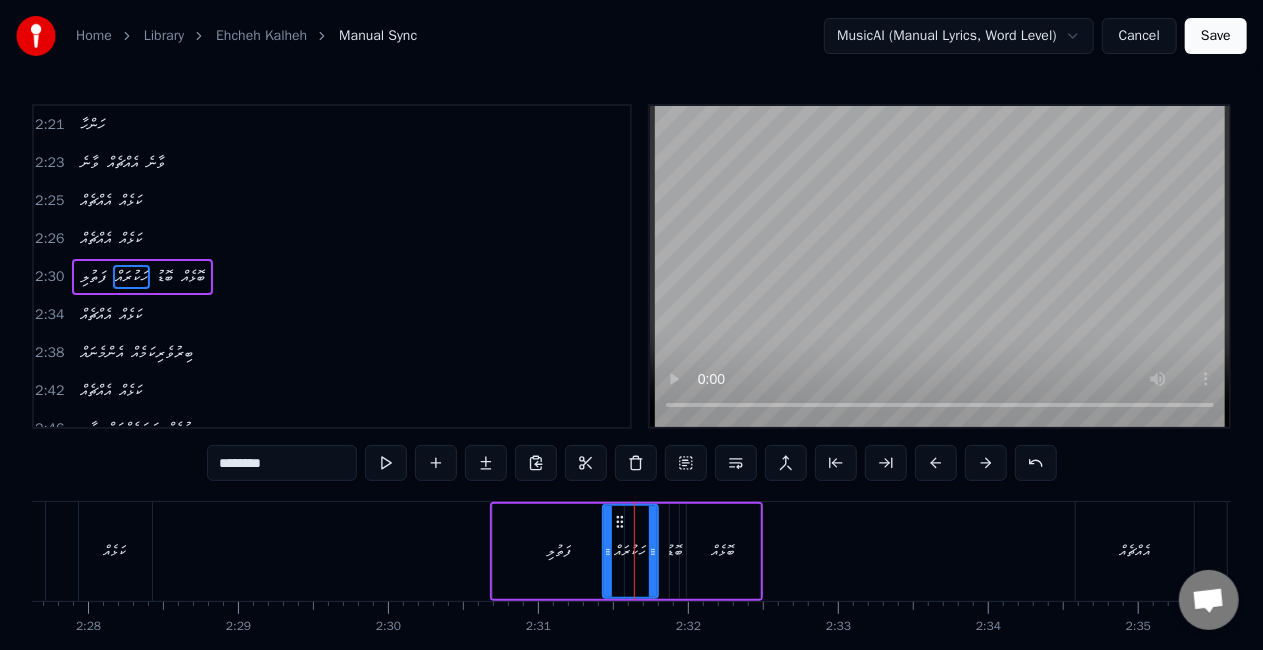 click on "ބޮޅެއް" at bounding box center (723, 551) 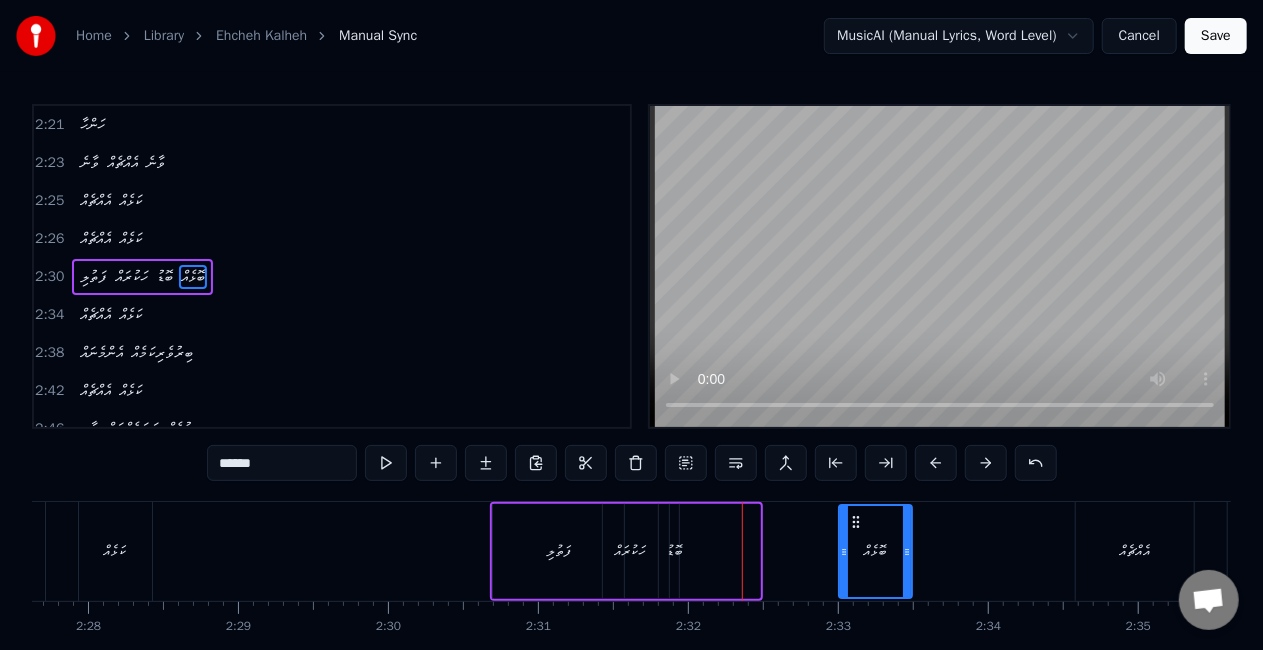 drag, startPoint x: 702, startPoint y: 518, endPoint x: 854, endPoint y: 518, distance: 152 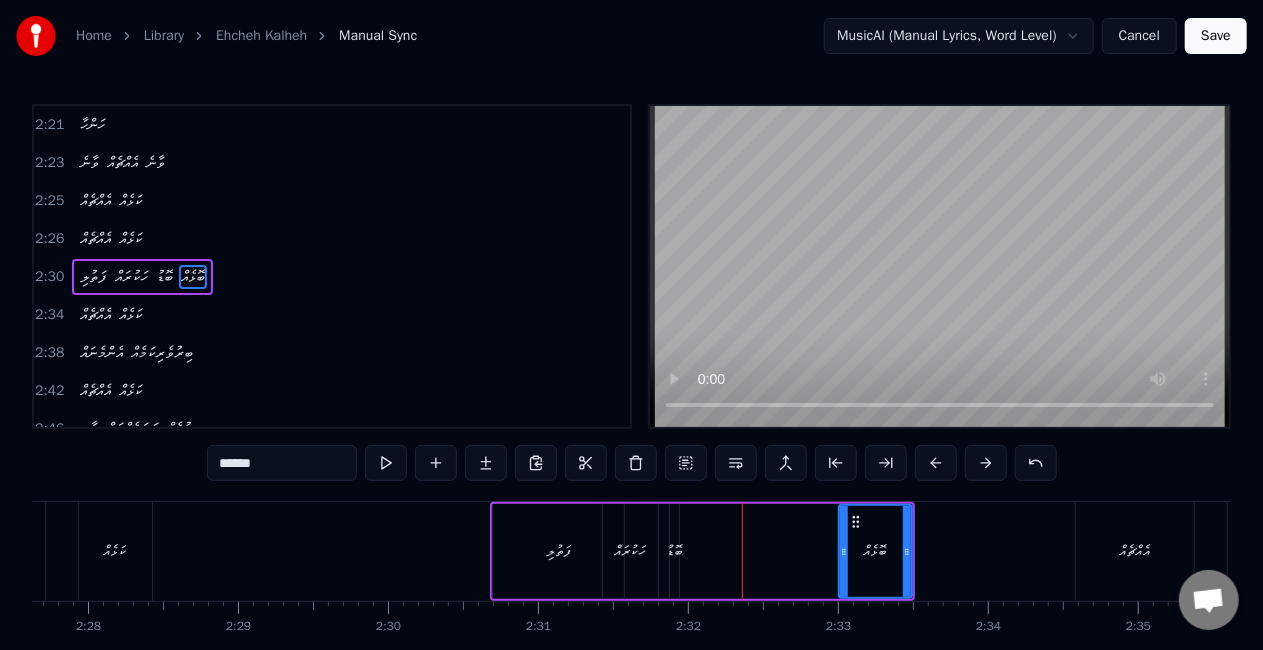 click on "ބޮޑު" at bounding box center (674, 551) 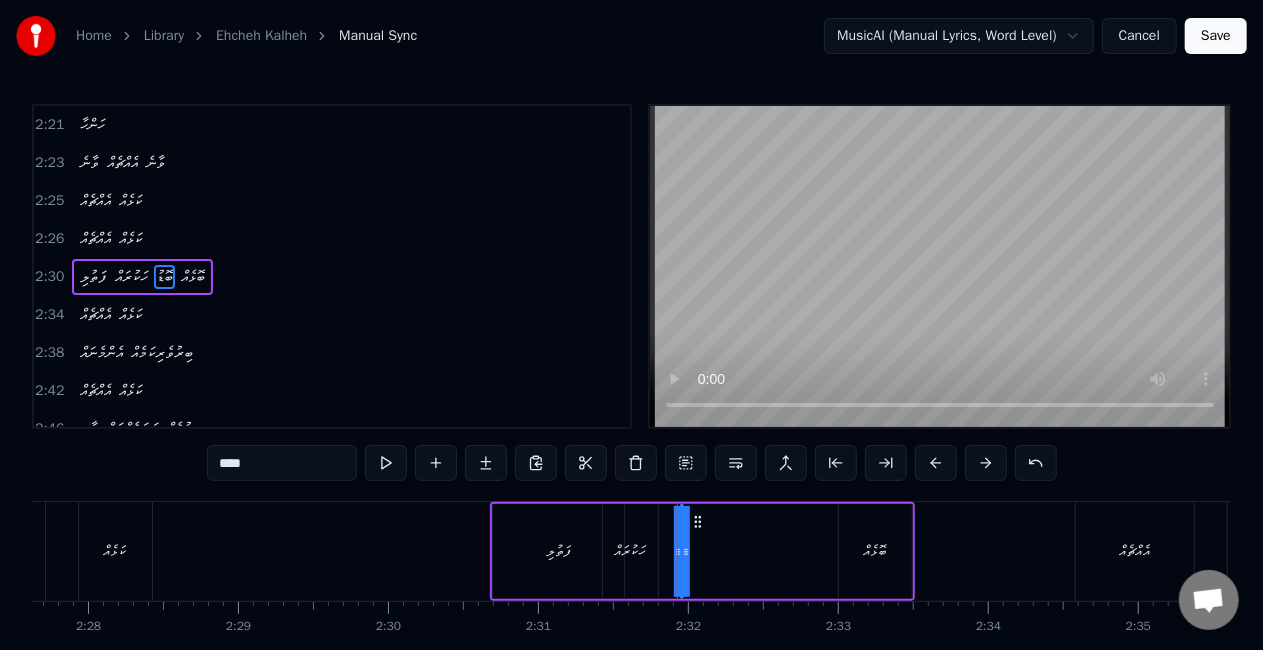 drag, startPoint x: 678, startPoint y: 550, endPoint x: 713, endPoint y: 556, distance: 35.510563 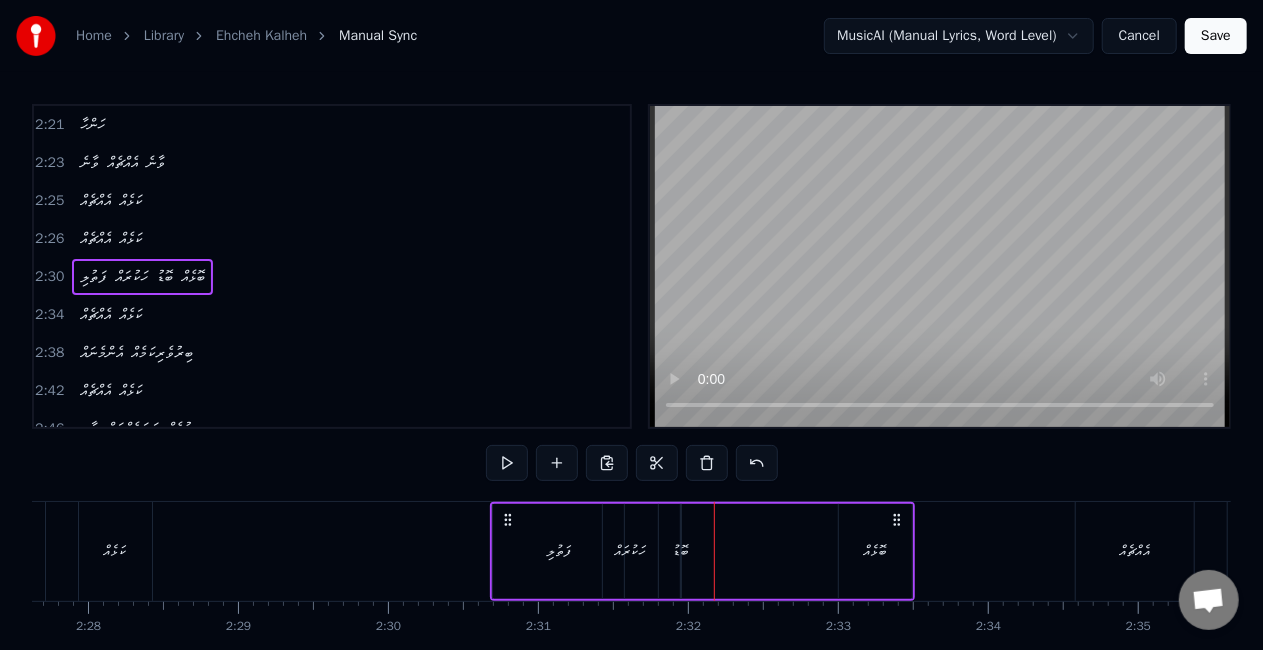 click on "ބޮޑު" at bounding box center (681, 551) 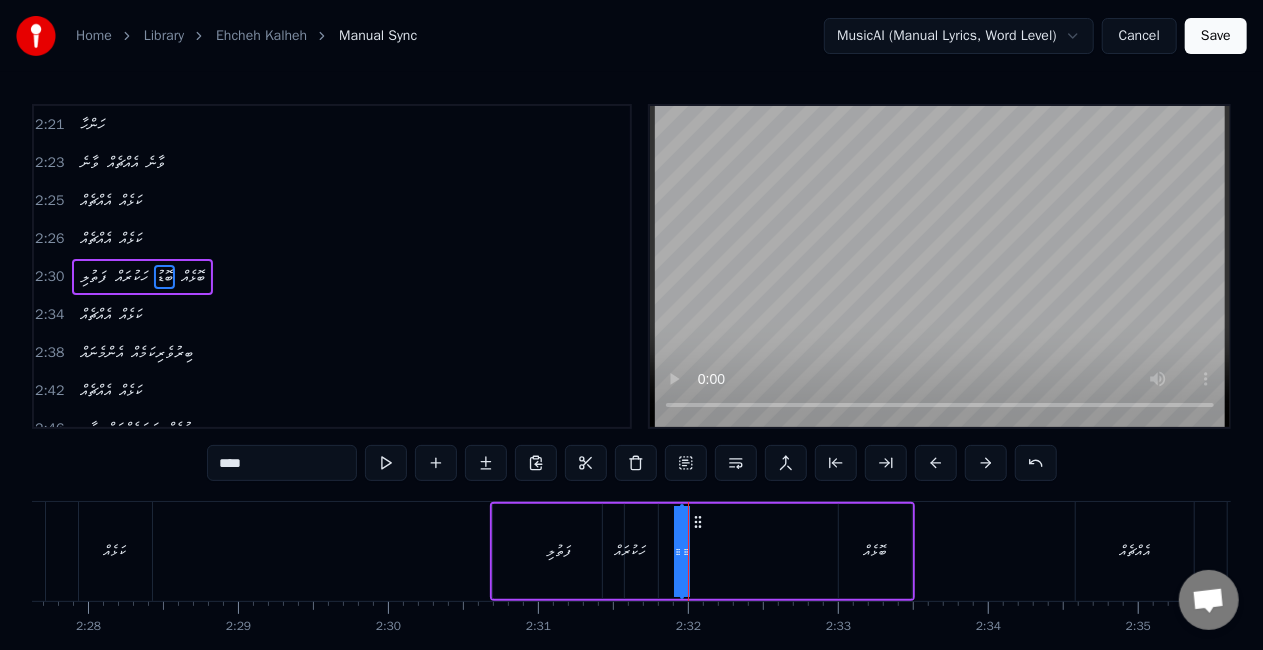click 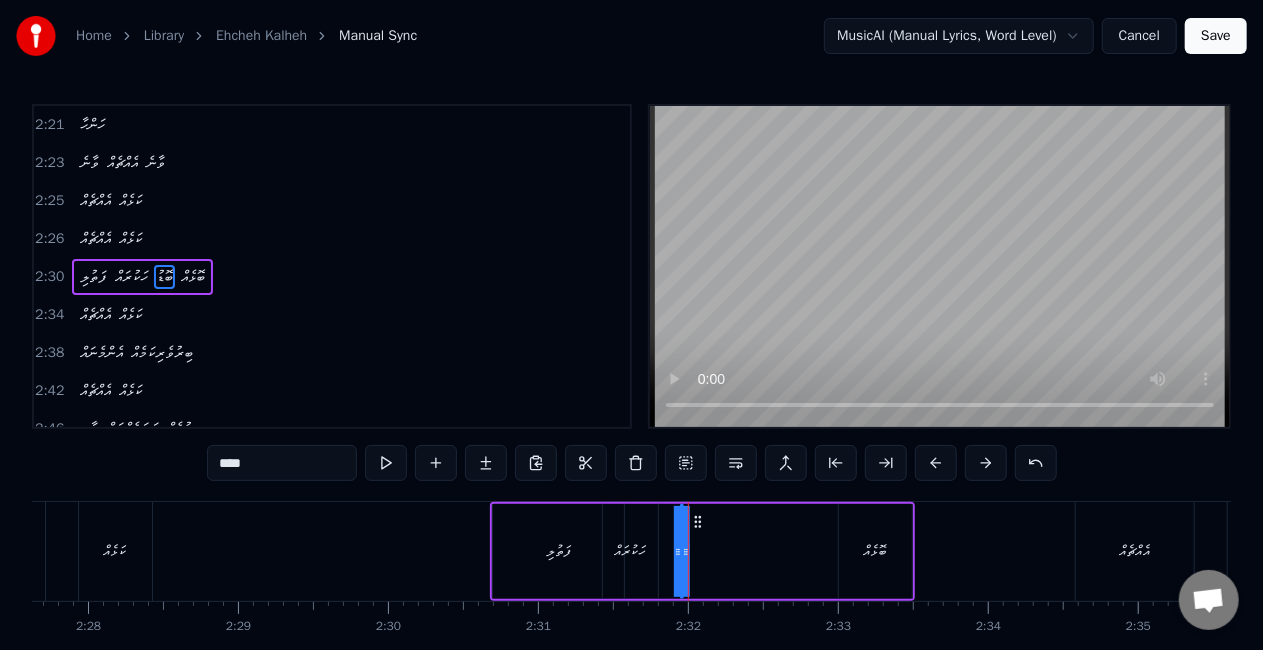 drag, startPoint x: 680, startPoint y: 555, endPoint x: 670, endPoint y: 552, distance: 10.440307 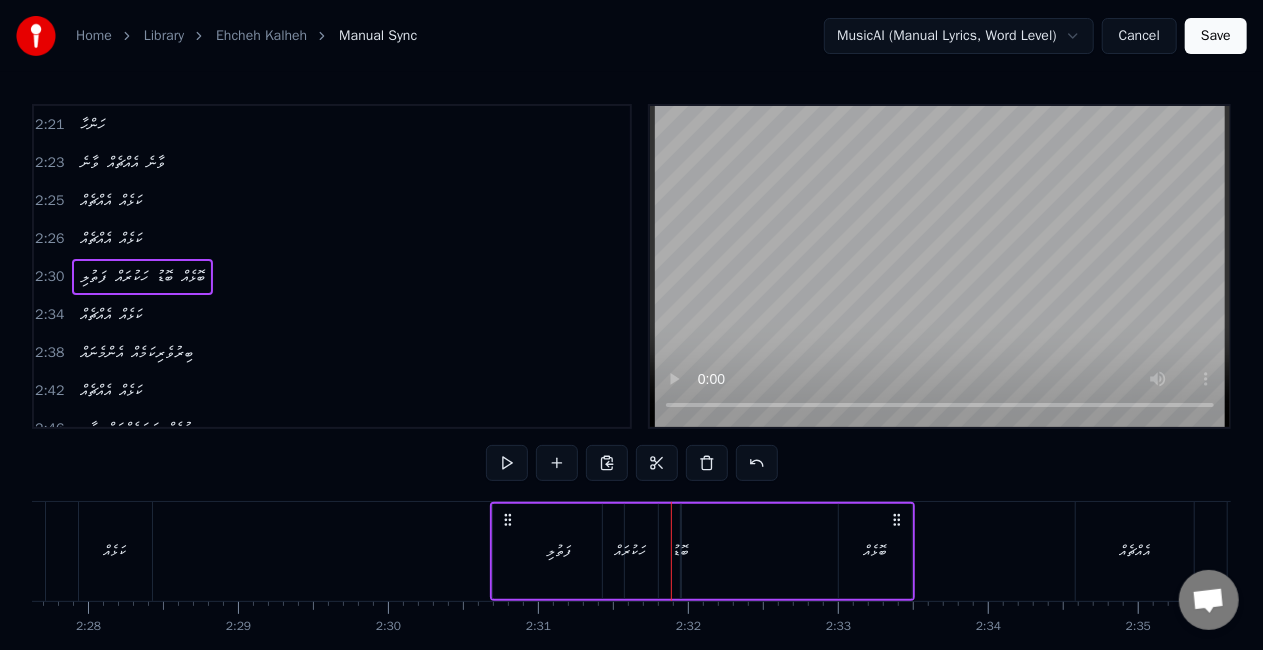 click on "ބޮޑު" at bounding box center [681, 551] 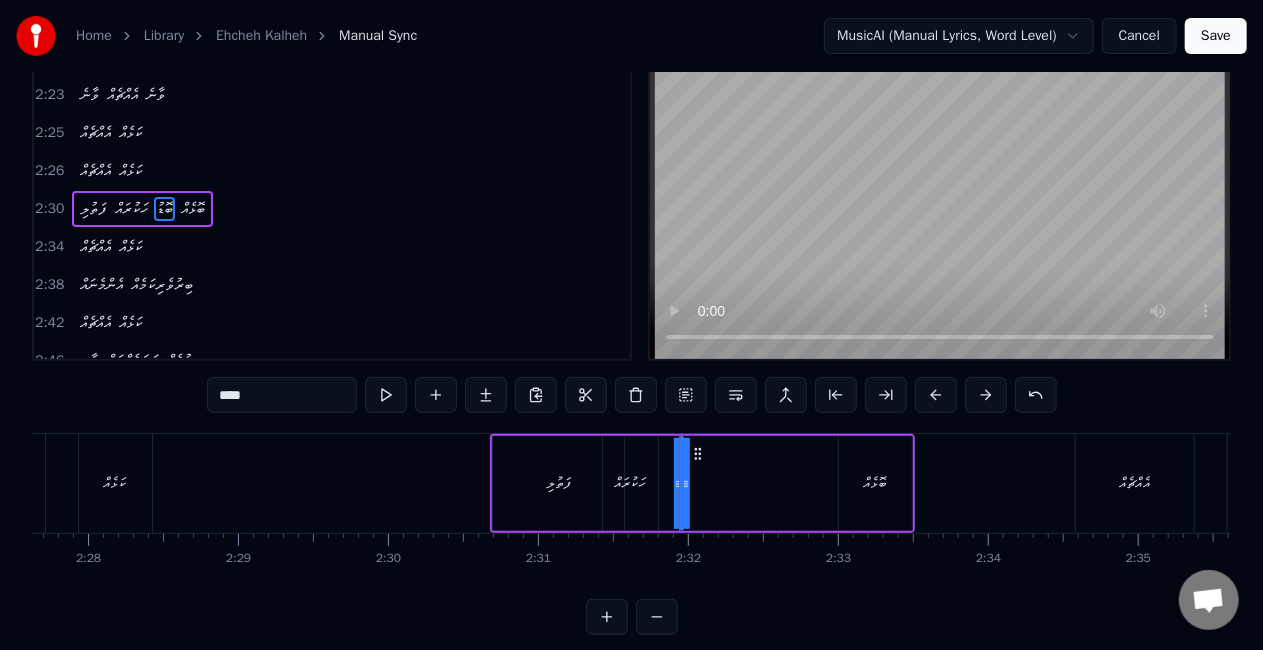 scroll, scrollTop: 100, scrollLeft: 0, axis: vertical 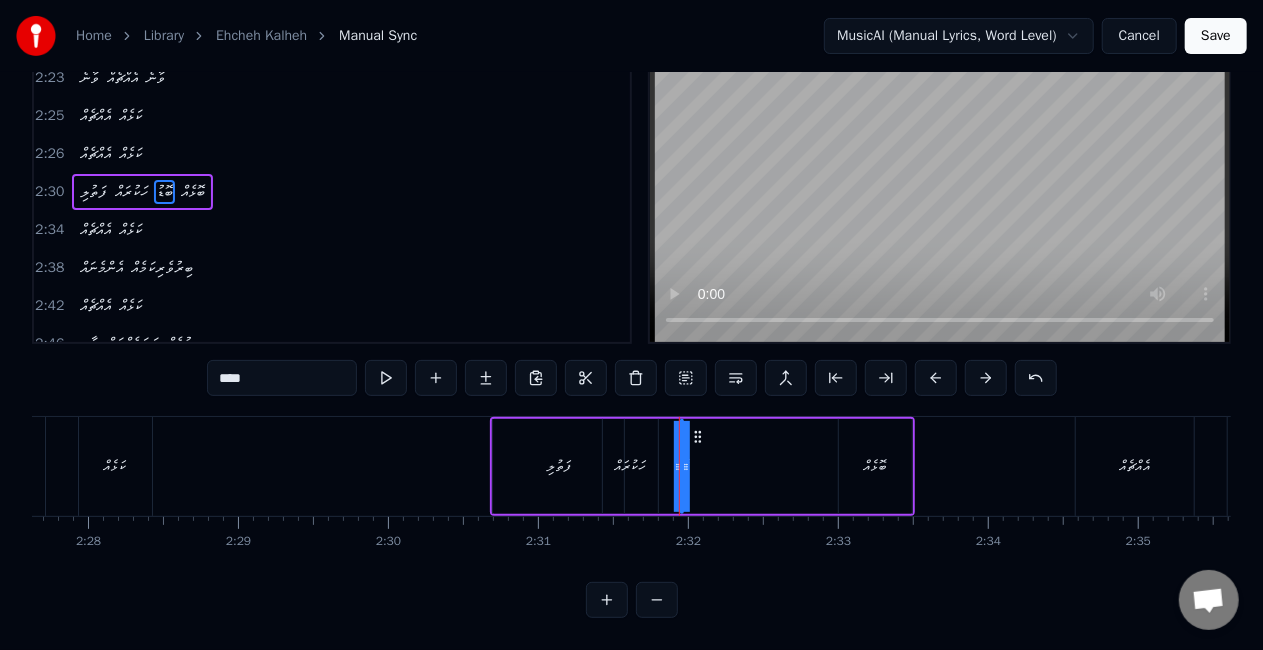 click at bounding box center (607, 600) 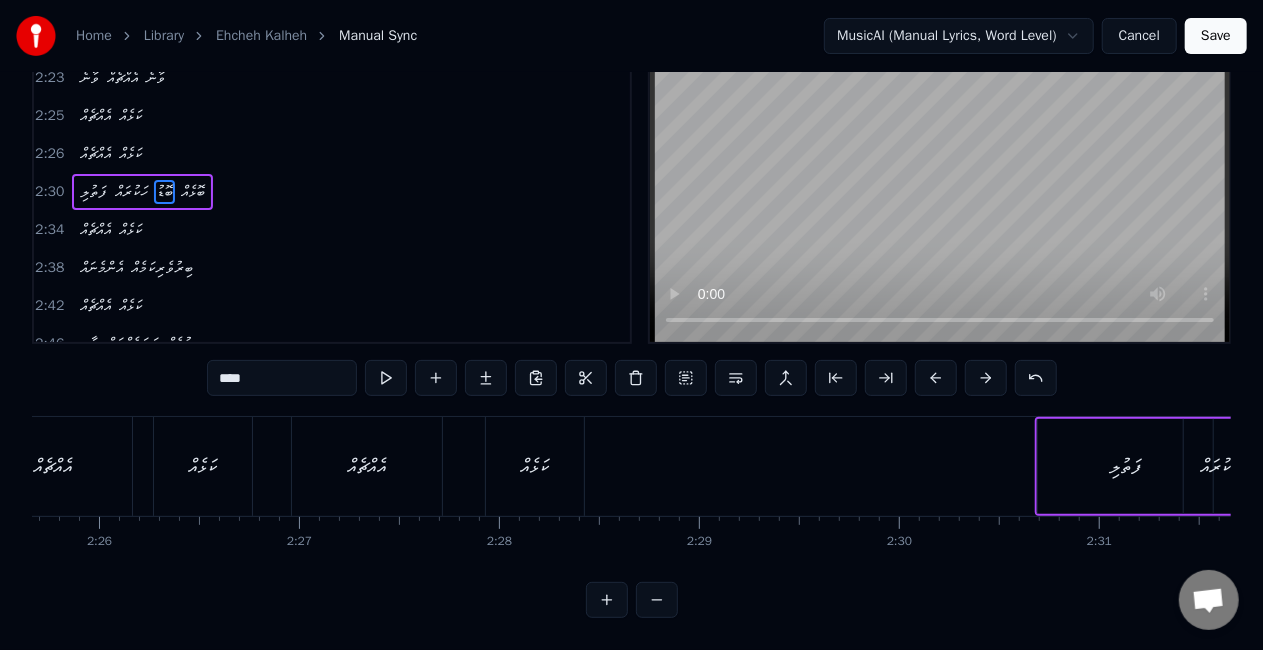 scroll, scrollTop: 0, scrollLeft: 30287, axis: horizontal 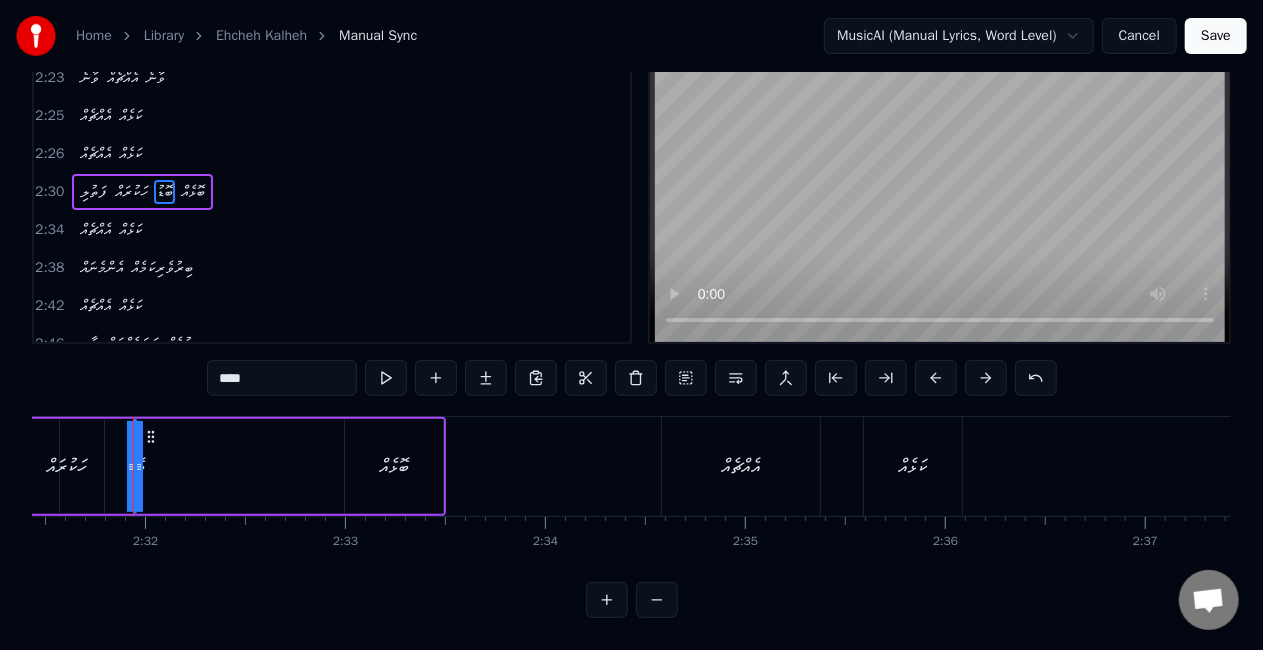 click at bounding box center (607, 600) 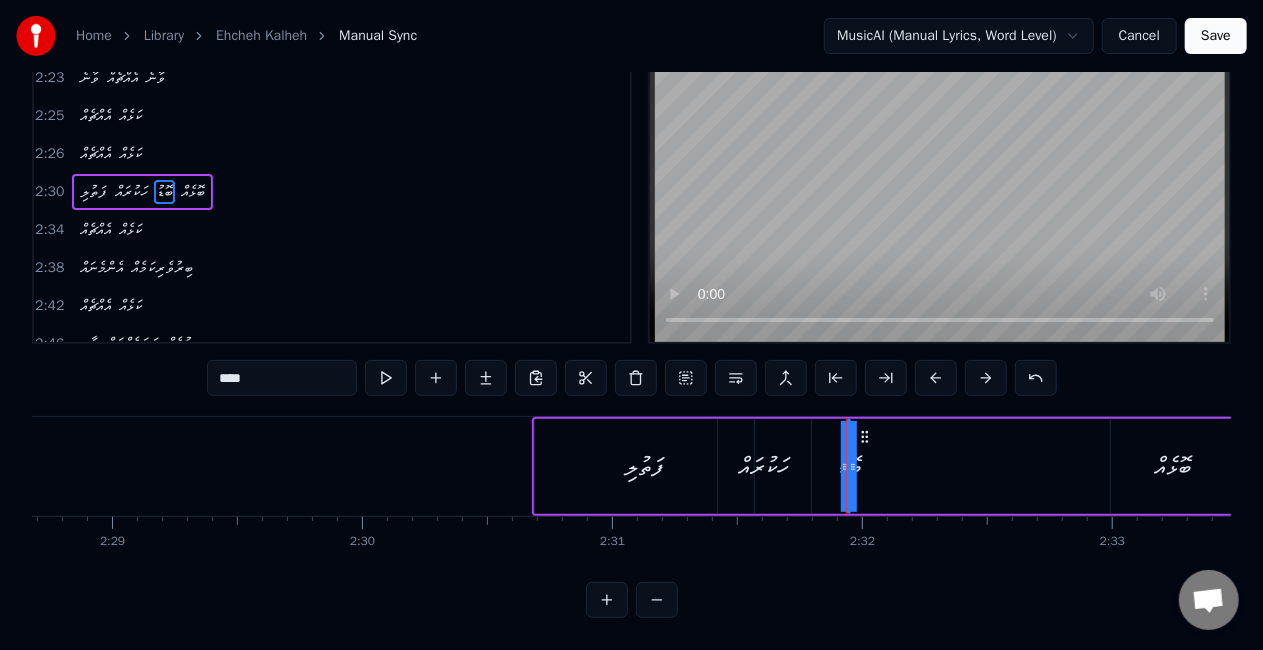 scroll, scrollTop: 0, scrollLeft: 37884, axis: horizontal 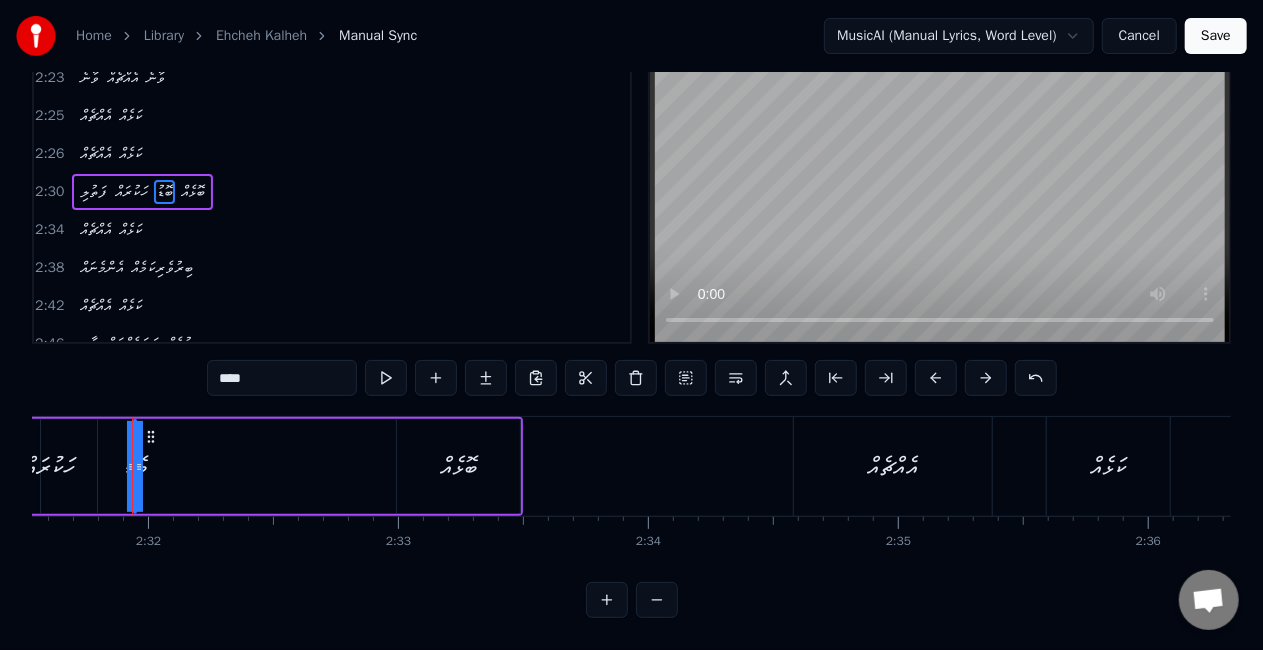 click at bounding box center (607, 600) 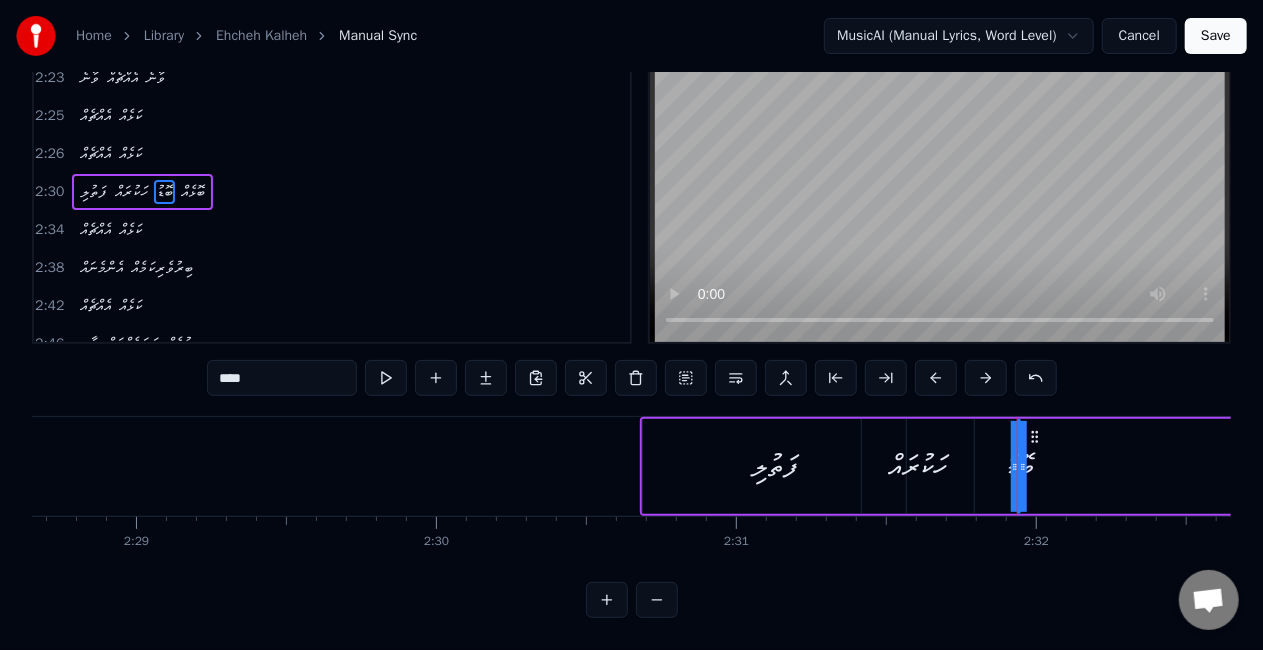 scroll, scrollTop: 0, scrollLeft: 45481, axis: horizontal 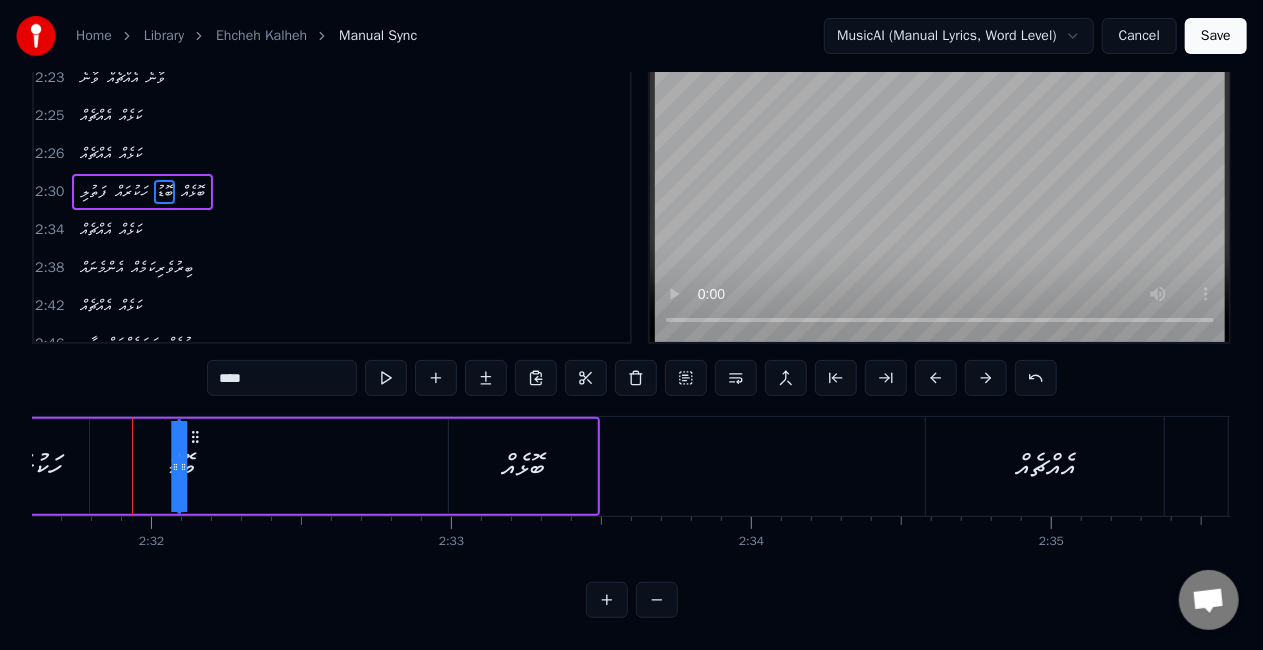 drag, startPoint x: 146, startPoint y: 416, endPoint x: 191, endPoint y: 428, distance: 46.572525 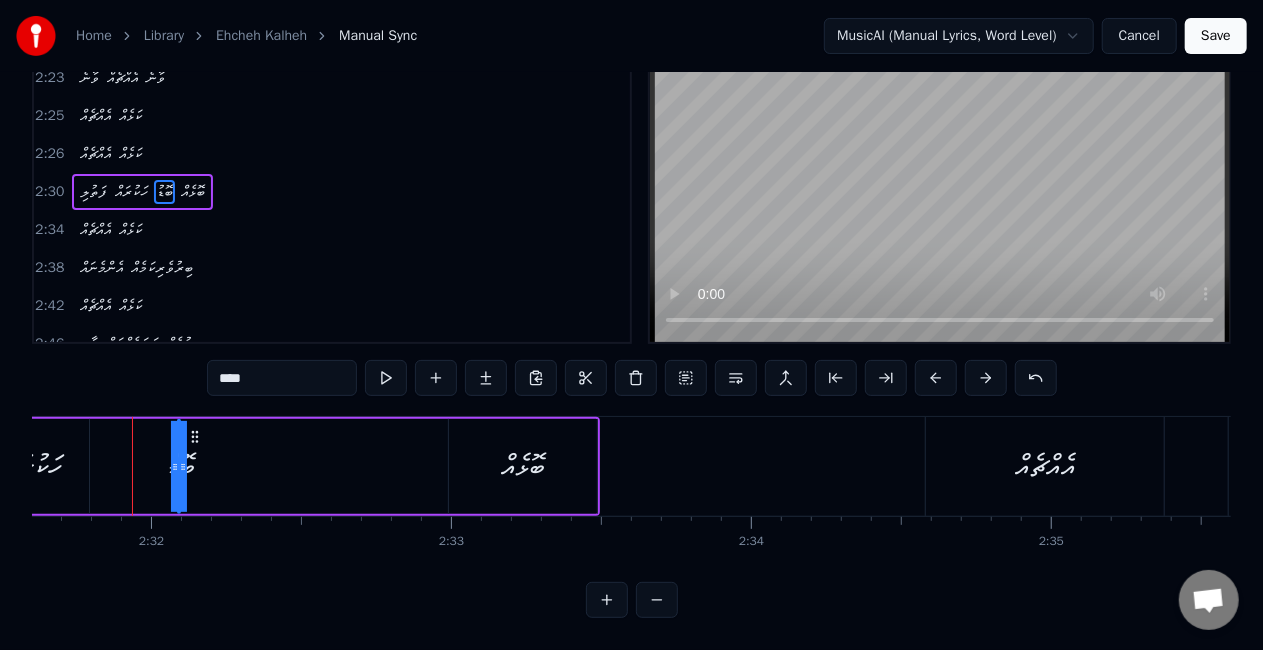 drag, startPoint x: 184, startPoint y: 448, endPoint x: 200, endPoint y: 448, distance: 16 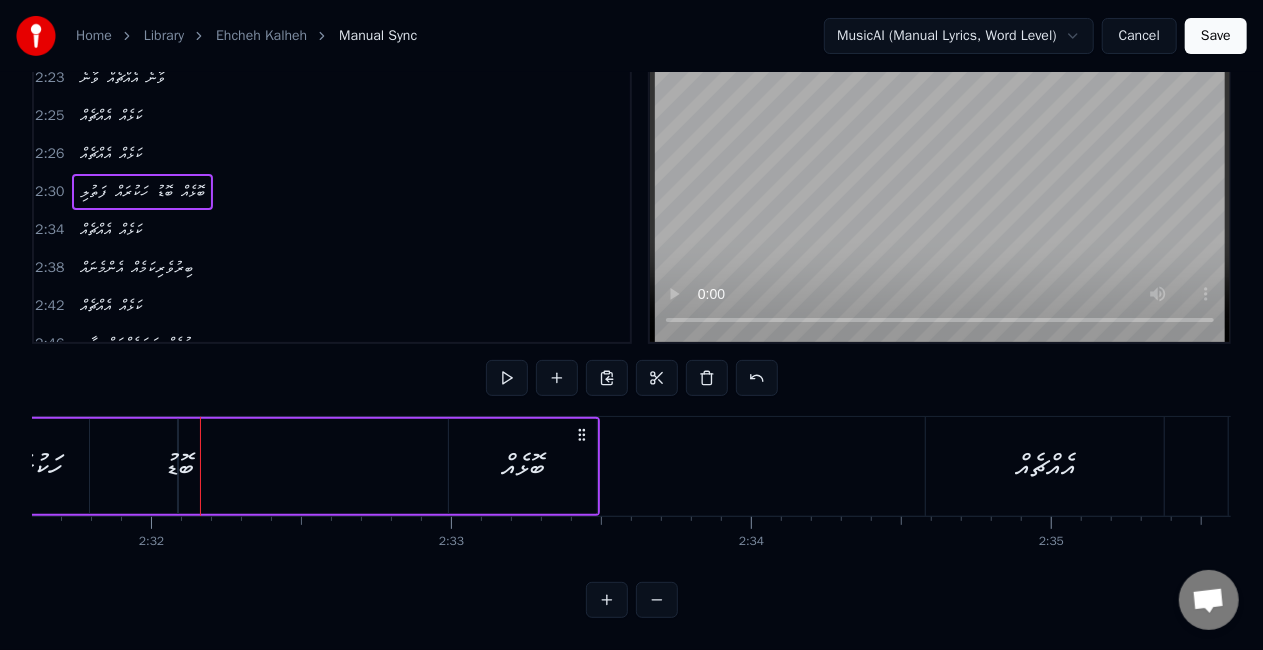 click on "ބޮޑު" at bounding box center (178, 466) 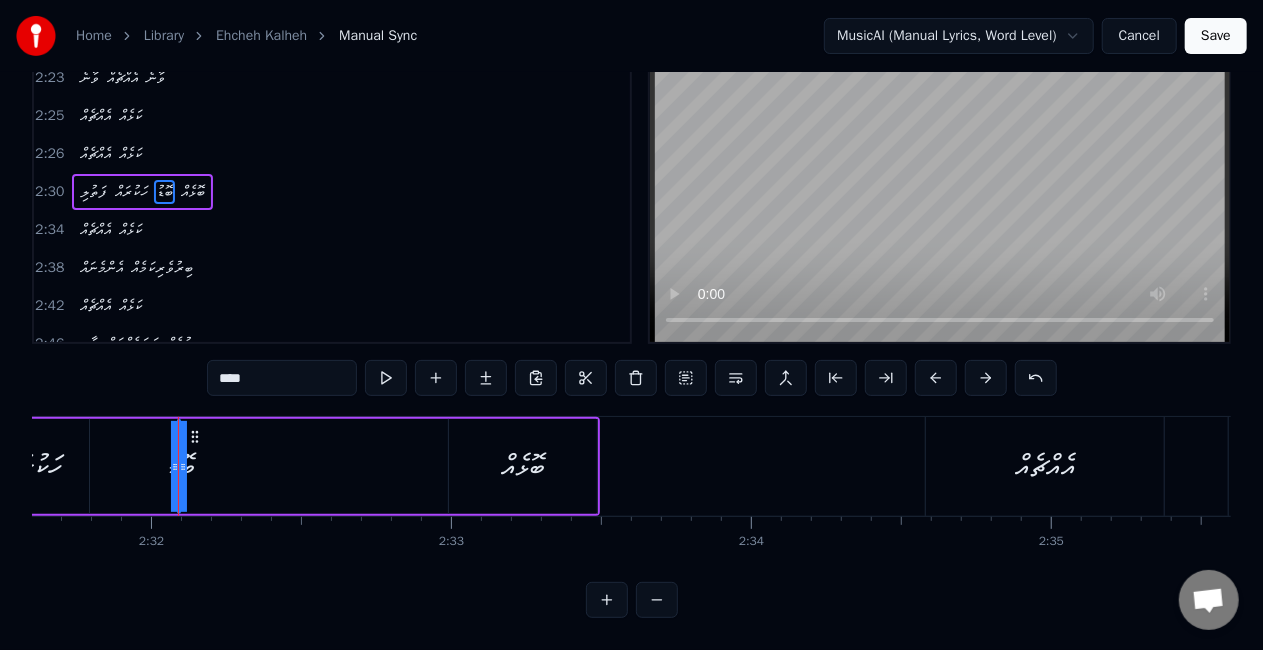 scroll, scrollTop: 0, scrollLeft: 0, axis: both 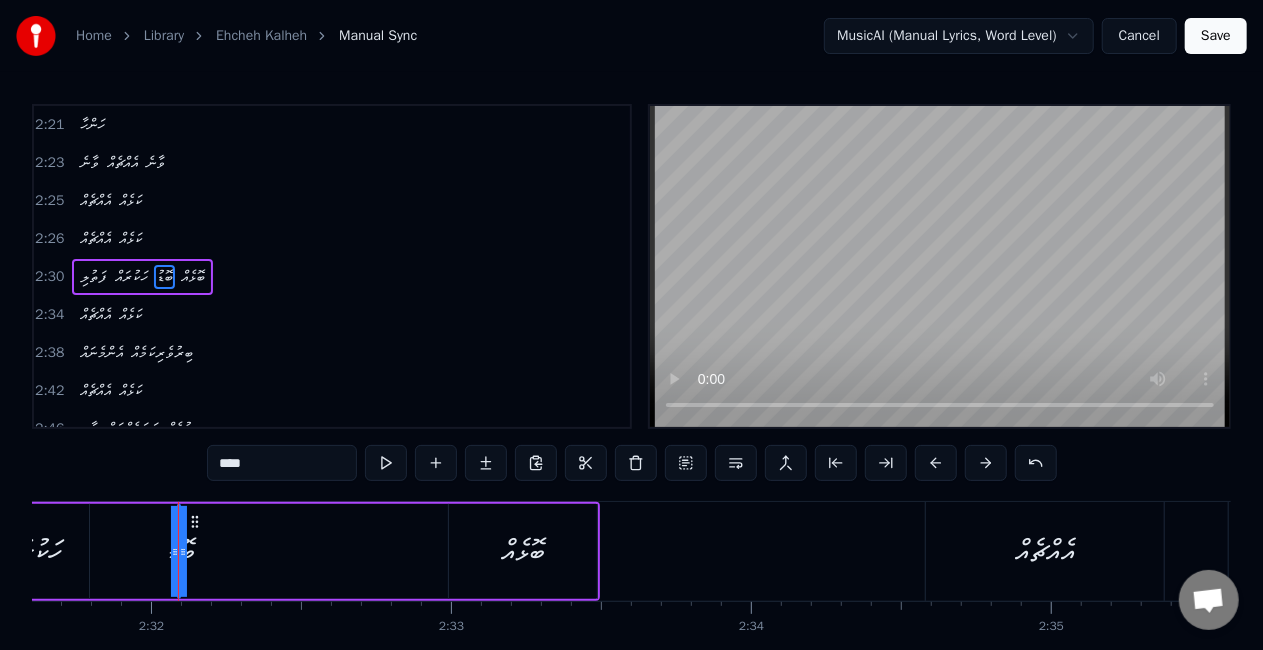 click on "ބޮޑު" at bounding box center (179, 551) 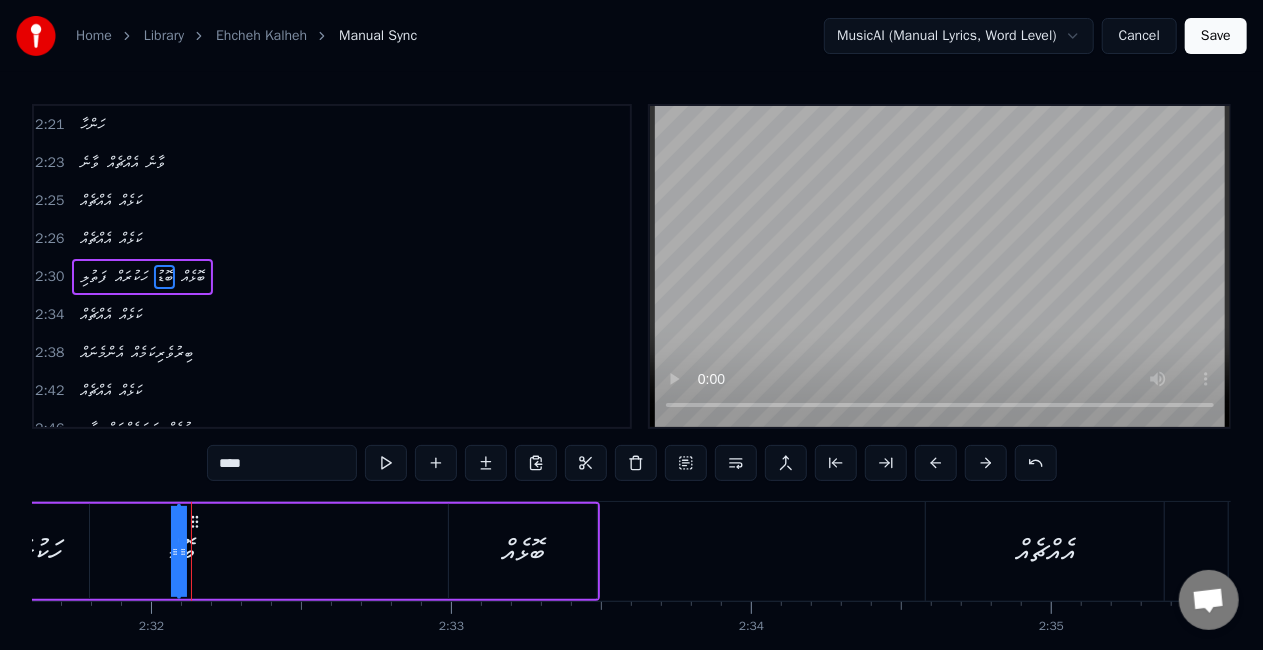 click on "ބޮޑު" at bounding box center (179, 551) 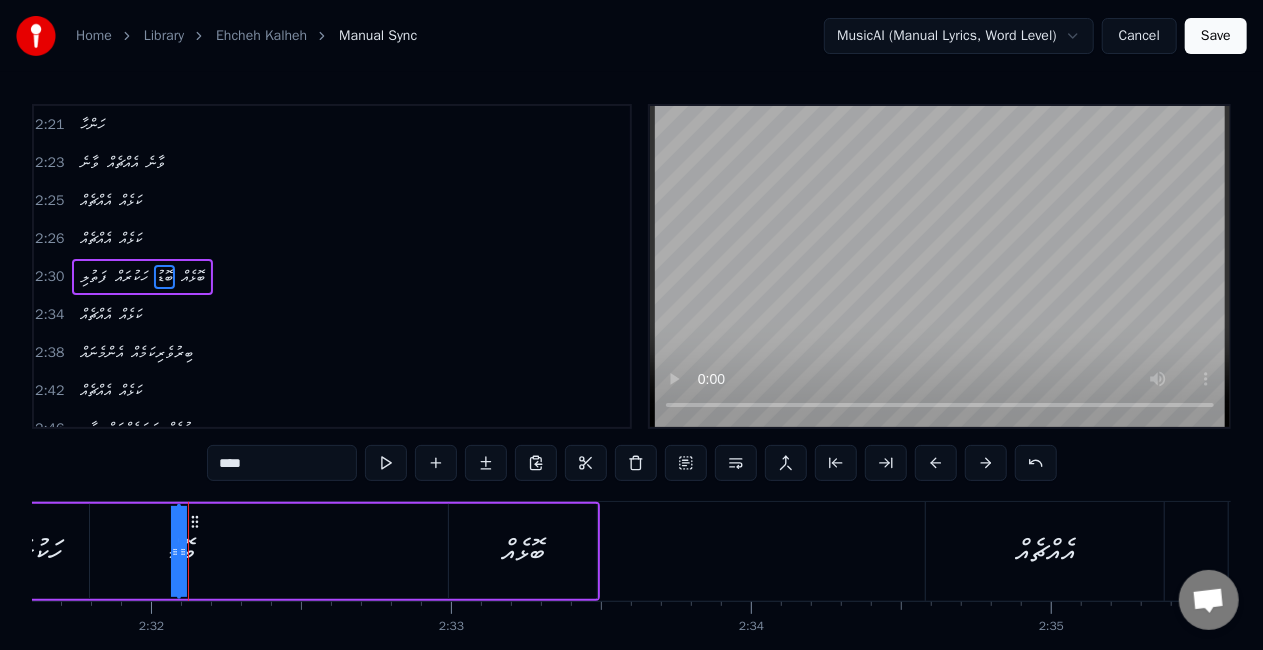 click 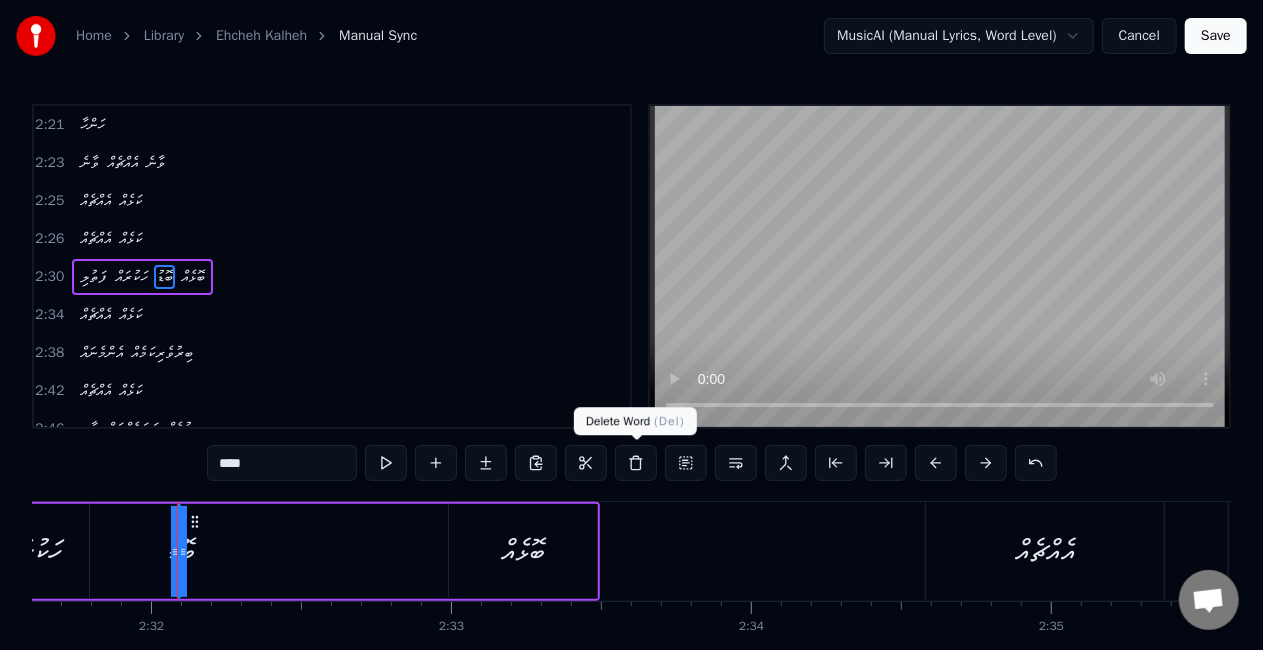 click at bounding box center (636, 463) 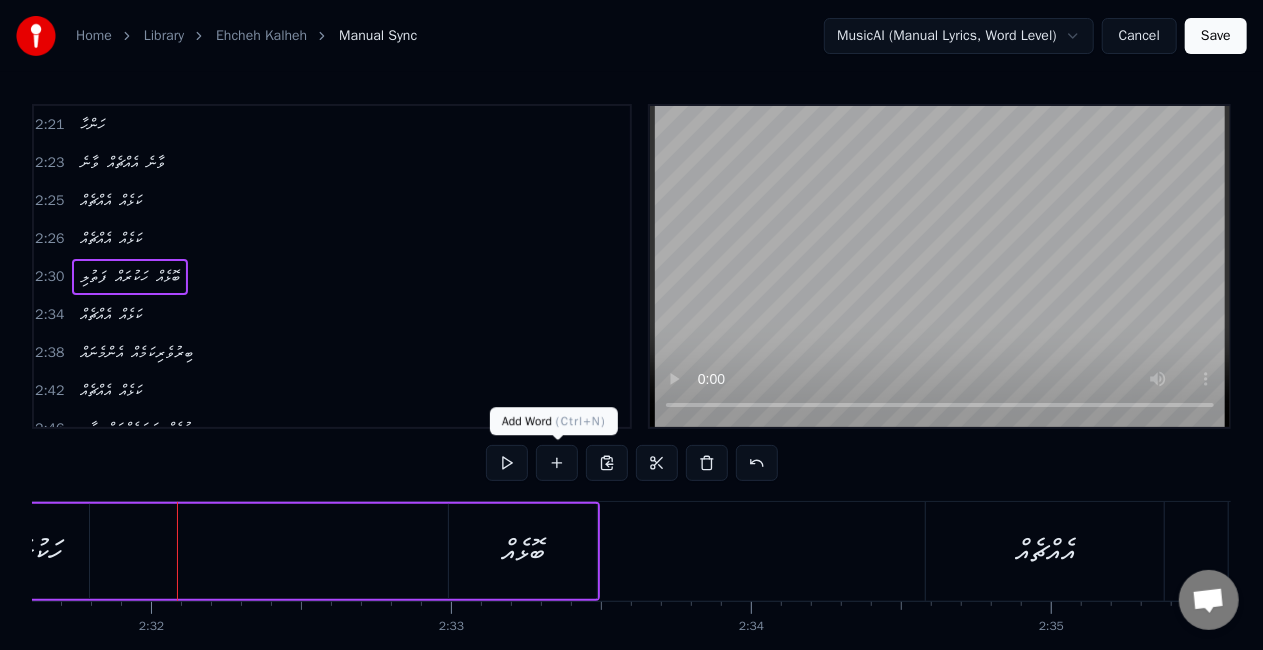 click at bounding box center [557, 463] 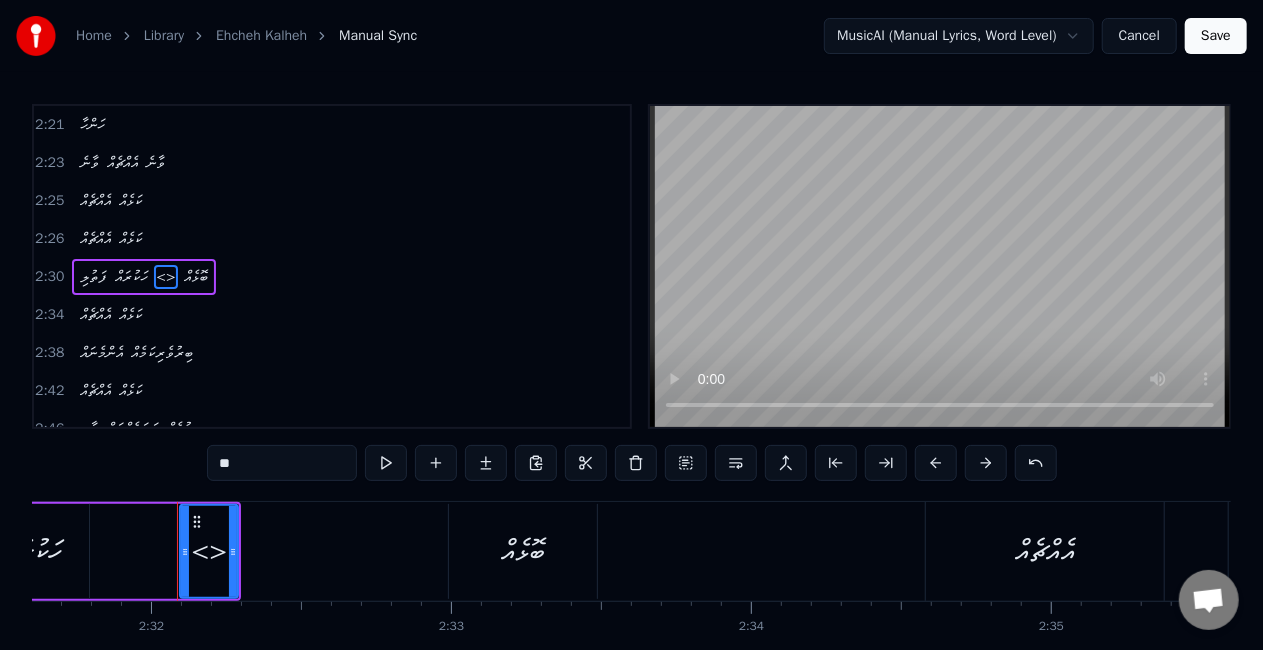 drag, startPoint x: 250, startPoint y: 468, endPoint x: 197, endPoint y: 466, distance: 53.037724 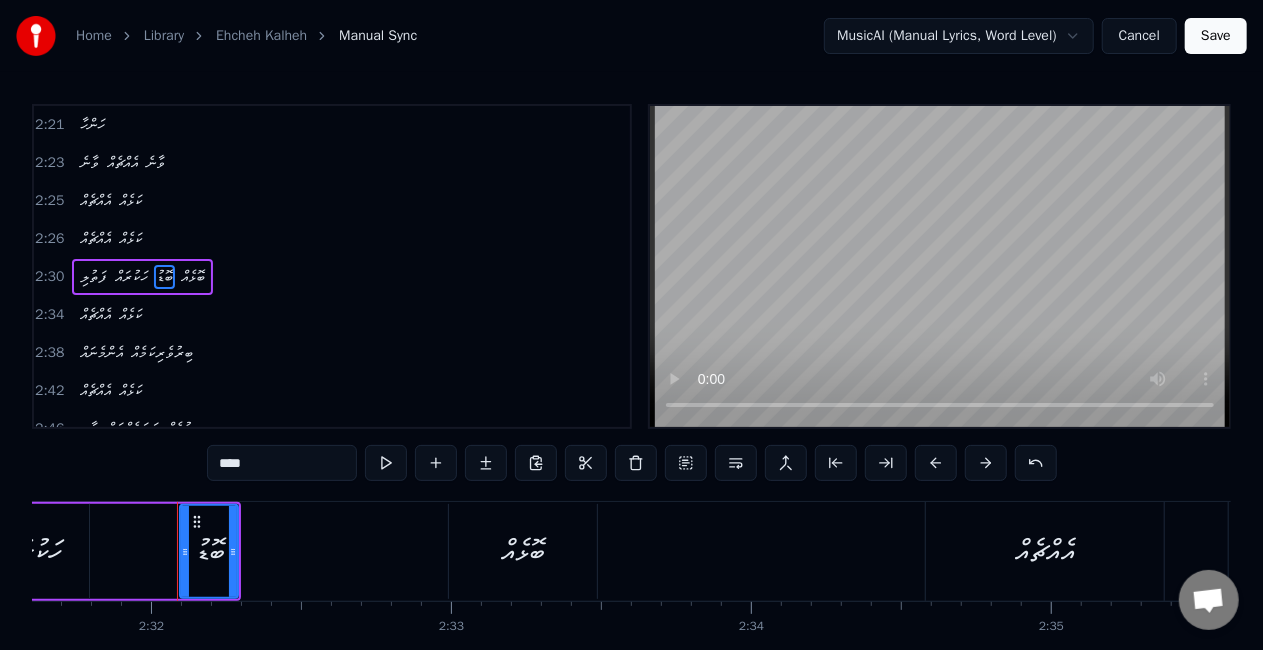 scroll, scrollTop: 102, scrollLeft: 0, axis: vertical 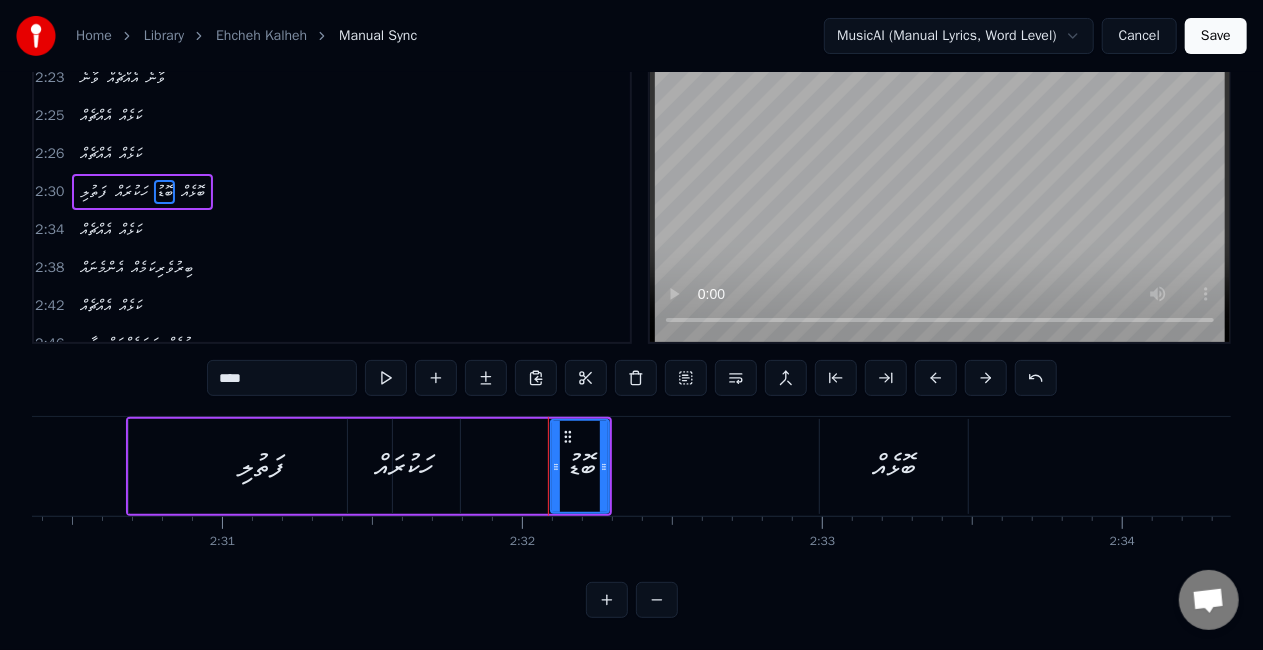 click on "ފަތުލި" at bounding box center (260, 466) 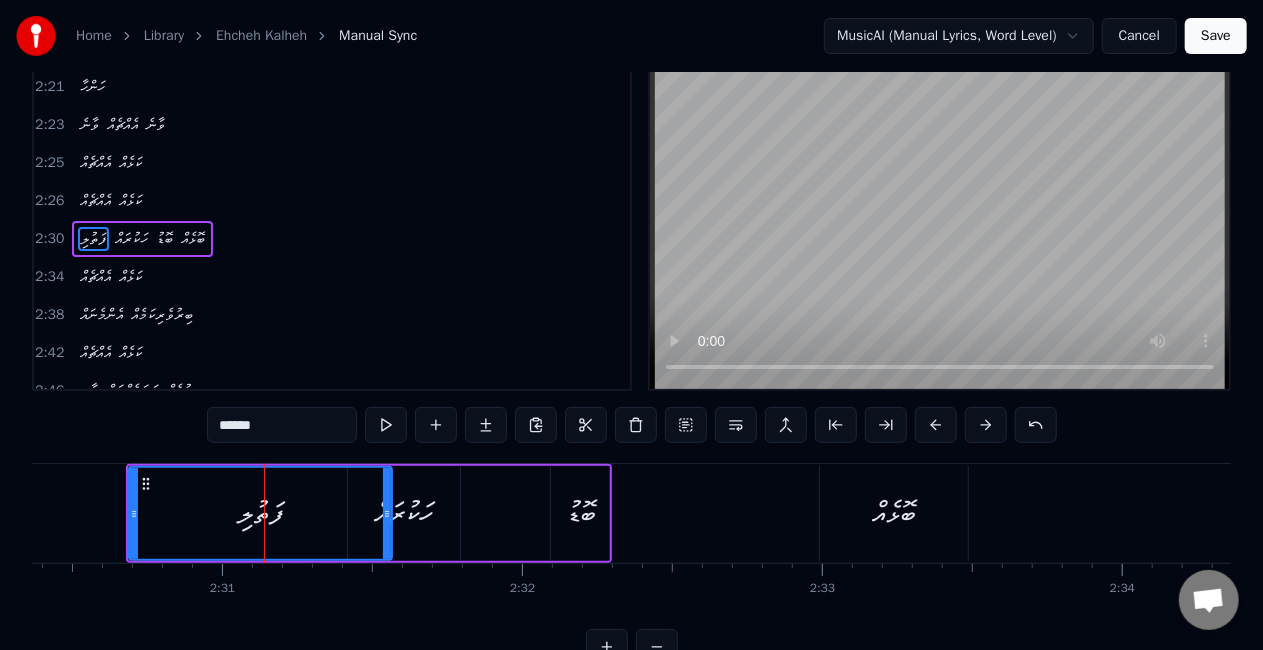 scroll, scrollTop: 0, scrollLeft: 0, axis: both 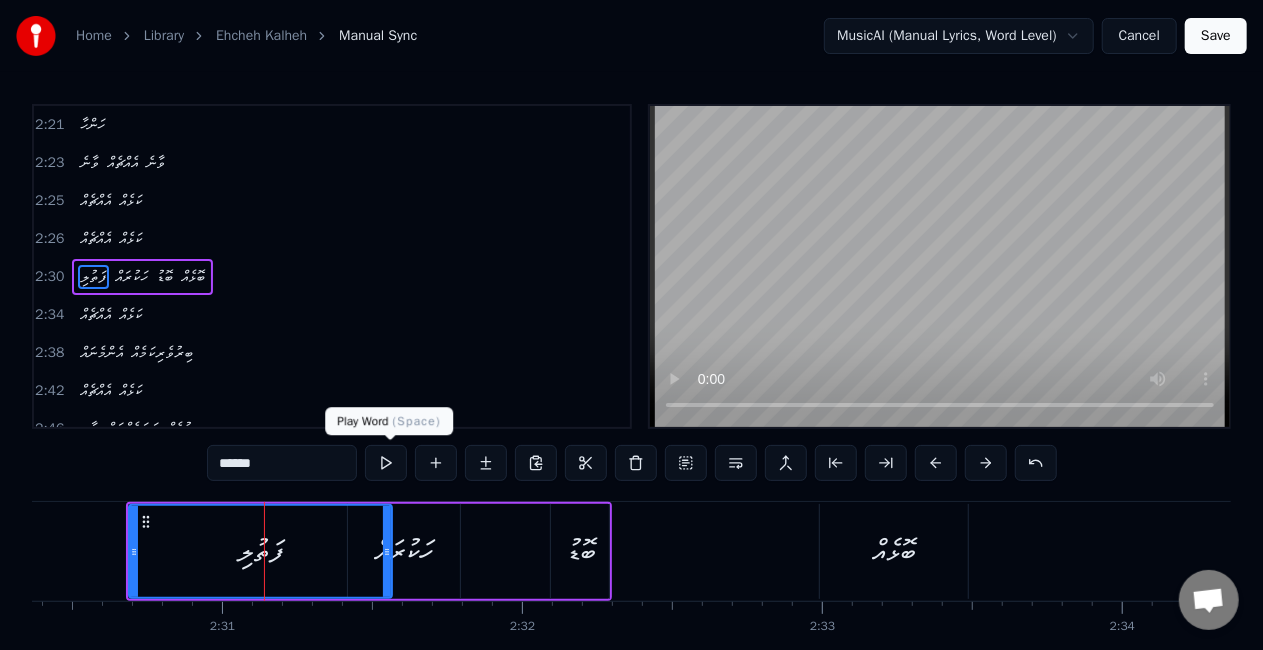 click at bounding box center [386, 463] 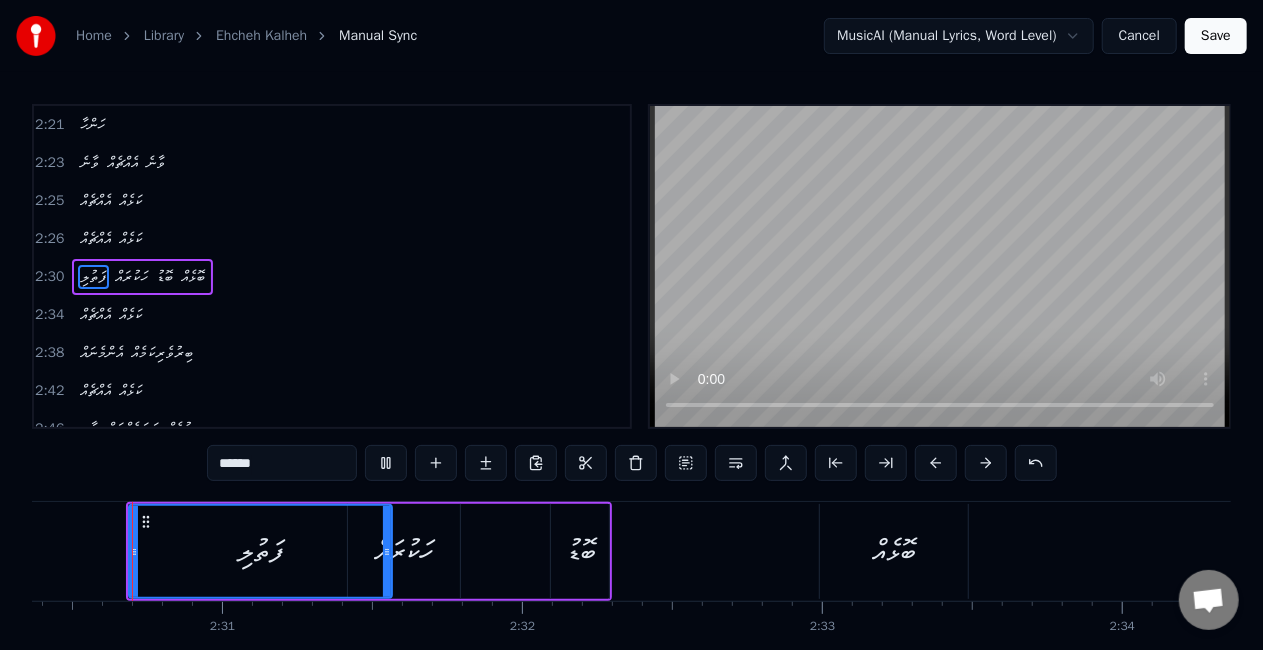 scroll, scrollTop: 0, scrollLeft: 45104, axis: horizontal 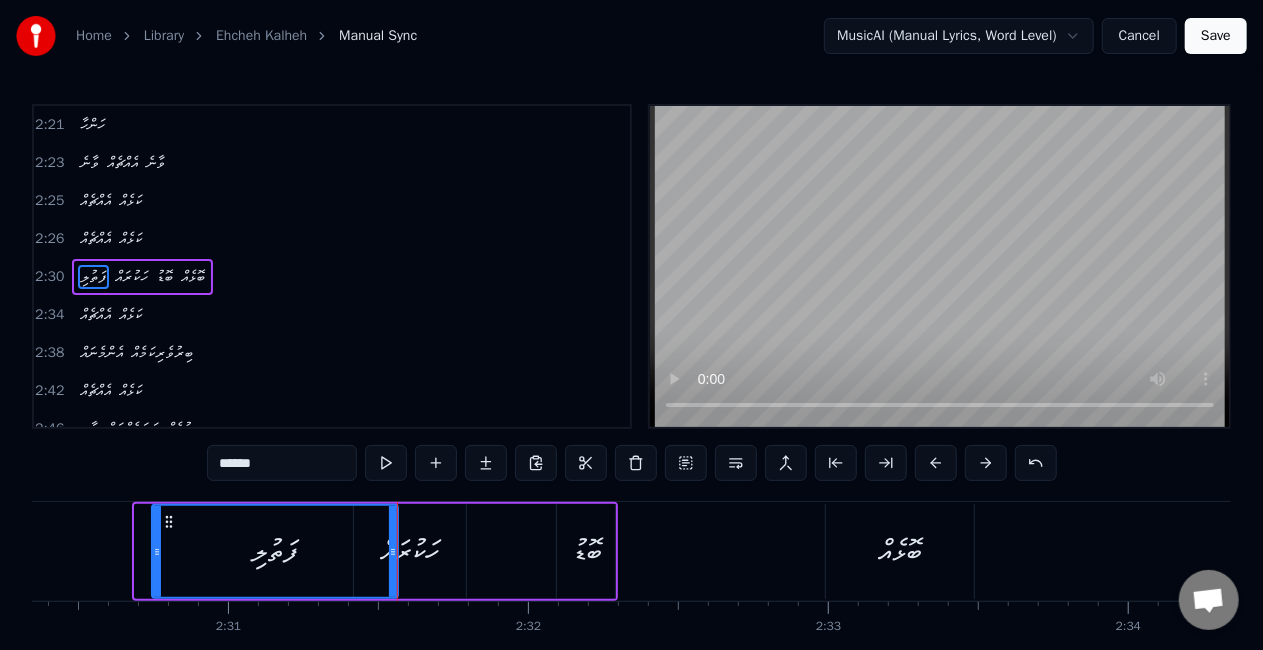 drag, startPoint x: 141, startPoint y: 558, endPoint x: 158, endPoint y: 562, distance: 17.464249 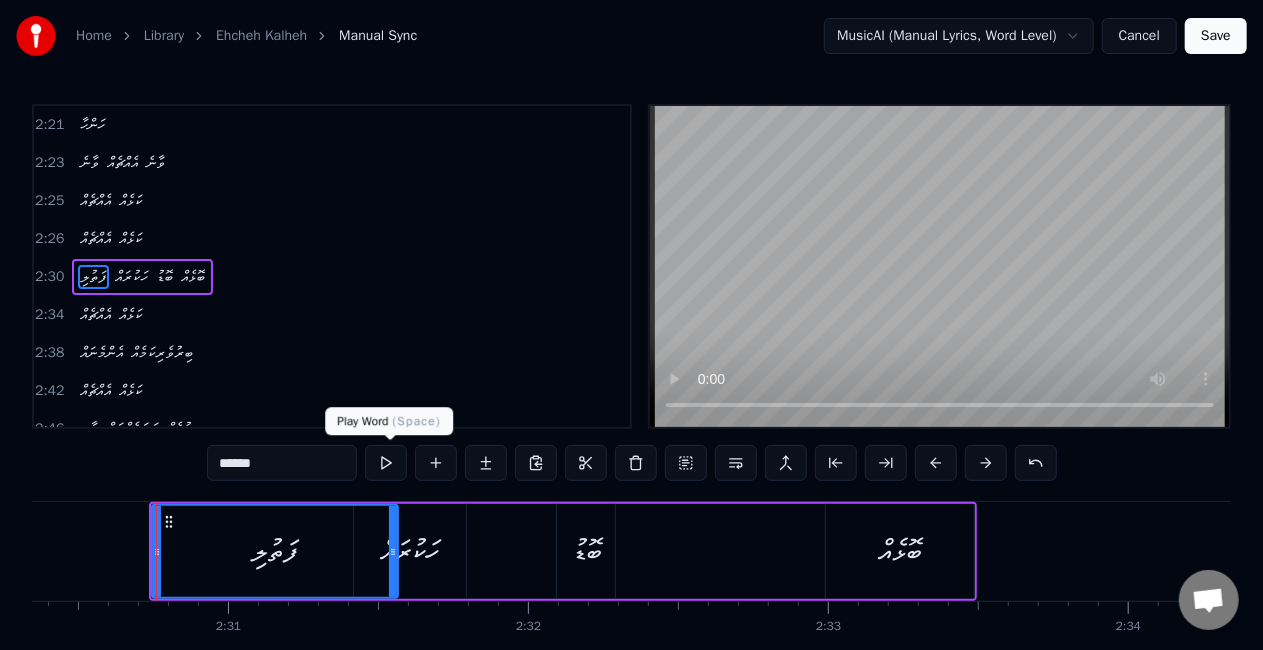 click at bounding box center (386, 463) 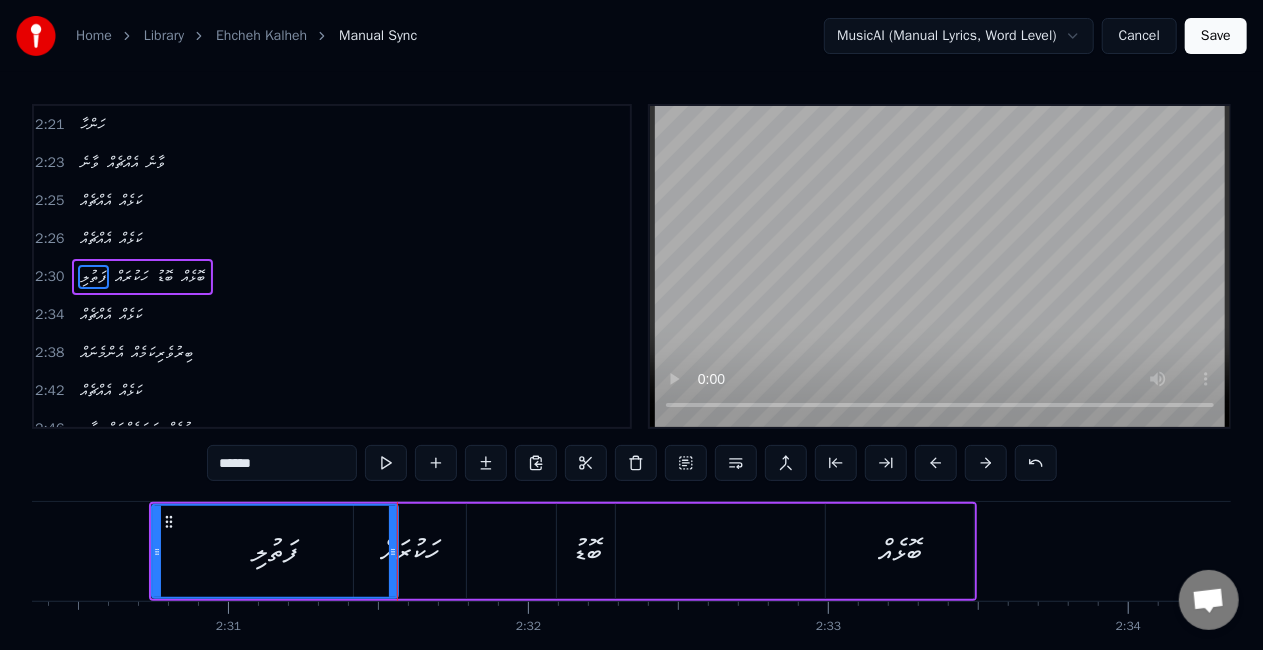 click on "ހަކުރައް" at bounding box center [410, 551] 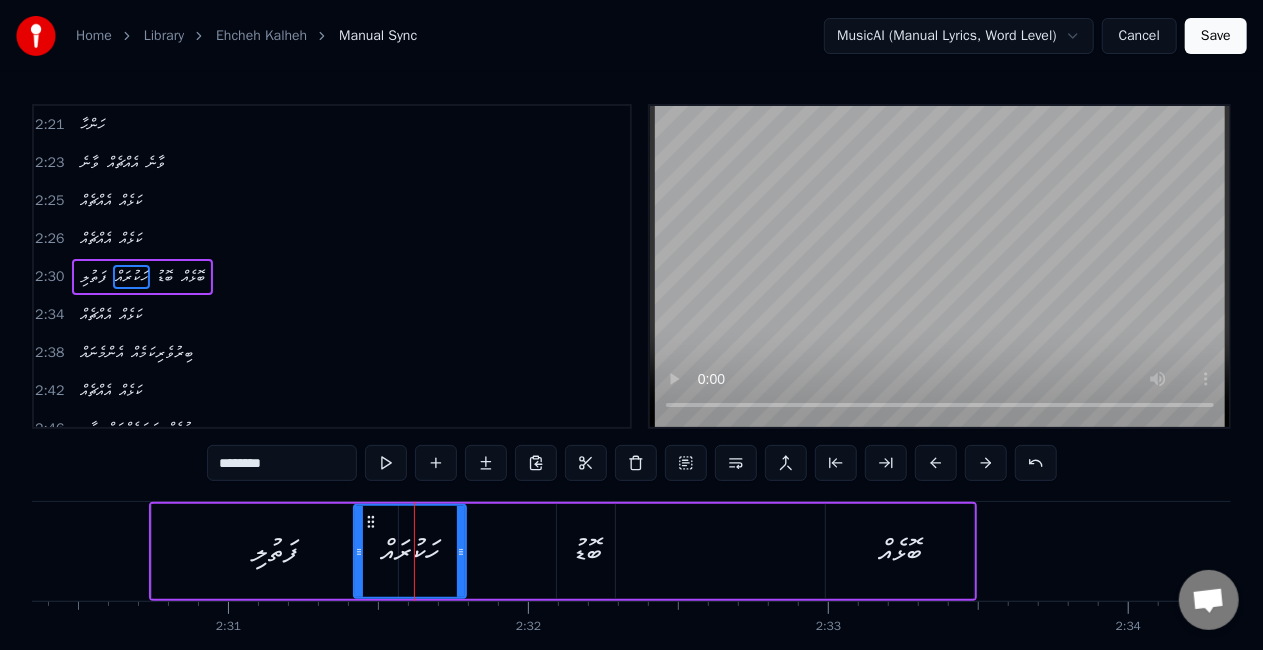 drag, startPoint x: 412, startPoint y: 531, endPoint x: 455, endPoint y: 500, distance: 53.009434 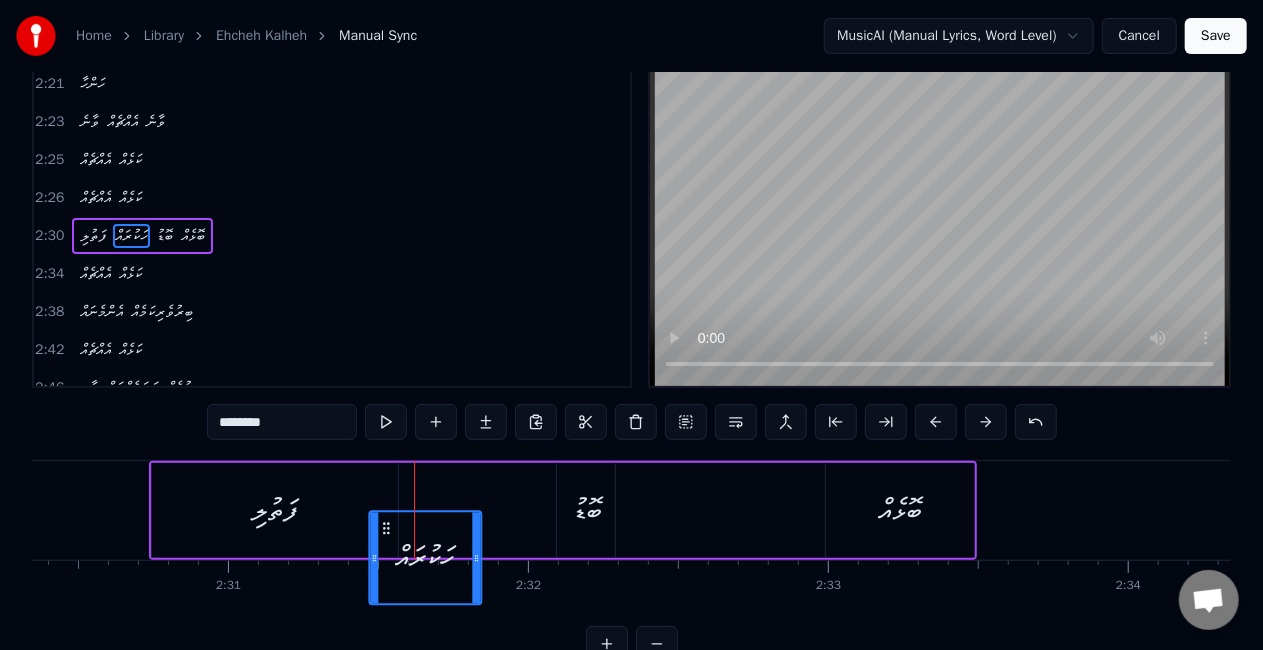 scroll, scrollTop: 47, scrollLeft: 0, axis: vertical 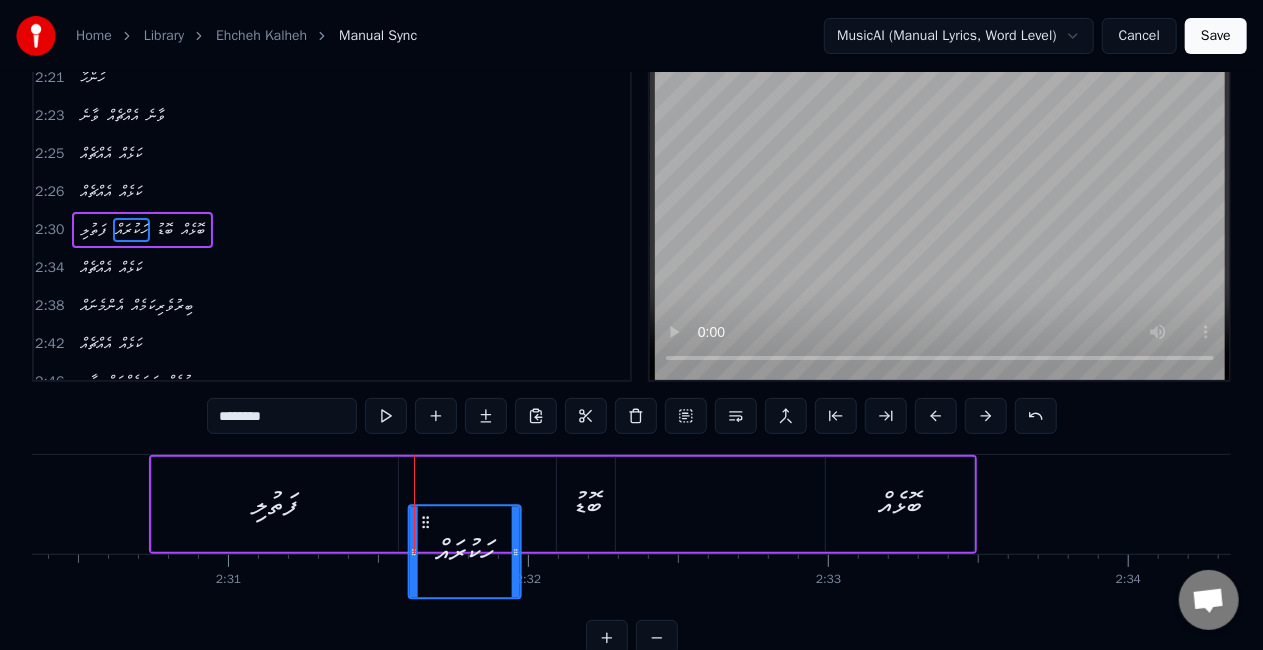 drag, startPoint x: 374, startPoint y: 530, endPoint x: 428, endPoint y: 450, distance: 96.519424 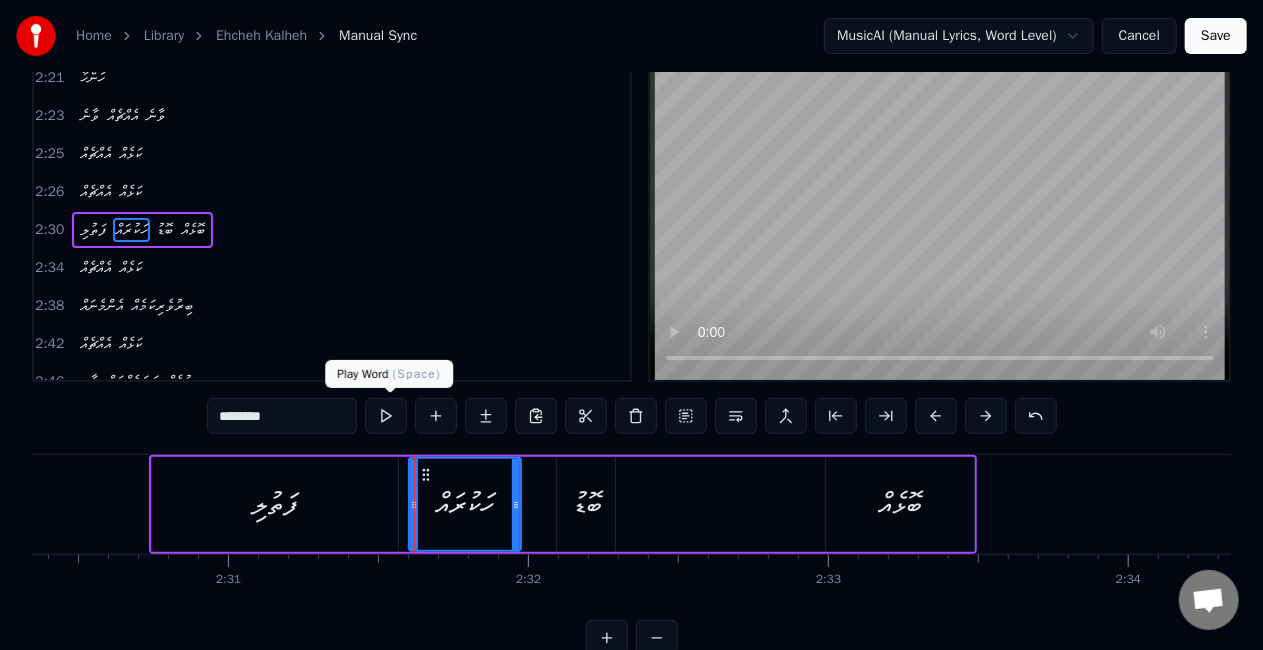 click at bounding box center [386, 416] 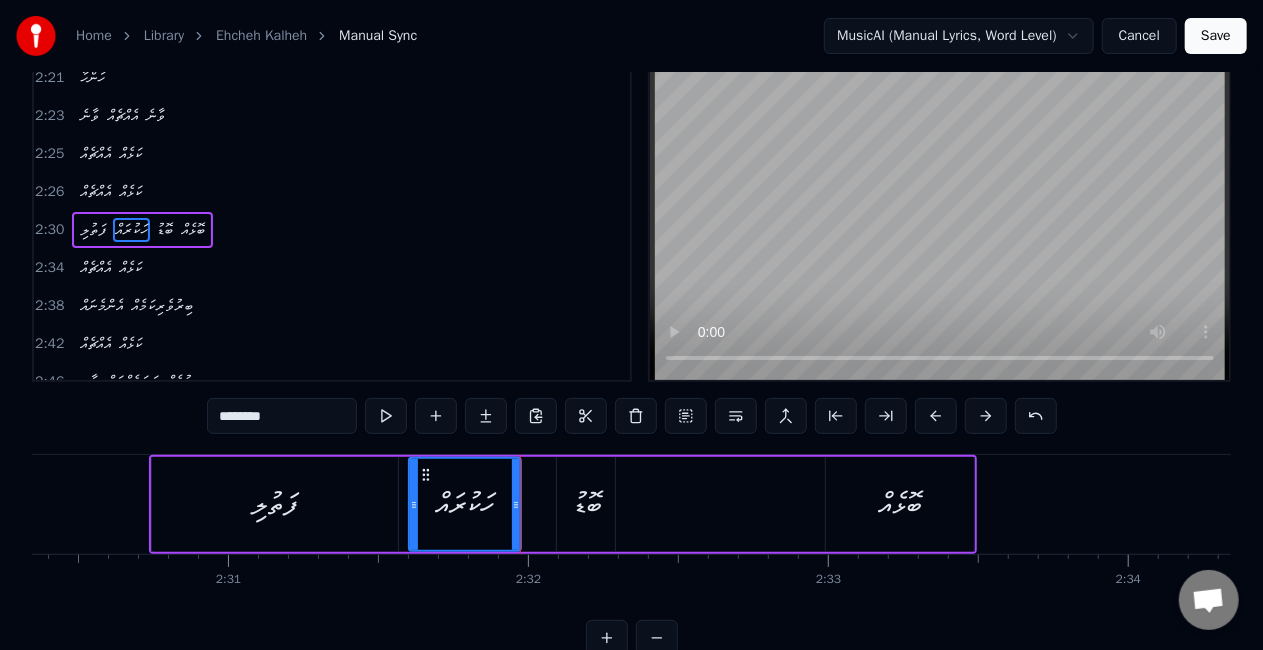 click on "ފަތުލި" at bounding box center (275, 504) 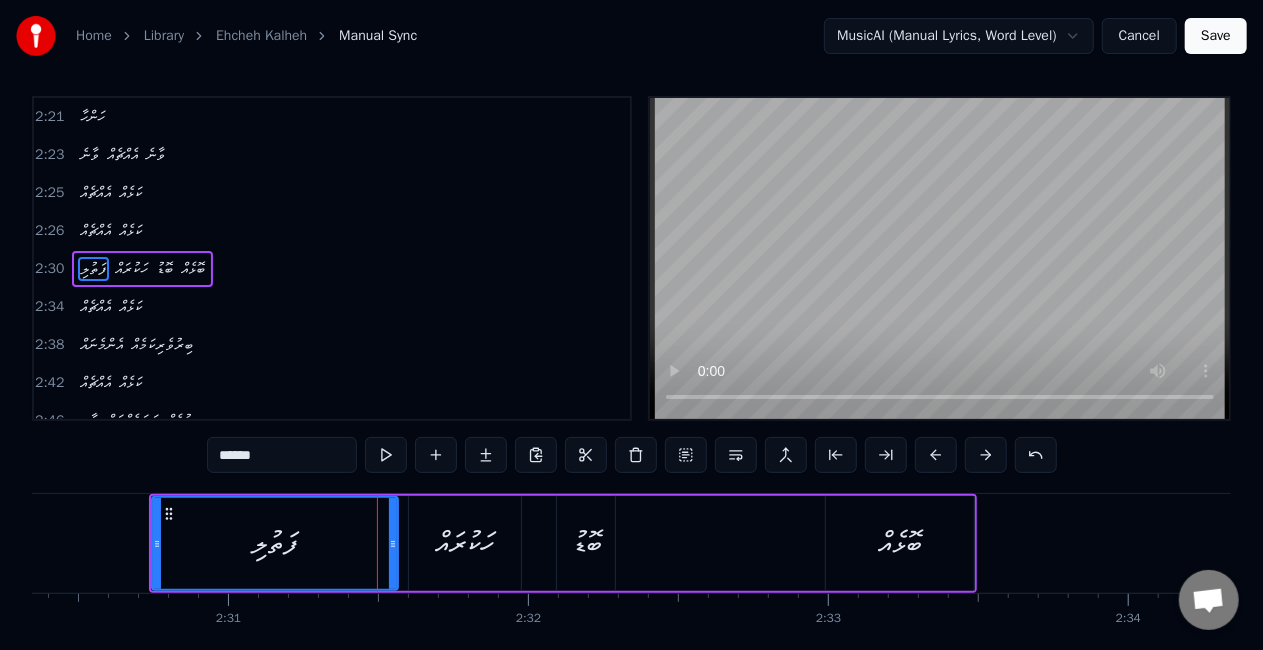scroll, scrollTop: 0, scrollLeft: 0, axis: both 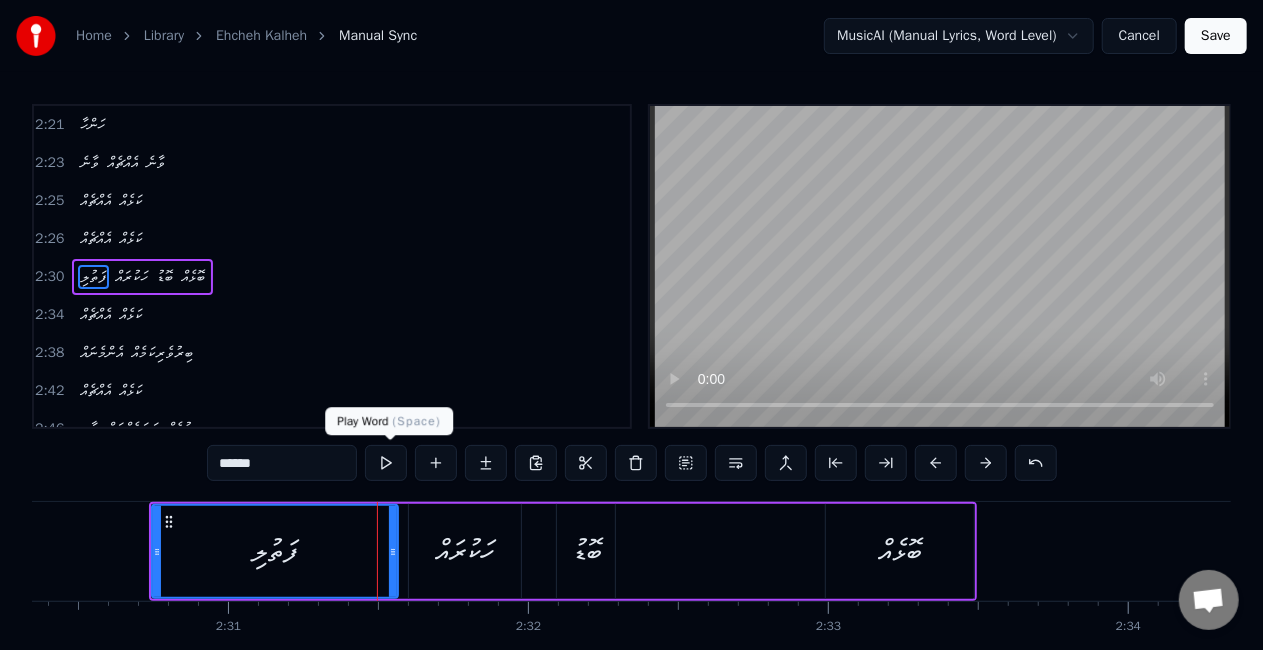 click at bounding box center [386, 463] 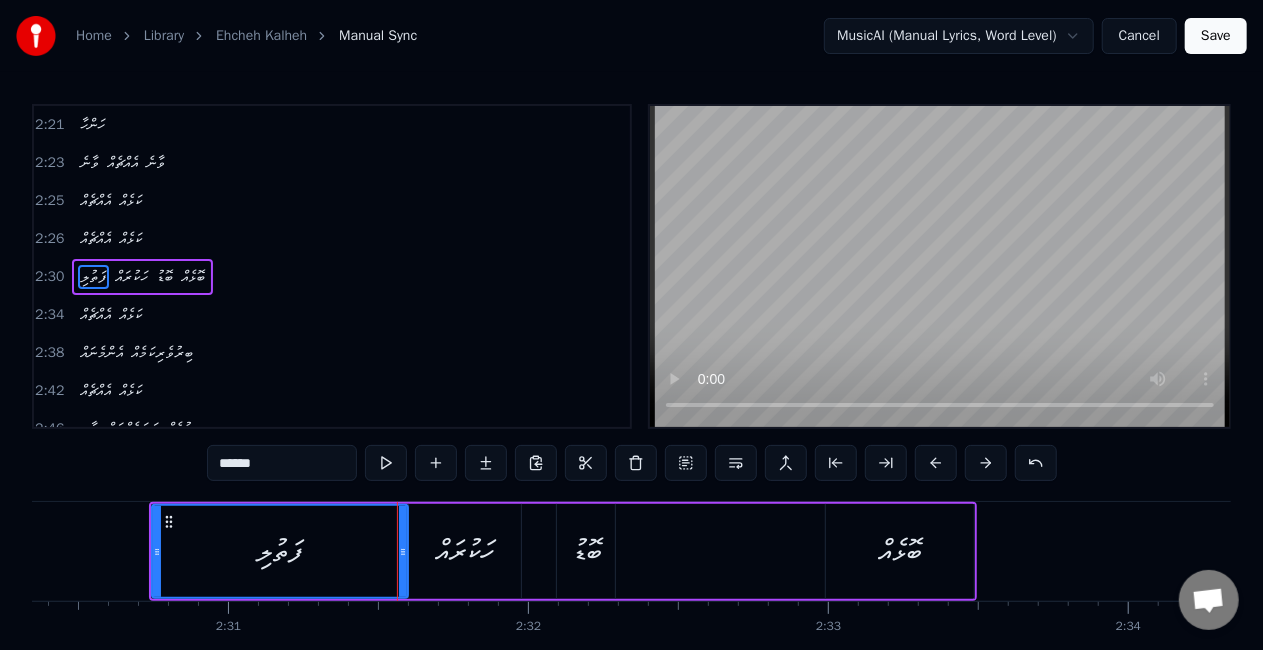 drag, startPoint x: 392, startPoint y: 546, endPoint x: 402, endPoint y: 550, distance: 10.770329 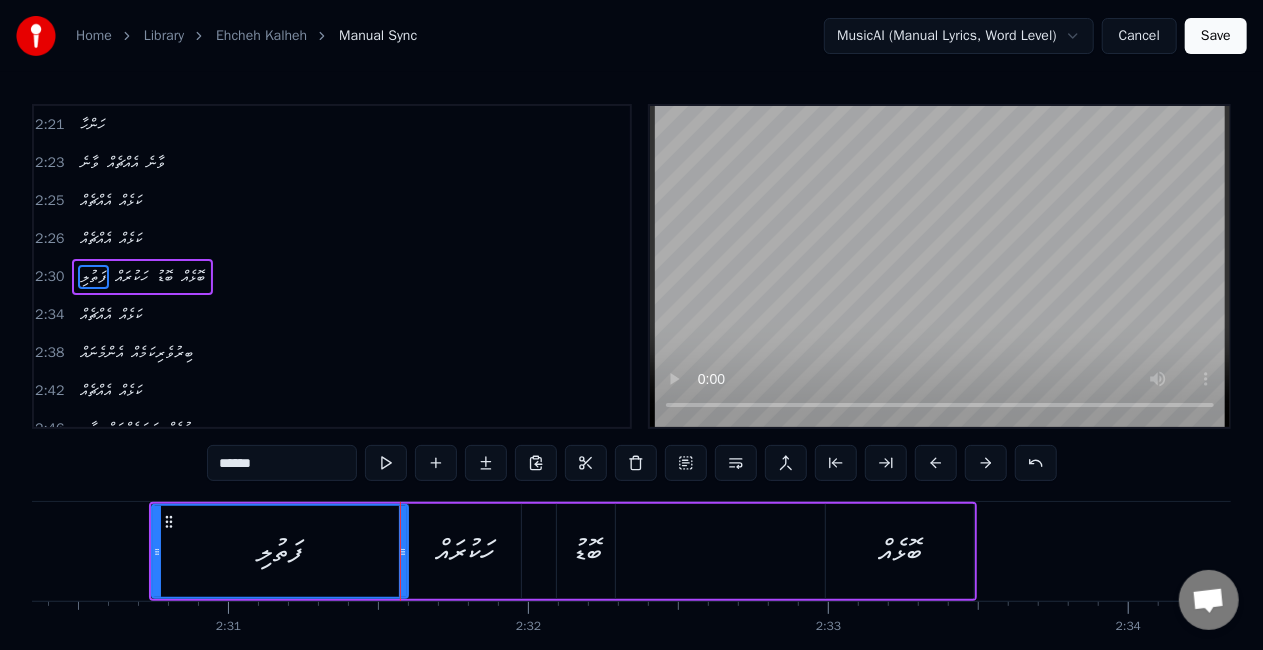 click on "ހަކުރައް" at bounding box center [465, 551] 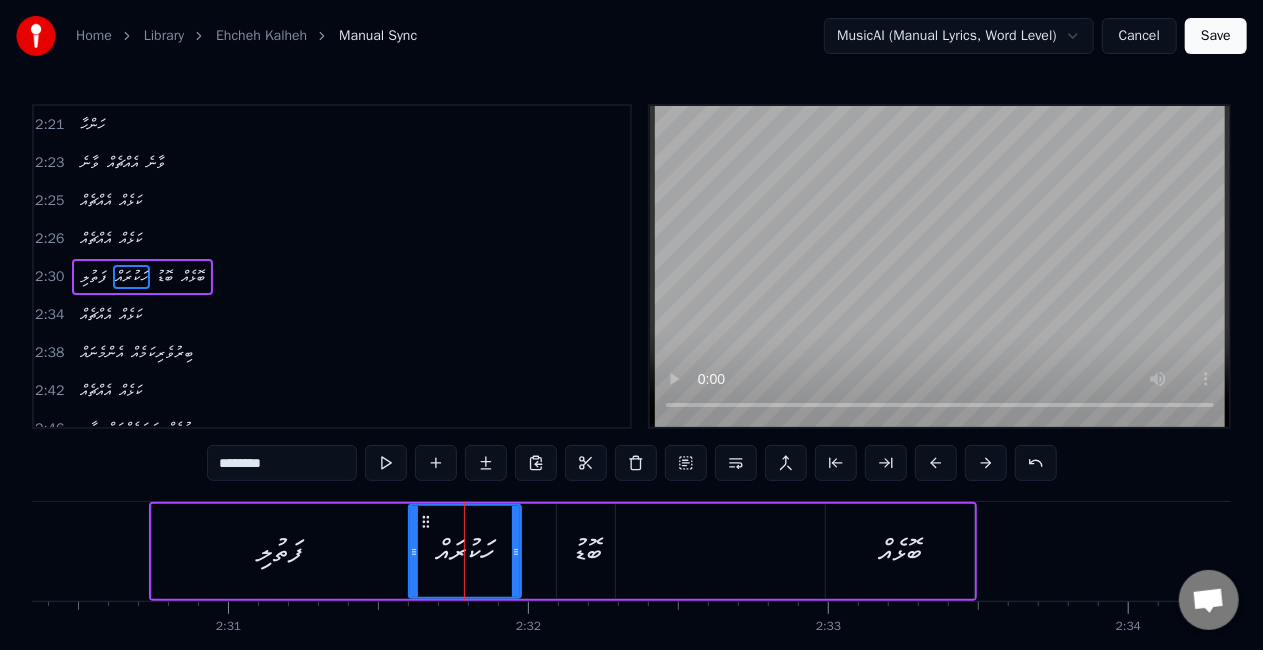 click on "ބޮޑު" at bounding box center (586, 551) 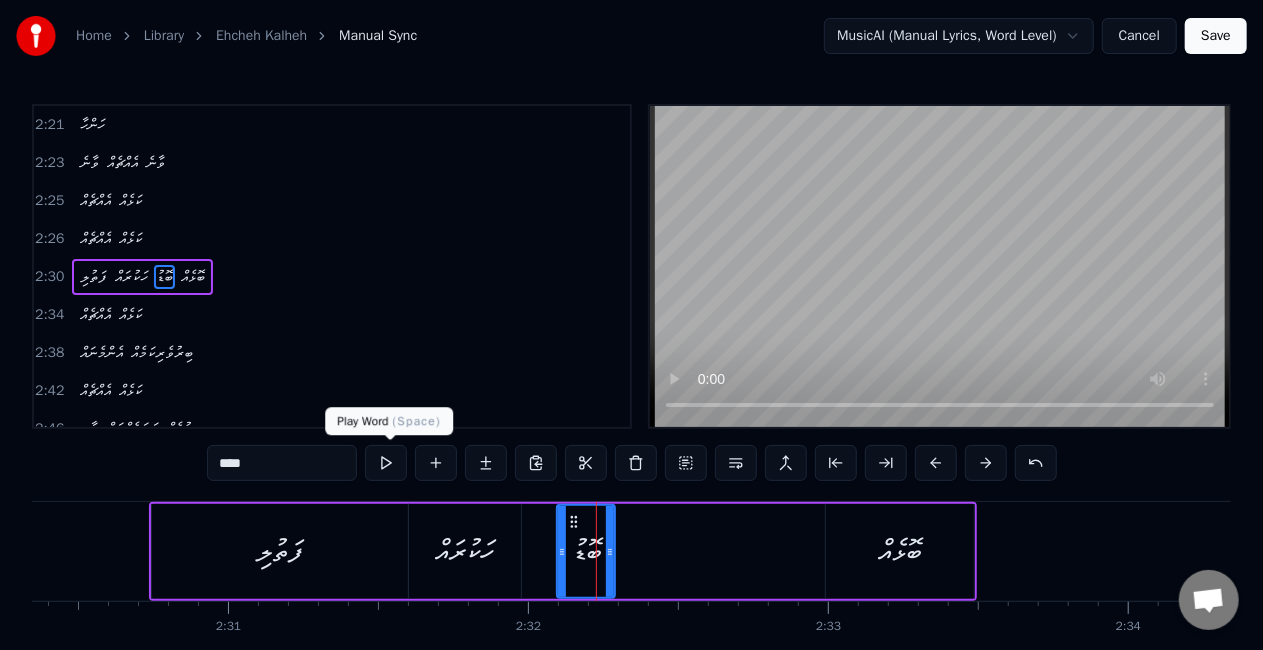 click at bounding box center [386, 463] 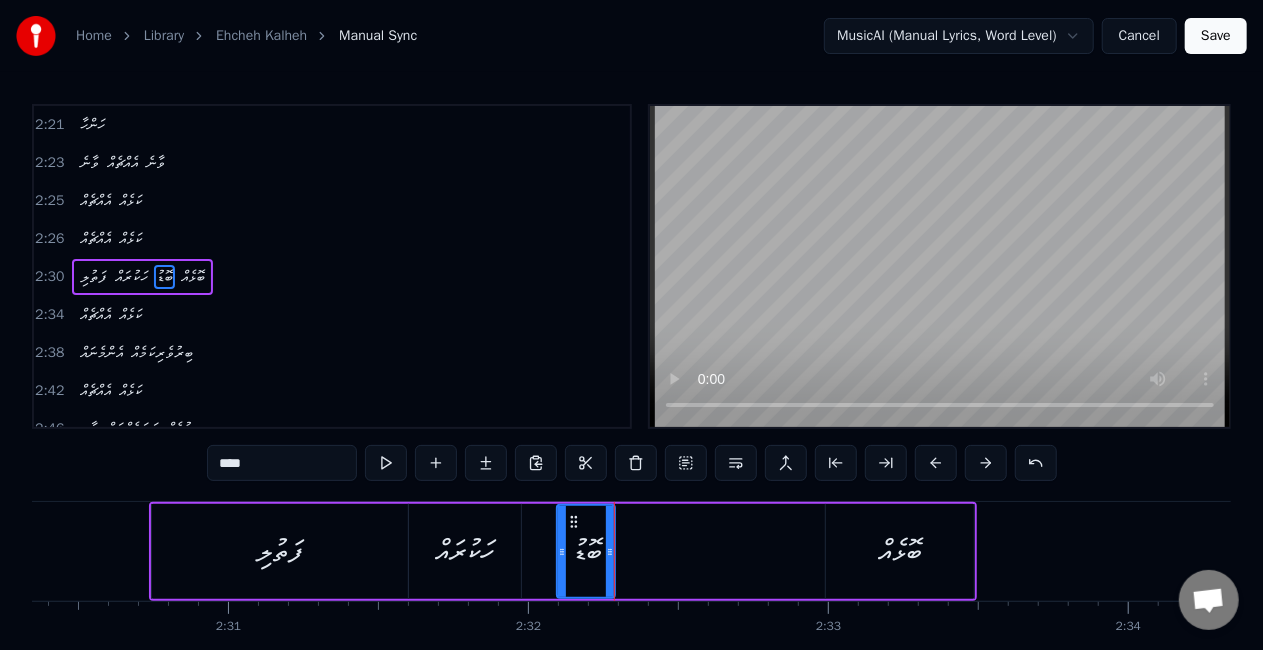 click on "ބޮޑު" at bounding box center (586, 551) 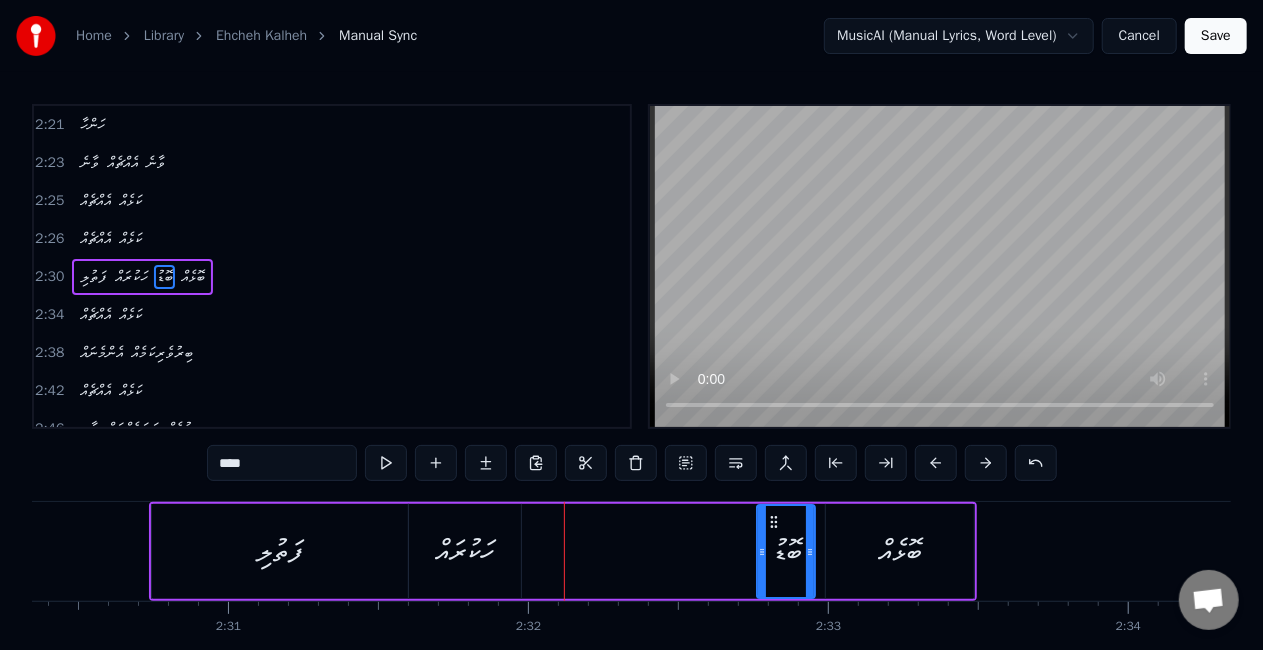 drag, startPoint x: 574, startPoint y: 524, endPoint x: 774, endPoint y: 518, distance: 200.08998 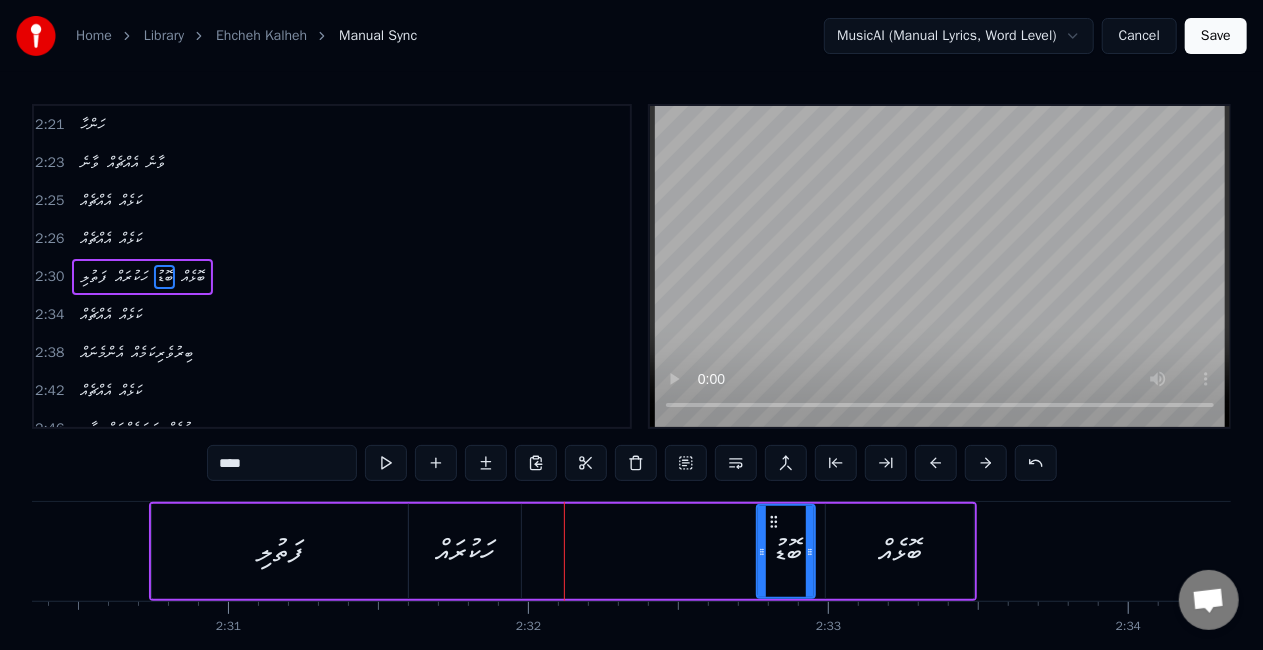 click on "ހަކުރައް" at bounding box center [465, 551] 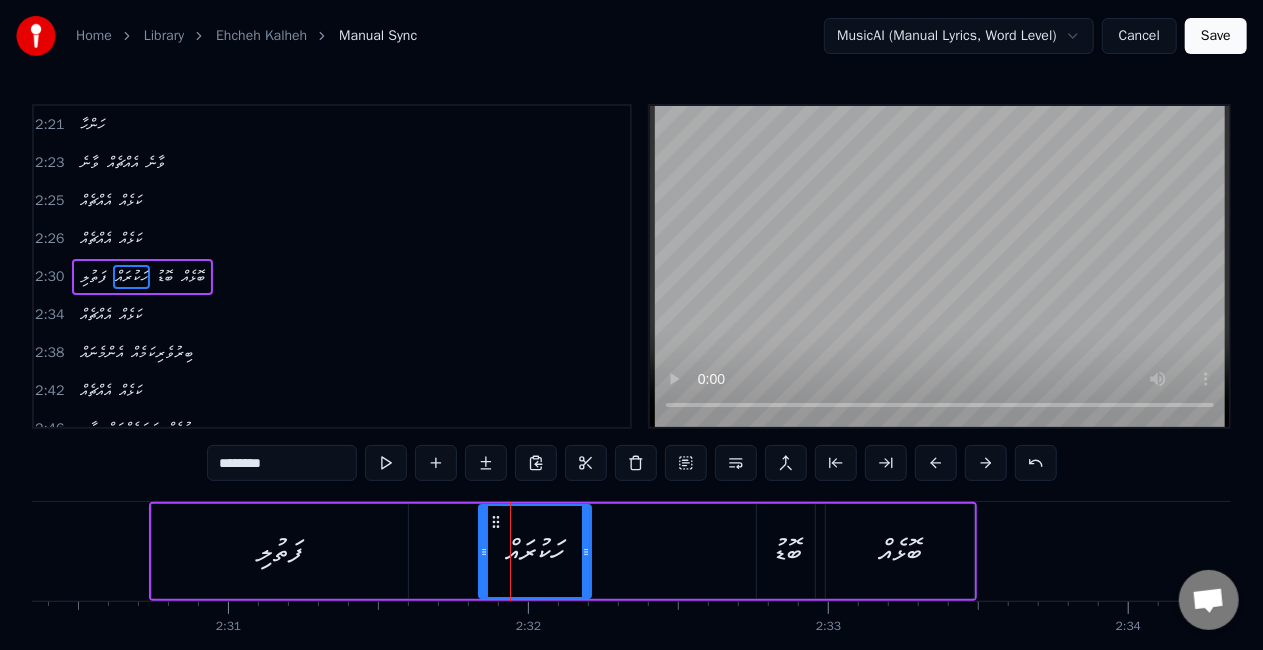 drag, startPoint x: 430, startPoint y: 520, endPoint x: 542, endPoint y: 490, distance: 115.948265 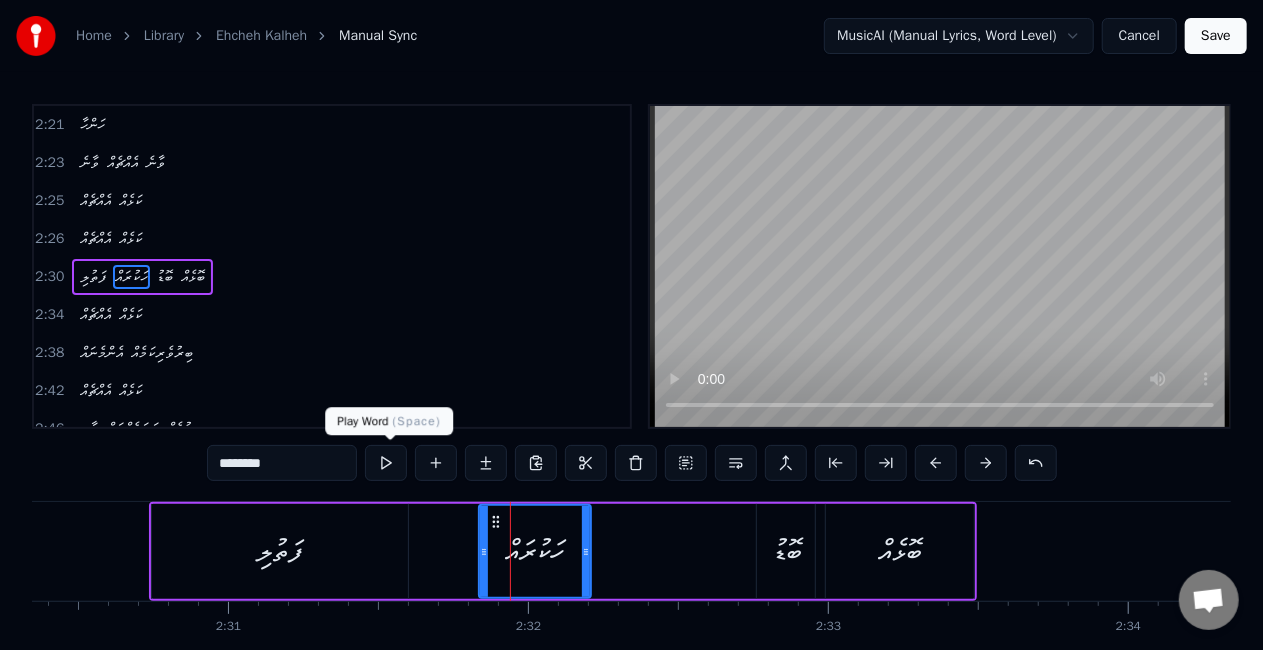 click at bounding box center (386, 463) 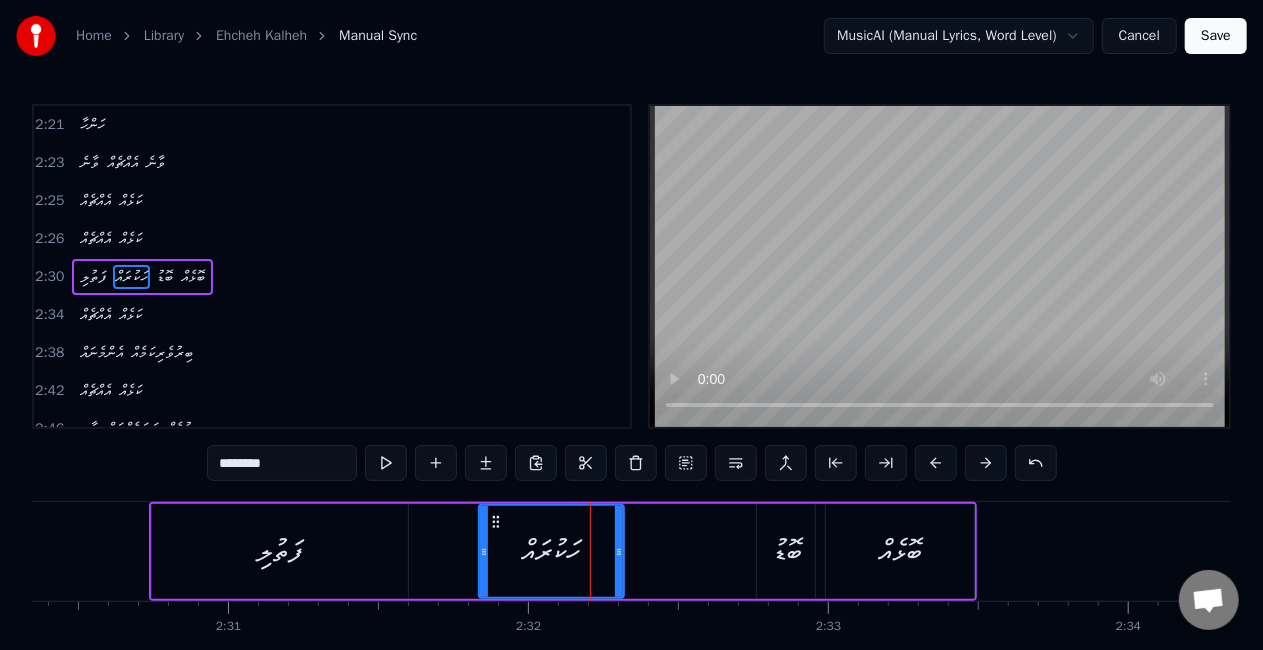 drag, startPoint x: 583, startPoint y: 554, endPoint x: 616, endPoint y: 553, distance: 33.01515 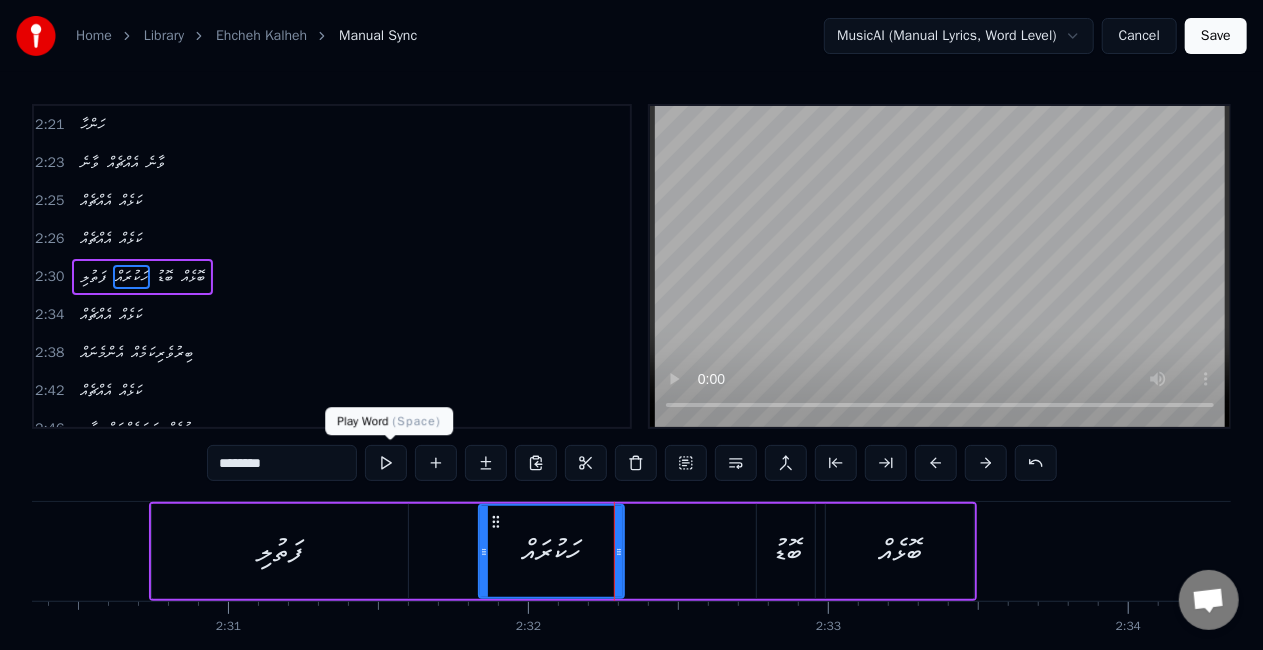 click at bounding box center [386, 463] 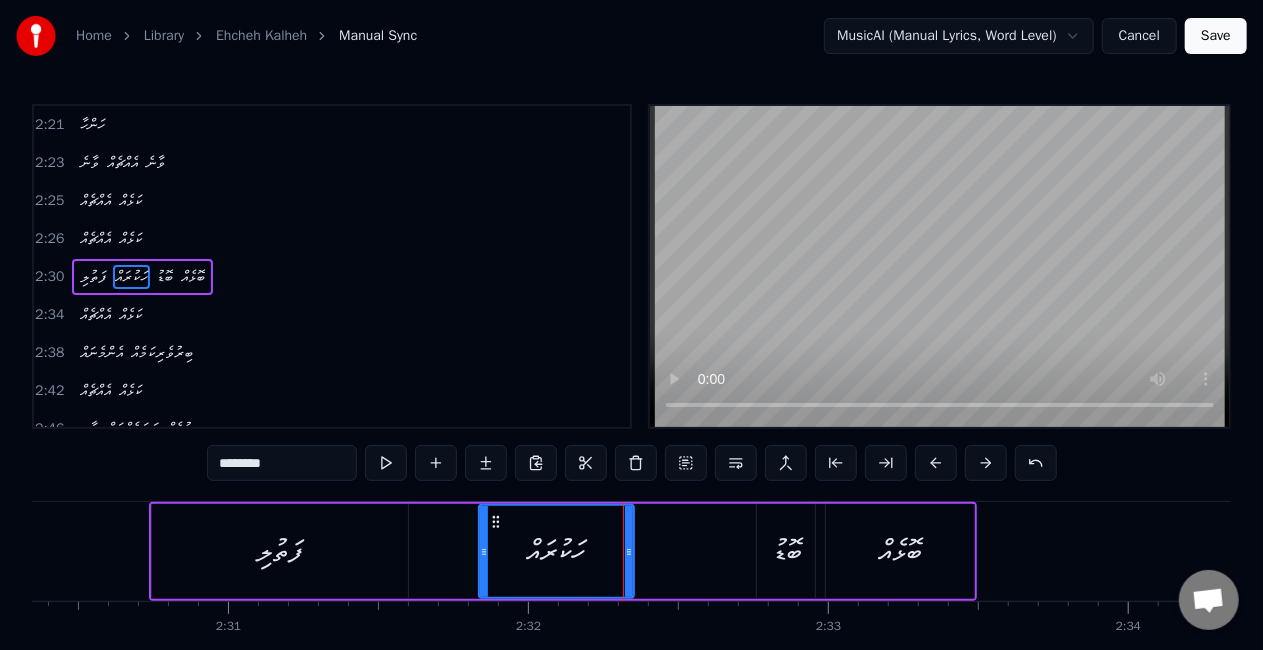 drag, startPoint x: 617, startPoint y: 554, endPoint x: 627, endPoint y: 557, distance: 10.440307 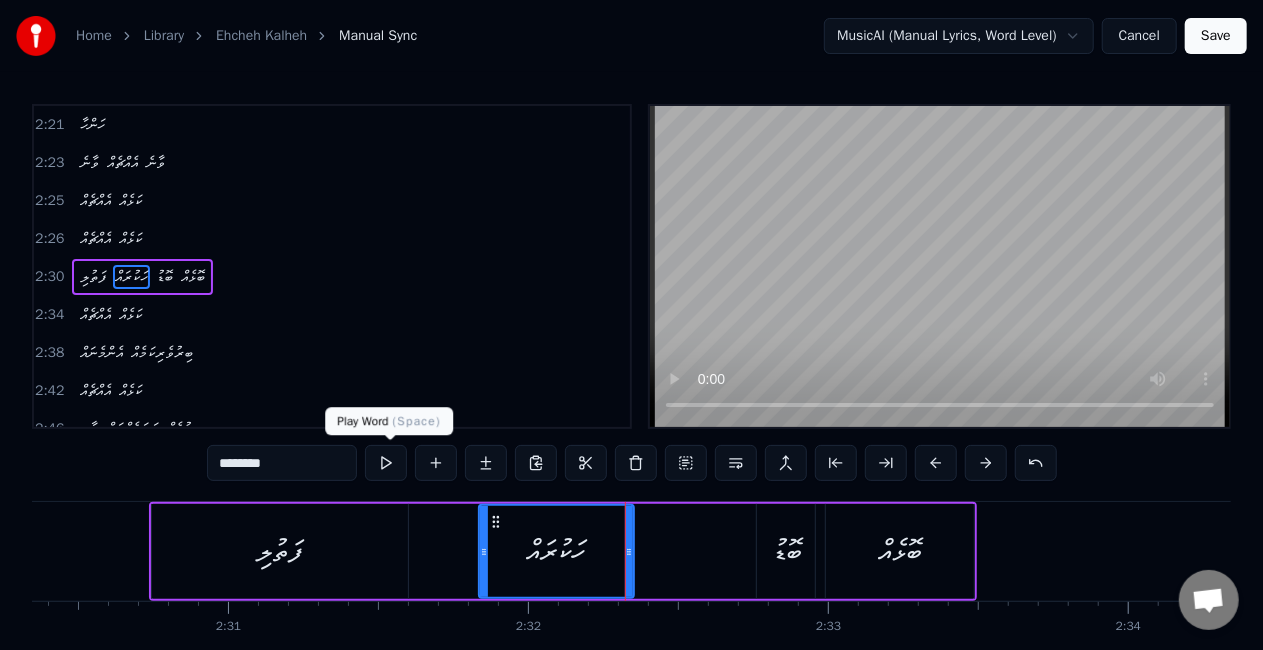 click at bounding box center (386, 463) 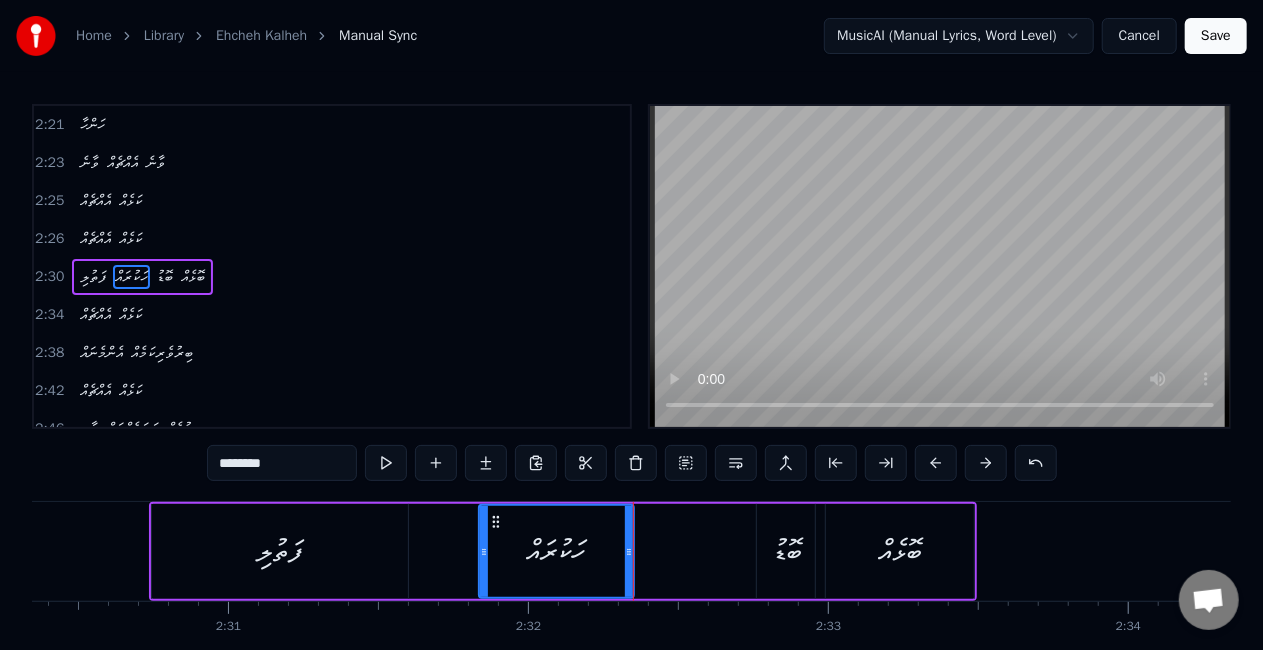 click on "ފަތުލި" at bounding box center (280, 551) 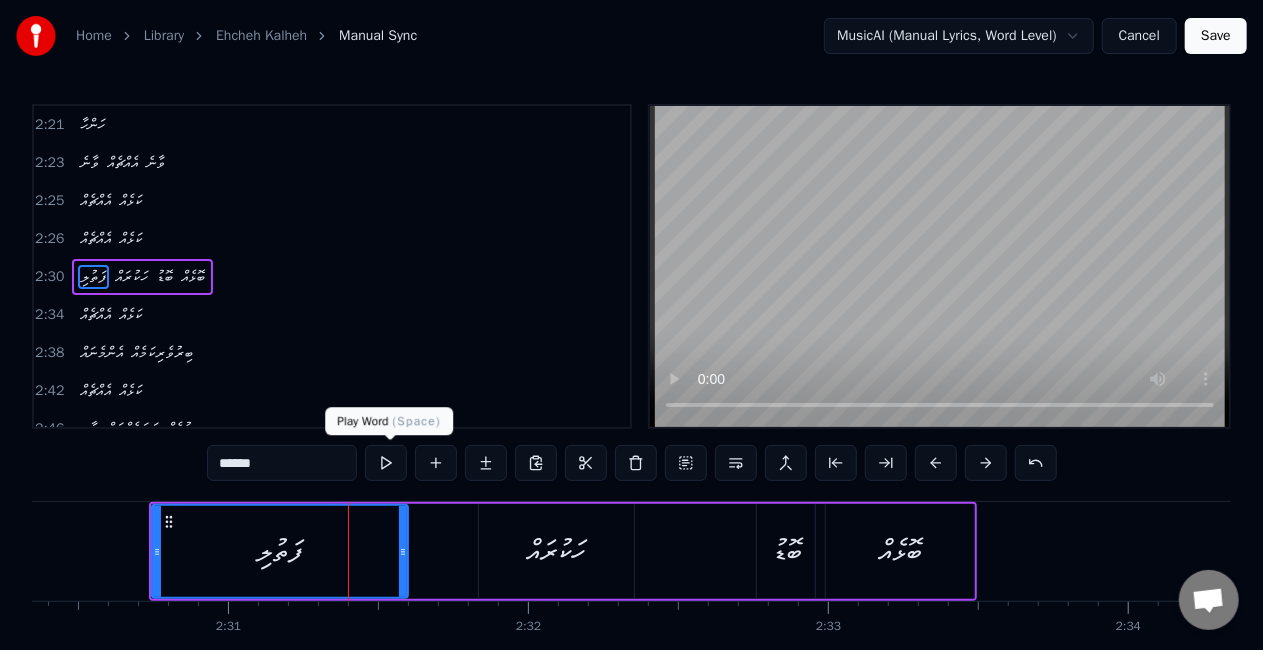 click at bounding box center (386, 463) 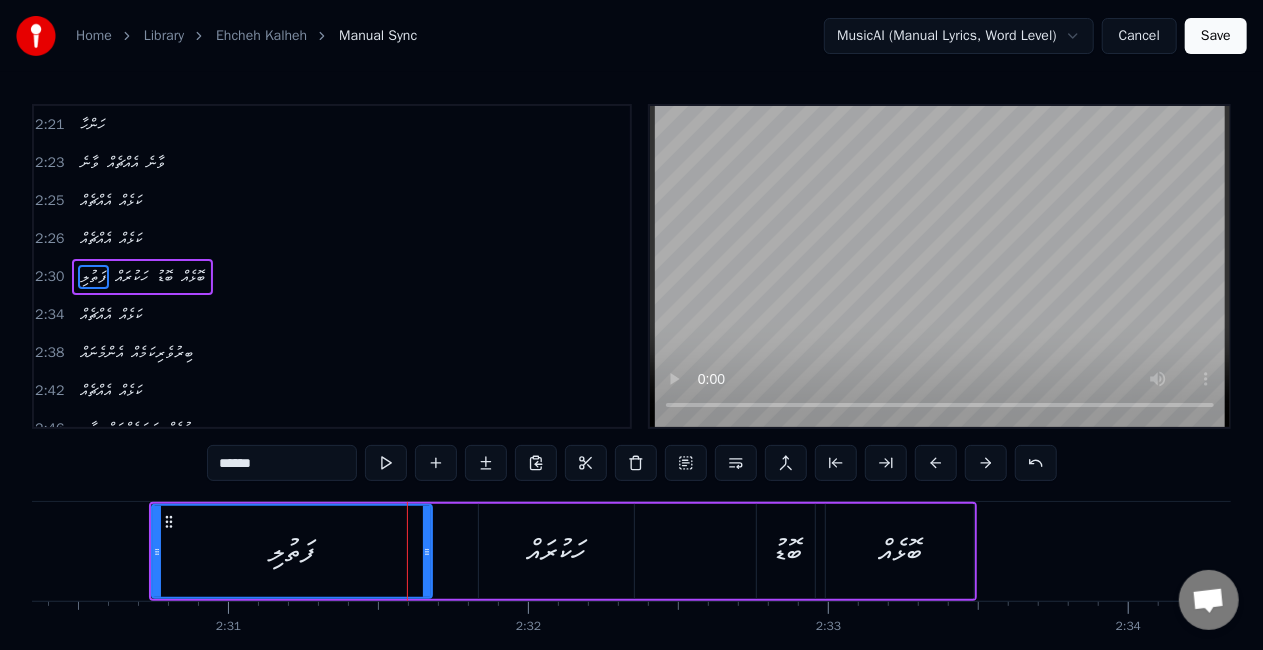 drag, startPoint x: 404, startPoint y: 571, endPoint x: 418, endPoint y: 573, distance: 14.142136 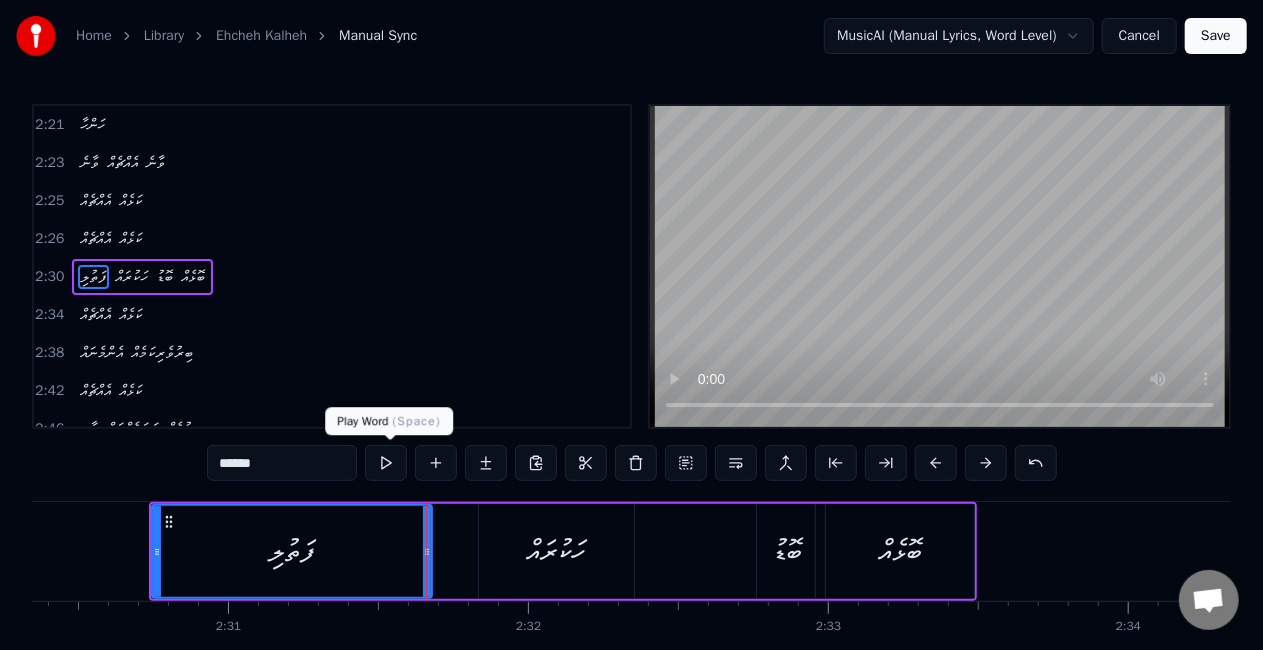 click at bounding box center (386, 463) 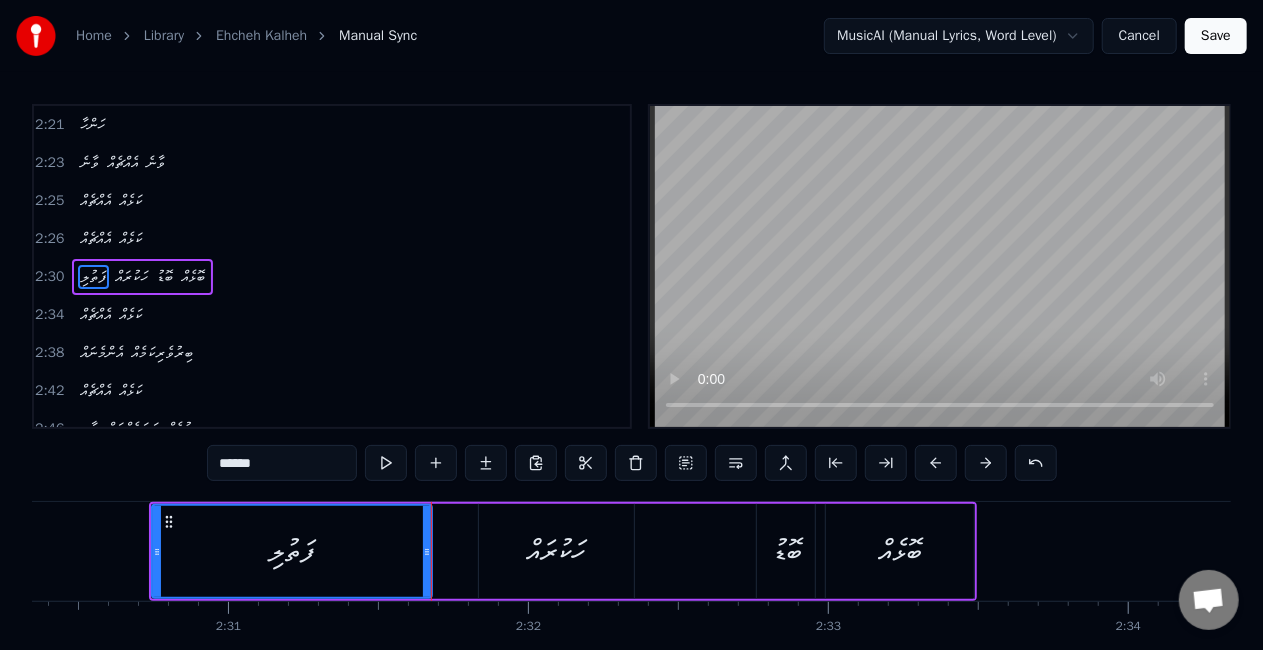 click on "ހަކުރައް" at bounding box center (556, 551) 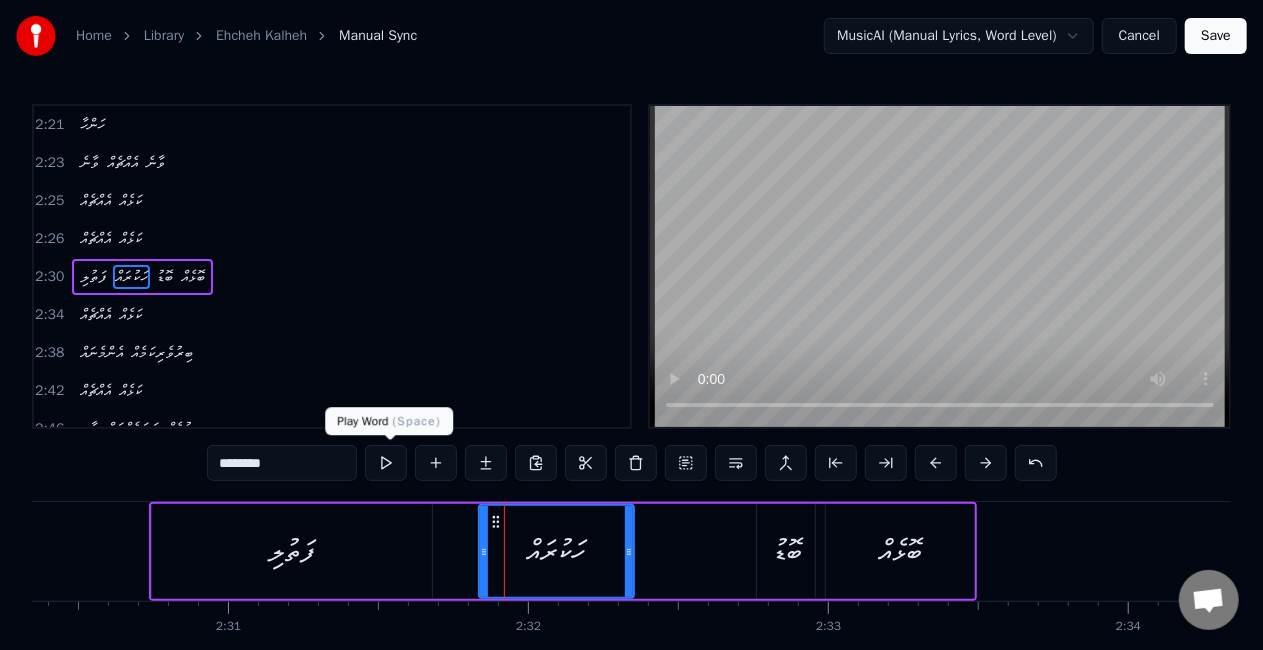click at bounding box center (386, 463) 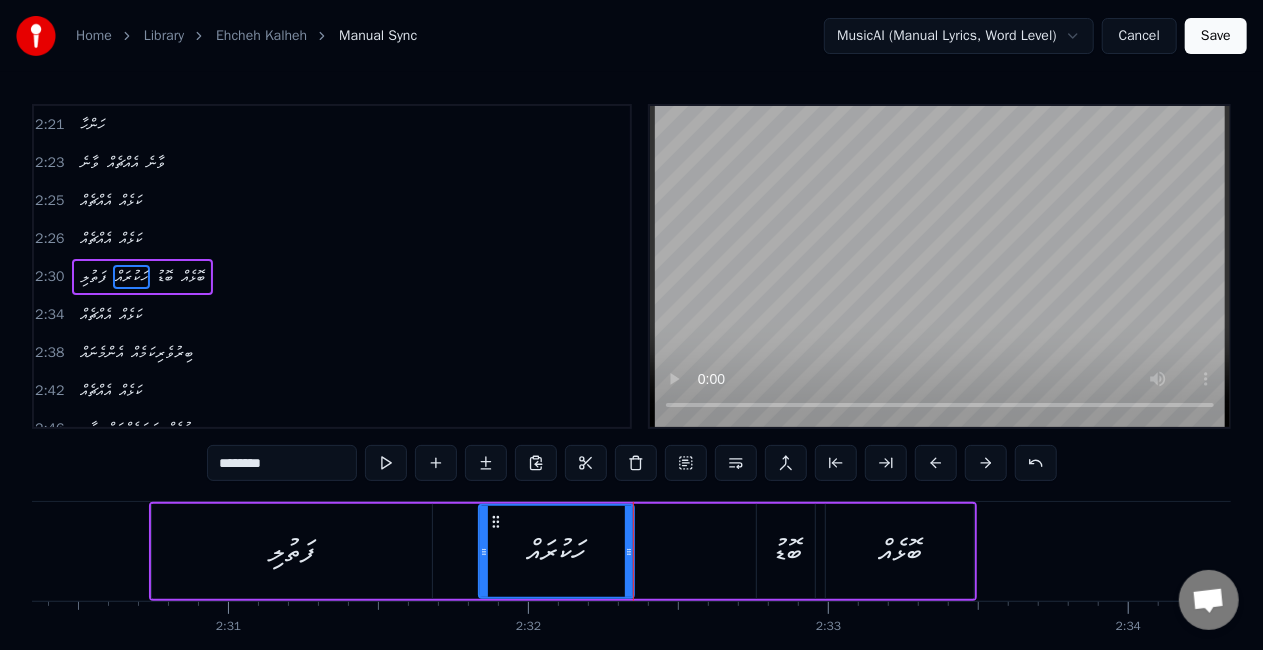 click on "ބޮޑު" at bounding box center [786, 551] 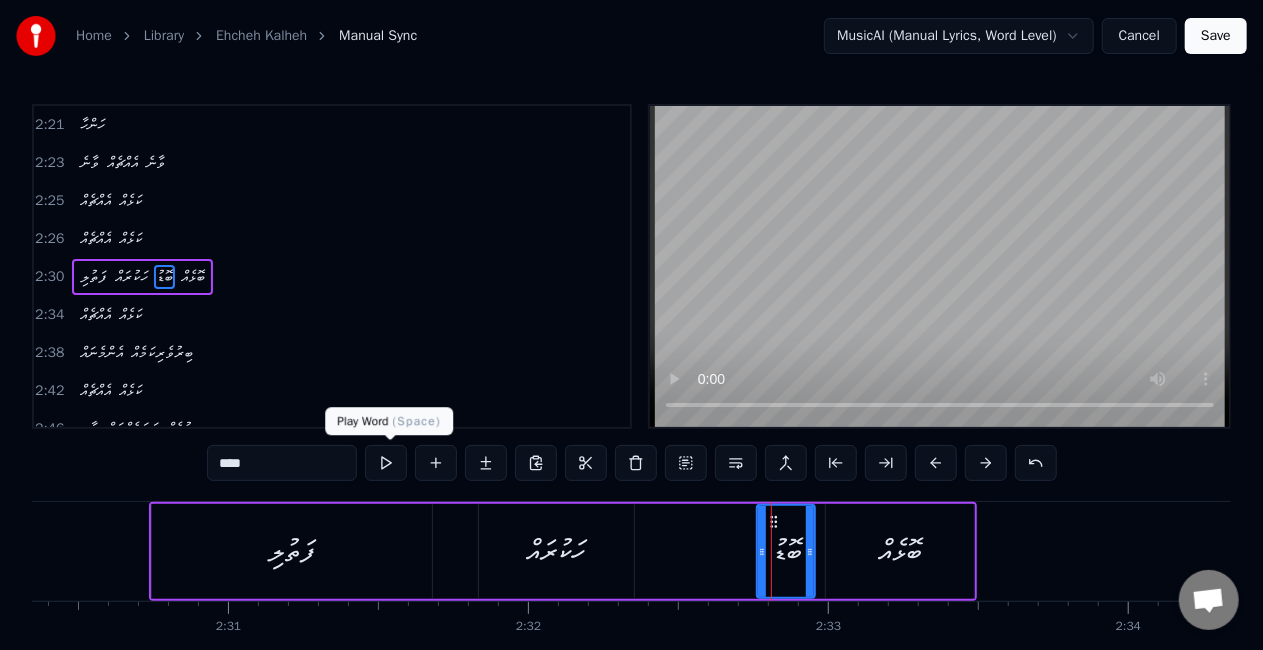 click at bounding box center [386, 463] 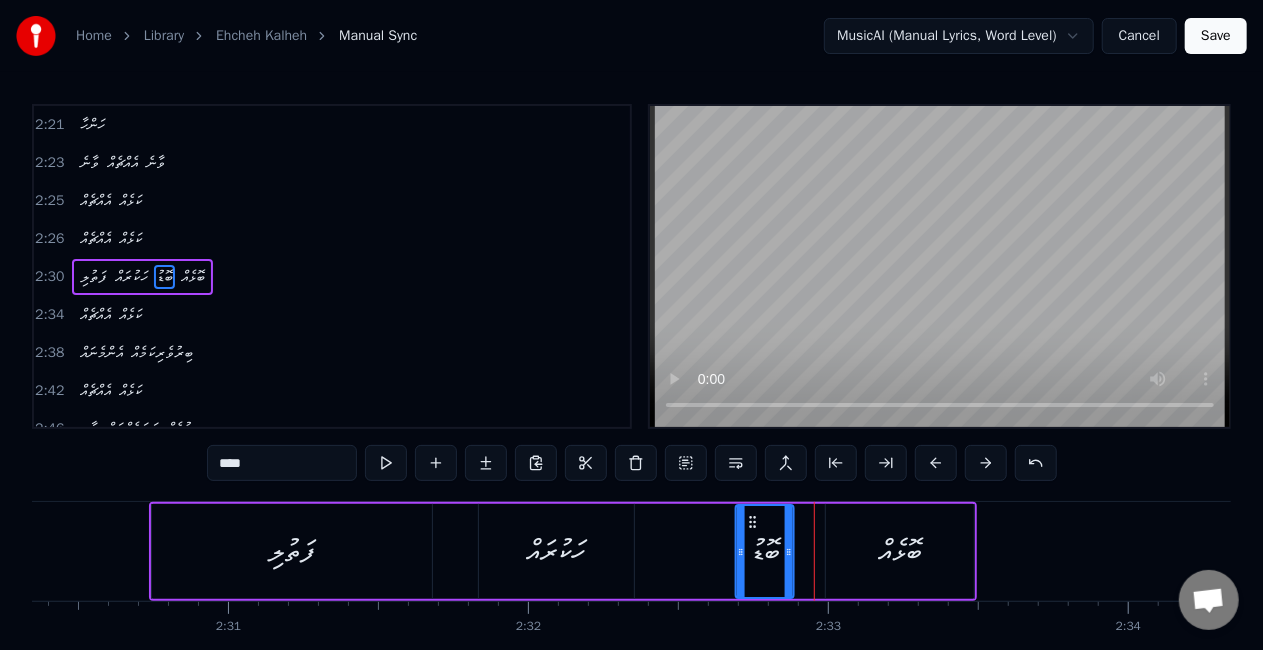 drag, startPoint x: 775, startPoint y: 521, endPoint x: 754, endPoint y: 511, distance: 23.259407 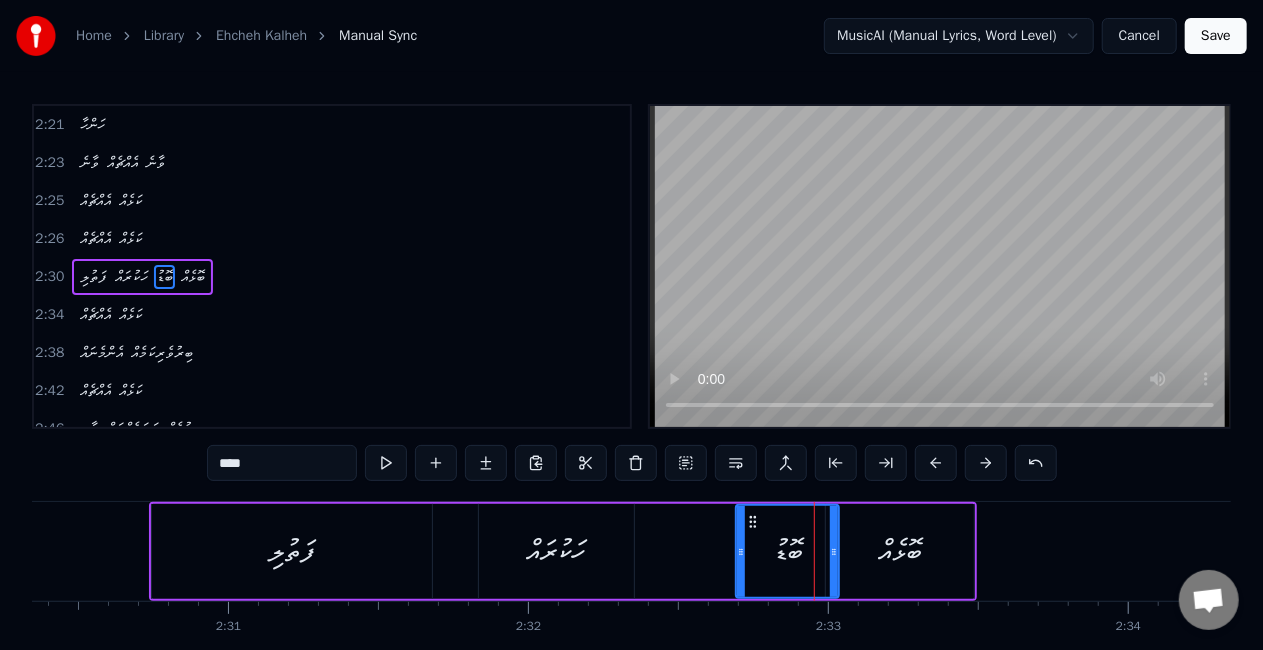 drag, startPoint x: 791, startPoint y: 553, endPoint x: 836, endPoint y: 562, distance: 45.891174 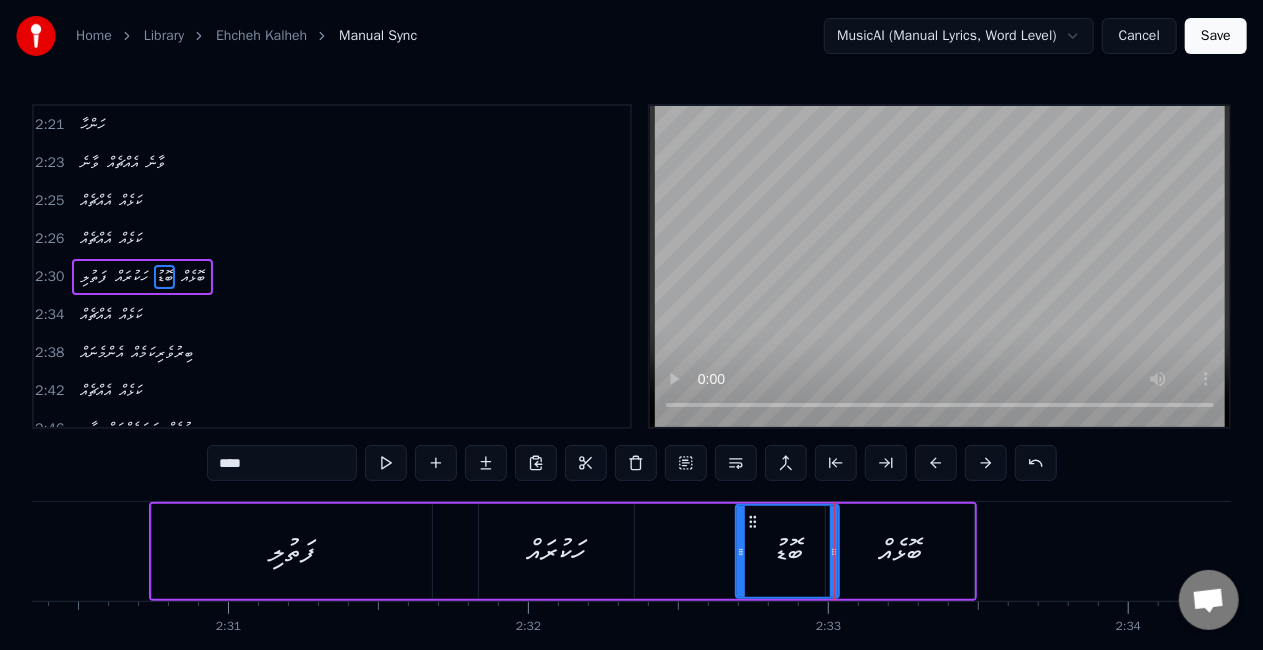 click on "ބޮޅެއް" at bounding box center [900, 551] 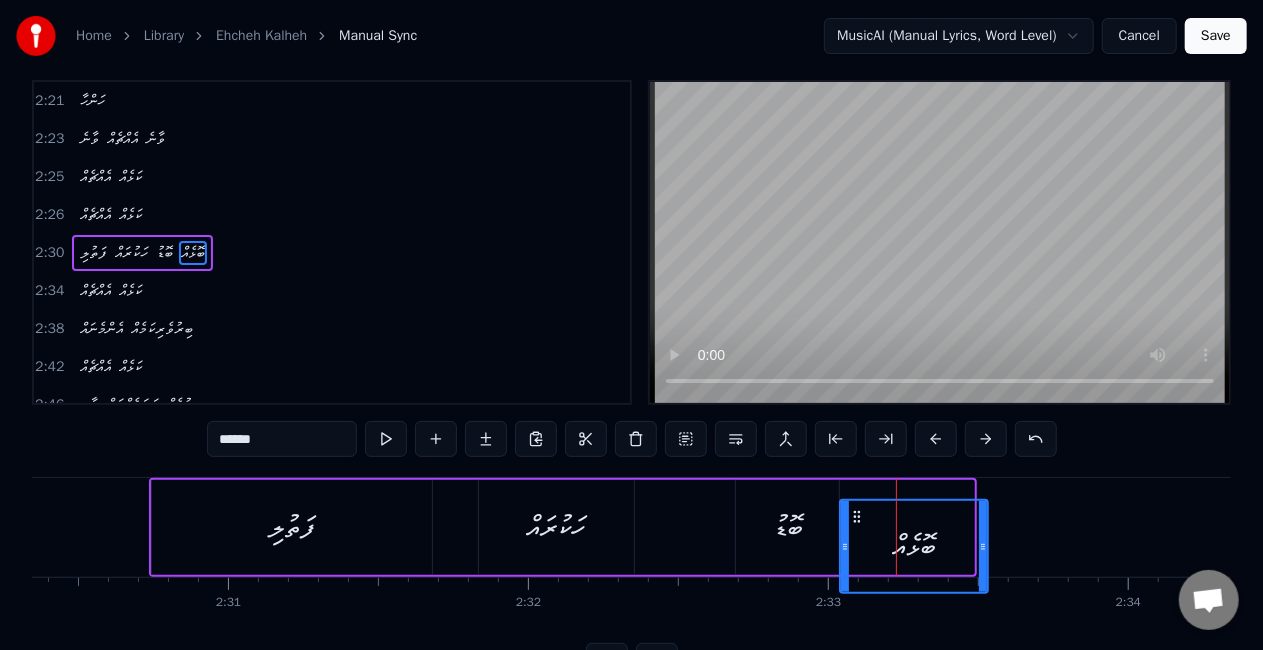 drag, startPoint x: 844, startPoint y: 523, endPoint x: 859, endPoint y: 528, distance: 15.811388 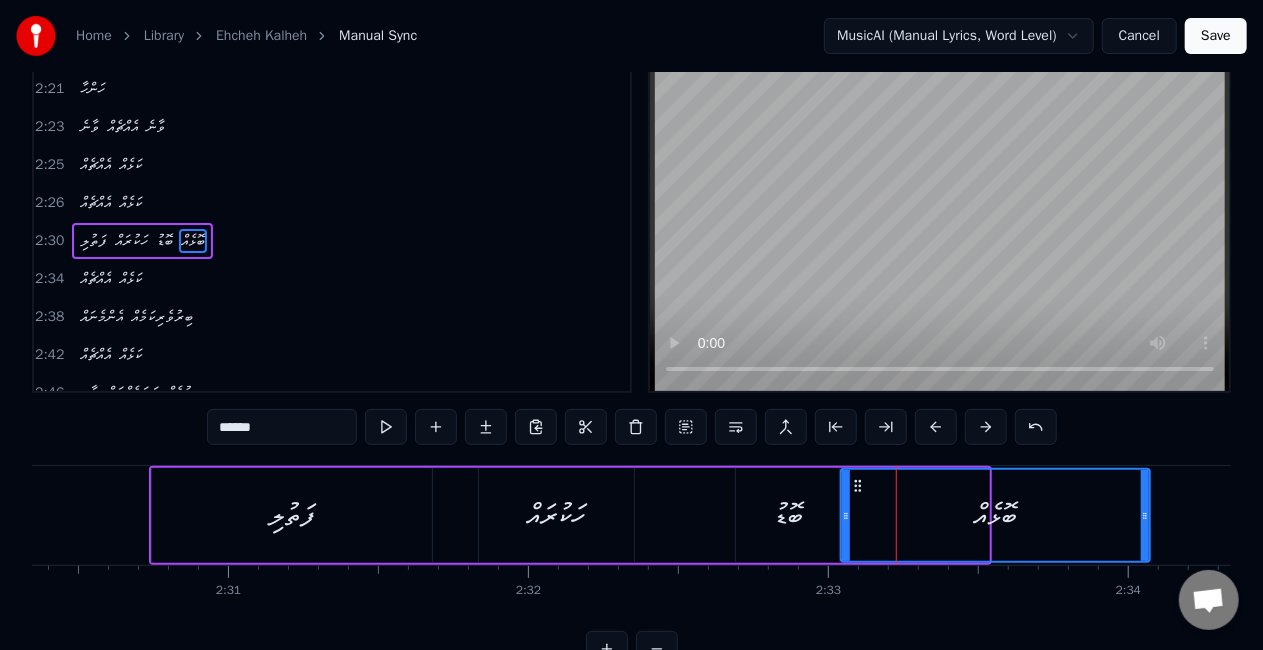 drag, startPoint x: 984, startPoint y: 515, endPoint x: 1146, endPoint y: 499, distance: 162.78821 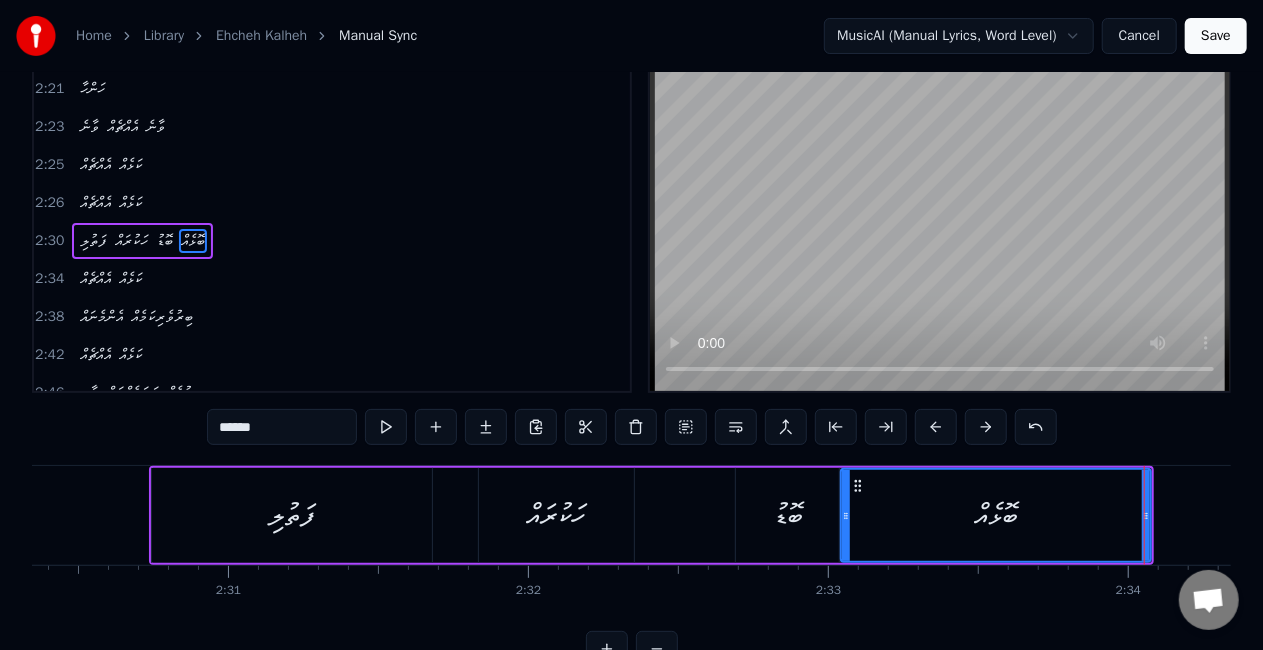 scroll, scrollTop: 0, scrollLeft: 0, axis: both 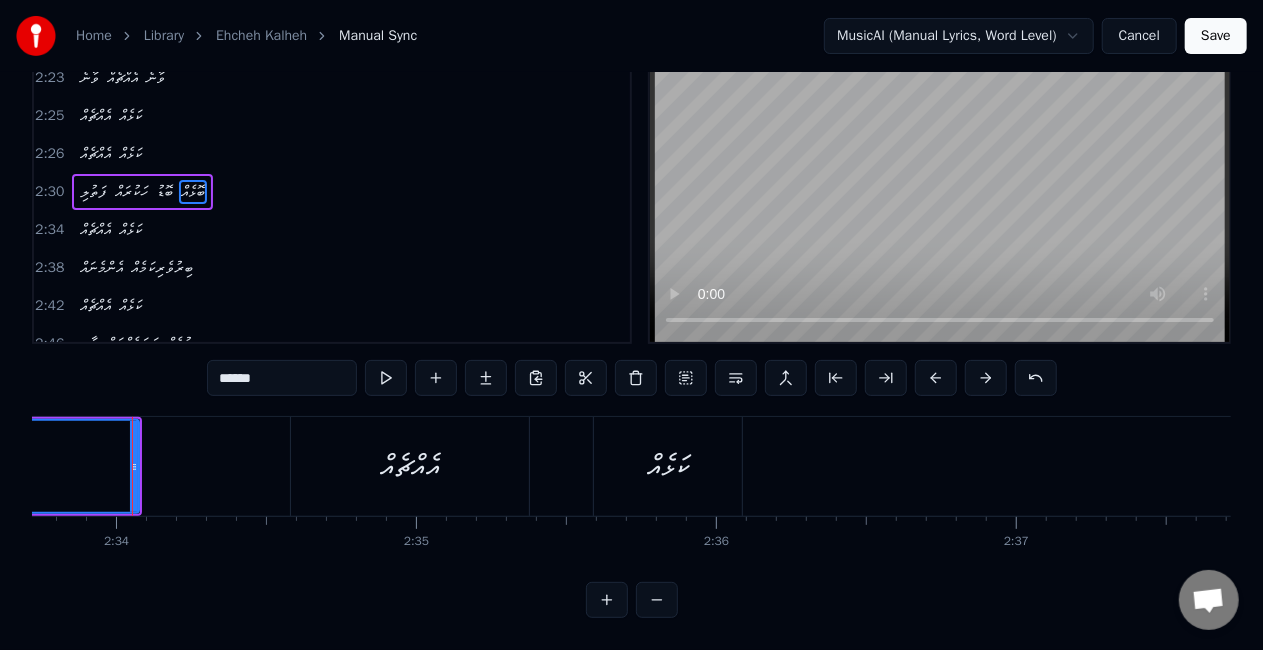click at bounding box center [657, 600] 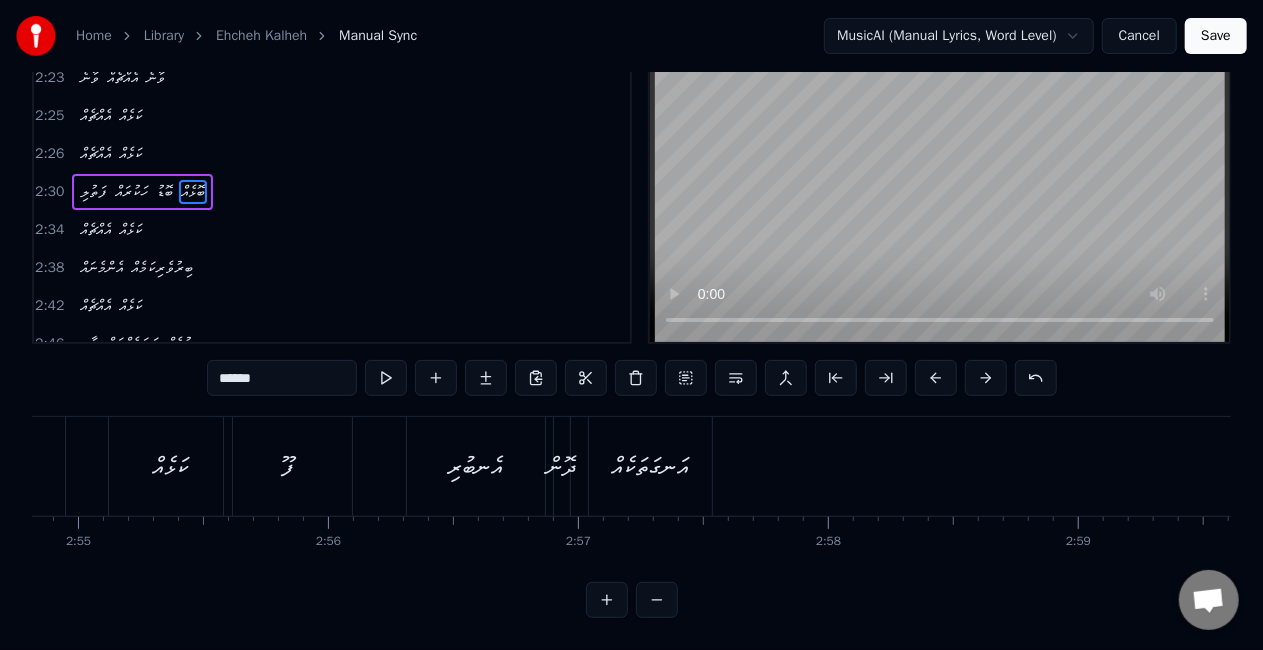 click at bounding box center [657, 600] 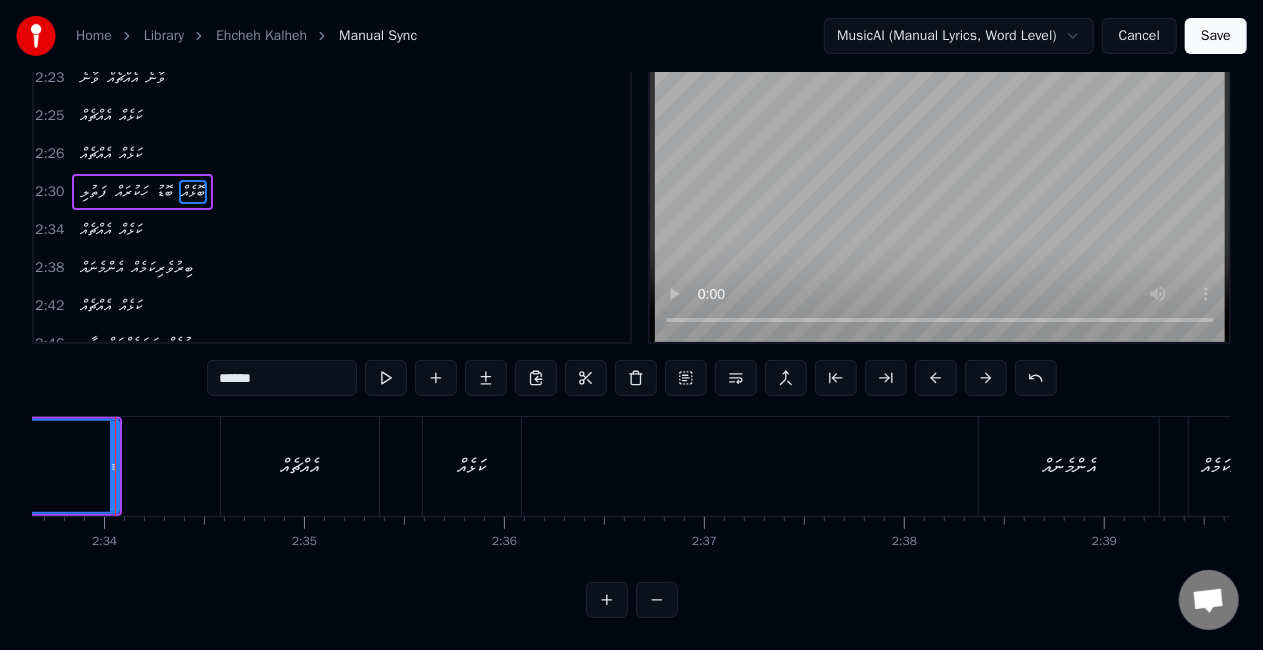 scroll, scrollTop: 0, scrollLeft: 30710, axis: horizontal 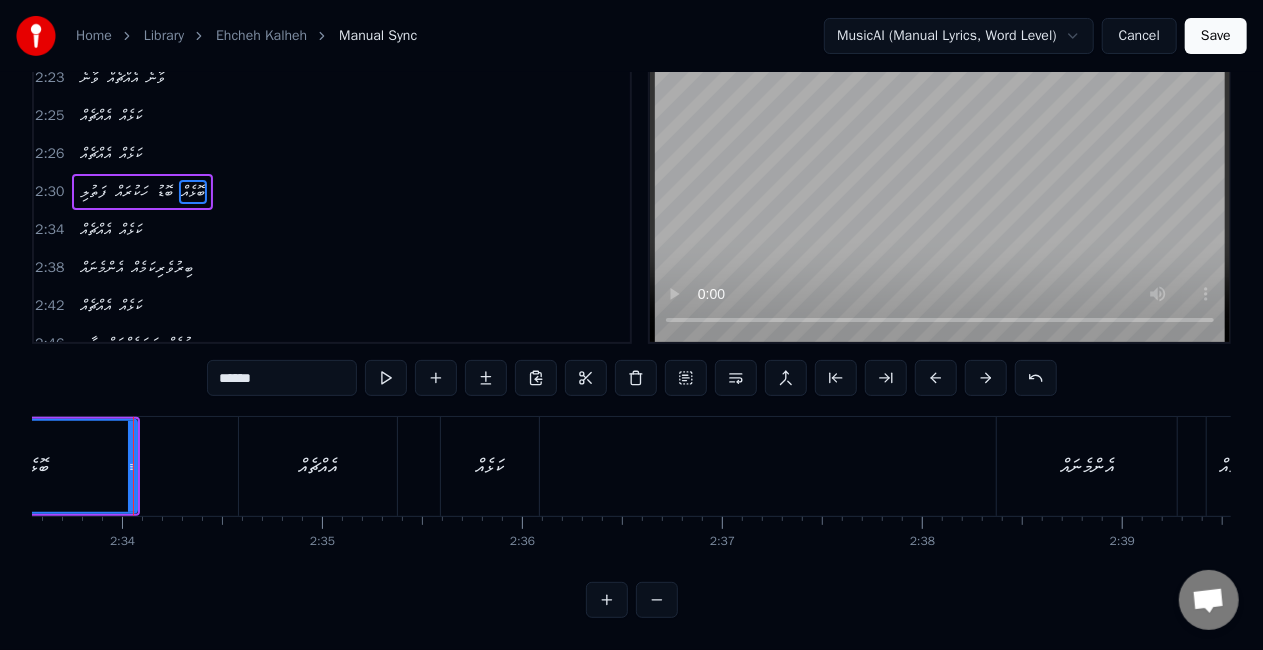 click at bounding box center (657, 600) 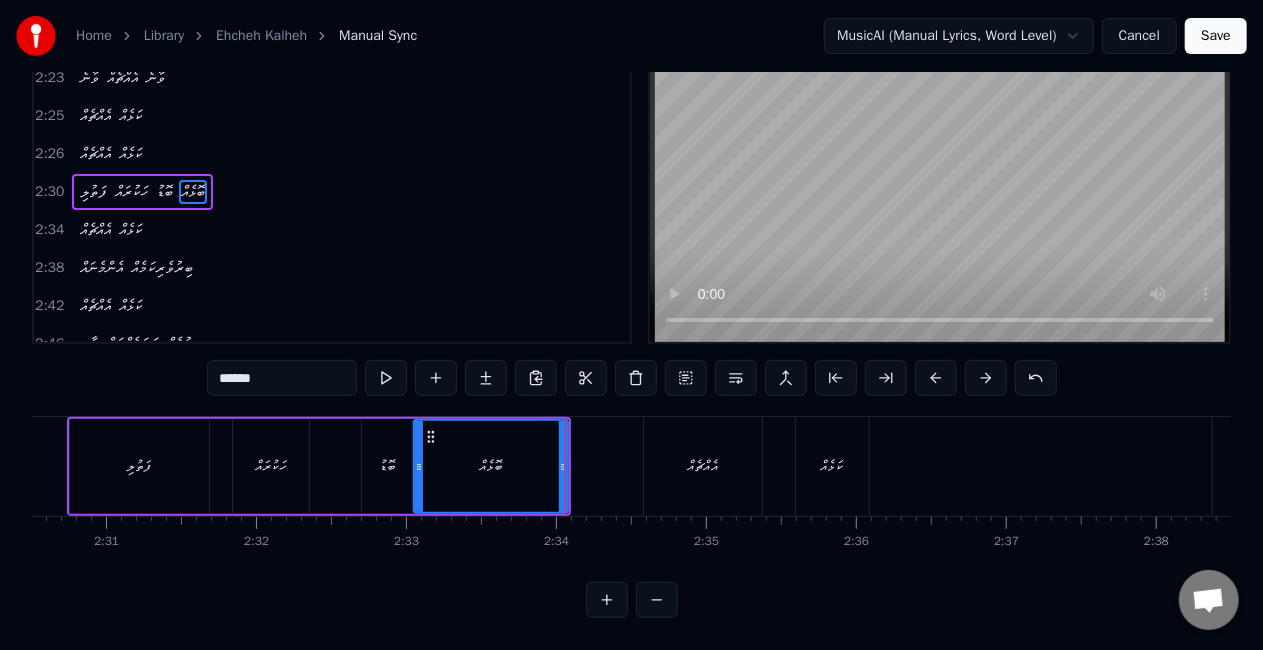 scroll, scrollTop: 0, scrollLeft: 22421, axis: horizontal 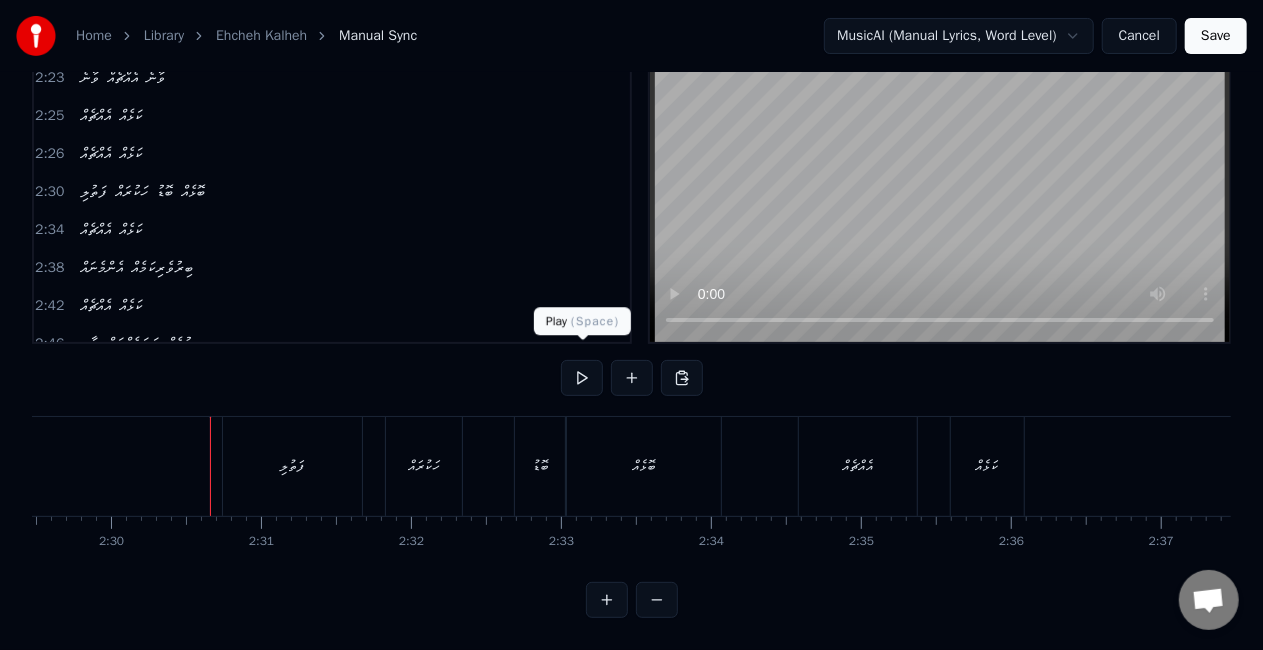 click at bounding box center [582, 378] 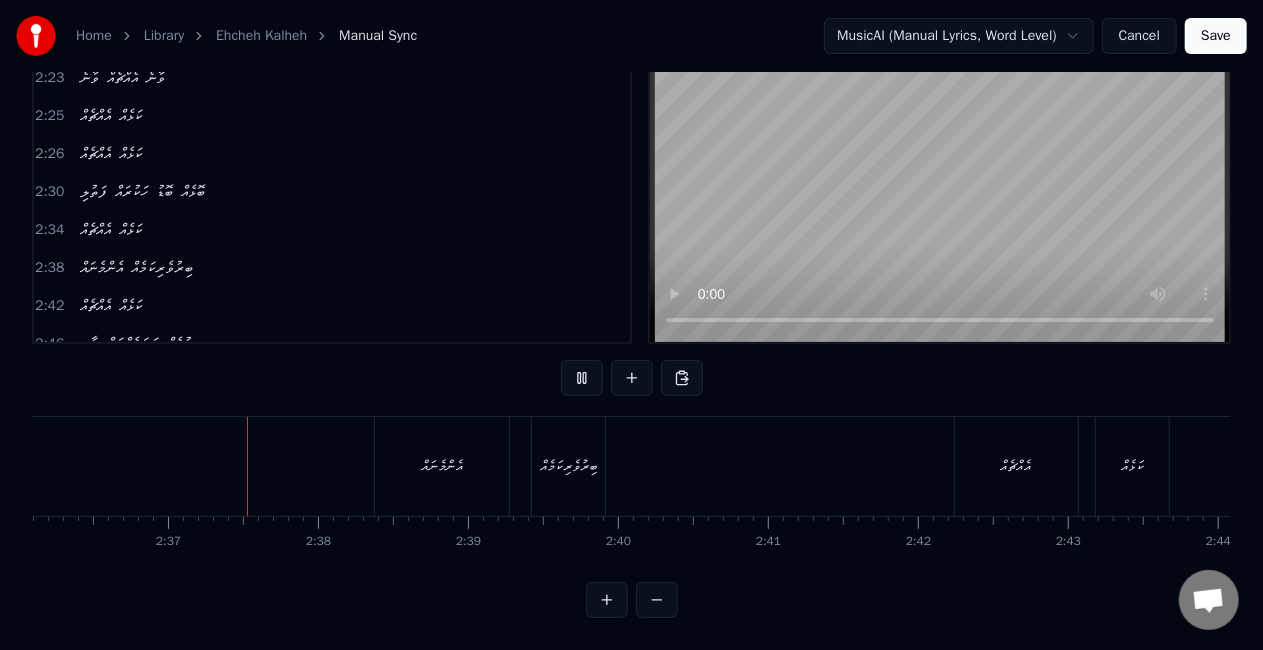 scroll, scrollTop: 0, scrollLeft: 23436, axis: horizontal 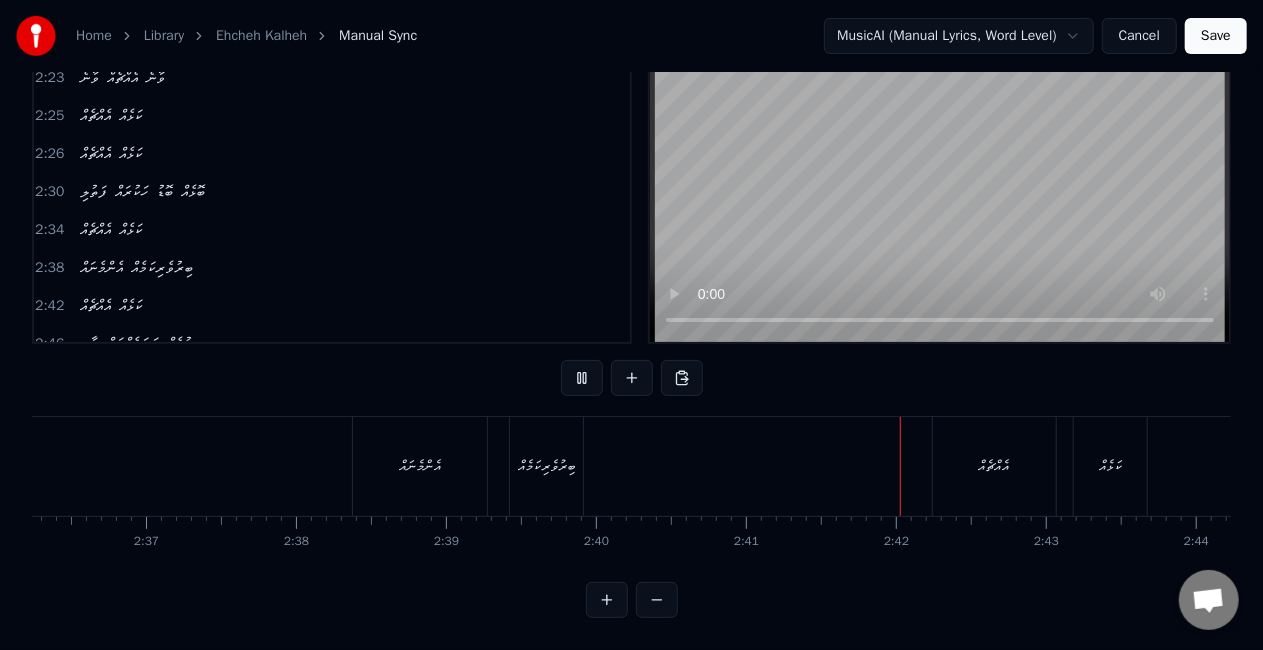 click on "އެންމެނައް" at bounding box center (420, 466) 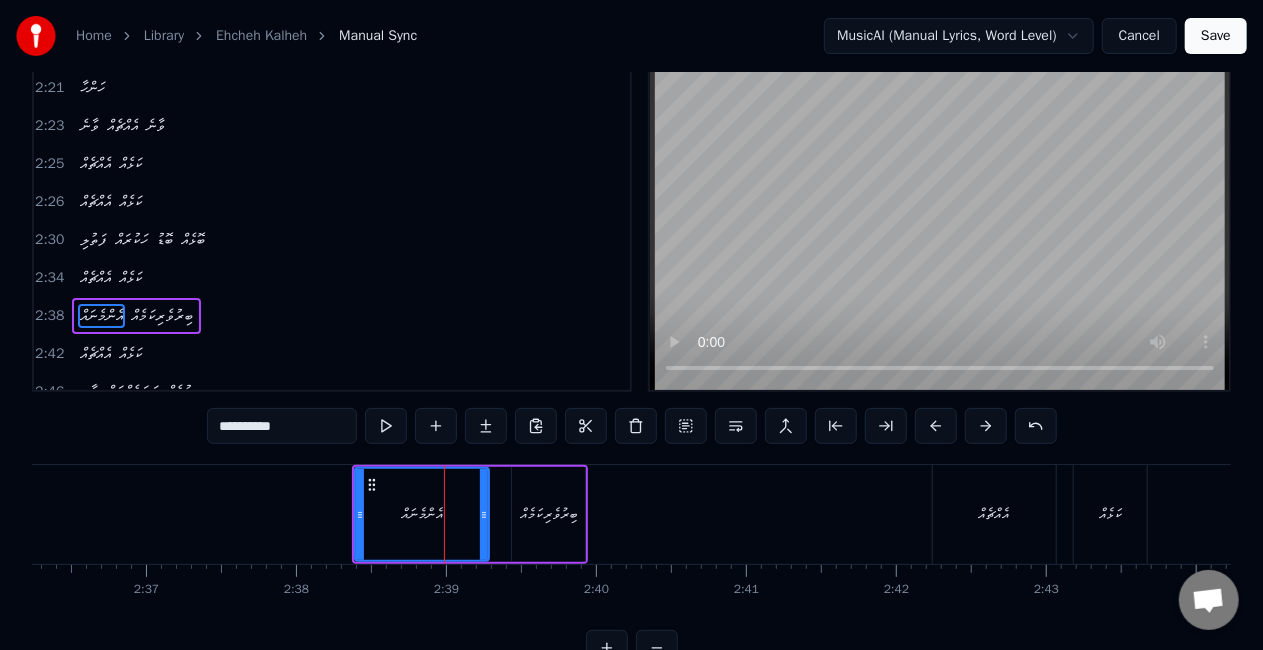 scroll, scrollTop: 0, scrollLeft: 0, axis: both 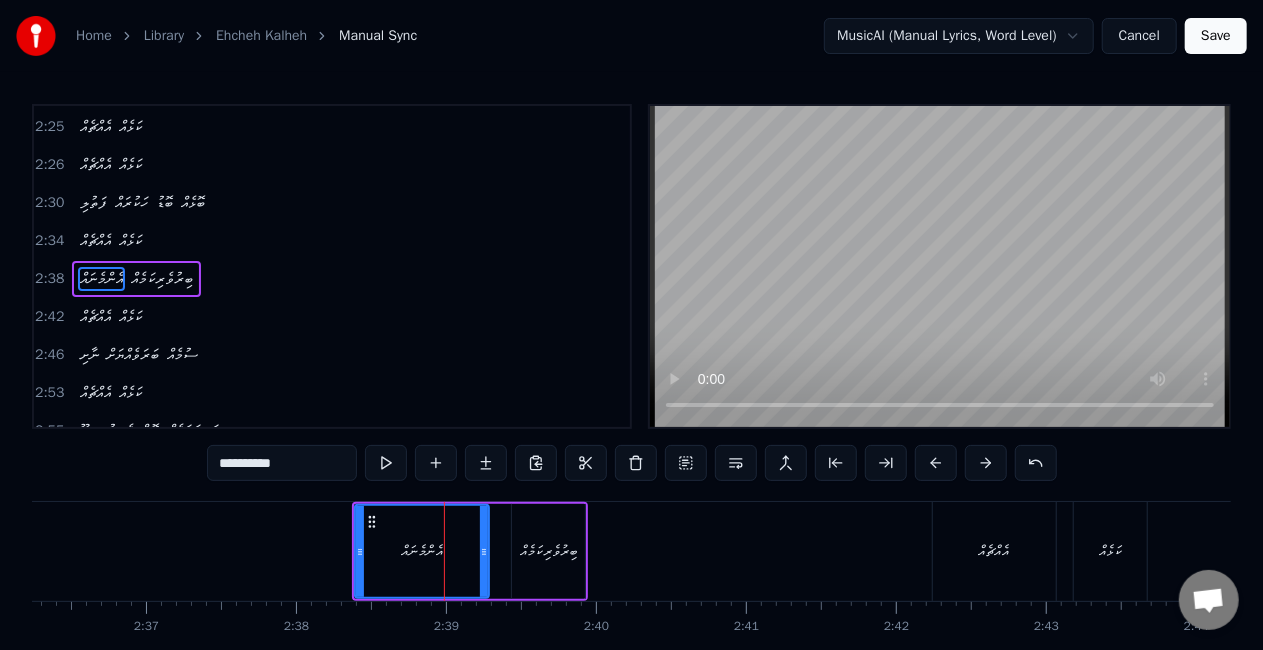 click 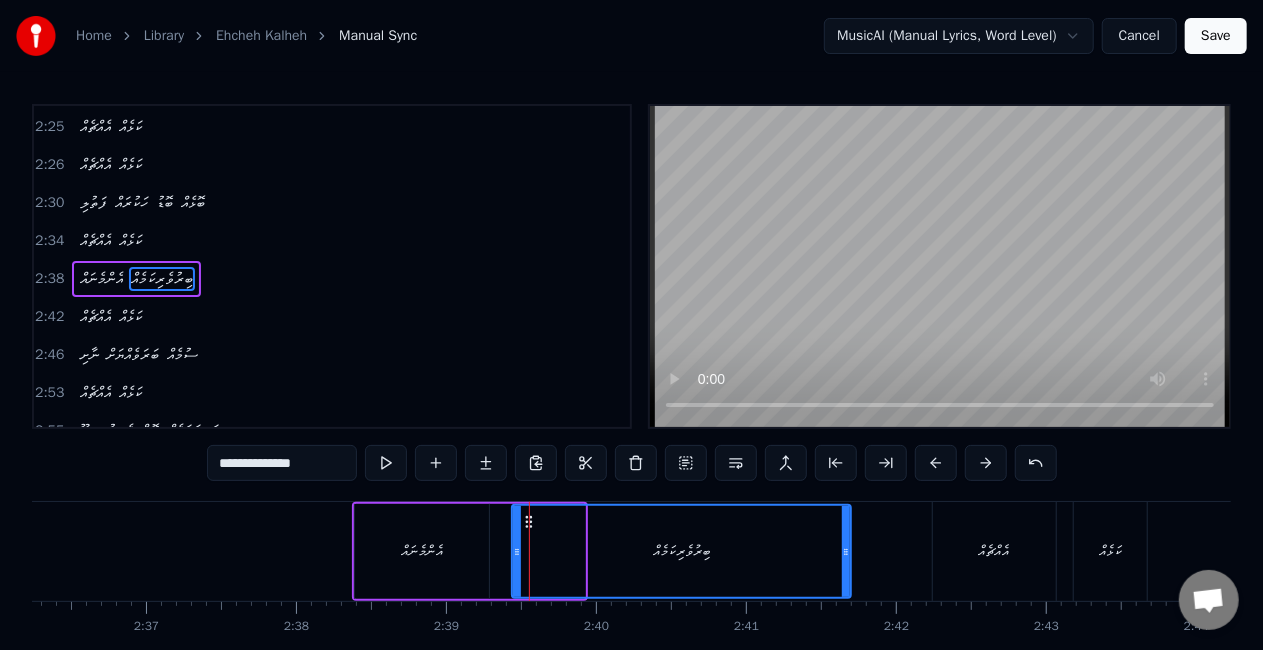 drag, startPoint x: 582, startPoint y: 548, endPoint x: 848, endPoint y: 524, distance: 267.0805 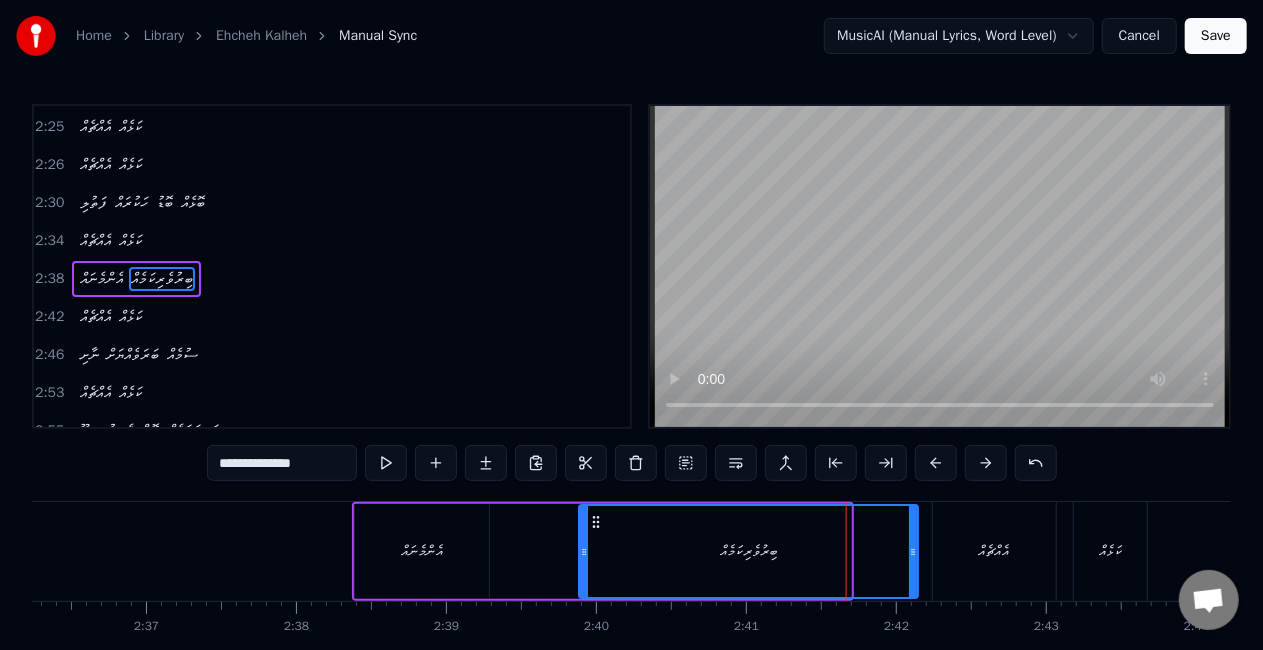 drag, startPoint x: 528, startPoint y: 523, endPoint x: 596, endPoint y: 515, distance: 68.46897 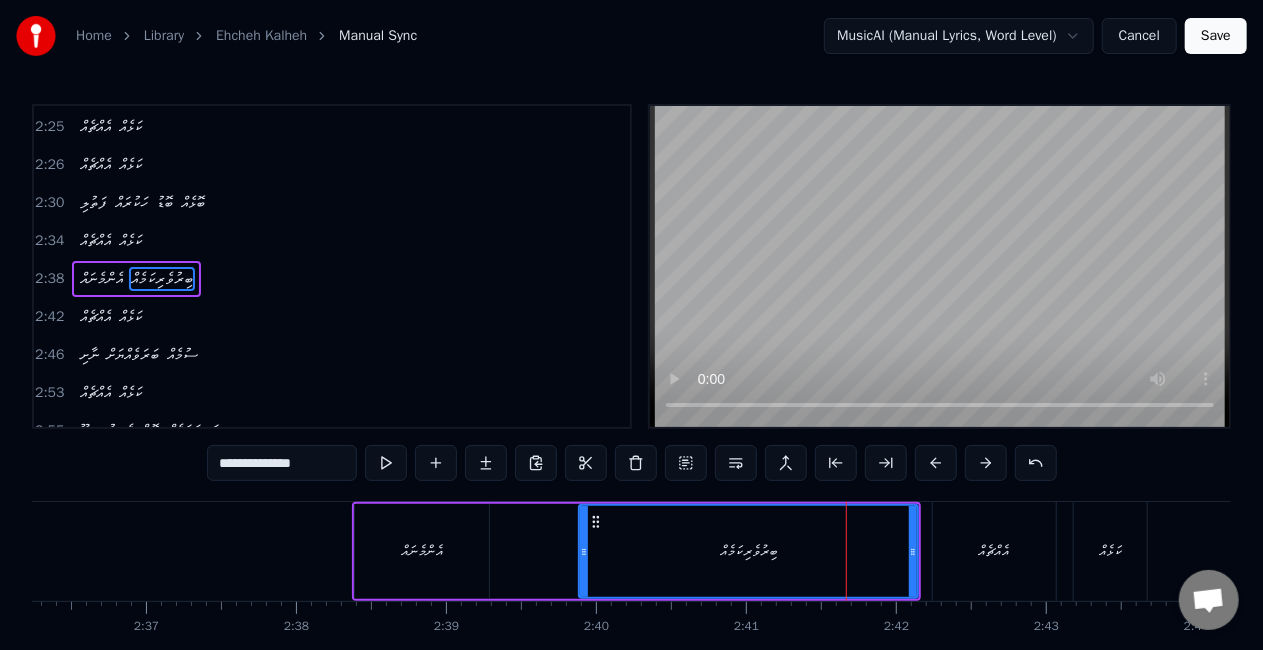 type on "**********" 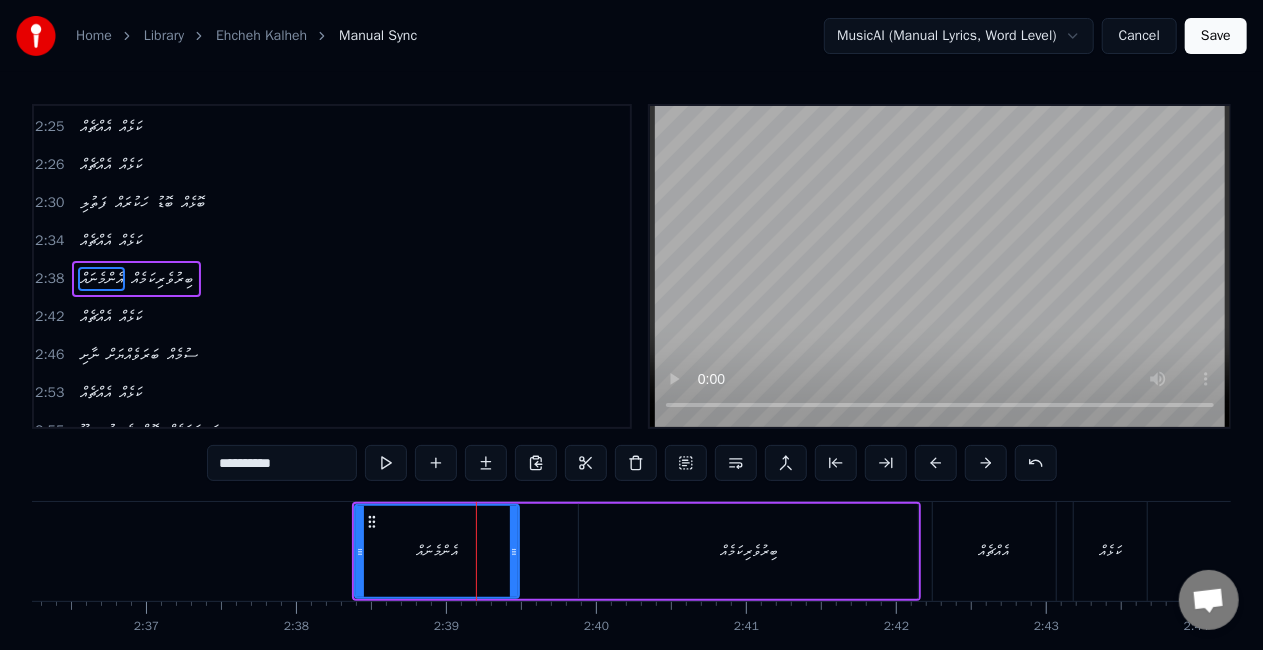 drag, startPoint x: 484, startPoint y: 558, endPoint x: 514, endPoint y: 558, distance: 30 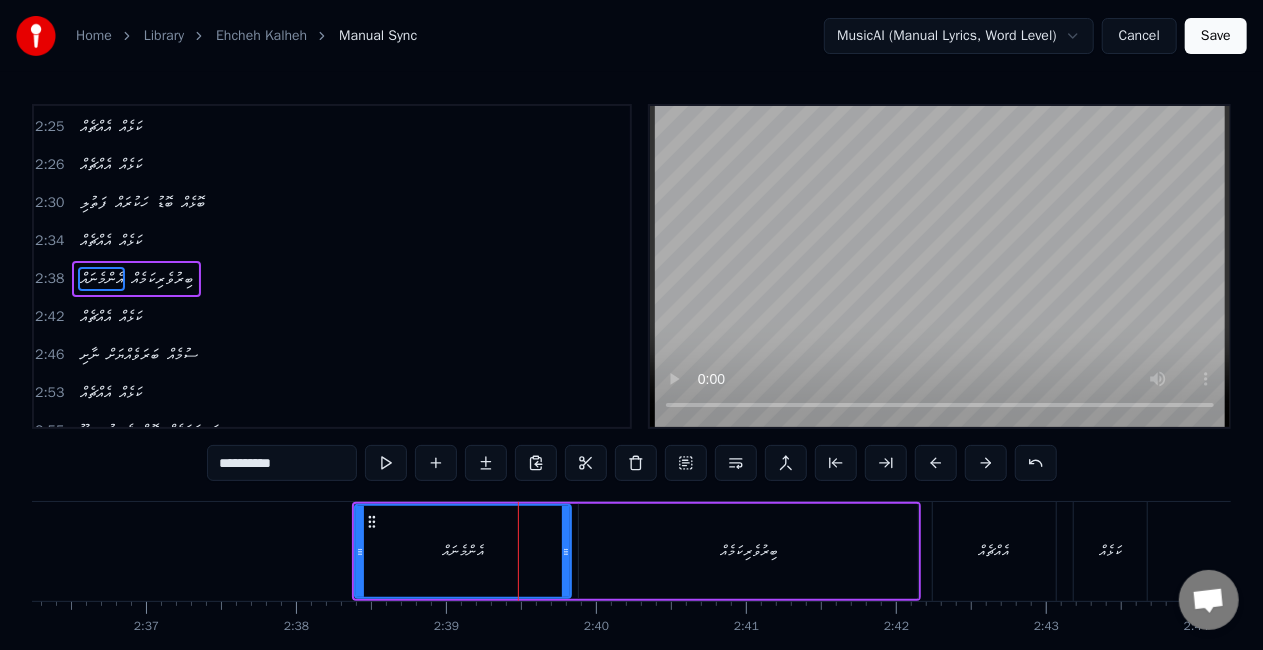 drag, startPoint x: 512, startPoint y: 546, endPoint x: 565, endPoint y: 548, distance: 53.037724 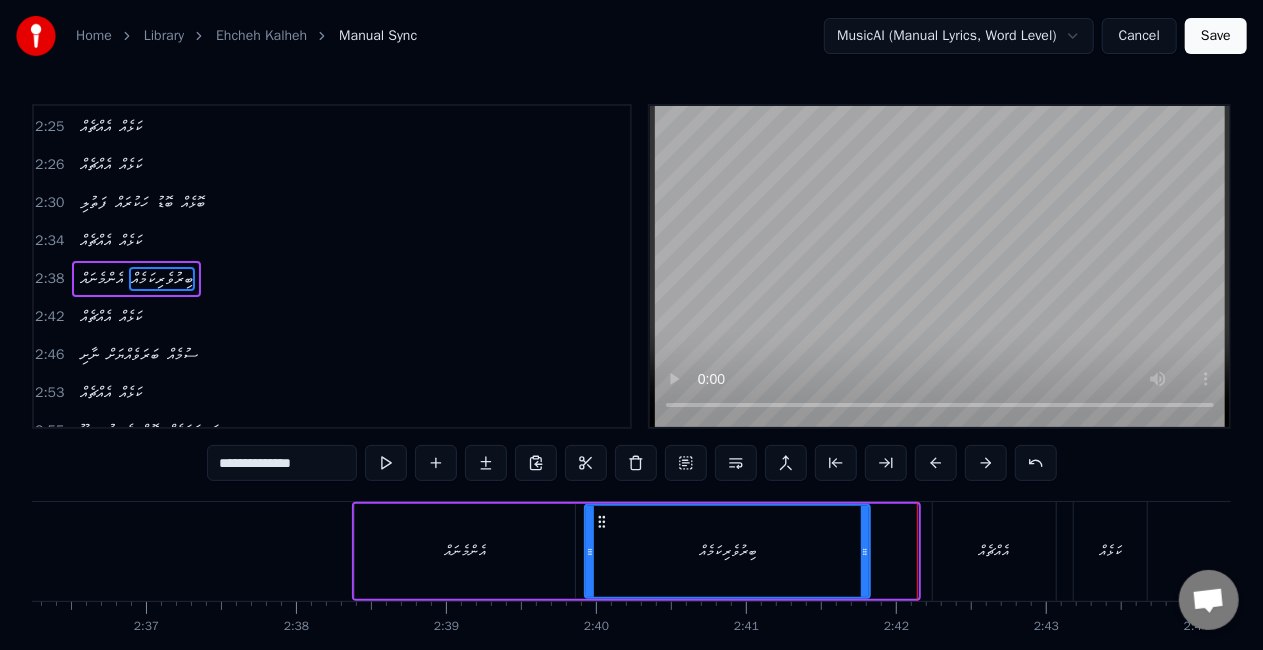 drag, startPoint x: 912, startPoint y: 549, endPoint x: 864, endPoint y: 538, distance: 49.24429 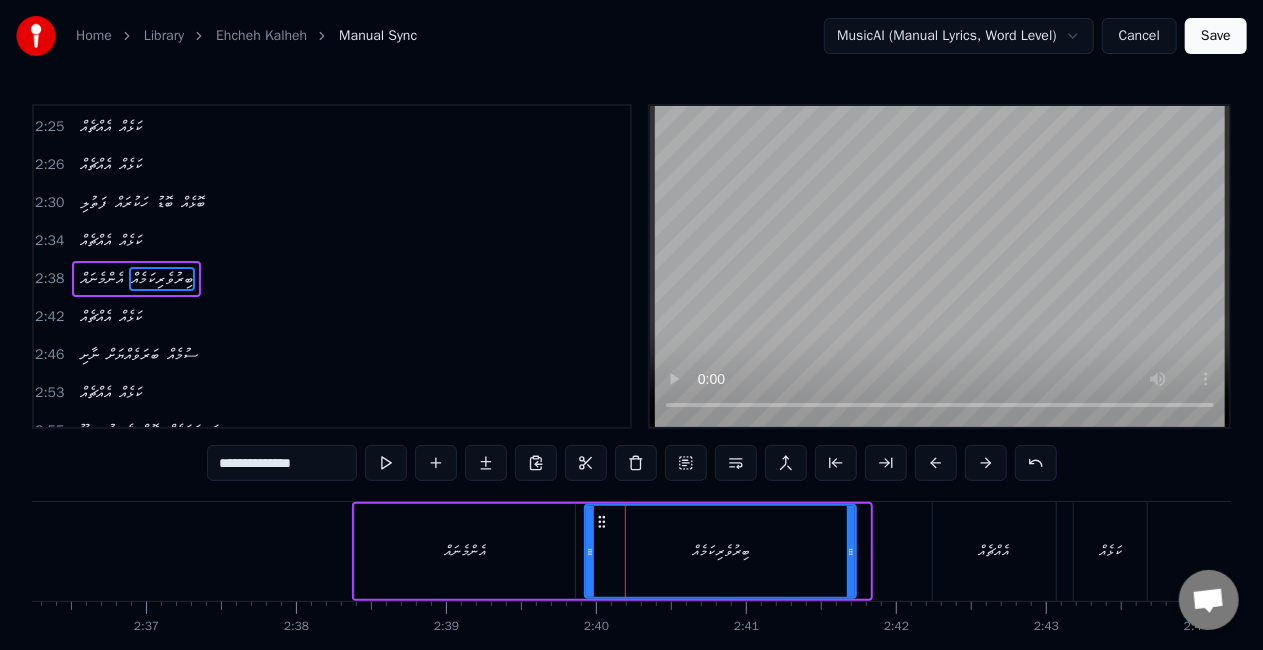 drag, startPoint x: 865, startPoint y: 550, endPoint x: 850, endPoint y: 545, distance: 15.811388 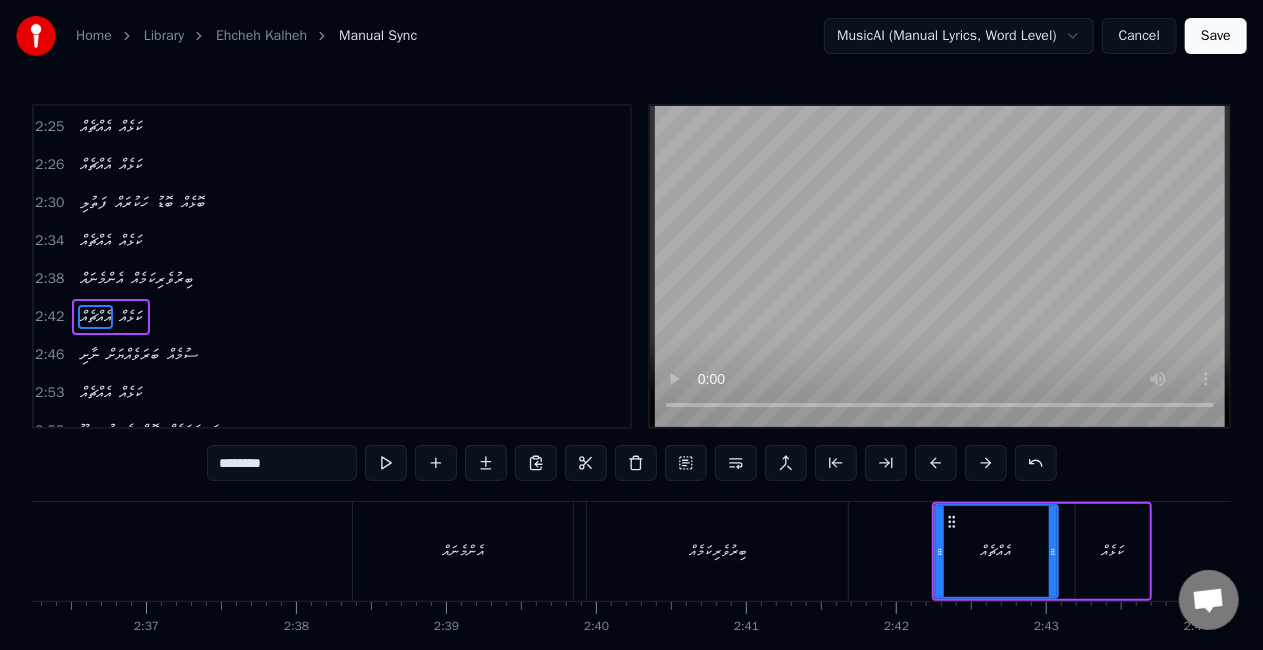 scroll, scrollTop: 1002, scrollLeft: 0, axis: vertical 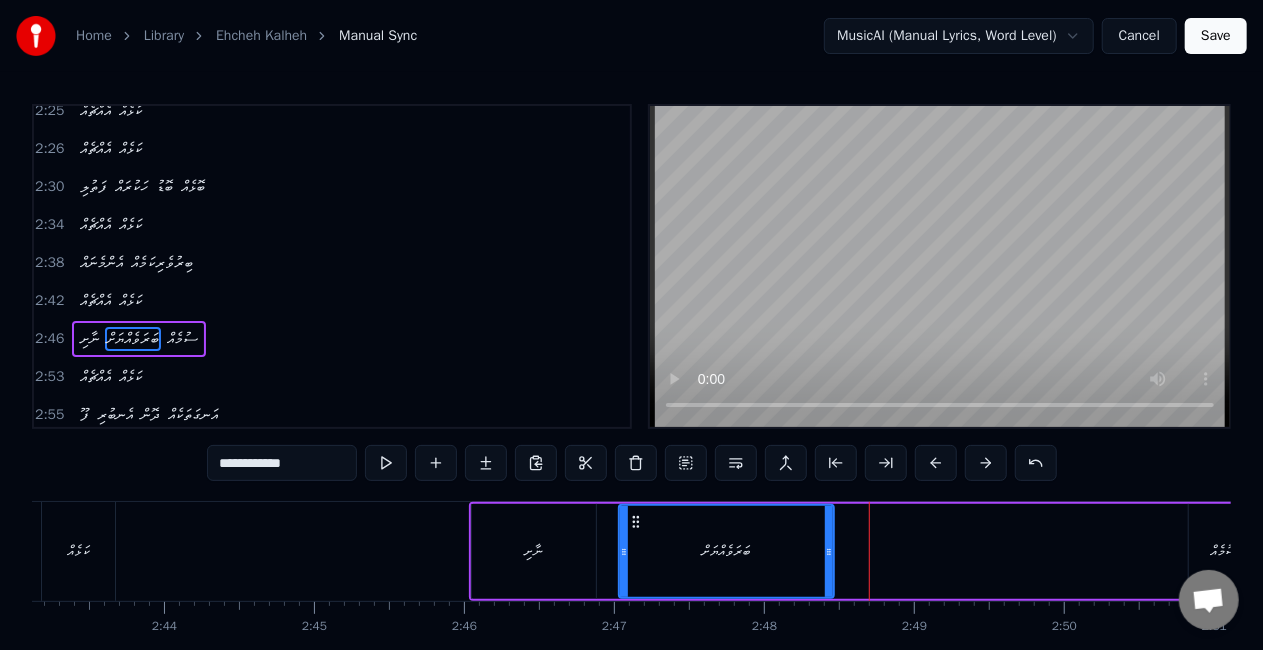 drag, startPoint x: 1118, startPoint y: 563, endPoint x: 828, endPoint y: 549, distance: 290.33774 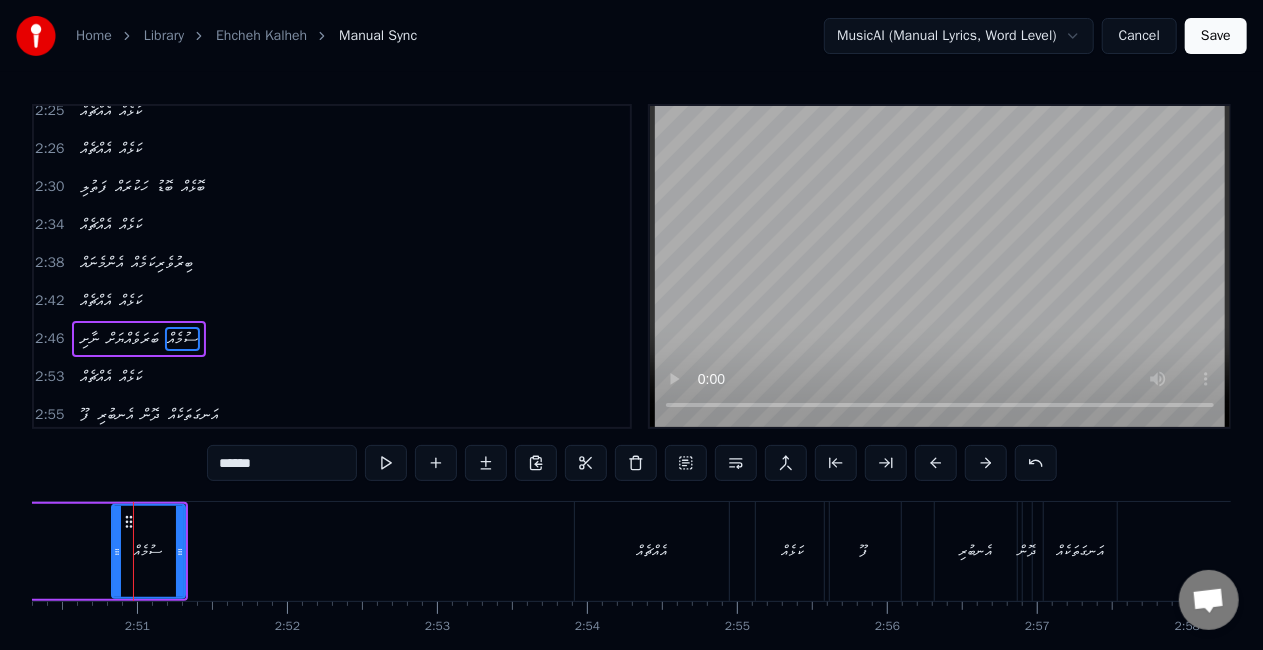 scroll, scrollTop: 0, scrollLeft: 25546, axis: horizontal 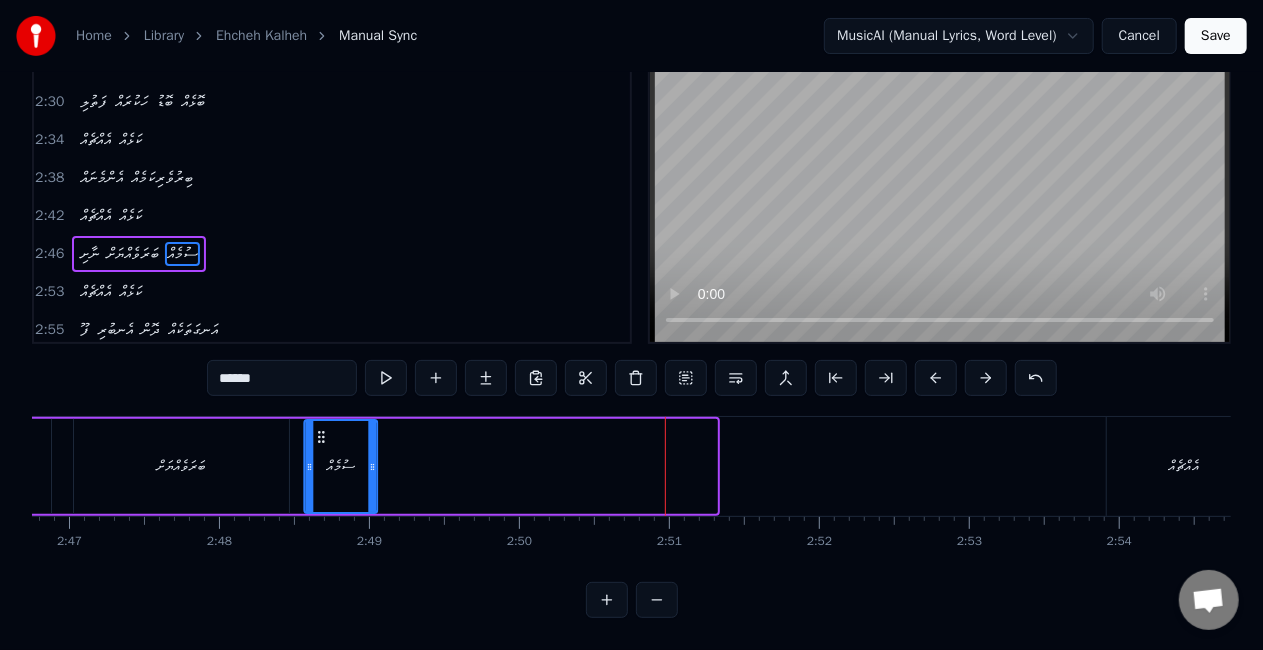 drag, startPoint x: 658, startPoint y: 425, endPoint x: 318, endPoint y: 389, distance: 341.90057 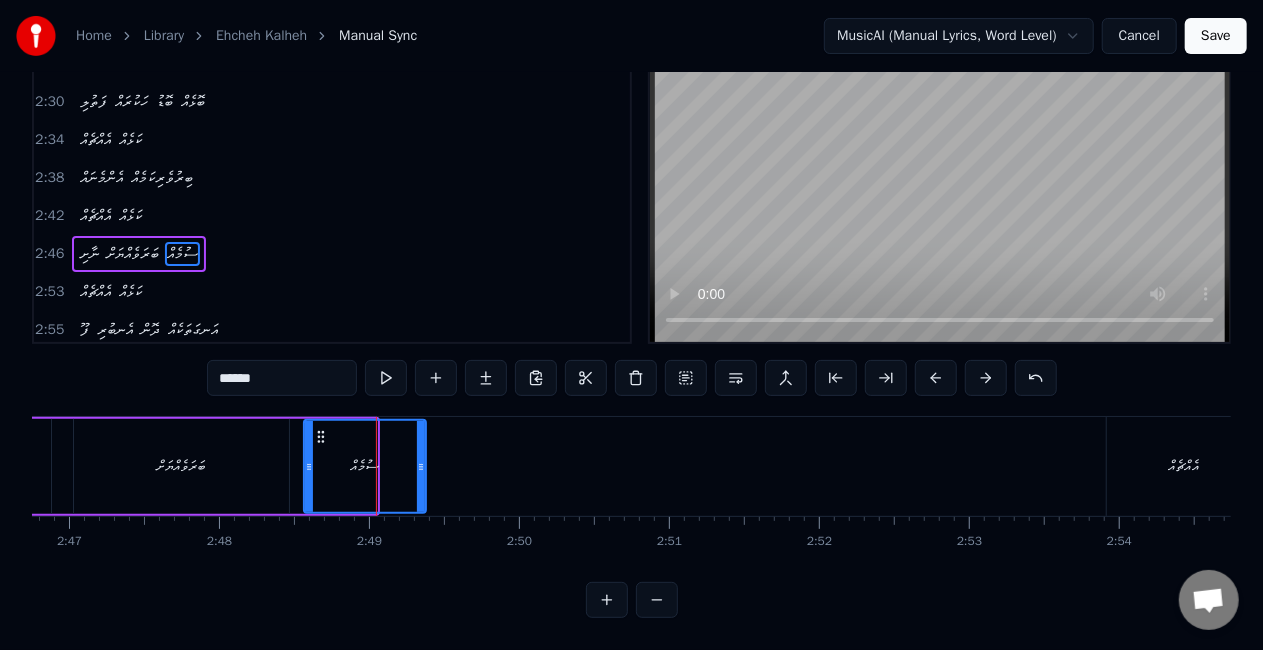 drag, startPoint x: 372, startPoint y: 451, endPoint x: 421, endPoint y: 452, distance: 49.010204 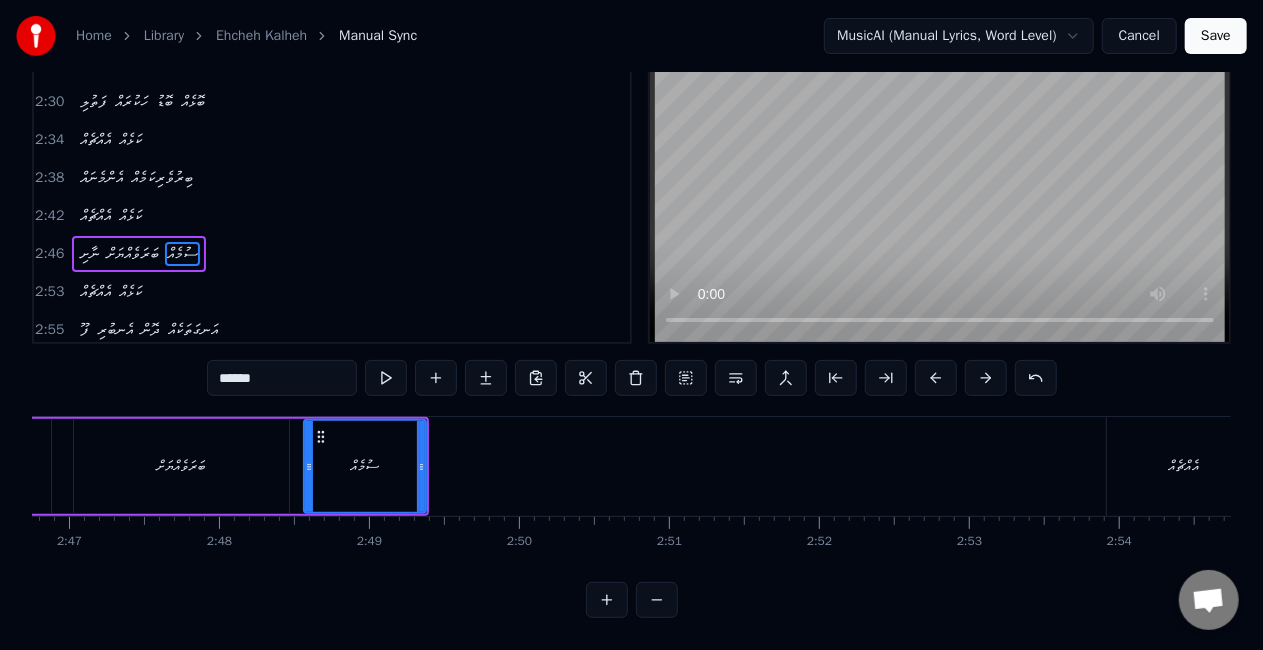 scroll, scrollTop: 0, scrollLeft: 0, axis: both 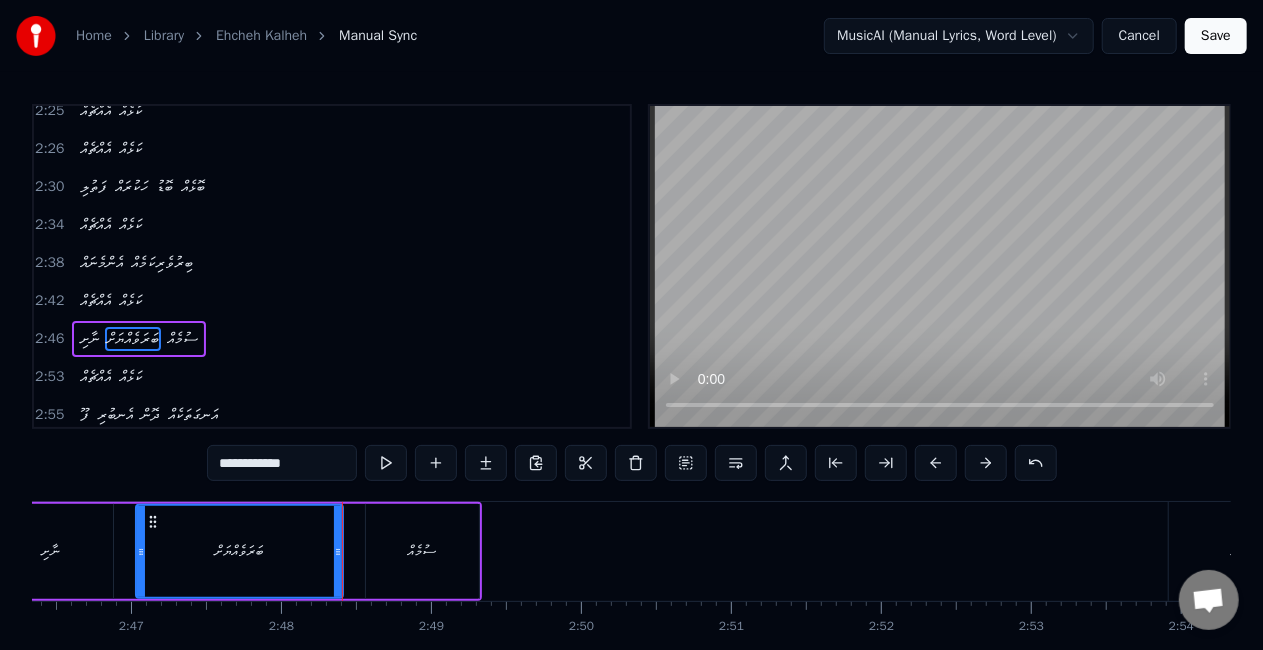 type on "******" 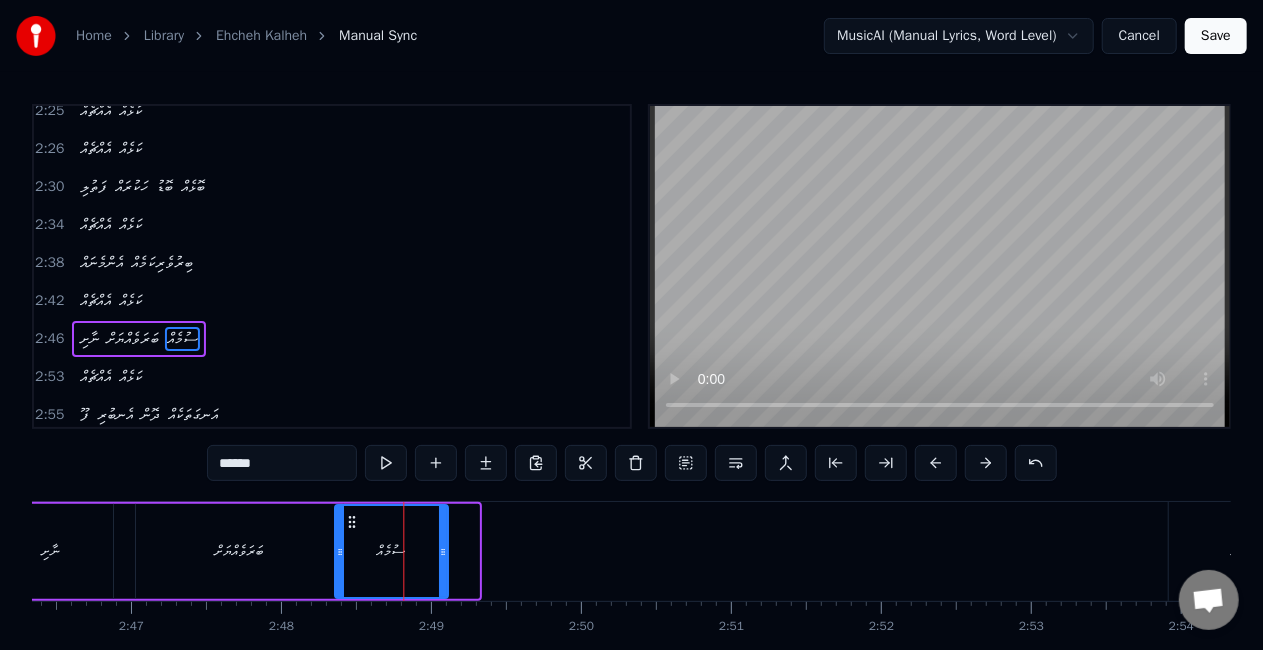 drag, startPoint x: 385, startPoint y: 524, endPoint x: 355, endPoint y: 519, distance: 30.413813 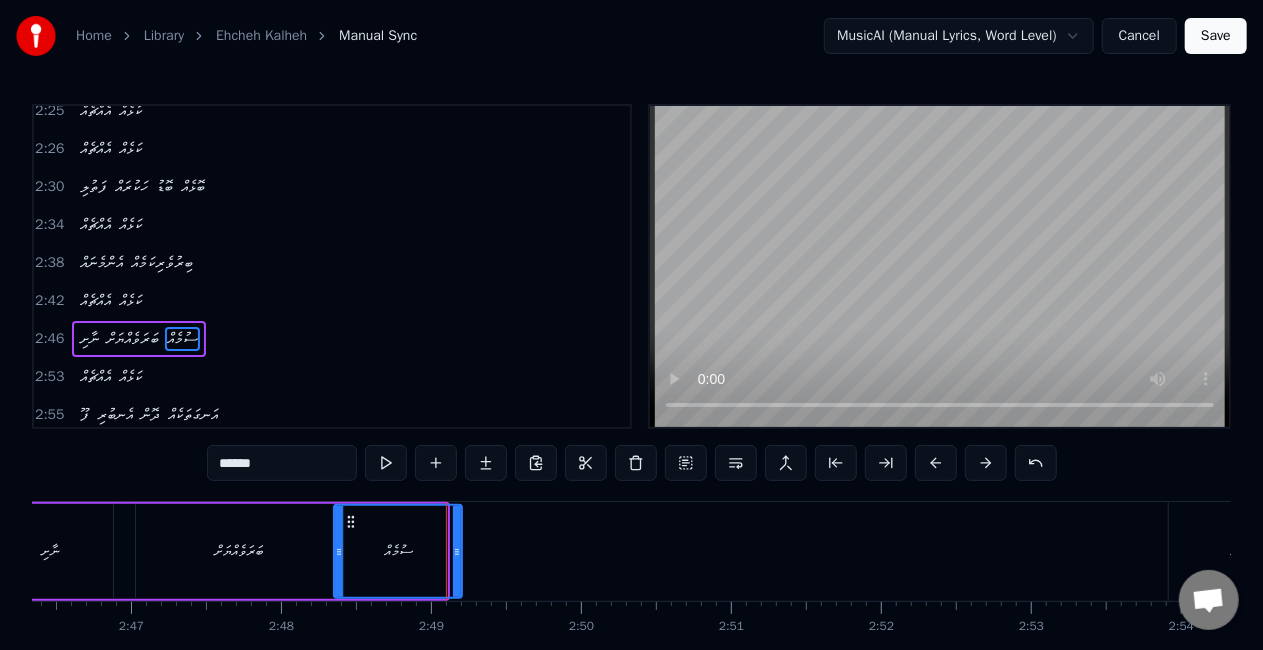 drag, startPoint x: 444, startPoint y: 540, endPoint x: 459, endPoint y: 541, distance: 15.033297 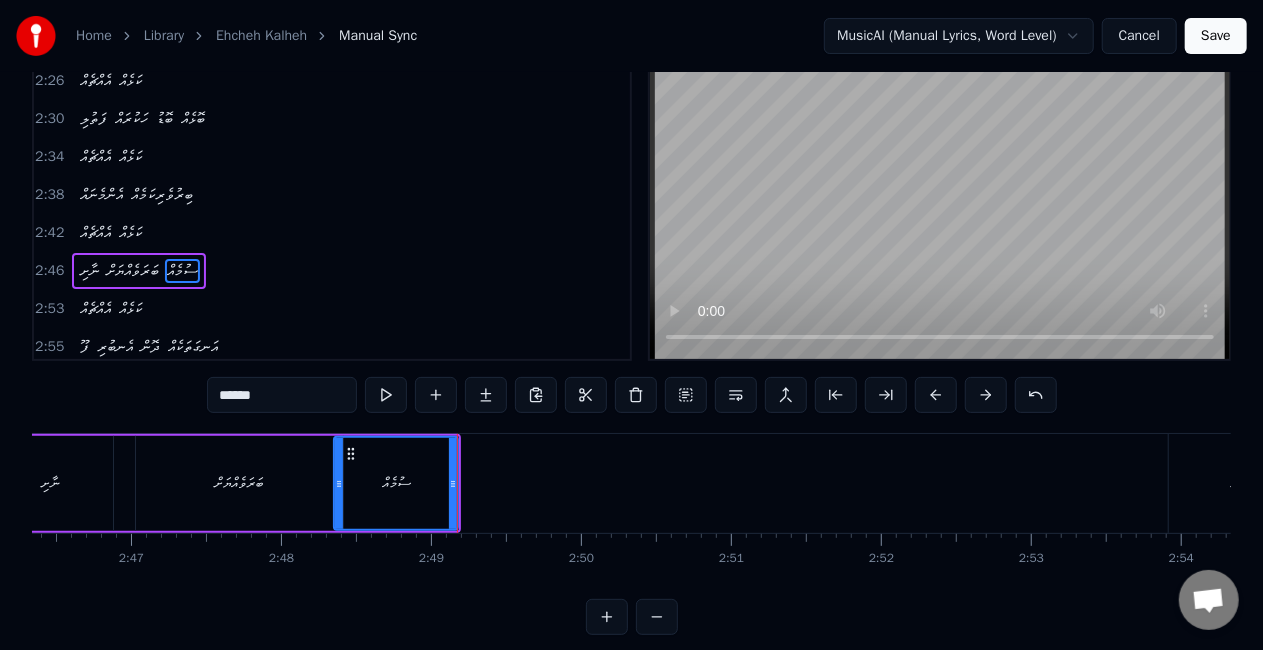scroll, scrollTop: 100, scrollLeft: 0, axis: vertical 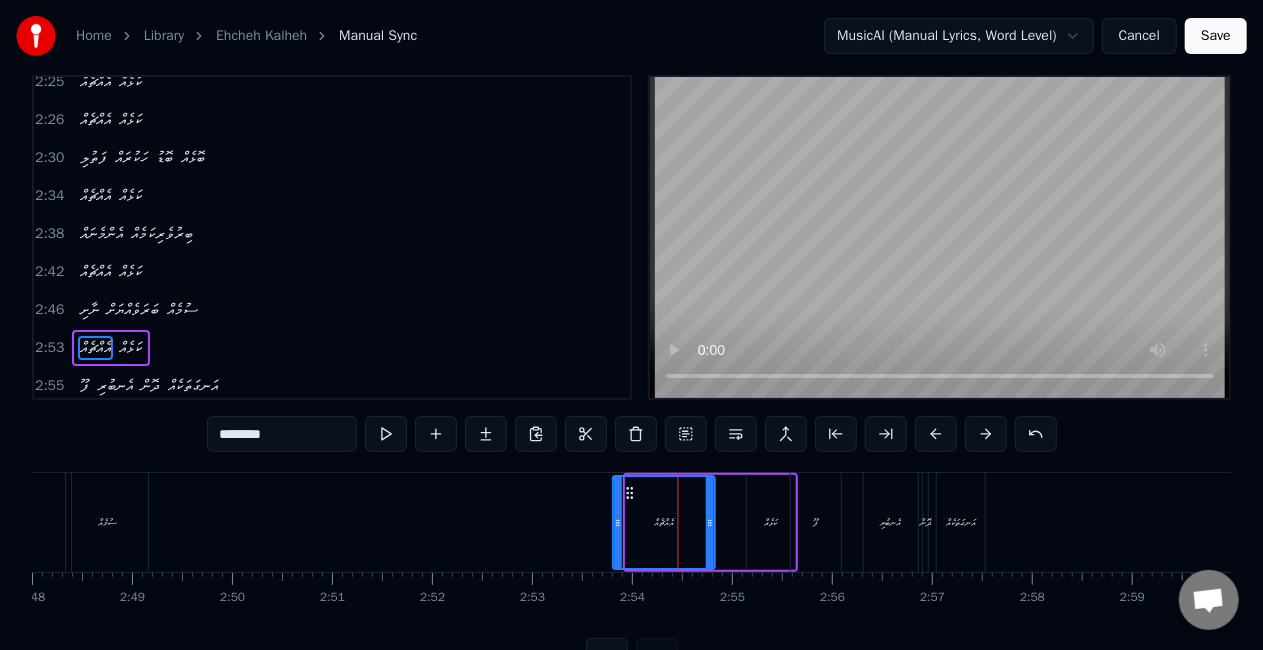 drag, startPoint x: 644, startPoint y: 488, endPoint x: 633, endPoint y: 493, distance: 12.083046 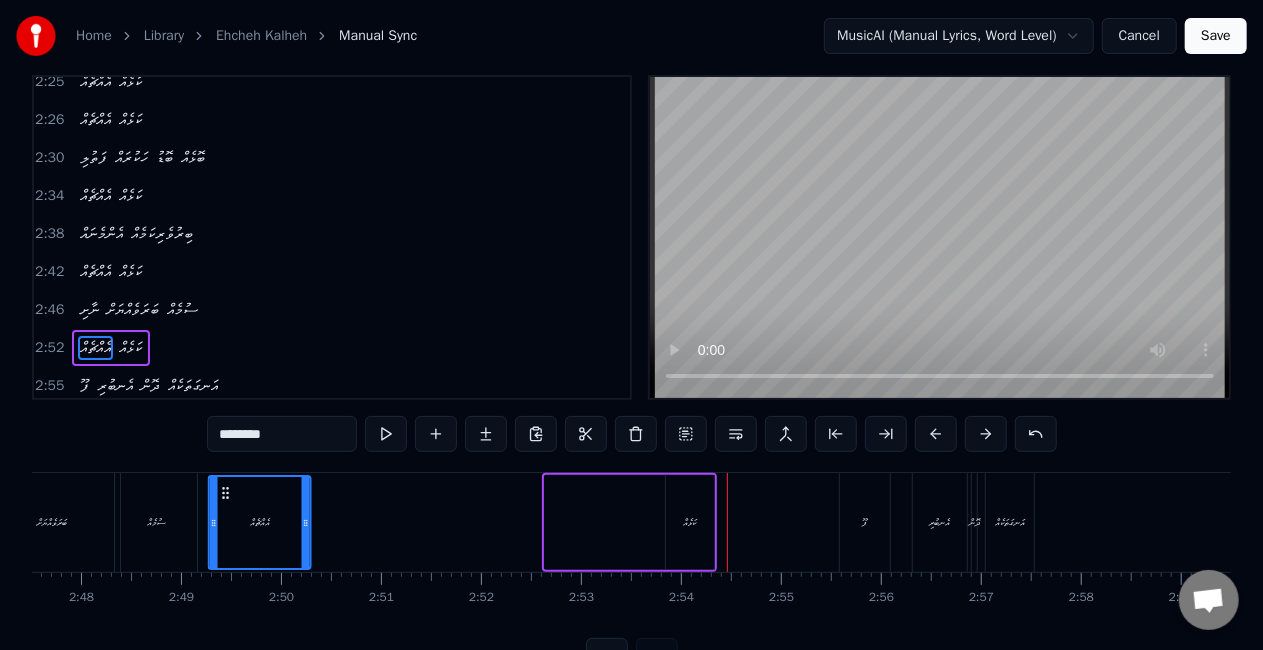 scroll, scrollTop: 0, scrollLeft: 16716, axis: horizontal 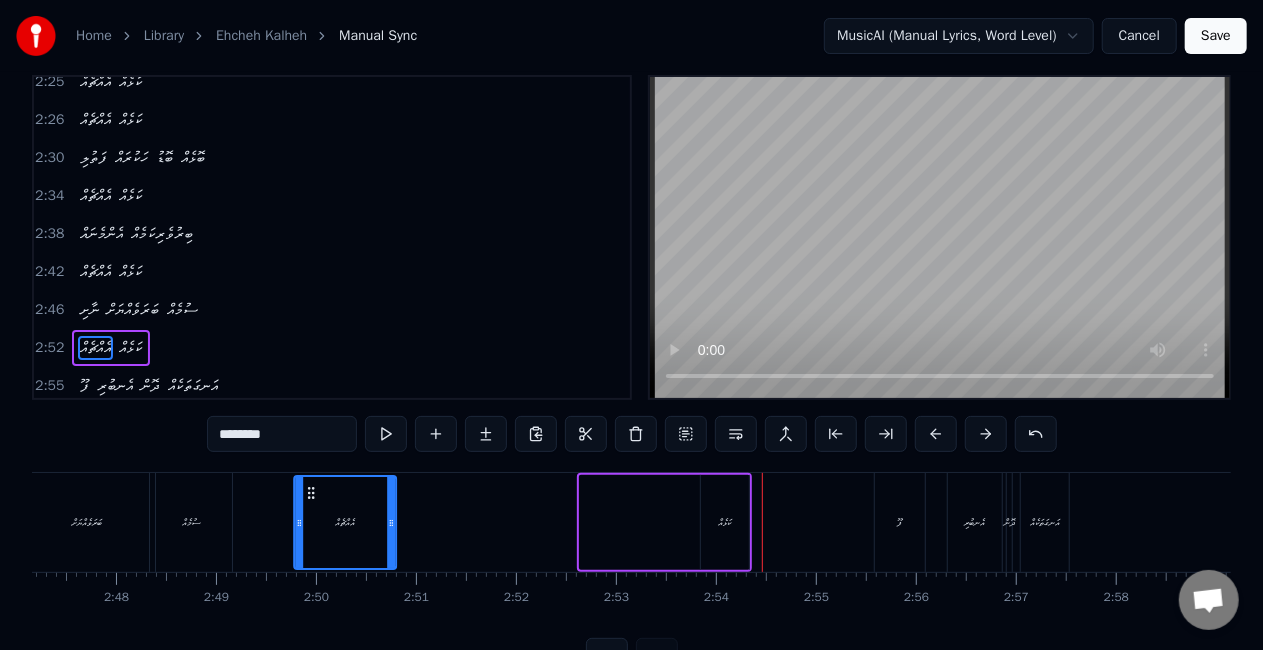 drag, startPoint x: 517, startPoint y: 488, endPoint x: 316, endPoint y: 488, distance: 201 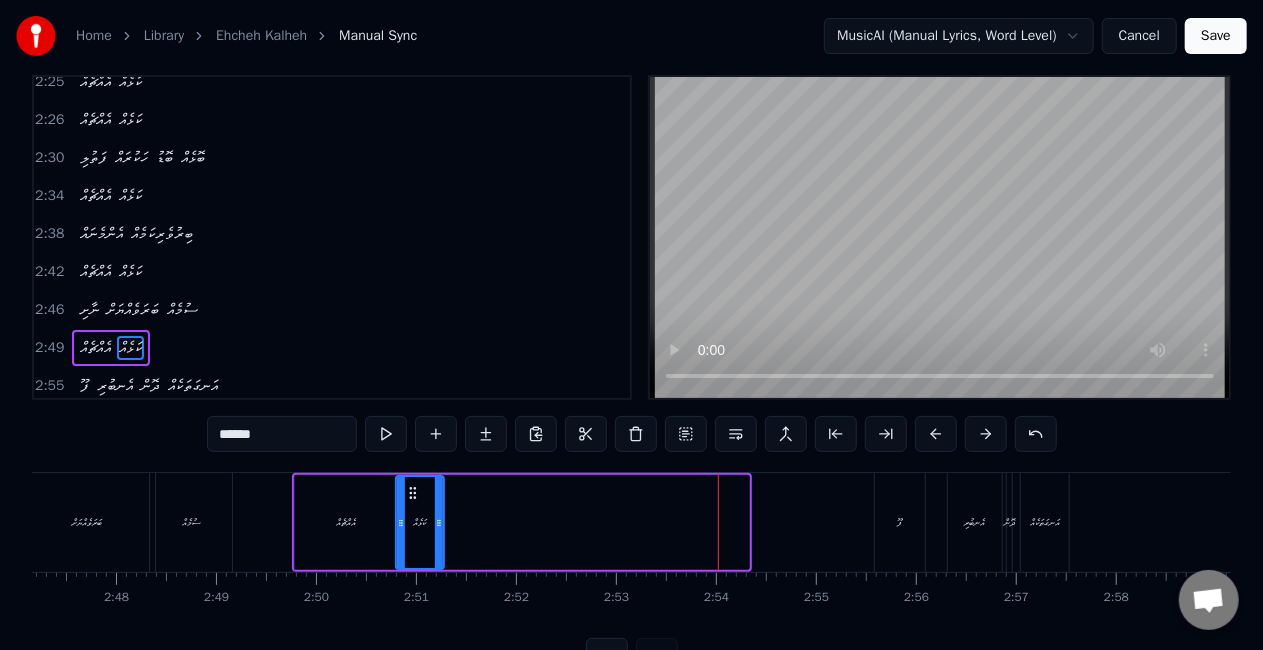 drag, startPoint x: 720, startPoint y: 492, endPoint x: 415, endPoint y: 480, distance: 305.23596 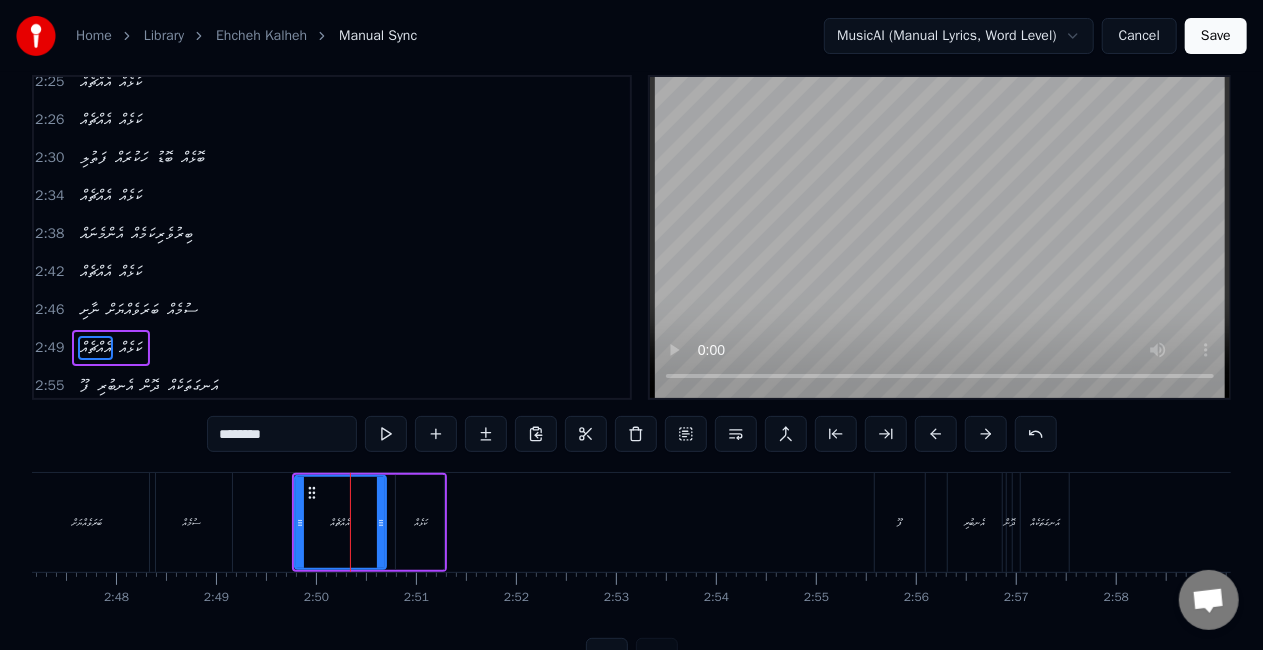 drag, startPoint x: 393, startPoint y: 534, endPoint x: 382, endPoint y: 534, distance: 11 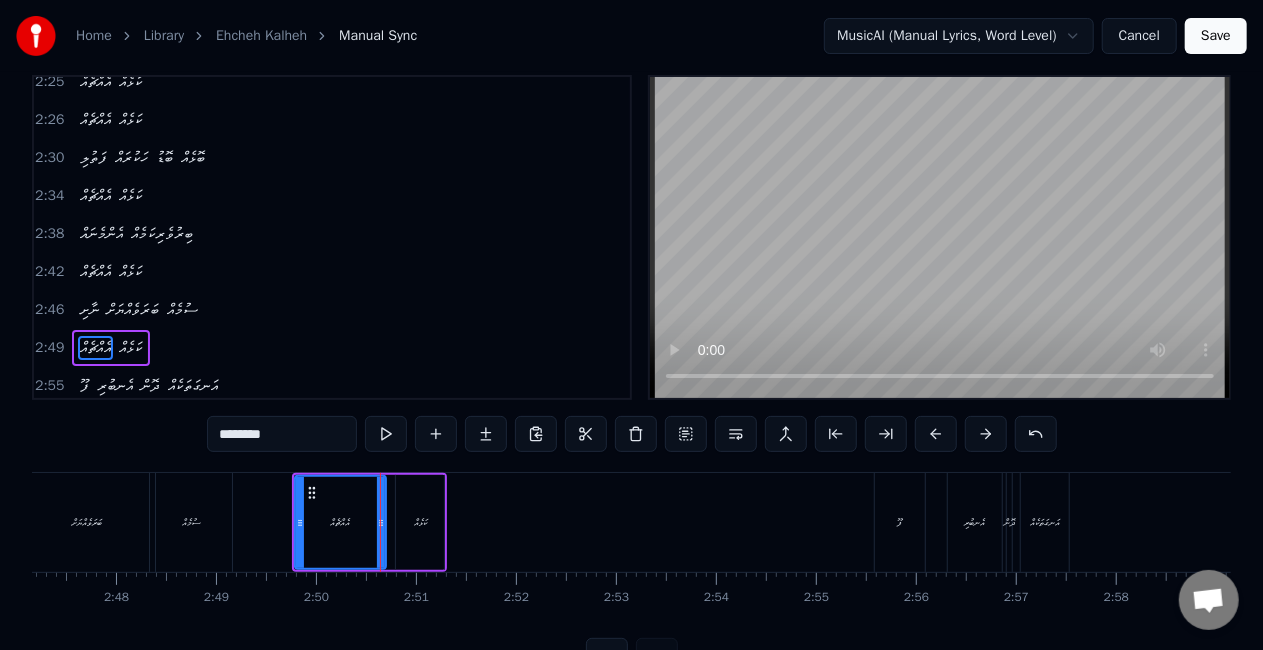 type on "******" 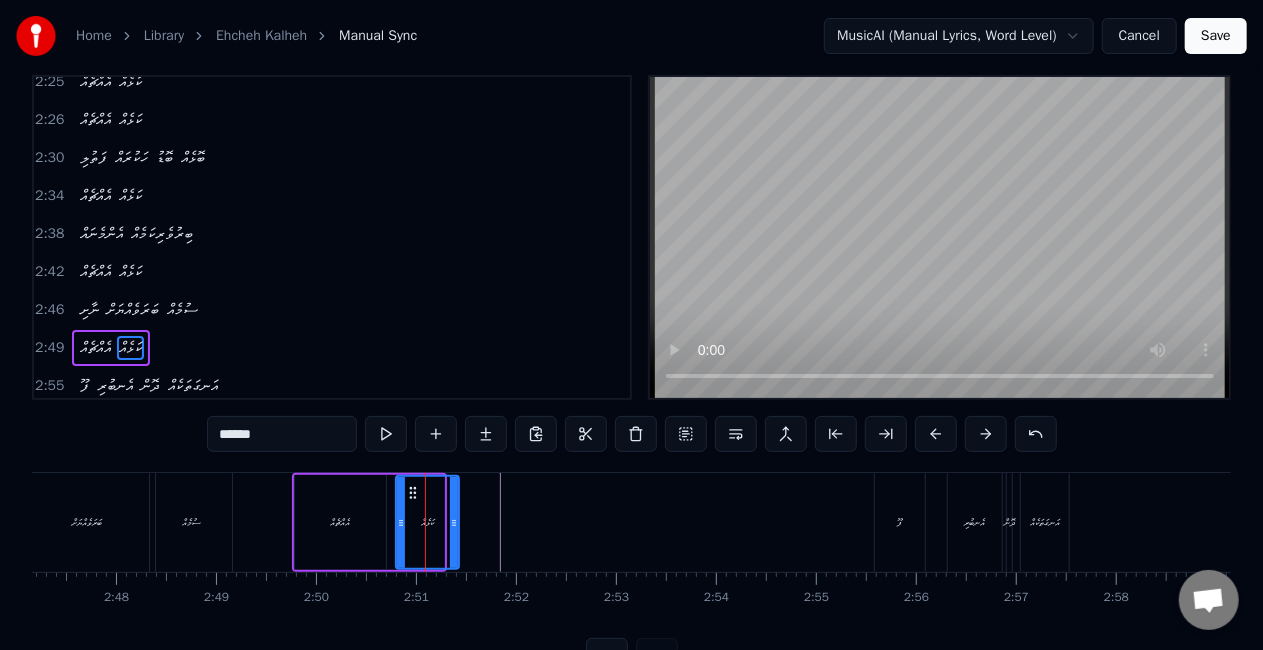 drag, startPoint x: 440, startPoint y: 525, endPoint x: 455, endPoint y: 526, distance: 15.033297 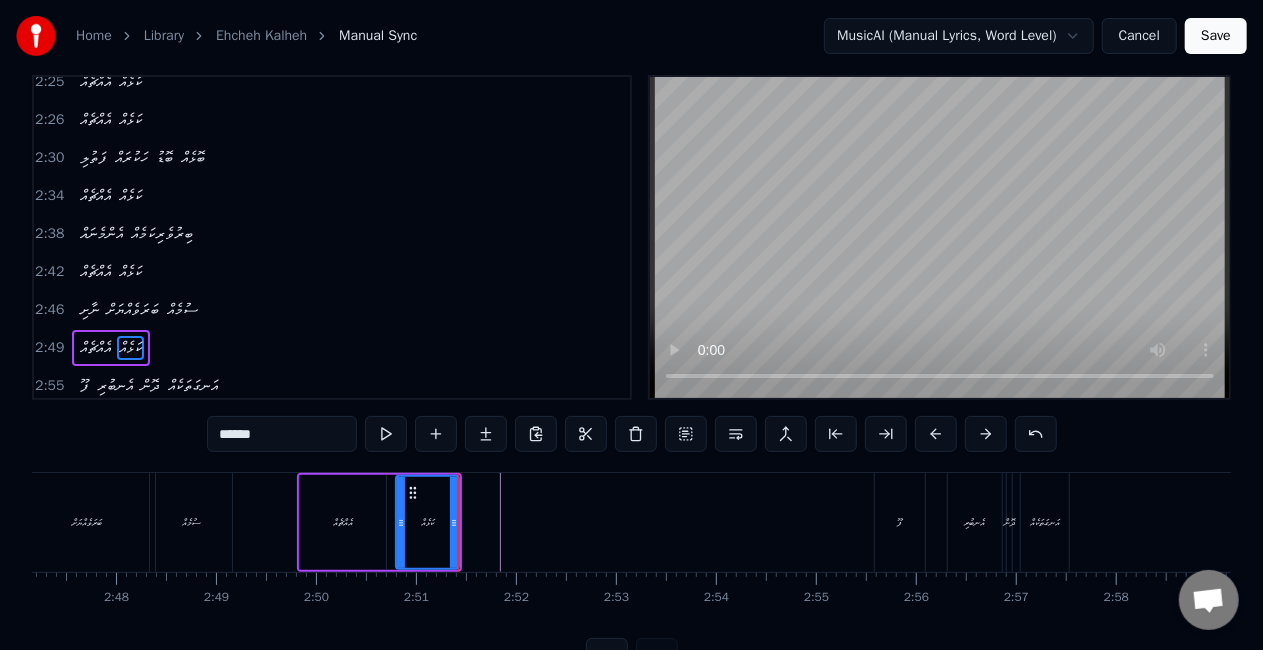 type on "**" 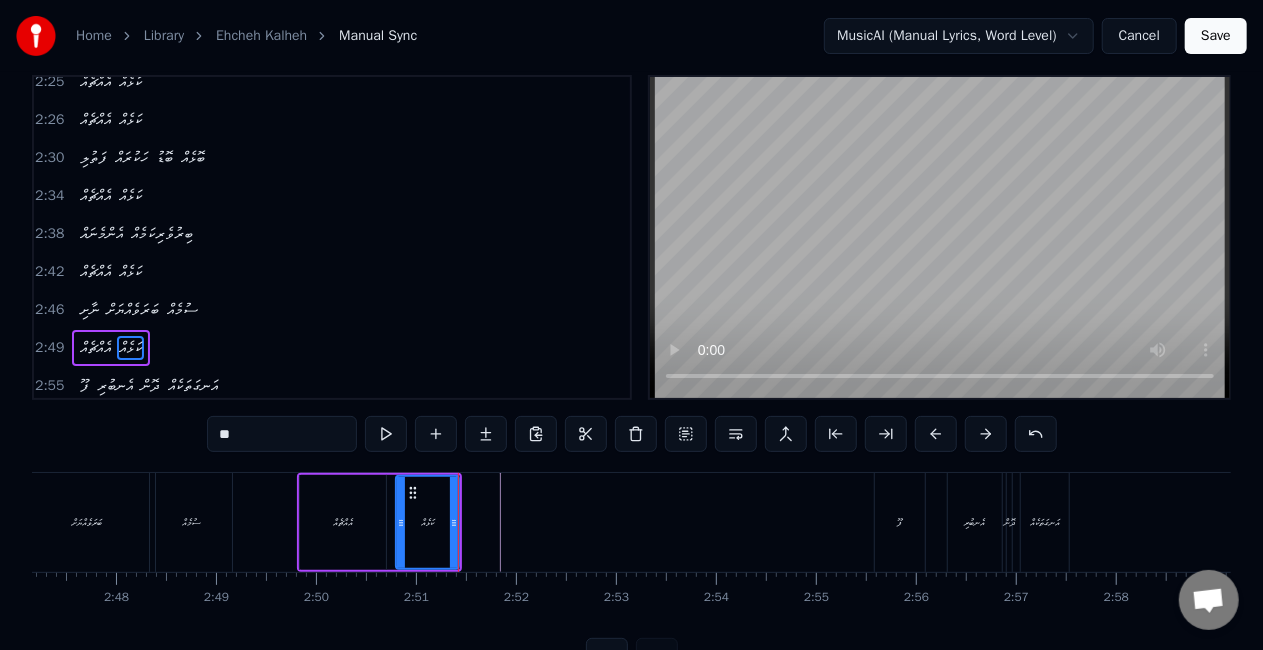 scroll, scrollTop: 66, scrollLeft: 0, axis: vertical 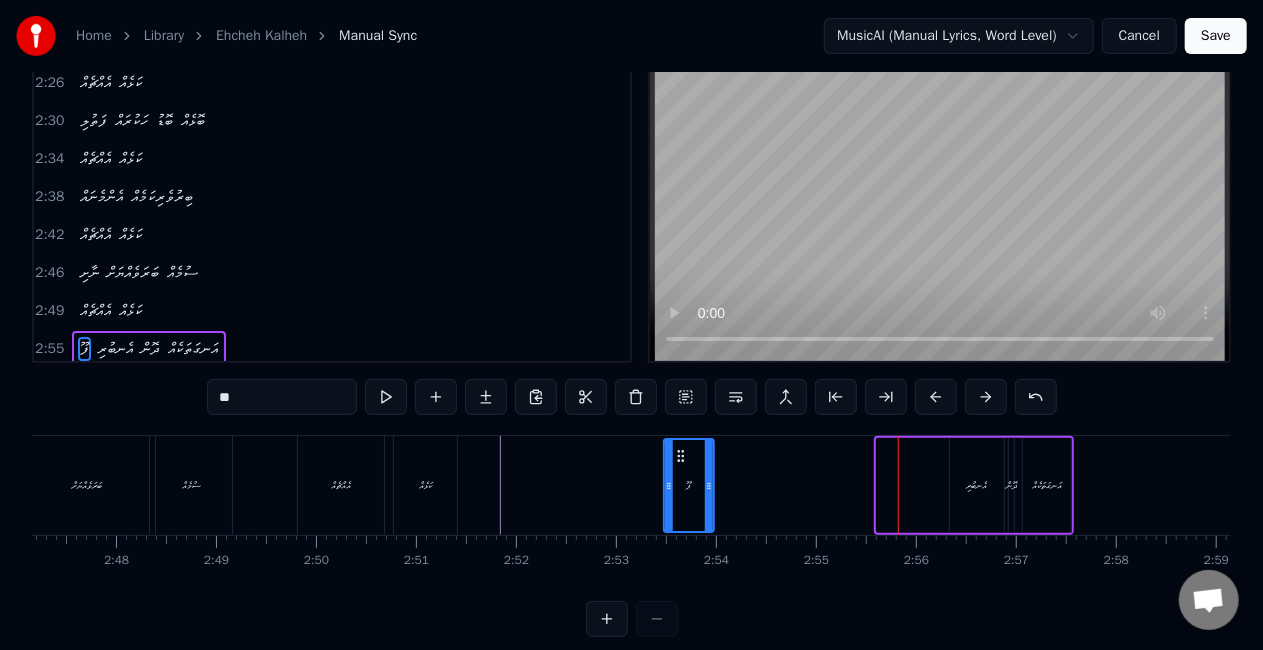 drag, startPoint x: 896, startPoint y: 458, endPoint x: 684, endPoint y: 450, distance: 212.1509 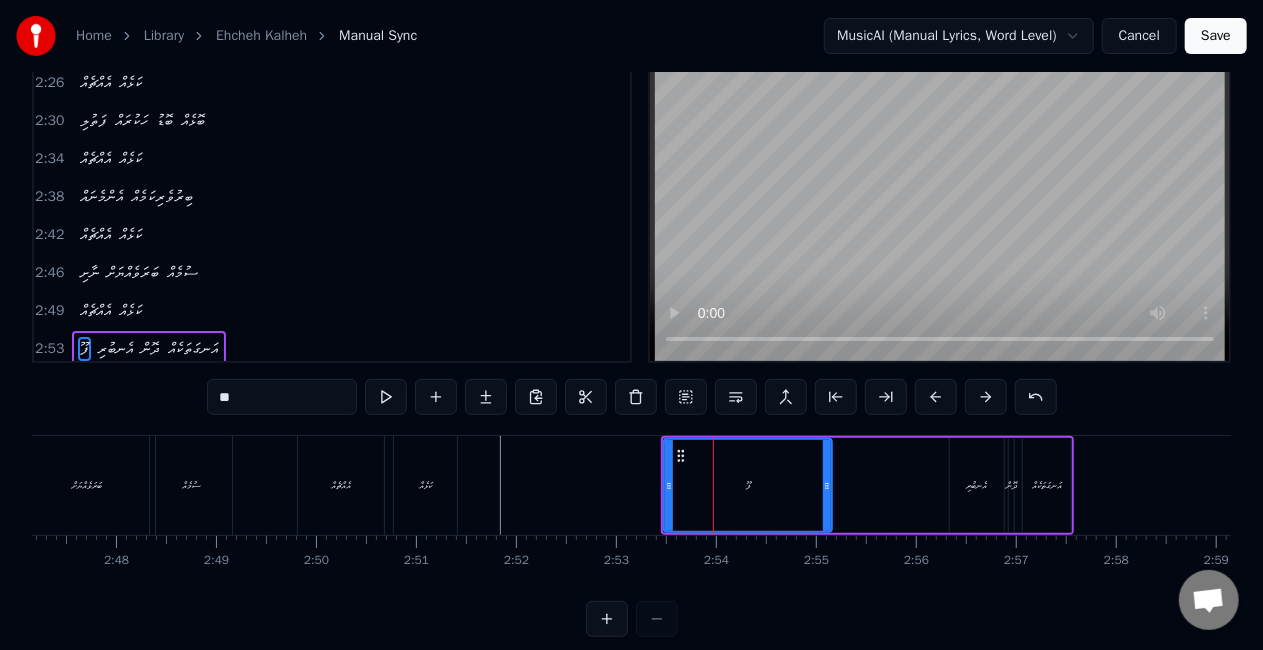 drag, startPoint x: 710, startPoint y: 480, endPoint x: 828, endPoint y: 479, distance: 118.004234 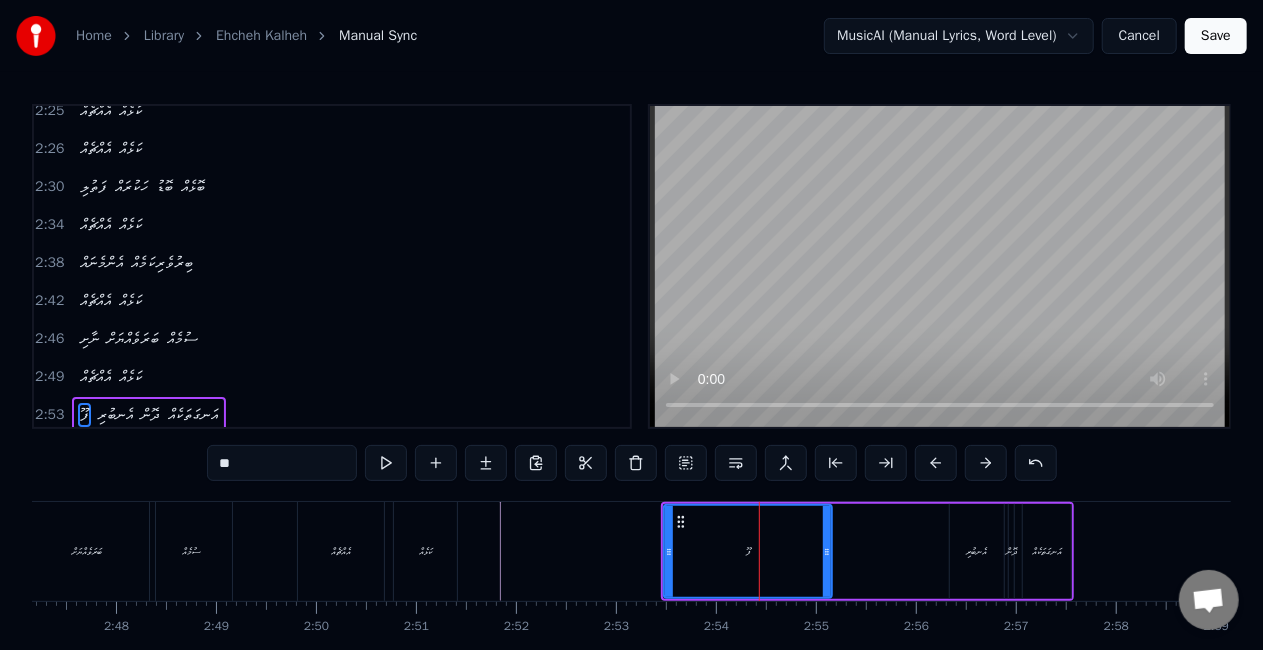 scroll, scrollTop: 66, scrollLeft: 0, axis: vertical 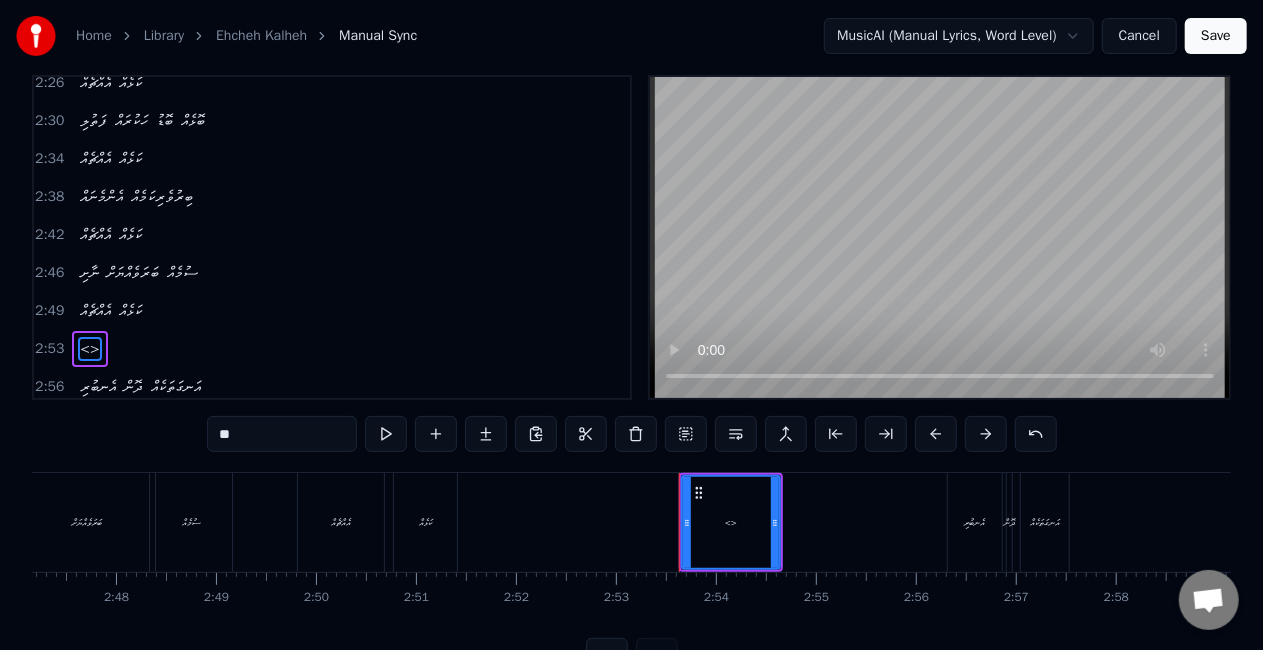 drag, startPoint x: 300, startPoint y: 420, endPoint x: 195, endPoint y: 432, distance: 105.68349 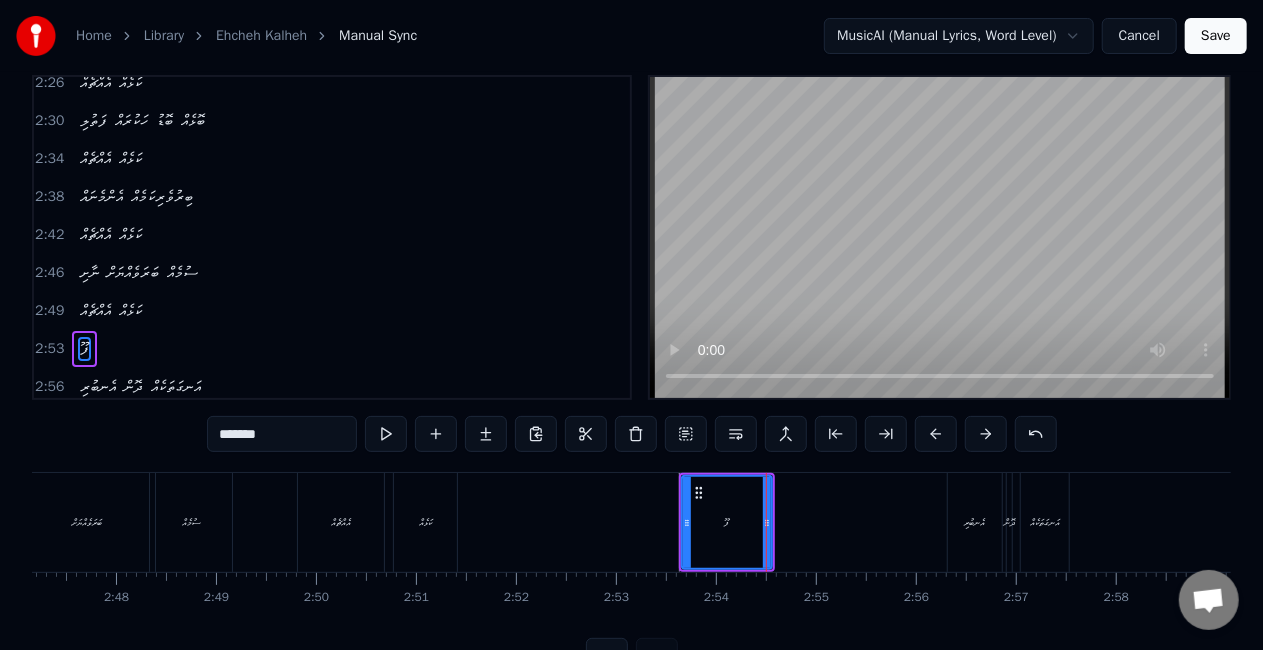 scroll, scrollTop: 66, scrollLeft: 0, axis: vertical 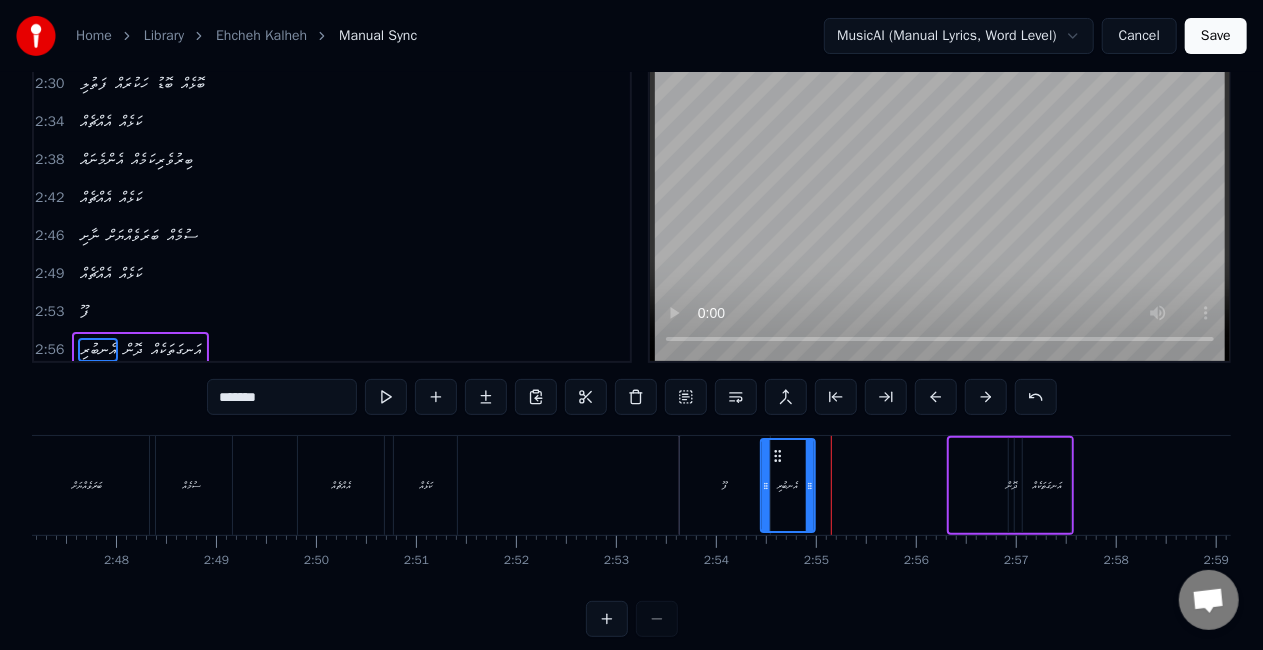 drag, startPoint x: 970, startPoint y: 454, endPoint x: 781, endPoint y: 451, distance: 189.0238 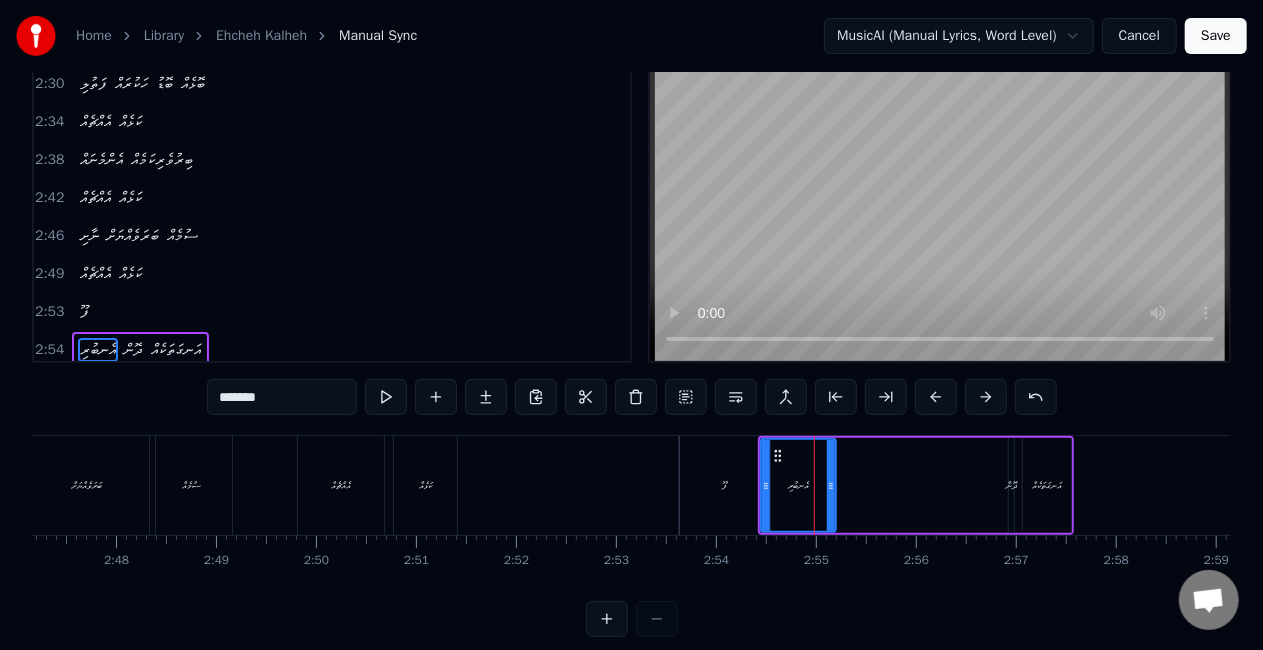 drag, startPoint x: 811, startPoint y: 479, endPoint x: 832, endPoint y: 480, distance: 21.023796 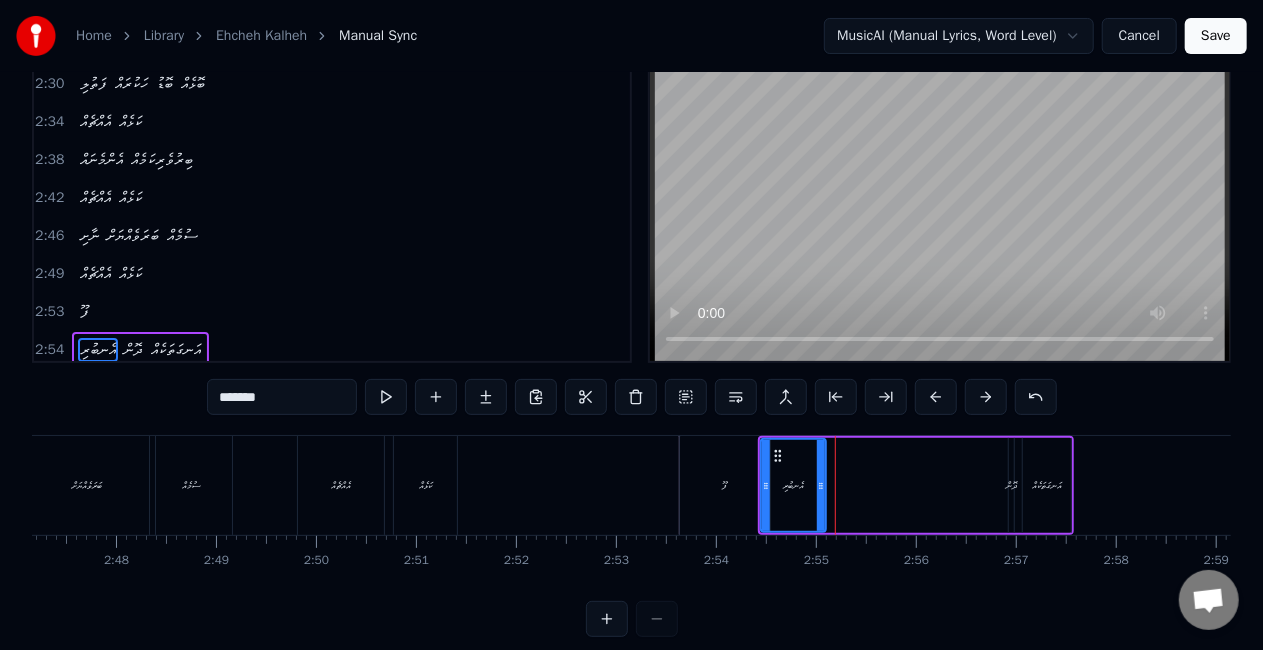 drag, startPoint x: 833, startPoint y: 482, endPoint x: 823, endPoint y: 480, distance: 10.198039 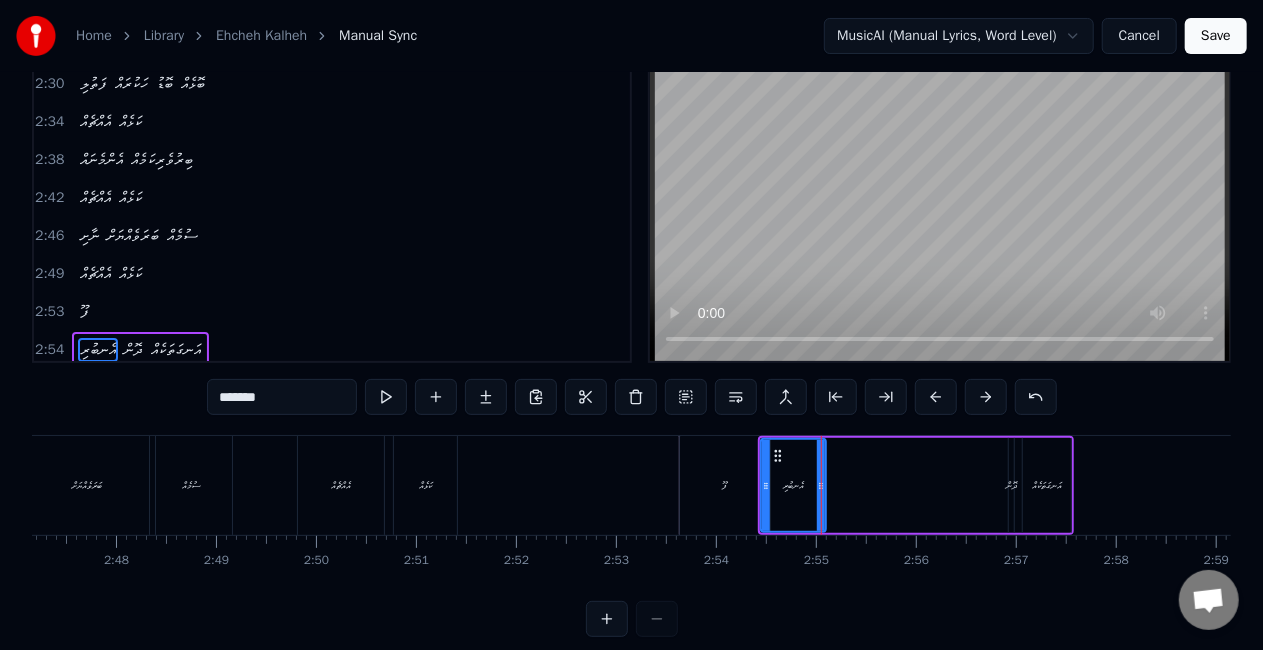 type on "****" 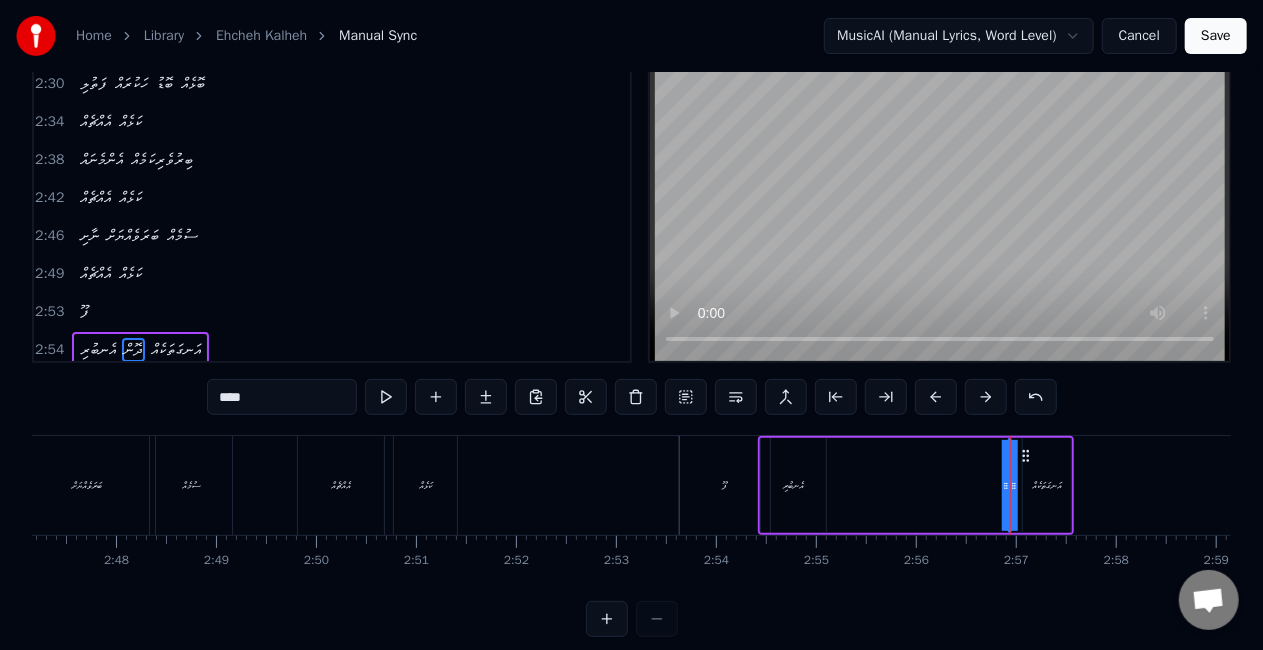 drag, startPoint x: 1012, startPoint y: 487, endPoint x: 1000, endPoint y: 484, distance: 12.369317 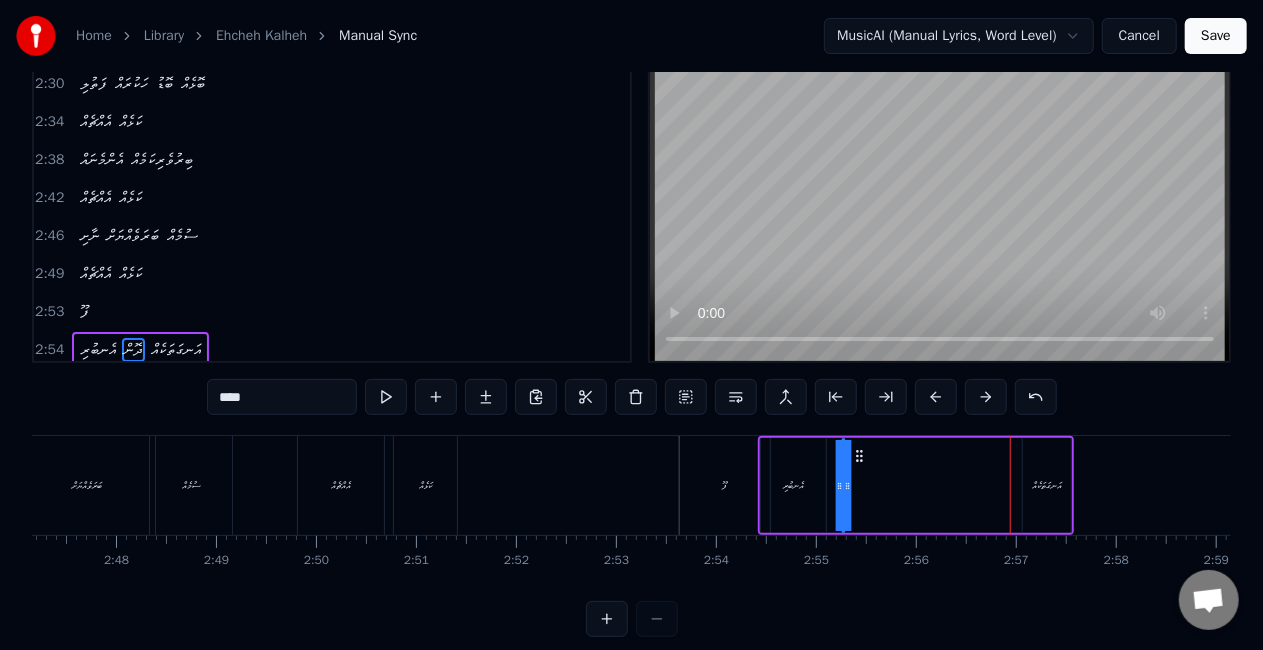 drag, startPoint x: 1022, startPoint y: 462, endPoint x: 854, endPoint y: 467, distance: 168.07439 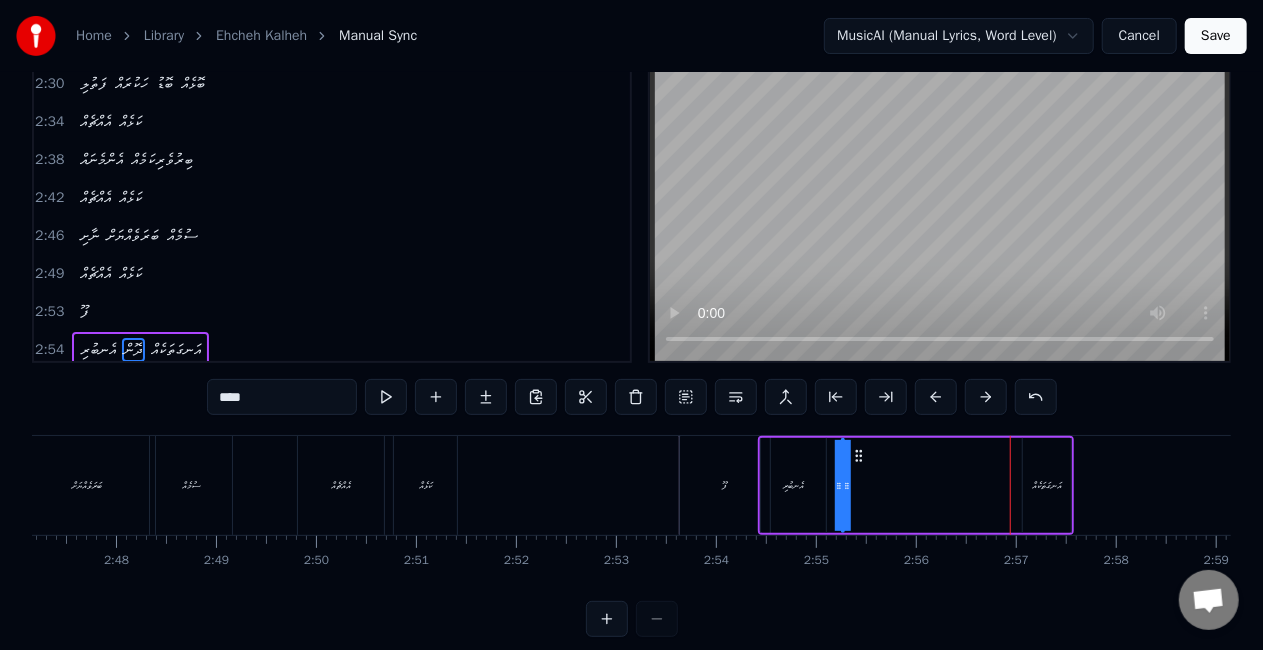 drag, startPoint x: 848, startPoint y: 481, endPoint x: 860, endPoint y: 480, distance: 12.0415945 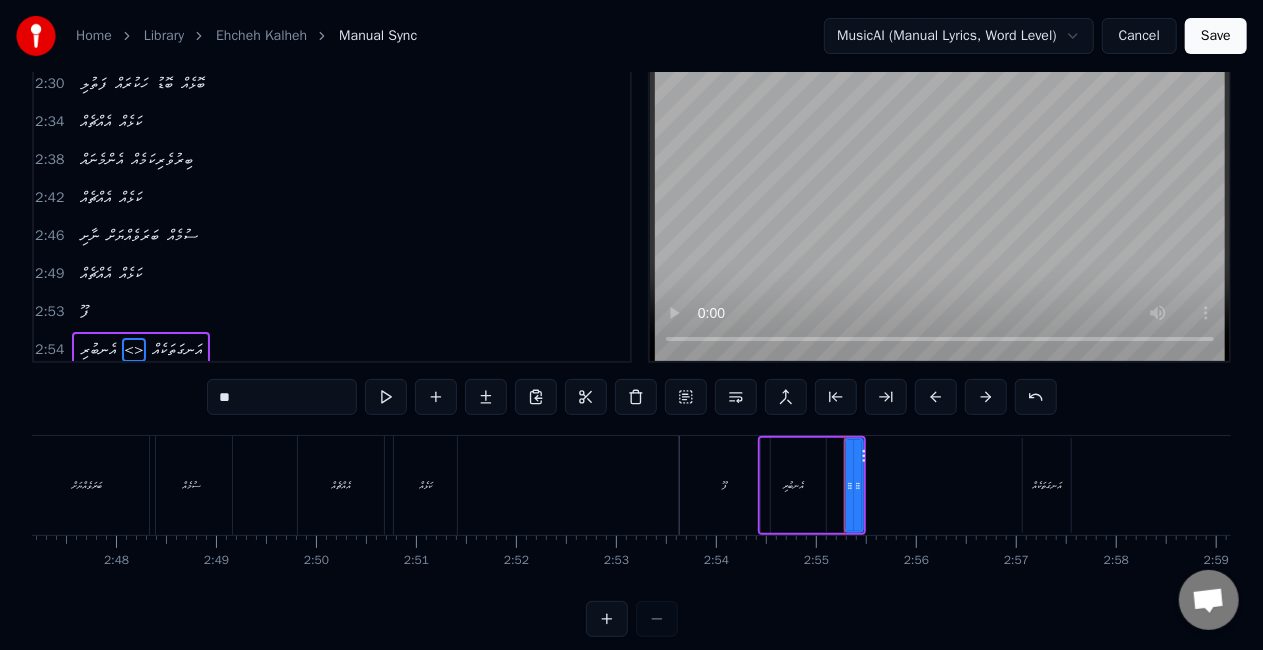type on "*" 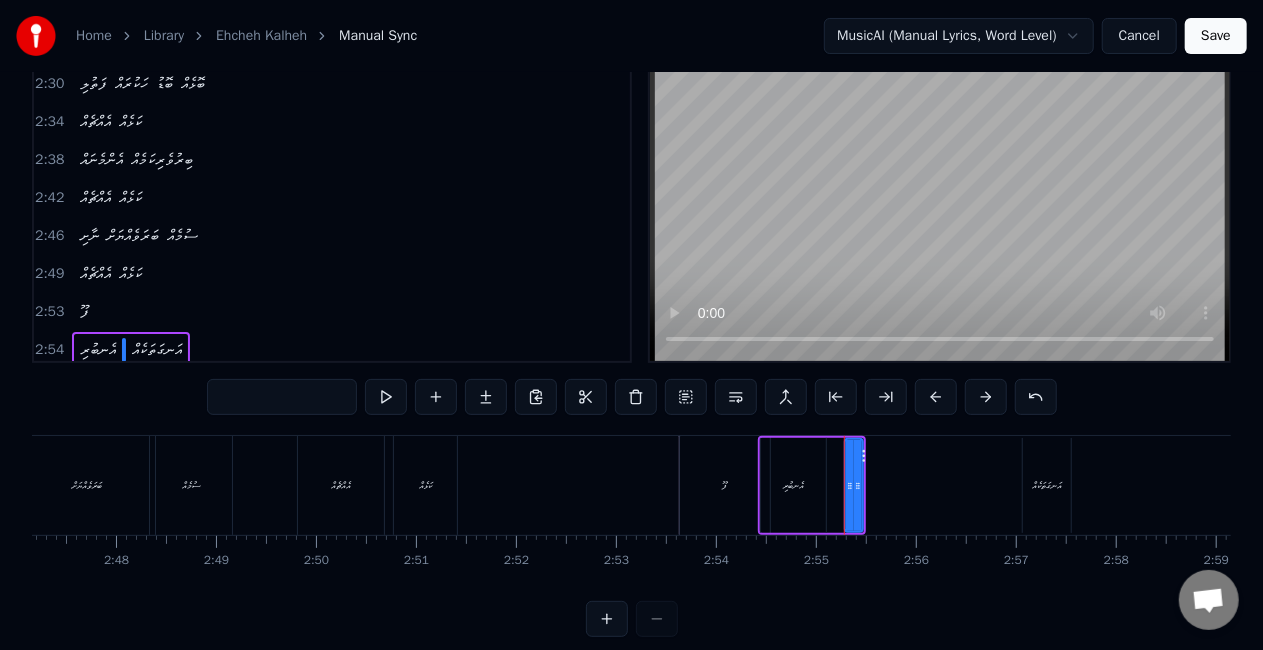 type on "*" 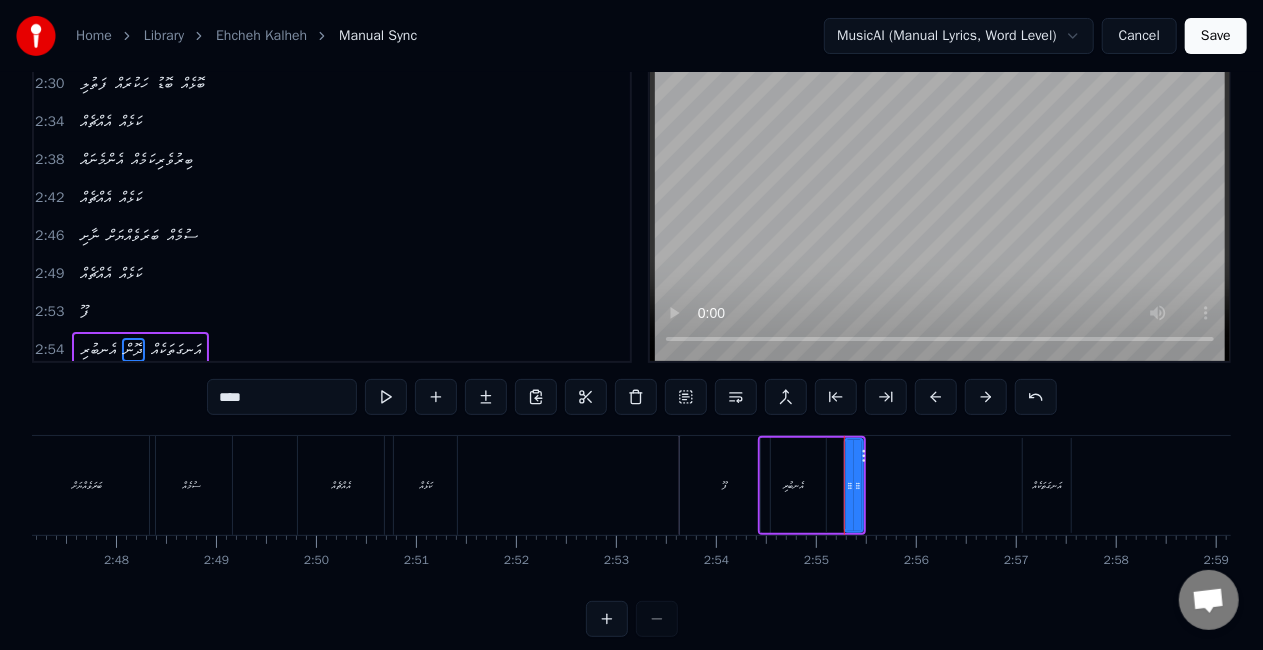 type on "****" 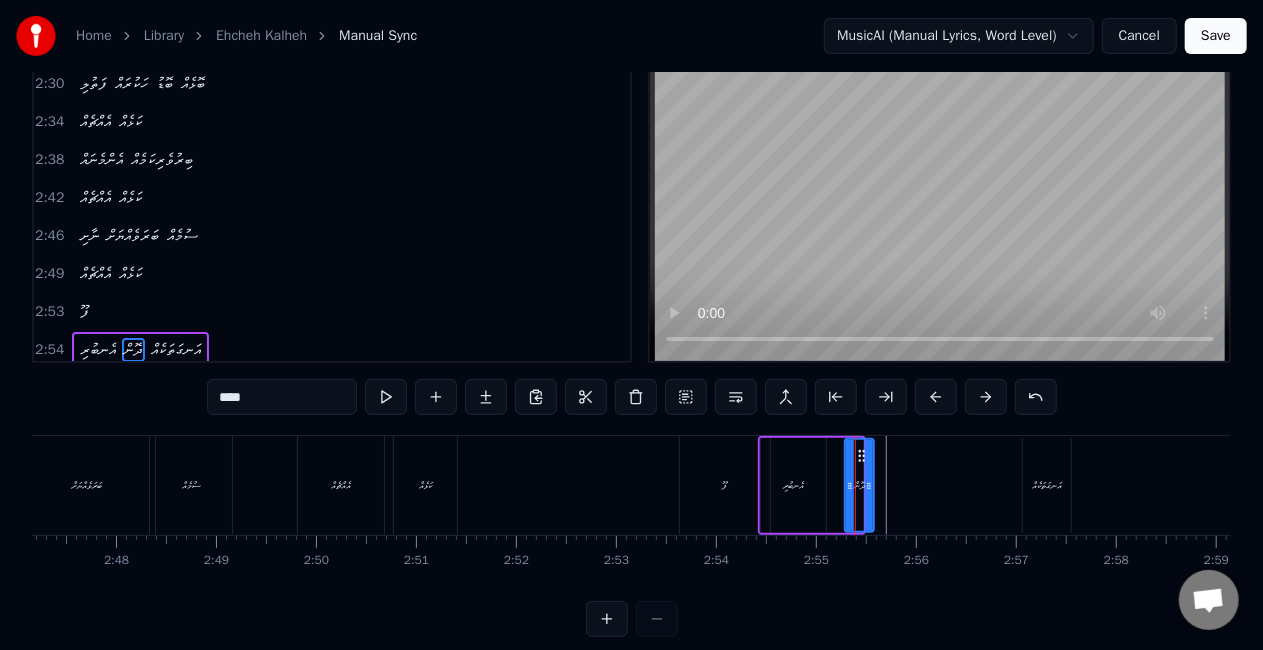 drag, startPoint x: 861, startPoint y: 489, endPoint x: 872, endPoint y: 489, distance: 11 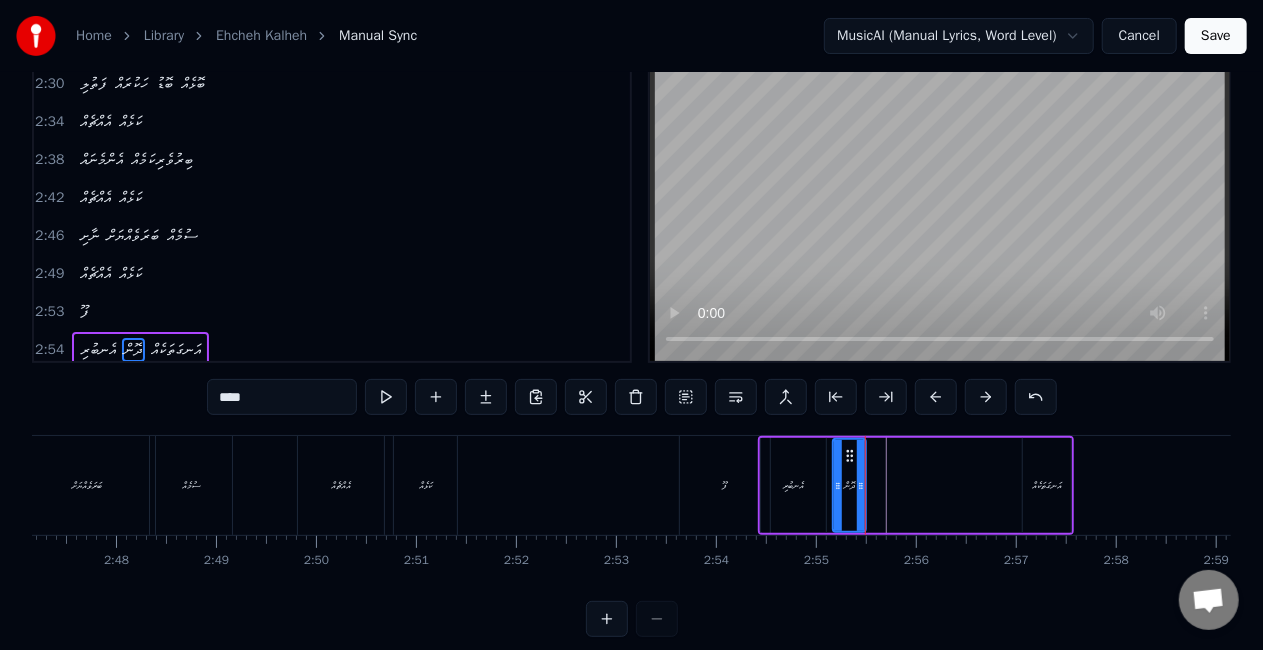 type on "**********" 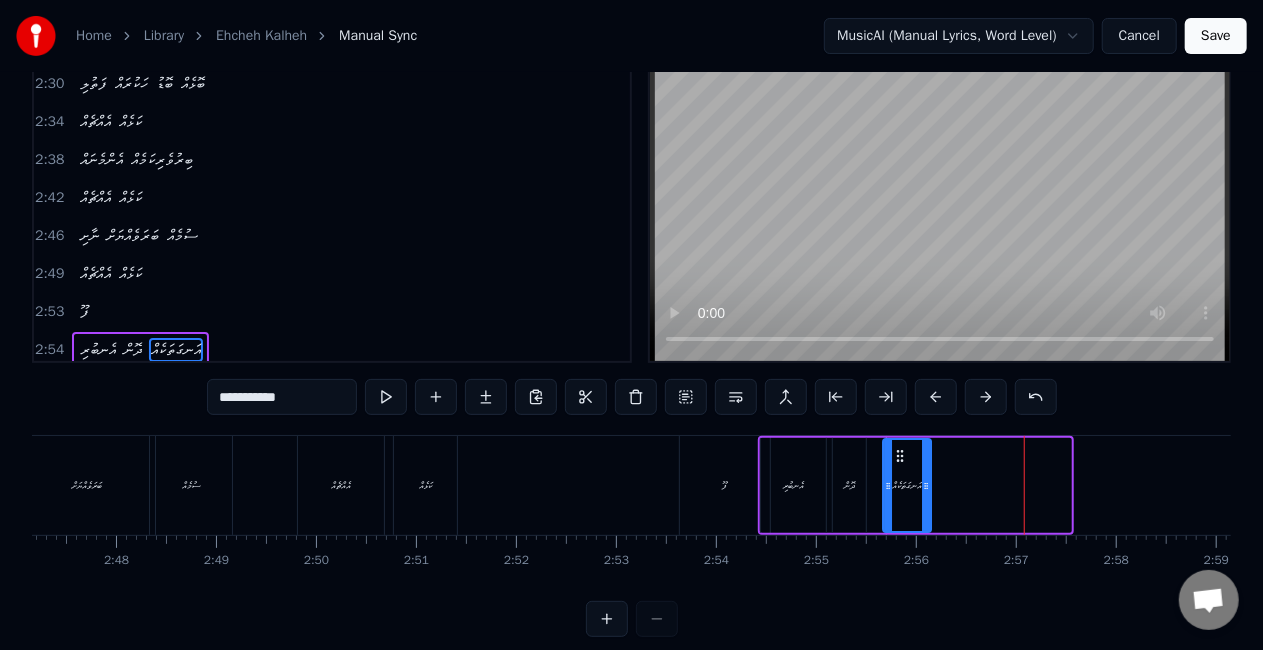 drag, startPoint x: 1032, startPoint y: 456, endPoint x: 904, endPoint y: 461, distance: 128.09763 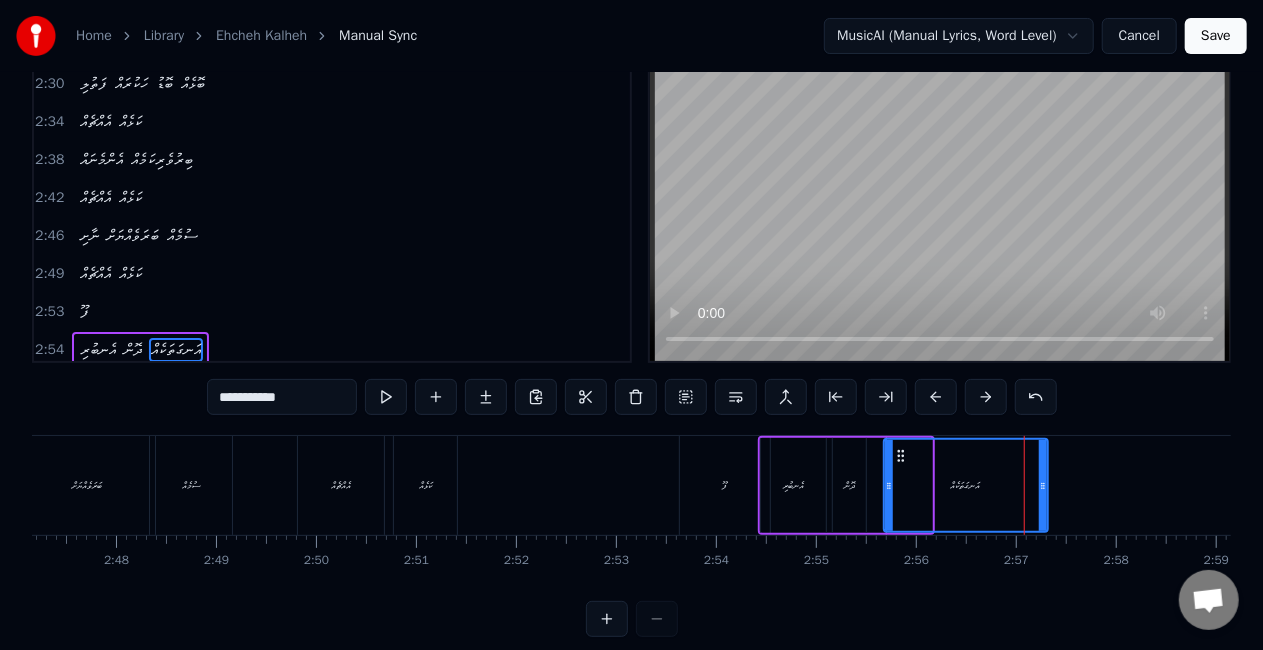 drag, startPoint x: 927, startPoint y: 480, endPoint x: 1043, endPoint y: 470, distance: 116.43024 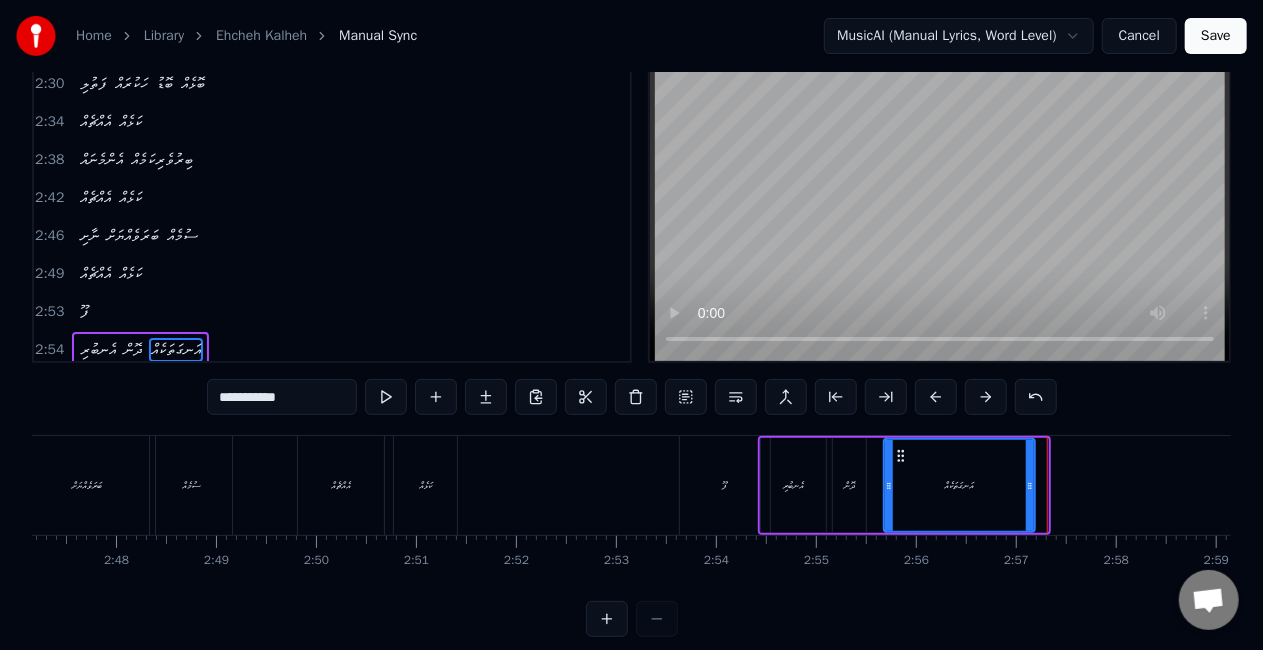 drag, startPoint x: 1045, startPoint y: 488, endPoint x: 1032, endPoint y: 484, distance: 13.601471 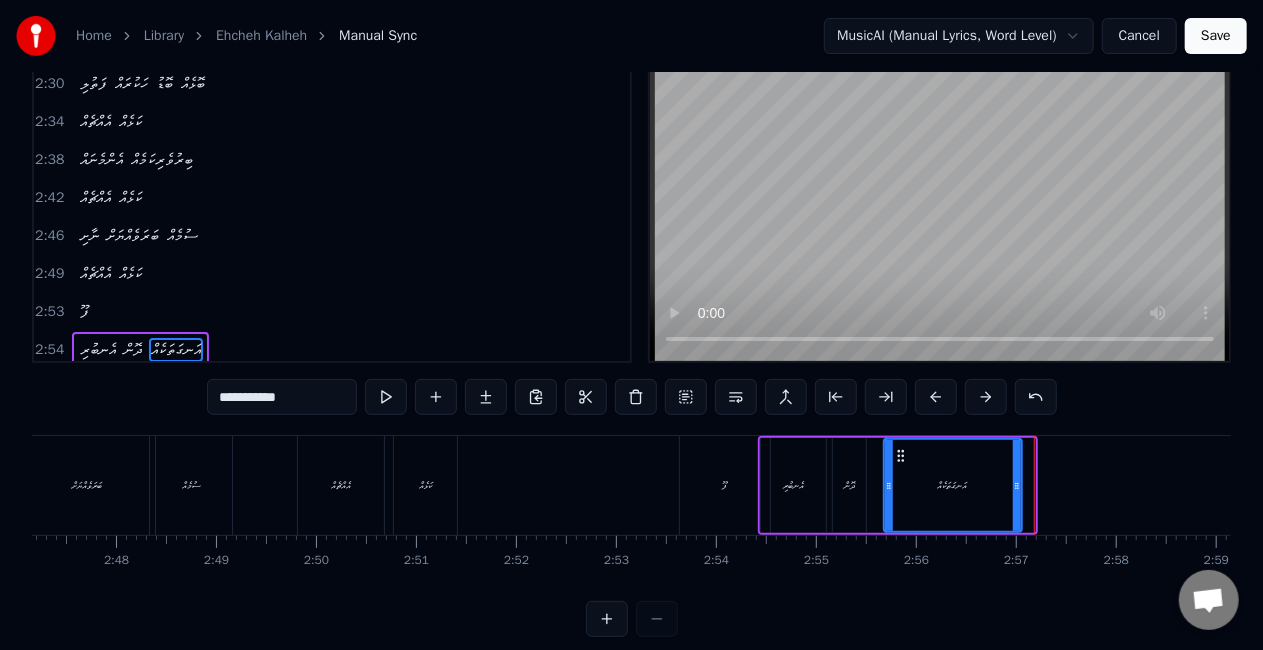 drag, startPoint x: 1028, startPoint y: 482, endPoint x: 1015, endPoint y: 480, distance: 13.152946 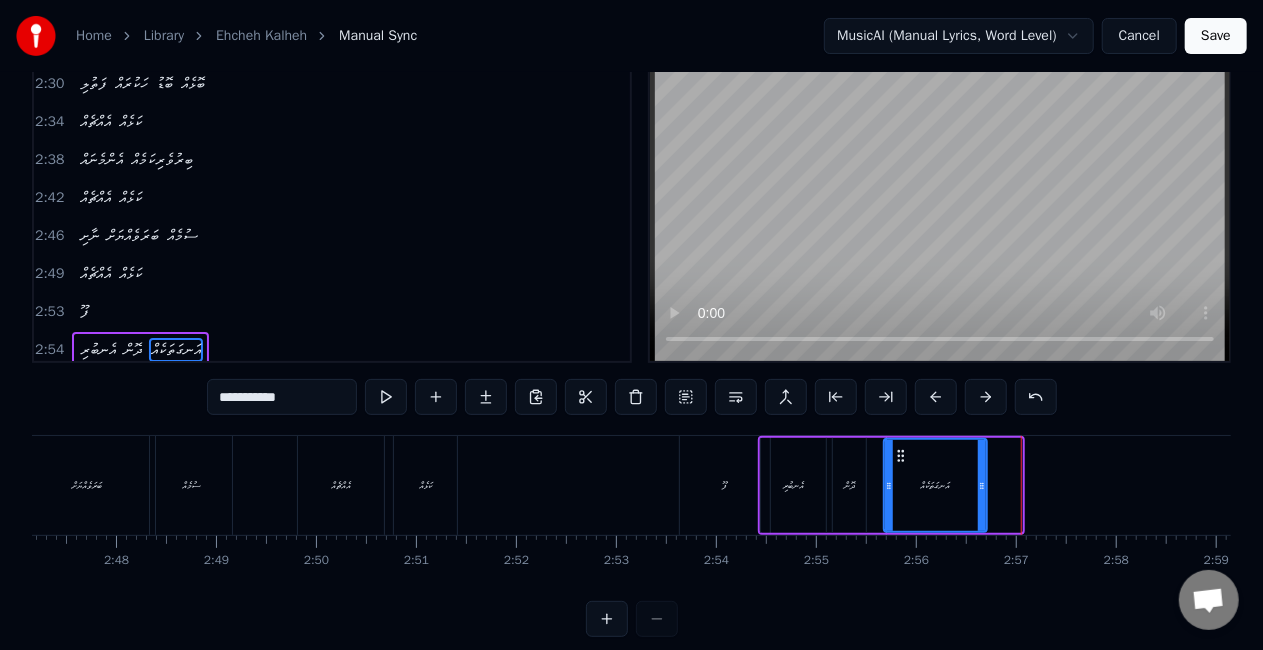 drag, startPoint x: 1018, startPoint y: 470, endPoint x: 981, endPoint y: 460, distance: 38.327538 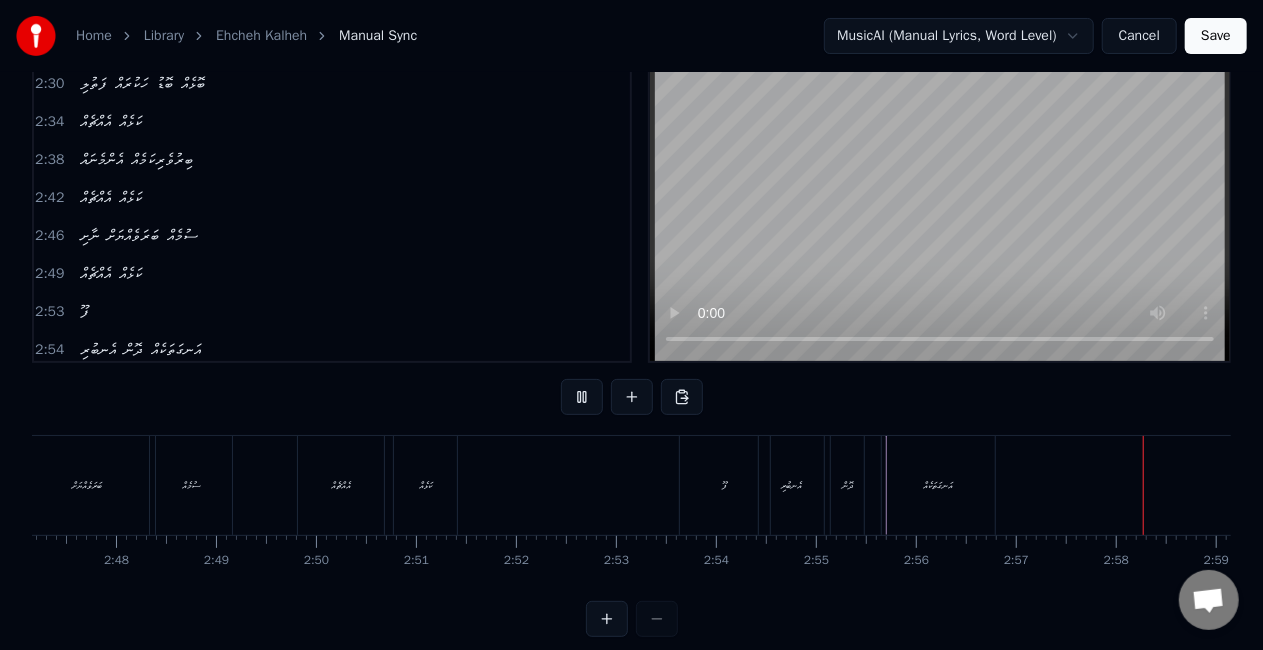 scroll, scrollTop: 0, scrollLeft: 16800, axis: horizontal 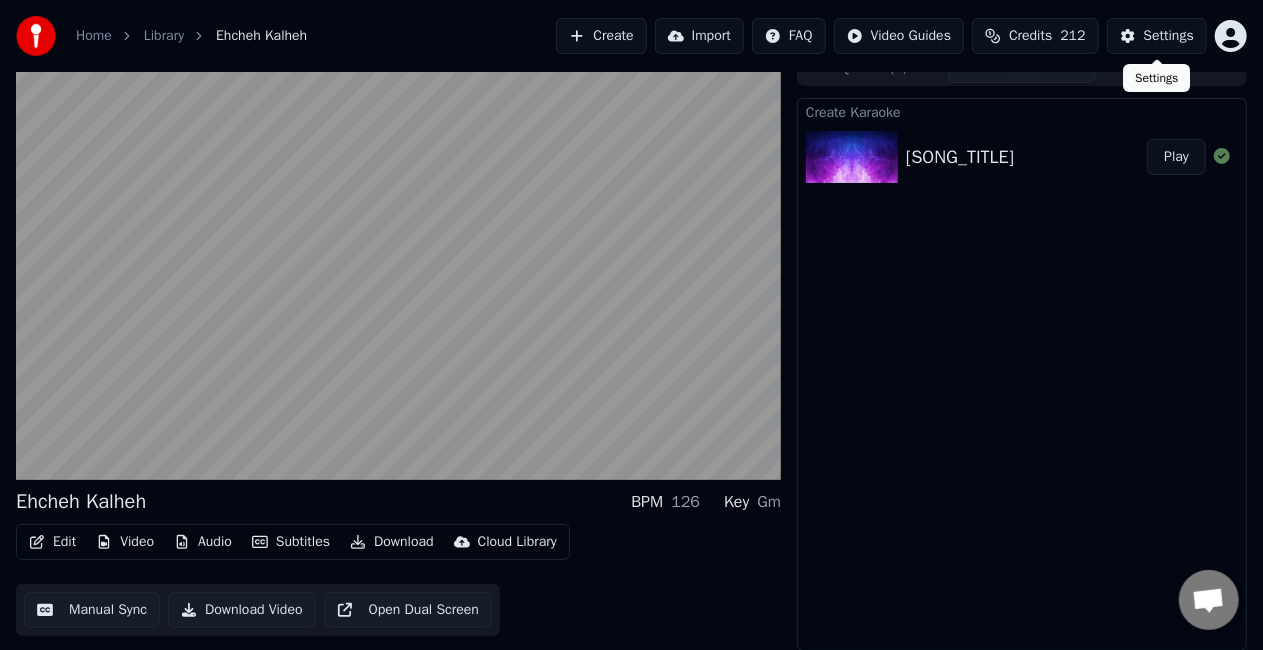 click on "Home Library Ehcheh Kalheh Create Import FAQ Video Guides Credits 212 Settings Ehcheh Kalheh BPM 126 Key Gm Edit Video Audio Subtitles Download Cloud Library Manual Sync Download Video Open Dual Screen Queue ( 1 ) Jobs Library Create Karaoke Ehcheh Kalheh (1) Play" at bounding box center [631, 303] 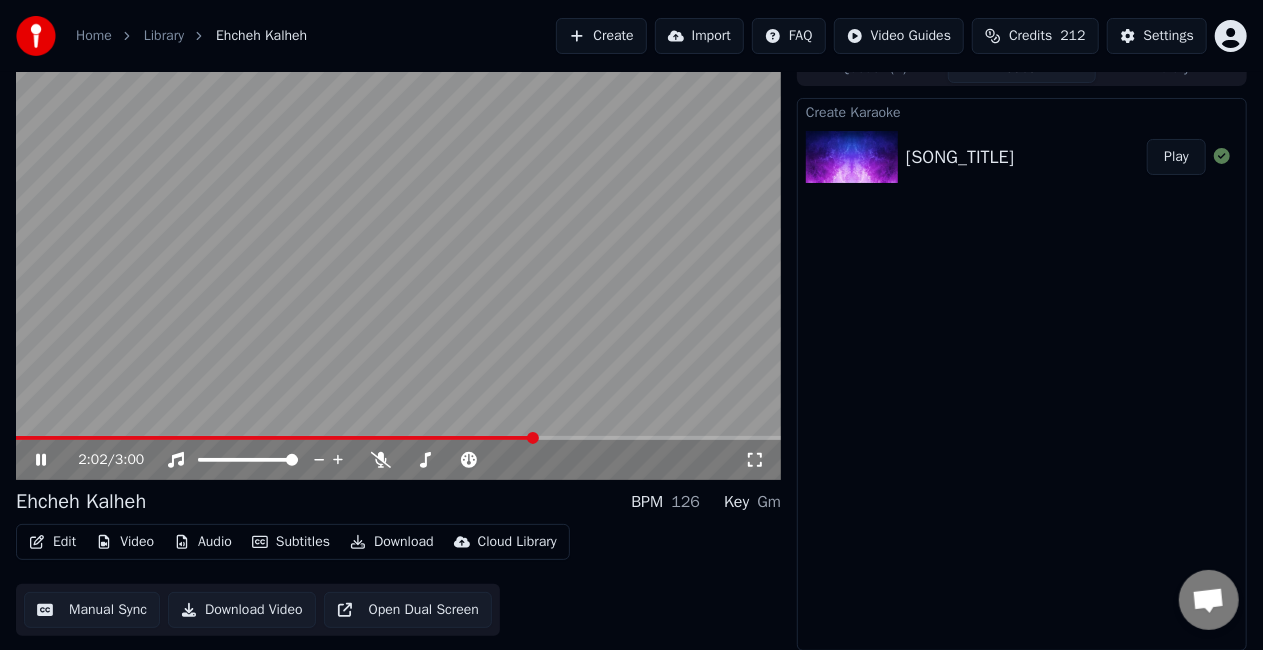click at bounding box center (275, 438) 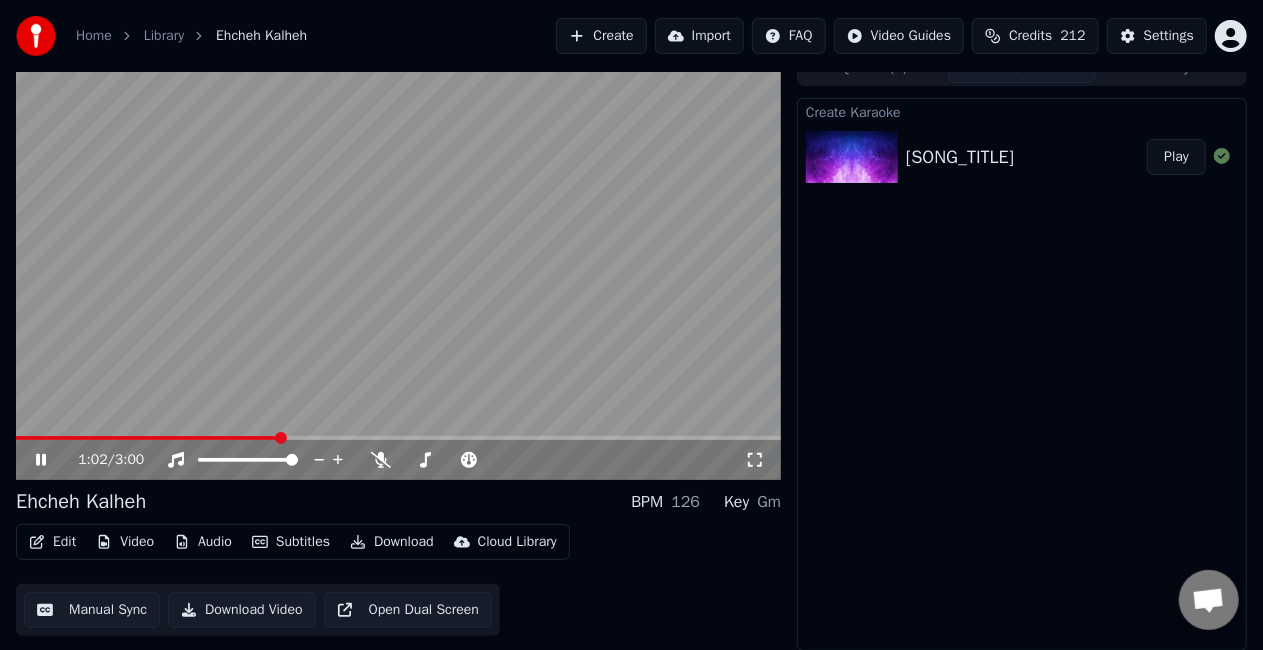 click at bounding box center [398, 438] 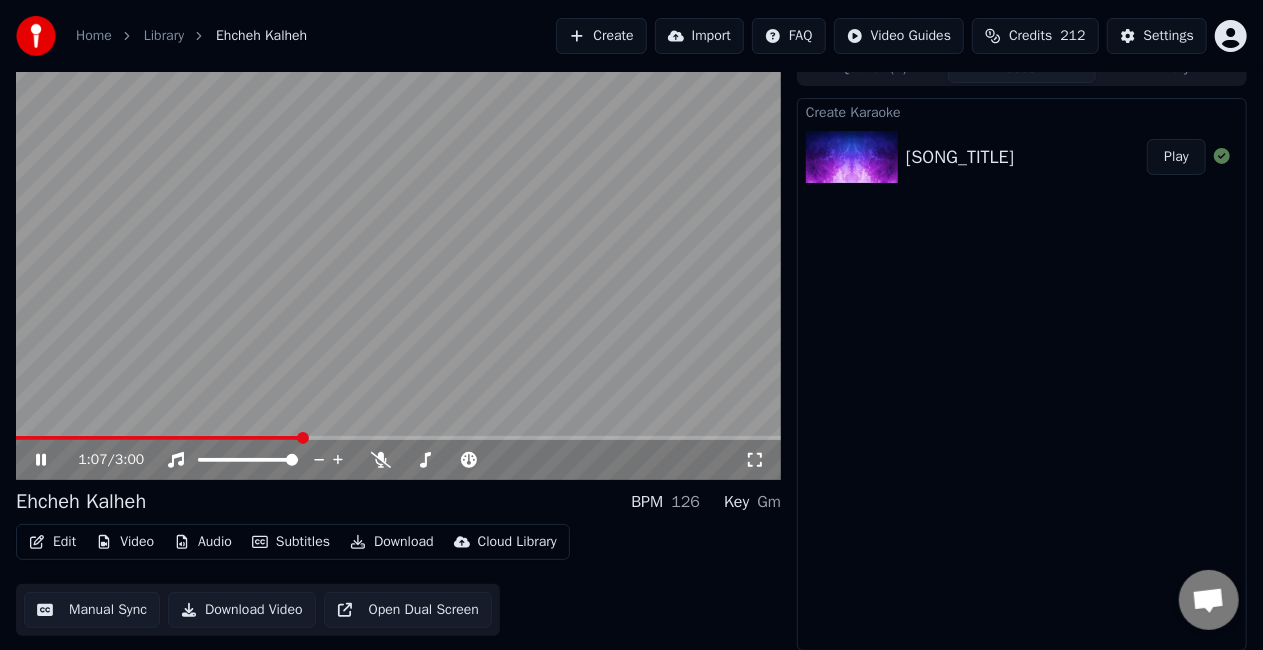 scroll, scrollTop: 0, scrollLeft: 0, axis: both 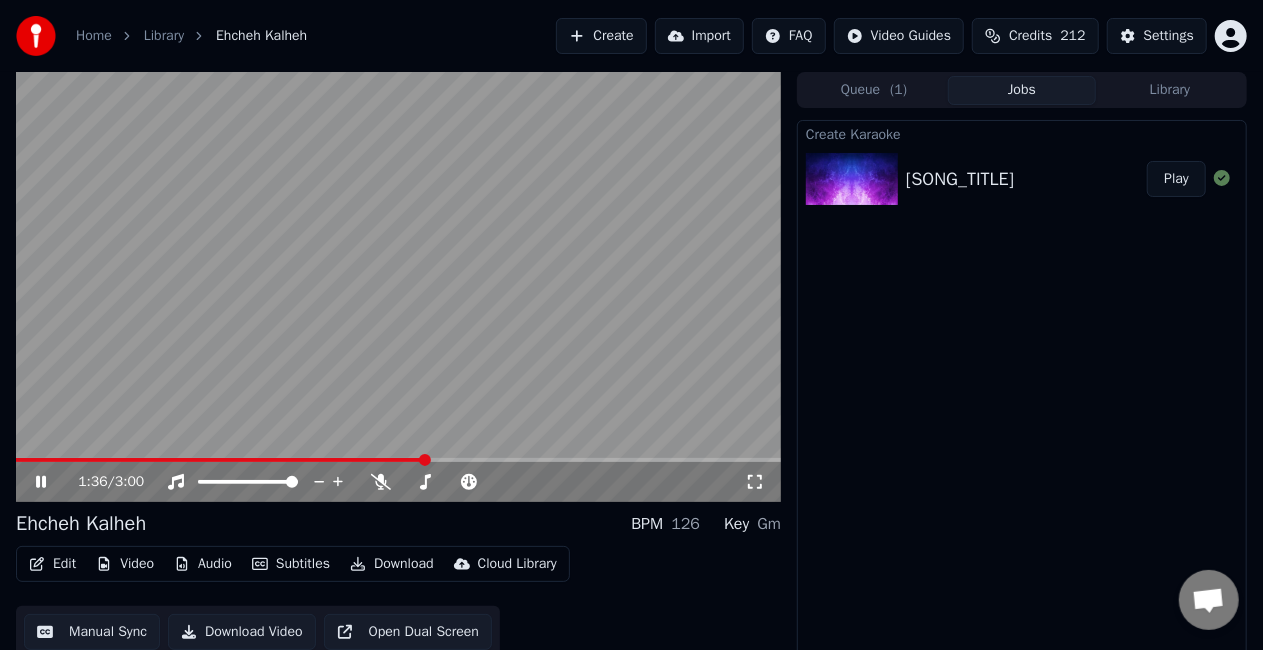 click 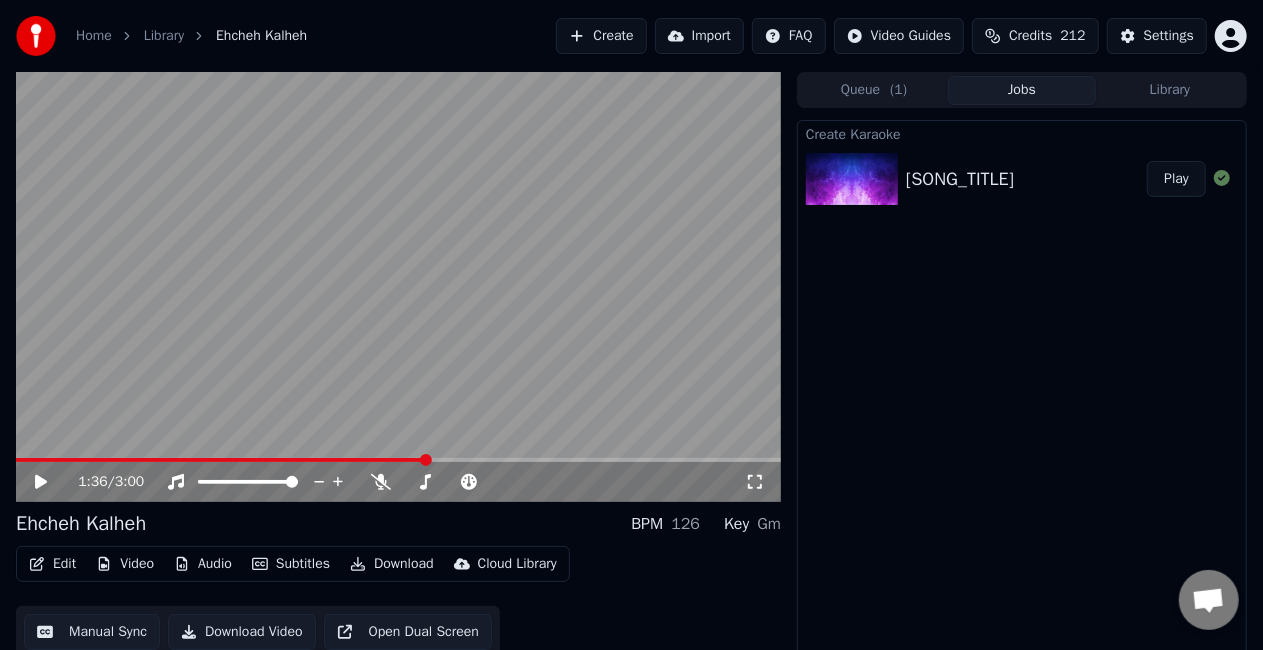 click on "Download" at bounding box center (392, 564) 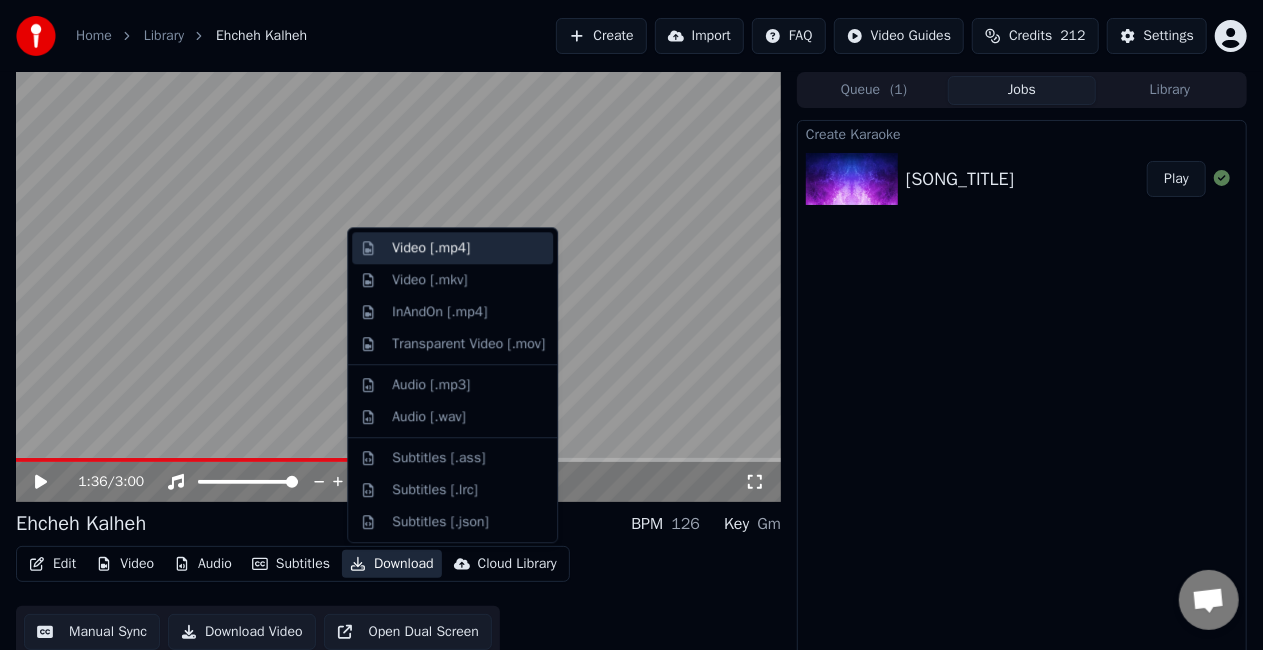 click on "Video [.mp4]" at bounding box center [431, 248] 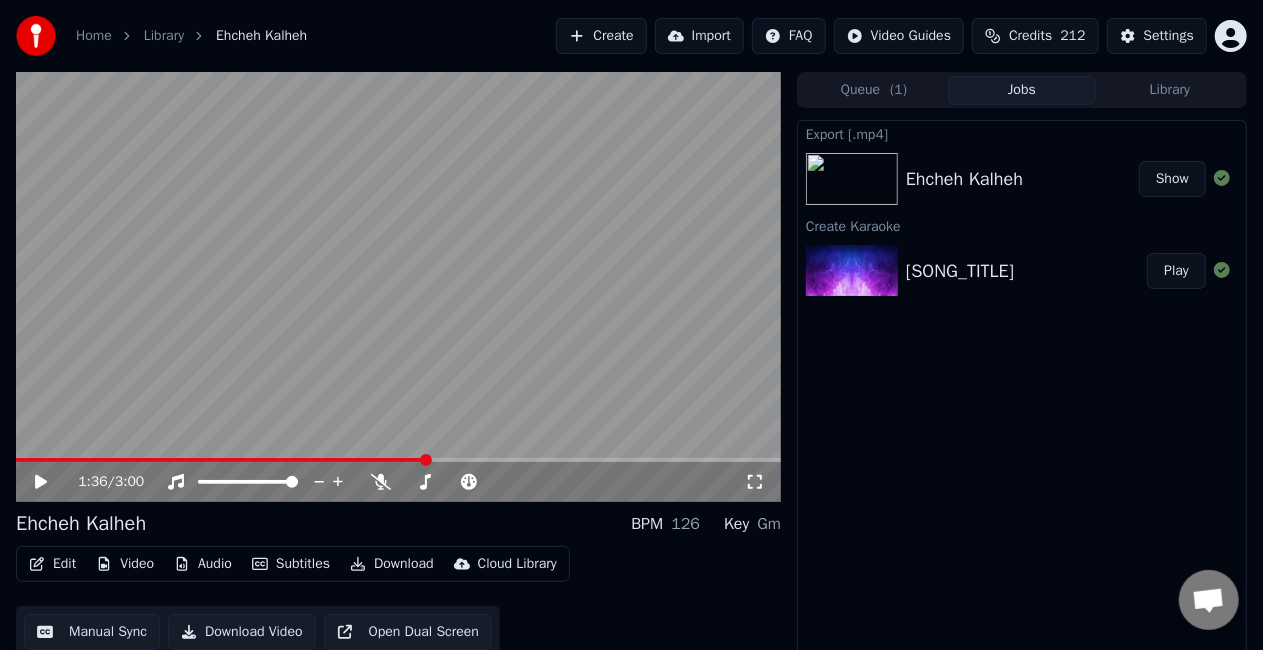 click on "Show" at bounding box center [1172, 179] 